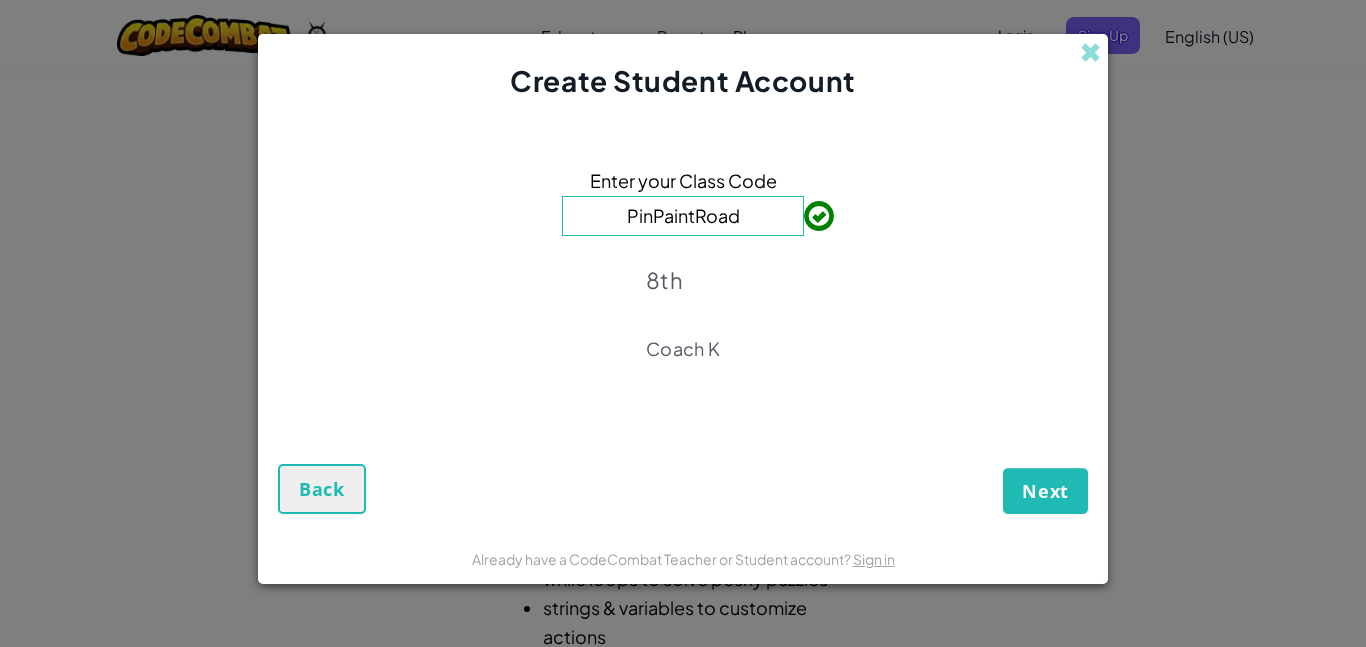 scroll, scrollTop: 0, scrollLeft: 0, axis: both 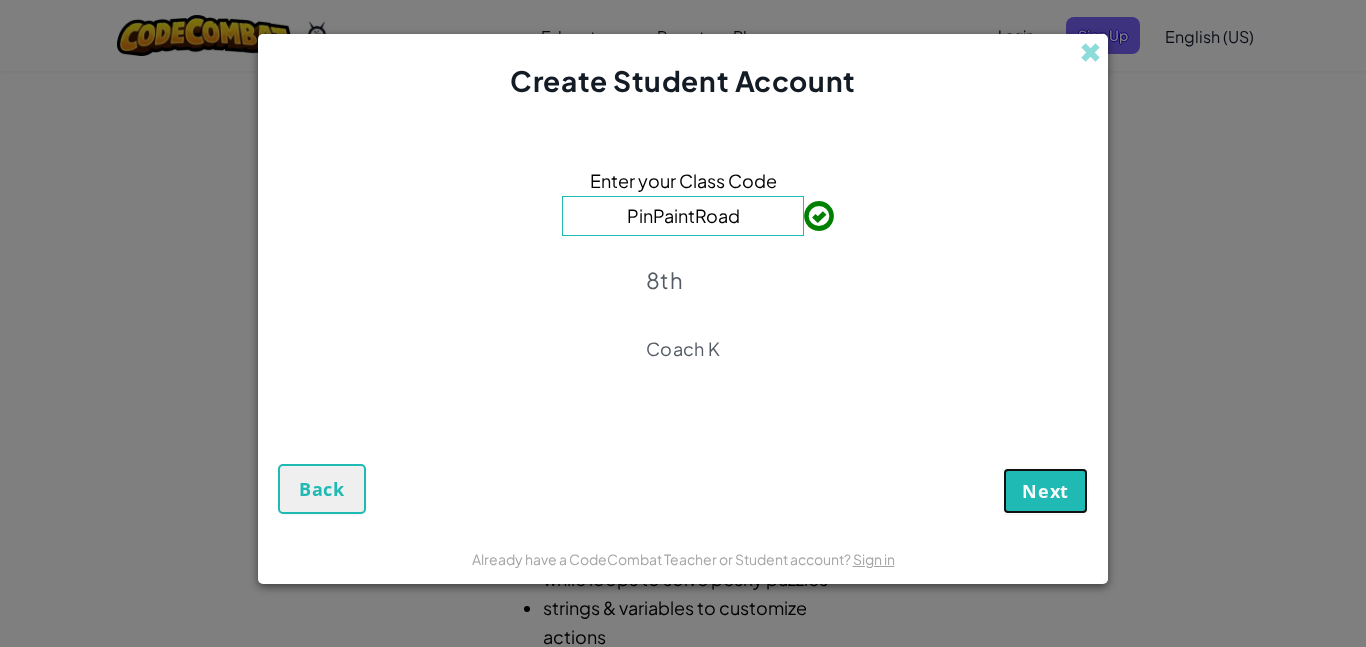 click on "Next" at bounding box center (1045, 491) 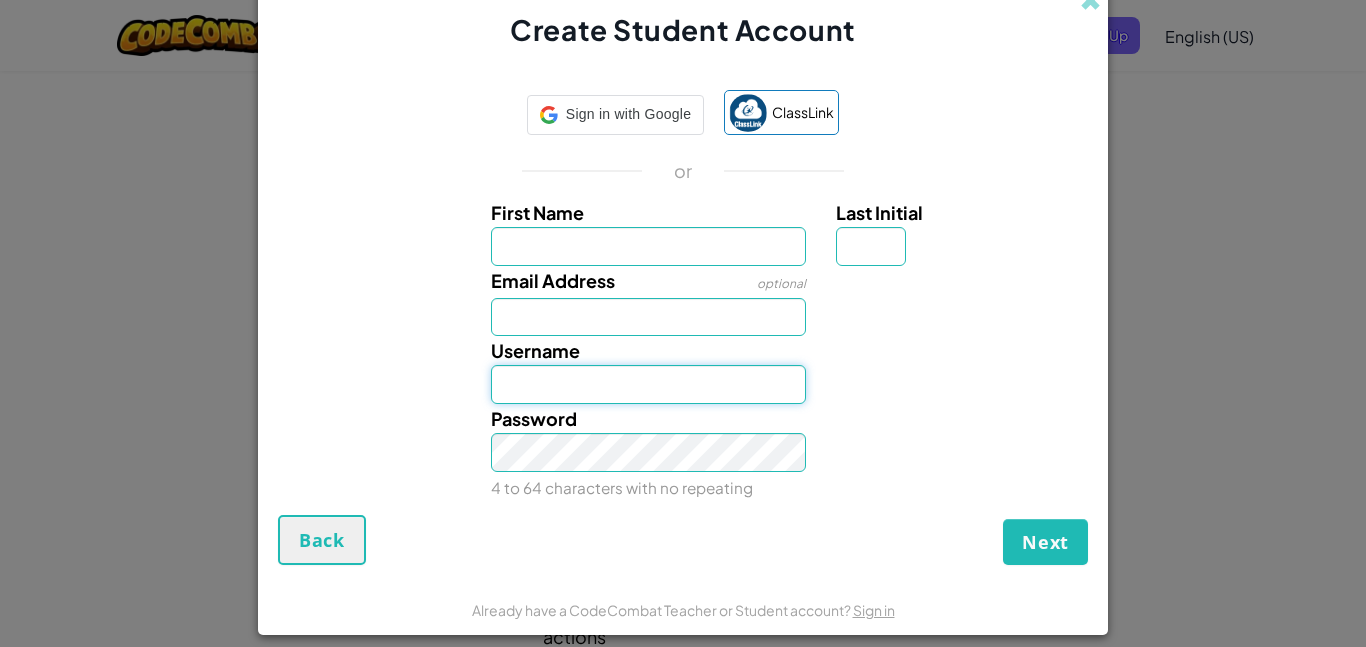 type on "[FIRST] [LAST]" 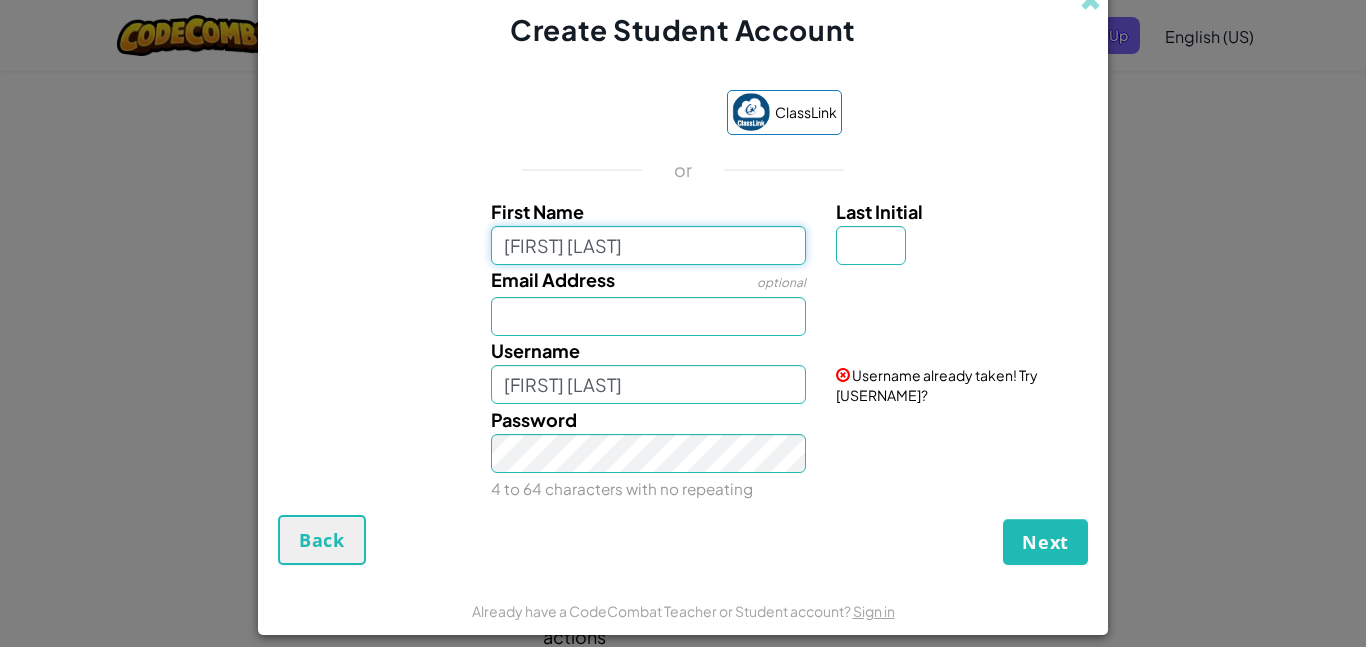 type on "[FIRST] [LAST]" 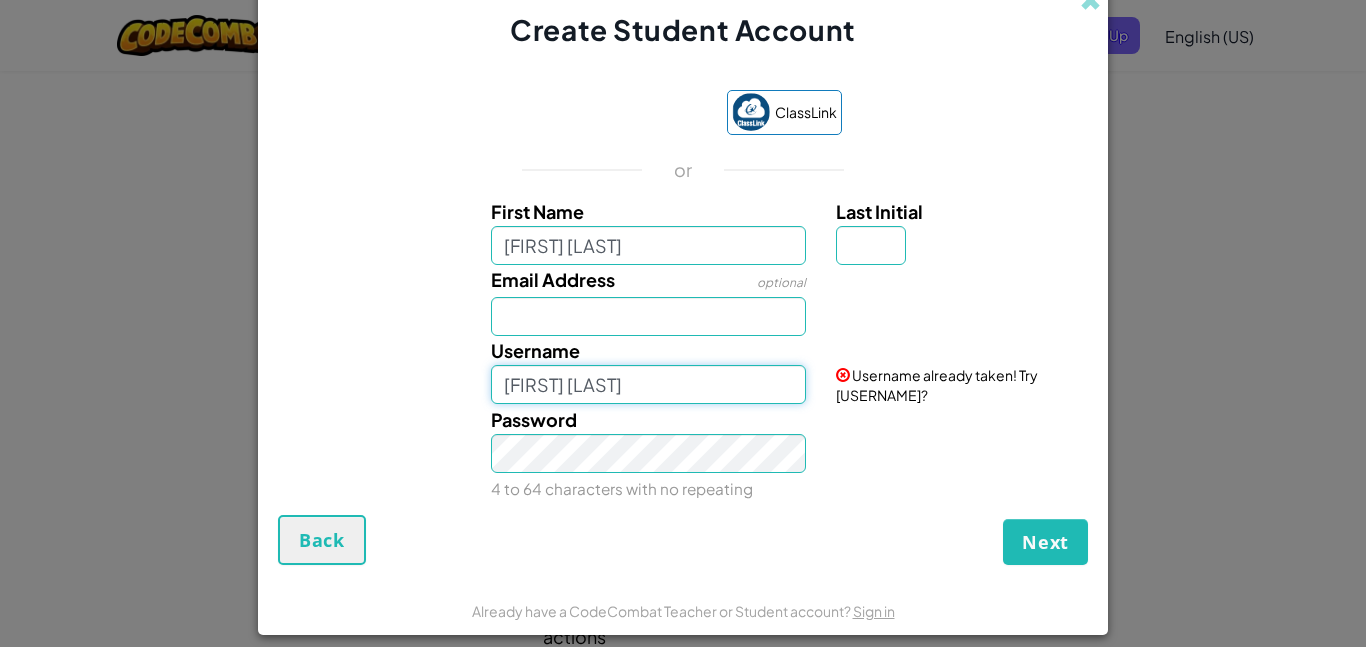 click on "[FIRST] [LAST]" at bounding box center [649, 384] 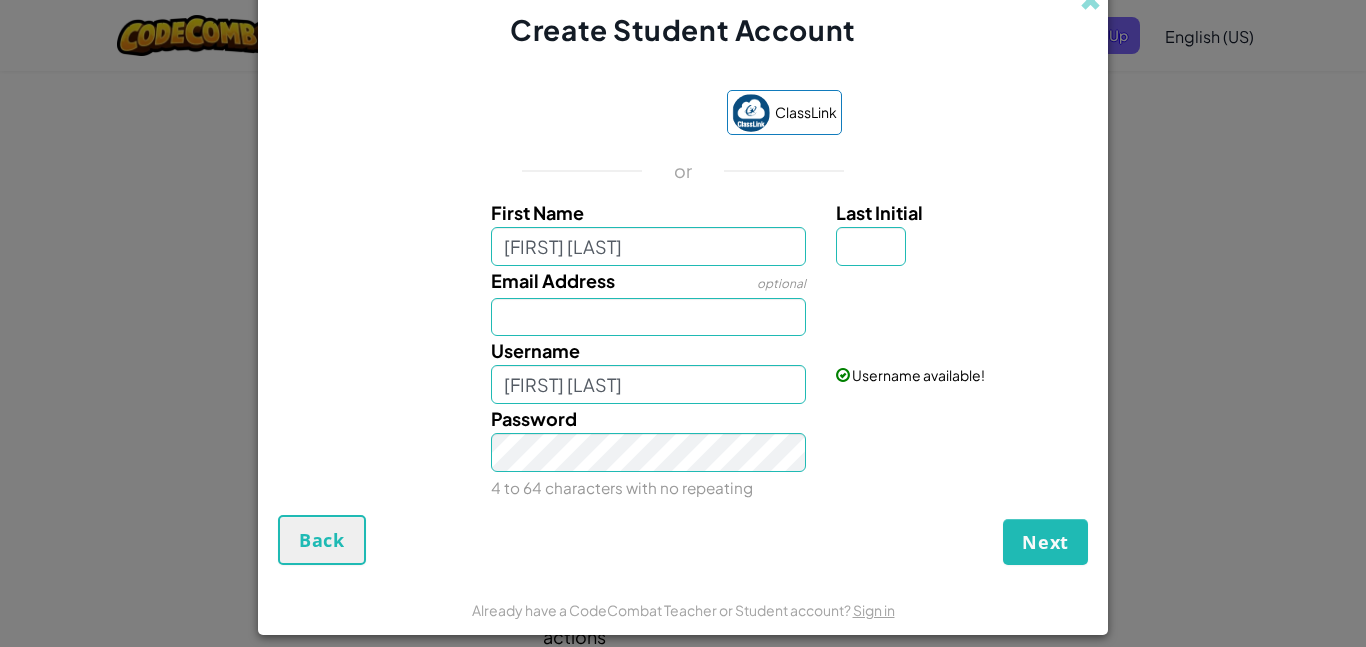 click on "Password 4 to 64 characters with no repeating" at bounding box center (683, 453) 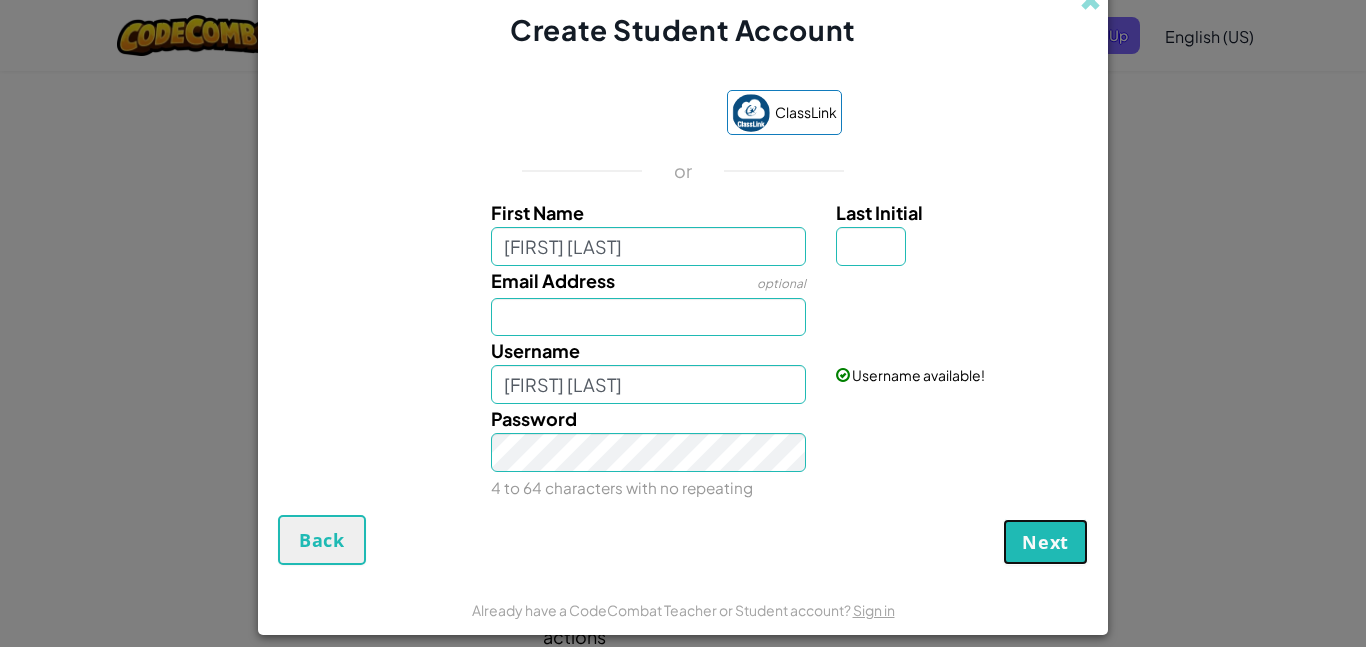 click on "Next" at bounding box center [1045, 542] 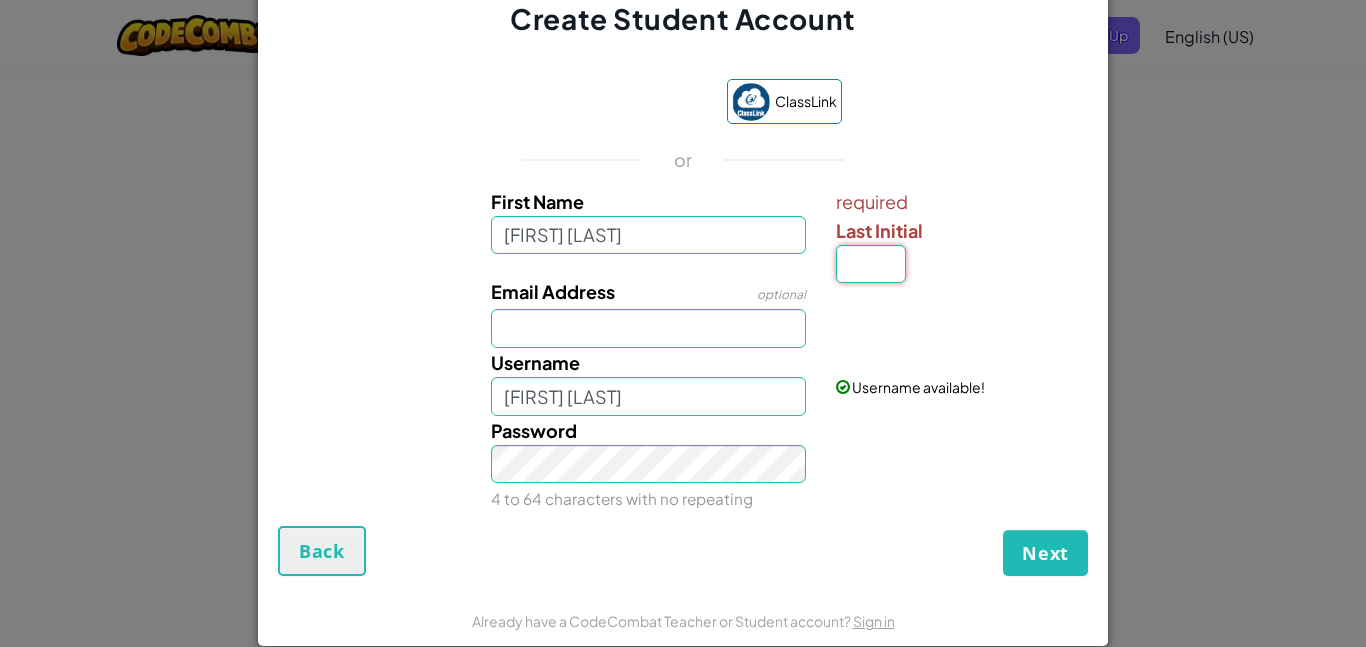 click on "Last Initial" at bounding box center (871, 264) 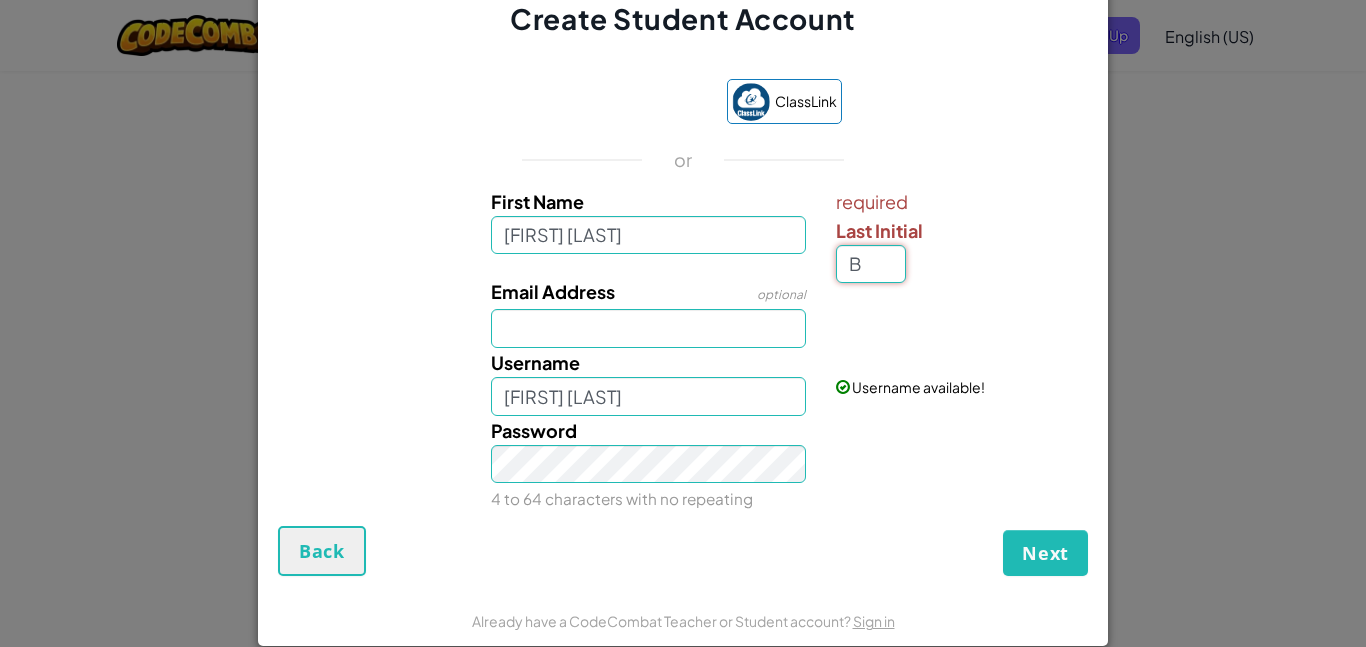 type on "B" 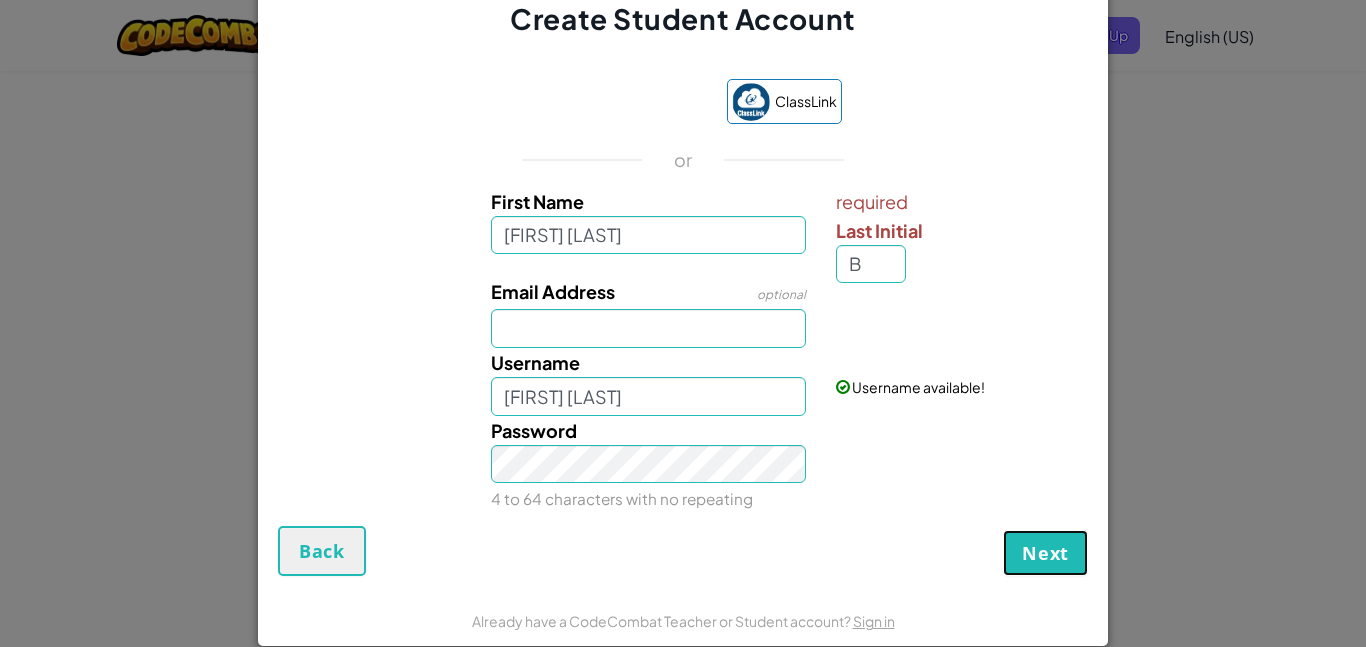 click on "Next" at bounding box center (1045, 553) 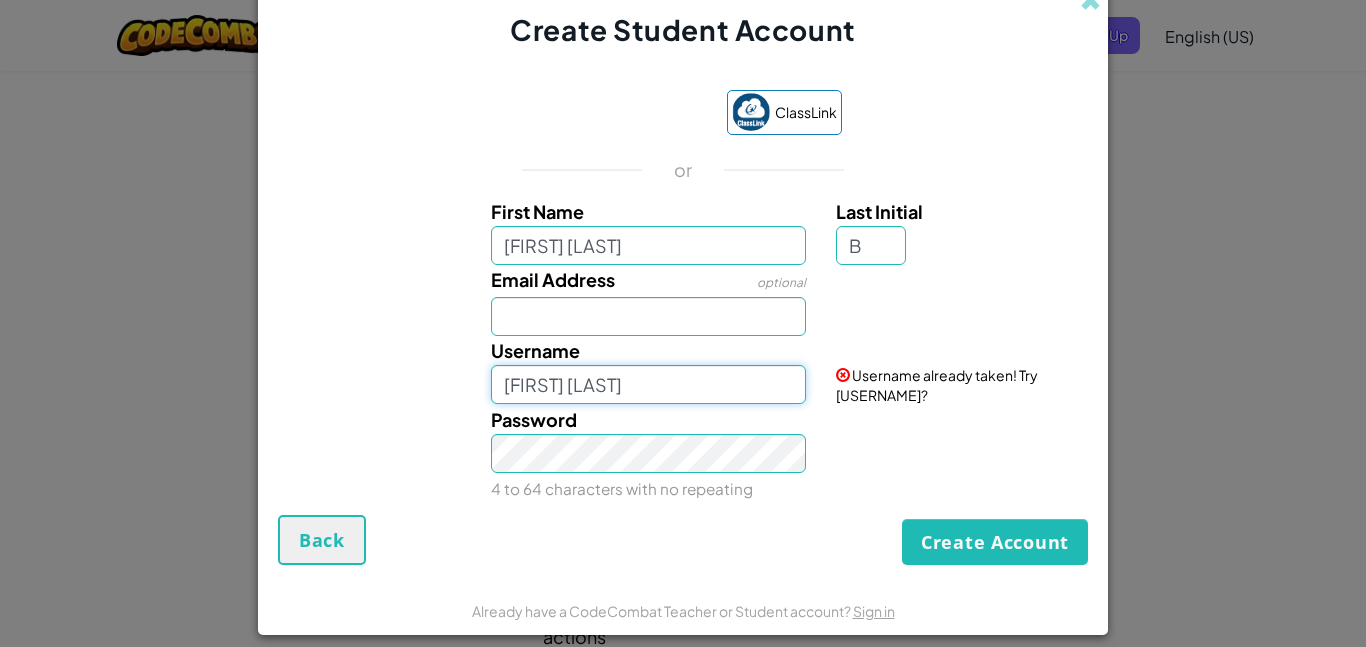 click on "[FIRST] [LAST]" at bounding box center [649, 384] 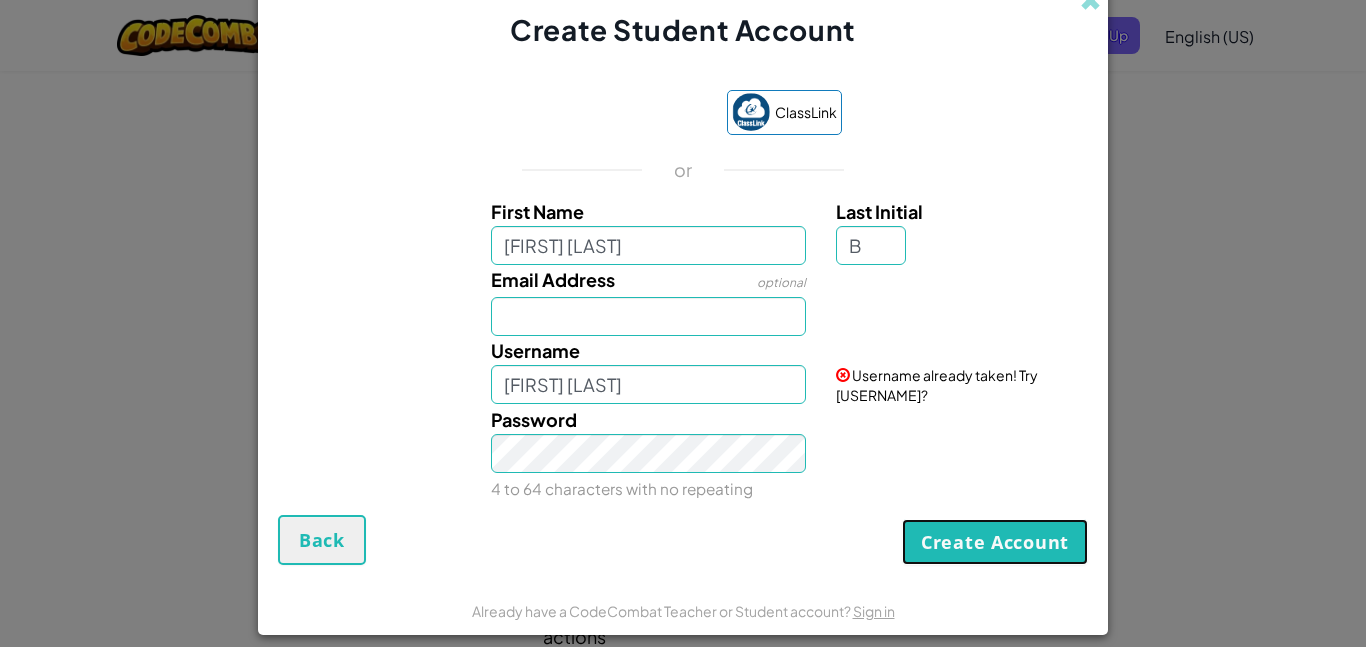 click on "Create Account" at bounding box center [995, 542] 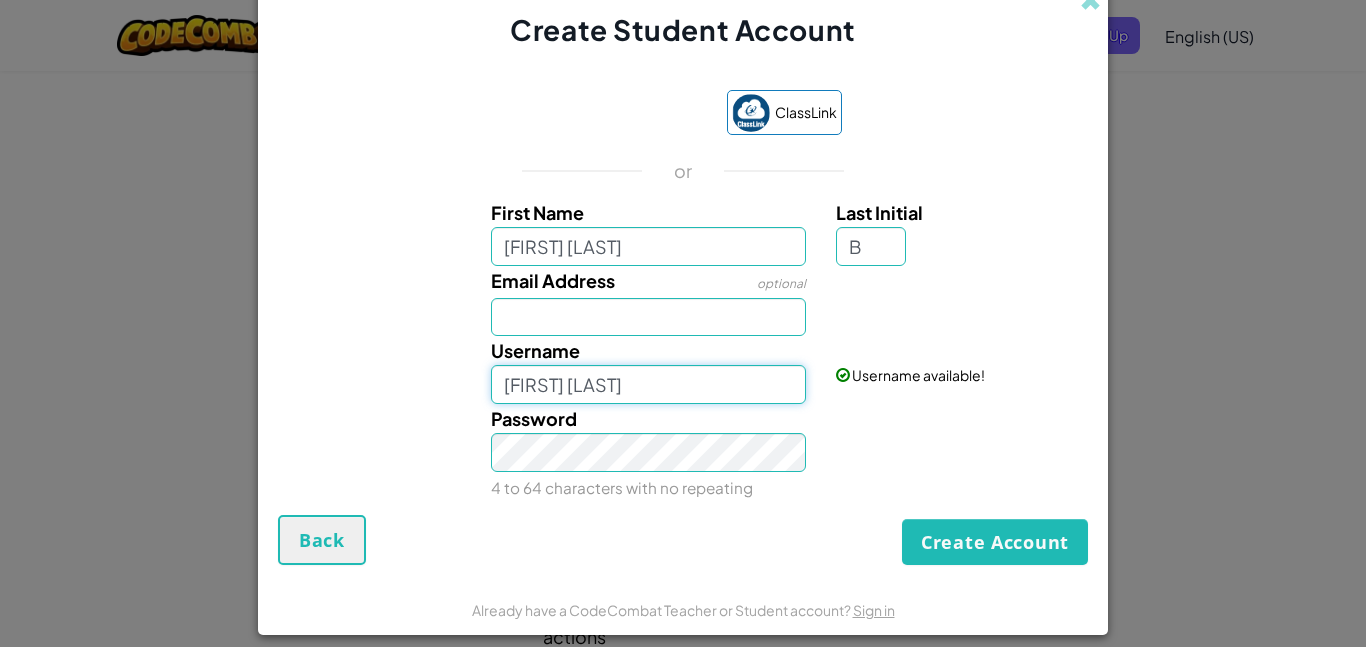 click on "Nate Back" at bounding box center (649, 384) 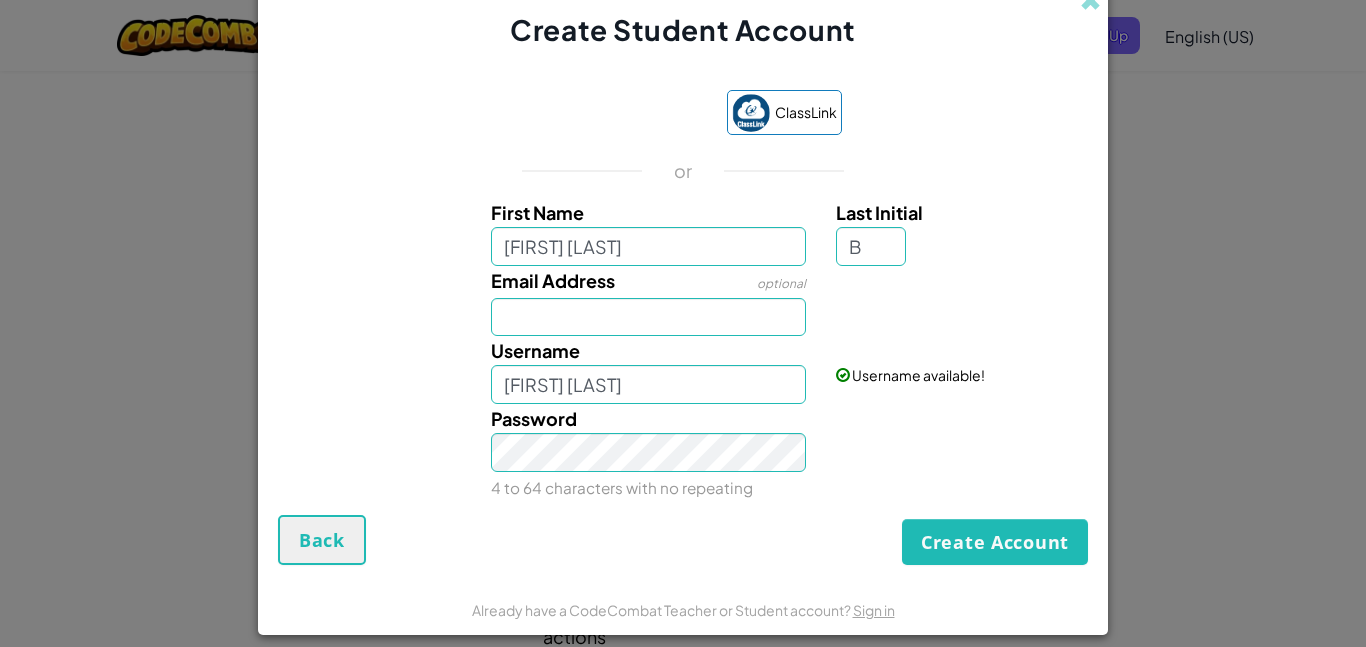 click on "Password 4 to 64 characters with no repeating" at bounding box center (683, 453) 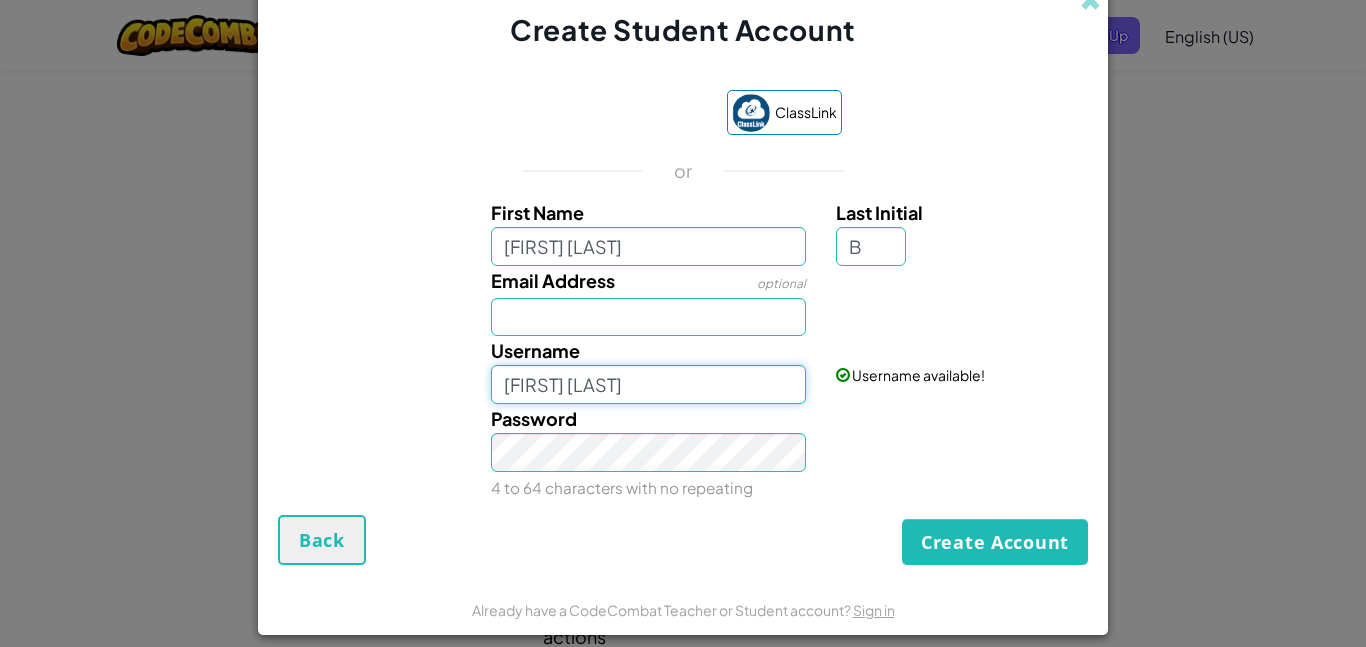 click on "Nate Back" at bounding box center [649, 384] 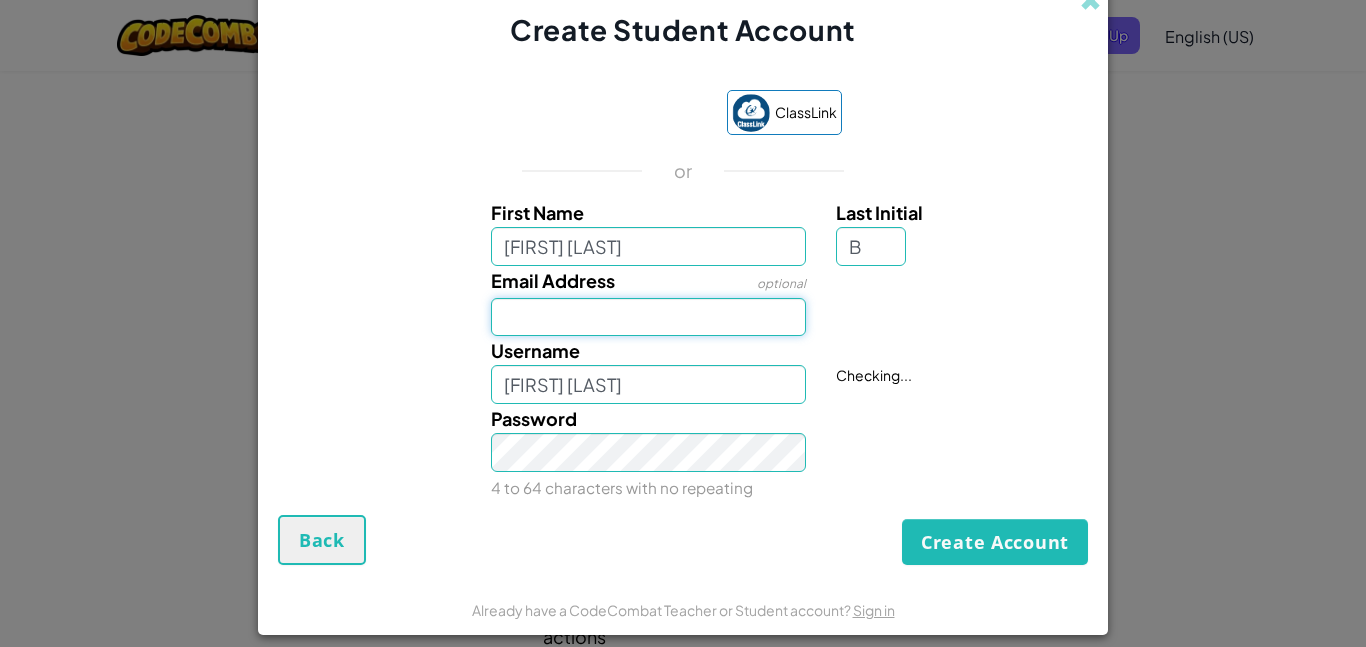 click on "Email Address" at bounding box center (649, 317) 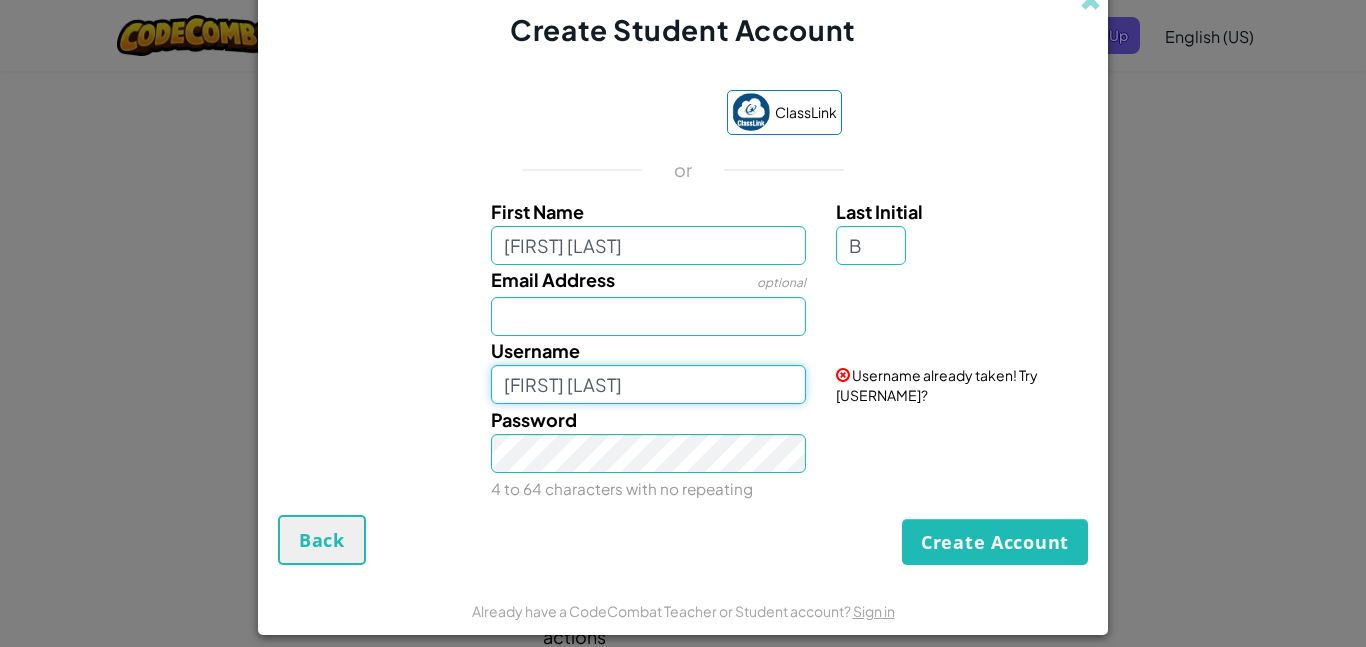click on "Nate BackB" at bounding box center (649, 384) 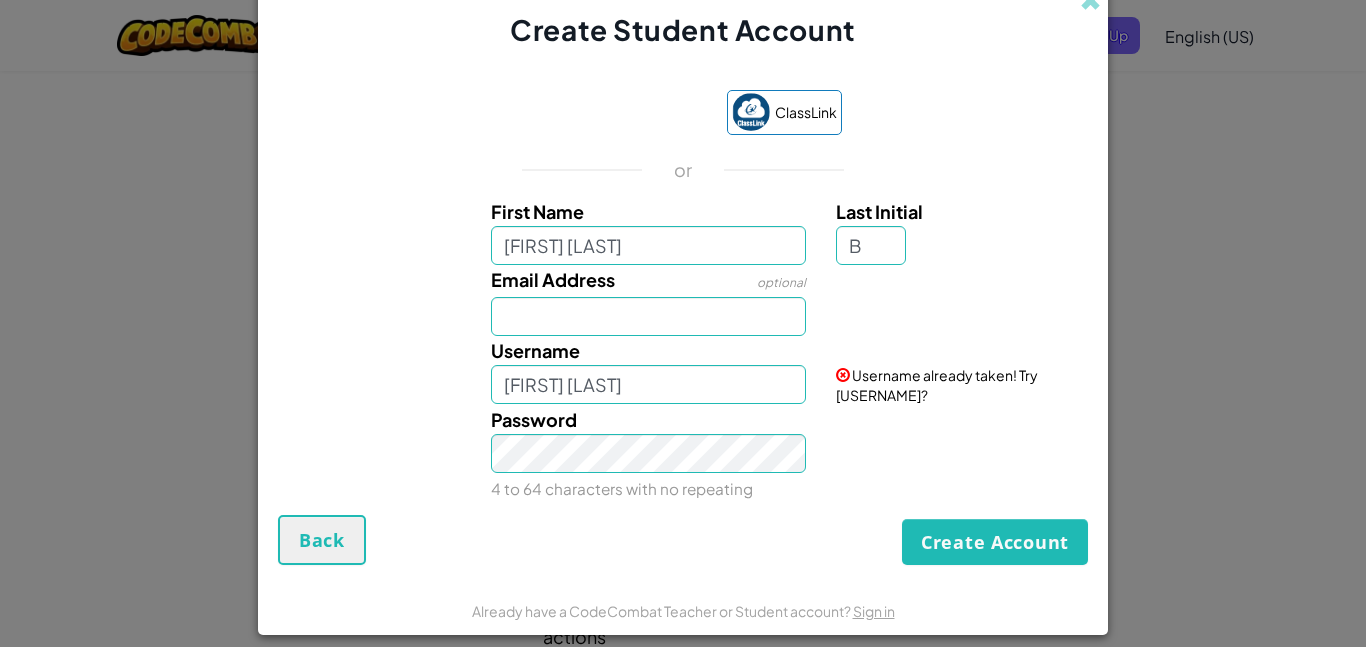 type on "Nate Back" 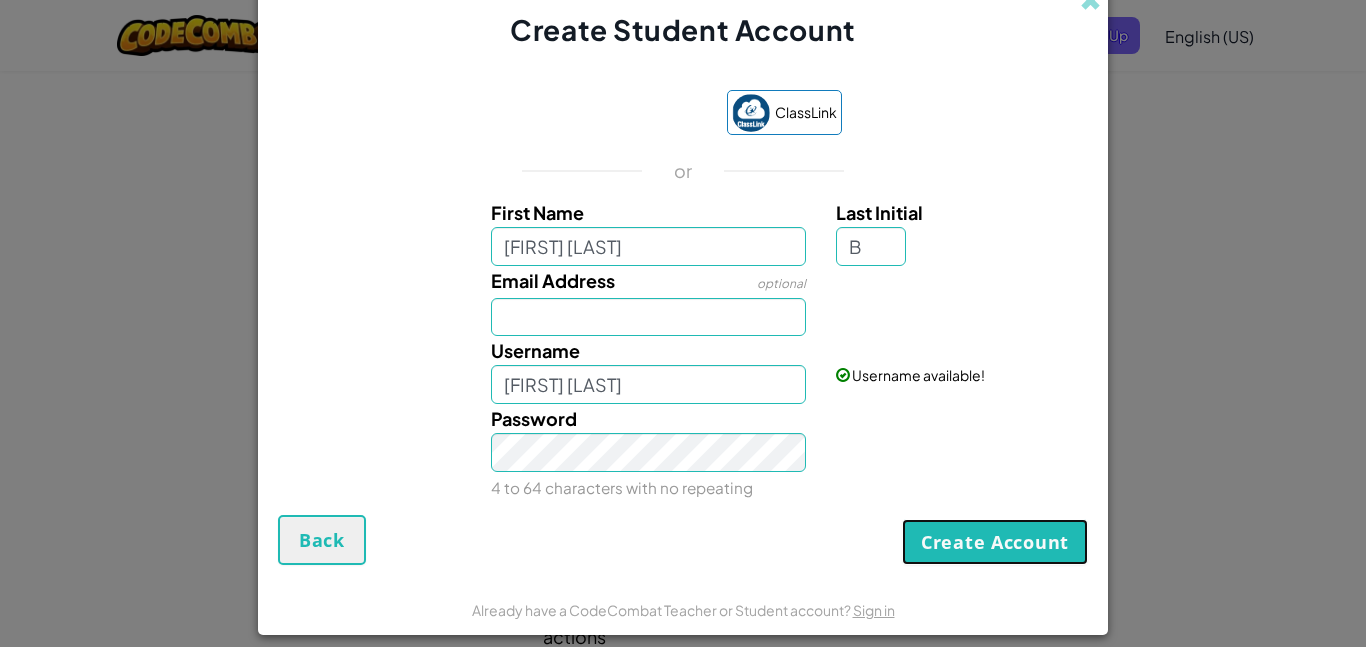 click on "Create Account" at bounding box center (995, 542) 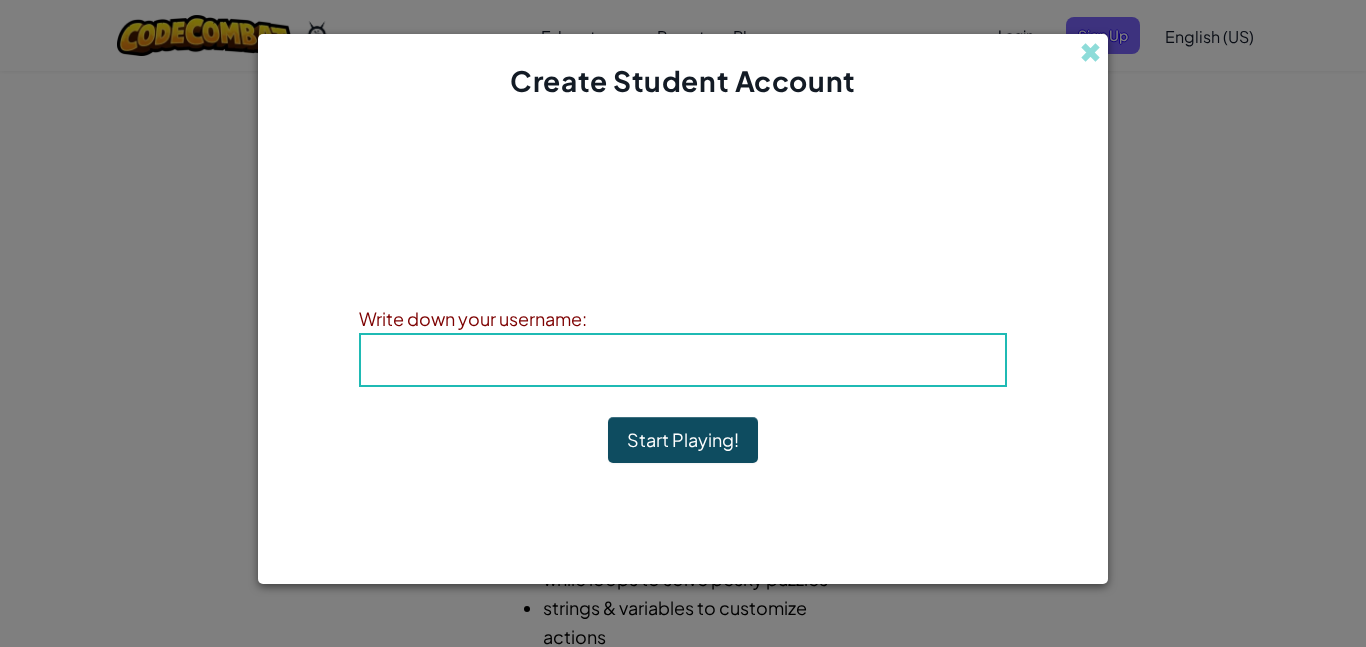 click on "Username : Nate Back" at bounding box center (683, 359) 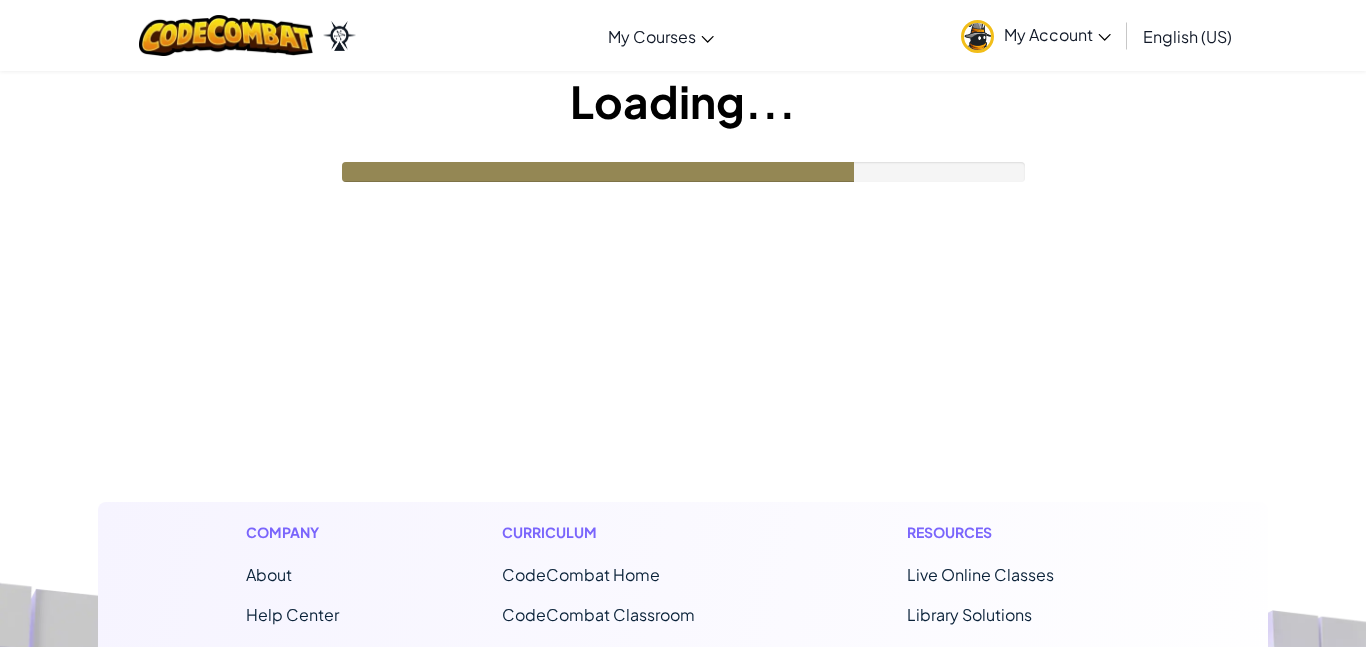 scroll, scrollTop: 0, scrollLeft: 0, axis: both 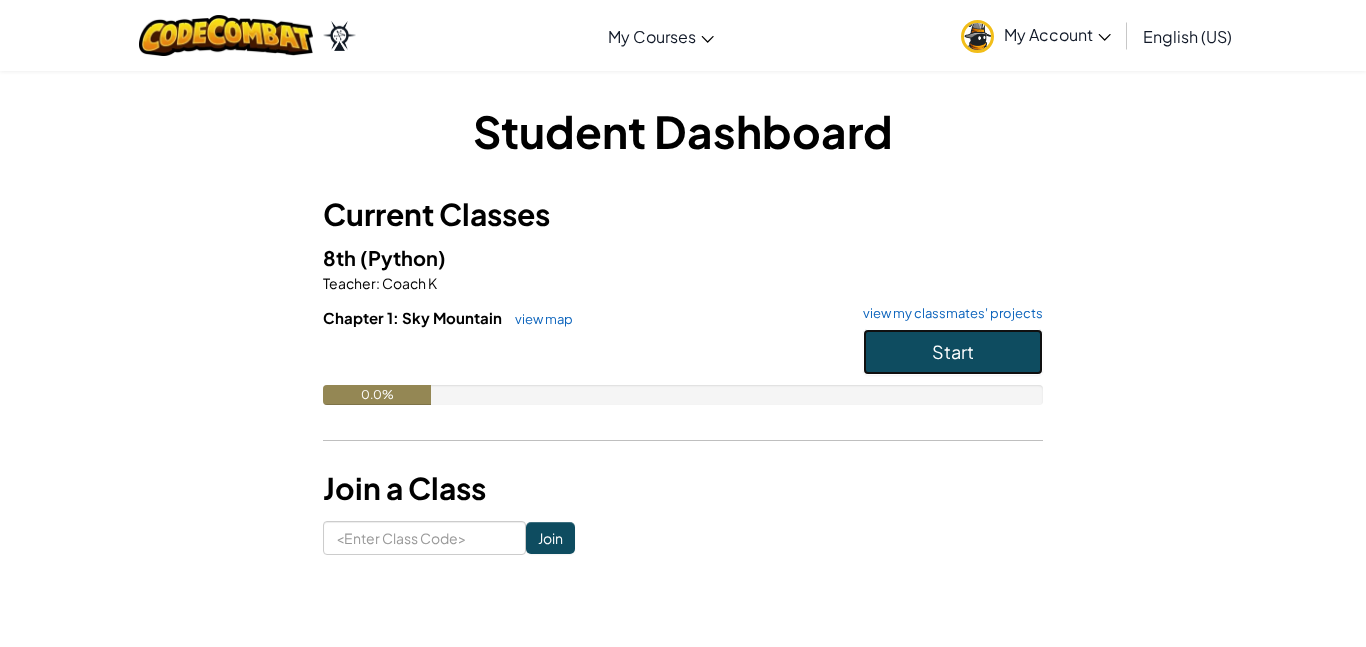 click on "Start" at bounding box center (953, 351) 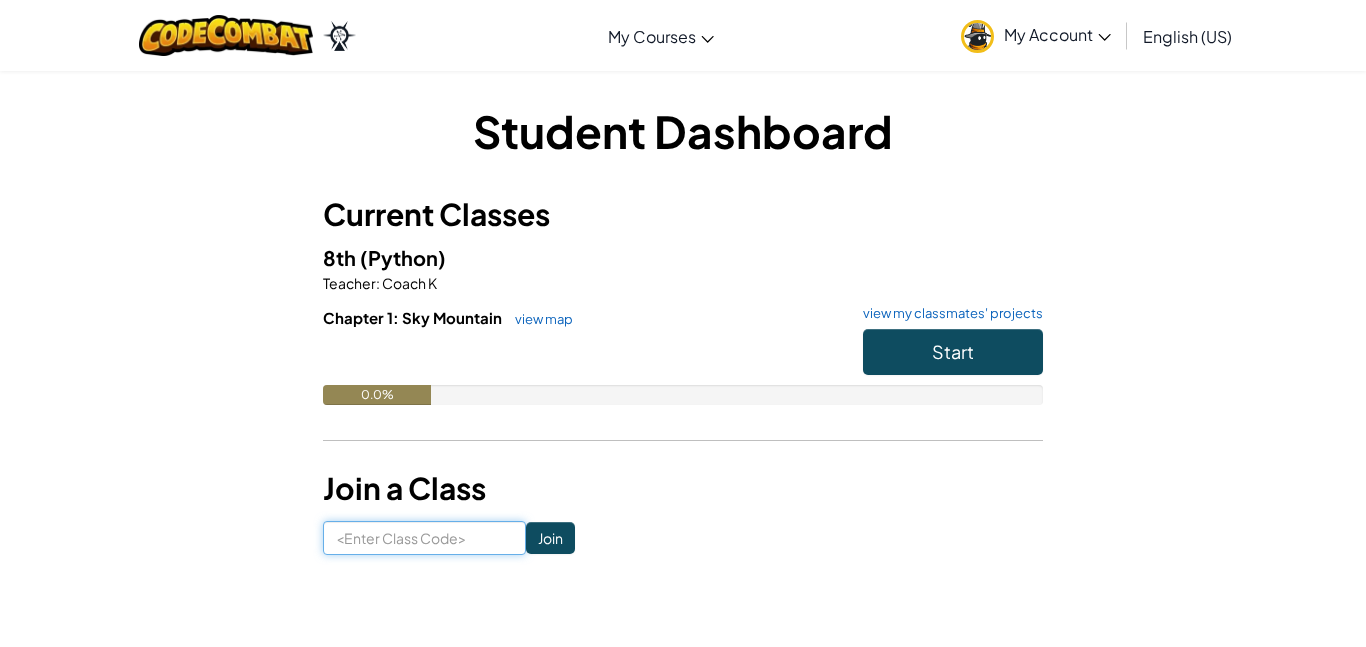click at bounding box center (424, 538) 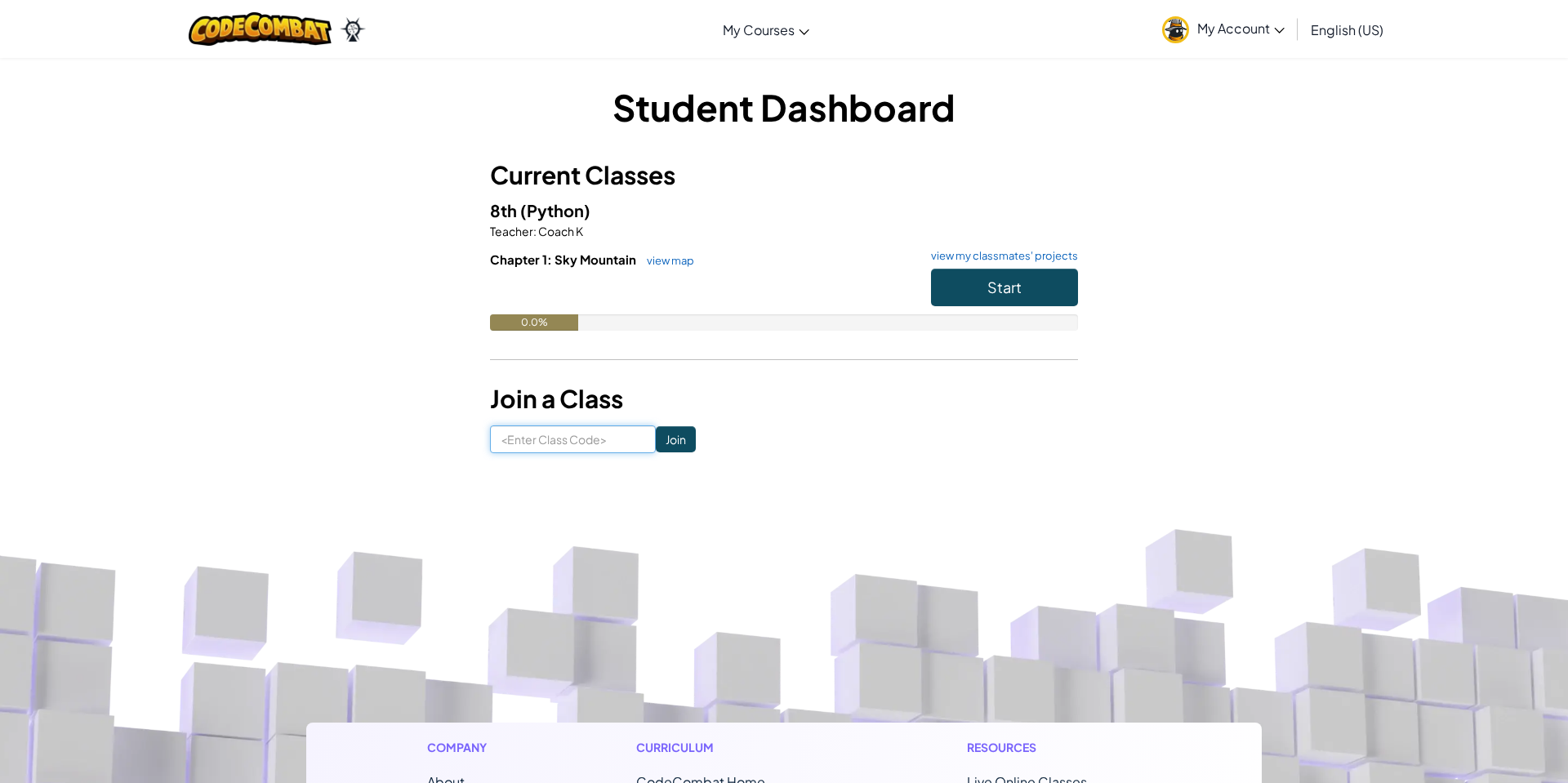 click at bounding box center [572, 439] 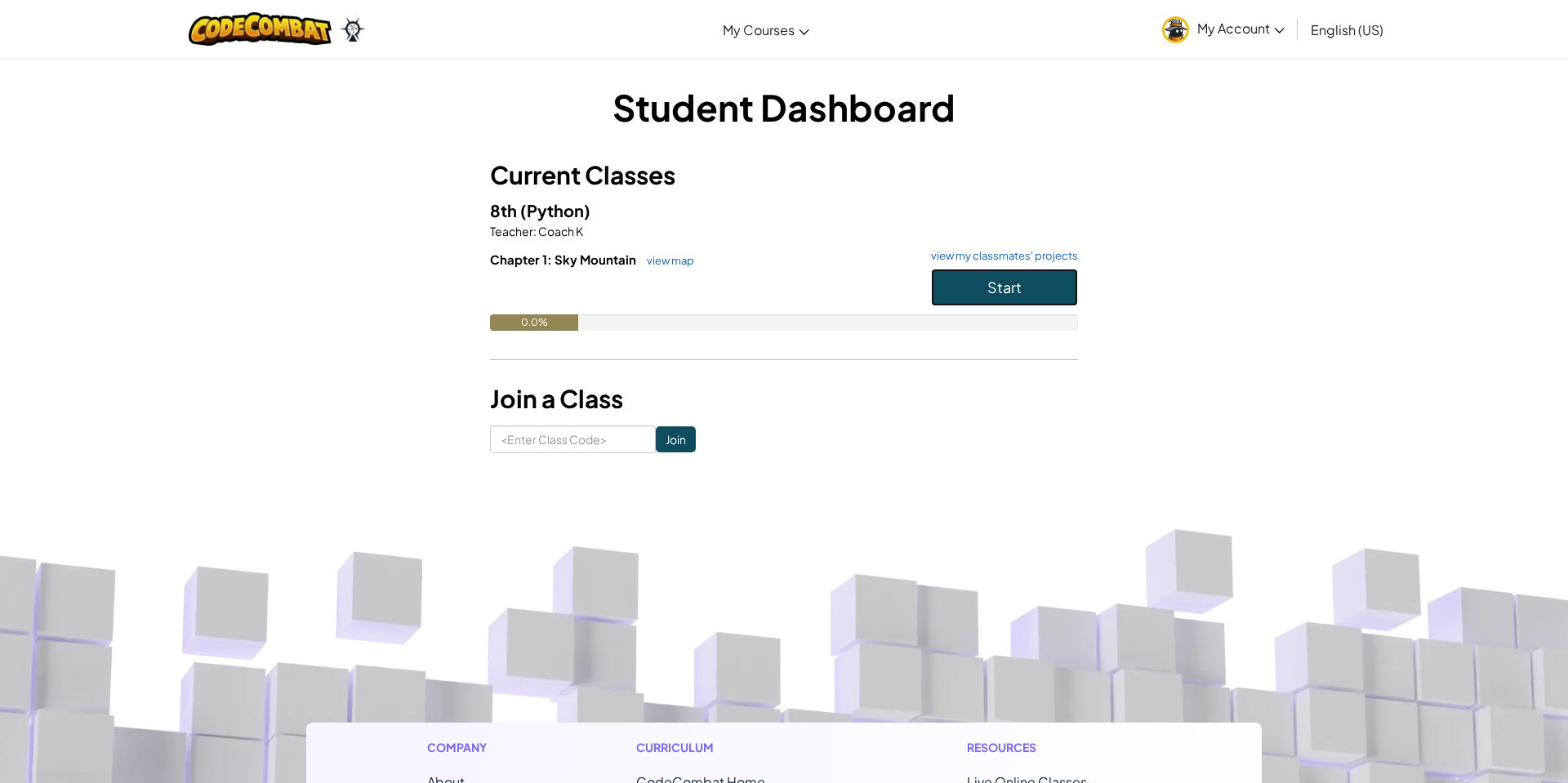click on "Start" at bounding box center (1004, 287) 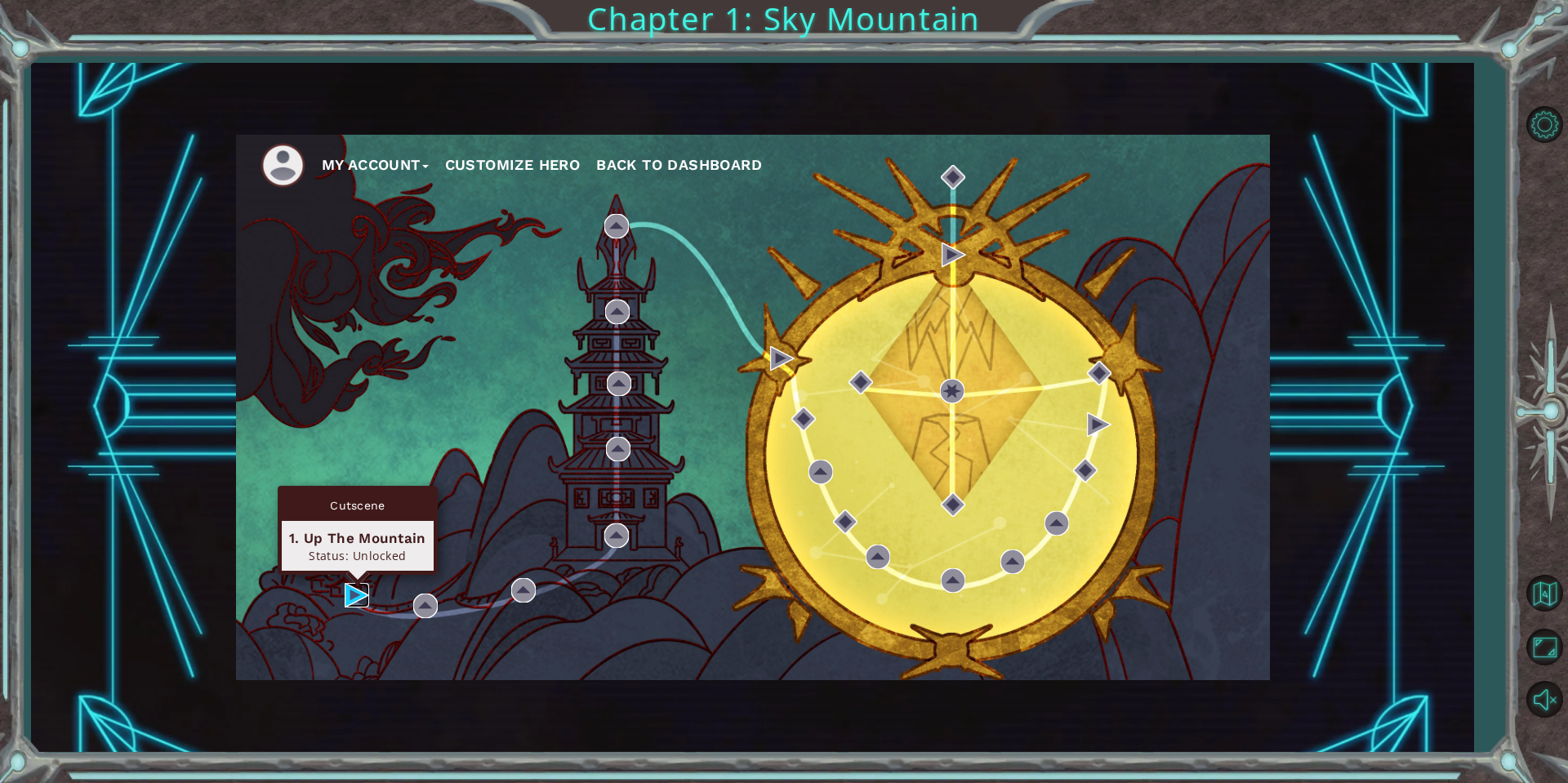 click at bounding box center [357, 595] 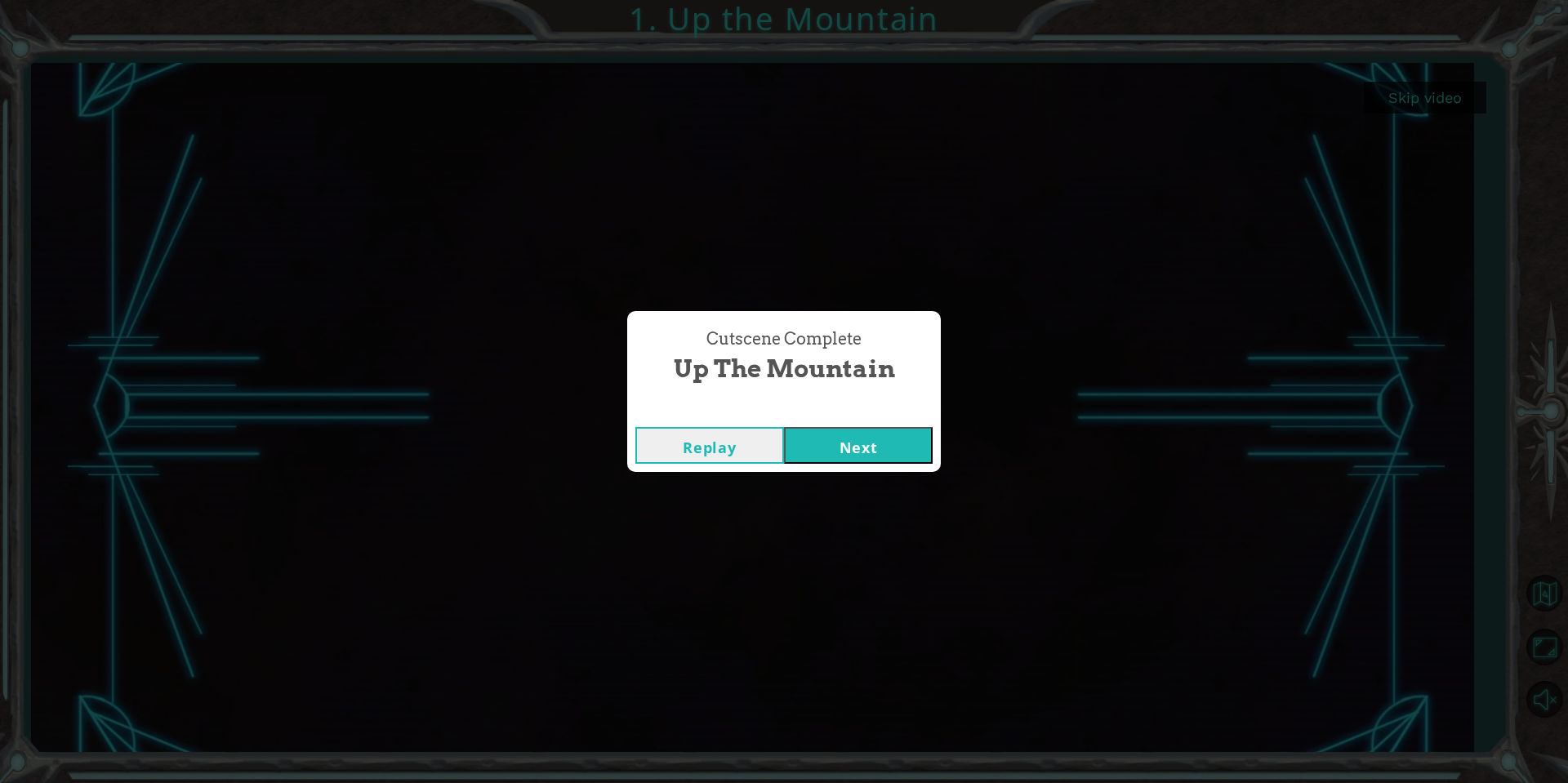 click on "Next" at bounding box center [858, 445] 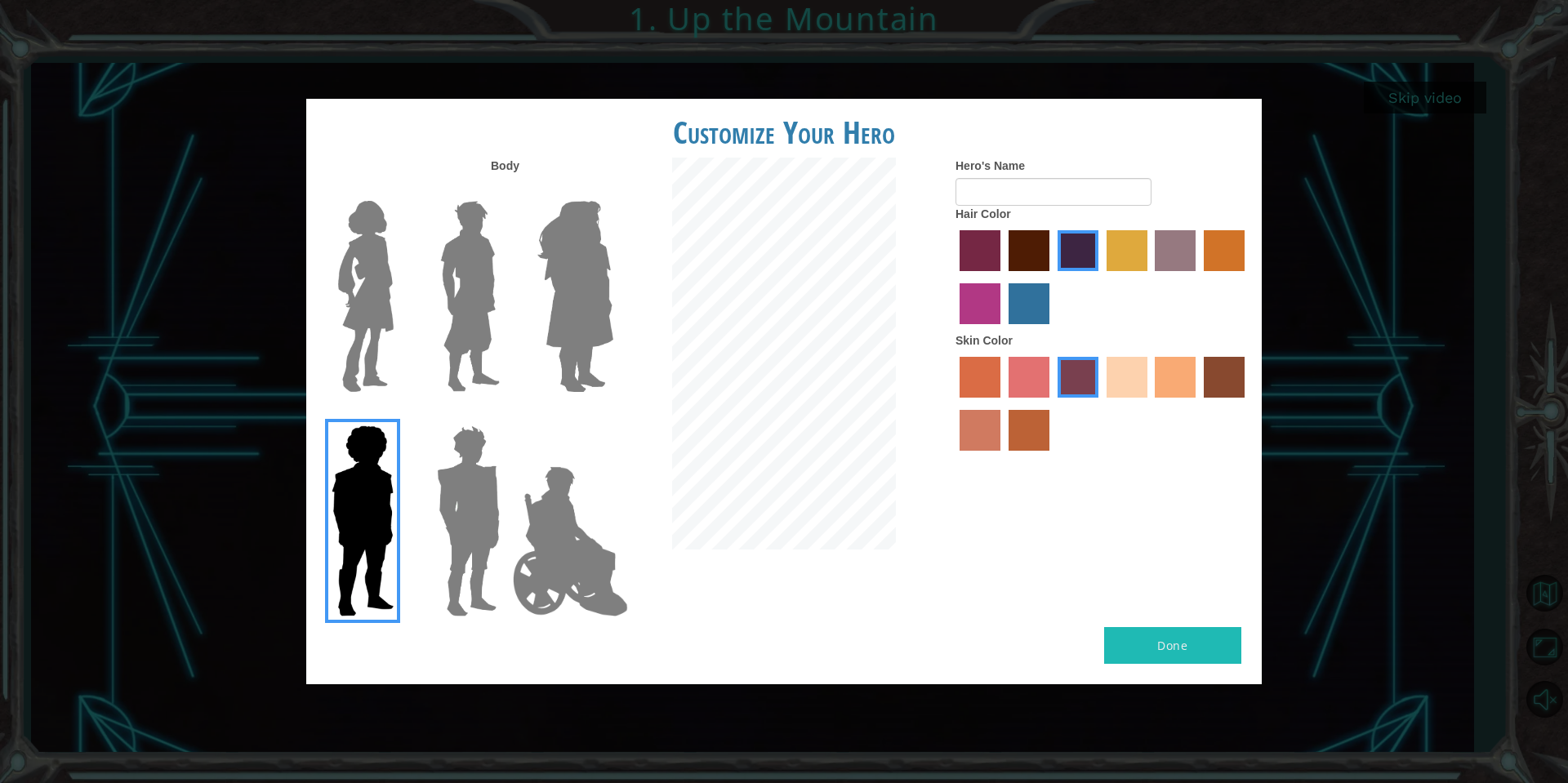 click on "Hair Color" at bounding box center (983, 214) 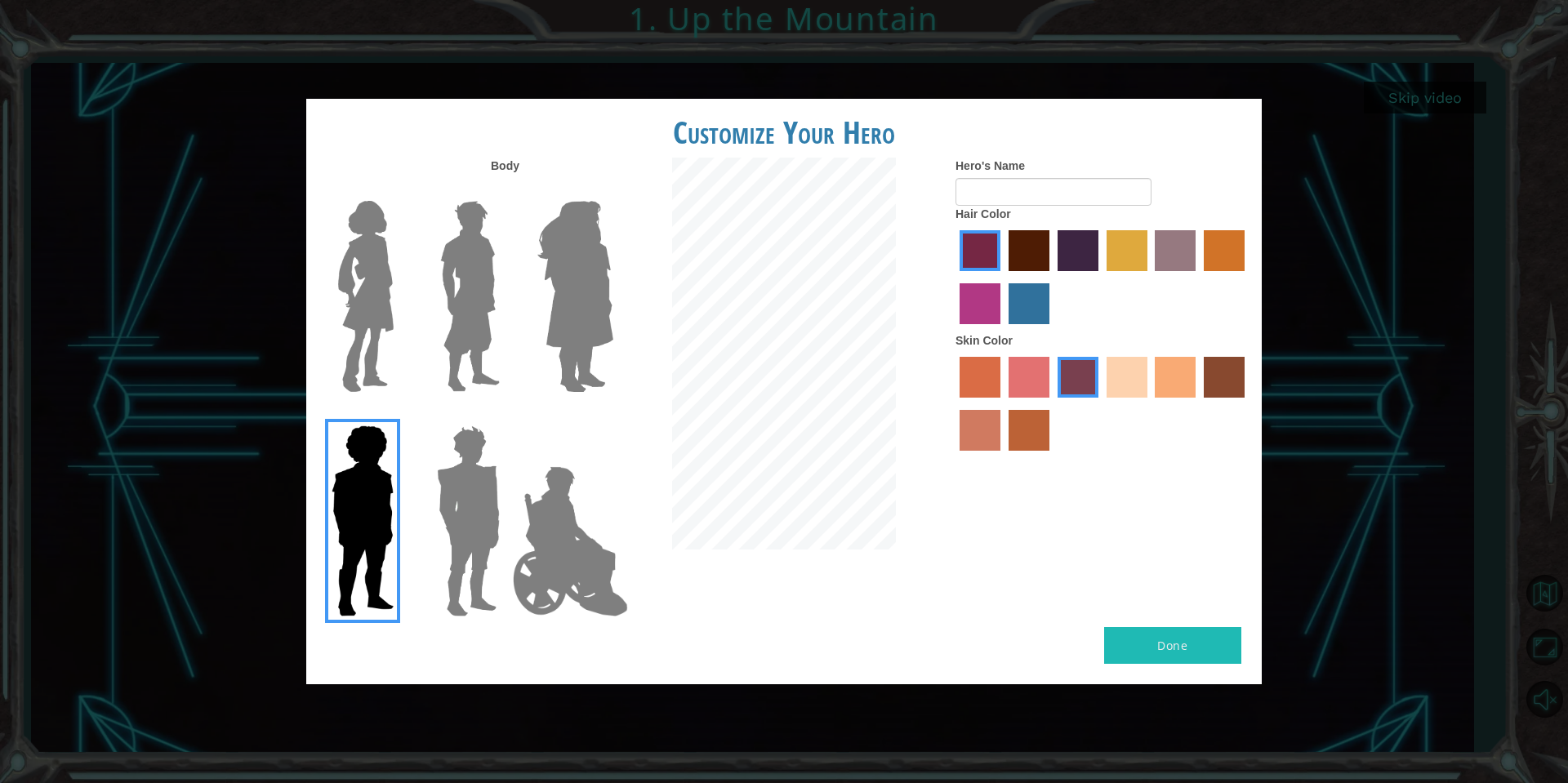 click at bounding box center [470, 296] 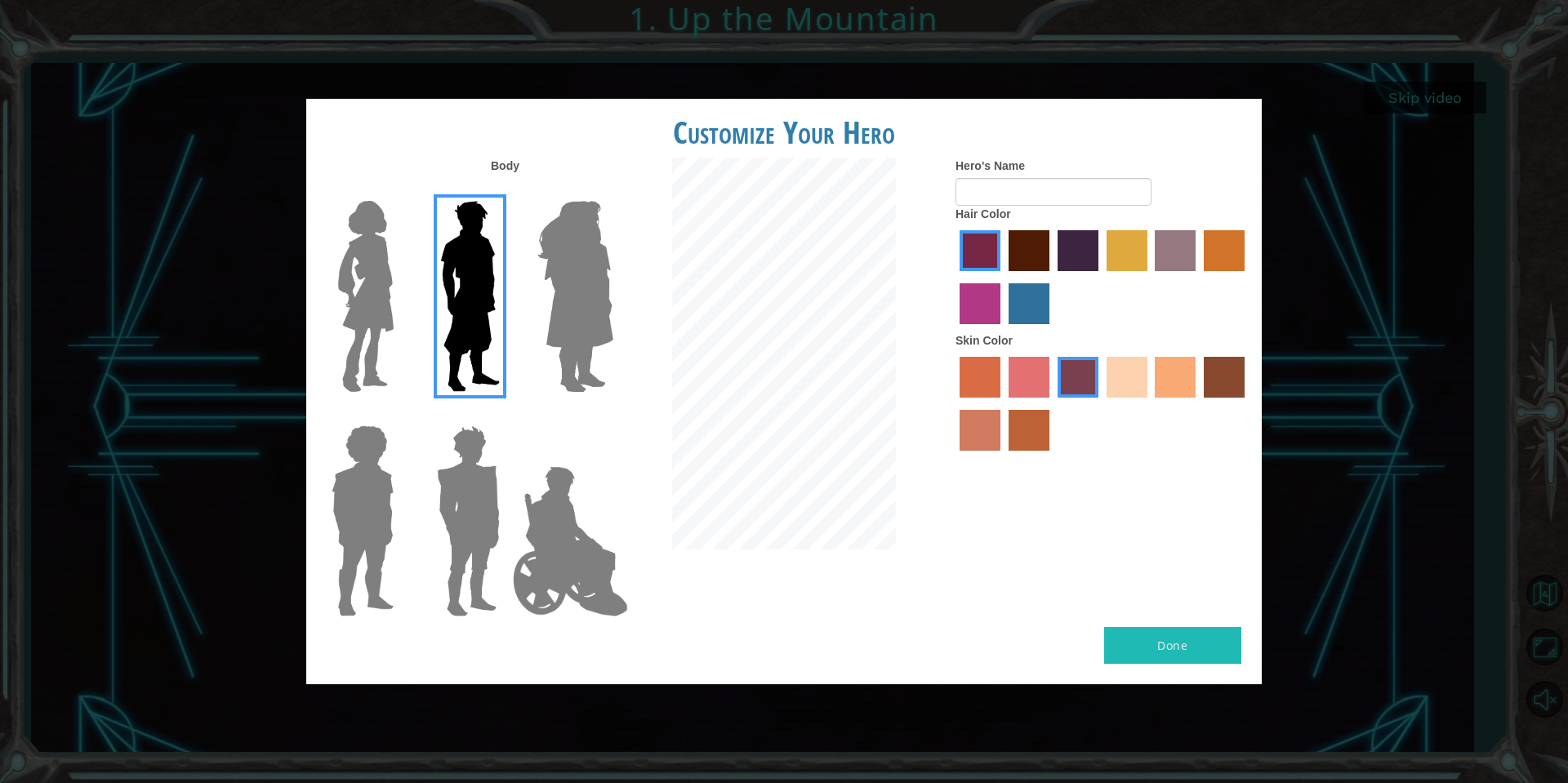 click at bounding box center [1078, 251] 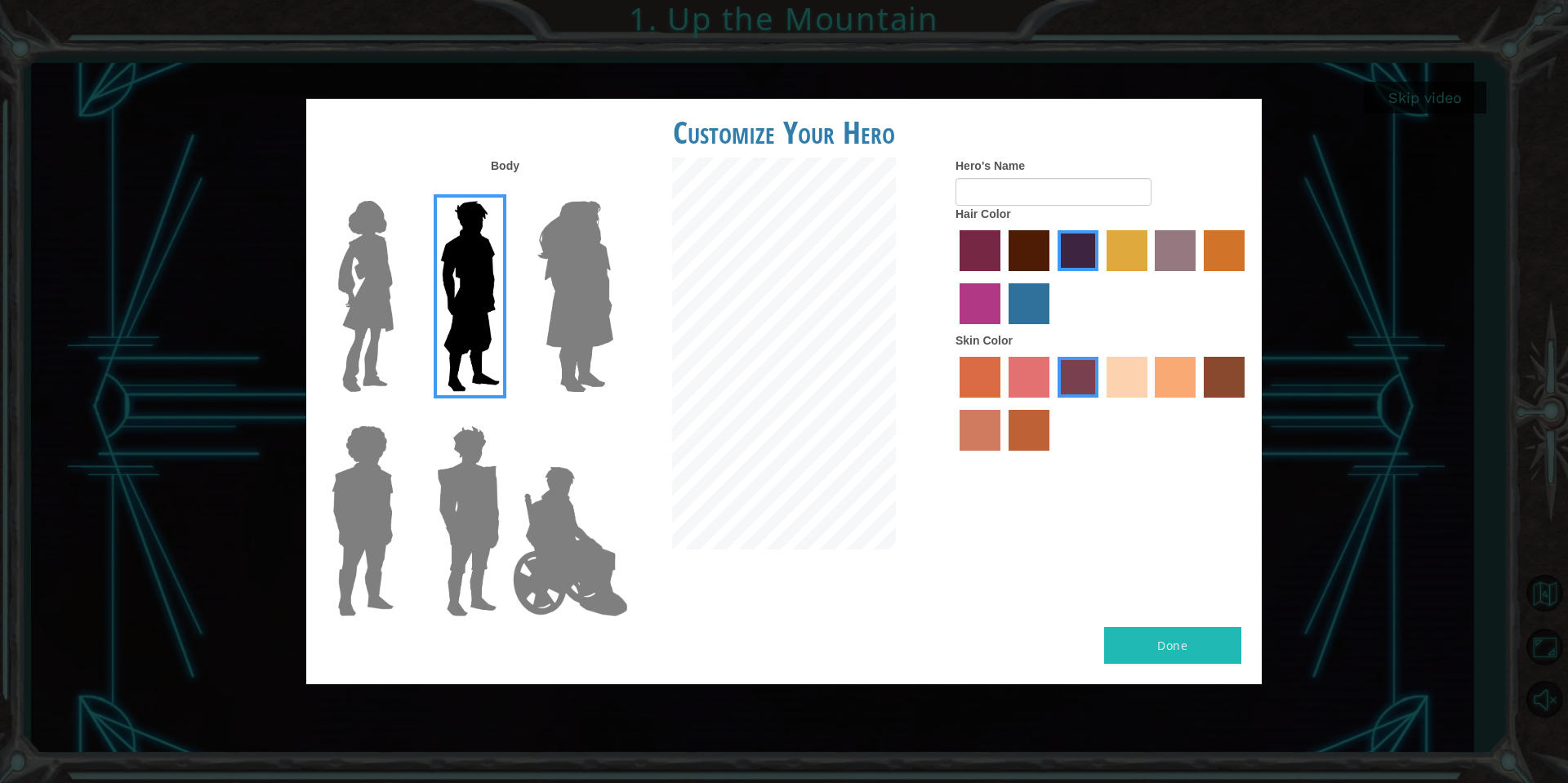 click at bounding box center [1175, 251] 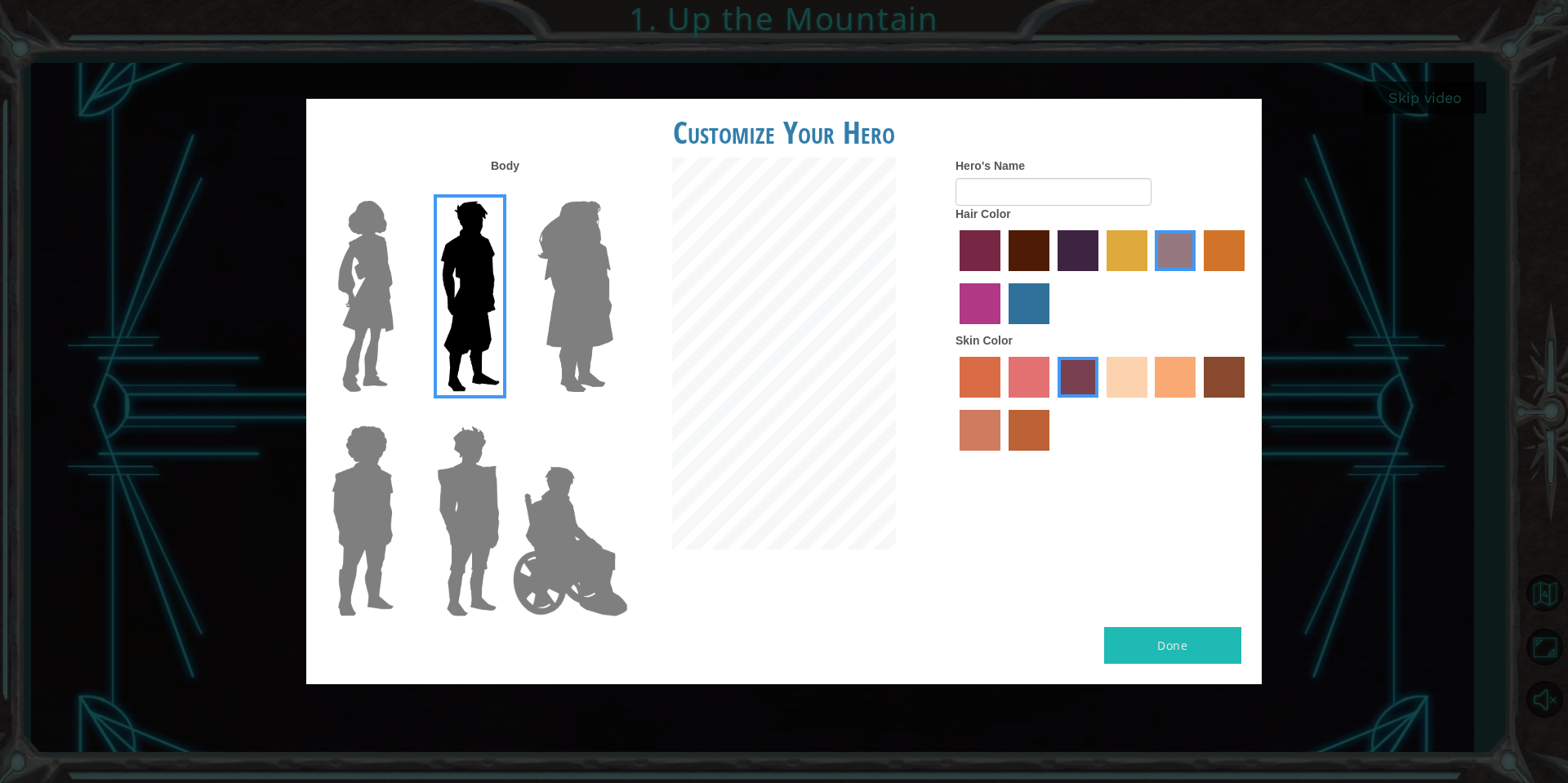 click at bounding box center (1029, 304) 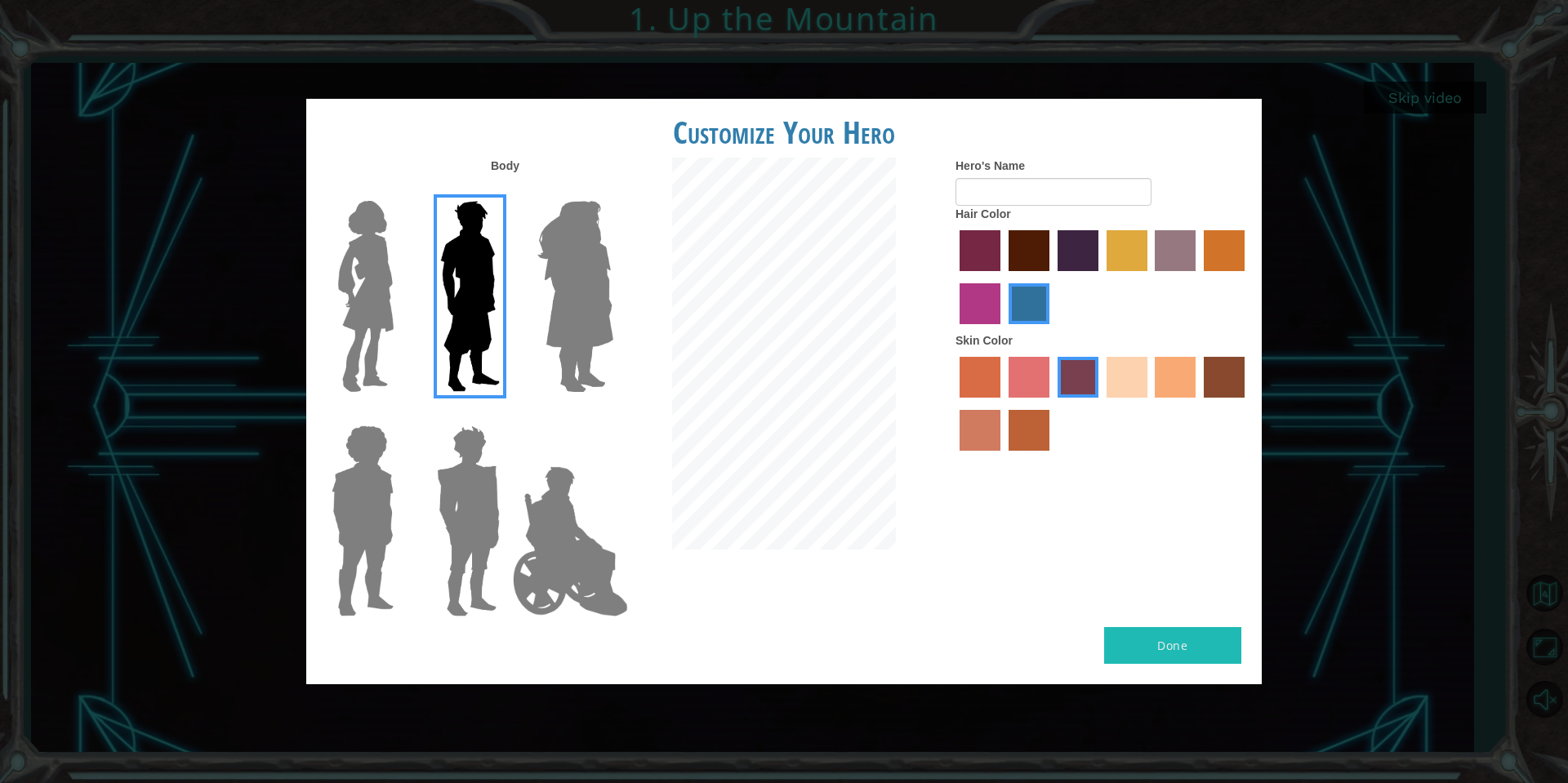 click at bounding box center (1029, 377) 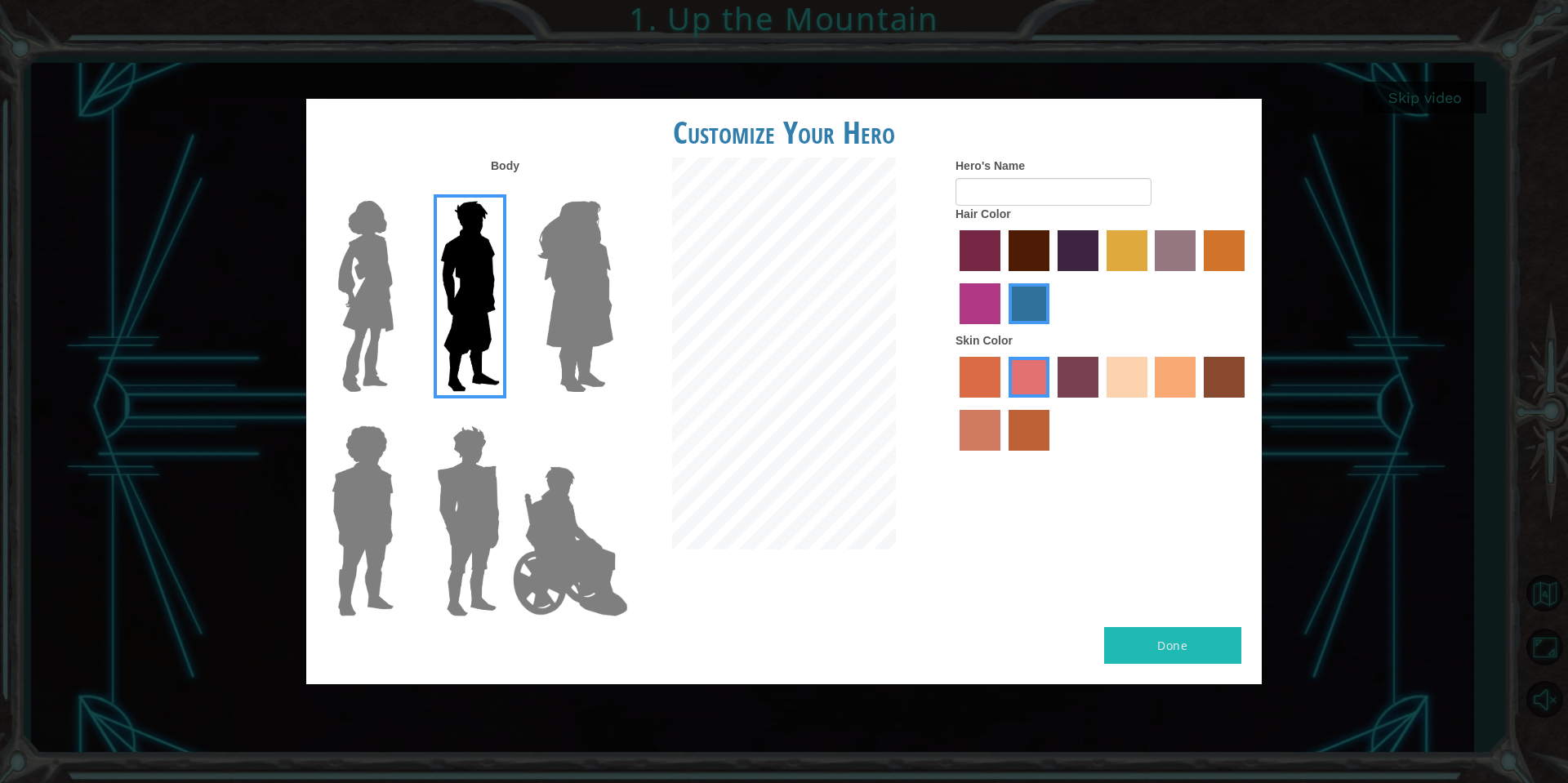 click at bounding box center (980, 251) 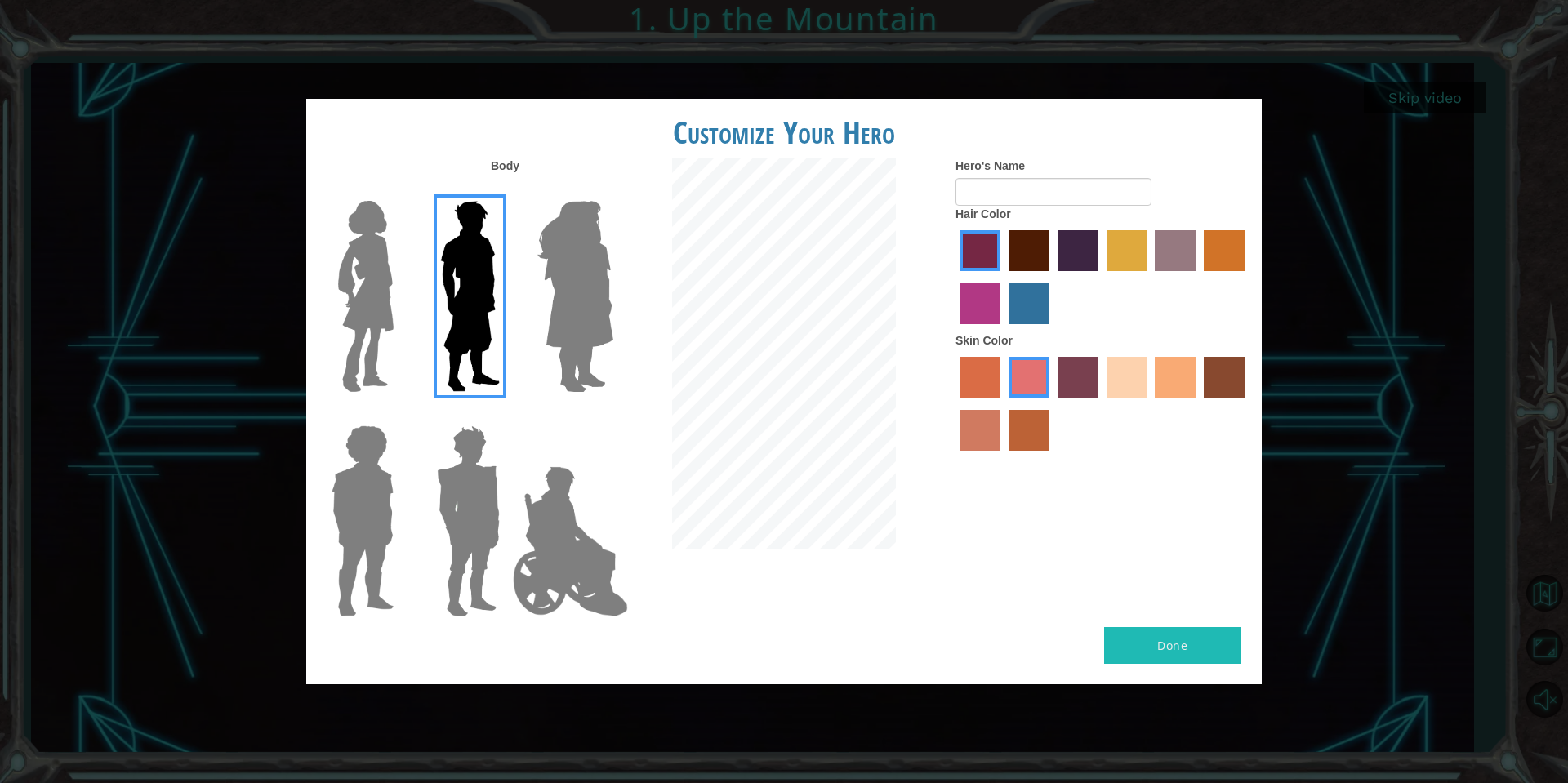 click at bounding box center [1029, 251] 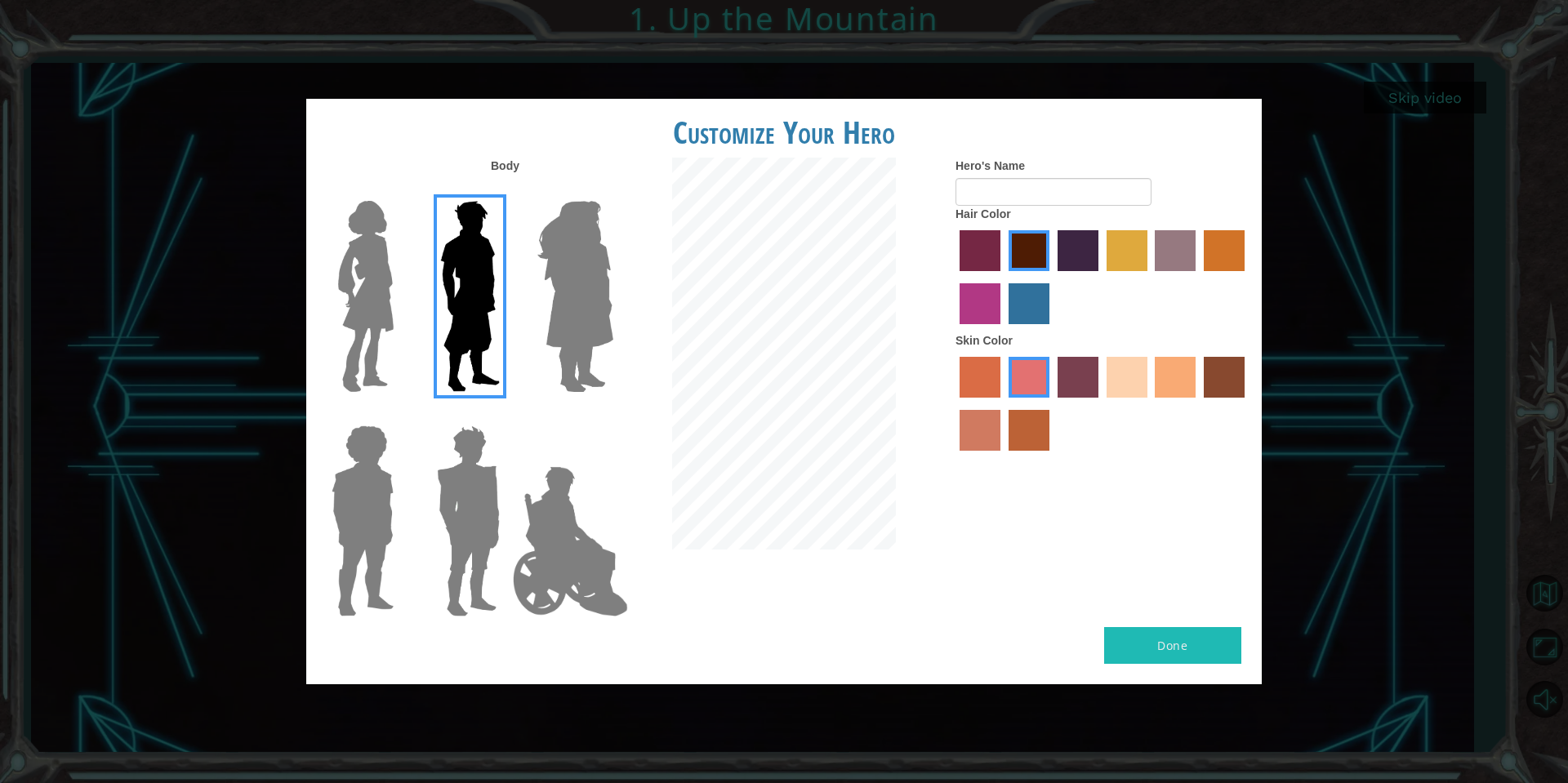 click at bounding box center [1127, 377] 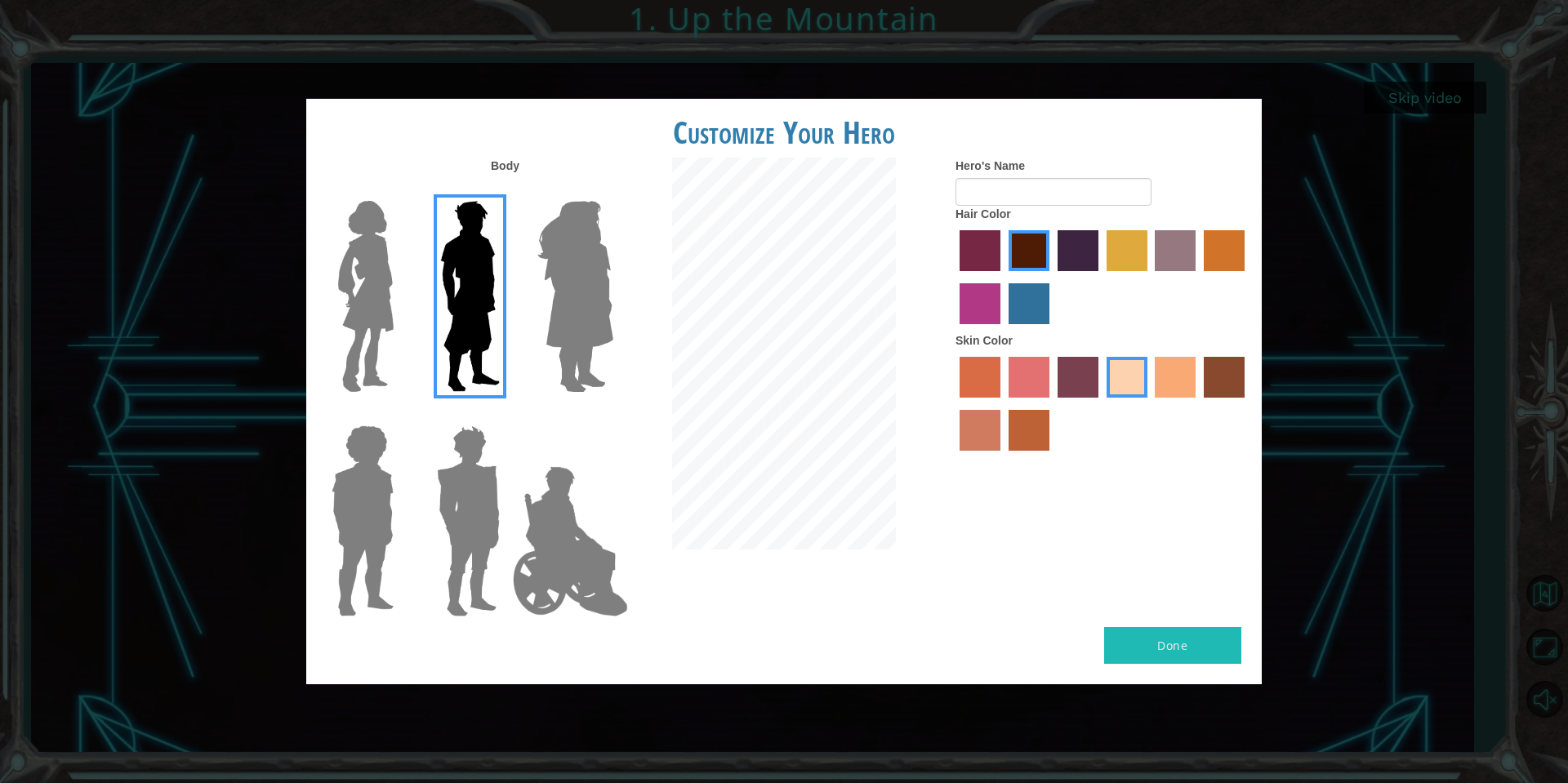 click at bounding box center [1175, 377] 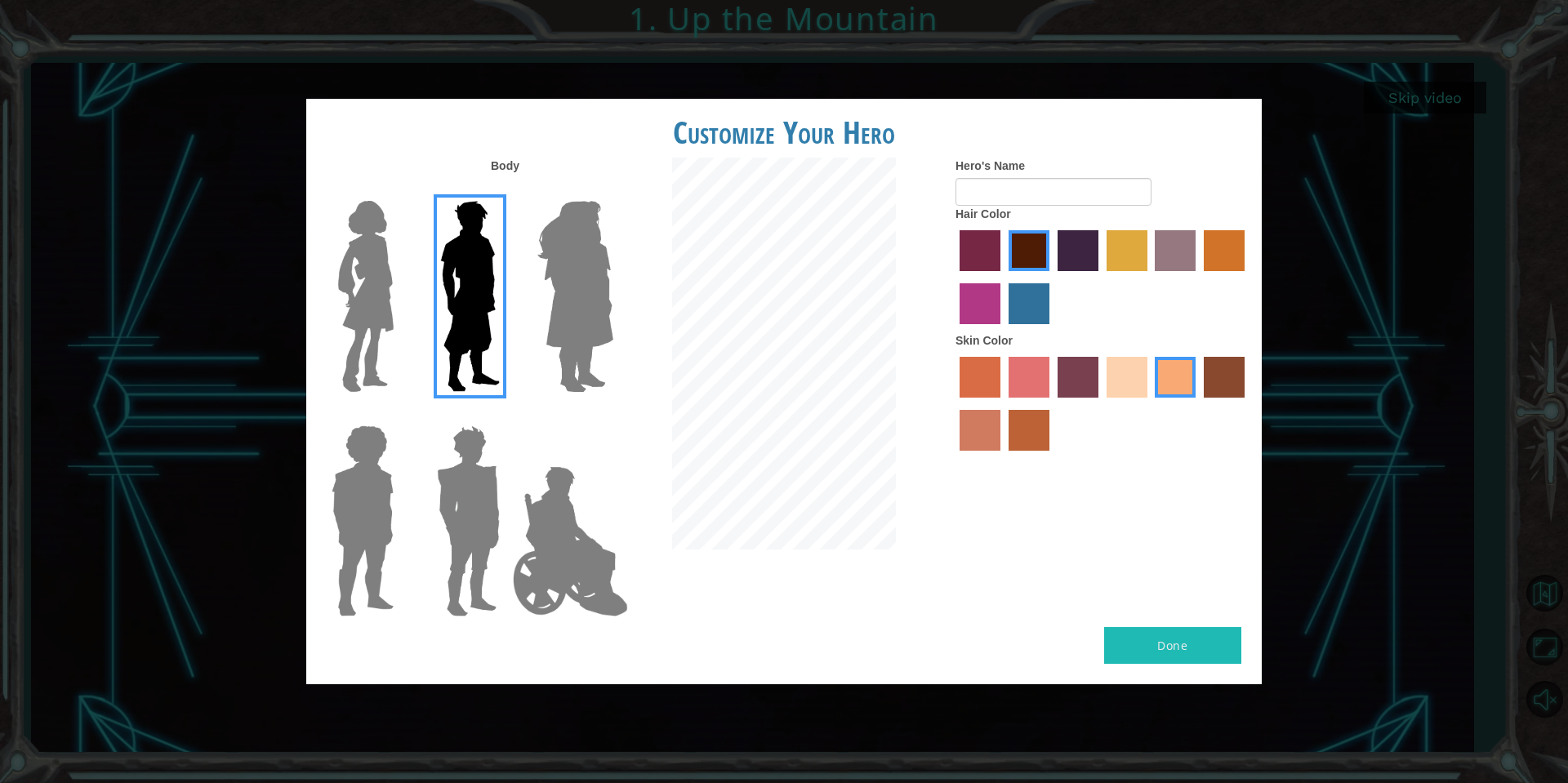 click at bounding box center (1127, 377) 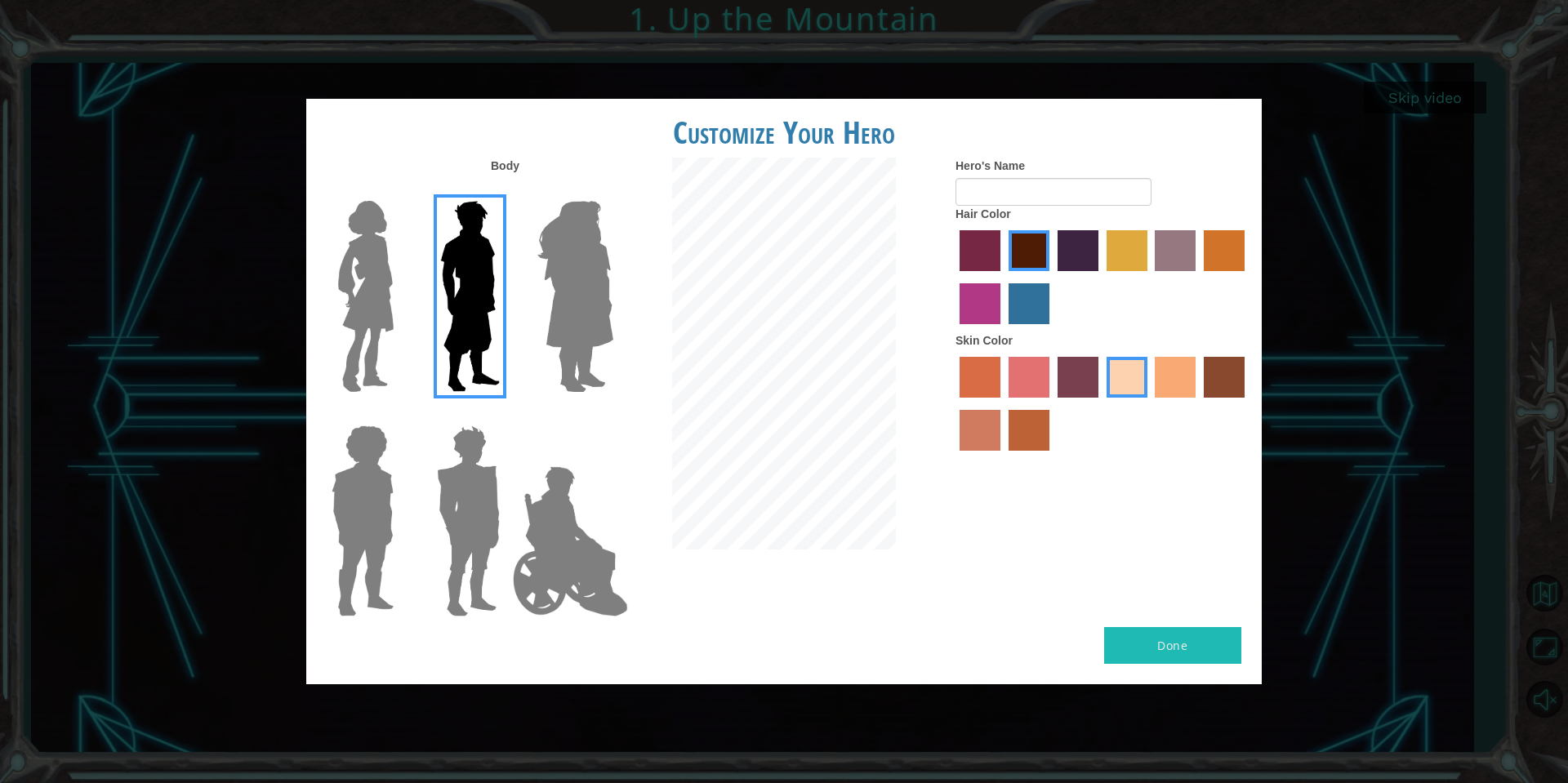 click at bounding box center (1102, 406) 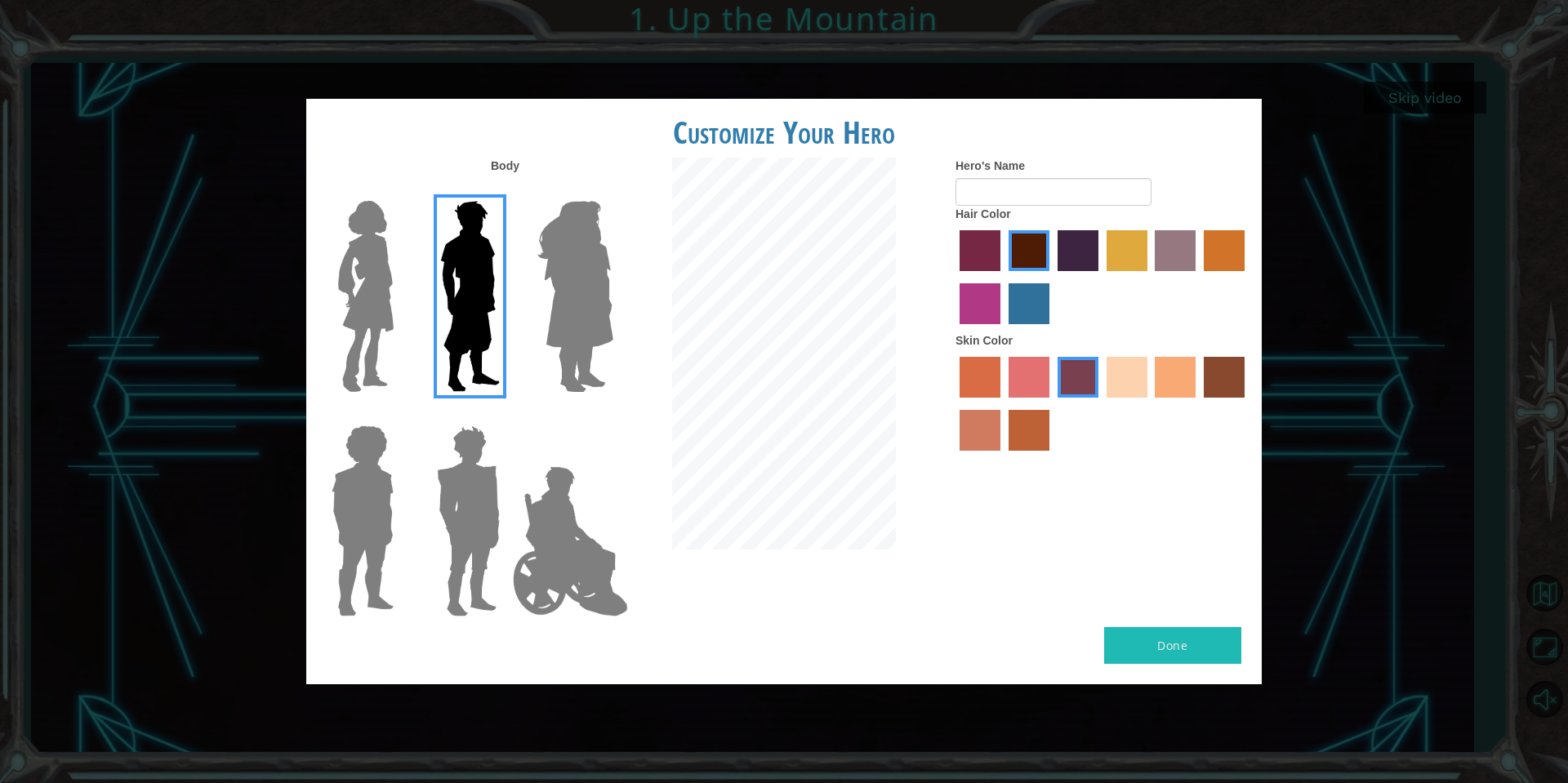 click at bounding box center (1127, 377) 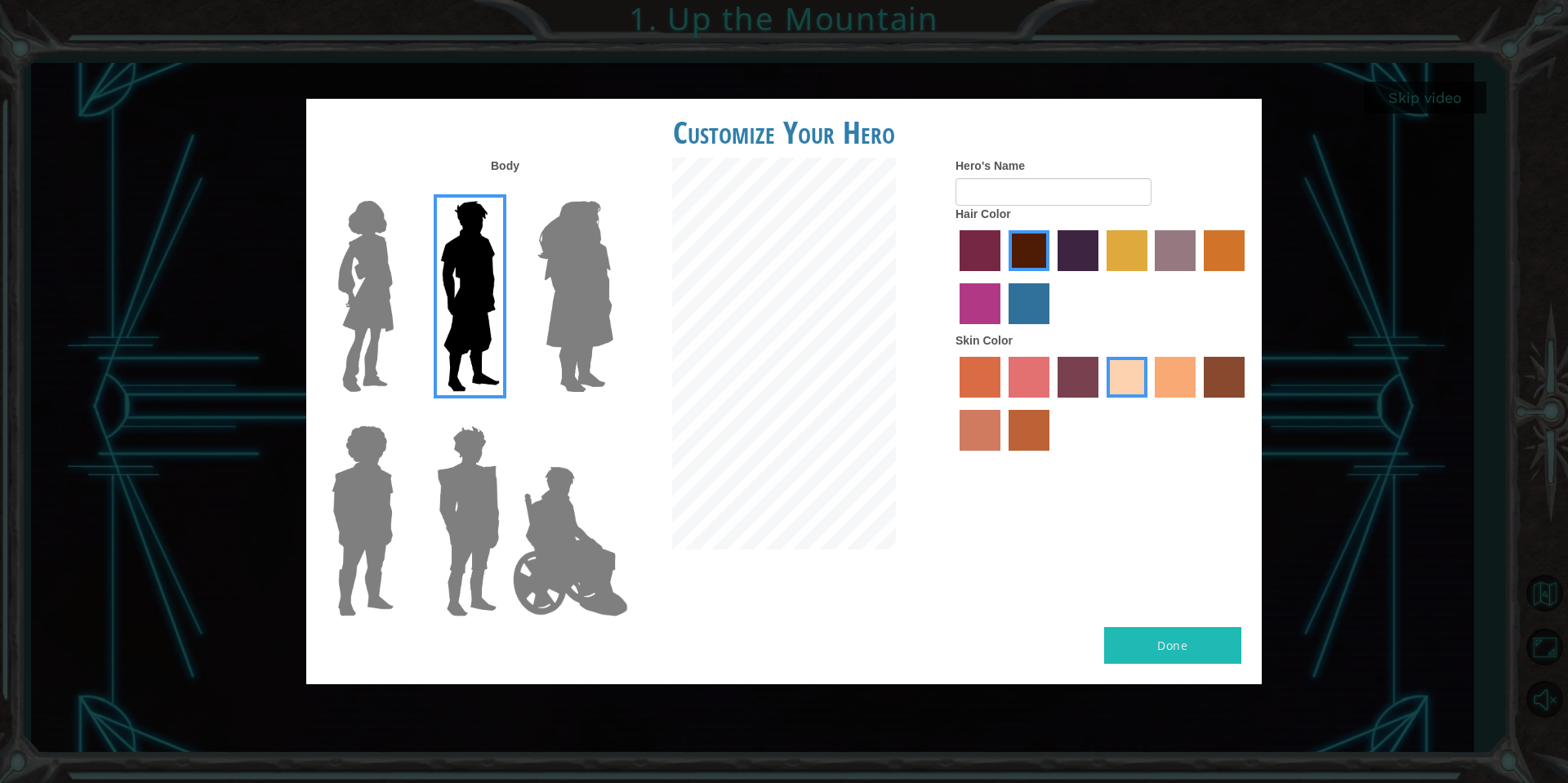 click at bounding box center (1102, 406) 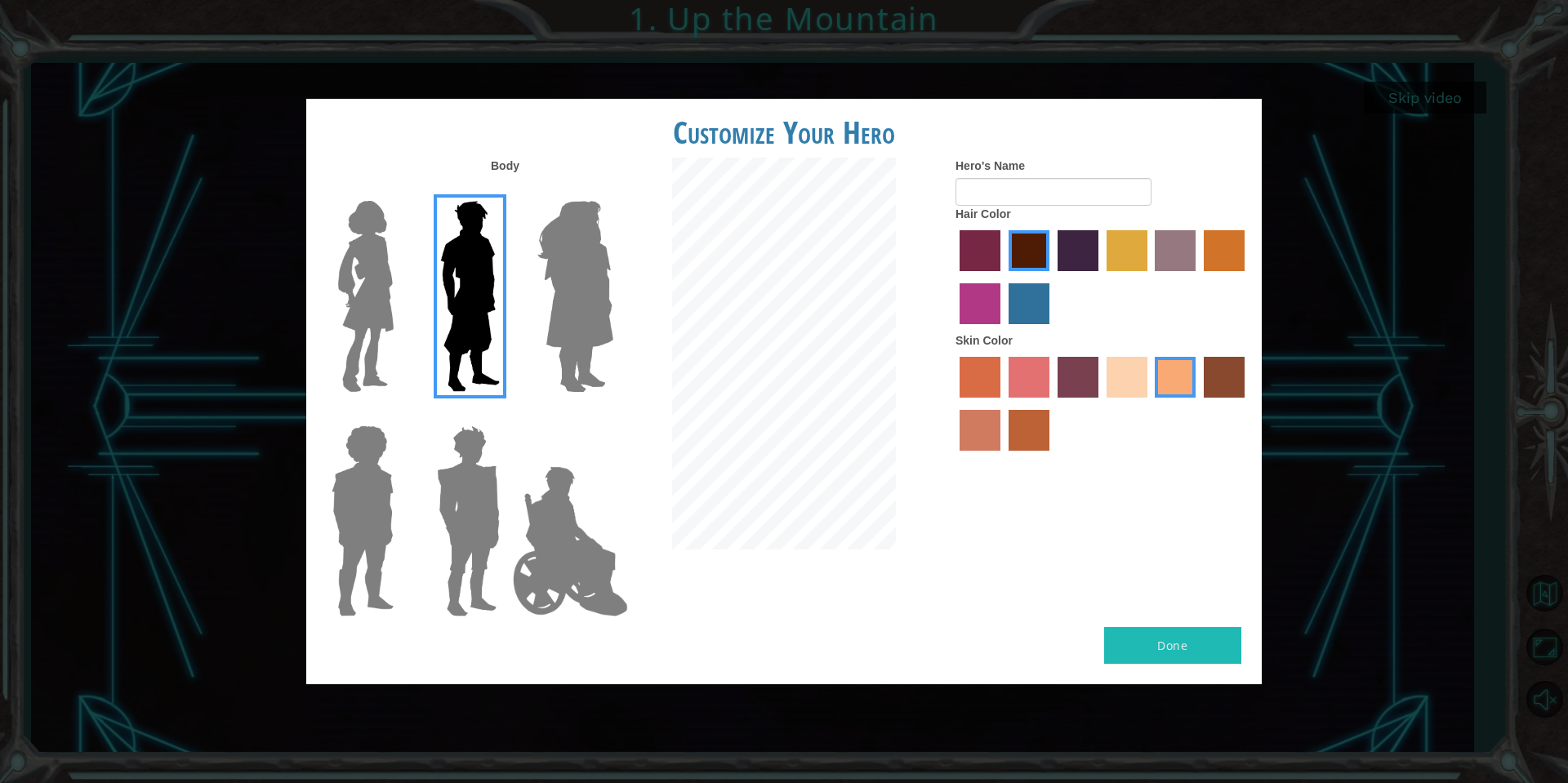 click on "Done" at bounding box center [1173, 645] 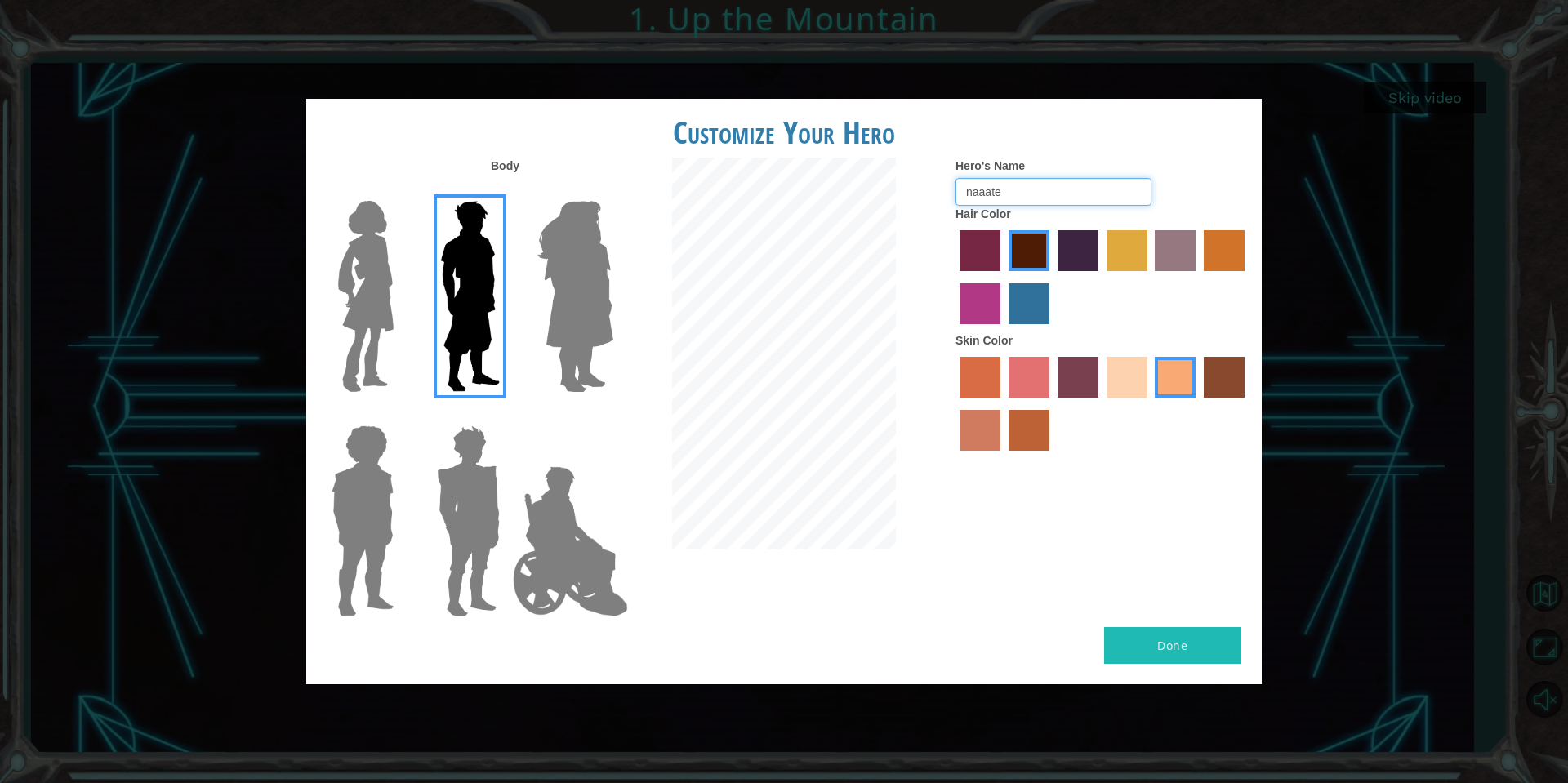 type on "naaate" 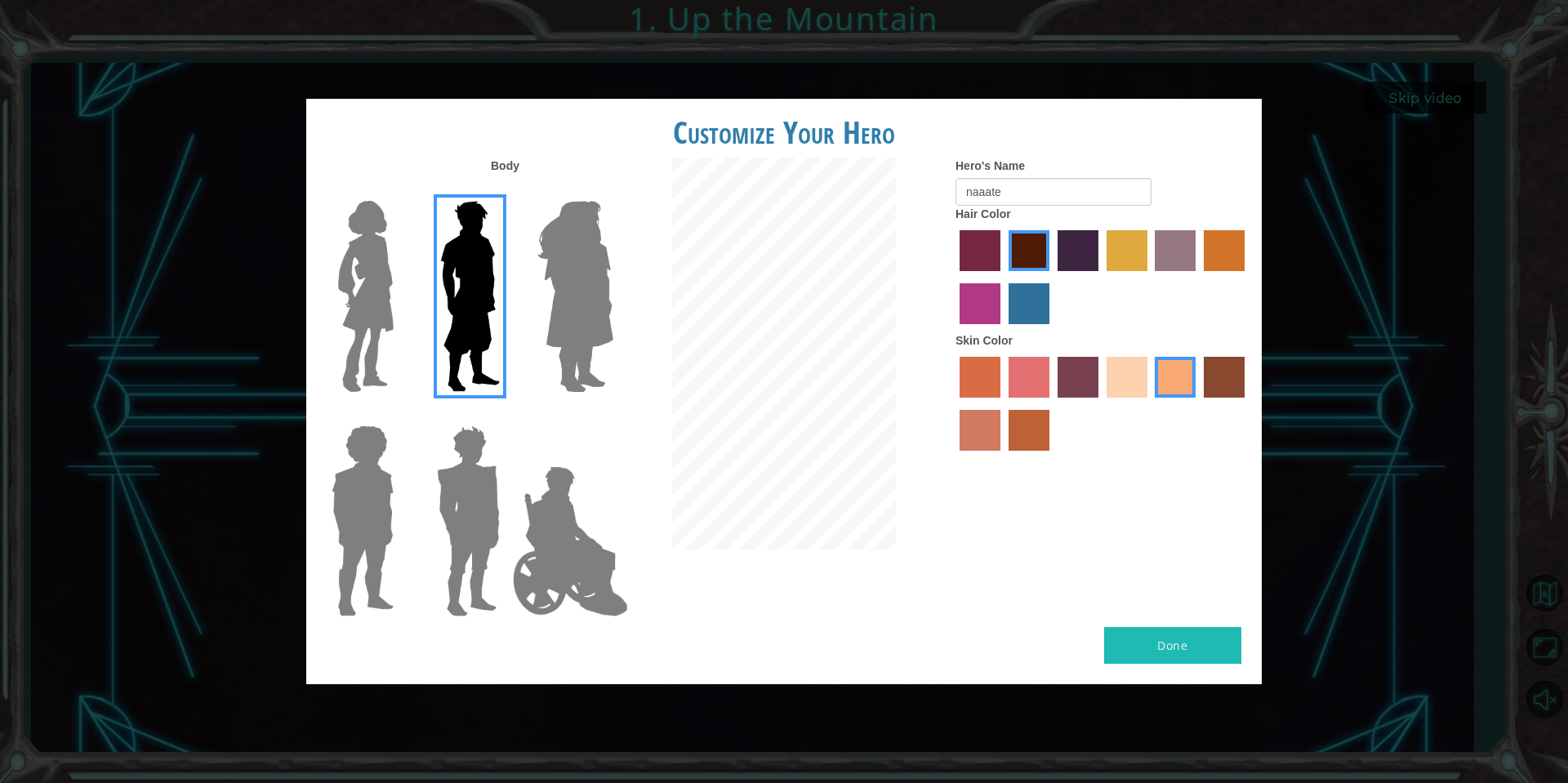 click on "Done" at bounding box center [1173, 645] 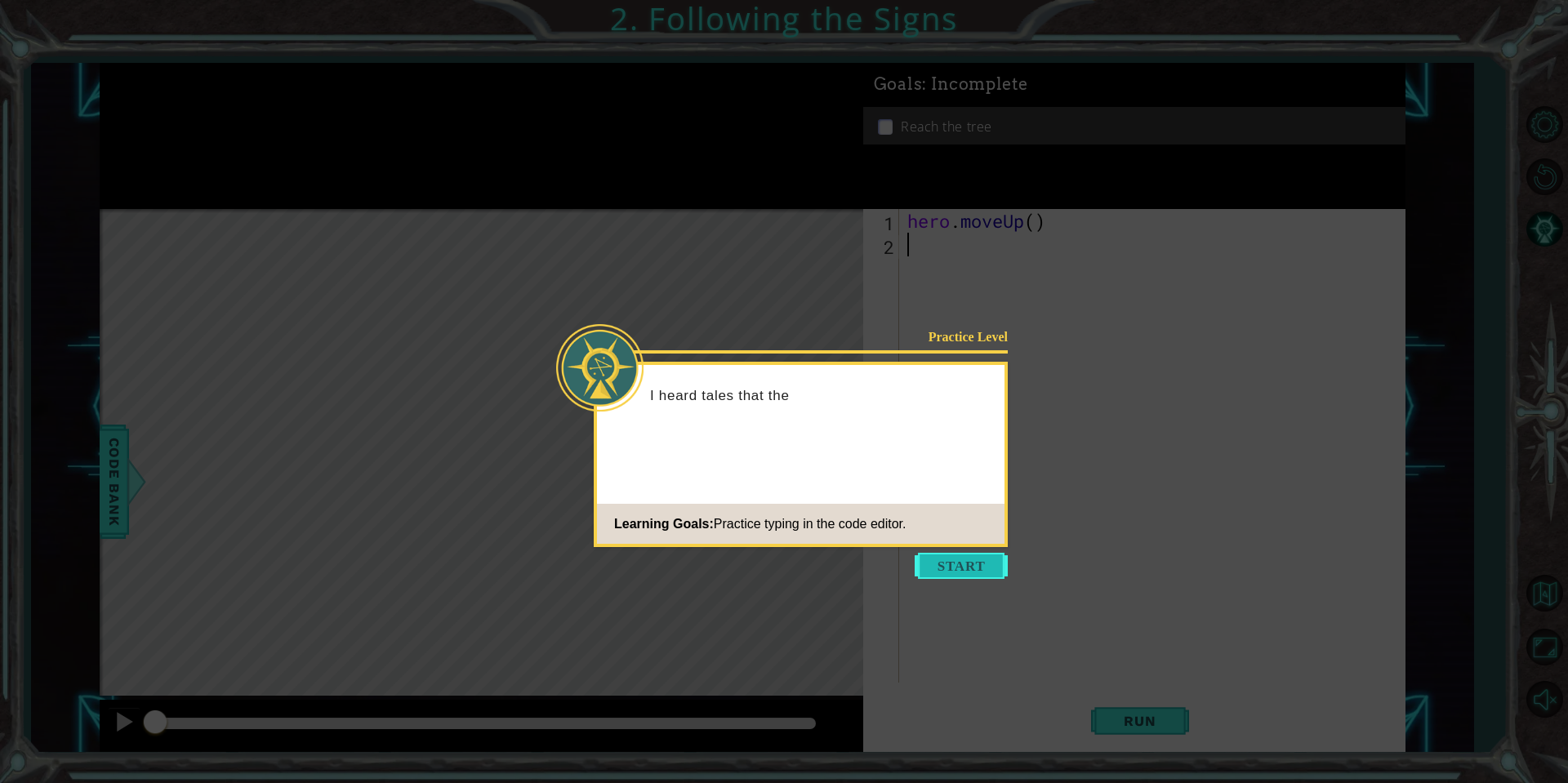 click at bounding box center [961, 566] 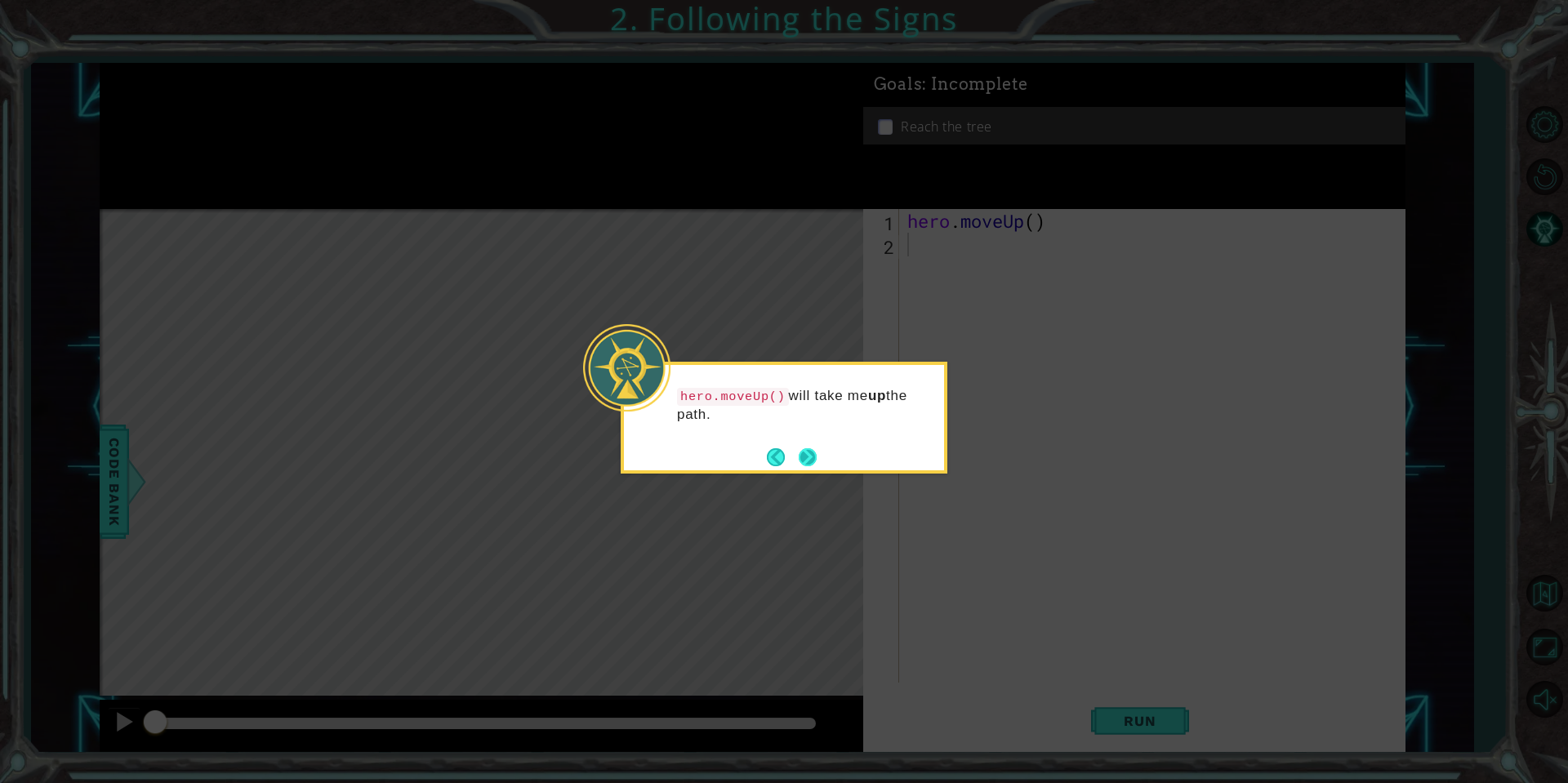 click at bounding box center [808, 457] 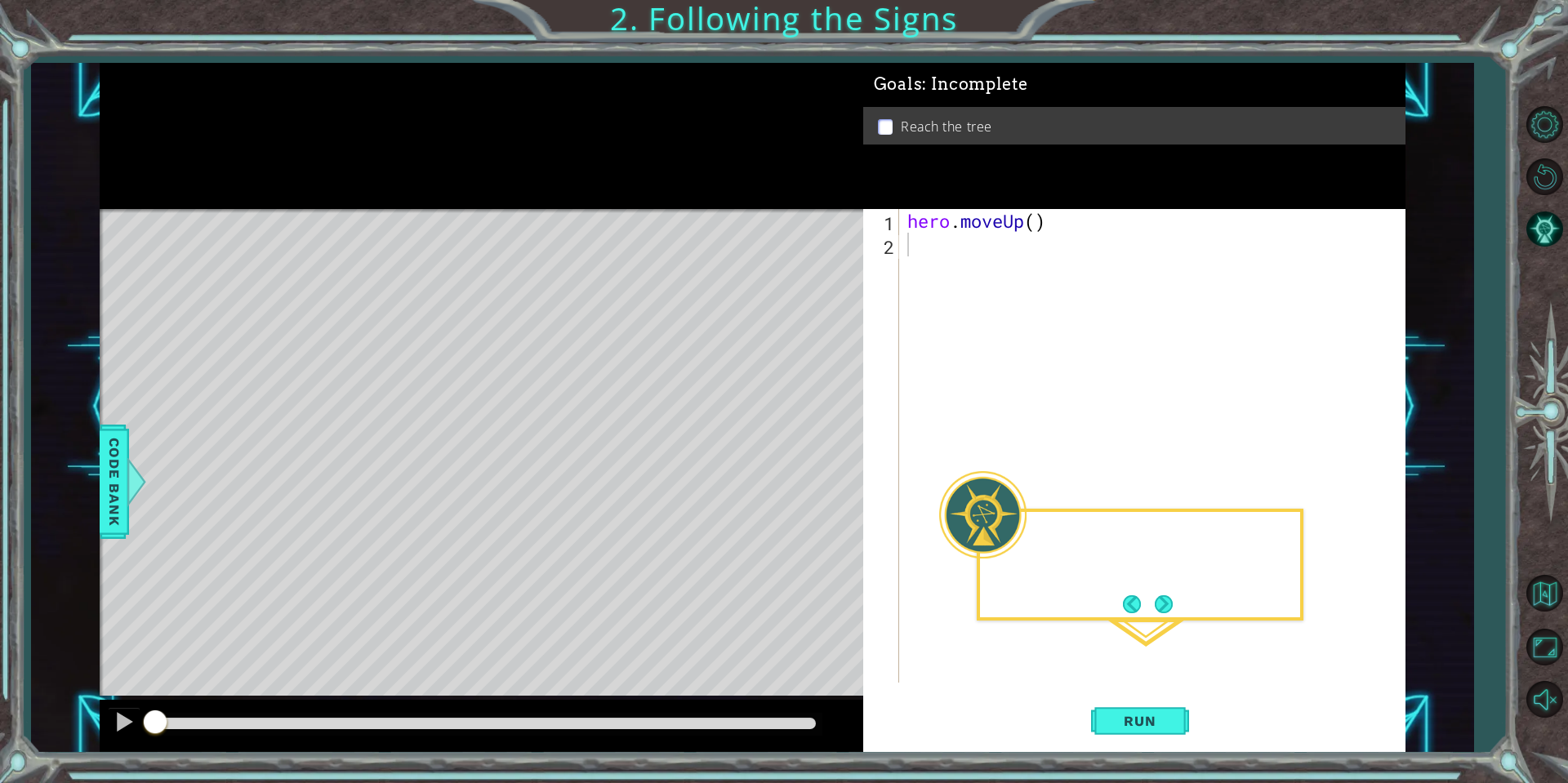 click at bounding box center [477, 449] 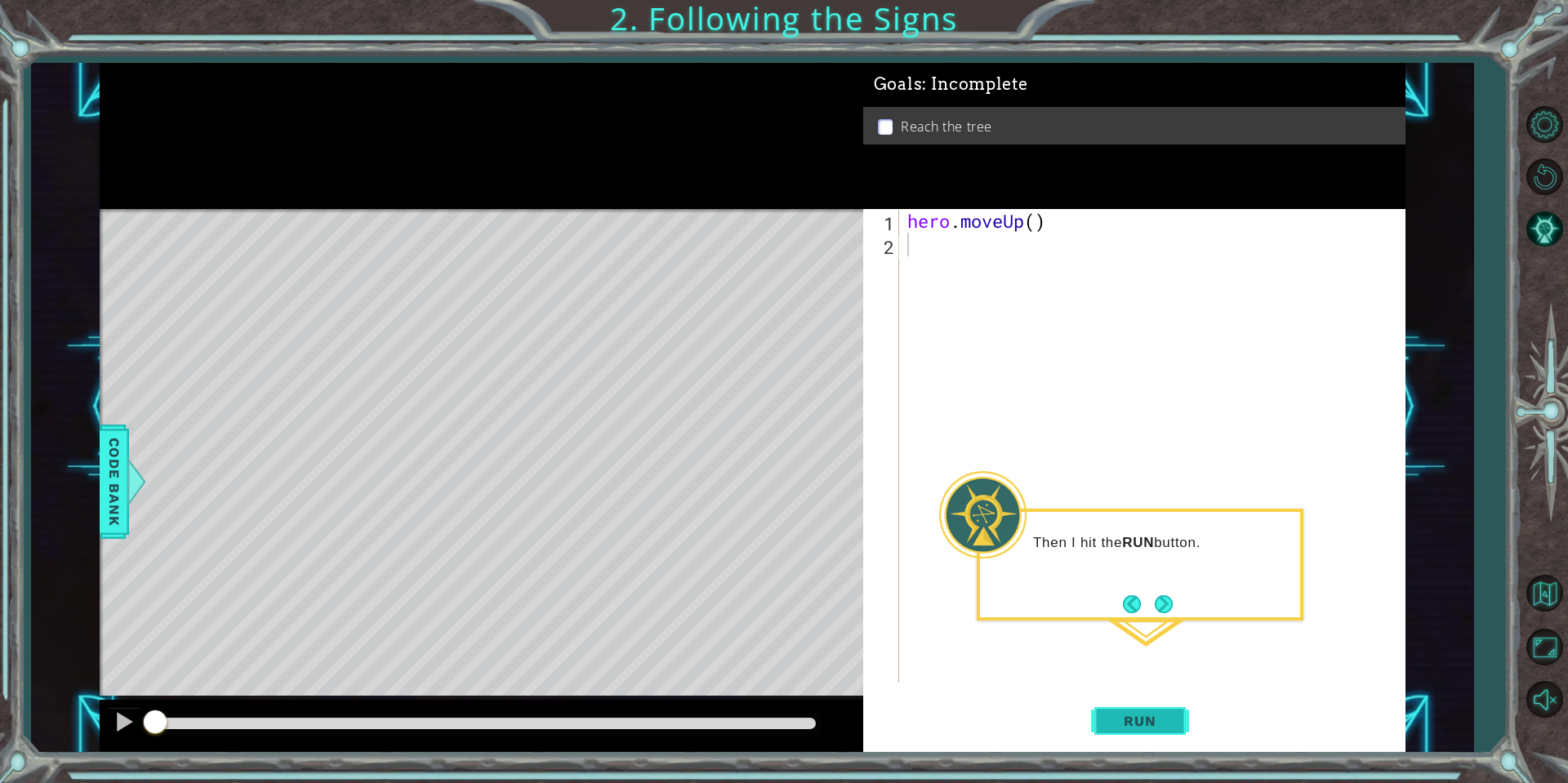 click on "Run" at bounding box center (1140, 721) 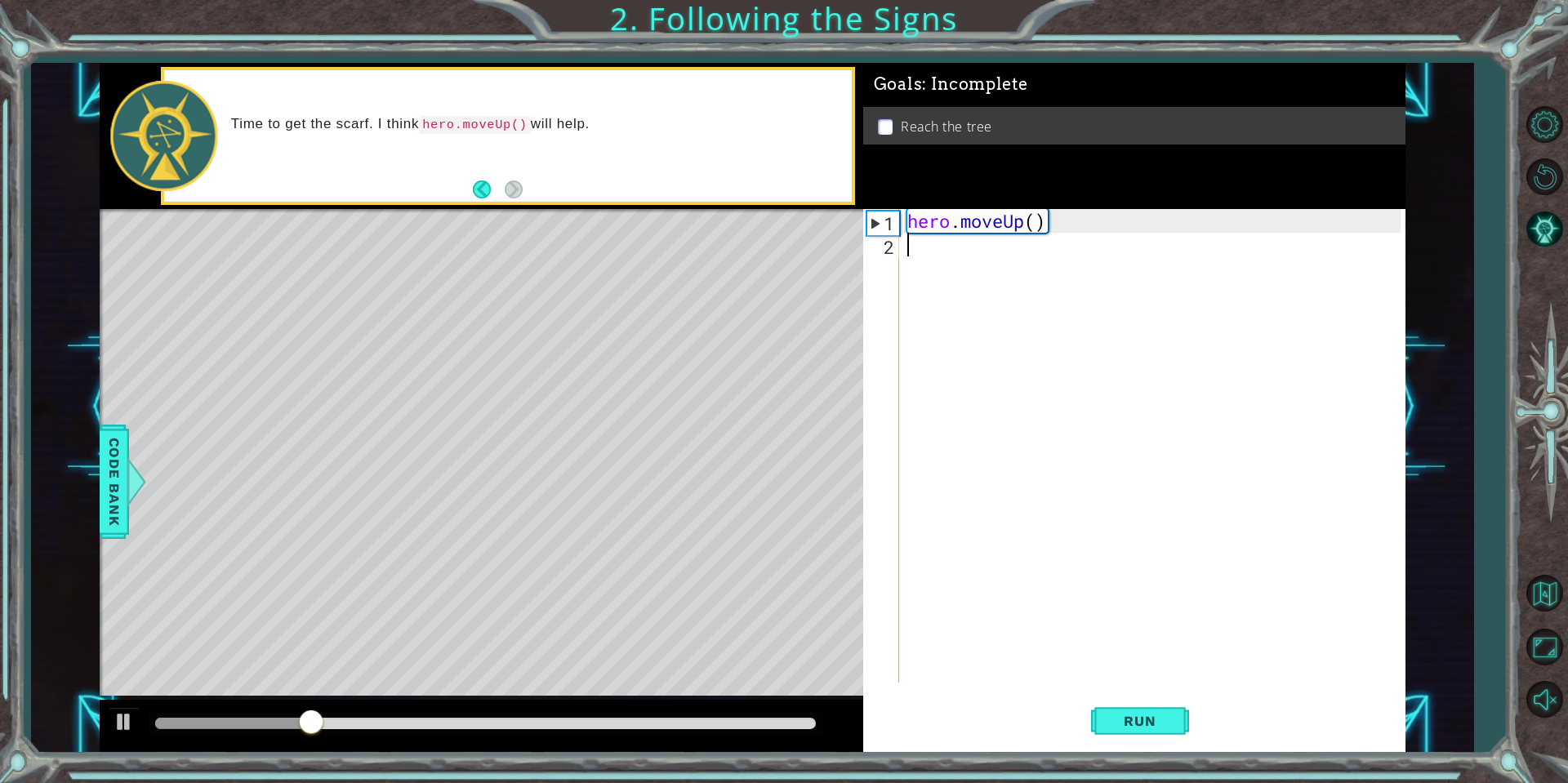 type on "he" 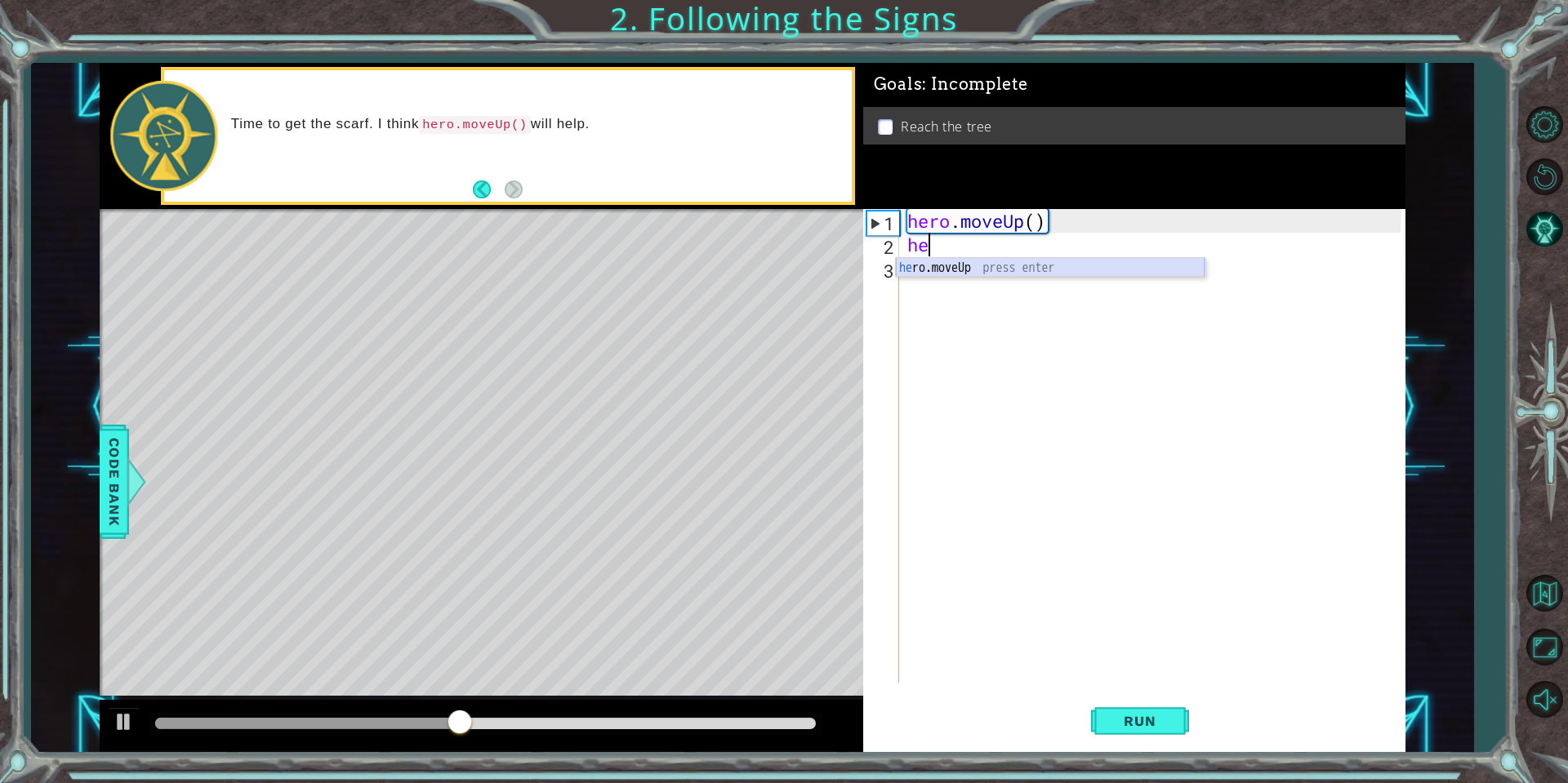 click on "he ro.moveUp press enter" at bounding box center (1050, 287) 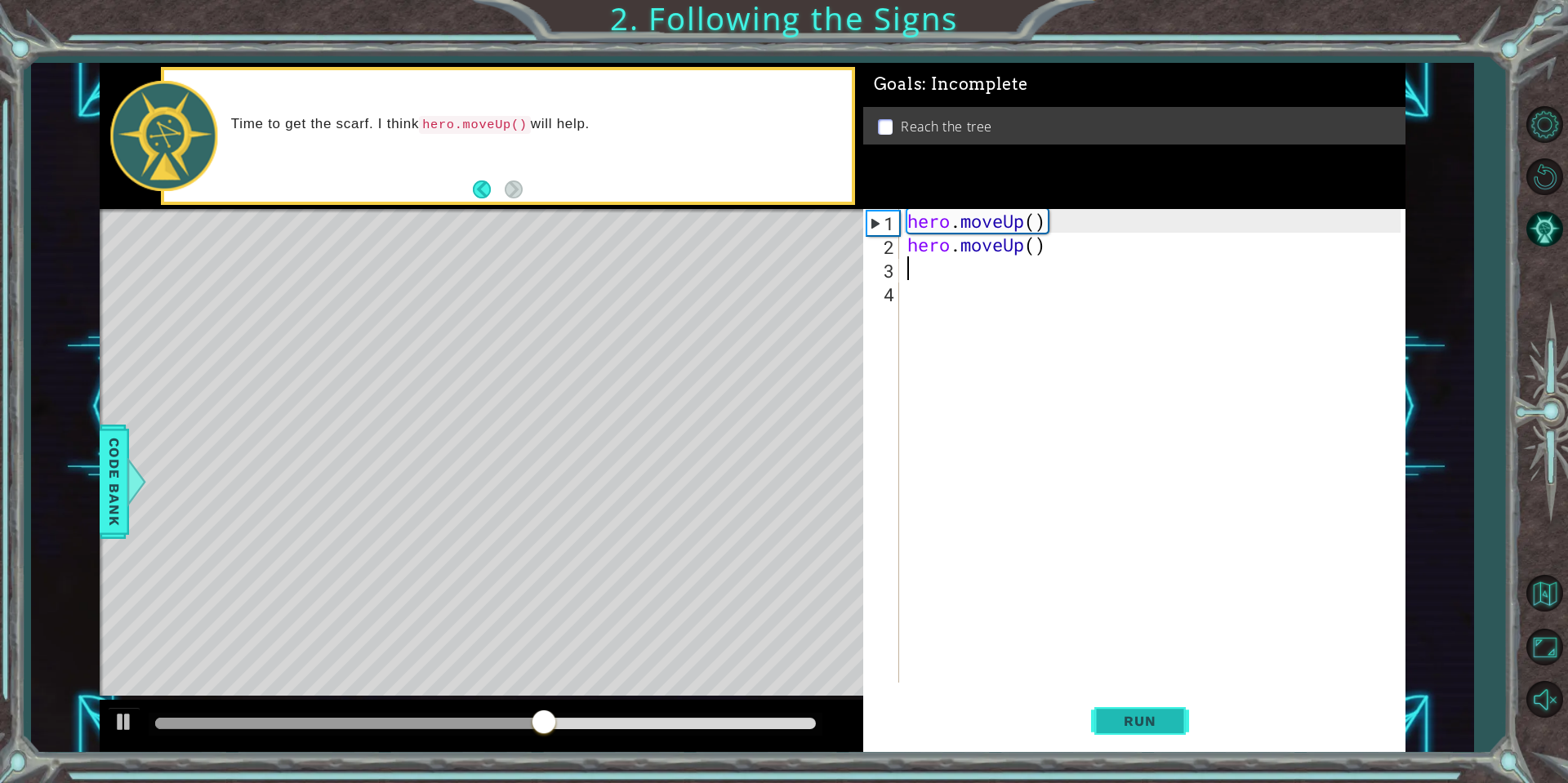 click on "Run" at bounding box center [1139, 721] 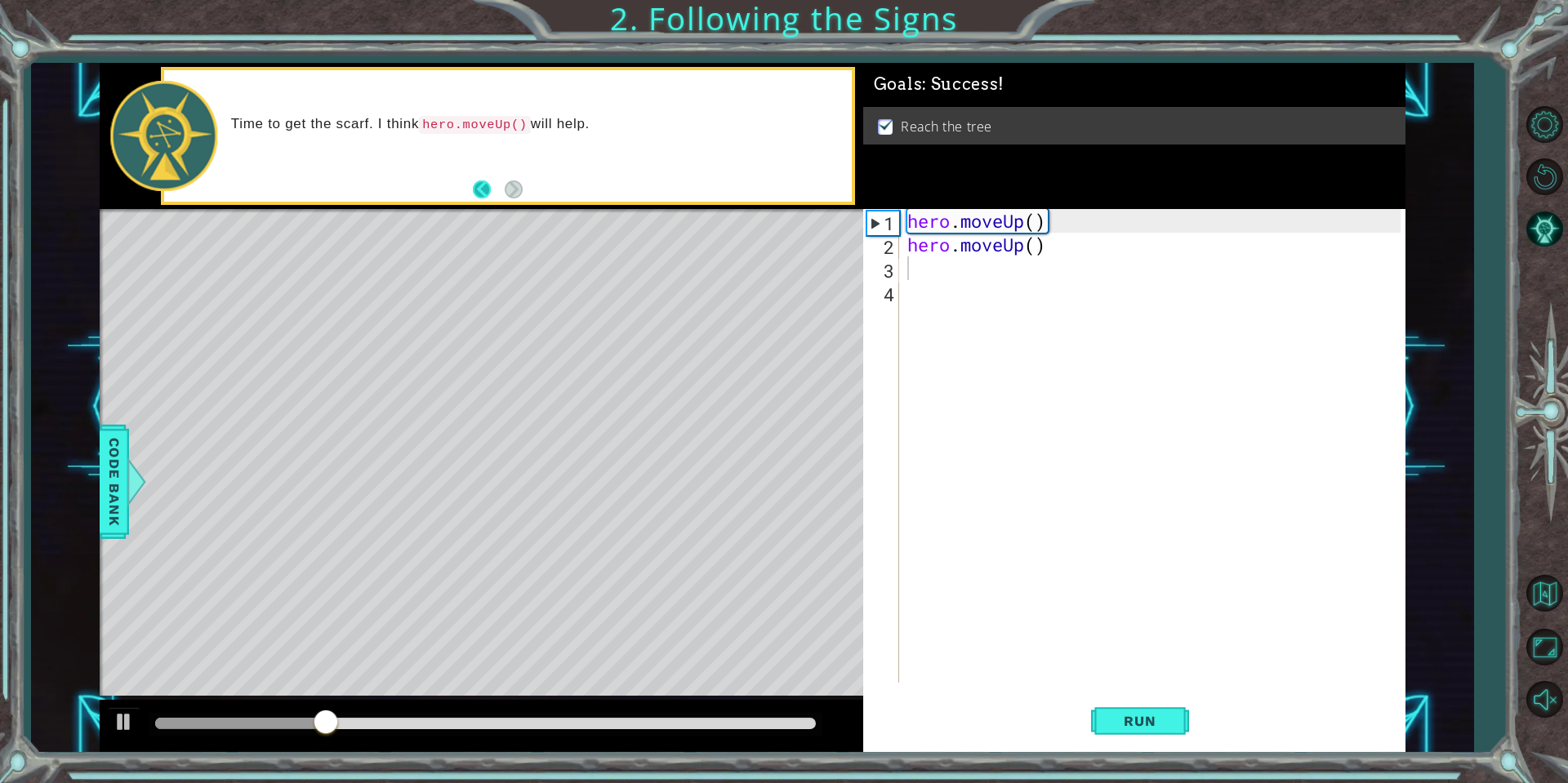 click at bounding box center [488, 189] 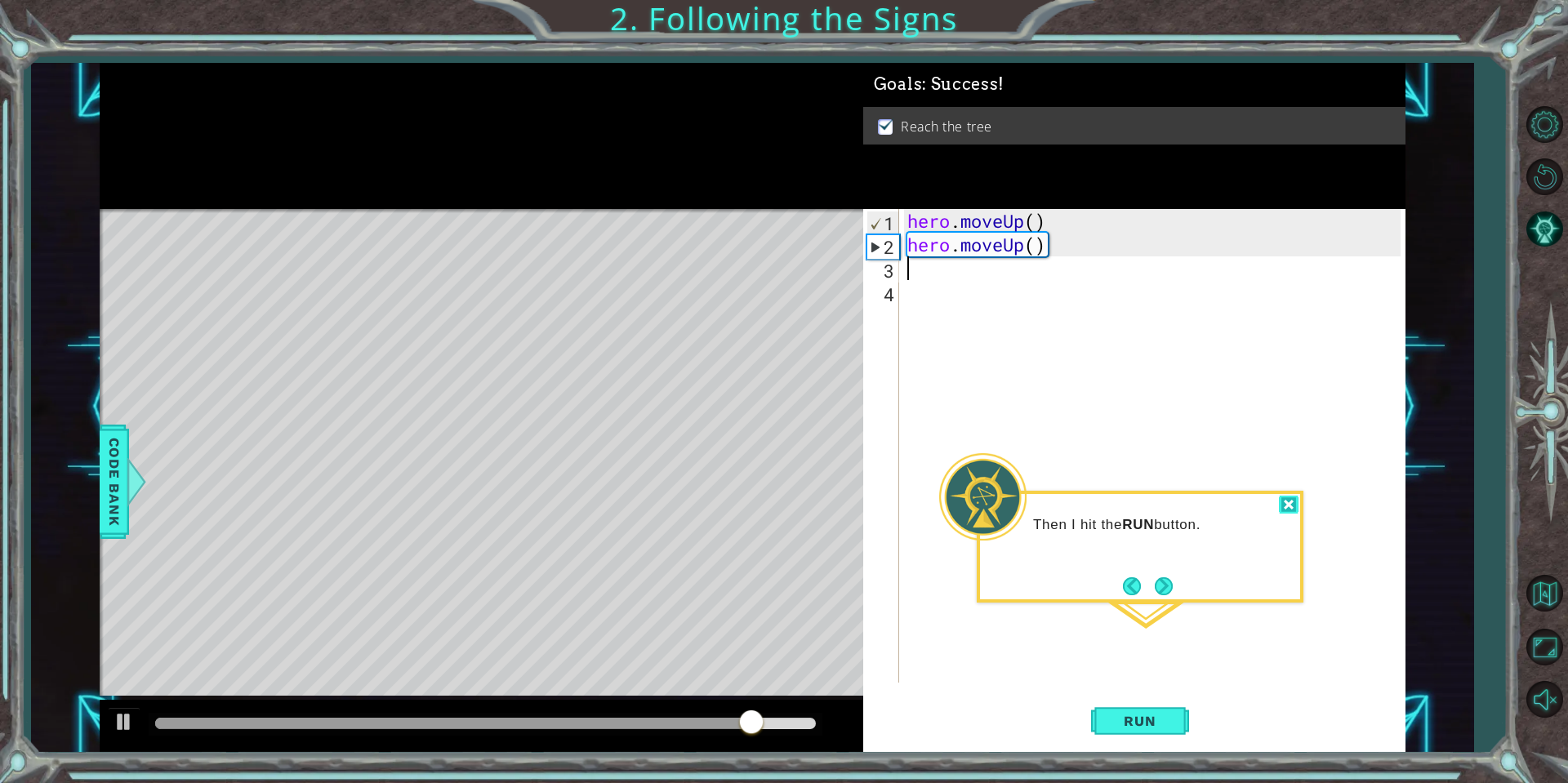 click at bounding box center (1289, 505) 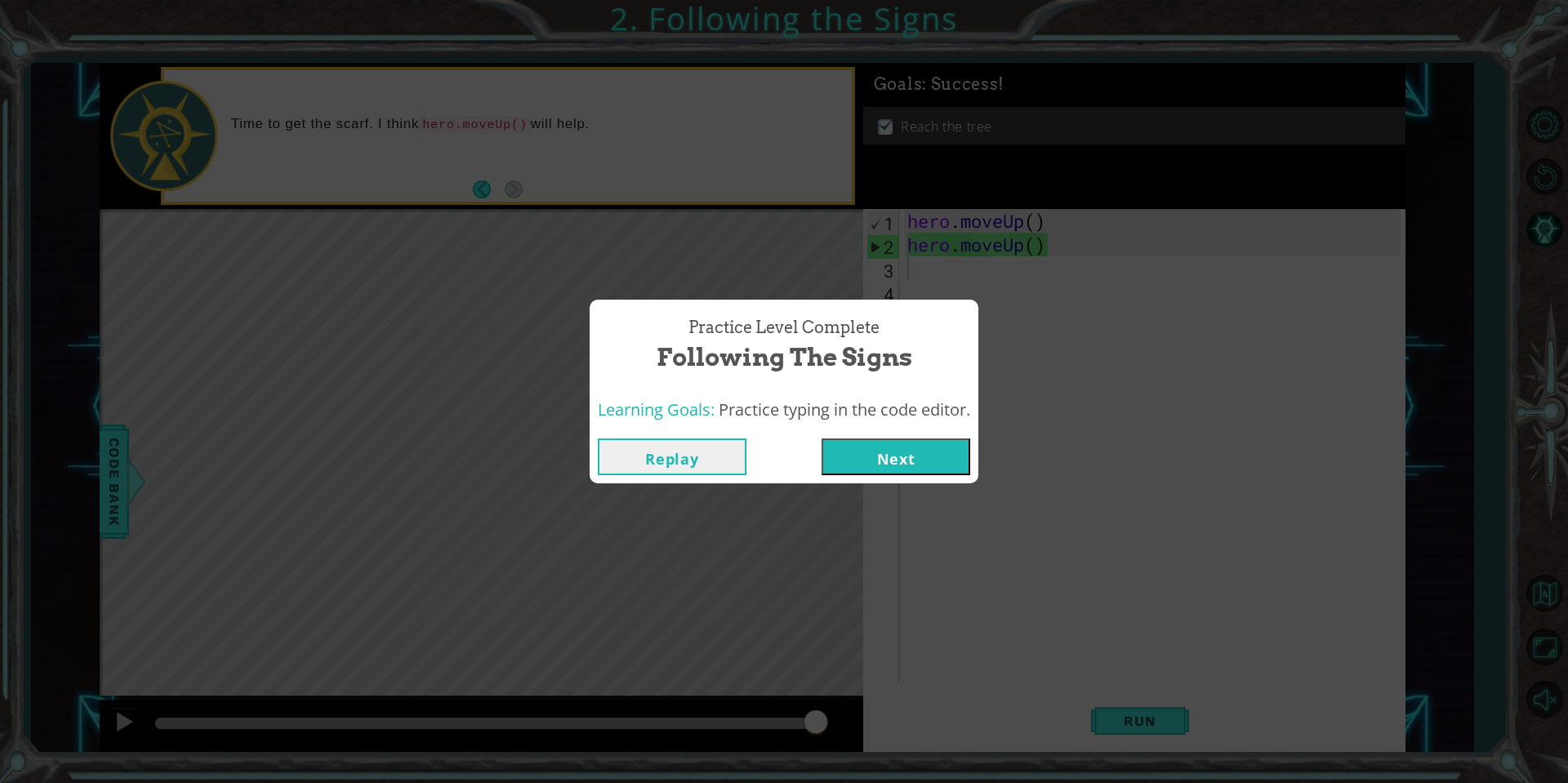 click on "Next" at bounding box center [896, 456] 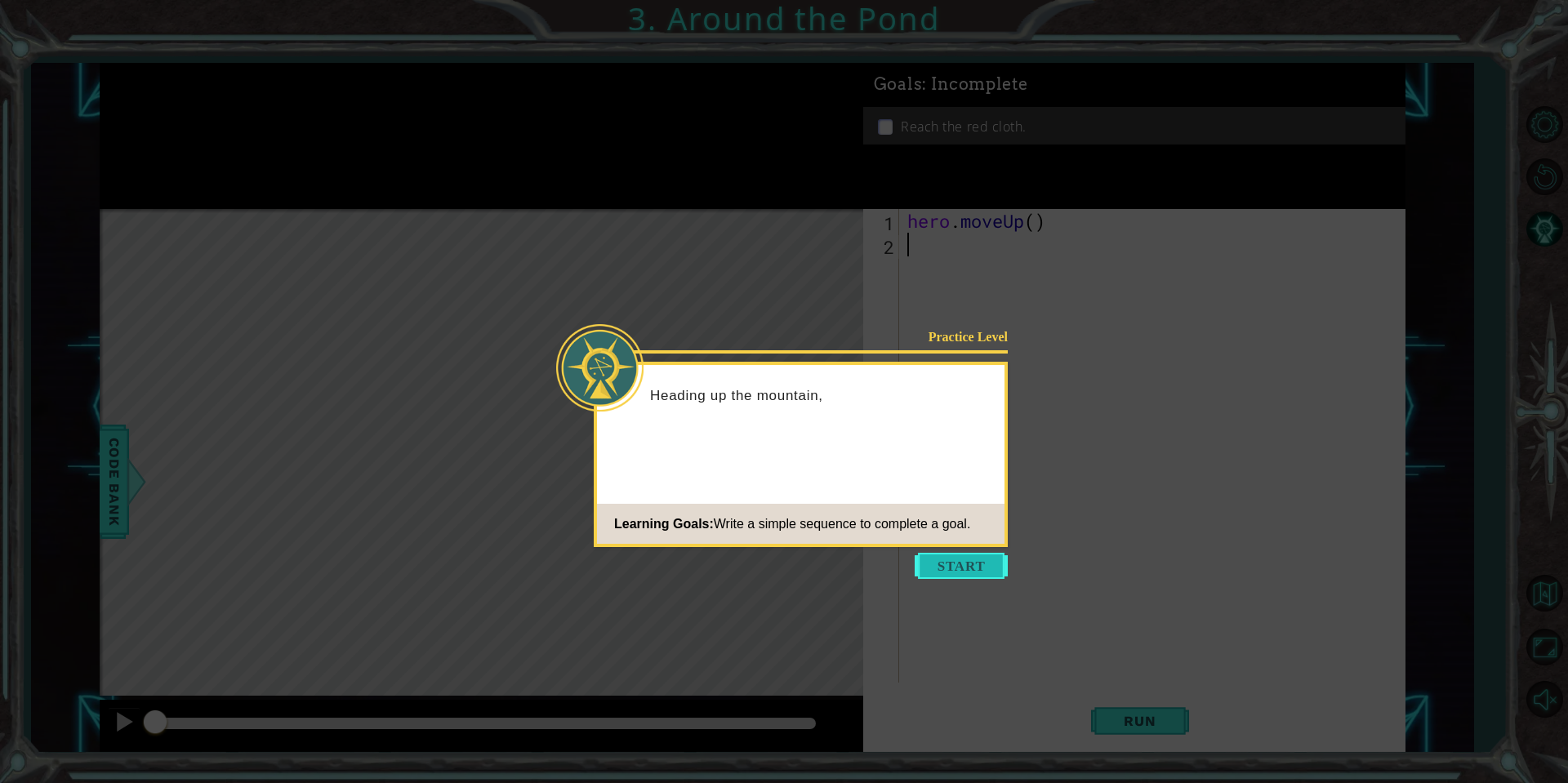 click at bounding box center (961, 566) 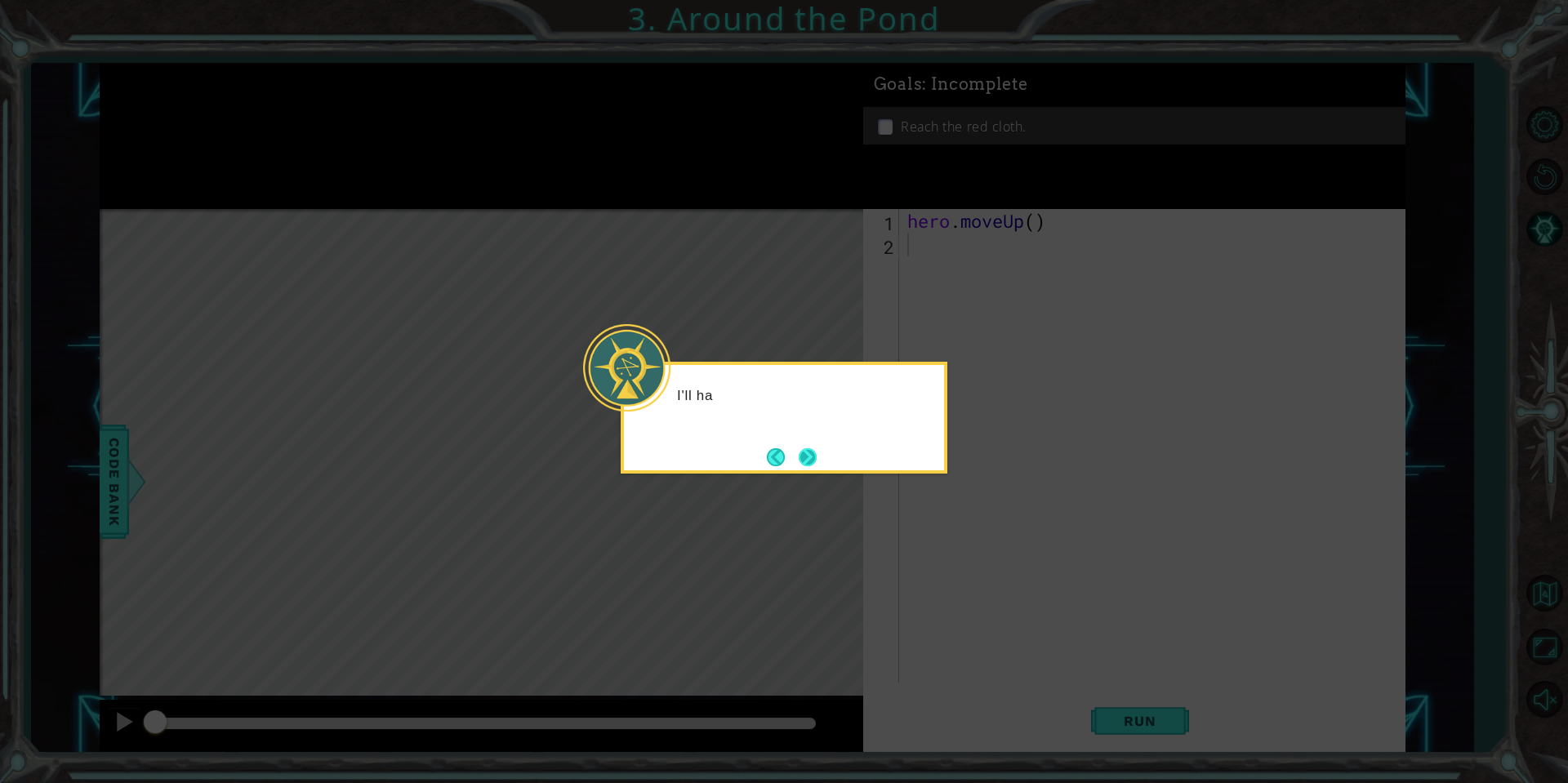 click at bounding box center (808, 457) 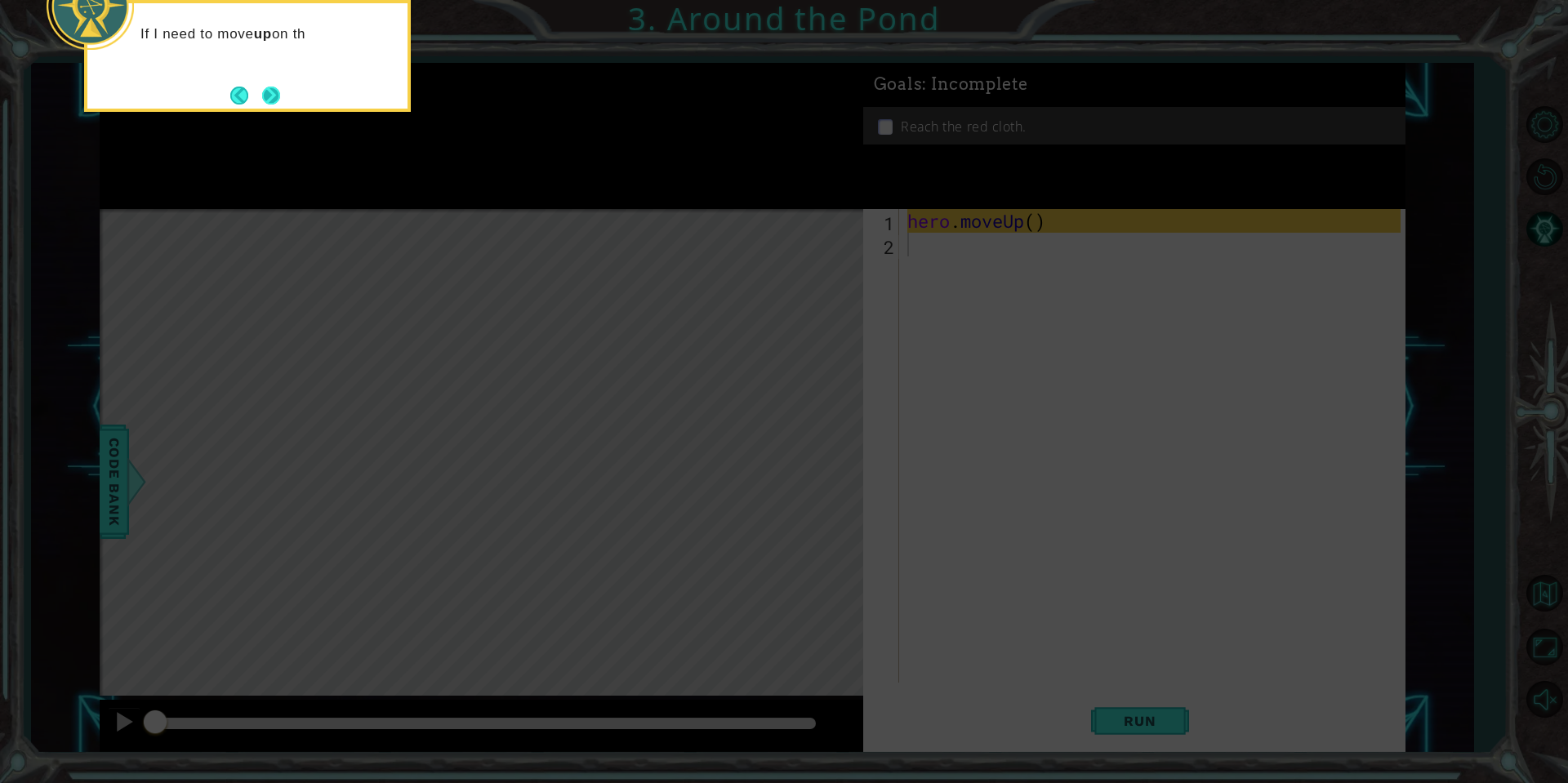 click at bounding box center (270, 95) 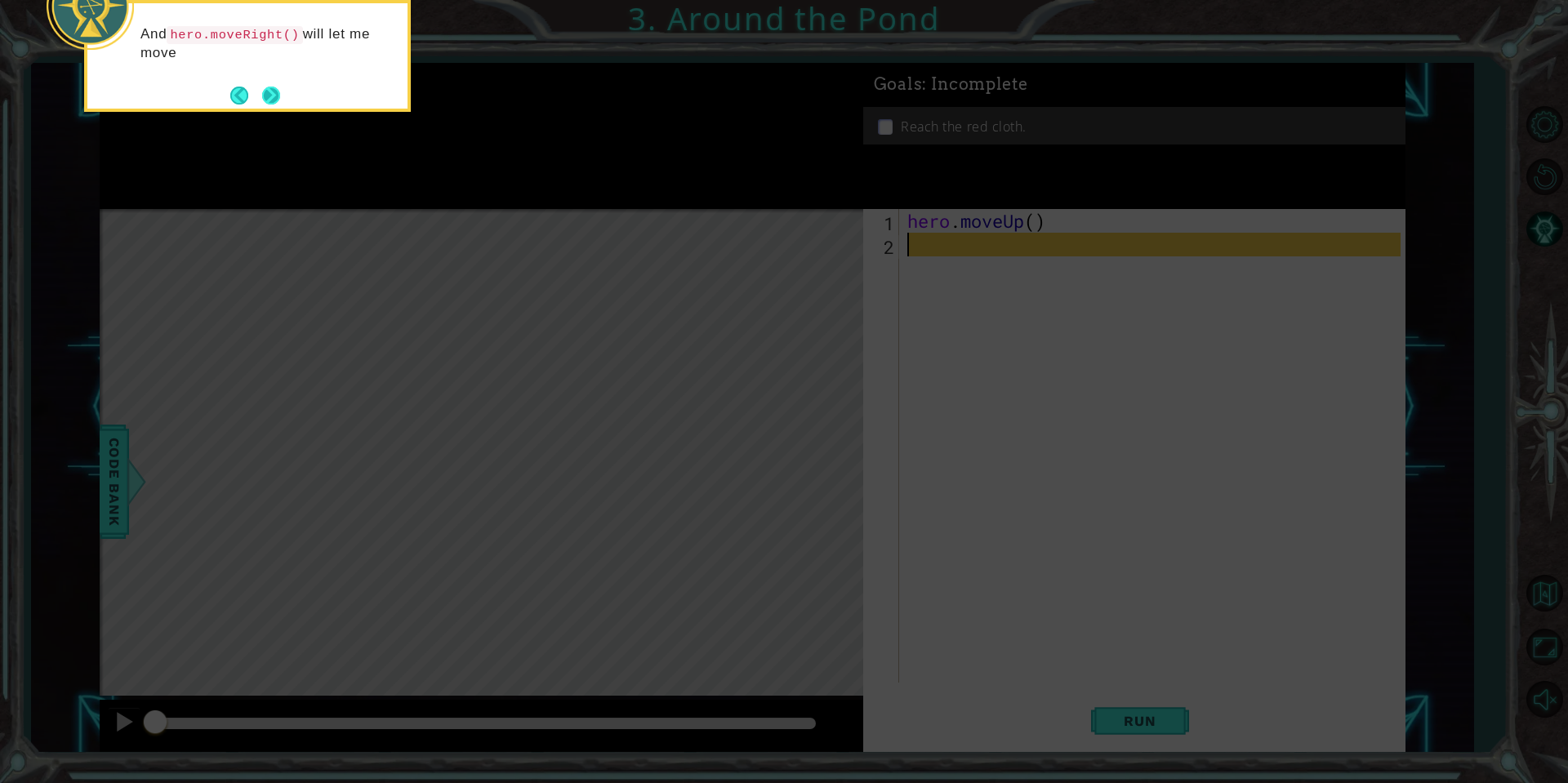 click at bounding box center (271, 96) 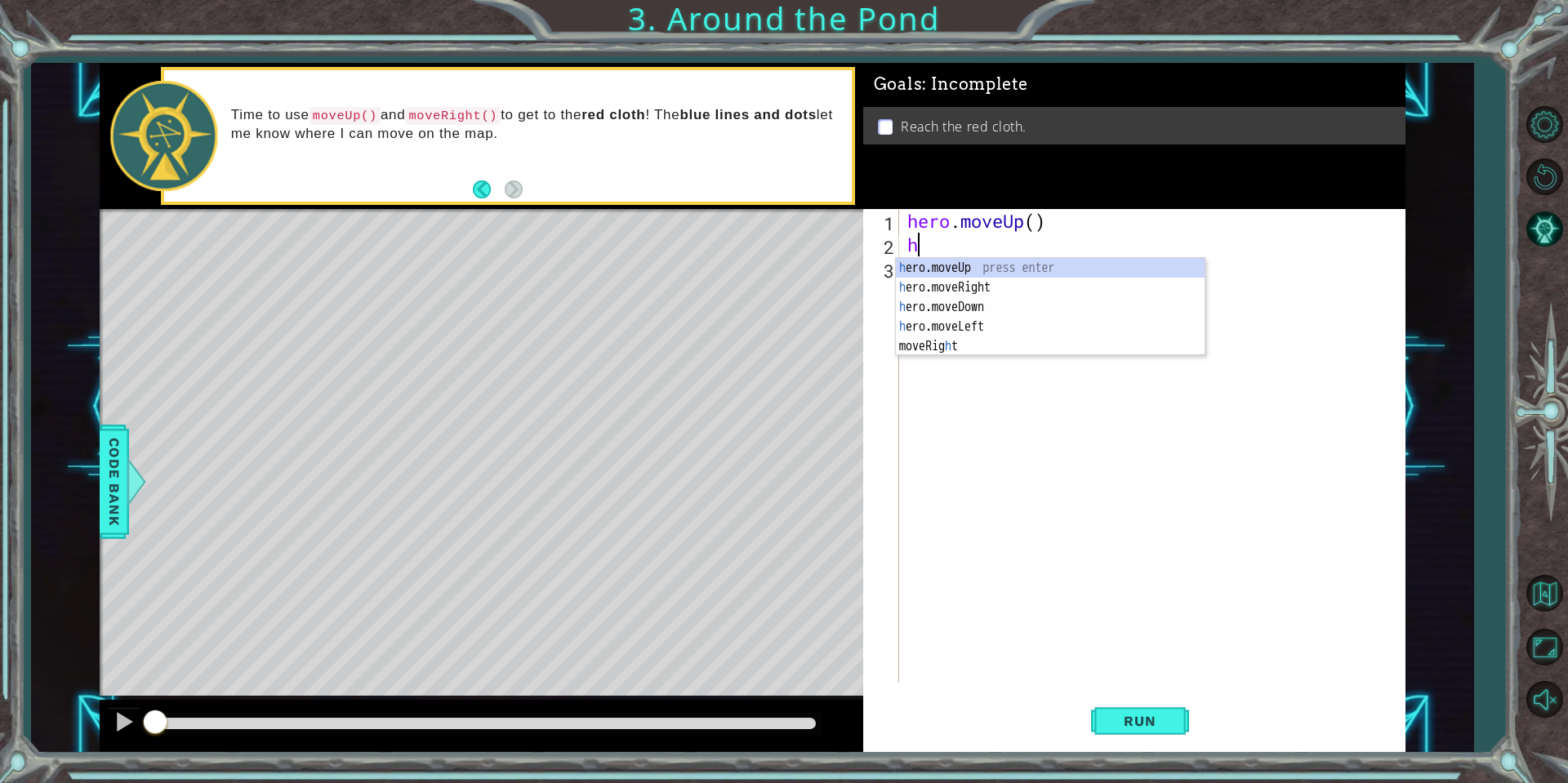 type on "he" 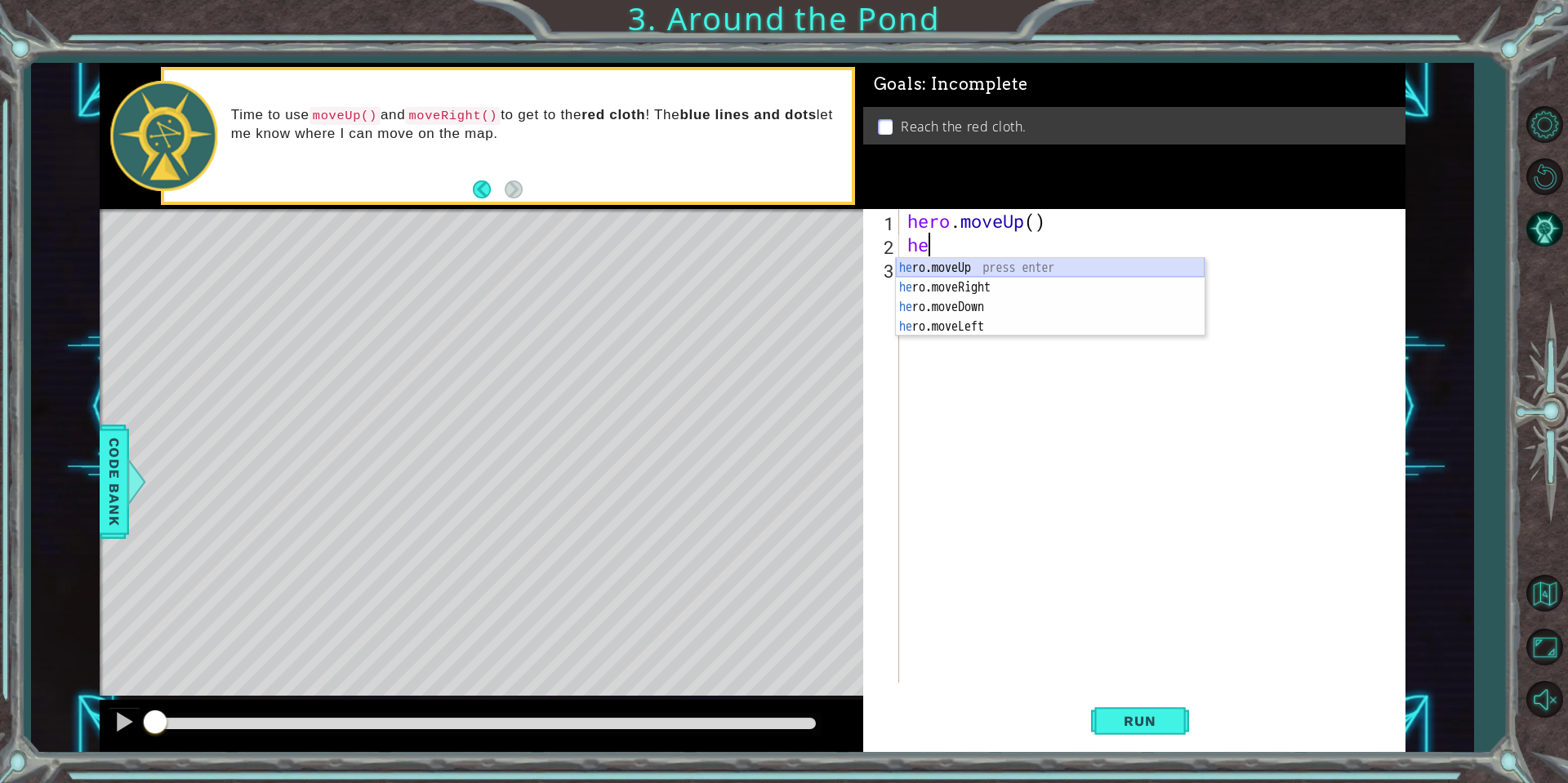 click on "he ro.moveUp press enter he ro.moveRight press enter he ro.moveDown press enter he ro.moveLeft press enter" at bounding box center [1050, 317] 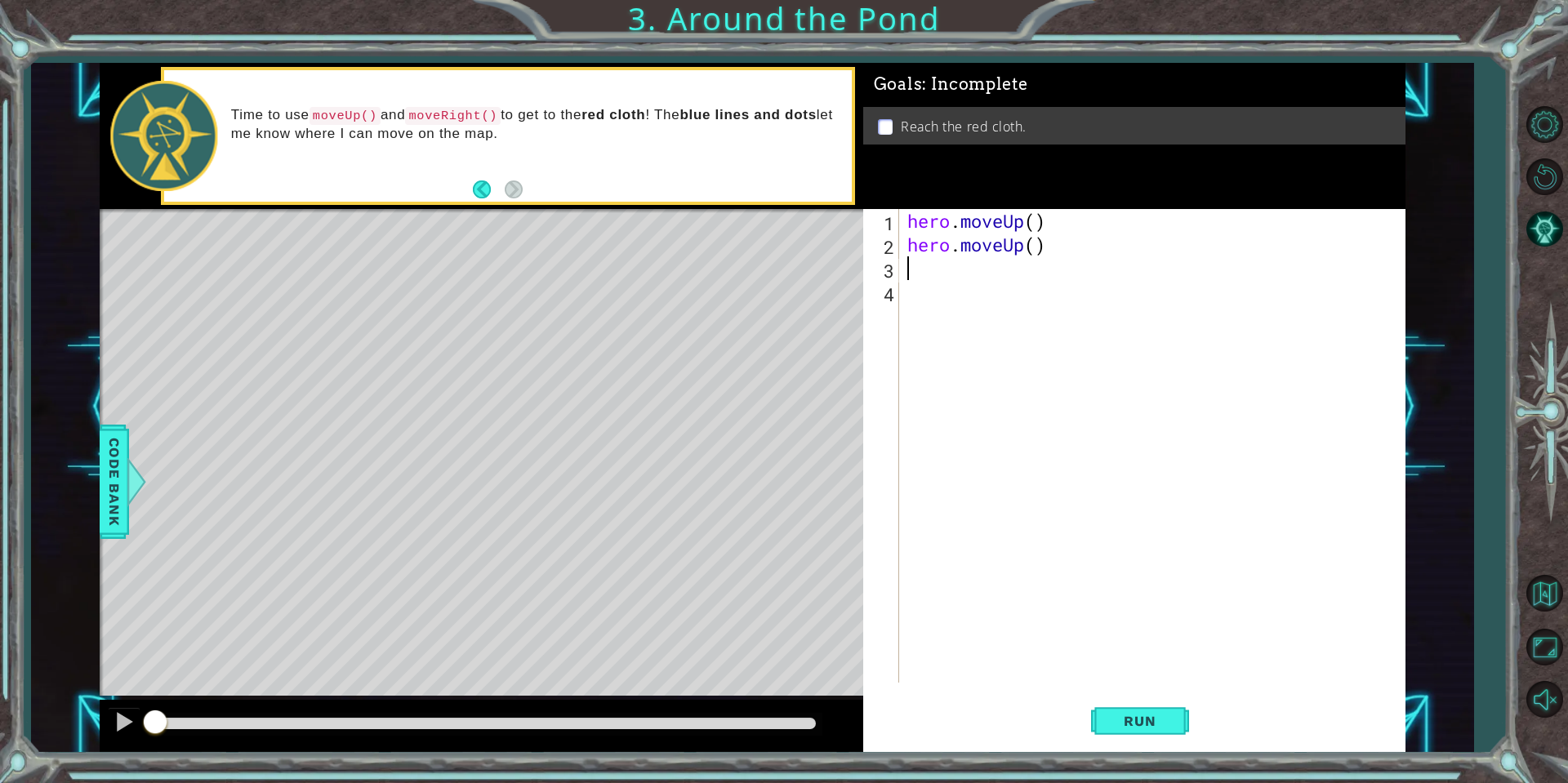 type on "h" 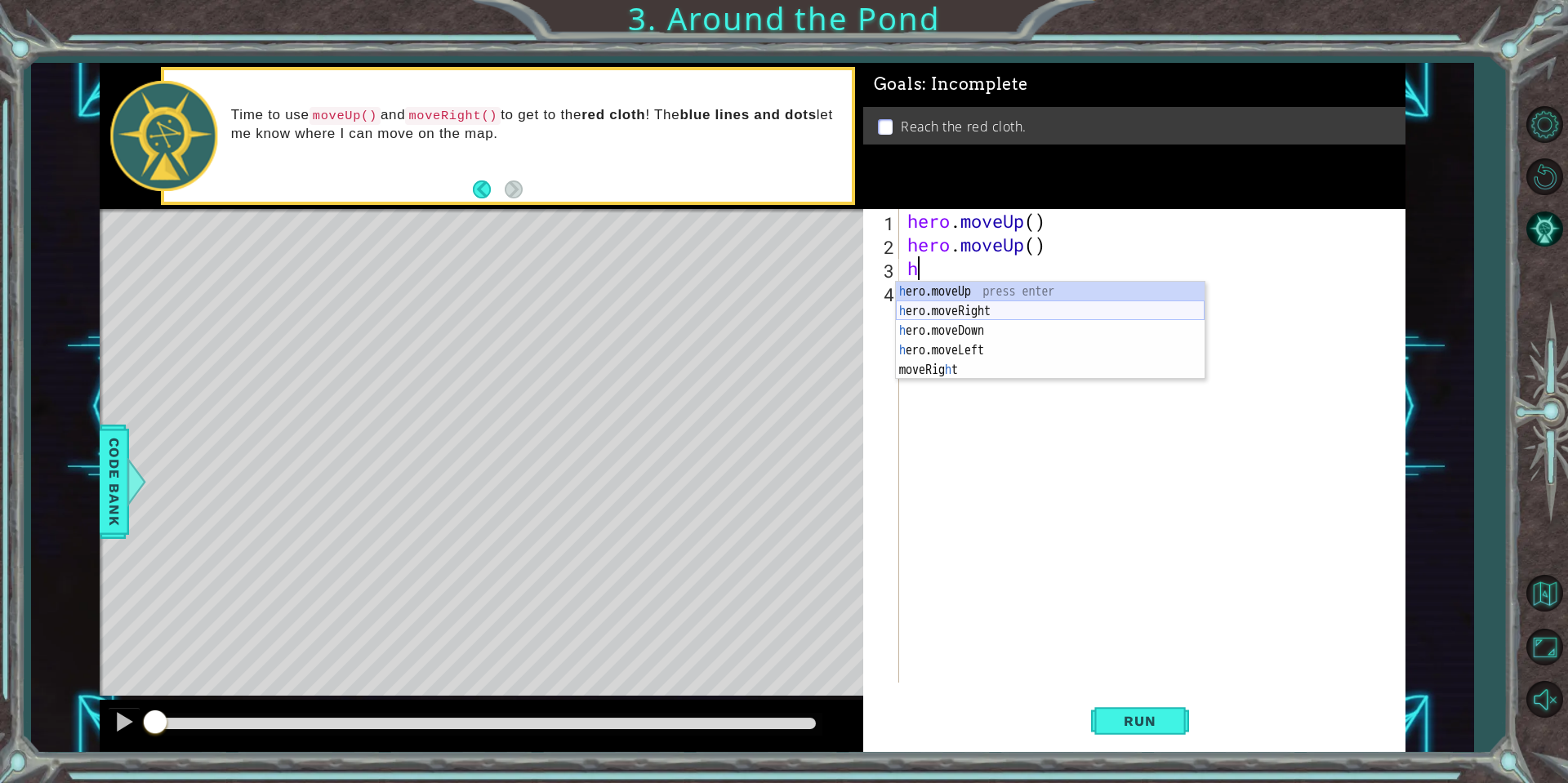 click on "h ero.moveUp press enter h ero.moveRight press enter h ero.moveDown press enter h ero.moveLeft press enter moveRig h t press enter" at bounding box center (1050, 350) 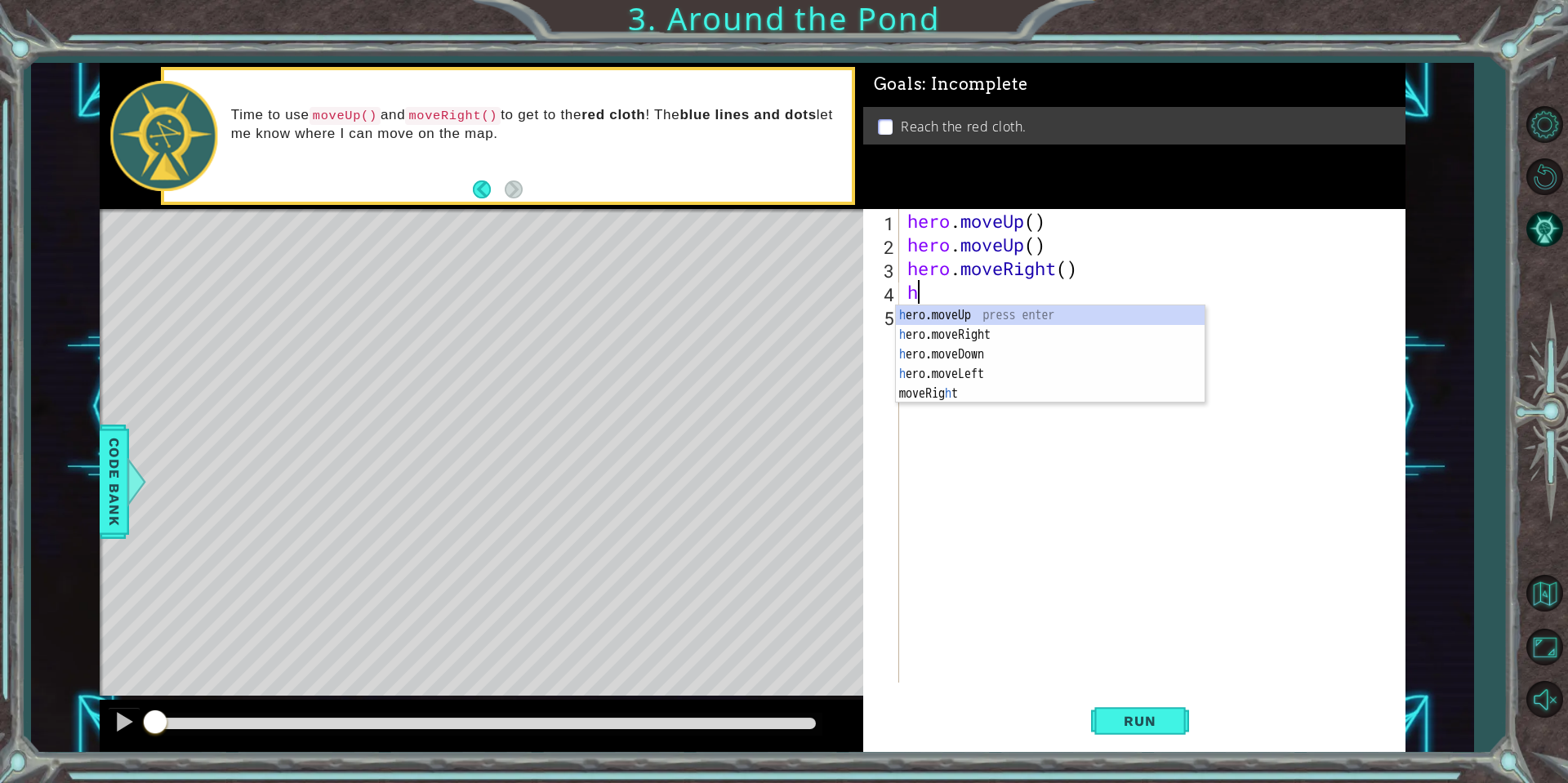 type on "he" 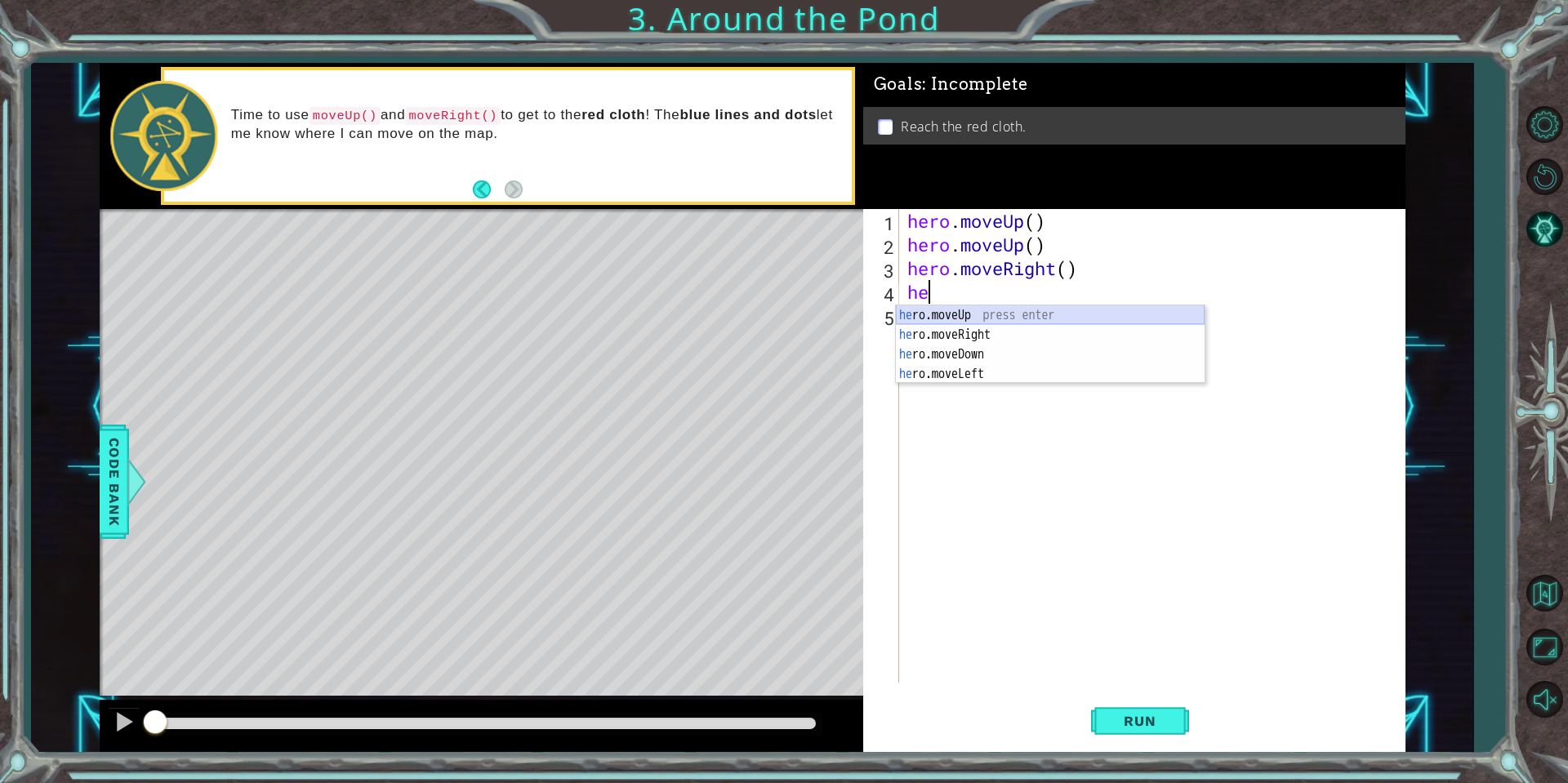 click on "he ro.moveUp press enter he ro.moveRight press enter he ro.moveDown press enter he ro.moveLeft press enter" at bounding box center (1050, 364) 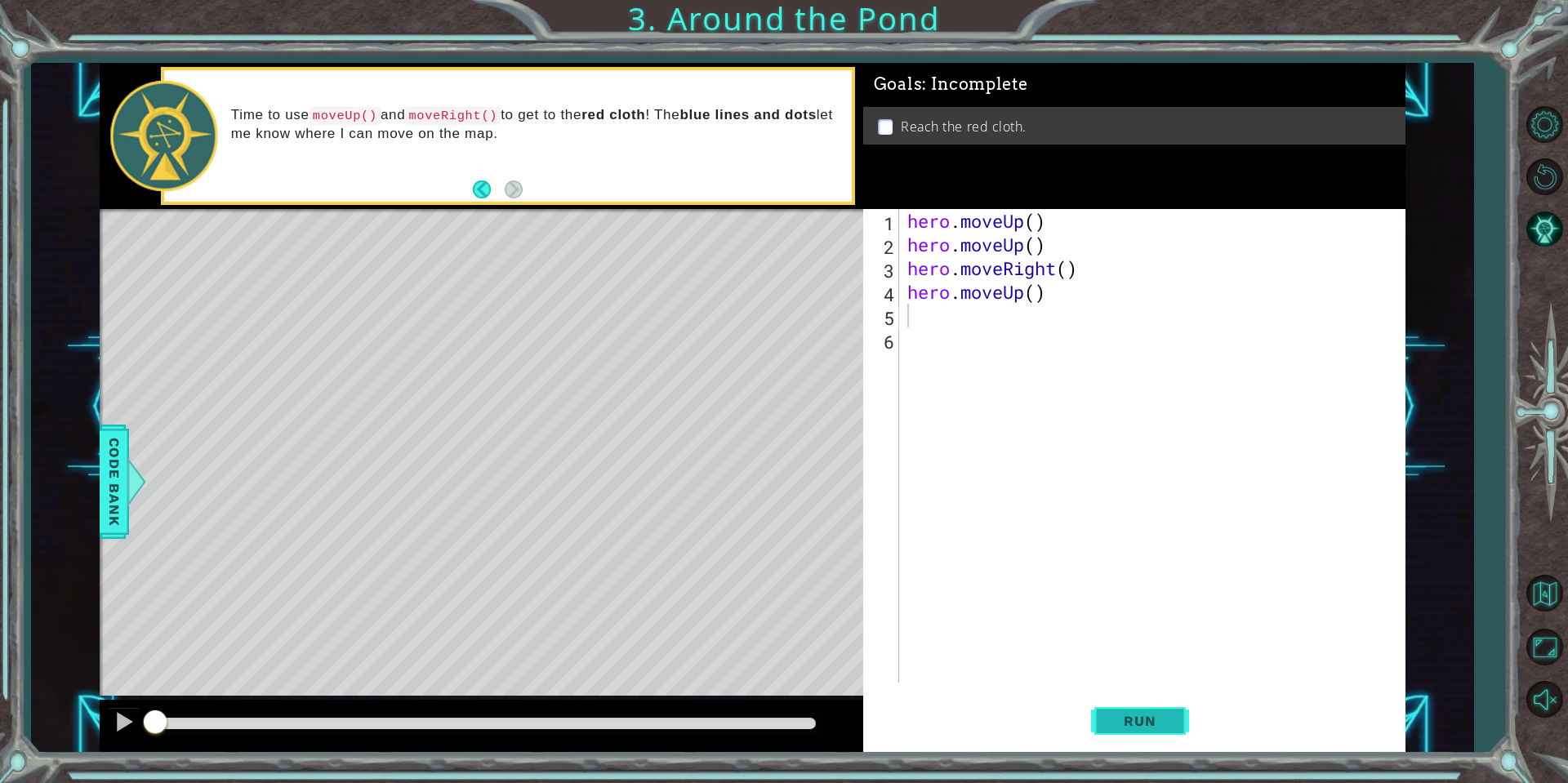 click on "Run" at bounding box center (1139, 721) 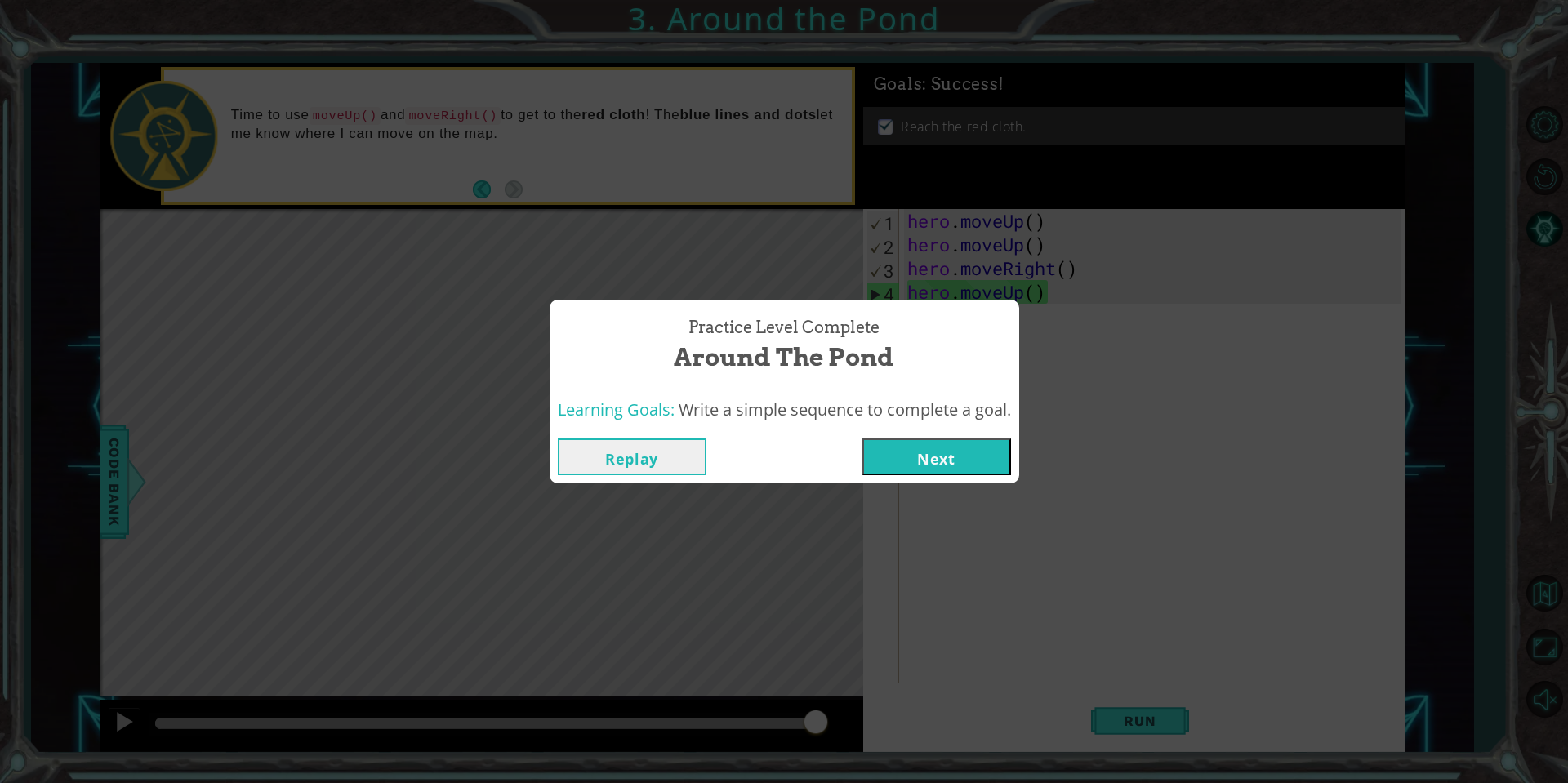 click on "Next" at bounding box center (937, 456) 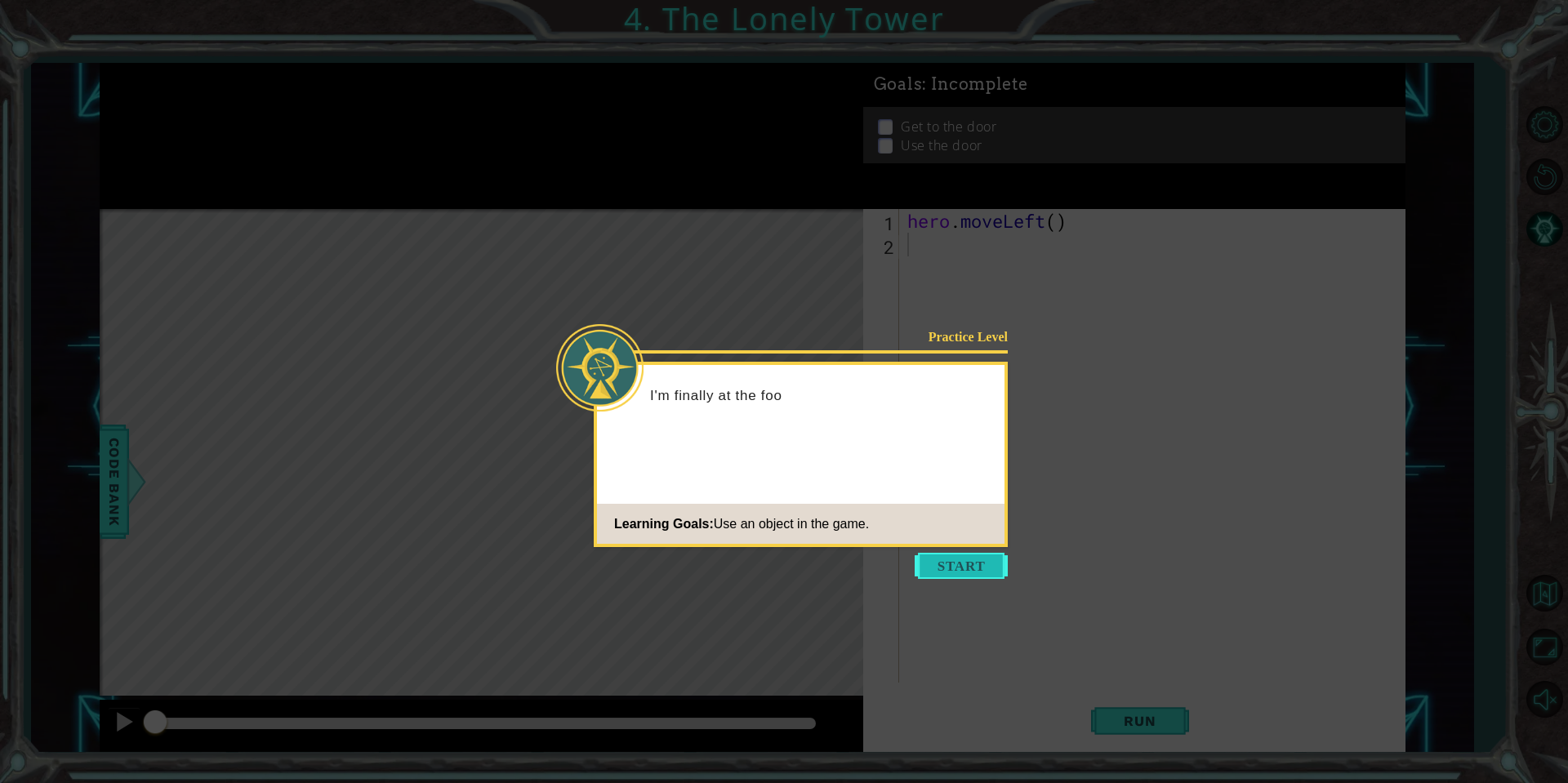 click at bounding box center (961, 566) 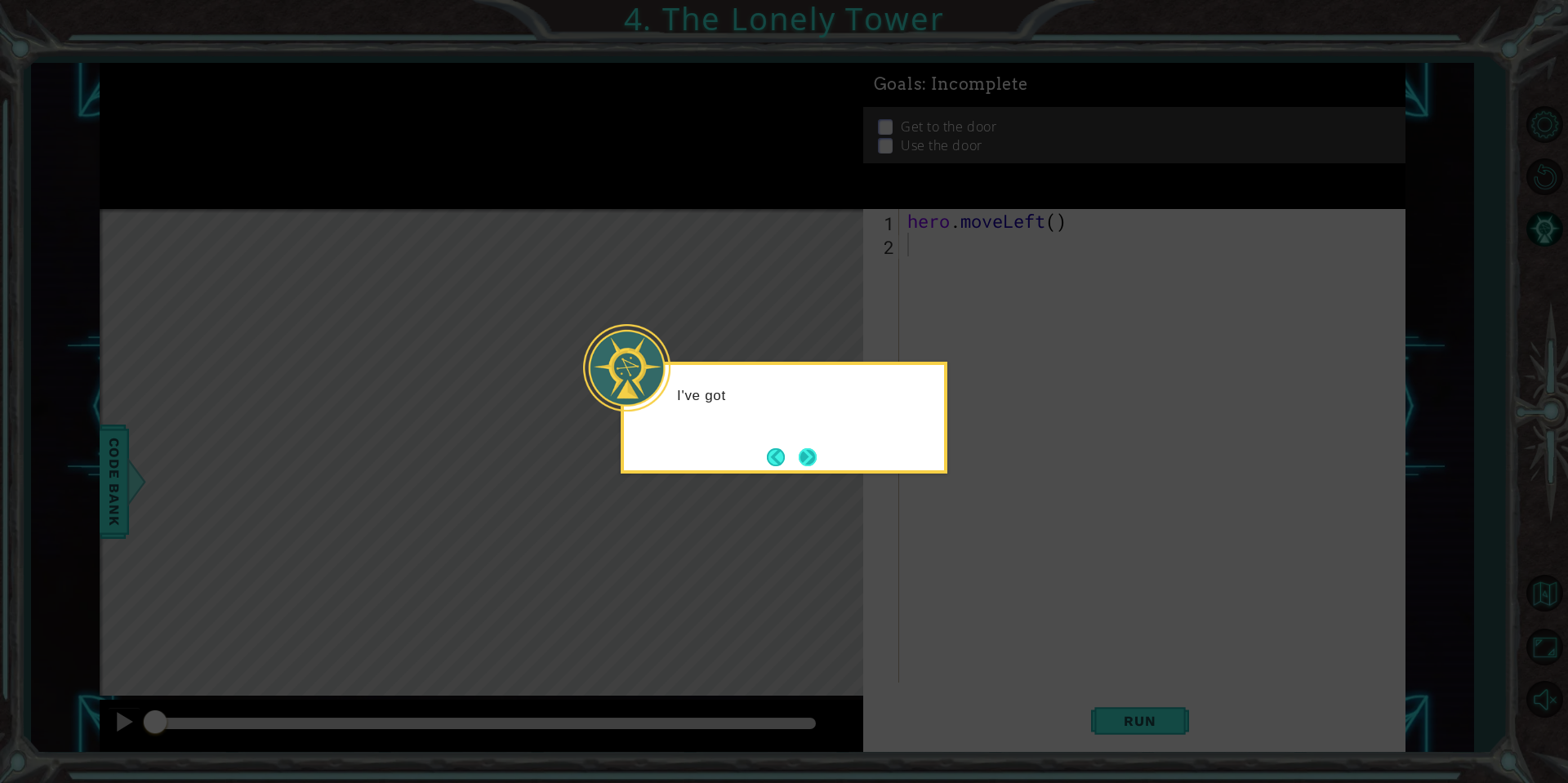 click at bounding box center [808, 457] 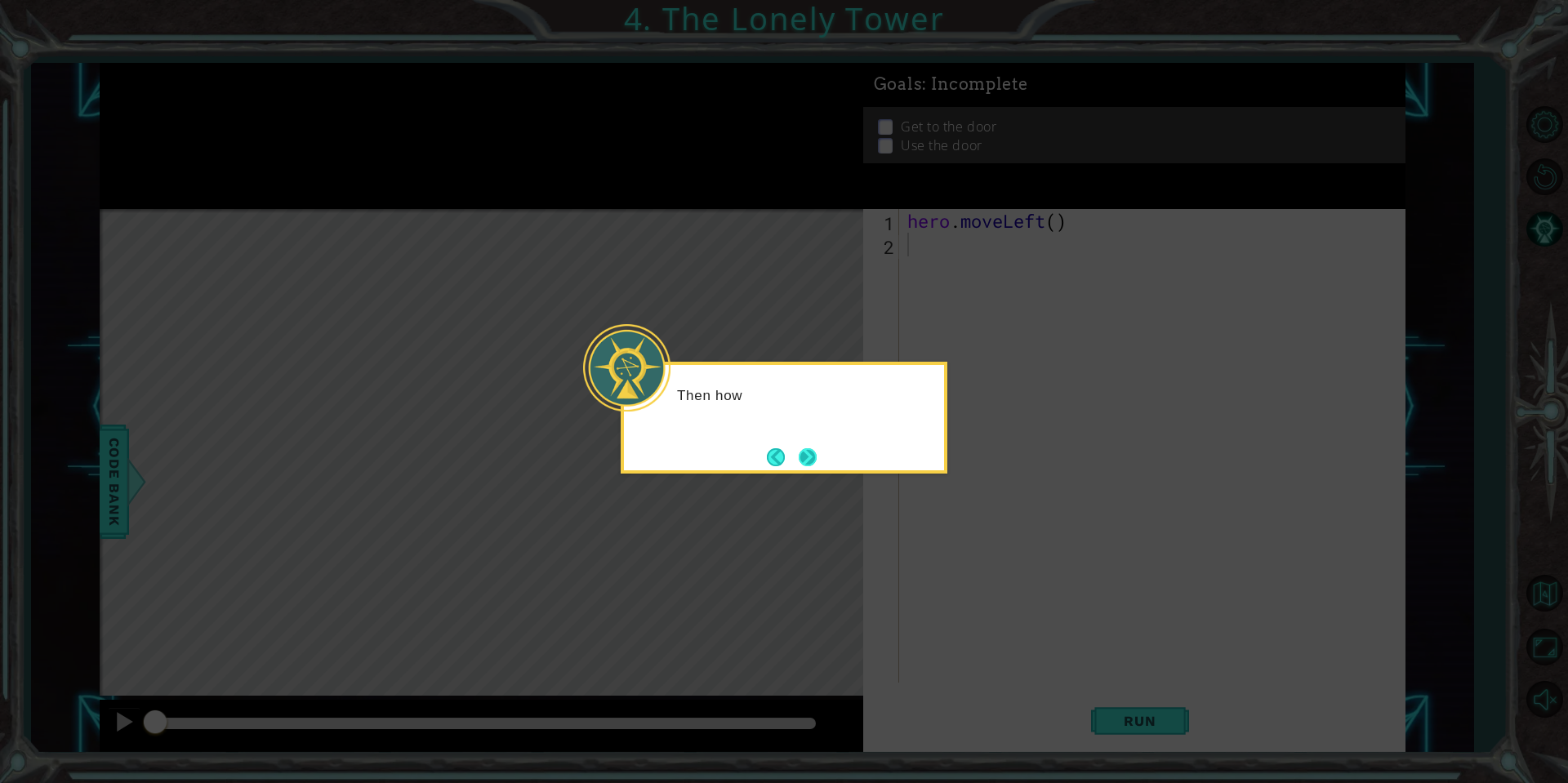 click at bounding box center [808, 457] 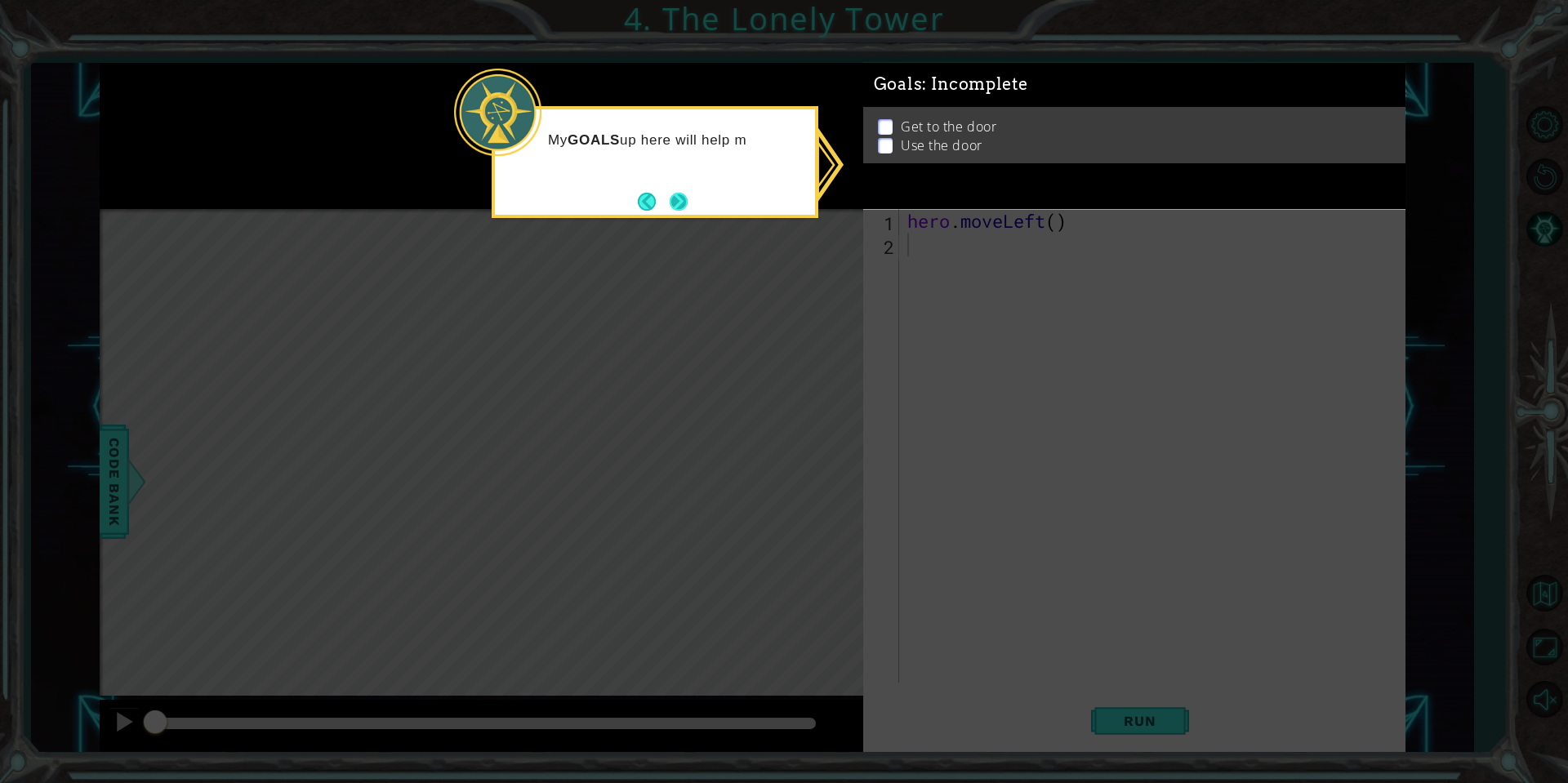click at bounding box center [679, 202] 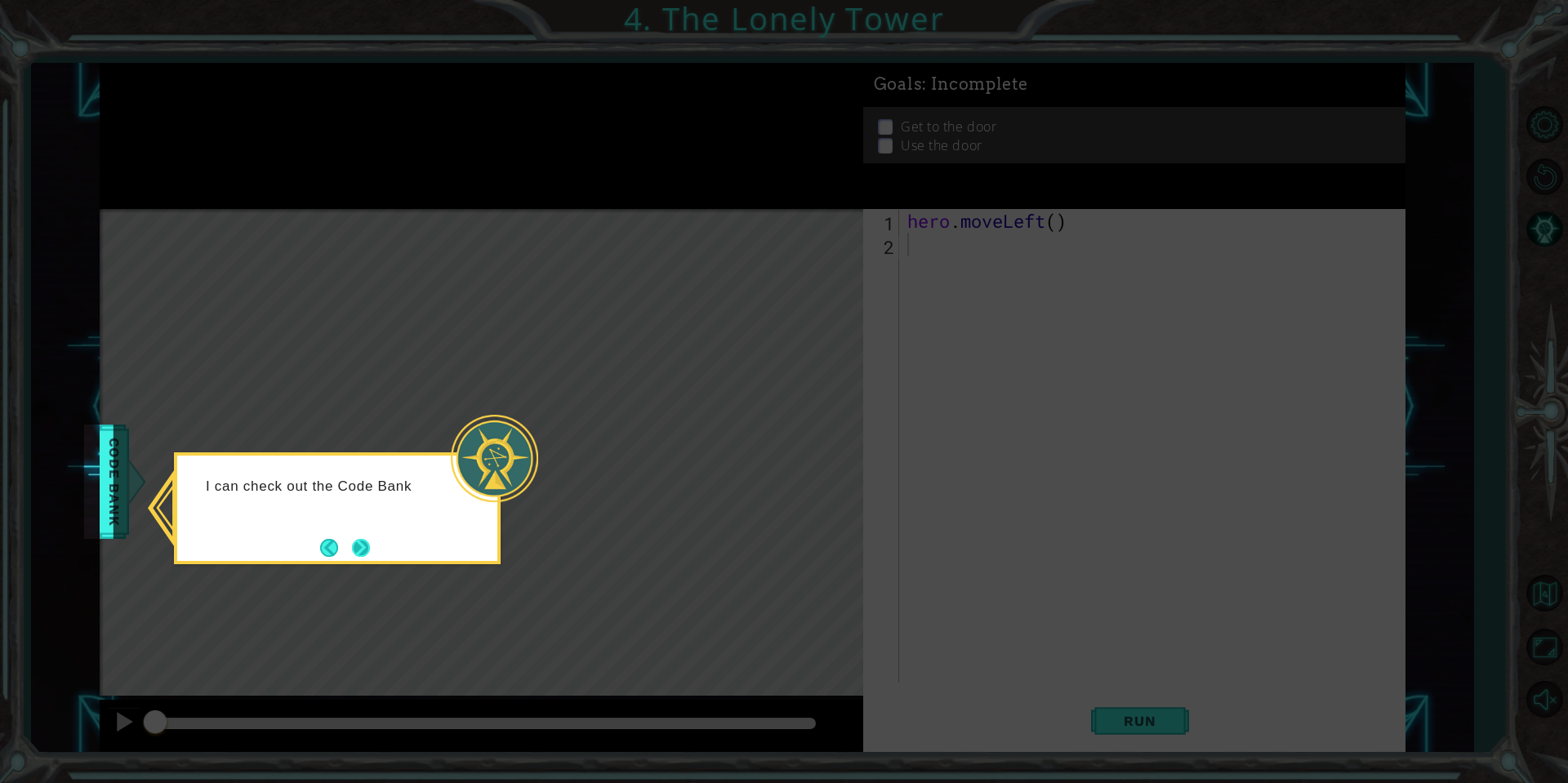 click at bounding box center (361, 548) 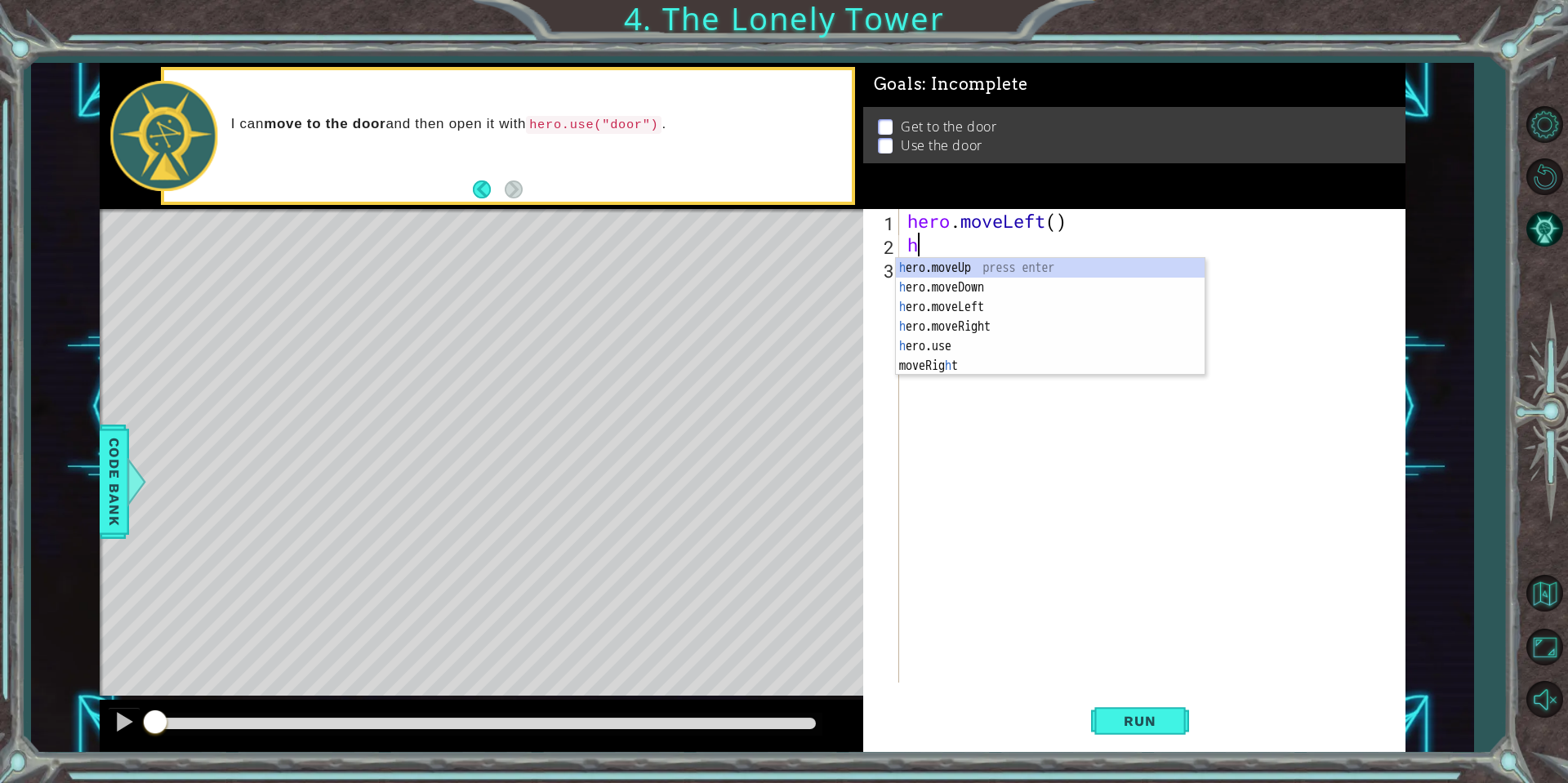 type on "he" 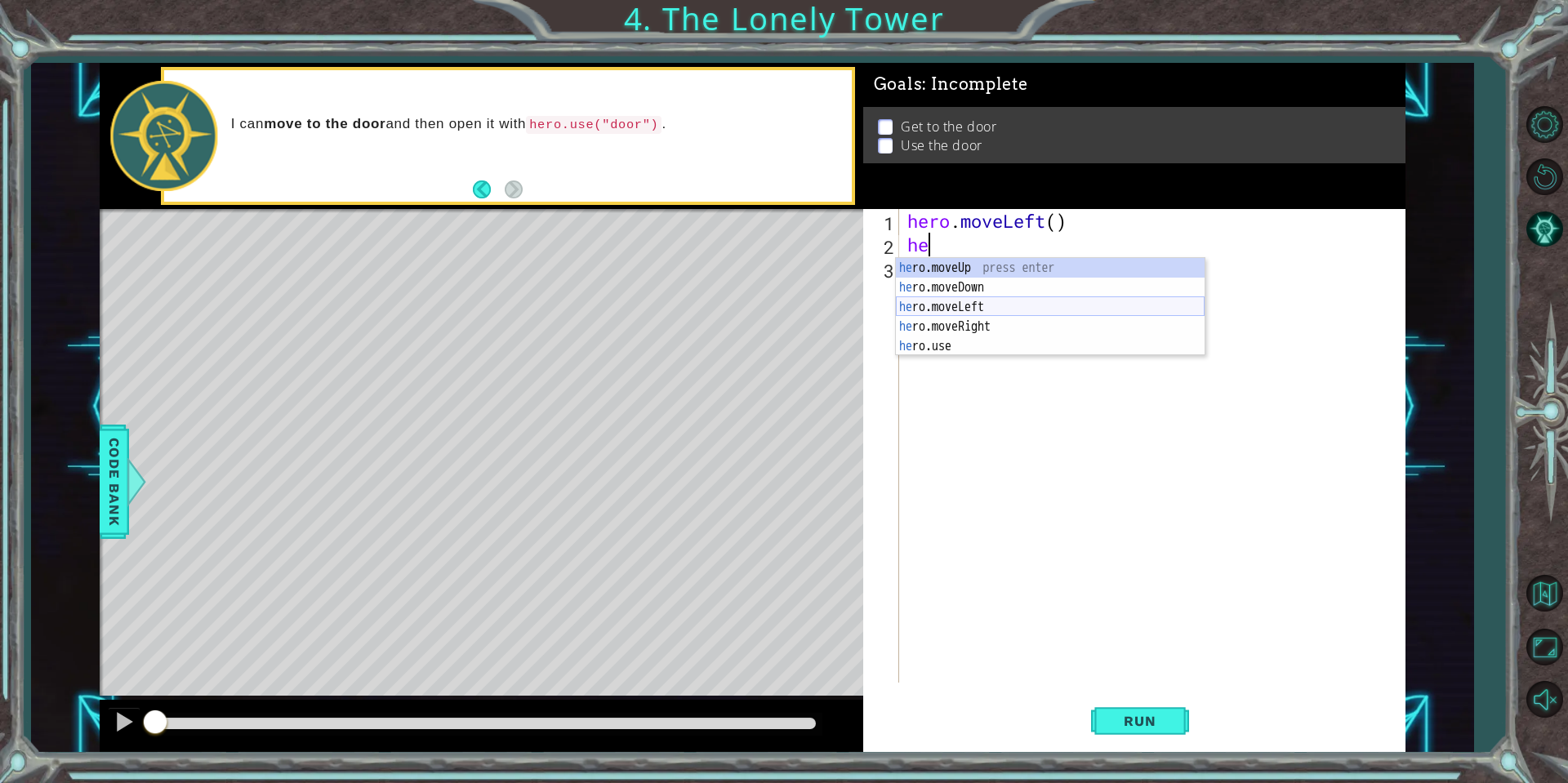 click on "he ro.moveUp press enter he ro.moveDown press enter he ro.moveLeft press enter he ro.moveRight press enter he ro.use press enter" at bounding box center [1050, 327] 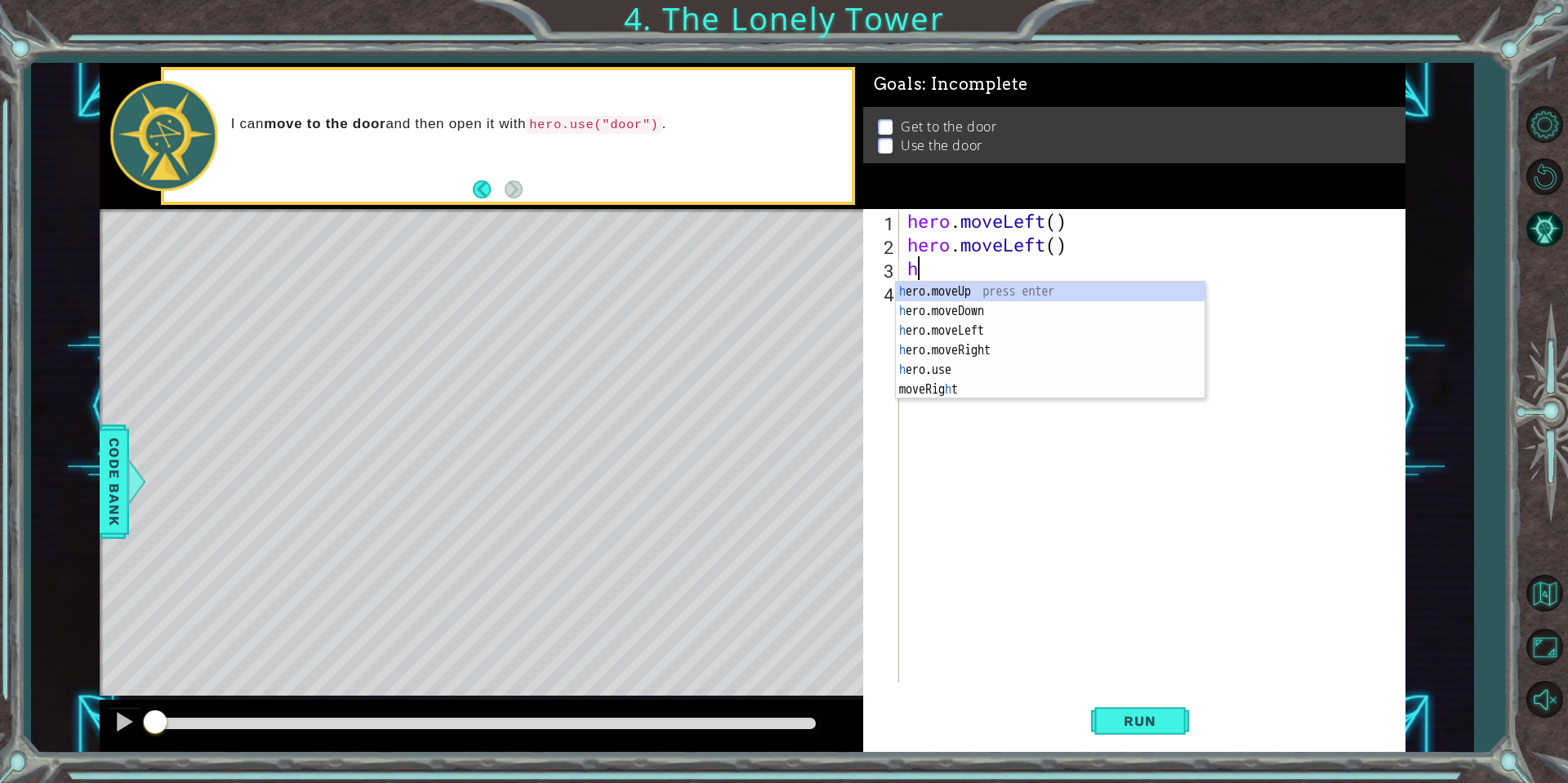 type on "he" 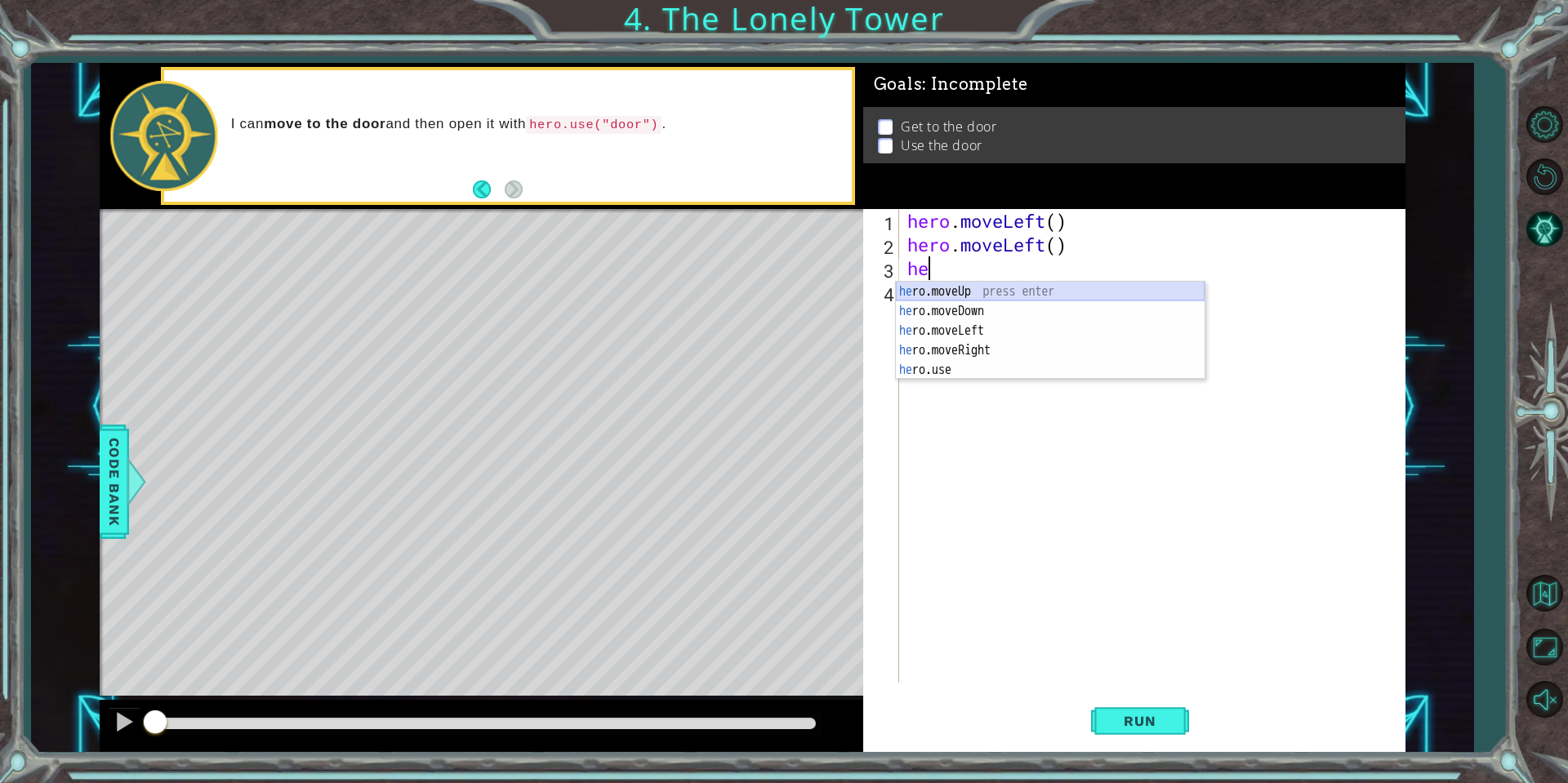 click on "he ro.moveUp press enter he ro.moveDown press enter he ro.moveLeft press enter he ro.moveRight press enter he ro.use press enter" at bounding box center (1050, 350) 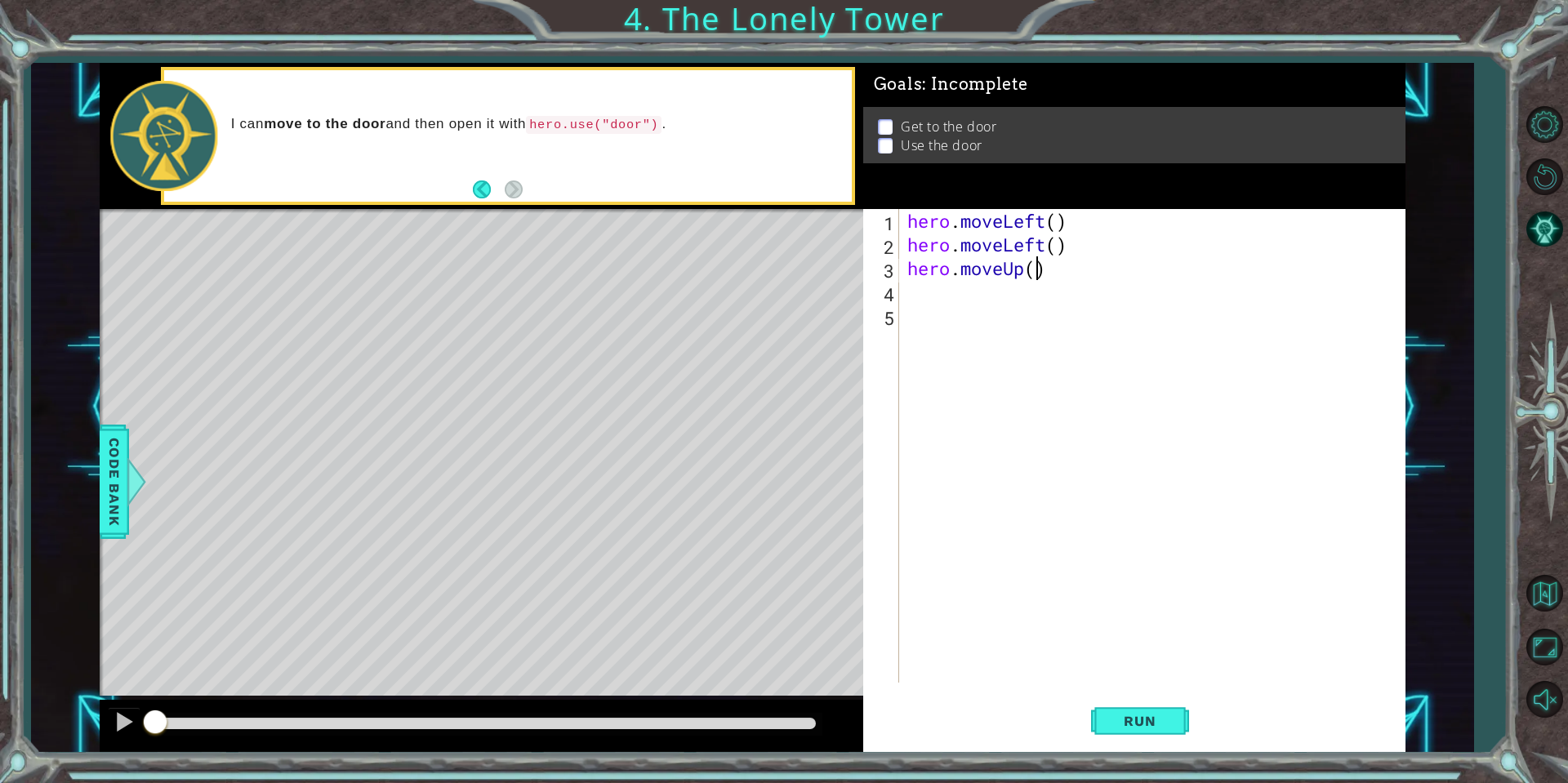 click on "hero . moveLeft ( ) hero . moveLeft ( ) hero . moveUp ( )" at bounding box center [1156, 469] 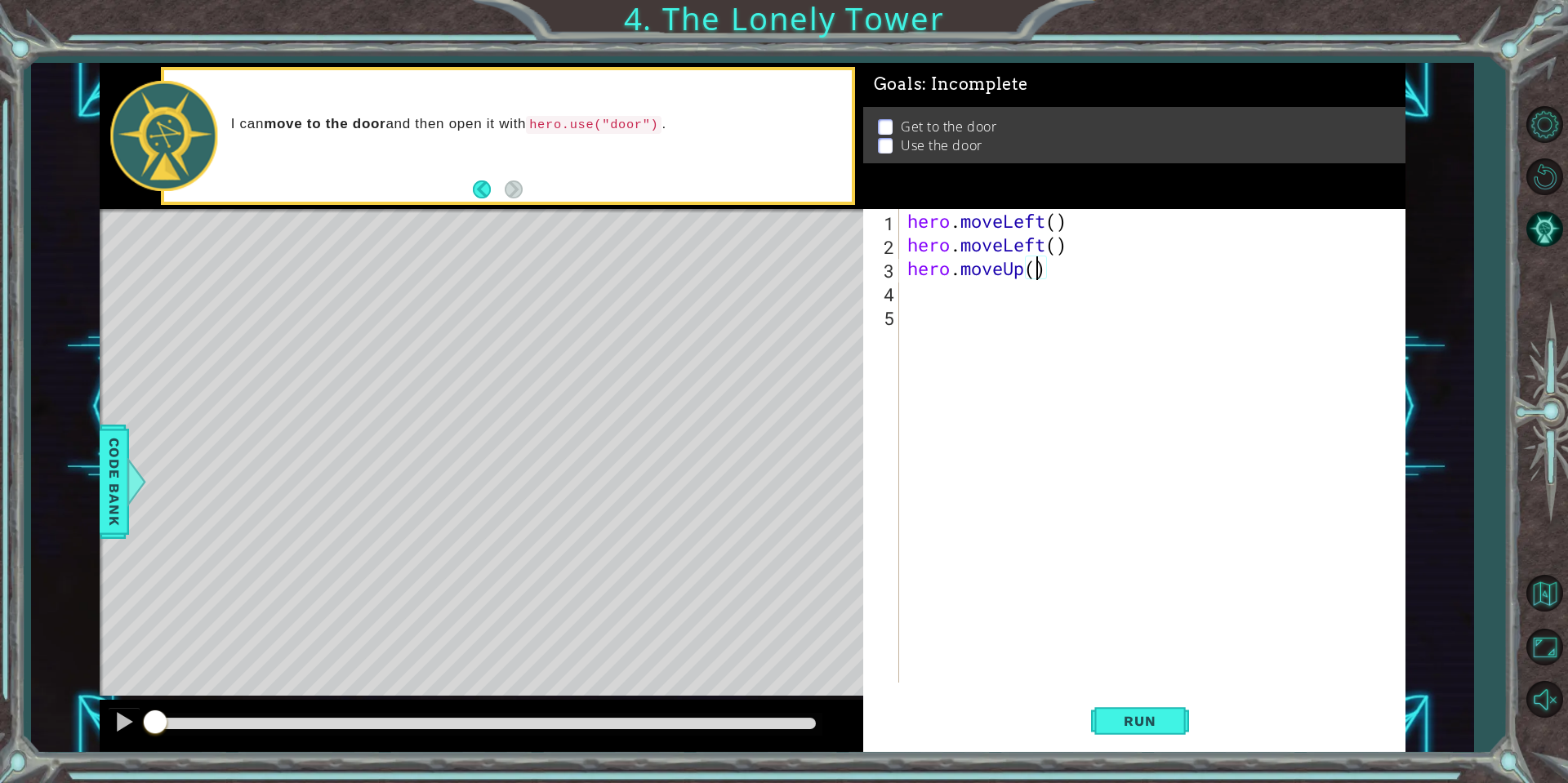 type on "hero.moveUp(2)" 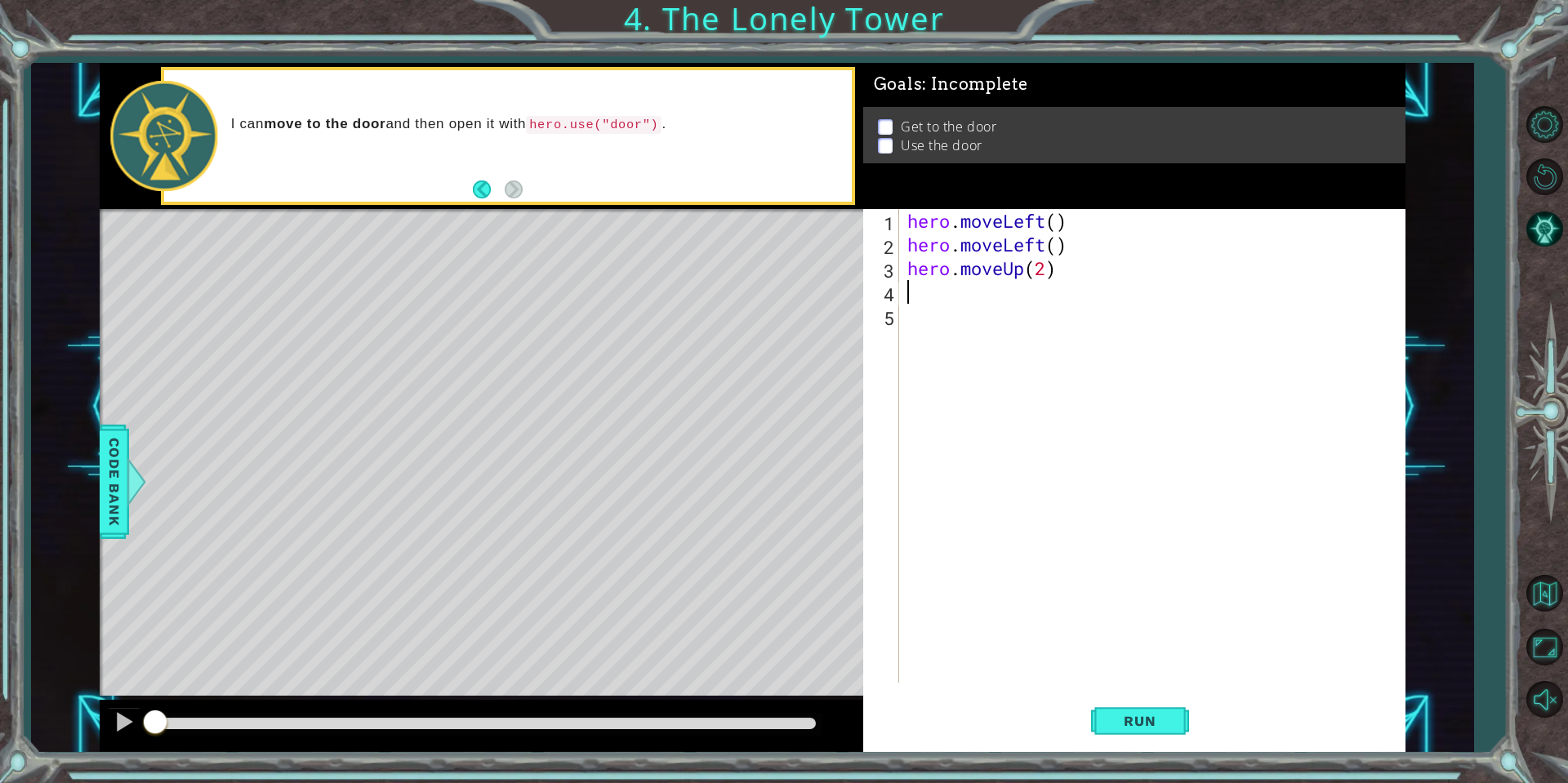 click on "hero . moveLeft ( ) hero . moveLeft ( ) hero . moveUp ( 2 )" at bounding box center (1156, 469) 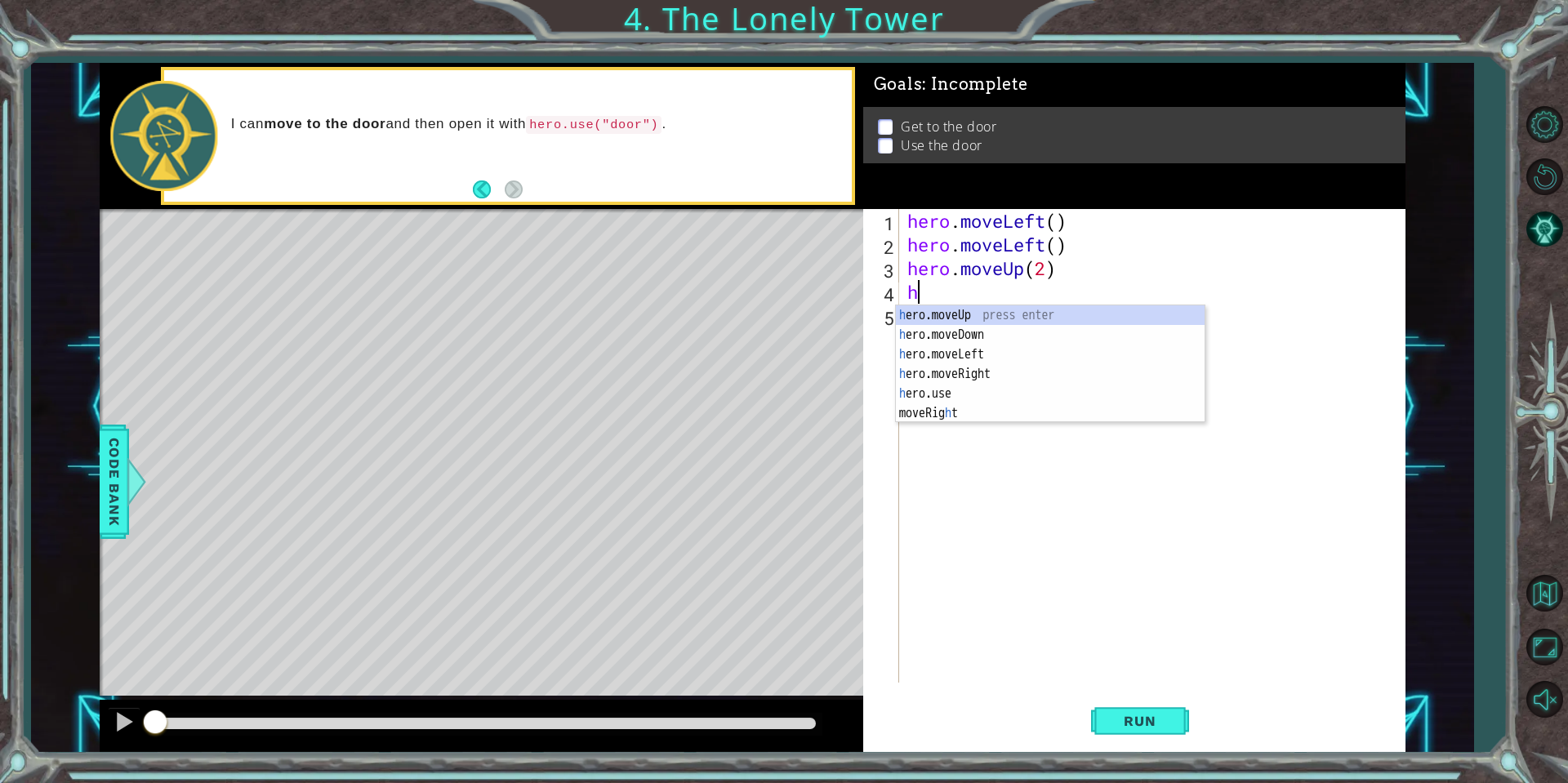type on "he" 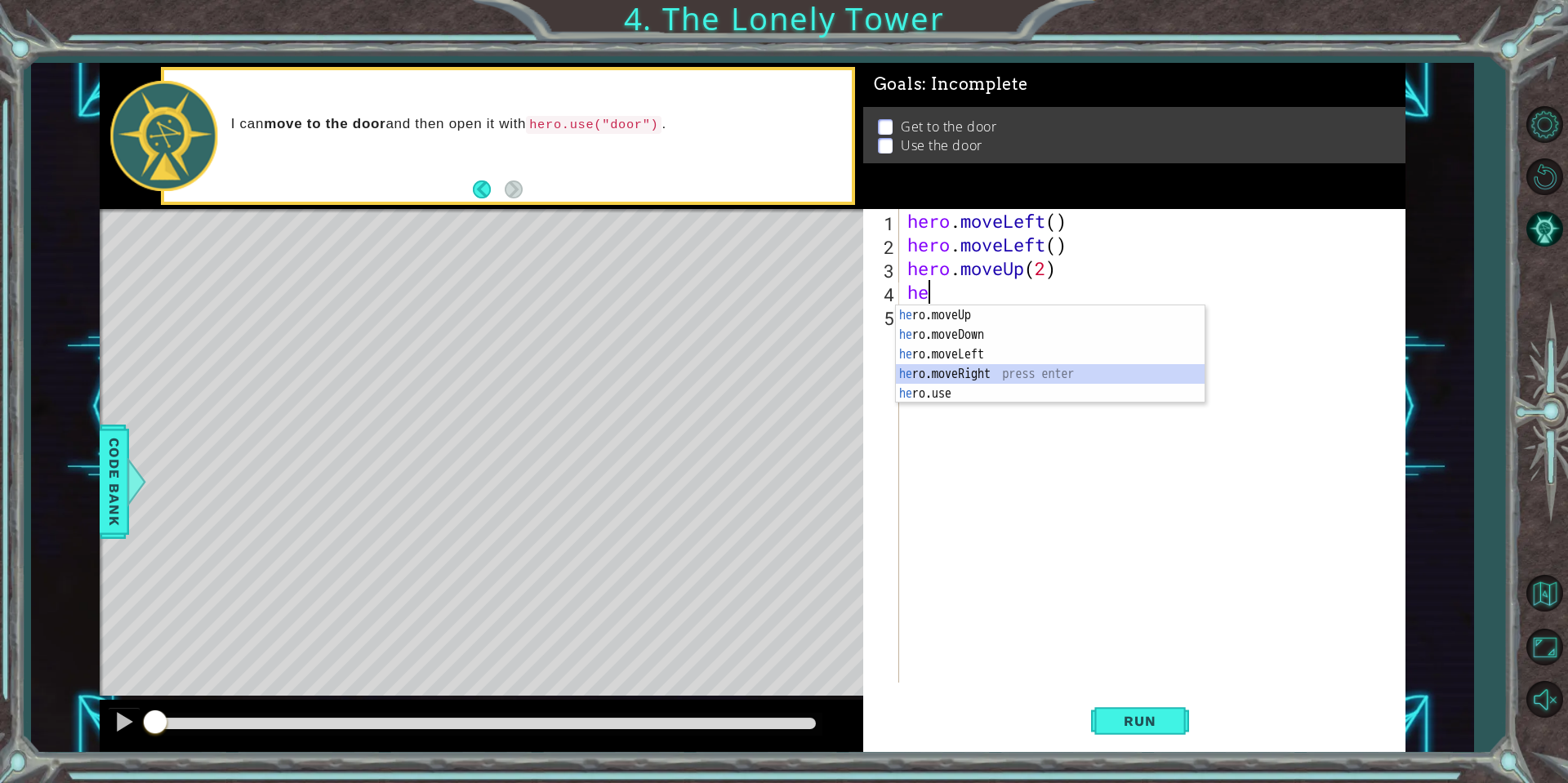 click on "he ro.moveUp press enter he ro.moveDown press enter he ro.moveLeft press enter he ro.moveRight press enter he ro.use press enter" at bounding box center (1050, 374) 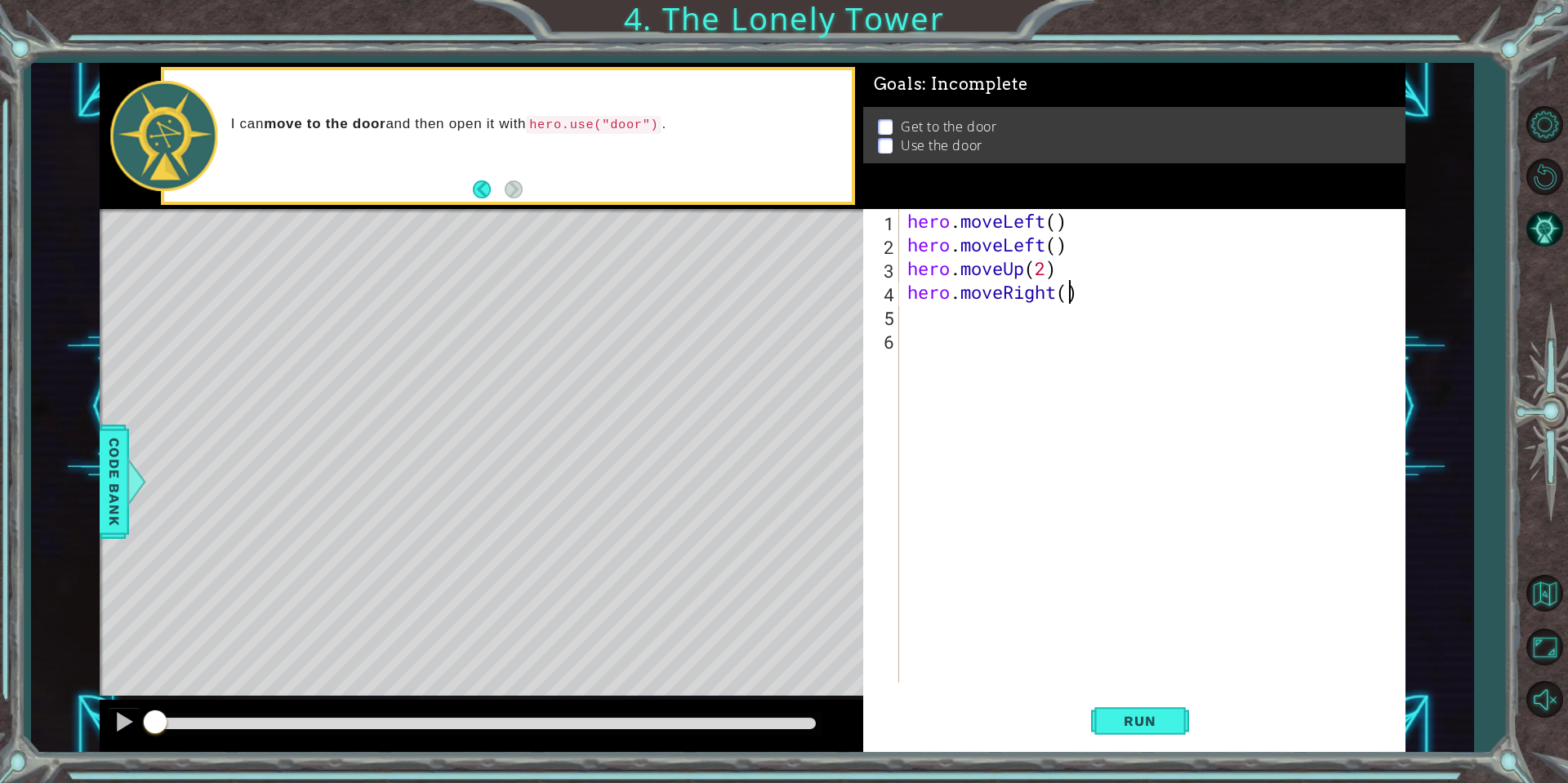 click on "hero . moveLeft ( ) hero . moveLeft ( ) hero . moveUp ( 2 ) hero . moveRight ( )" at bounding box center (1156, 469) 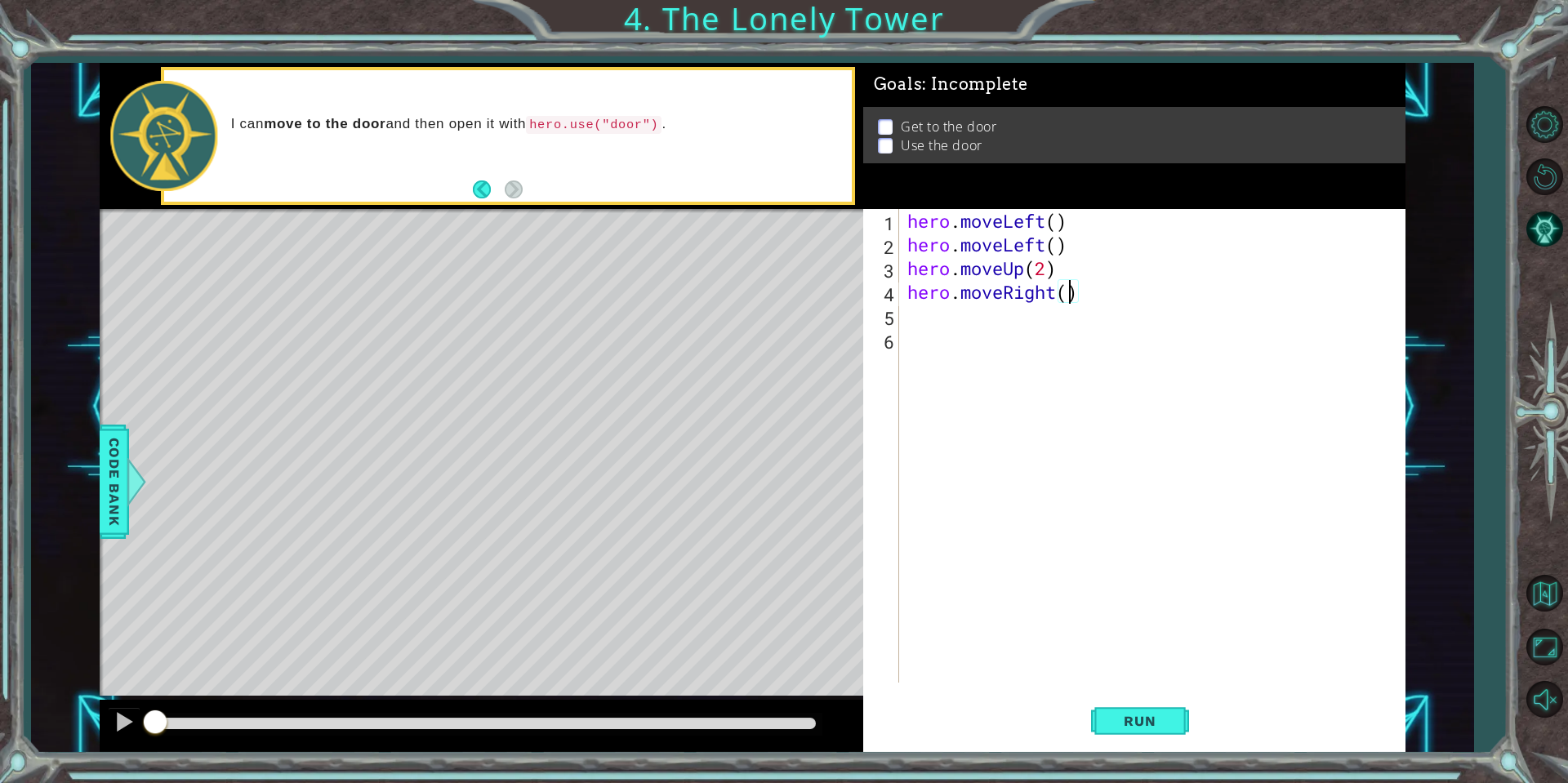 type on "hero.moveRight(2)" 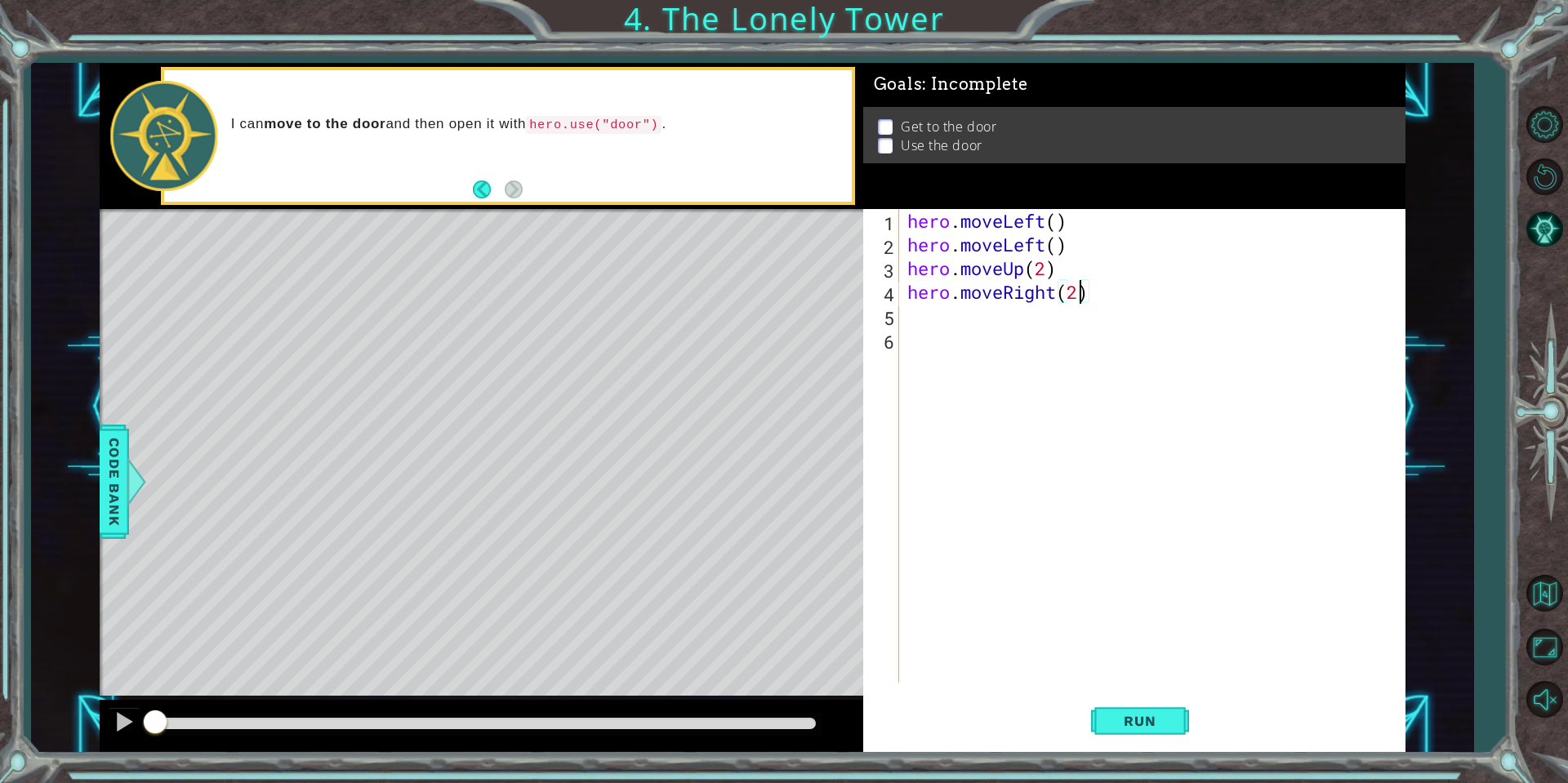 click on "hero . moveLeft ( ) hero . moveLeft ( ) hero . moveUp ( 2 ) hero . moveRight ( 2 )" at bounding box center (1156, 469) 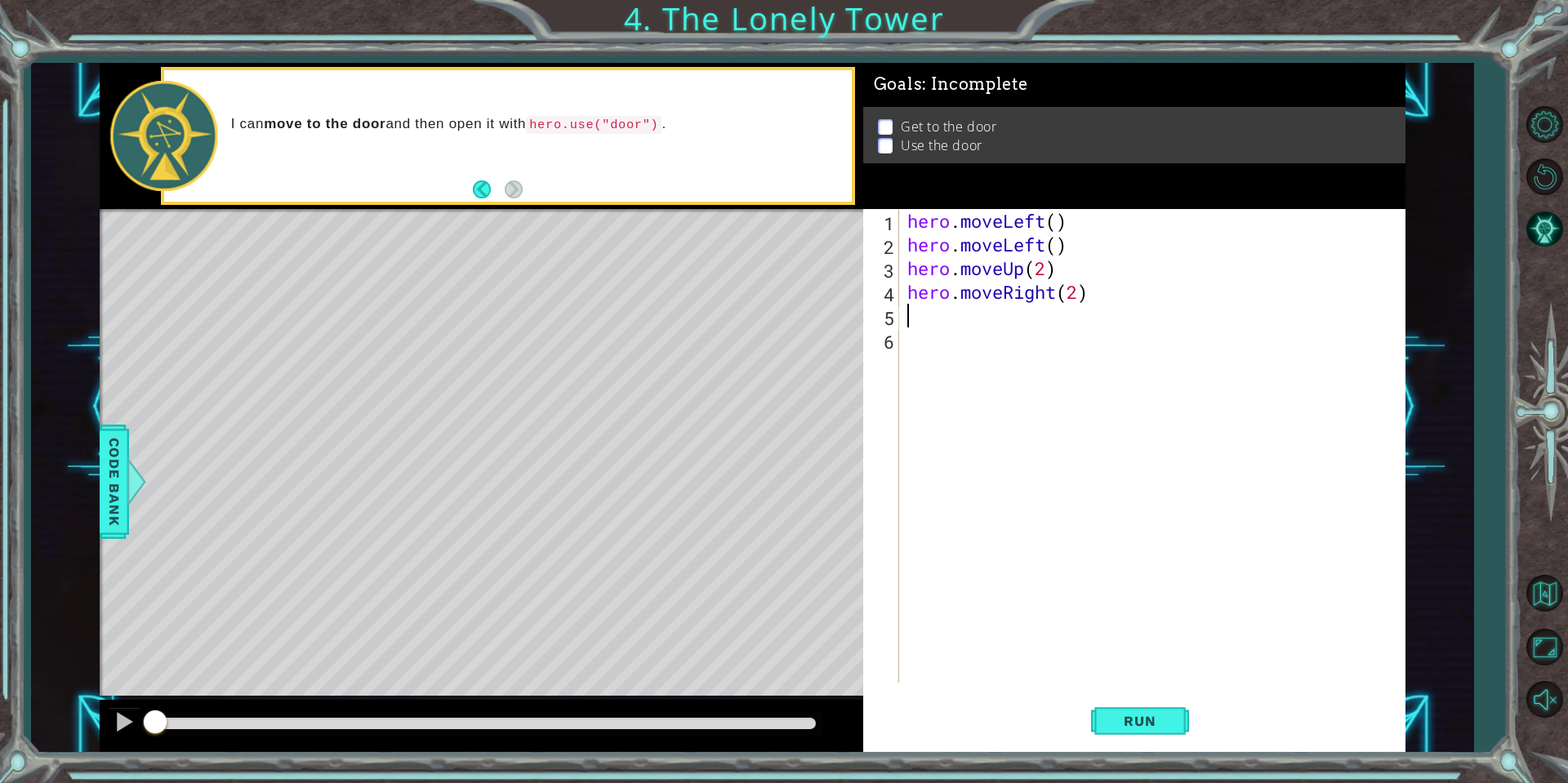 scroll, scrollTop: 0, scrollLeft: 0, axis: both 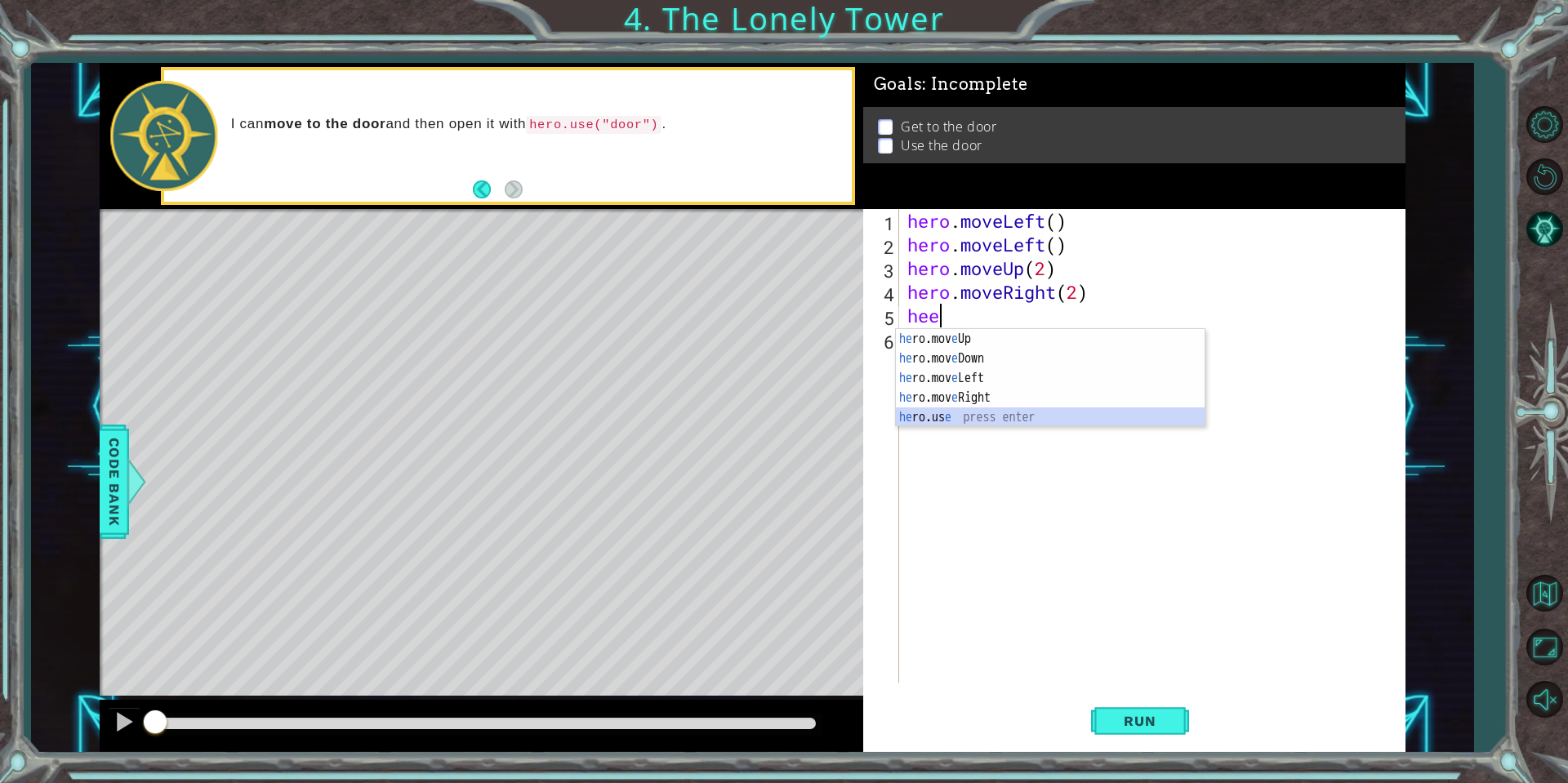 click on "he ro.mov e Up press enter he ro.mov e Down press enter he ro.mov e Left press enter he ro.mov e Right press enter he ro.us e press enter" at bounding box center [1050, 398] 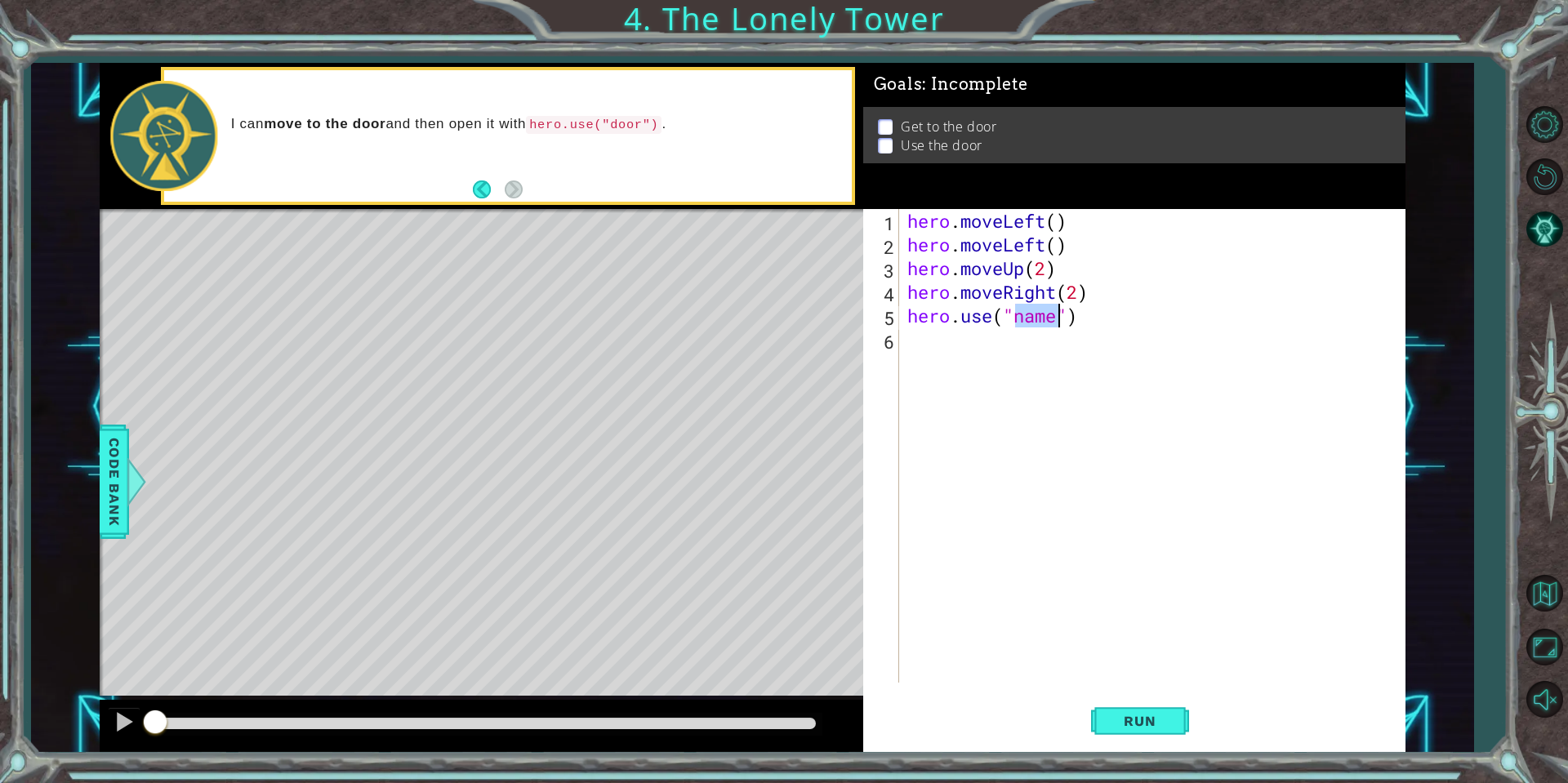 click on "hero . moveLeft ( ) hero . moveLeft ( ) hero . moveUp ( 2 ) hero . moveRight ( 2 ) hero . use ( "[NAME]" )" at bounding box center (1152, 446) 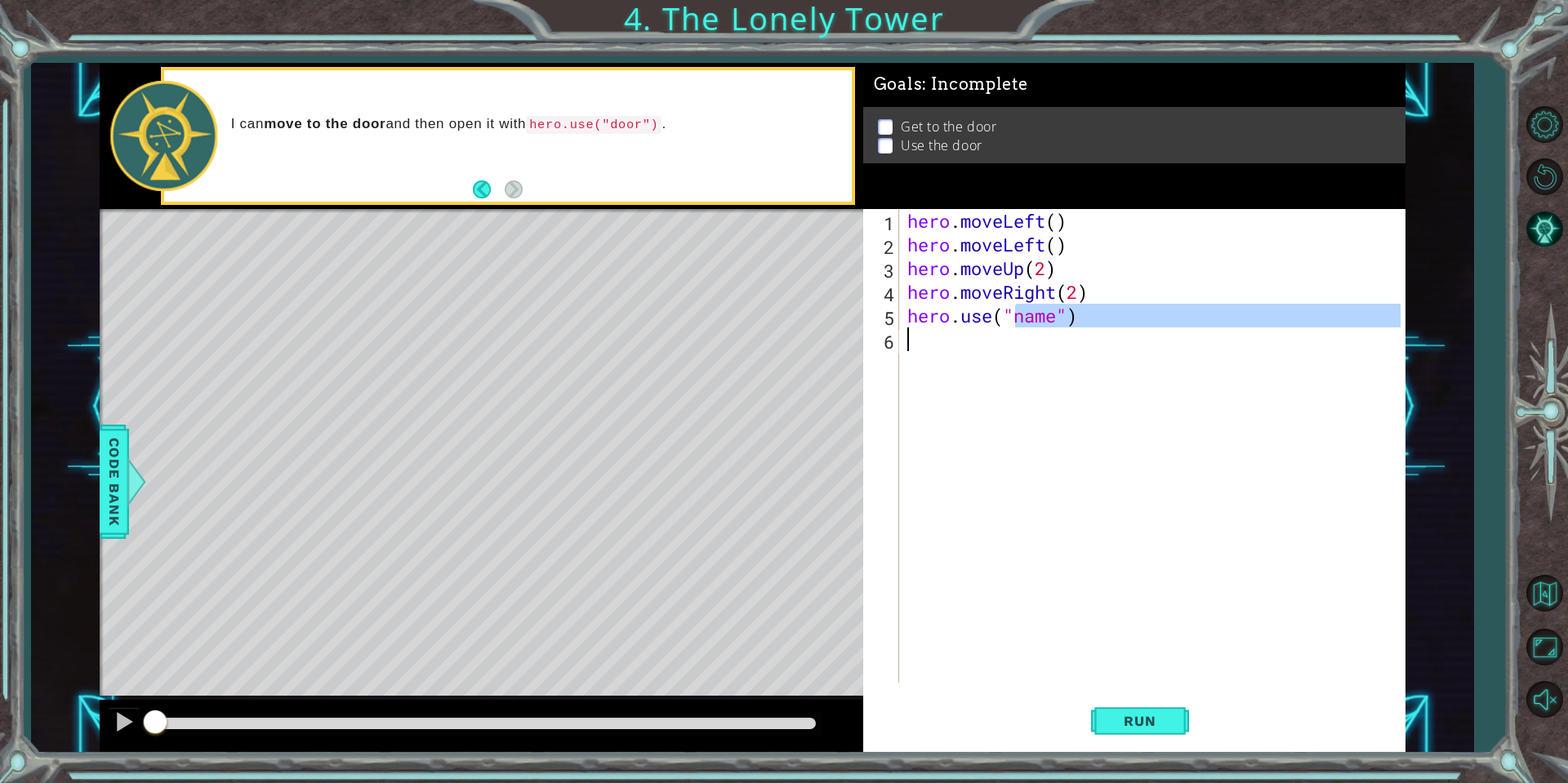 drag, startPoint x: 1058, startPoint y: 314, endPoint x: 1018, endPoint y: 331, distance: 43.462628 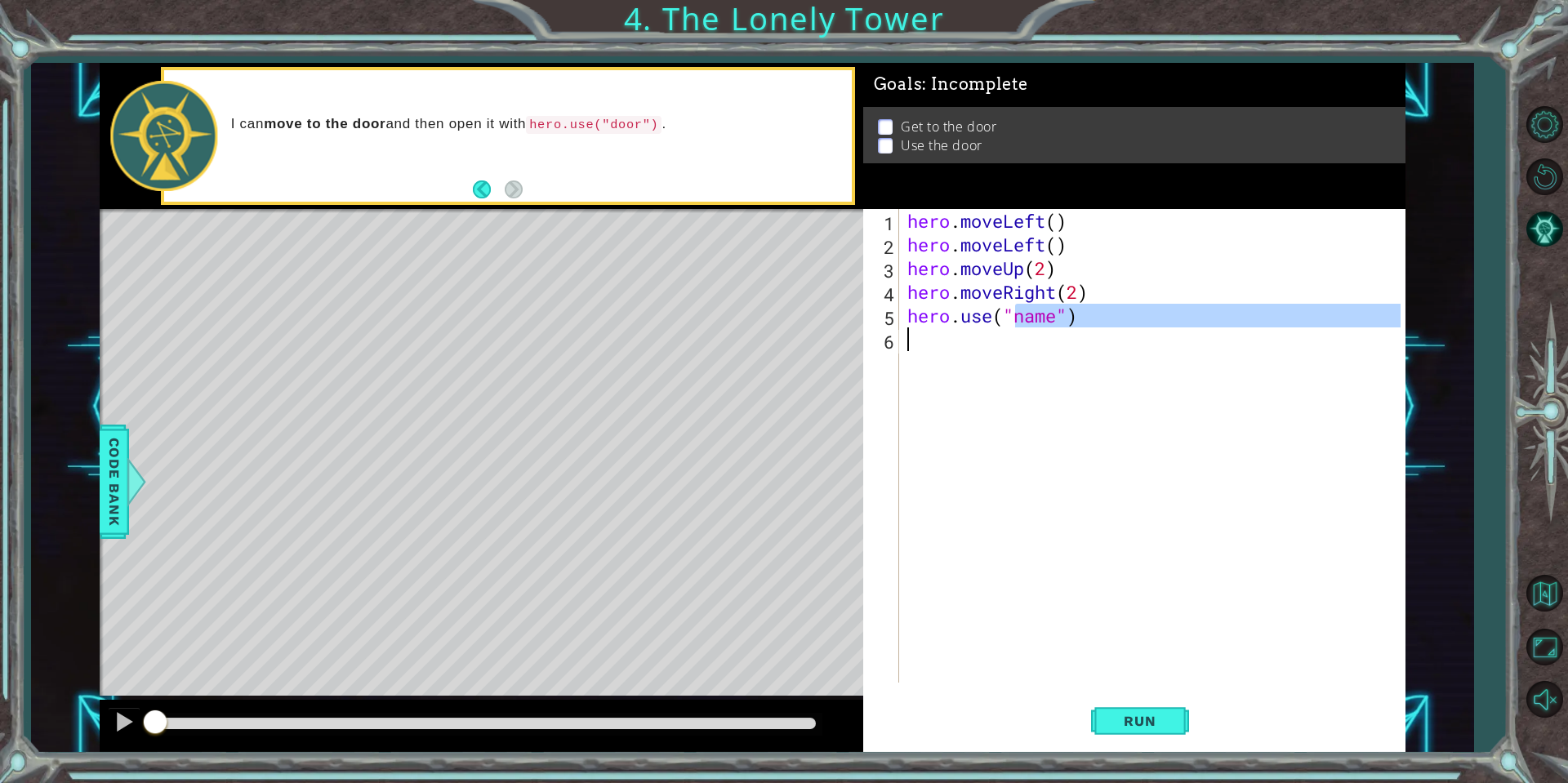 click on "hero . moveLeft ( ) hero . moveLeft ( ) hero . moveUp ( 2 ) hero . moveRight ( 2 ) hero . use ( "[NAME]" )" at bounding box center [1152, 446] 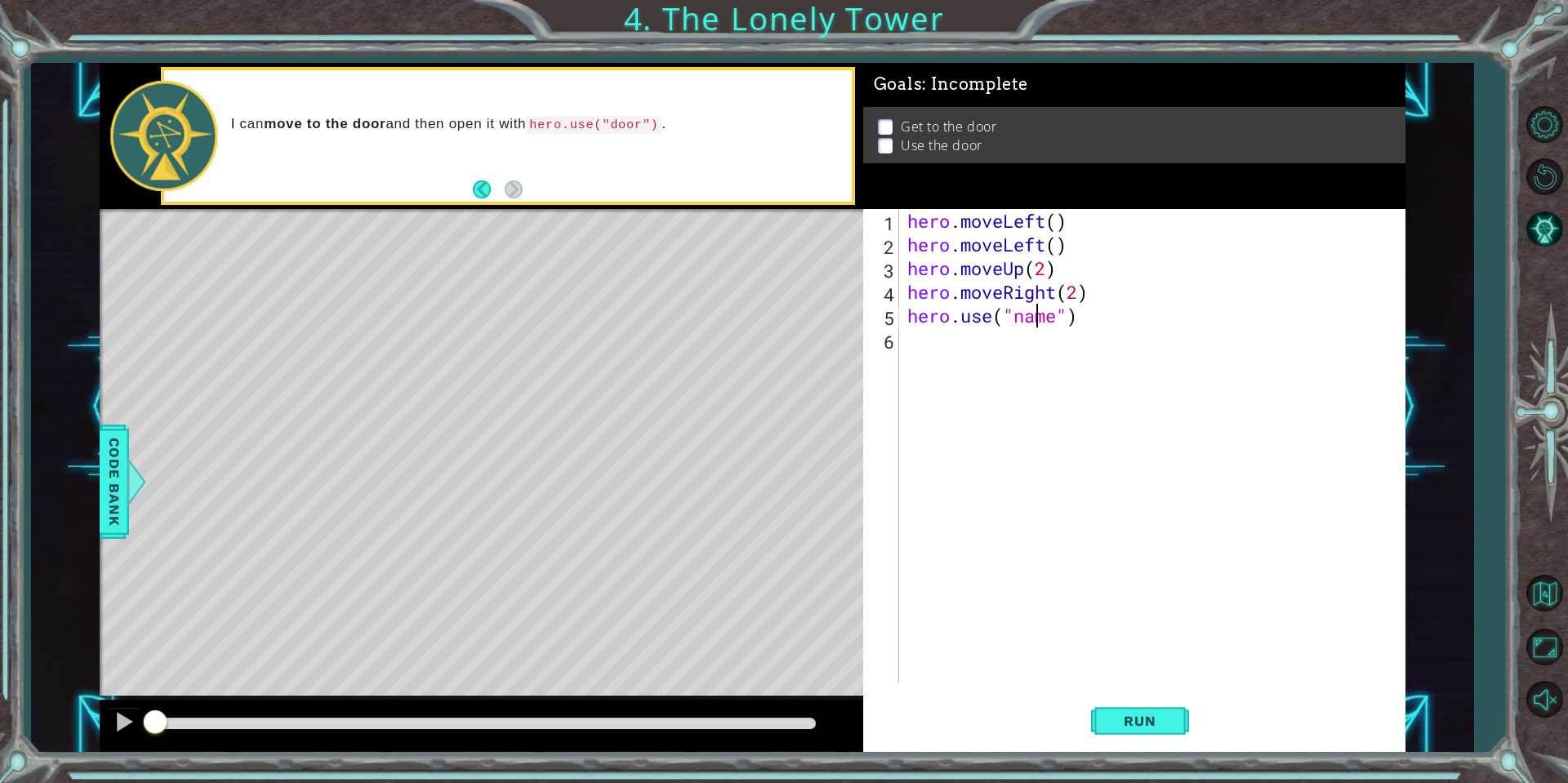 click on "hero . moveLeft ( ) hero . moveLeft ( ) hero . moveUp ( 2 ) hero . moveRight ( 2 ) hero . use ( "[NAME]" )" at bounding box center [1156, 469] 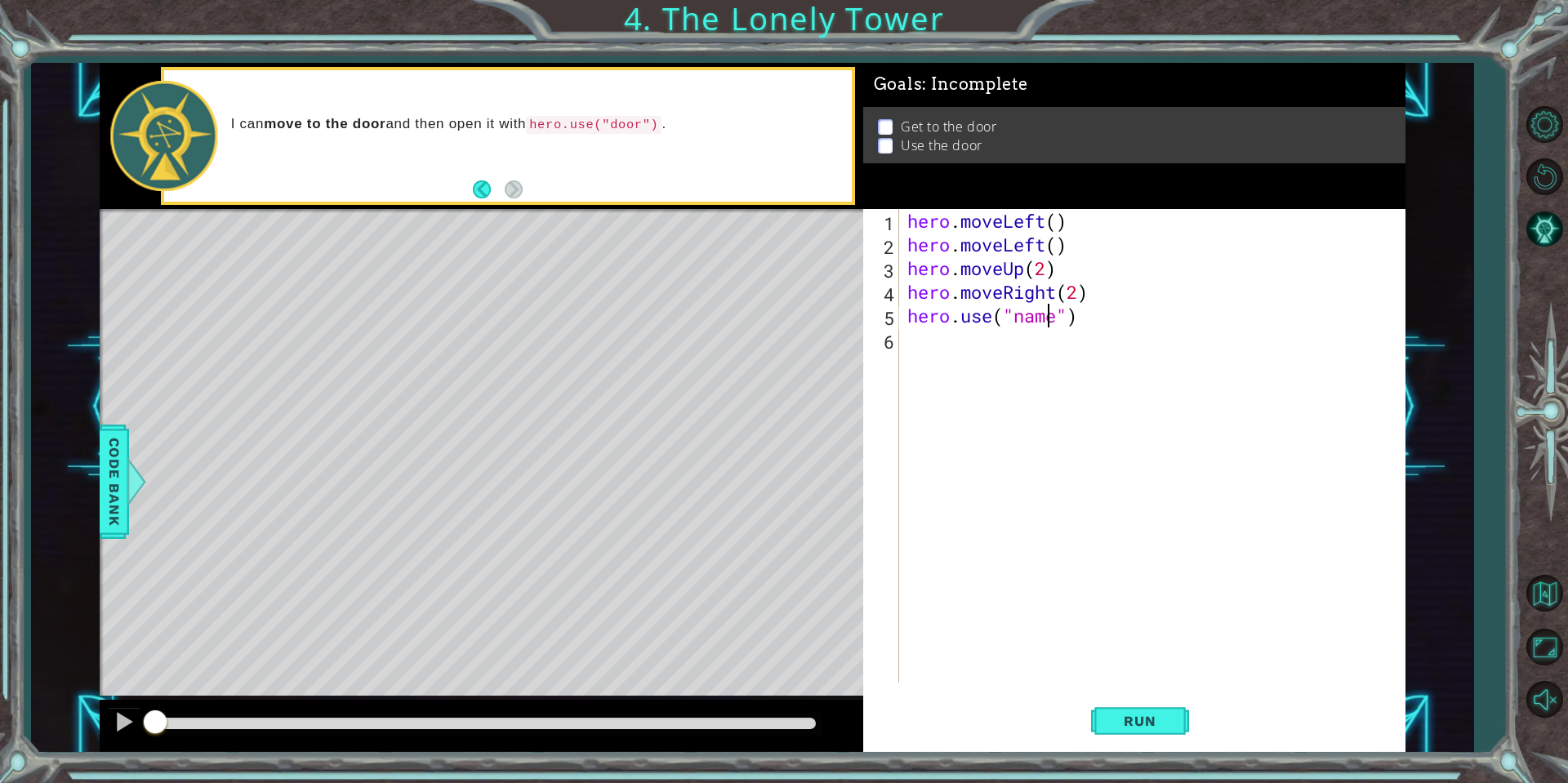 click on "hero . moveLeft ( ) hero . moveLeft ( ) hero . moveUp ( 2 ) hero . moveRight ( 2 ) hero . use ( "[NAME]" )" at bounding box center [1156, 469] 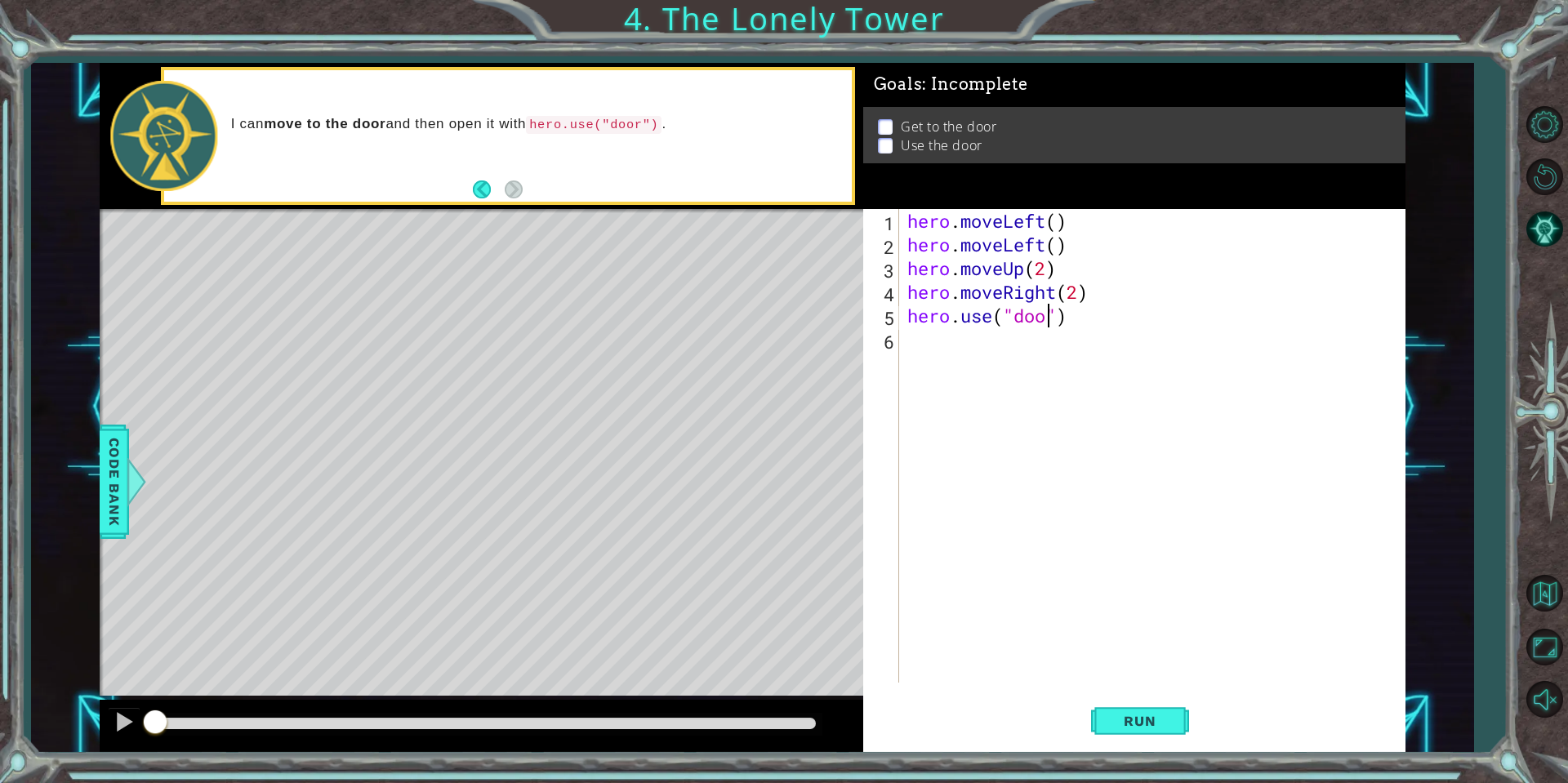 scroll, scrollTop: 0, scrollLeft: 7, axis: horizontal 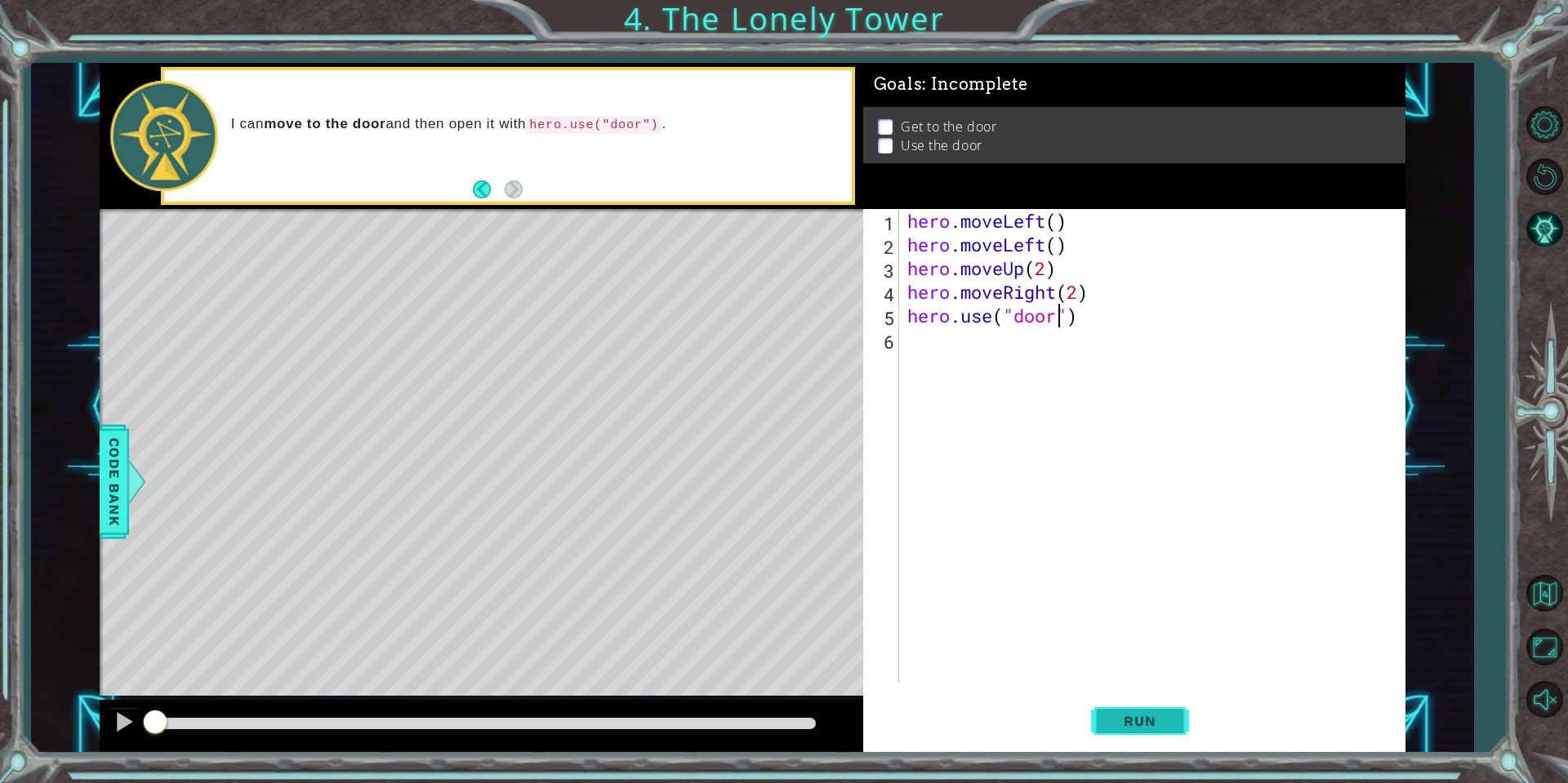 type on "hero.use("door")" 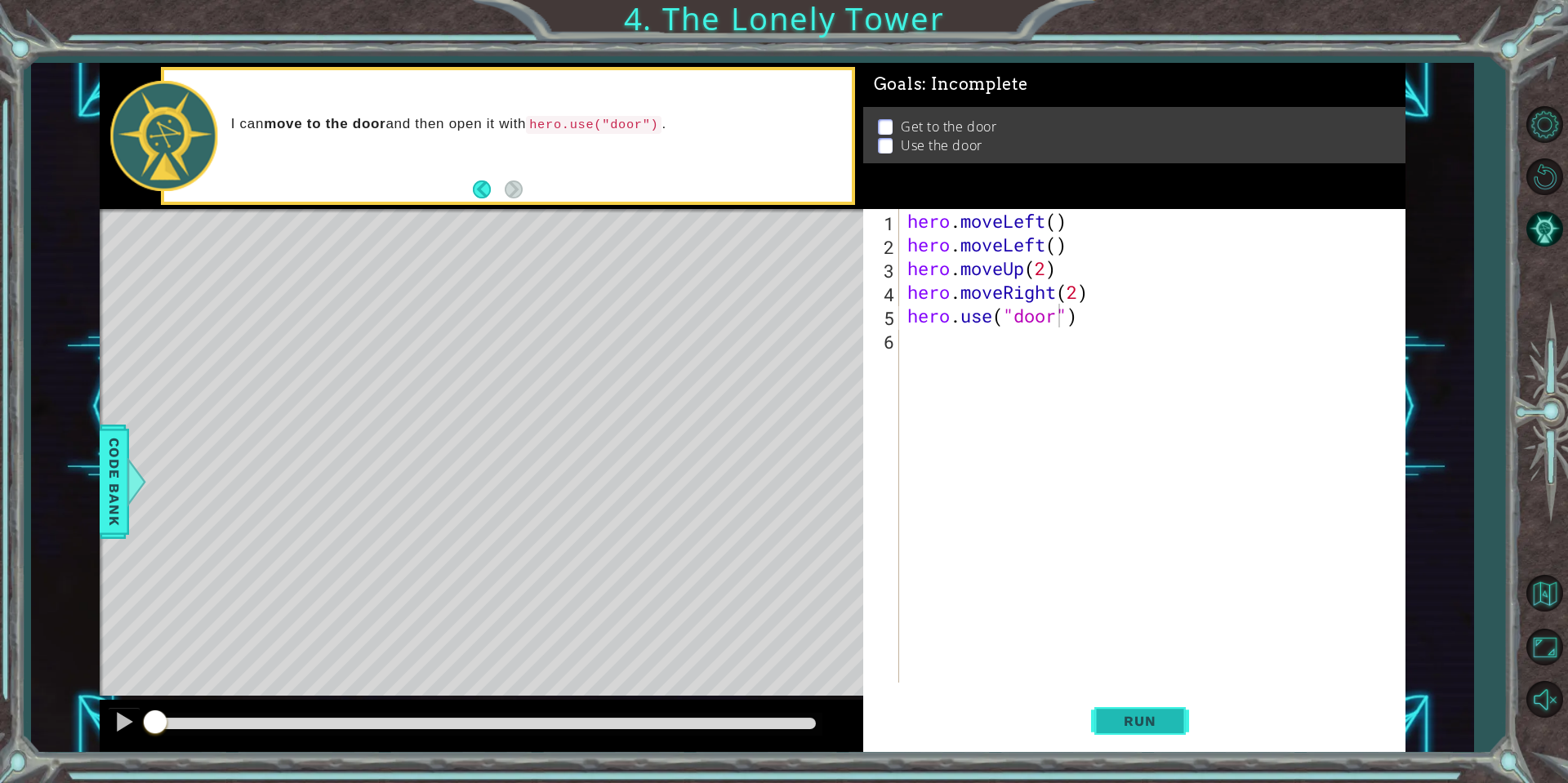 click on "Run" at bounding box center (1139, 721) 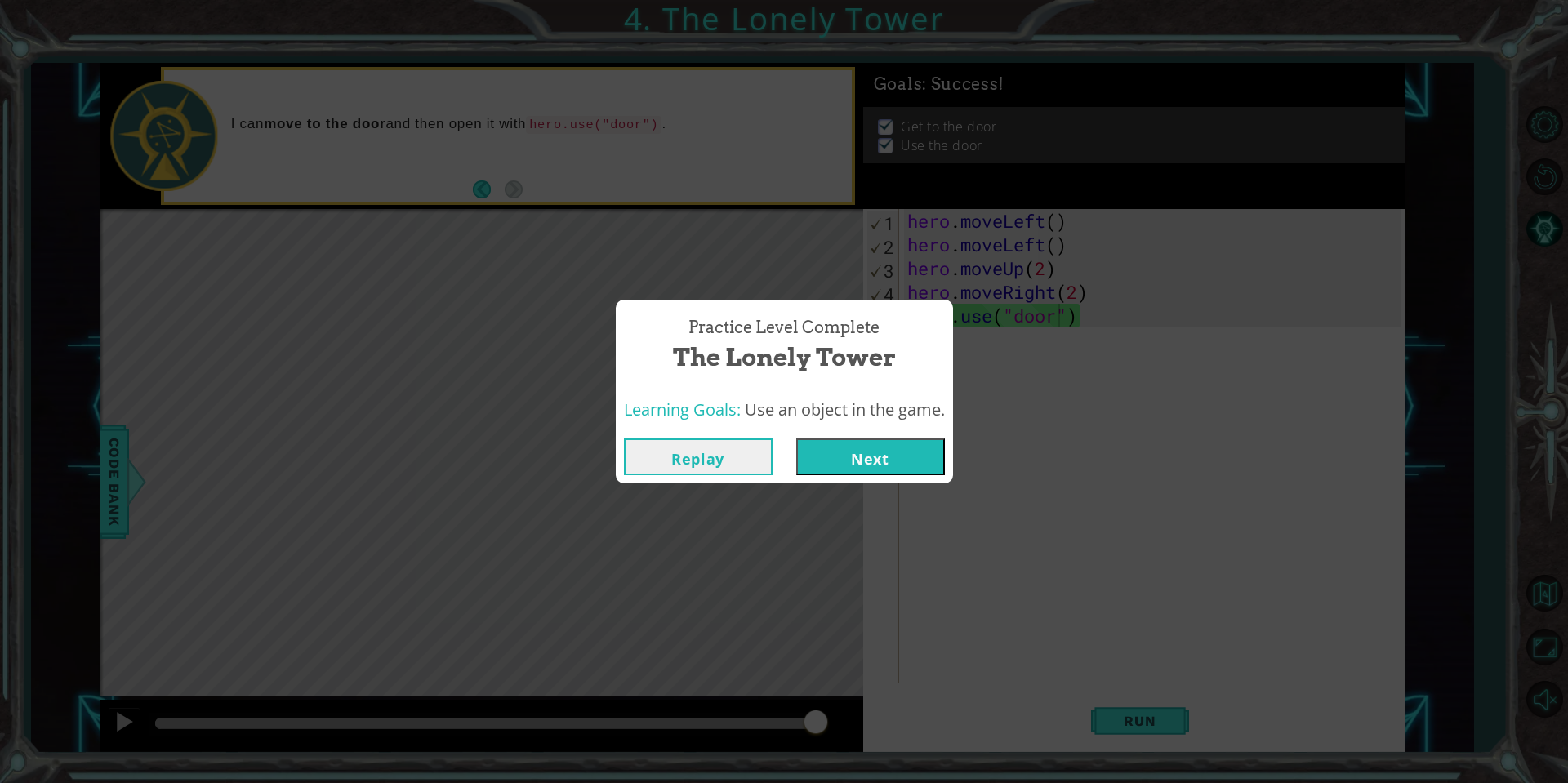 click on "Next" at bounding box center (871, 456) 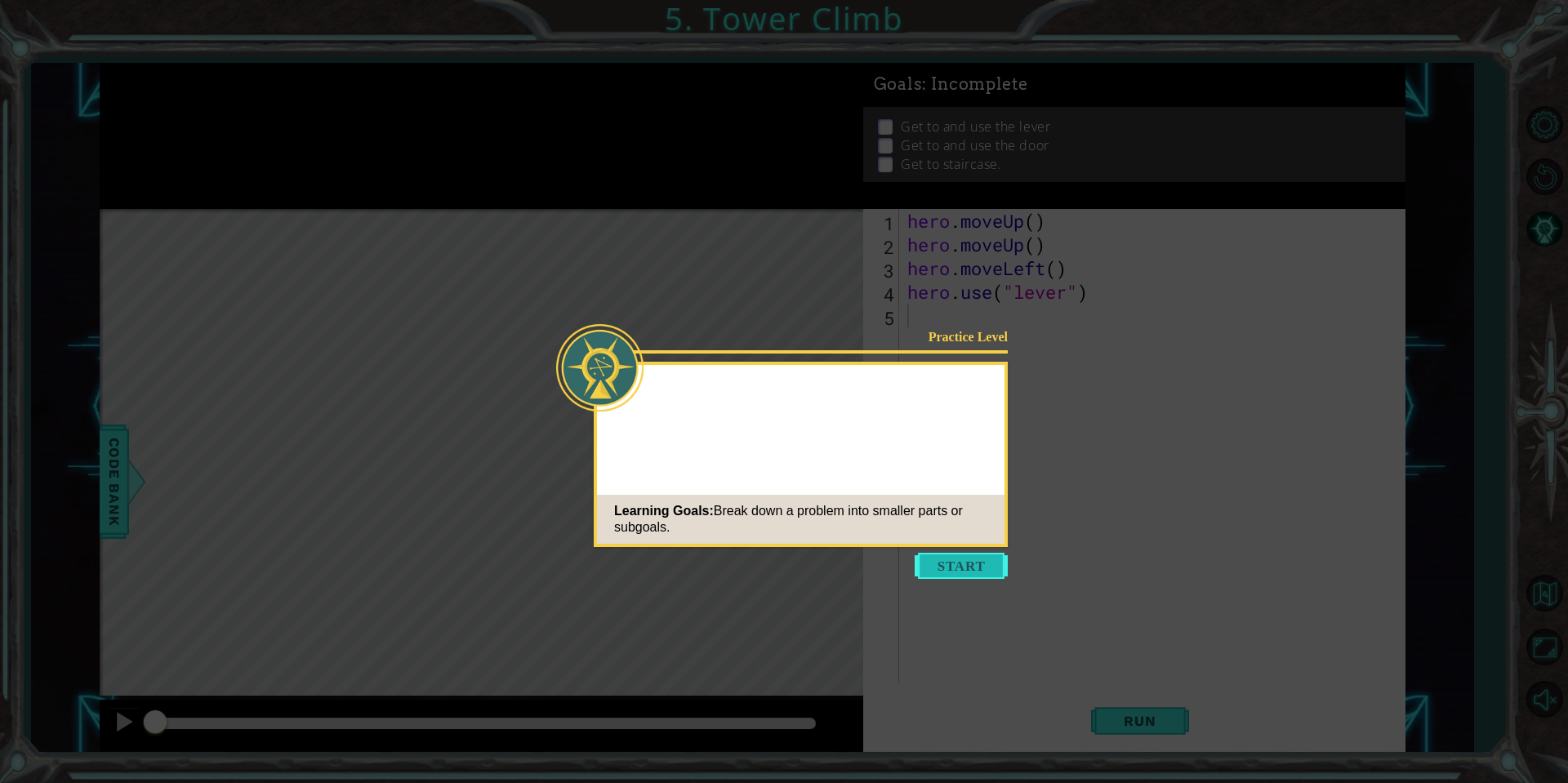 click at bounding box center [961, 566] 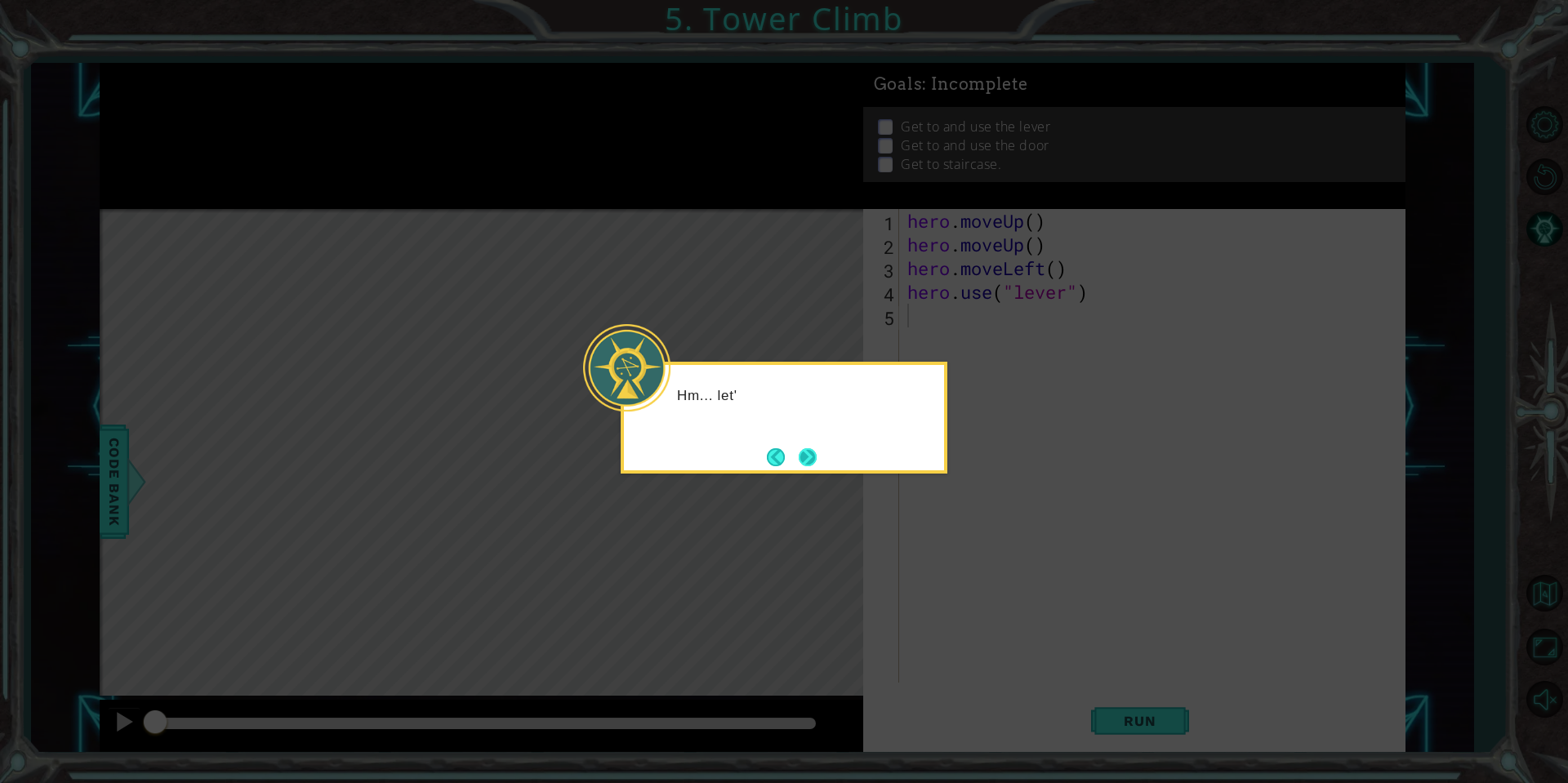 click at bounding box center [808, 457] 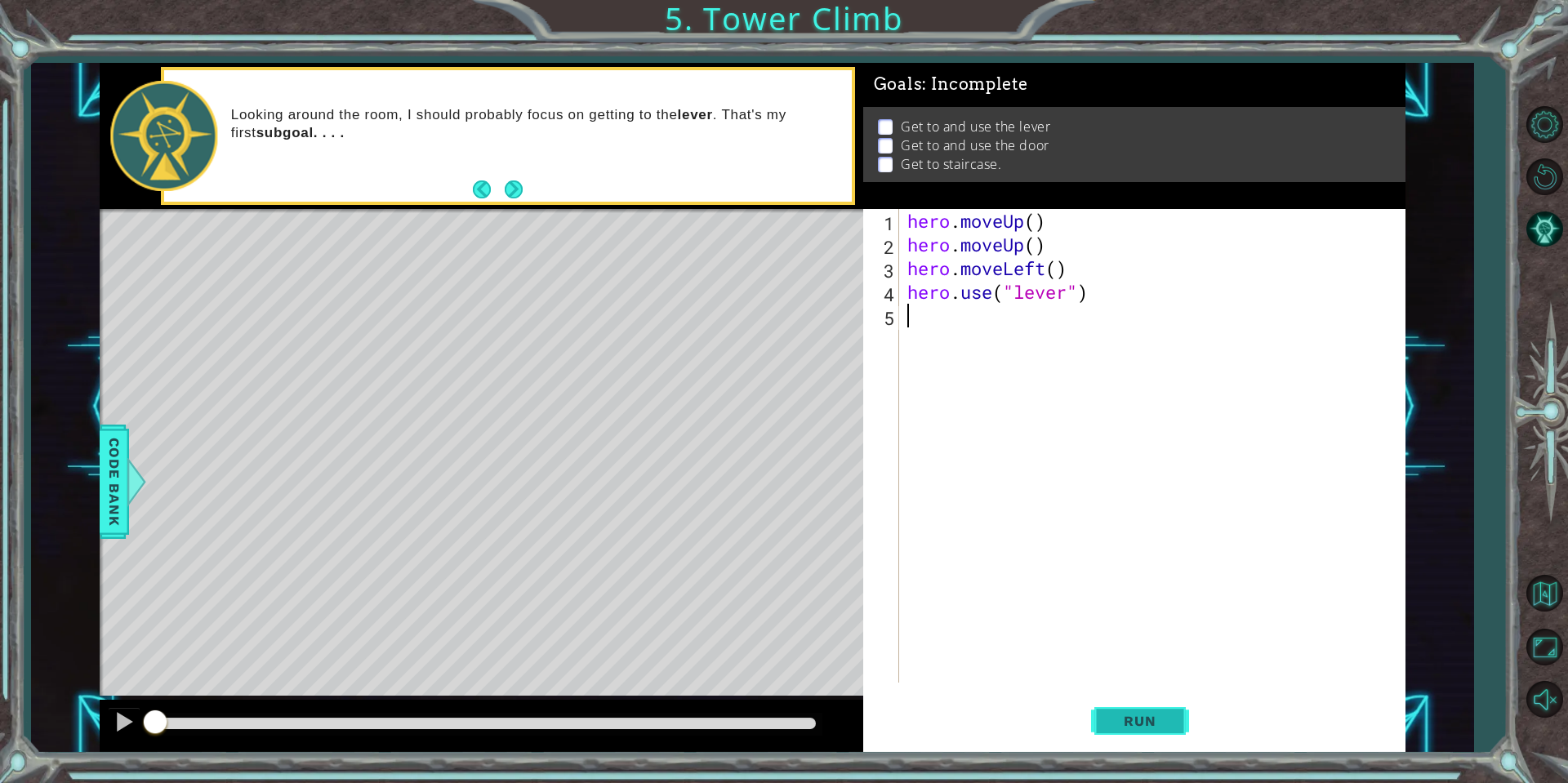 click on "Run" at bounding box center [1139, 721] 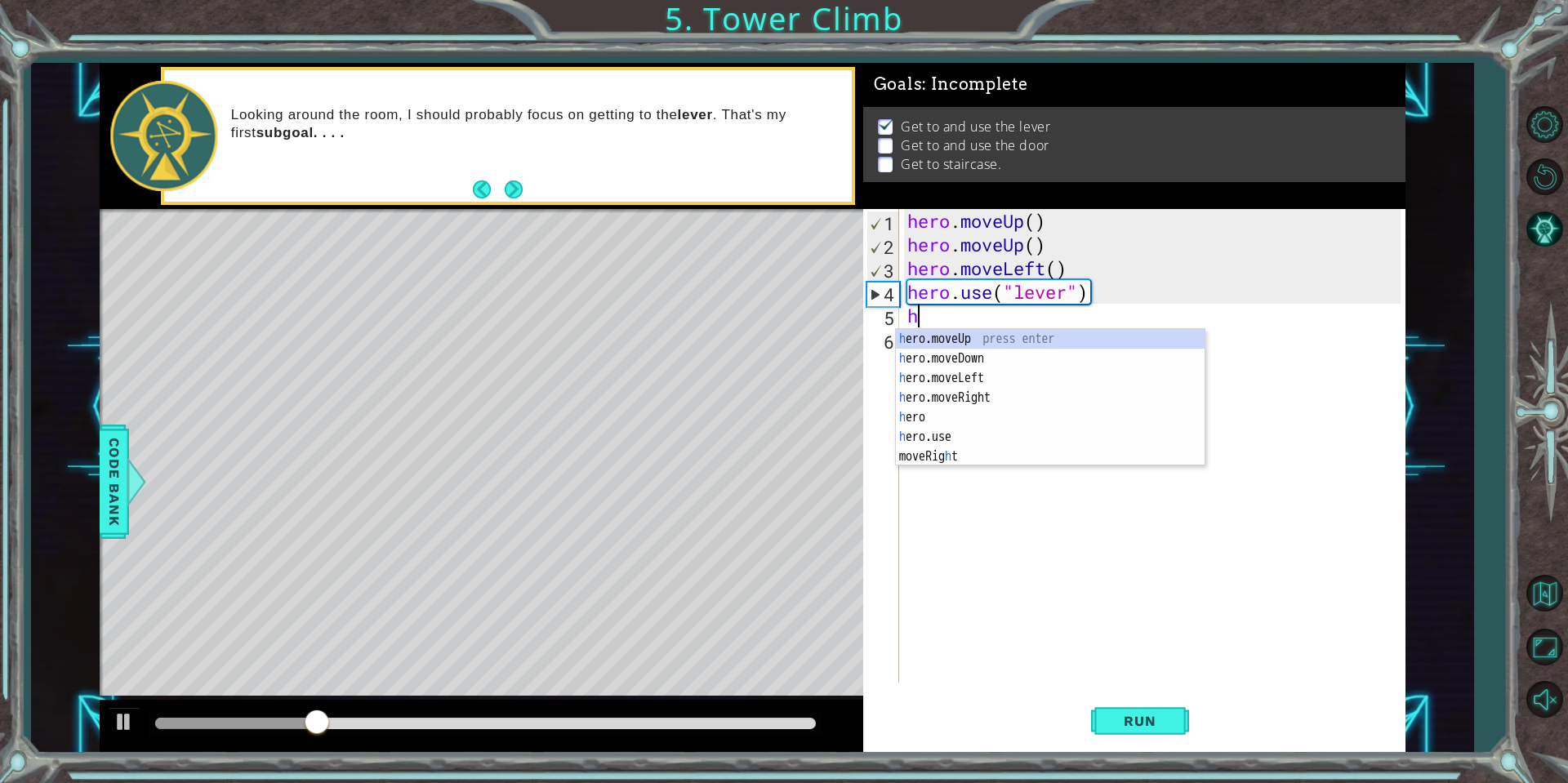 type on "he" 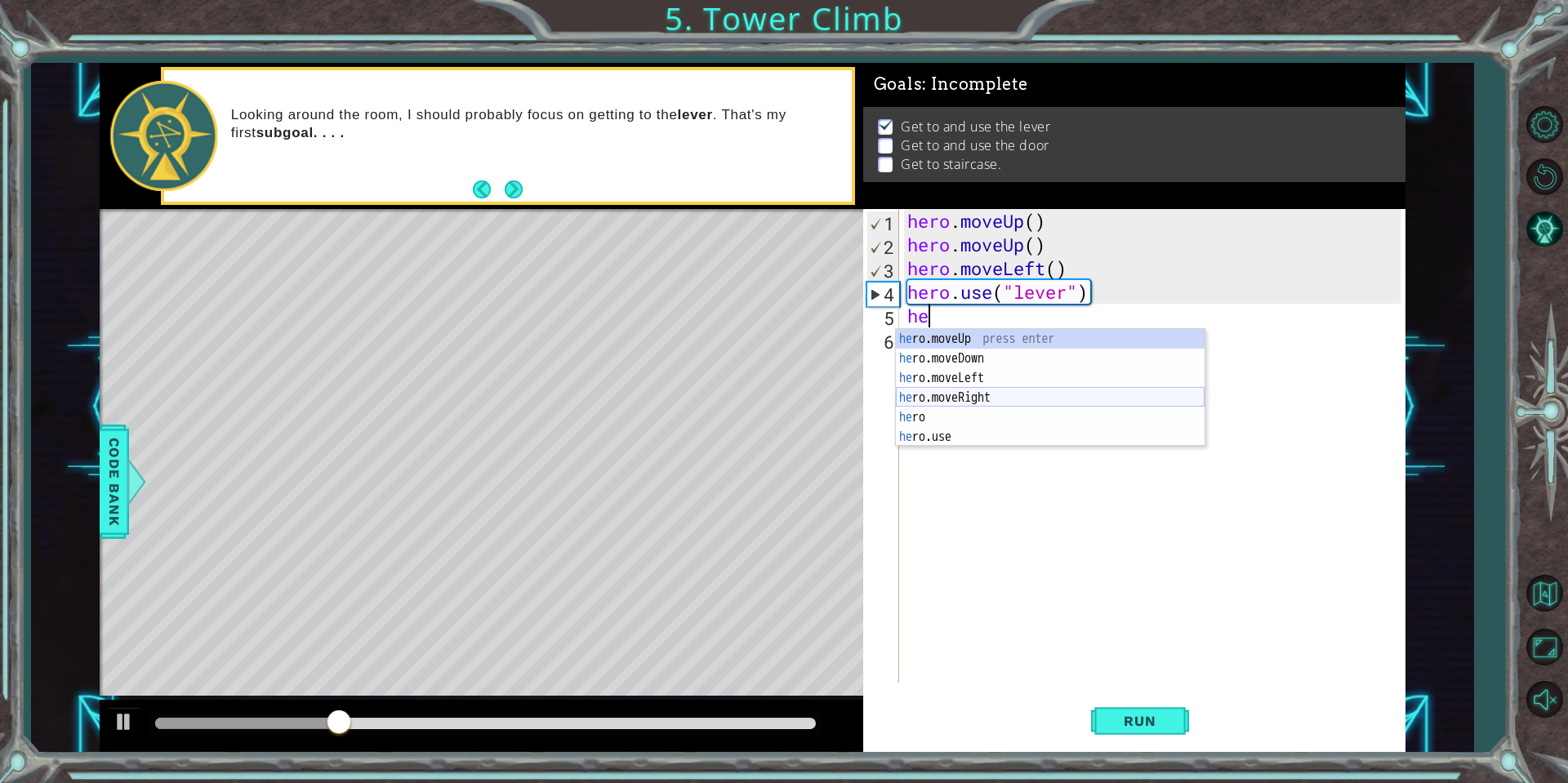 click on "he ro.moveUp press enter he ro.moveDown press enter he ro.moveLeft press enter he ro.moveRight press enter he ro press enter he ro.use press enter" at bounding box center (1050, 407) 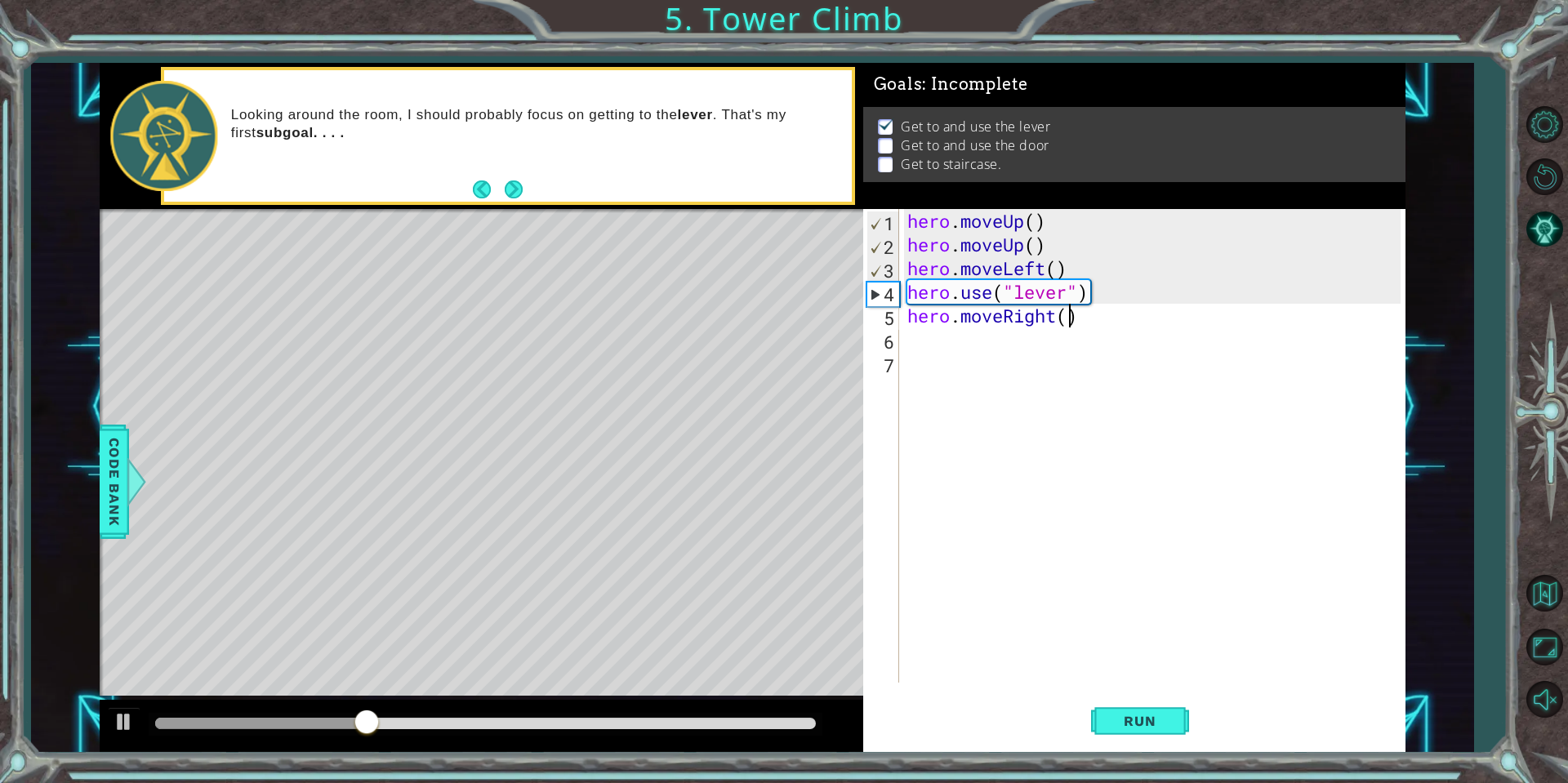 click on "hero . moveUp ( ) hero . moveUp ( ) hero . moveLeft ( ) hero . use ( "lever" ) hero . moveRight ( )" at bounding box center [1156, 469] 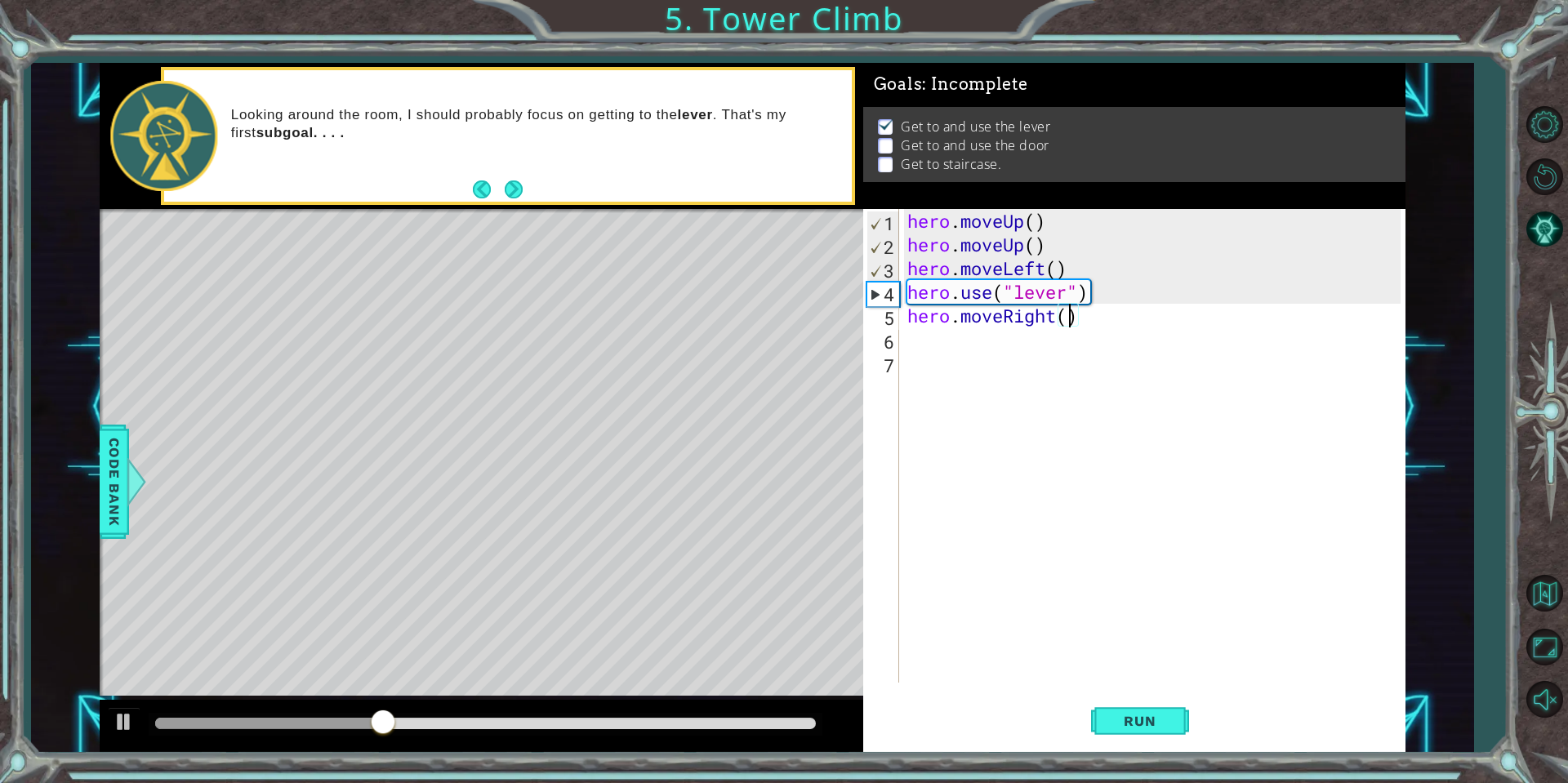 type on "hero.moveRight(3)" 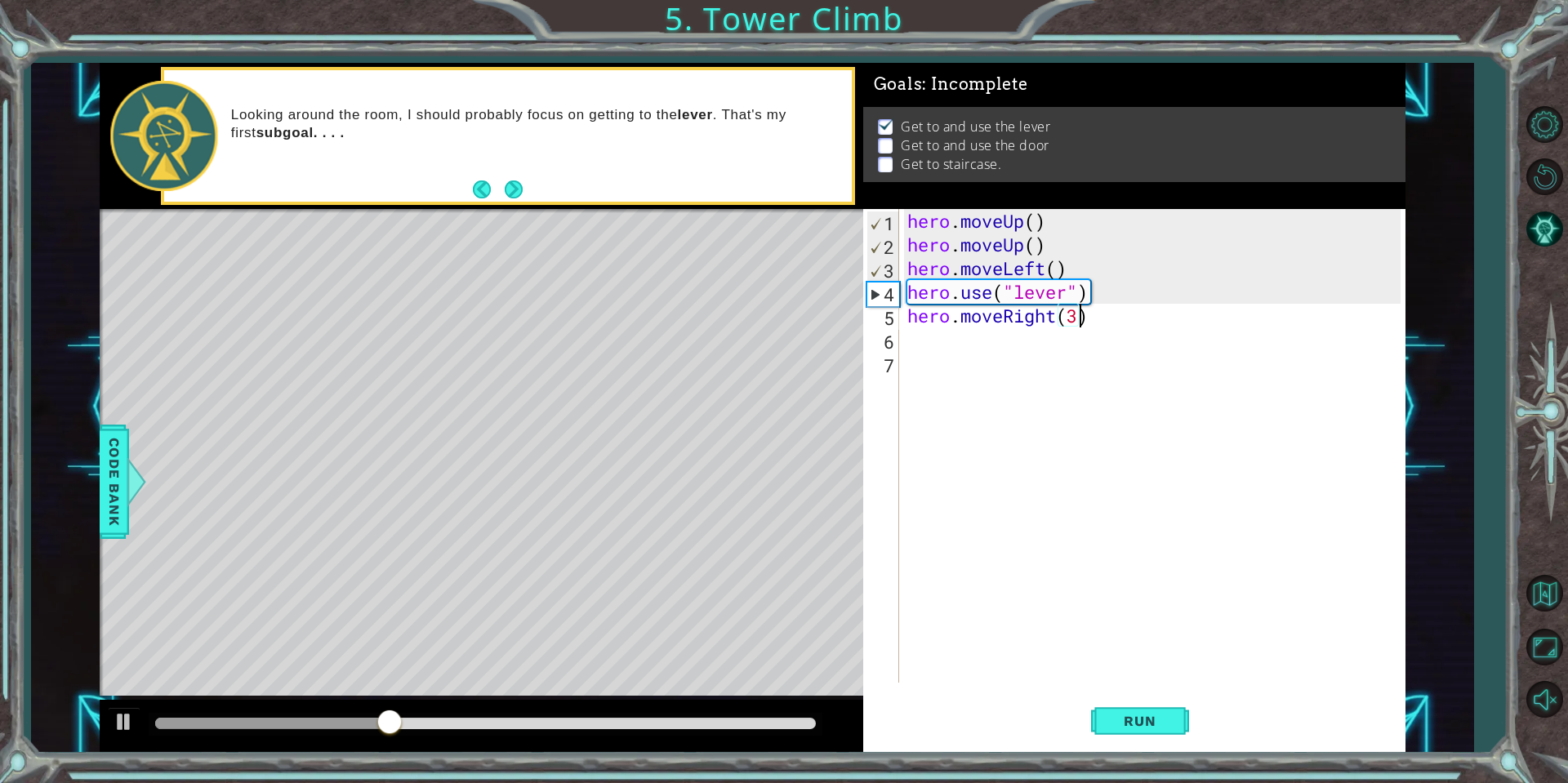 scroll, scrollTop: 0, scrollLeft: 7, axis: horizontal 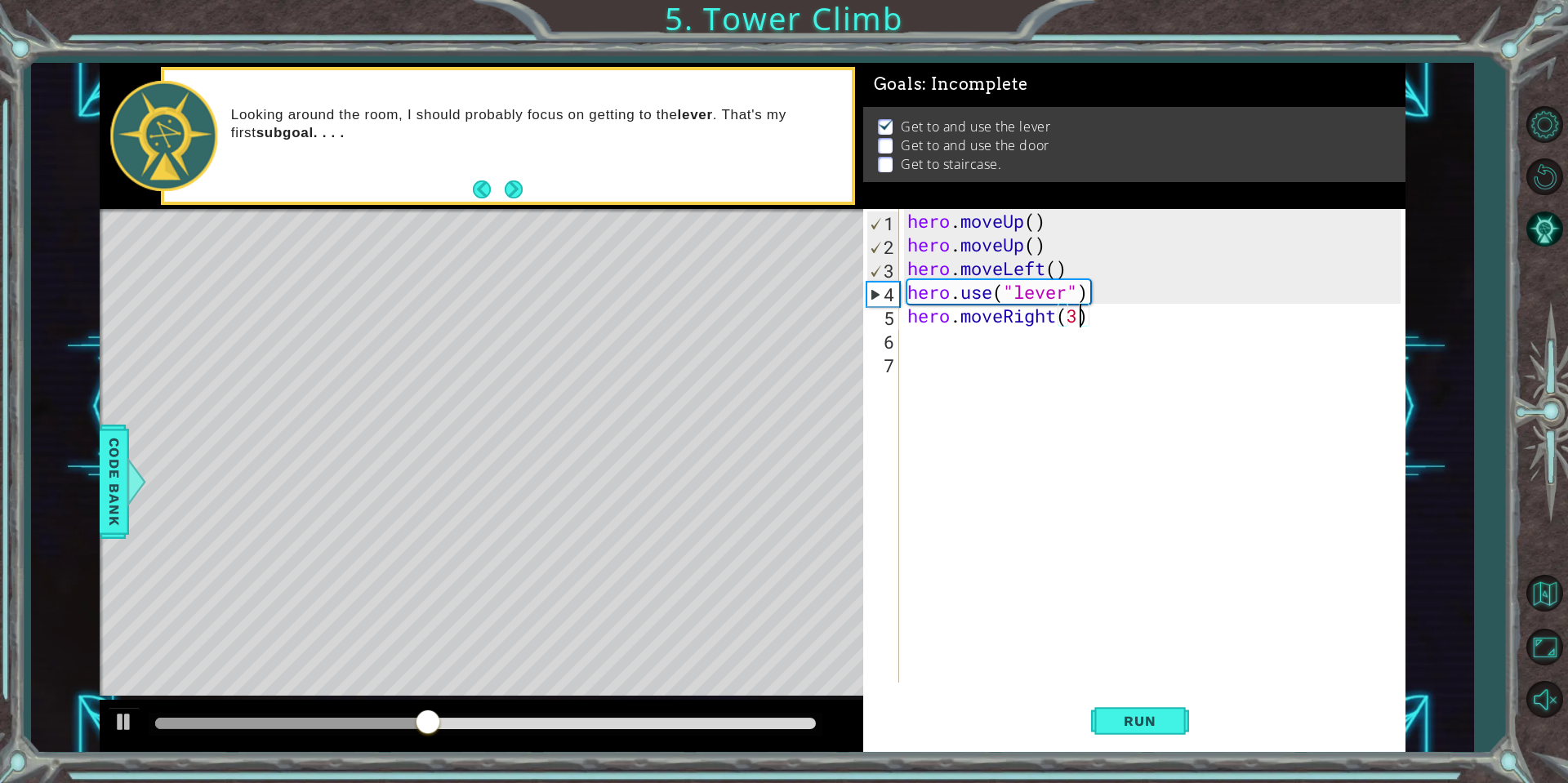 click on "hero . moveUp ( ) hero . moveUp ( ) hero . moveLeft ( ) hero . use ( "lever" ) hero . moveRight ( 3 )" at bounding box center (1156, 469) 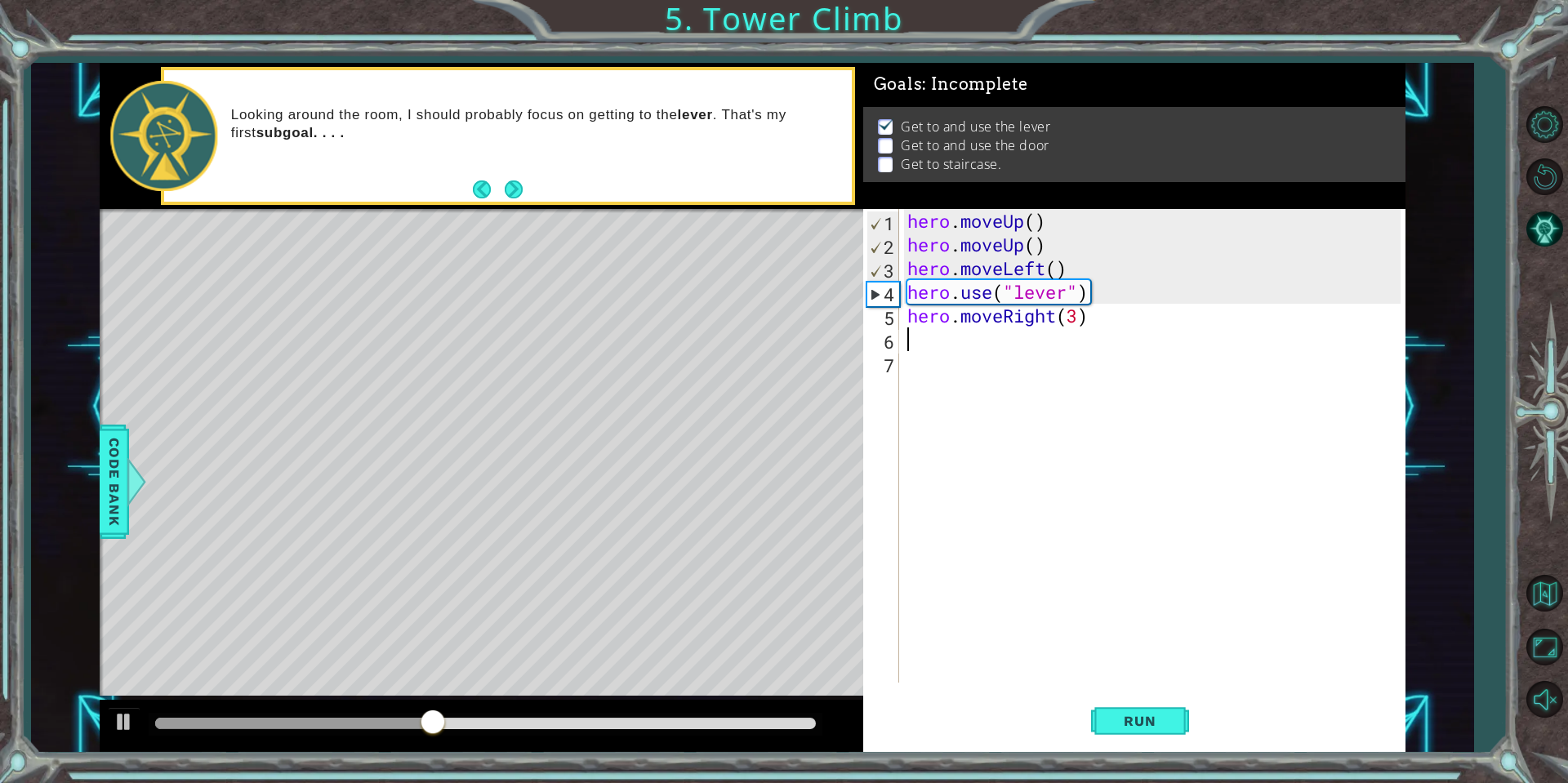 scroll, scrollTop: 0, scrollLeft: 0, axis: both 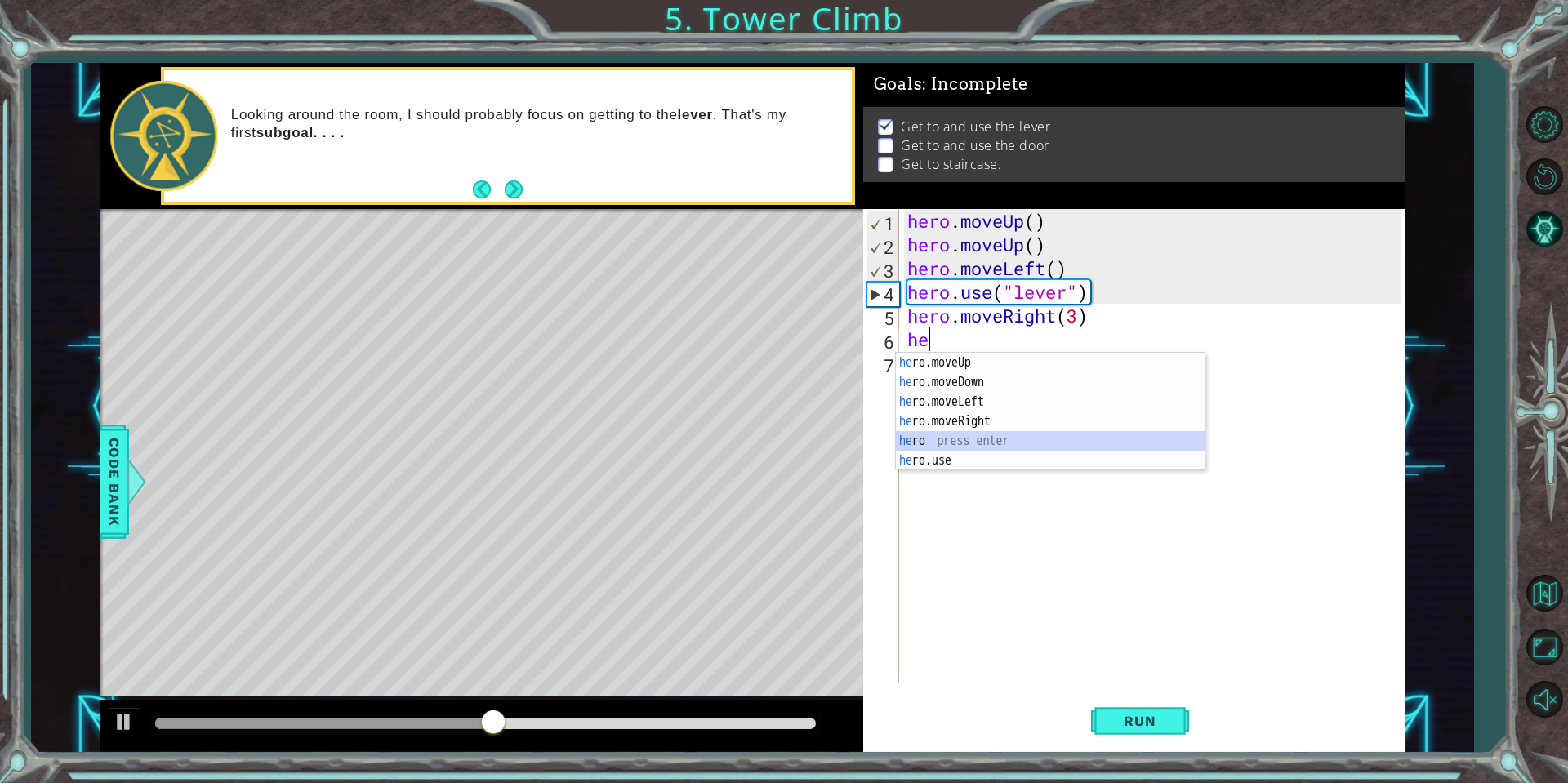 click on "he ro.moveUp press enter he ro.moveDown press enter he ro.moveLeft press enter he ro.moveRight press enter he ro press enter he ro.use press enter" at bounding box center (1050, 431) 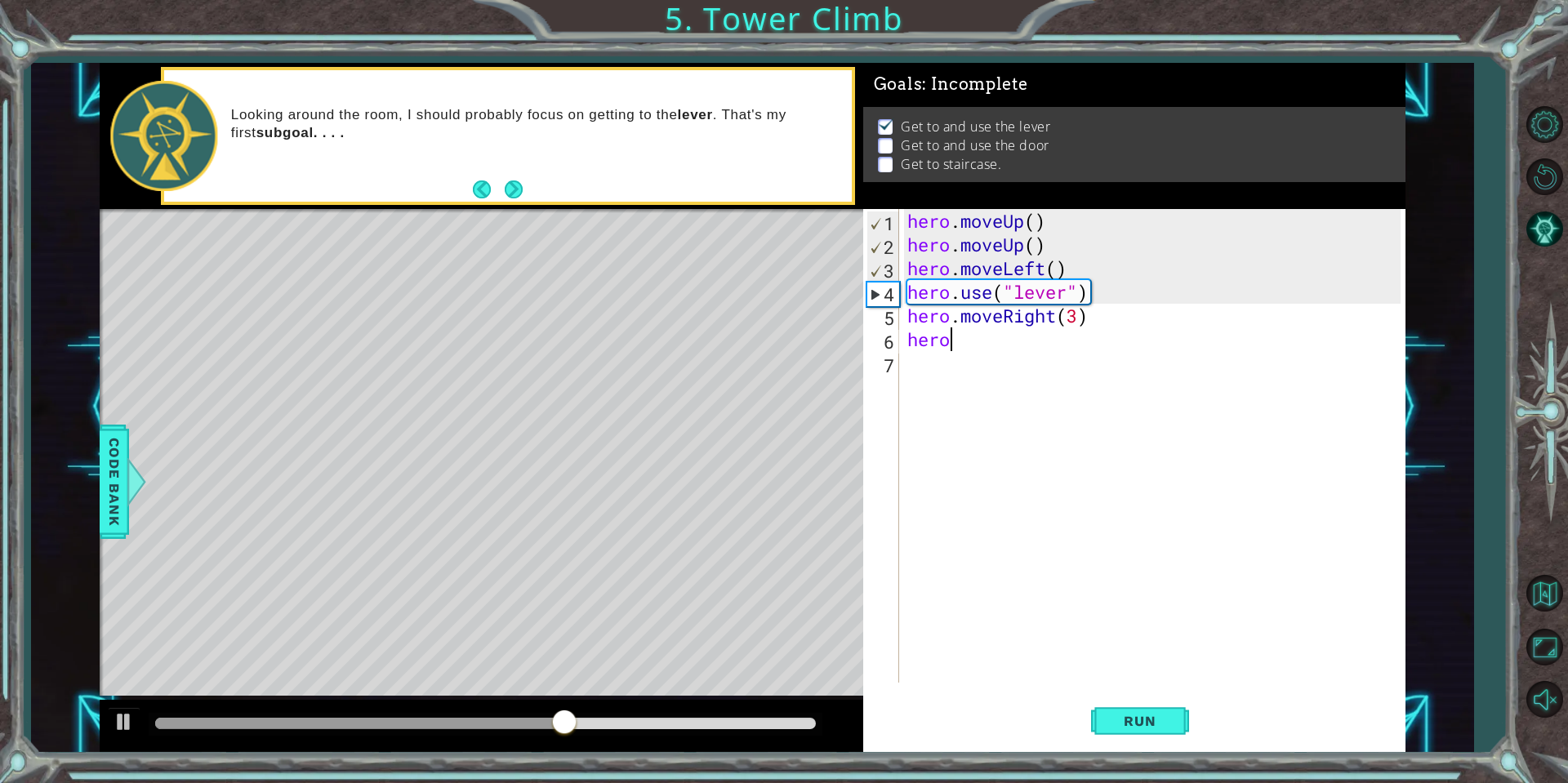 scroll, scrollTop: 0, scrollLeft: 2, axis: horizontal 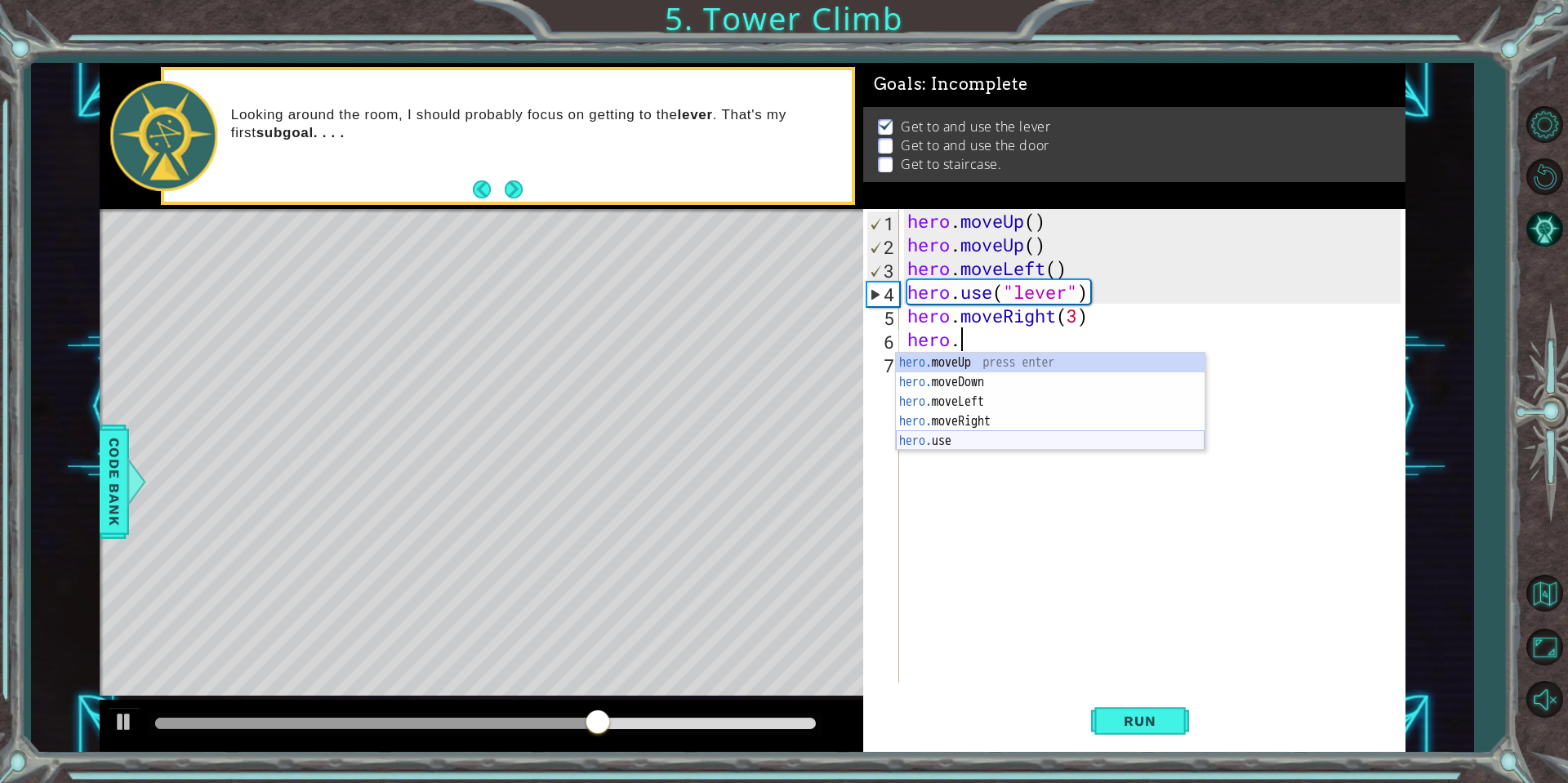 click on "hero. moveUp press enter hero. moveDown press enter hero. moveLeft press enter hero. moveRight press enter hero. use press enter" at bounding box center [1050, 421] 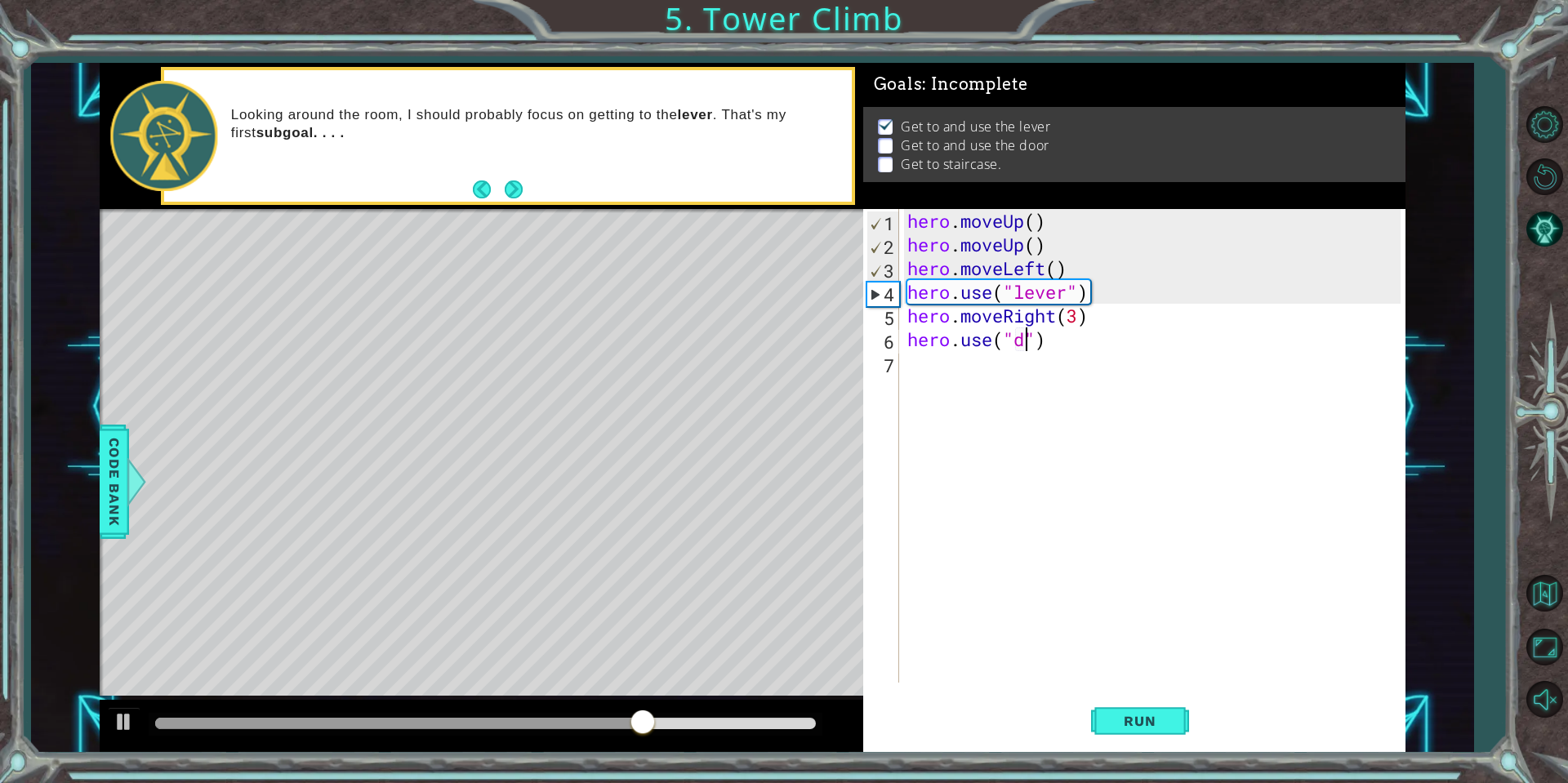 scroll, scrollTop: 0, scrollLeft: 6, axis: horizontal 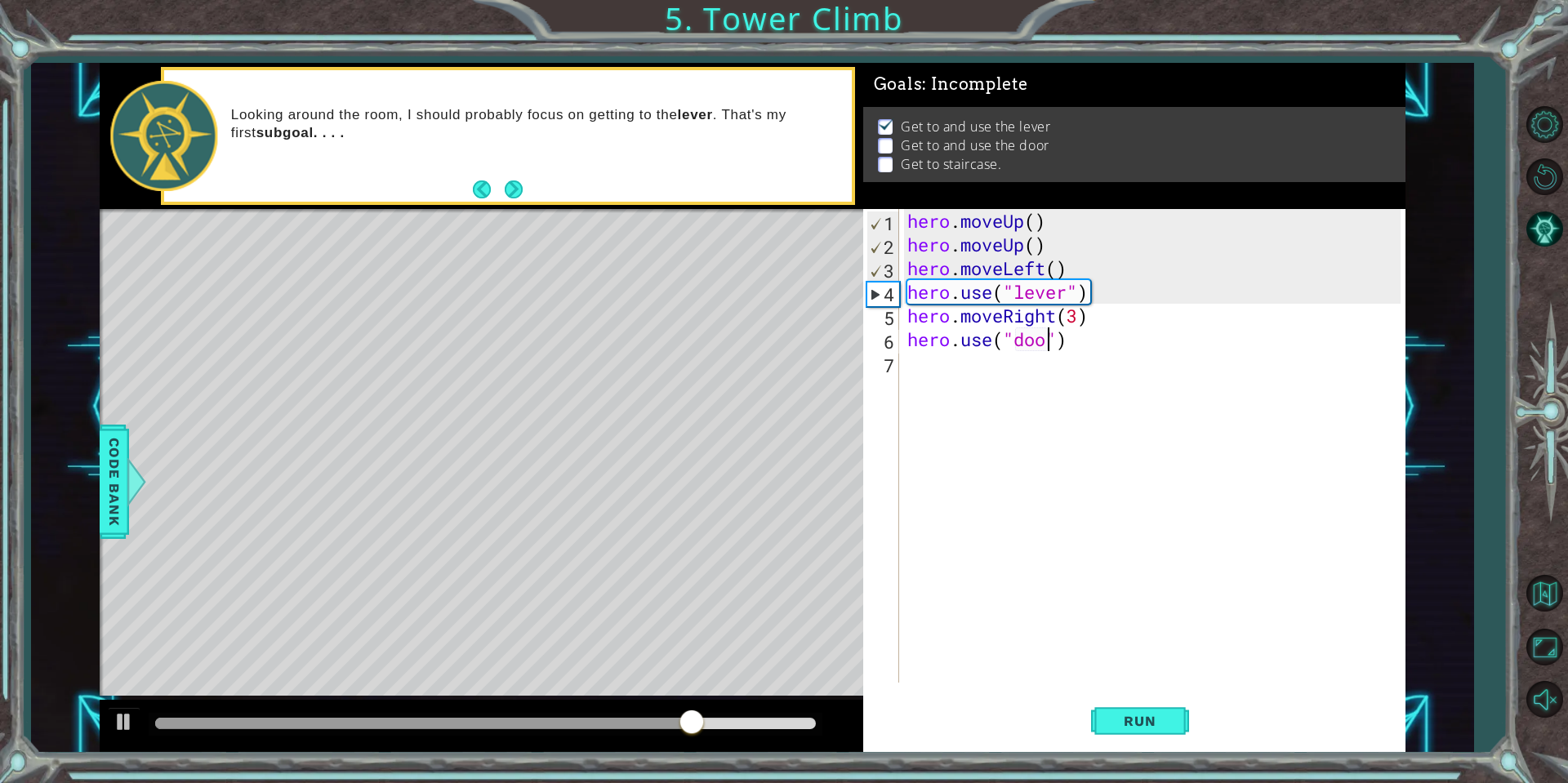 type on "hero.use("door")" 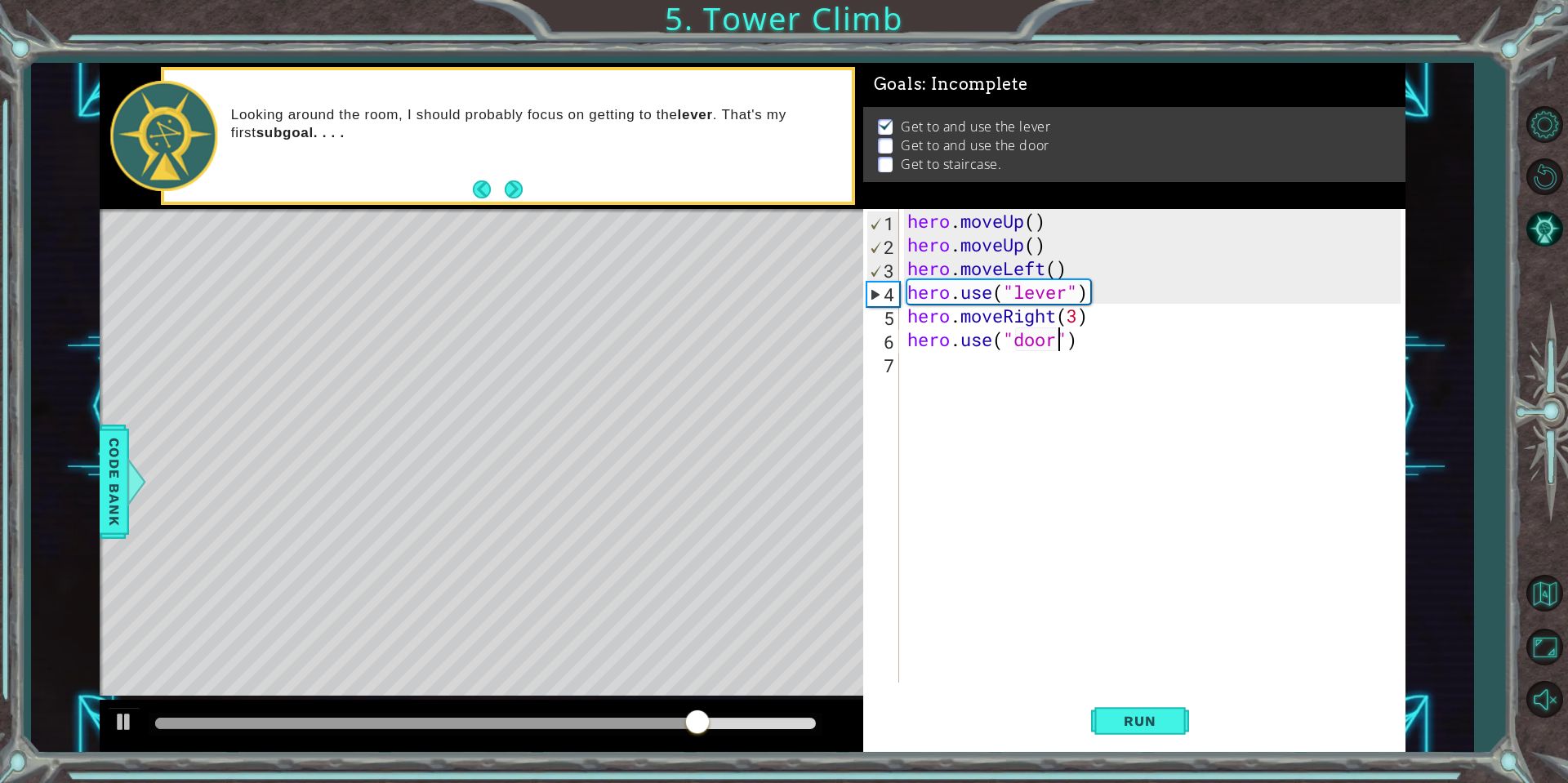 scroll, scrollTop: 0, scrollLeft: 7, axis: horizontal 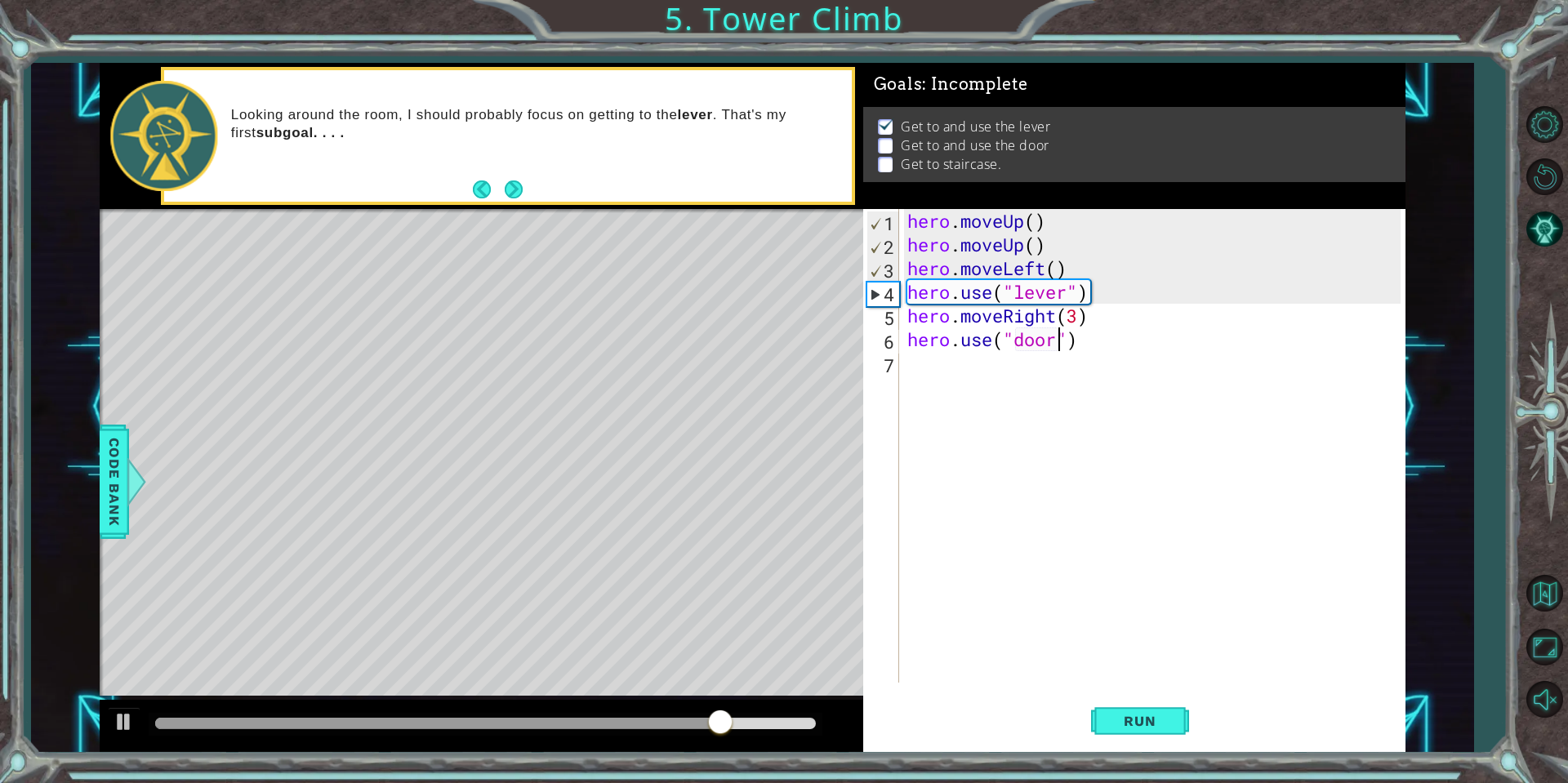 click on "hero . moveUp ( ) hero . moveUp ( ) hero . moveLeft ( ) hero . use ( "lever" ) hero . moveRight ( 3 ) hero . use ( "door" )" at bounding box center [1156, 469] 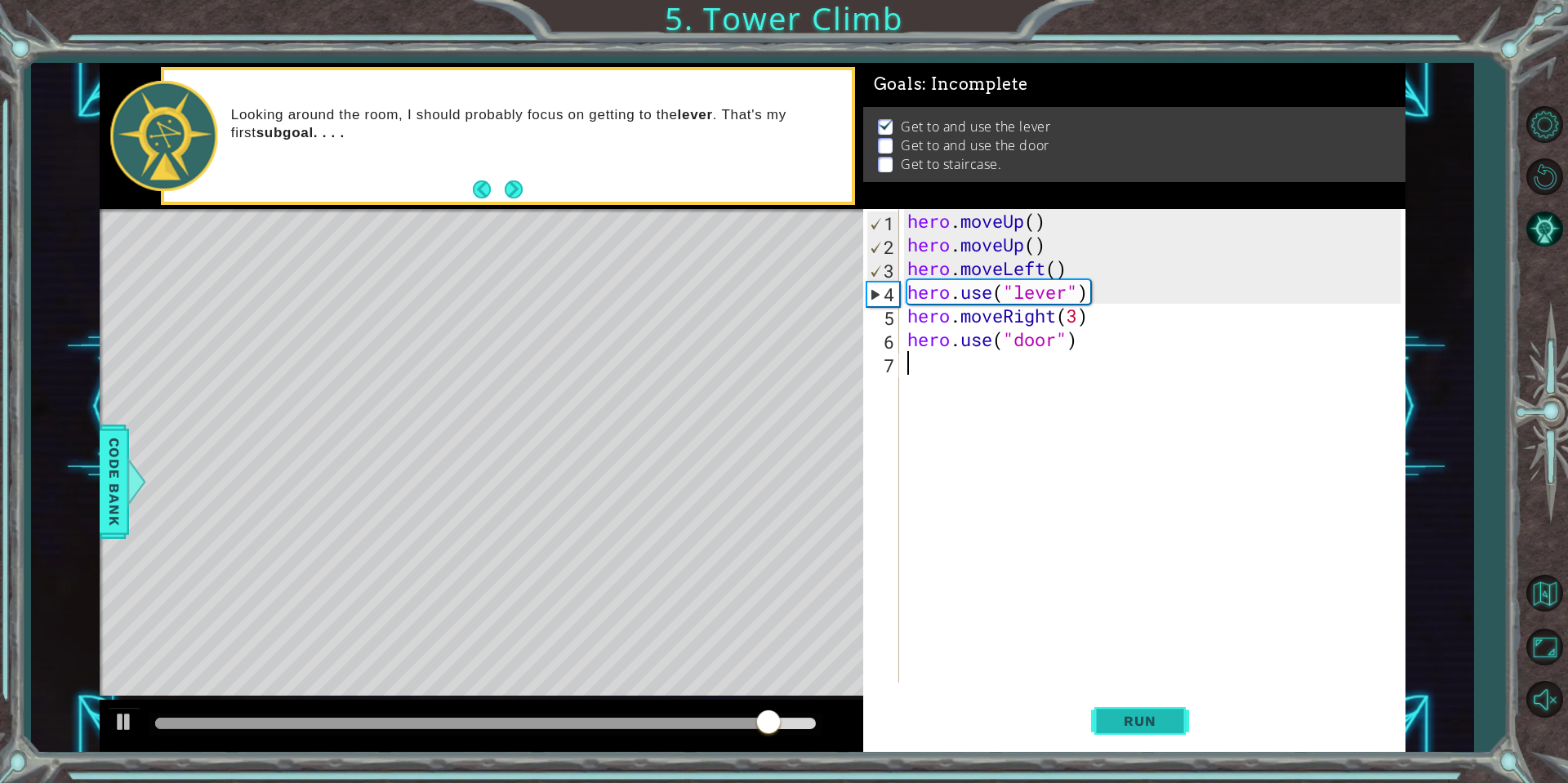 click on "Run" at bounding box center (1139, 721) 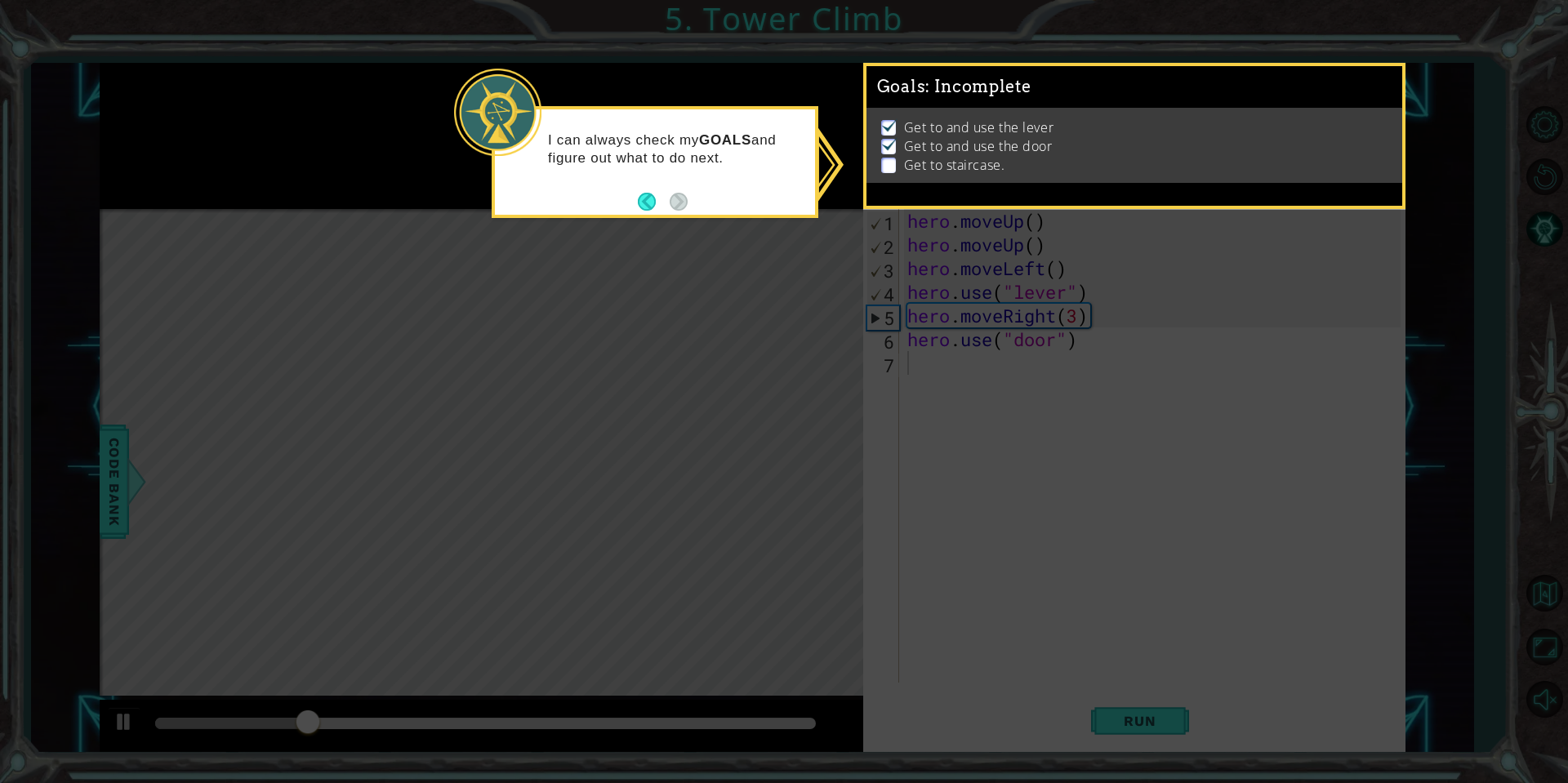click on "Get to staircase." at bounding box center [1136, 165] 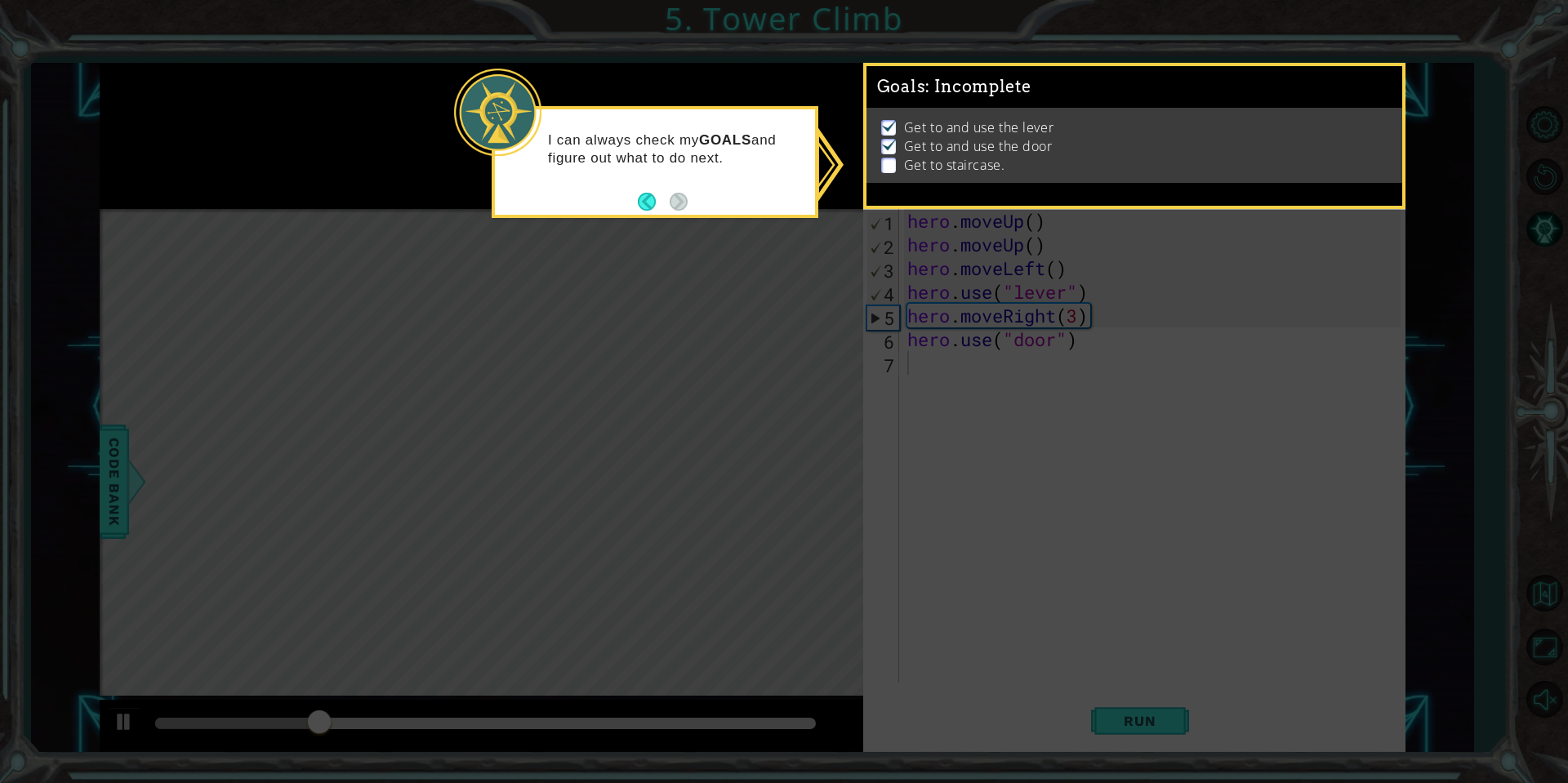 click at bounding box center (889, 144) 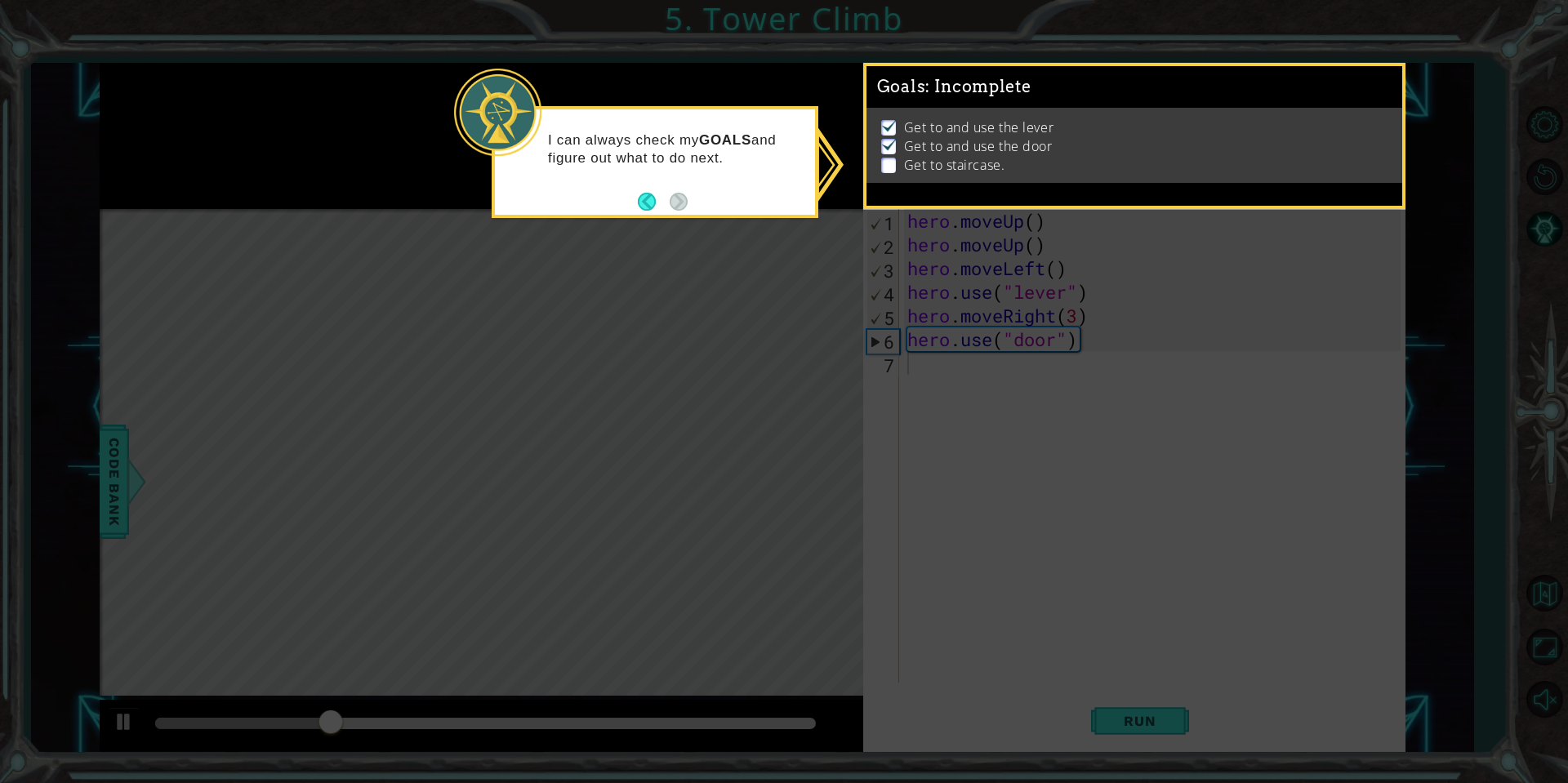 click at bounding box center (889, 144) 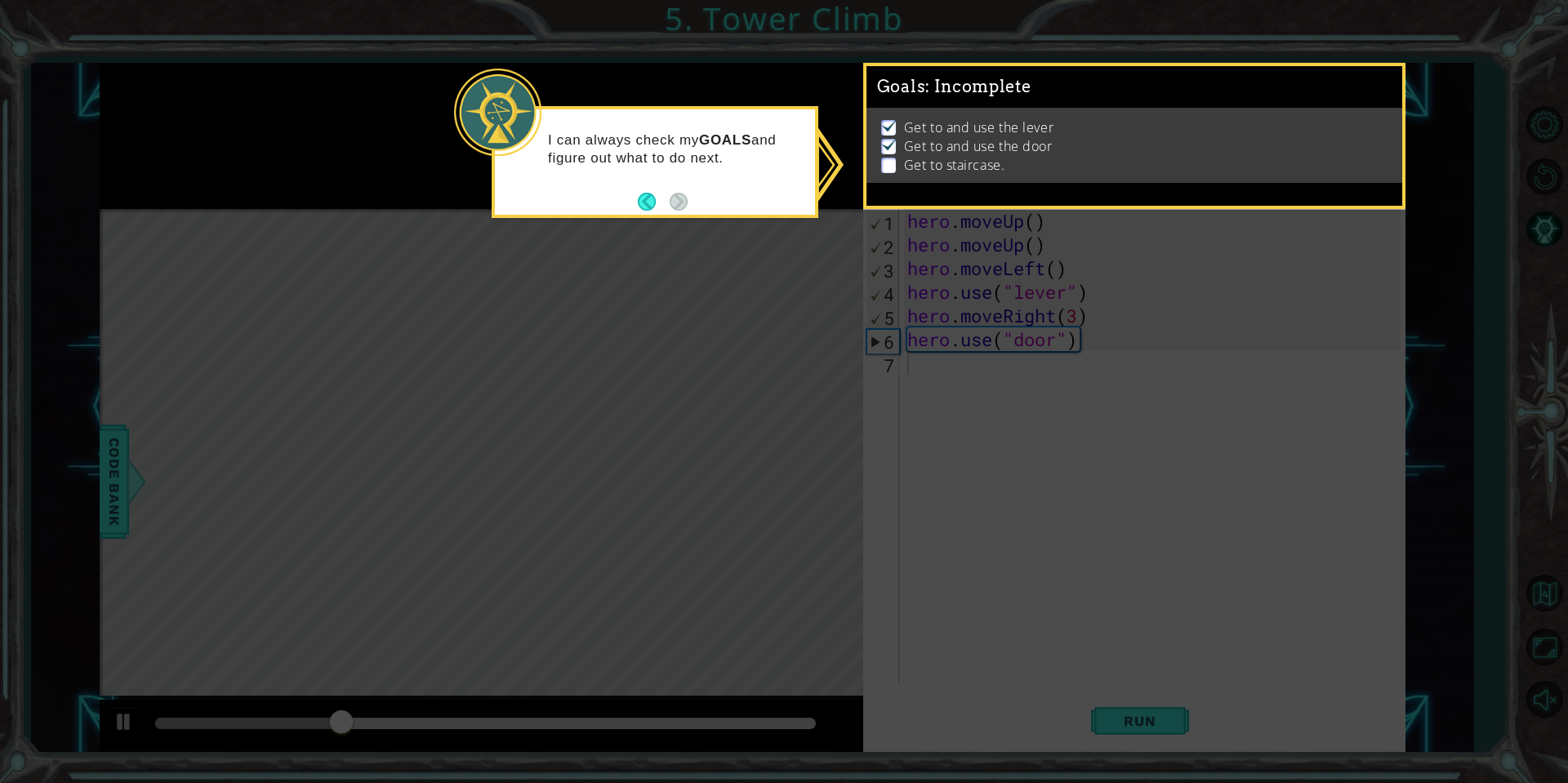 click at bounding box center (889, 127) 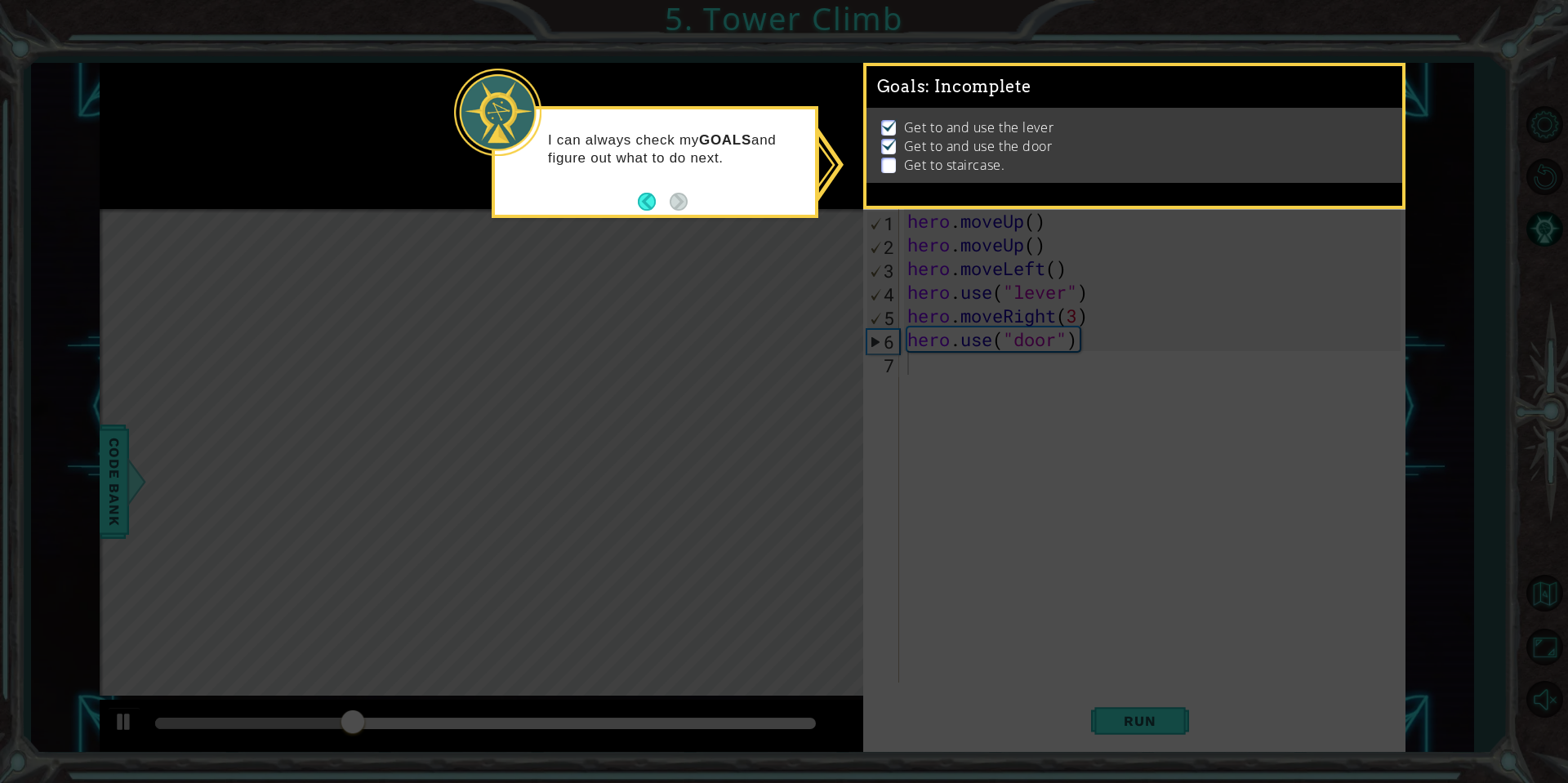 click on "Get to staircase." at bounding box center (1136, 165) 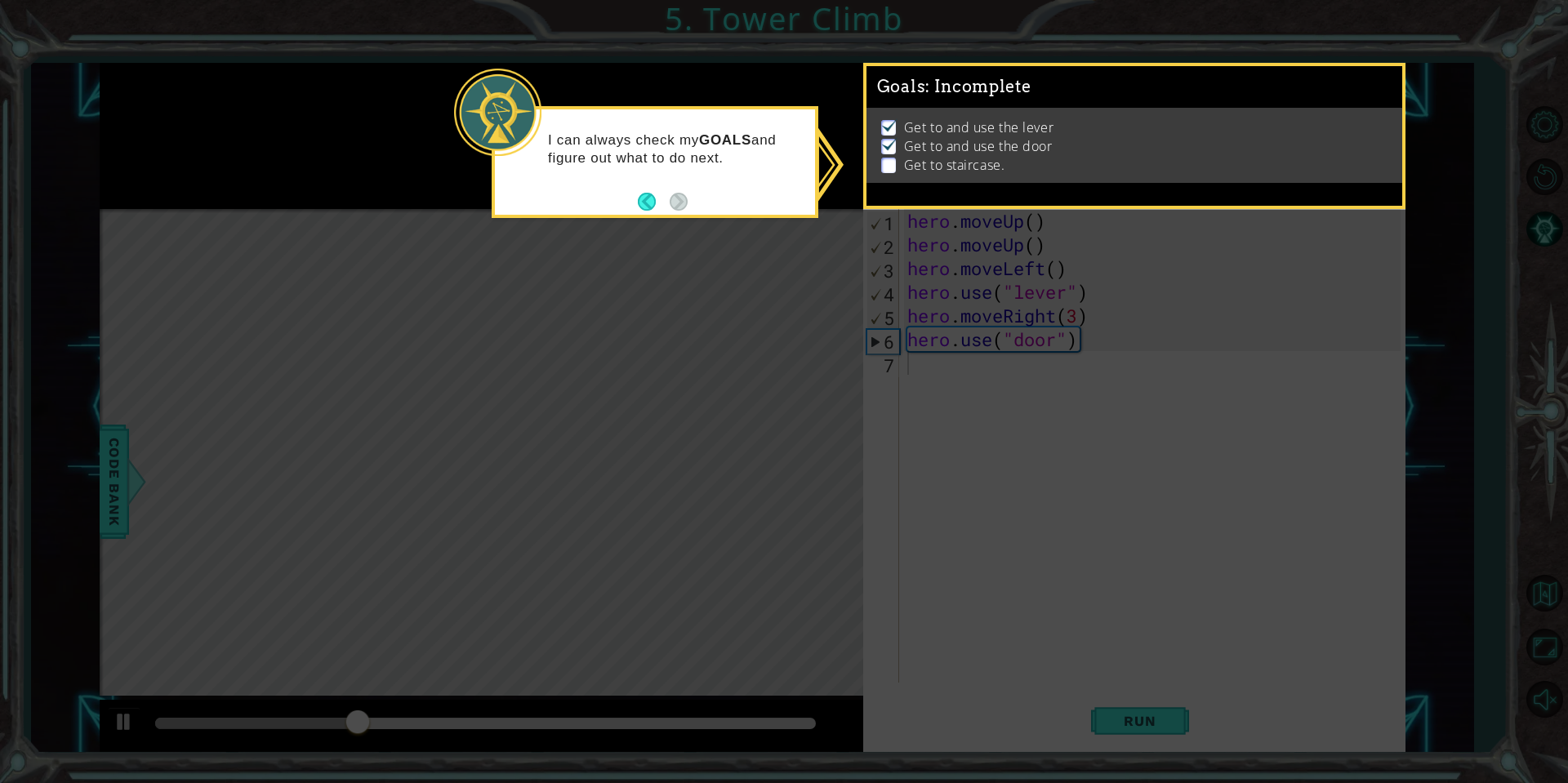 click at bounding box center (889, 165) 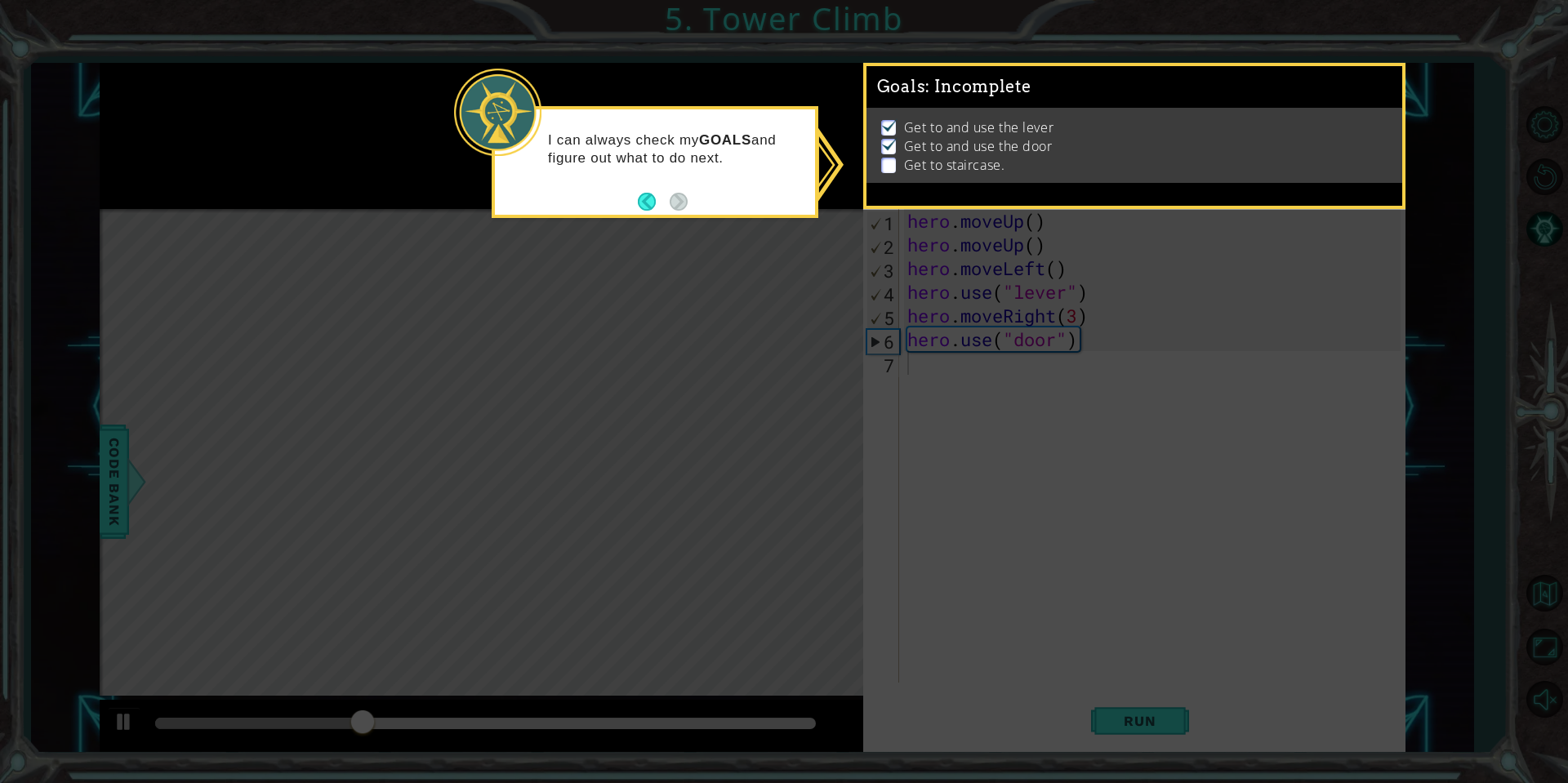 click at bounding box center [889, 165] 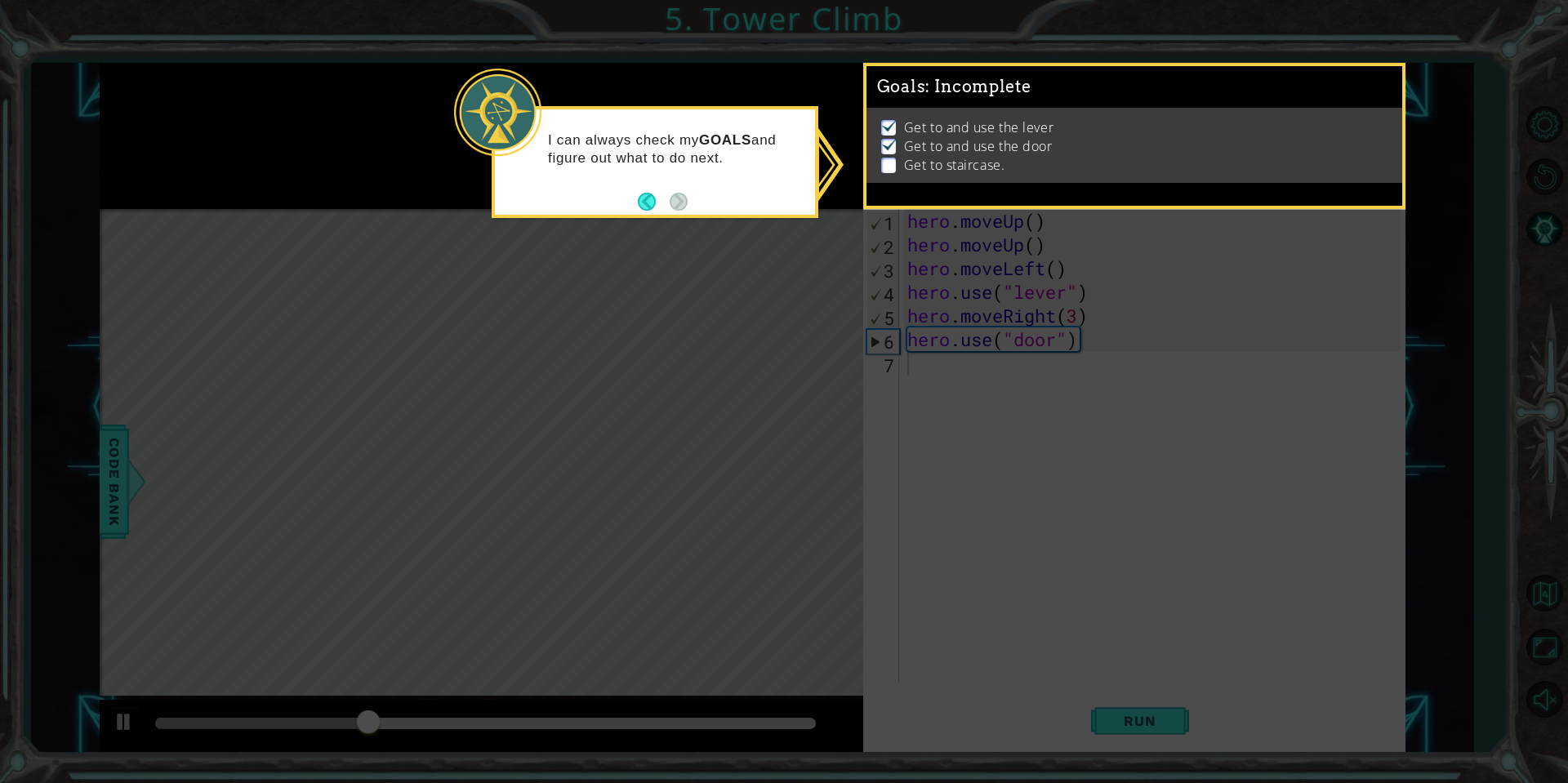 drag, startPoint x: 887, startPoint y: 180, endPoint x: 867, endPoint y: 185, distance: 20.615528 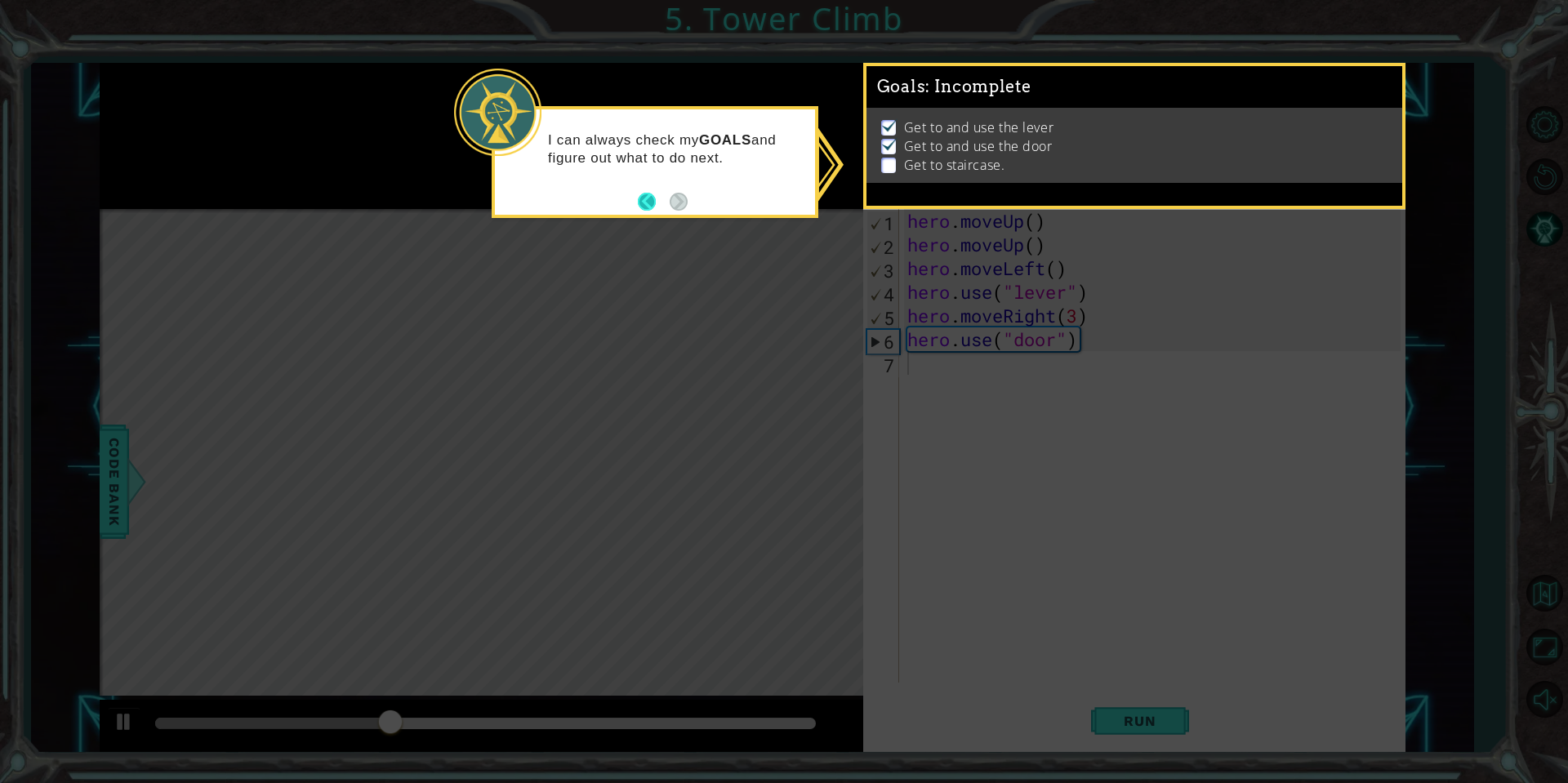 click at bounding box center (653, 202) 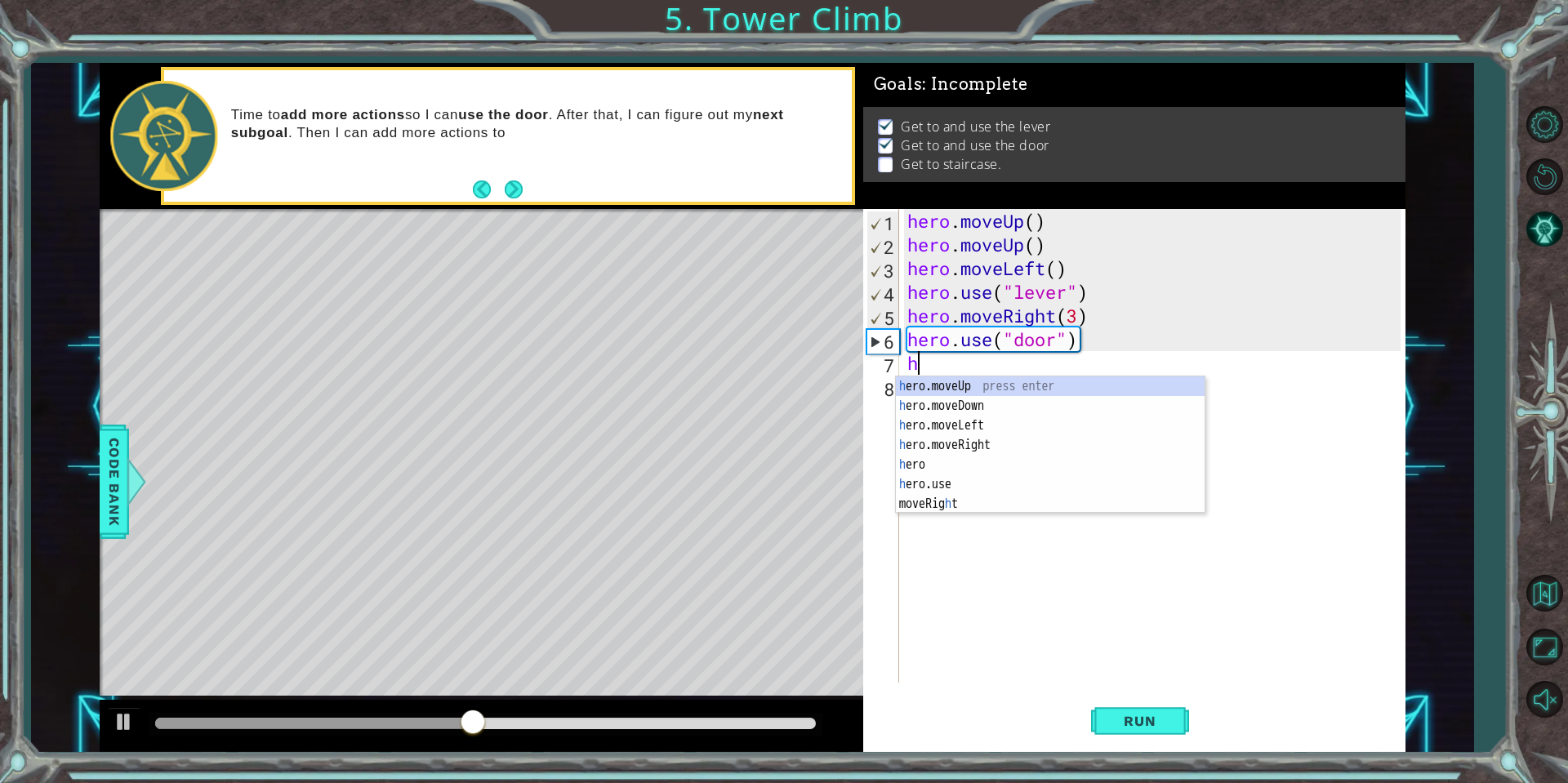 type on "he" 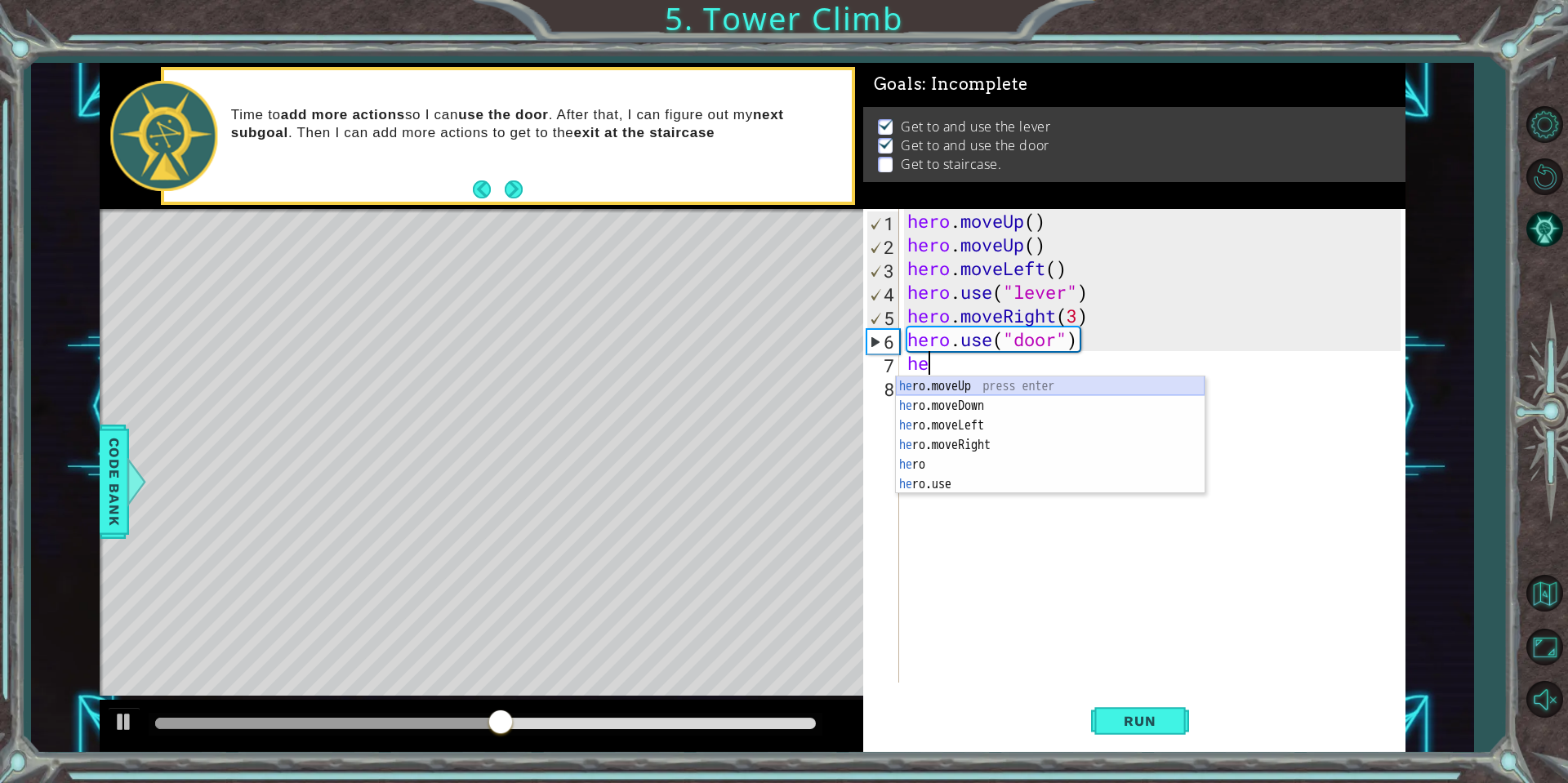 click on "he ro.moveUp press enter he ro.moveDown press enter he ro.moveLeft press enter he ro.moveRight press enter he ro press enter he ro.use press enter" at bounding box center [1050, 455] 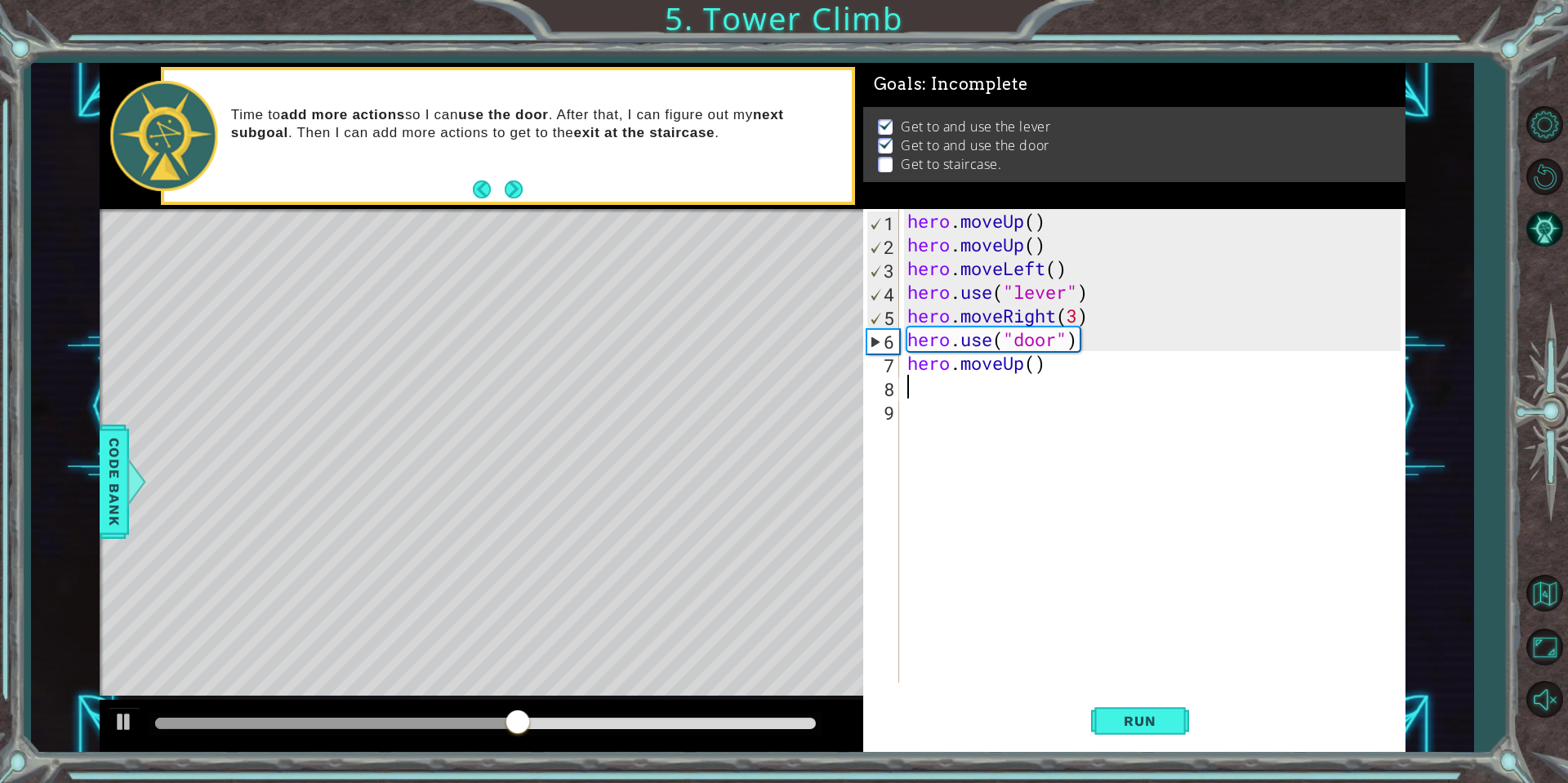 click on "hero . moveUp ( ) hero . moveUp ( ) hero . moveLeft ( ) hero . use ( "lever" ) hero . moveRight ( 3 ) hero . use ( "door" ) hero . moveUp ( )" at bounding box center (1156, 469) 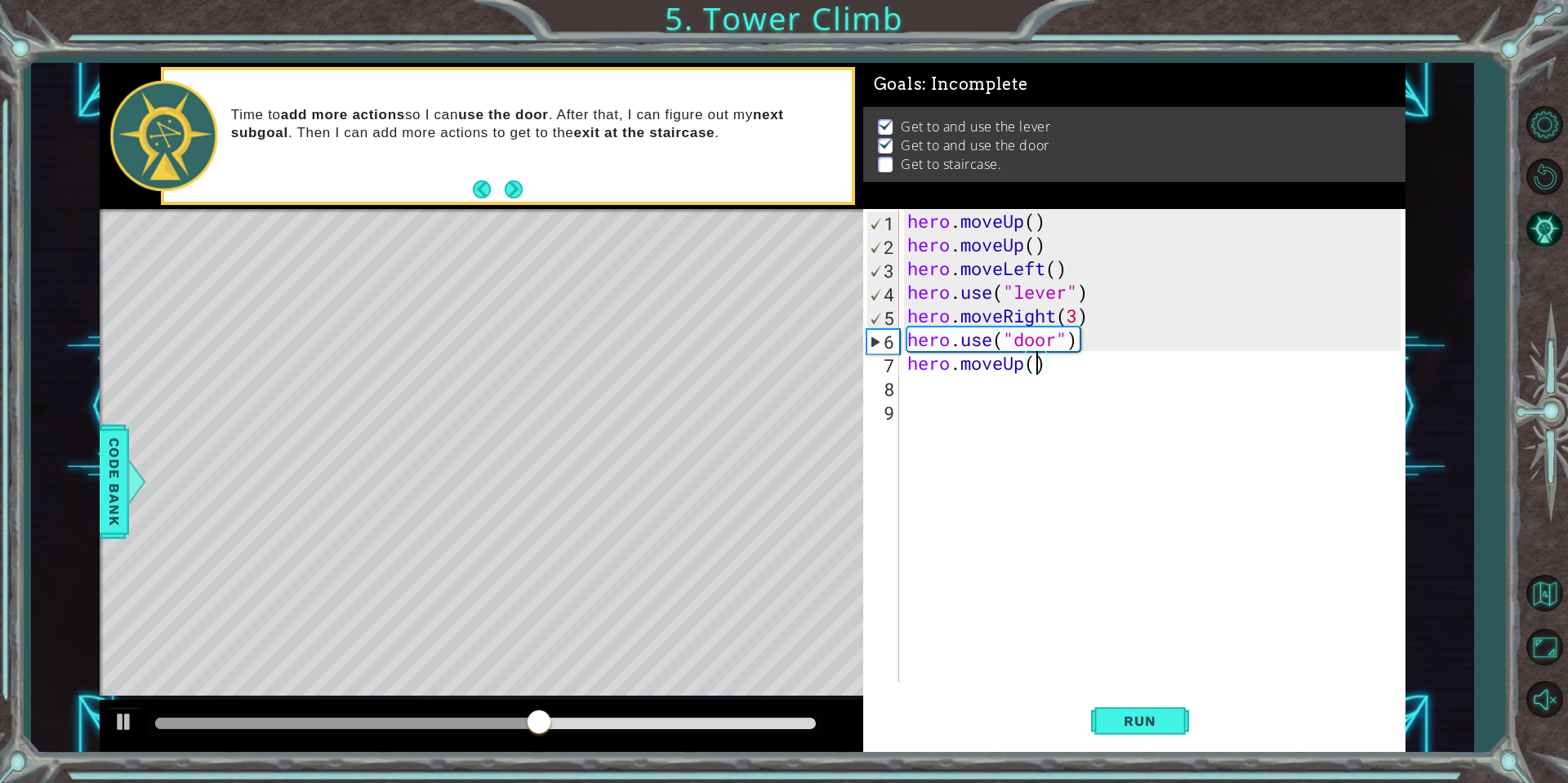 type on "hero.moveUp(2)" 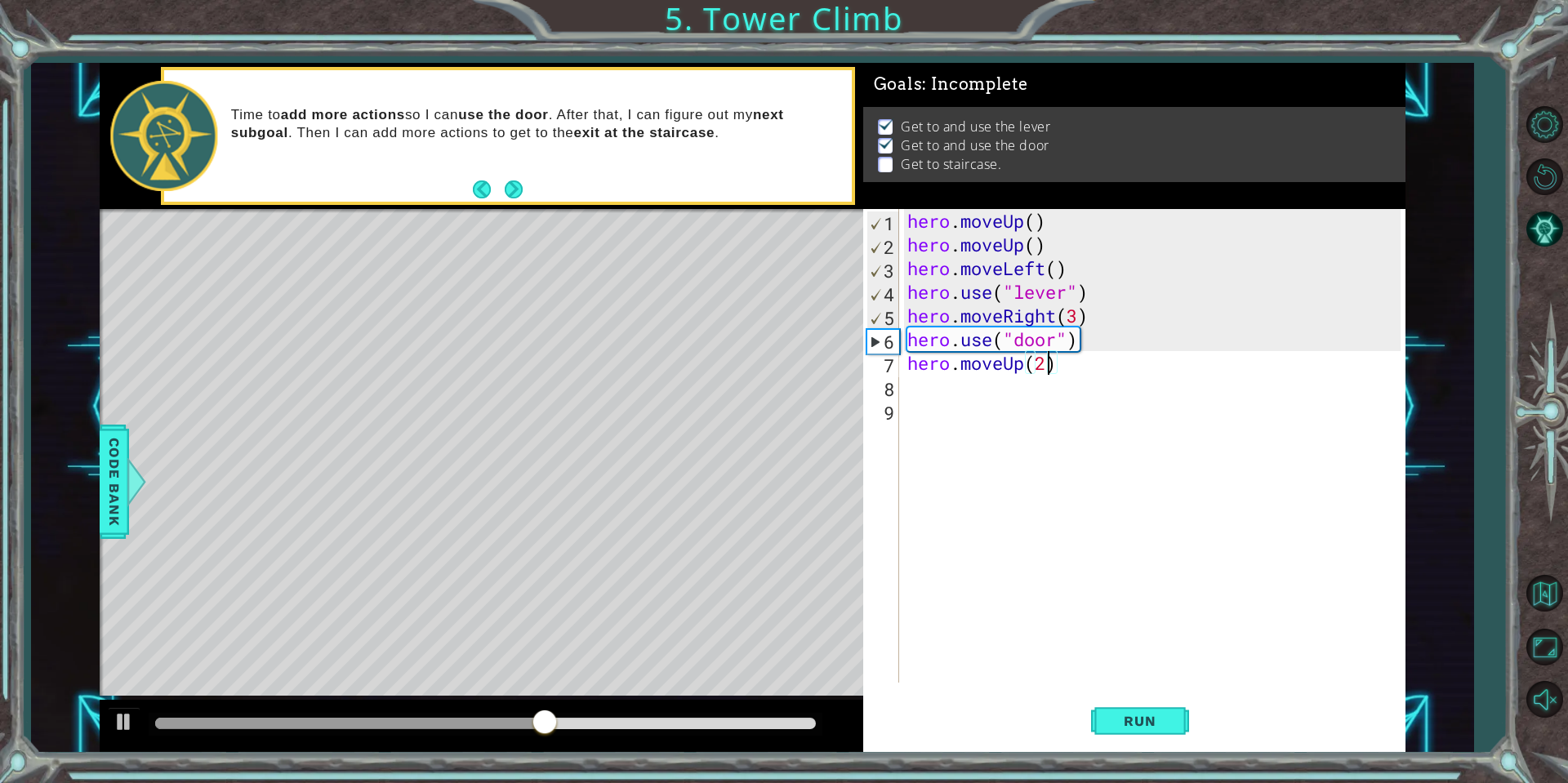 scroll, scrollTop: 0, scrollLeft: 6, axis: horizontal 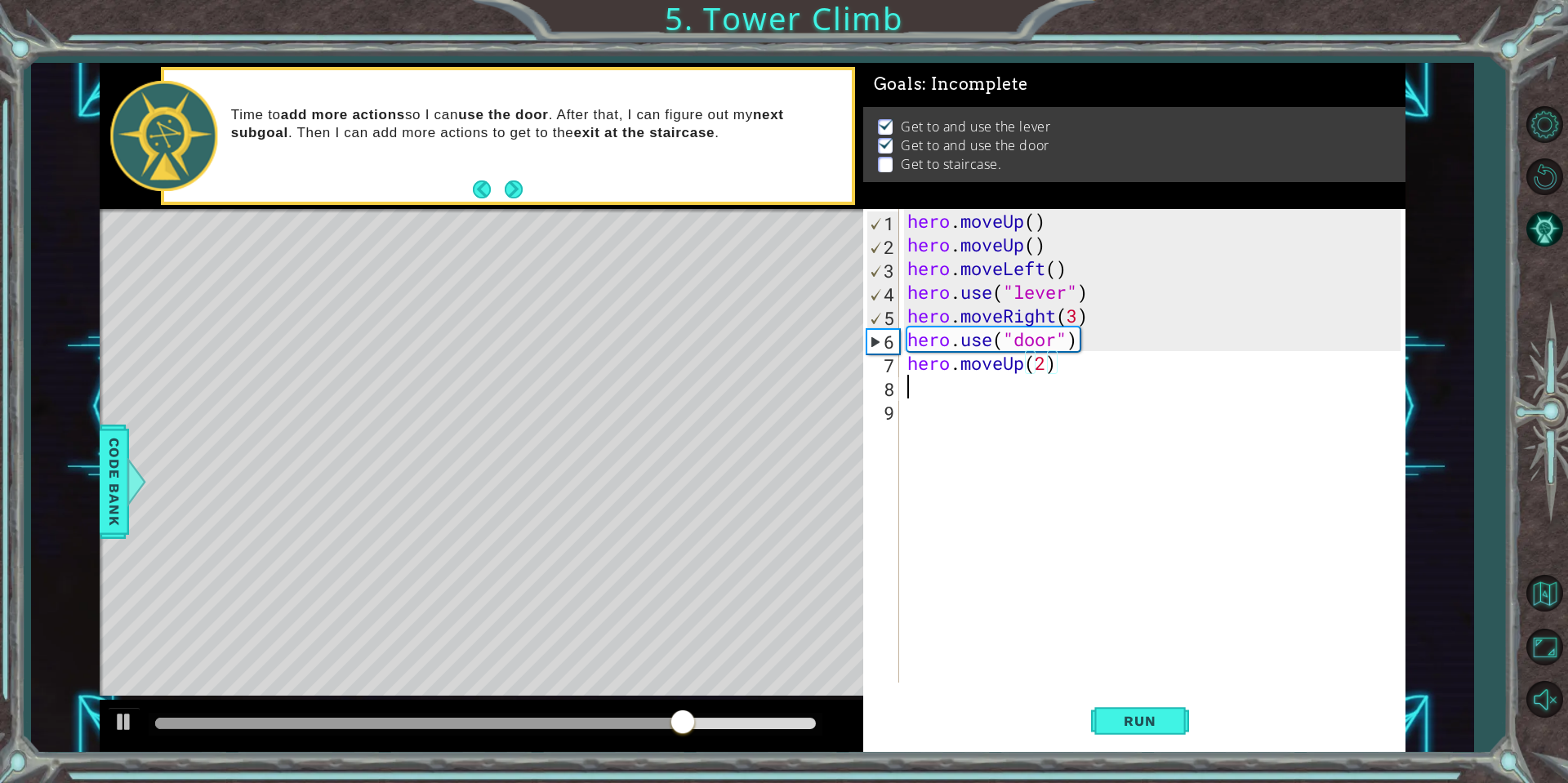 click on "hero . moveUp ( ) hero . moveUp ( ) hero . moveLeft ( ) hero . use ( "lever" ) hero . moveRight ( 3 ) hero . use ( "door" ) hero . moveUp ( 2 )" at bounding box center [1156, 469] 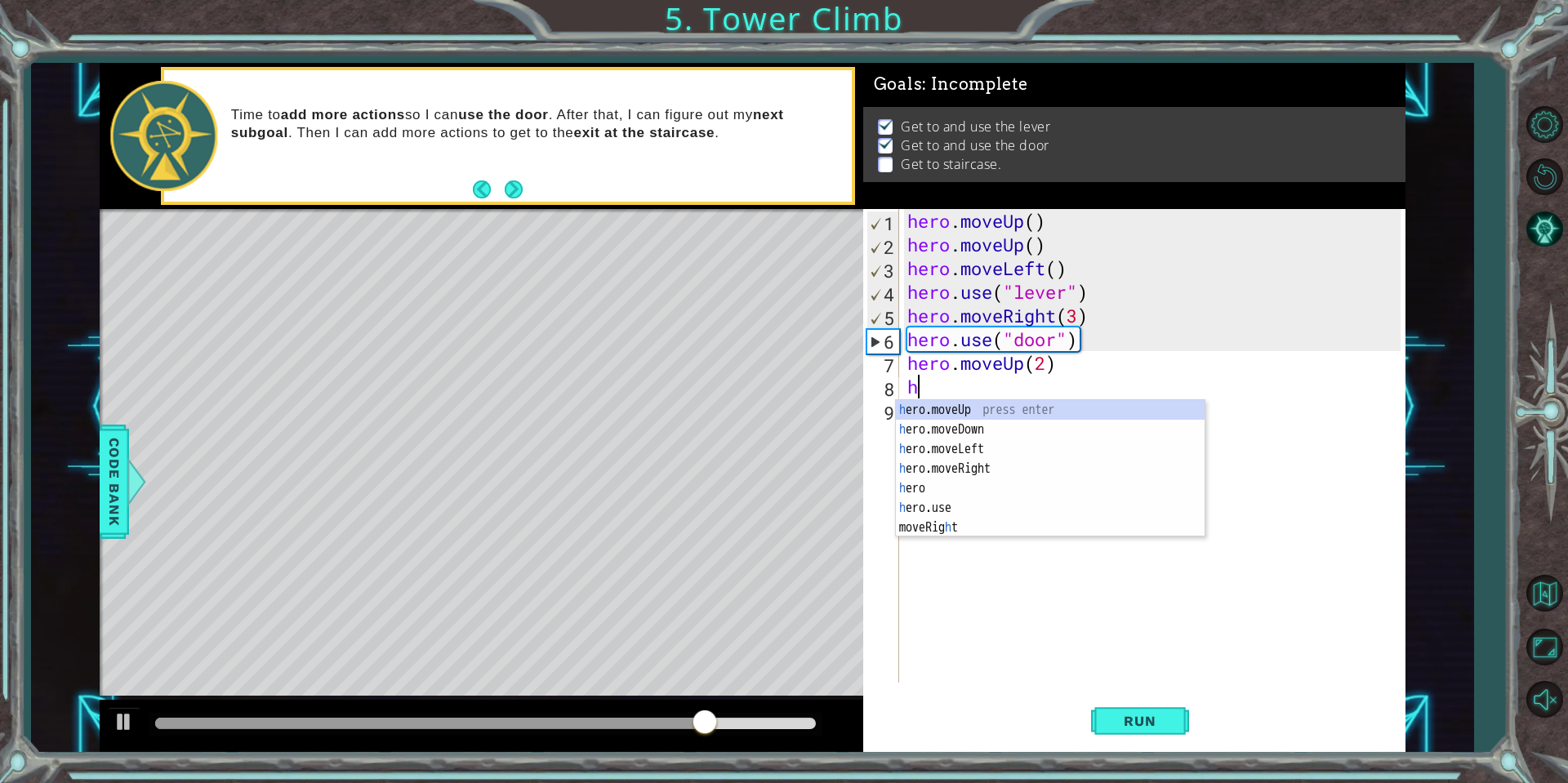 type on "hee" 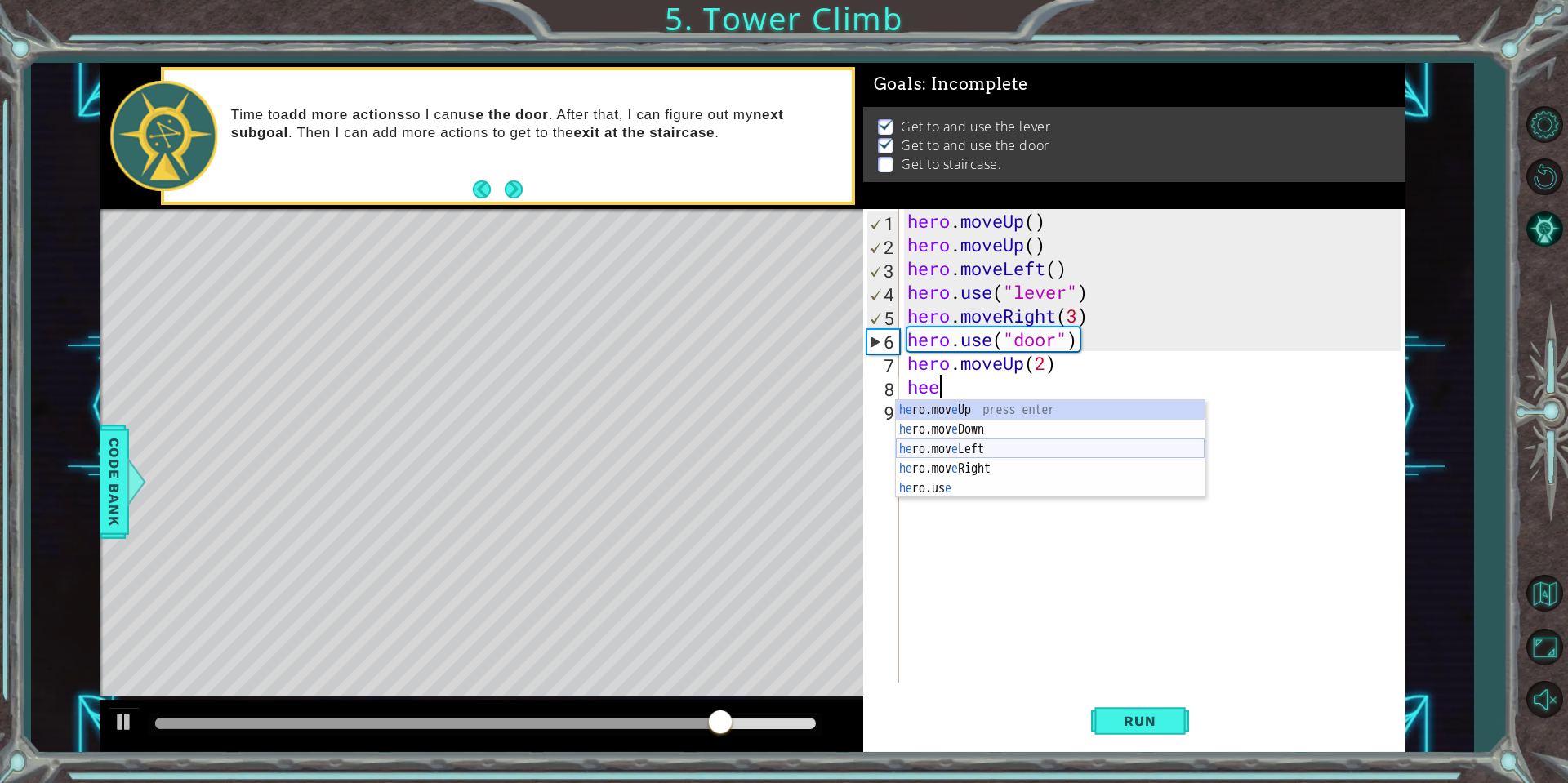 click on "he ro.mov e Up press enter he ro.mov e Down press enter he ro.mov e Left press enter he ro.mov e Right press enter he ro.us e press enter" at bounding box center (1050, 469) 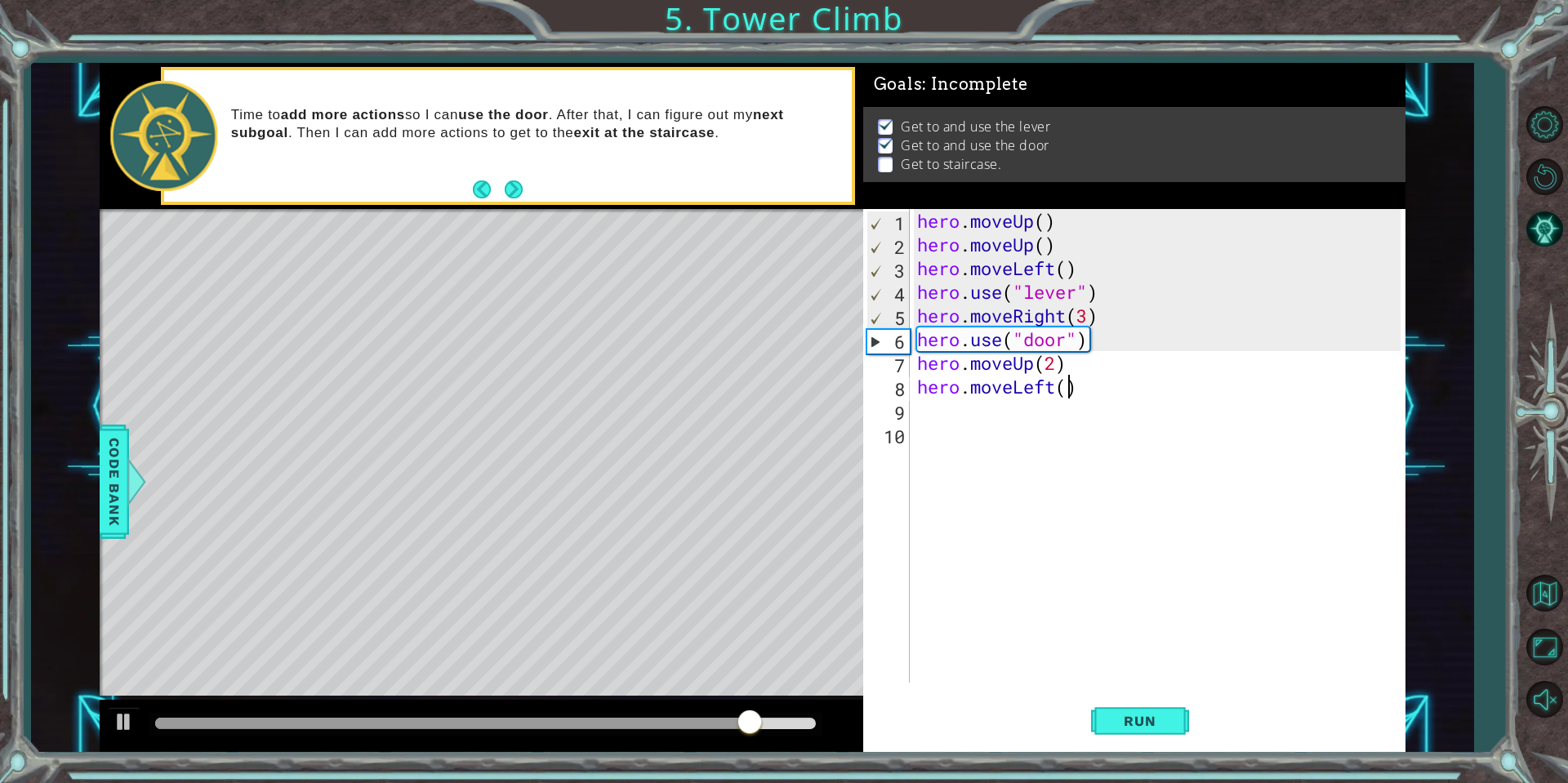 click on "hero . moveUp ( ) hero . moveUp ( ) hero . moveLeft ( ) hero . use ( "lever" ) hero . moveRight ( 3 ) hero . use ( "door" ) hero . moveUp ( 2 ) hero . moveLeft ( )" at bounding box center (1161, 469) 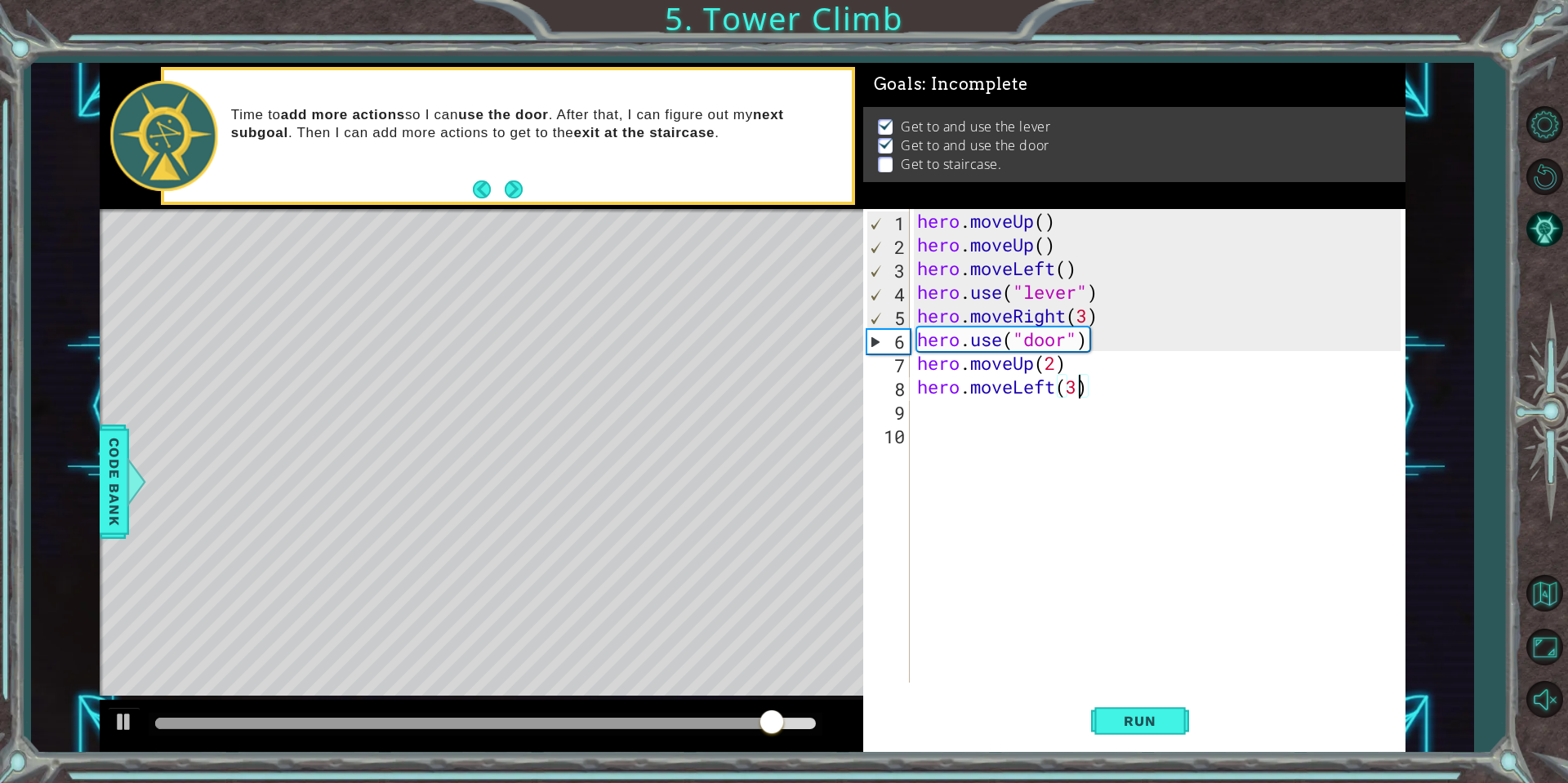 scroll, scrollTop: 0, scrollLeft: 7, axis: horizontal 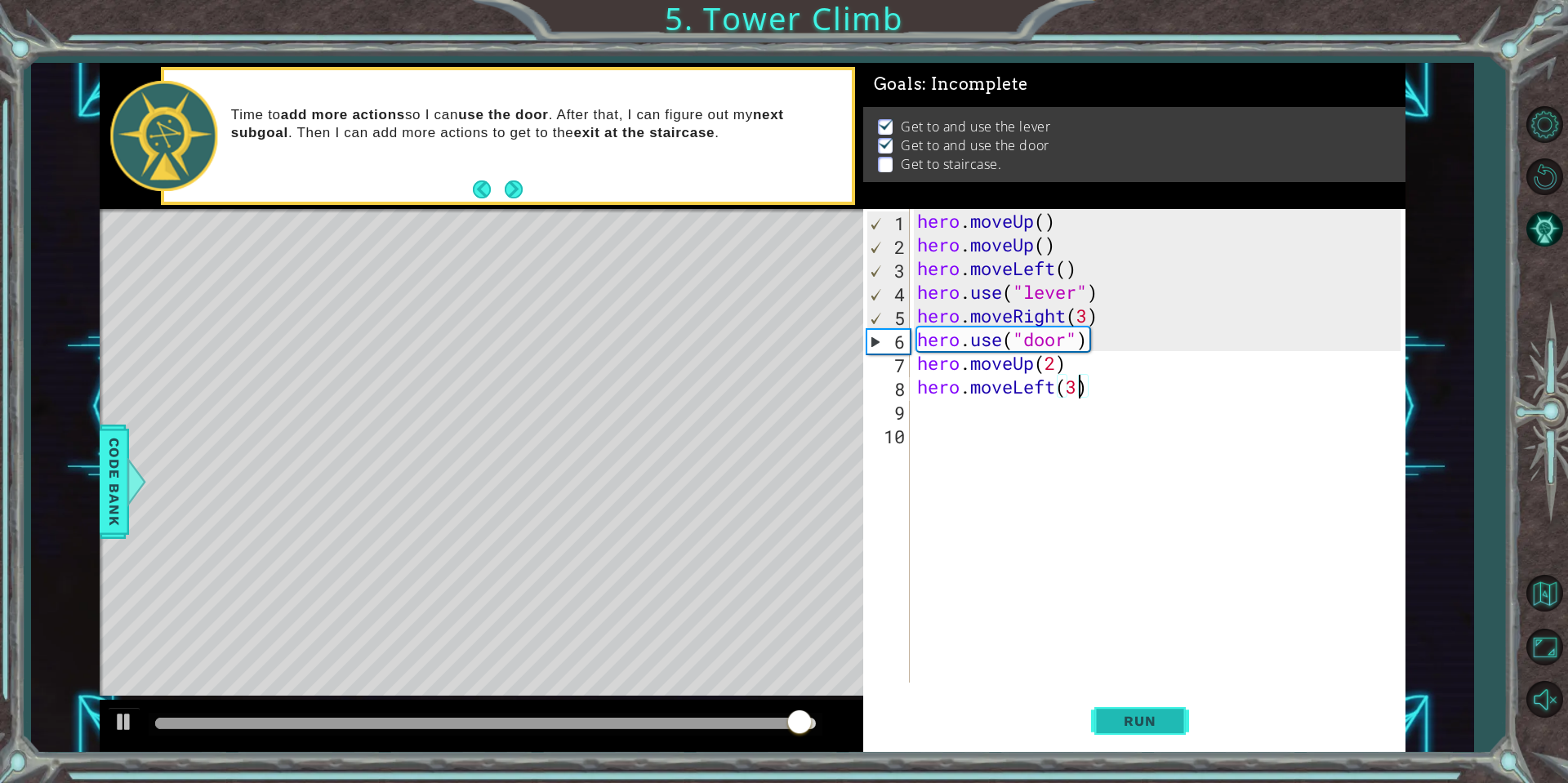 type on "hero.moveLeft(3)" 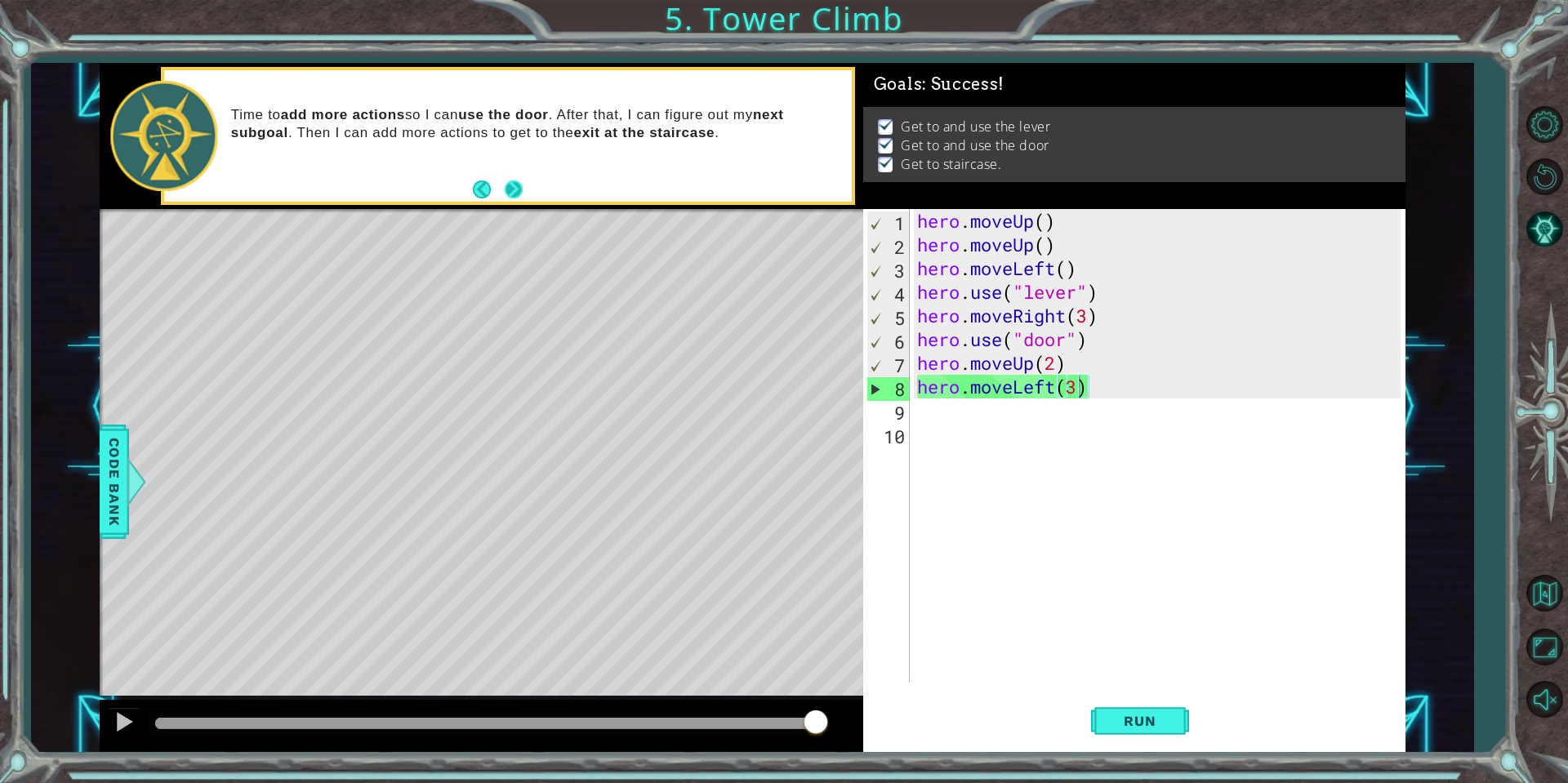 click on "1     הההההההההההההההההההההההההההההההההההההההההההההההההההההההההההההההההההההההההההההההההההההההההההההההההההההההההההההההההההההההההההההההההההההההההההההההההההההההההההההההההההההההההההההההההההההההההההההההההההההההההההההההההההההההההההההההההההההההההההההההההההההההההההההההה XXXXXXXXXXXXXXXXXXXXXXXXXXXXXXXXXXXXXXXXXXXXXXXXXXXXXXXXXXXXXXXXXXXXXXXXXXXXXXXXXXXXXXXXXXXXXXXXXXXXXXXXXXXXXXXXXXXXXXXXXXXXXXXXXXXXXXXXXXXXXXXXXXXXXXXXXXXXXXXXXXXXXXXXXXXXXXXXXXXXXXXXXXXXXXXXXXXXXXXXXXXXXXXXXXXXXXXXXXXXXXXXXXXXXXXXXXXXXXXXXXXXXXXXXXXXXXXX Solution × Goals : Success!       Get to and use the lever
Get to and use the door
Get to staircase.
hero.moveLeft(3) 1 2 3 4 5 6 7 8 9 10 hero . moveUp ( ) hero . moveUp ( ) hero . moveLeft ( ) hero . use ( "lever" ) hero . (" at bounding box center [784, 391] 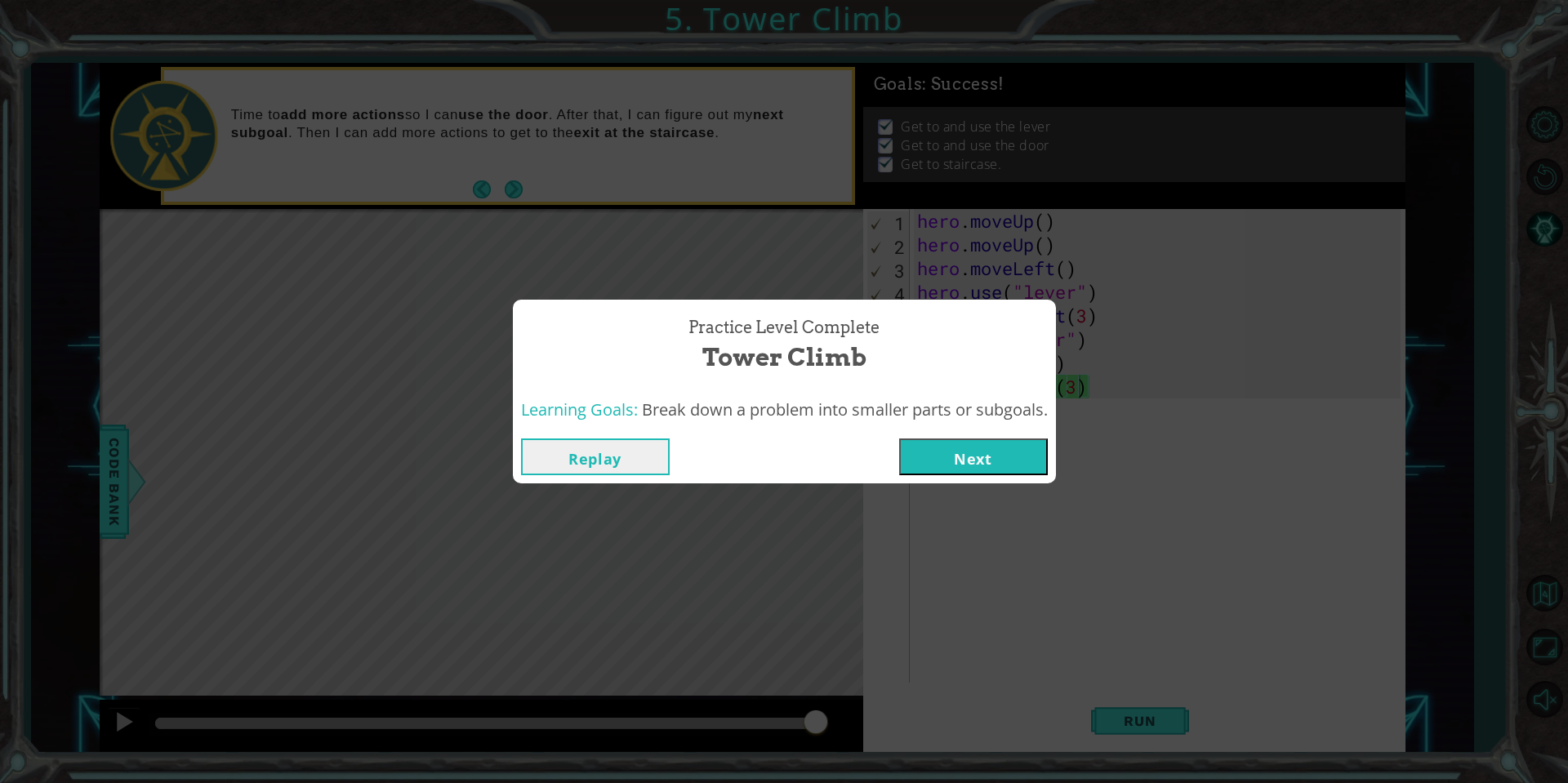 click on "Next" at bounding box center [973, 456] 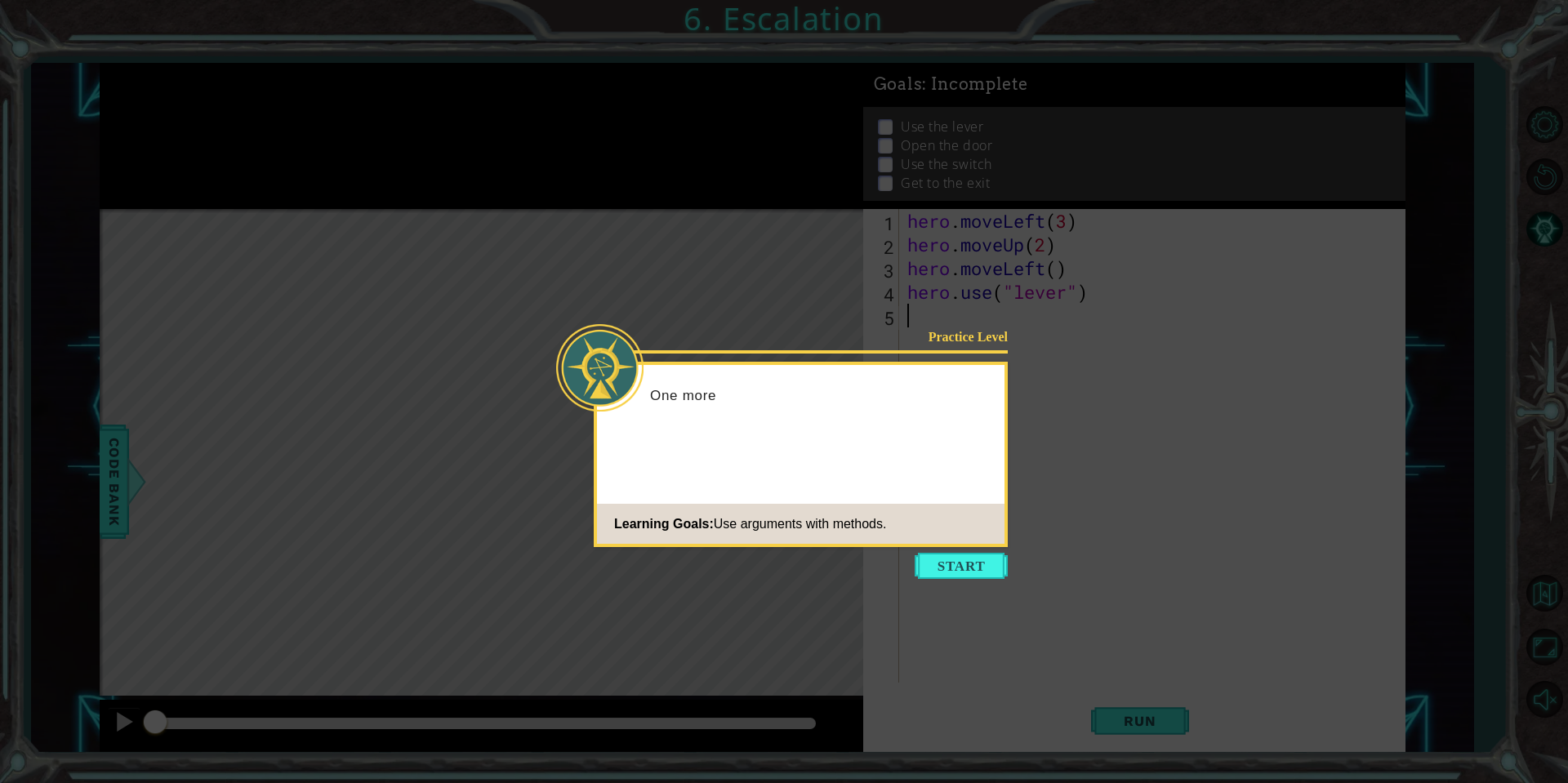 click on "Practice Level   One more    Learning Goals:  Use arguments with methods." at bounding box center (800, 454) 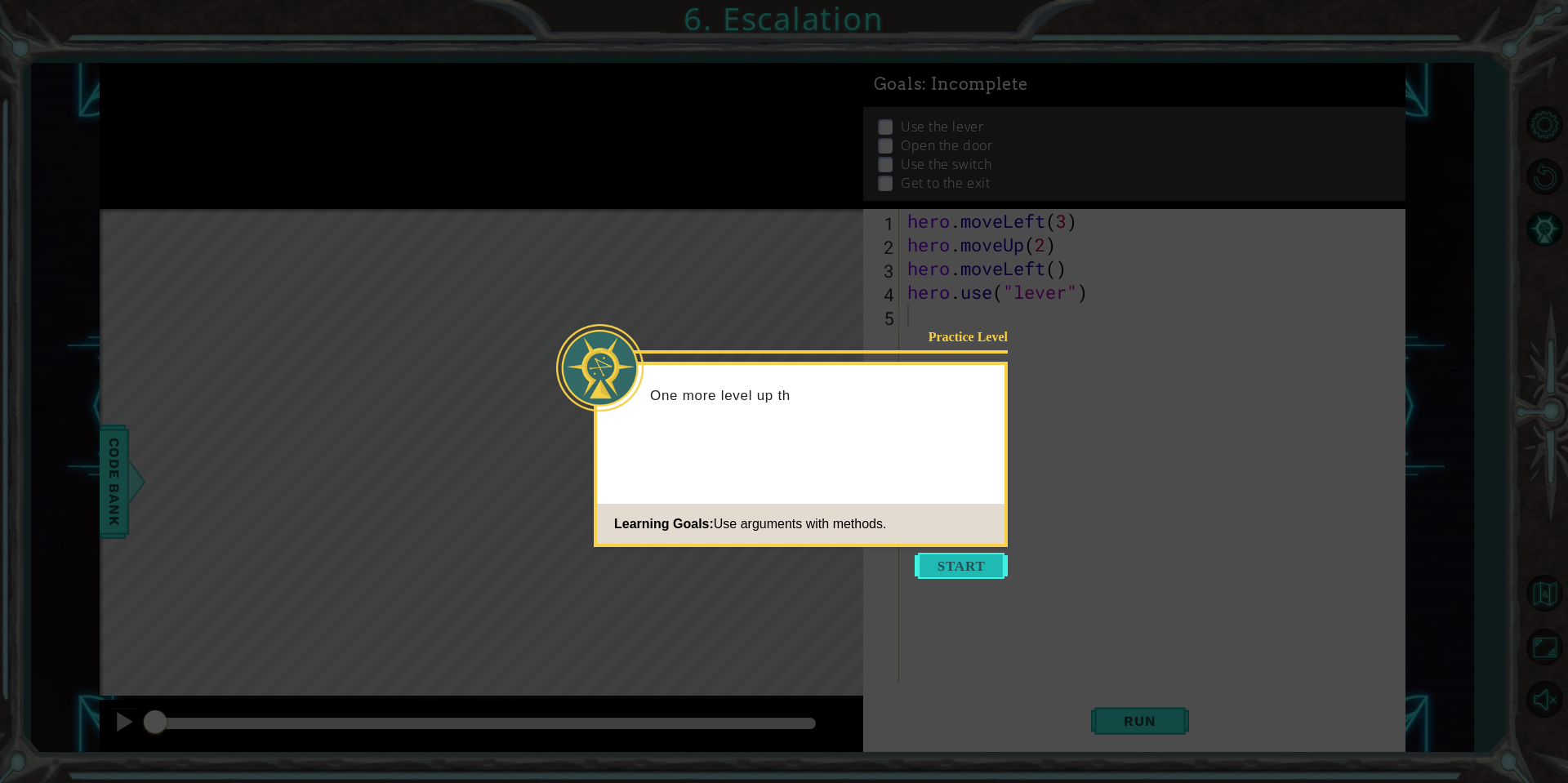 click at bounding box center [961, 566] 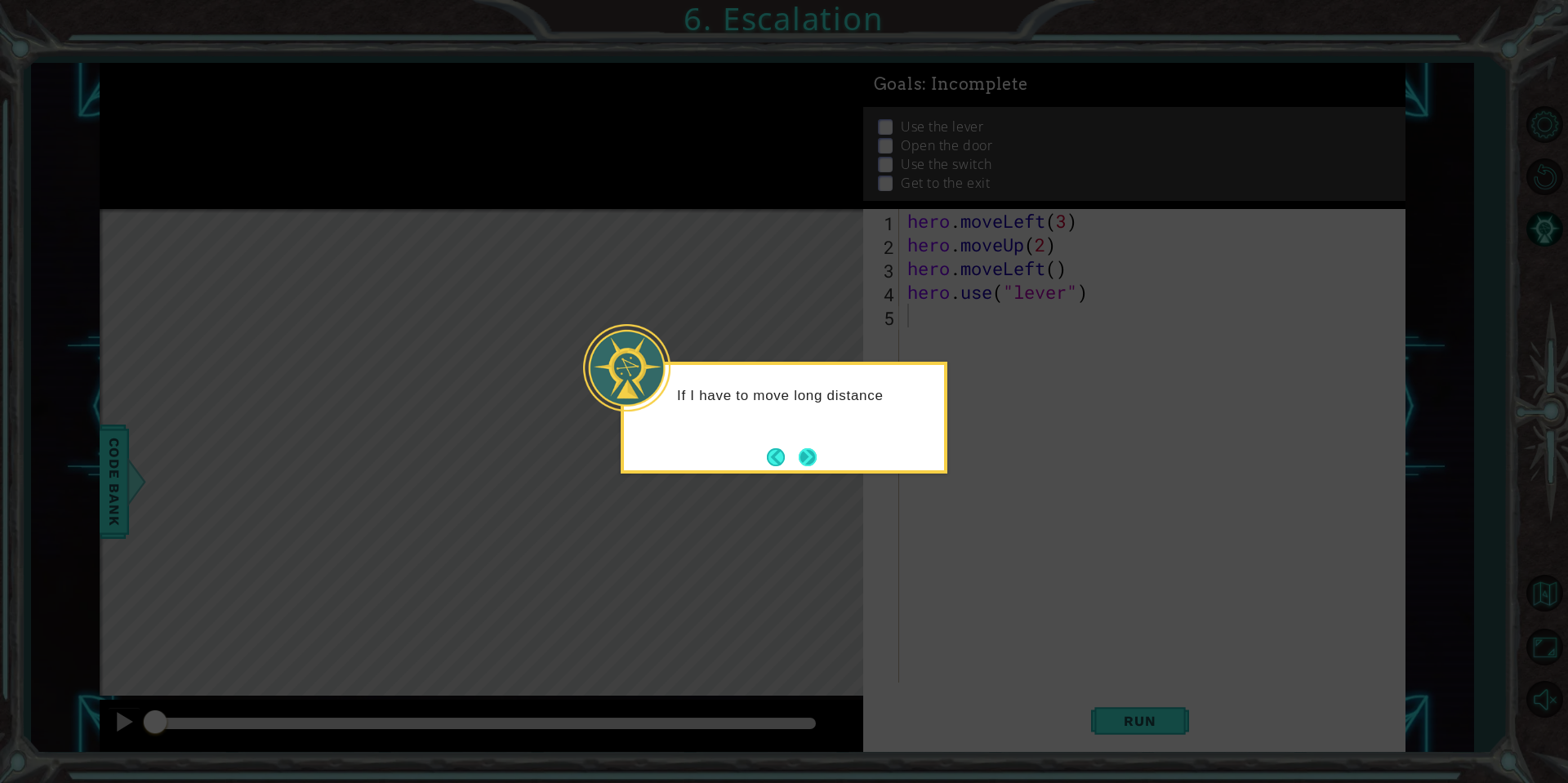click at bounding box center (808, 457) 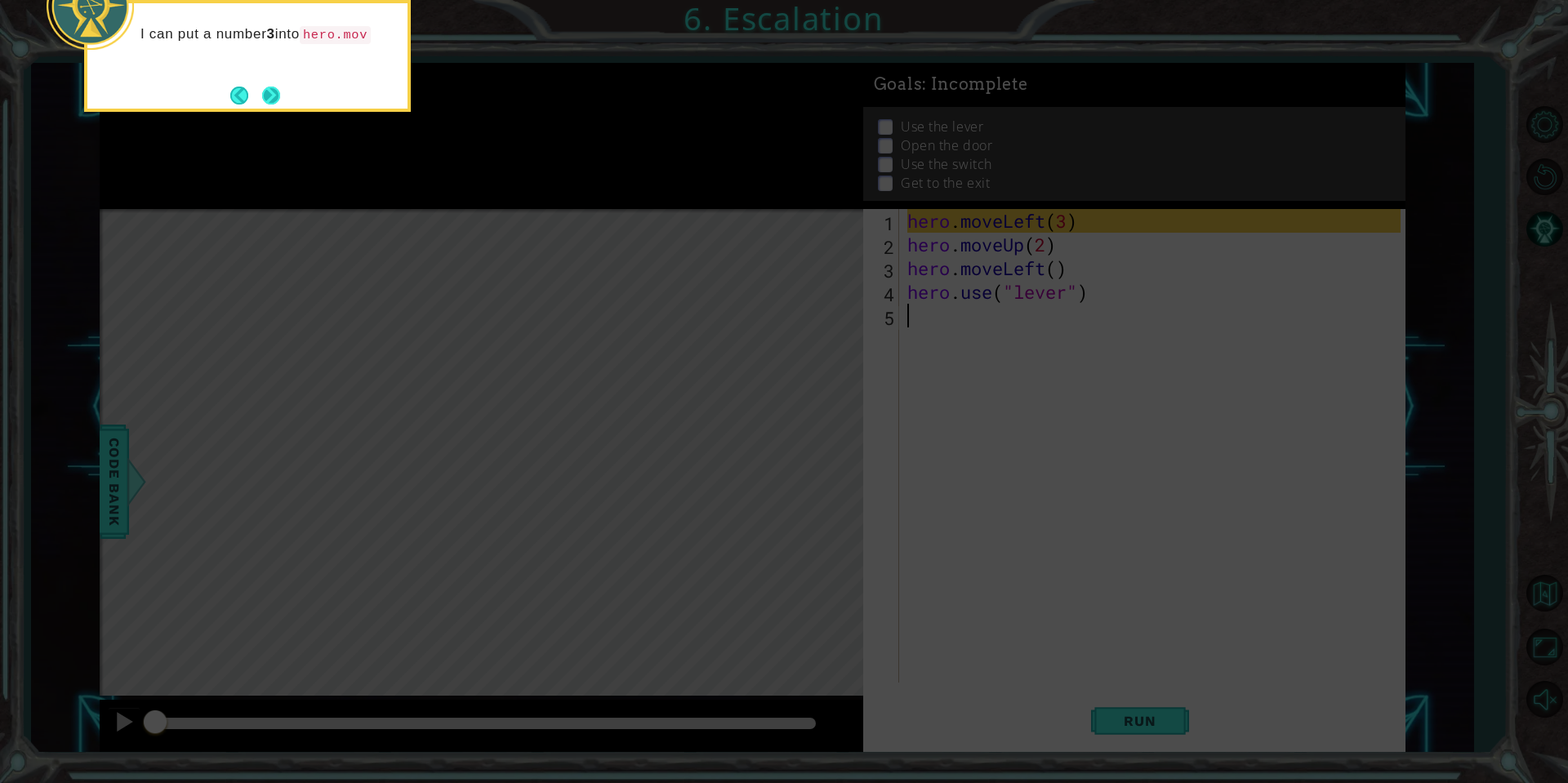 click at bounding box center [271, 96] 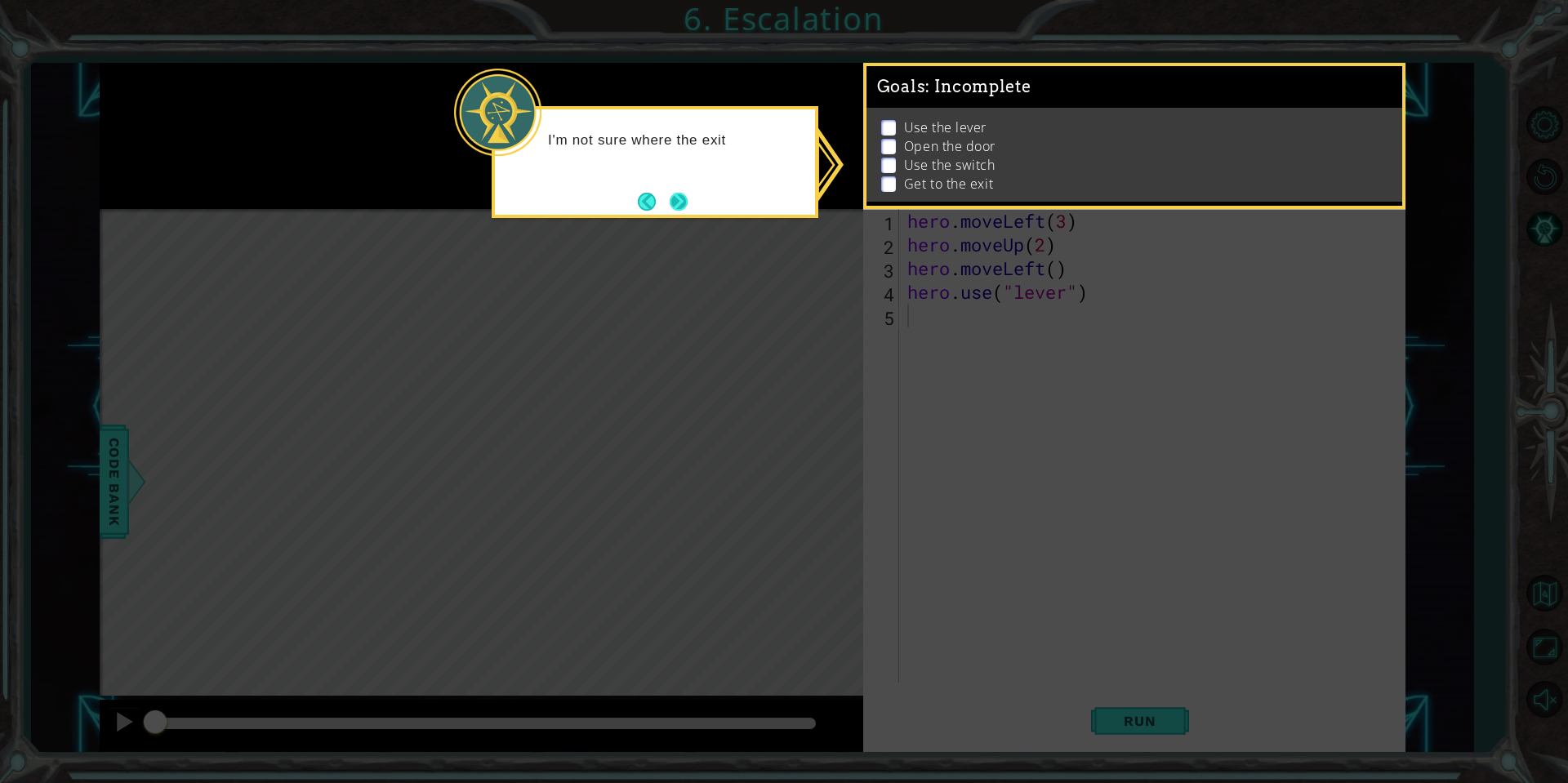 click at bounding box center [679, 202] 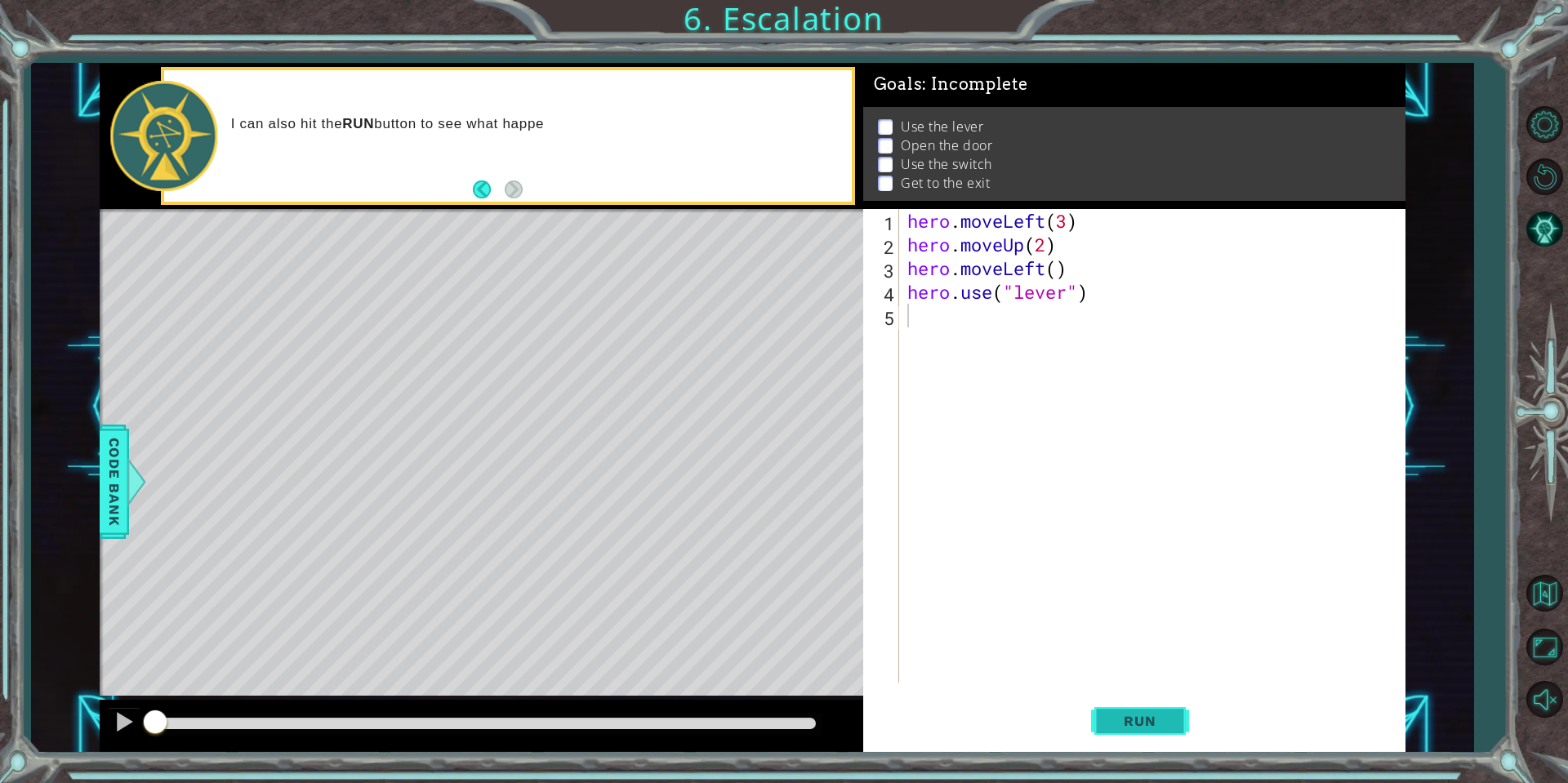 click on "Run" at bounding box center [1140, 721] 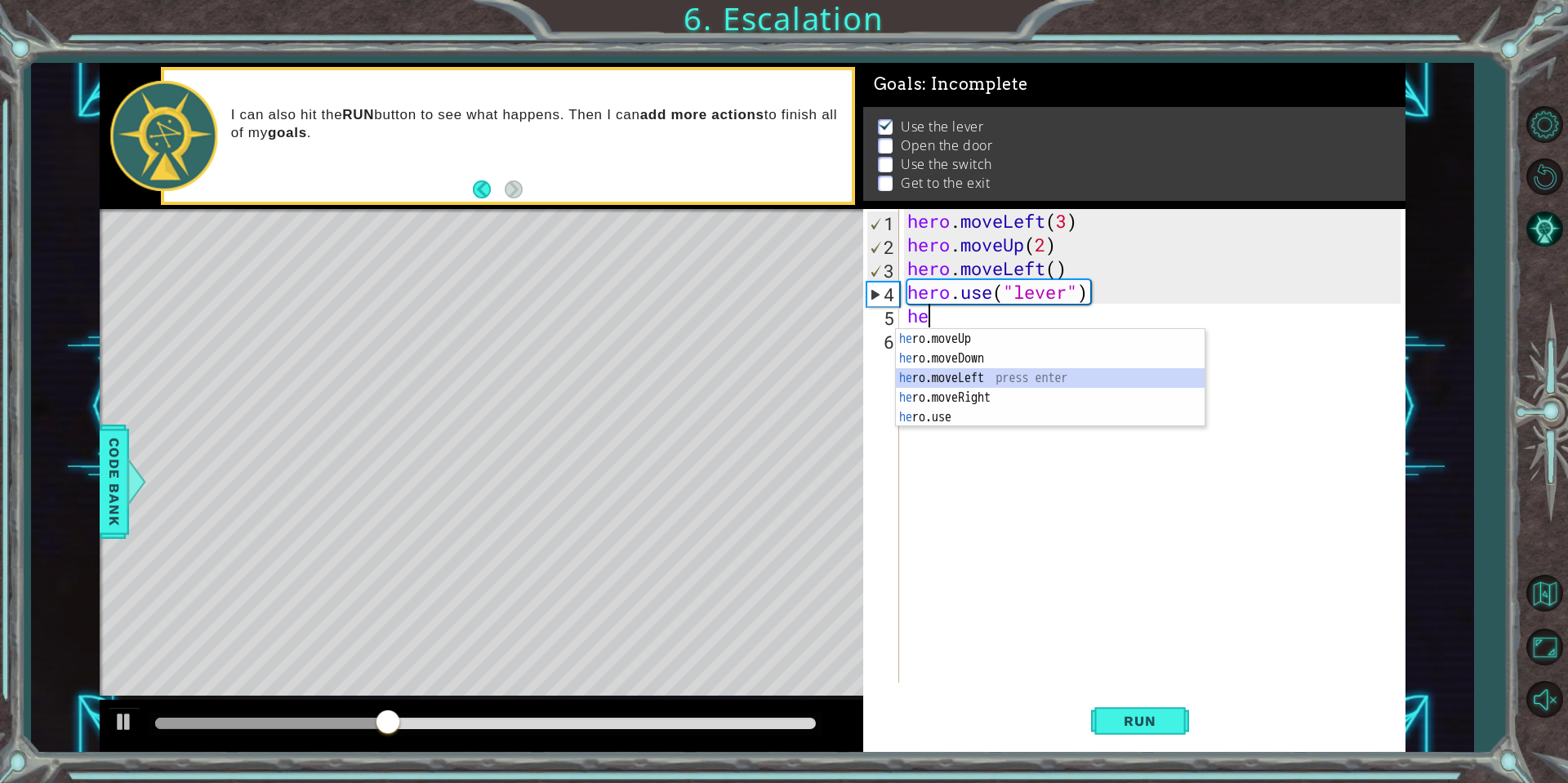 click on "he ro.moveUp press enter he ro.moveDown press enter he ro.moveLeft press enter he ro.moveRight press enter he ro.use press enter" at bounding box center [1050, 398] 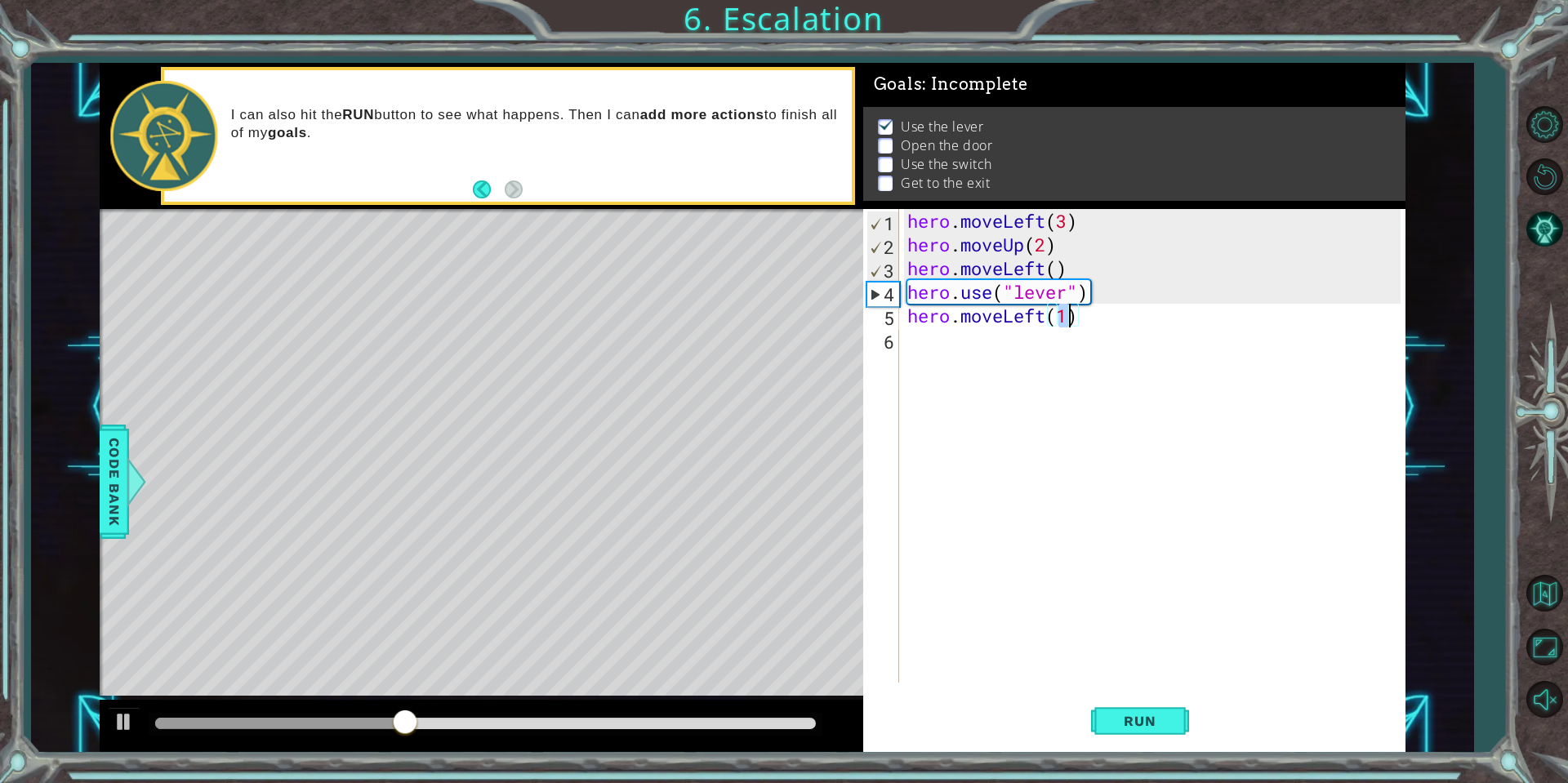 click on "hero . moveLeft ( 3 ) hero . moveUp ( 2 ) hero . moveLeft ( ) hero . use ( "lever" ) hero . moveLeft ( 1 )" at bounding box center [1156, 469] 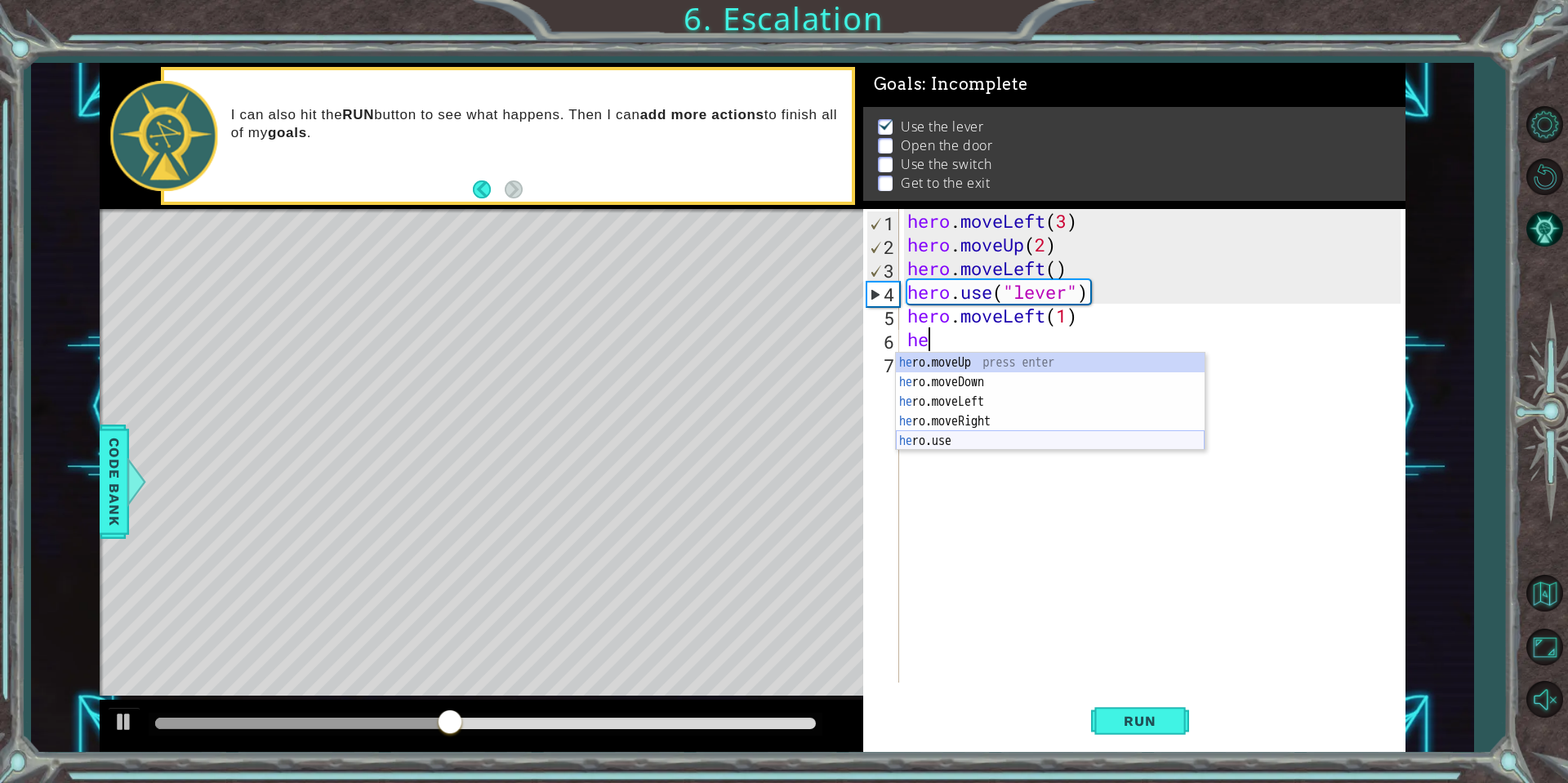 click on "he ro.moveUp press enter he ro.moveDown press enter he ro.moveLeft press enter he ro.moveRight press enter he ro.use press enter" at bounding box center (1050, 421) 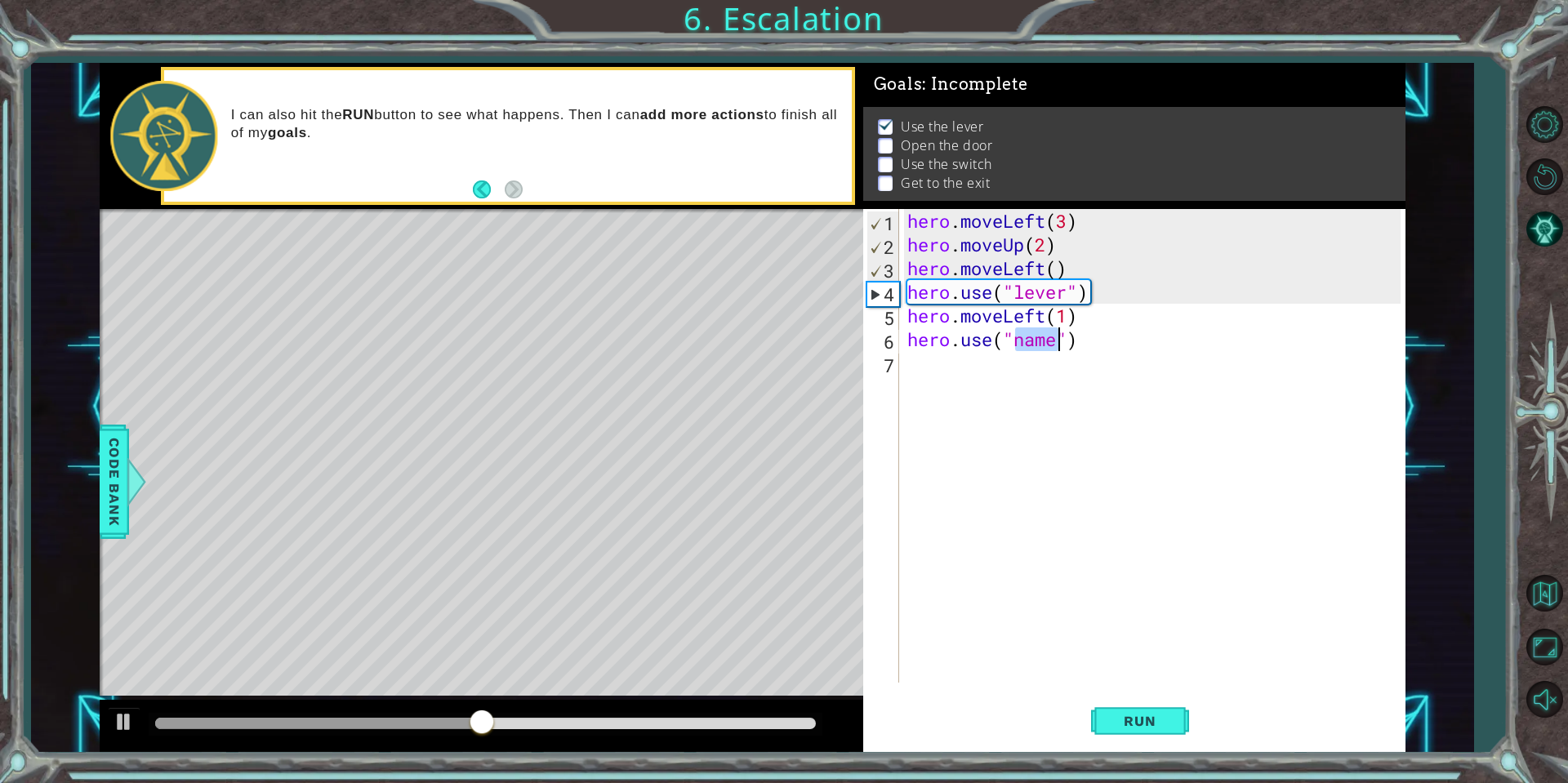 scroll, scrollTop: 0, scrollLeft: 5, axis: horizontal 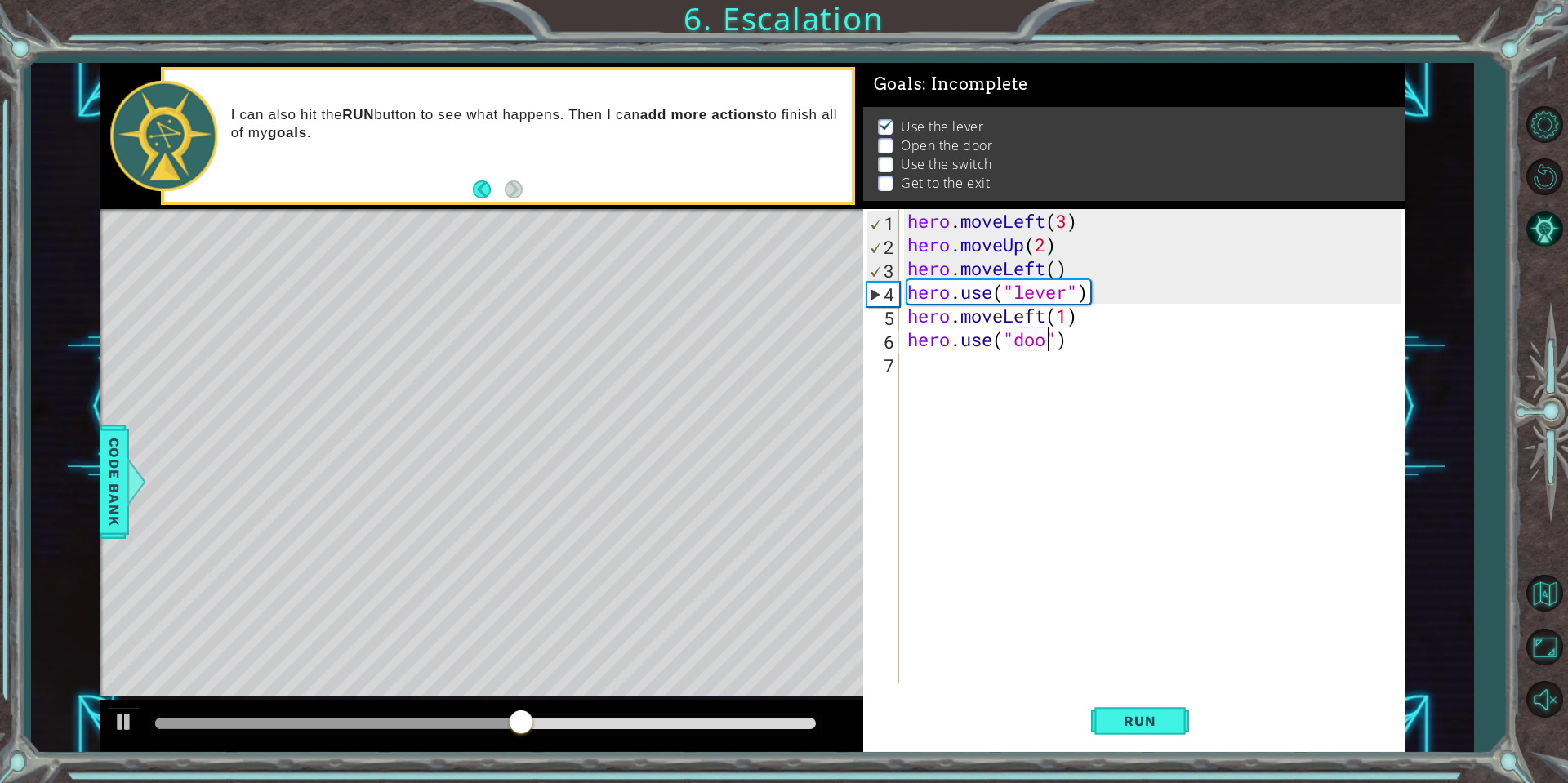 type on "hero.use("door")" 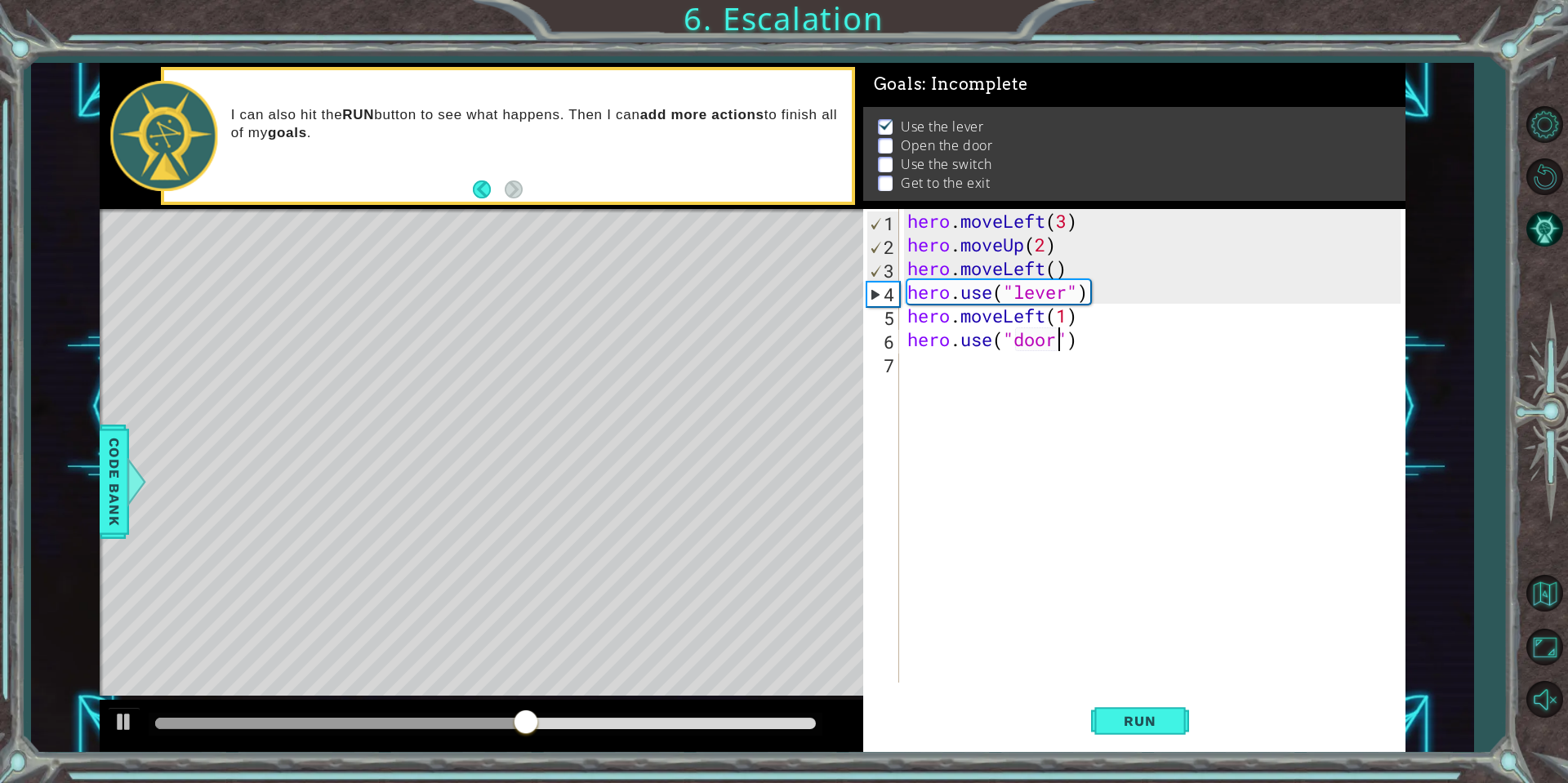 scroll, scrollTop: 0, scrollLeft: 7, axis: horizontal 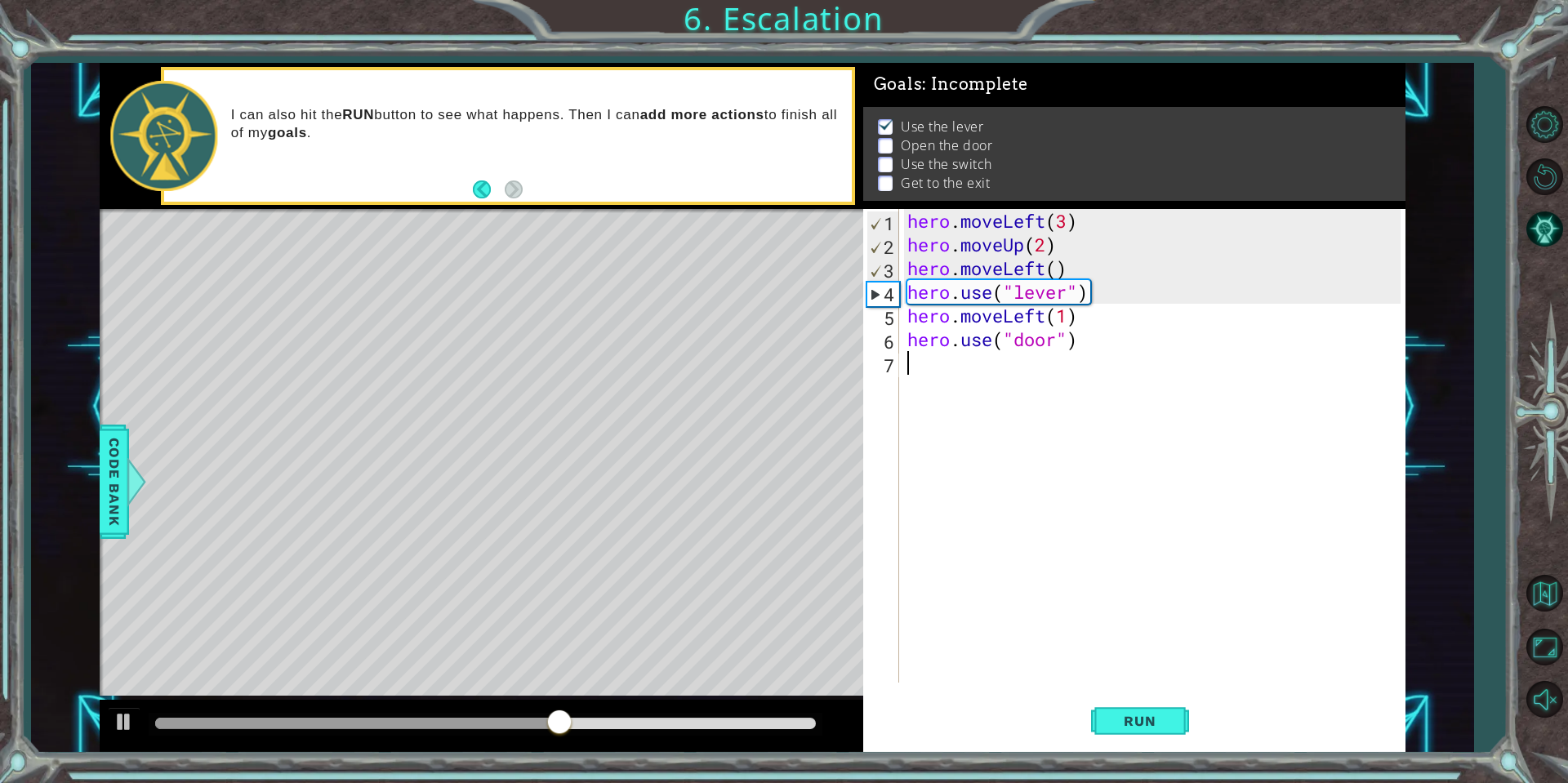 click on "hero . moveLeft ( 3 ) hero . moveUp ( 2 ) hero . moveLeft ( ) hero . use ( "lever" ) hero . moveLeft ( 1 ) hero . use ( "door" )" at bounding box center [1156, 469] 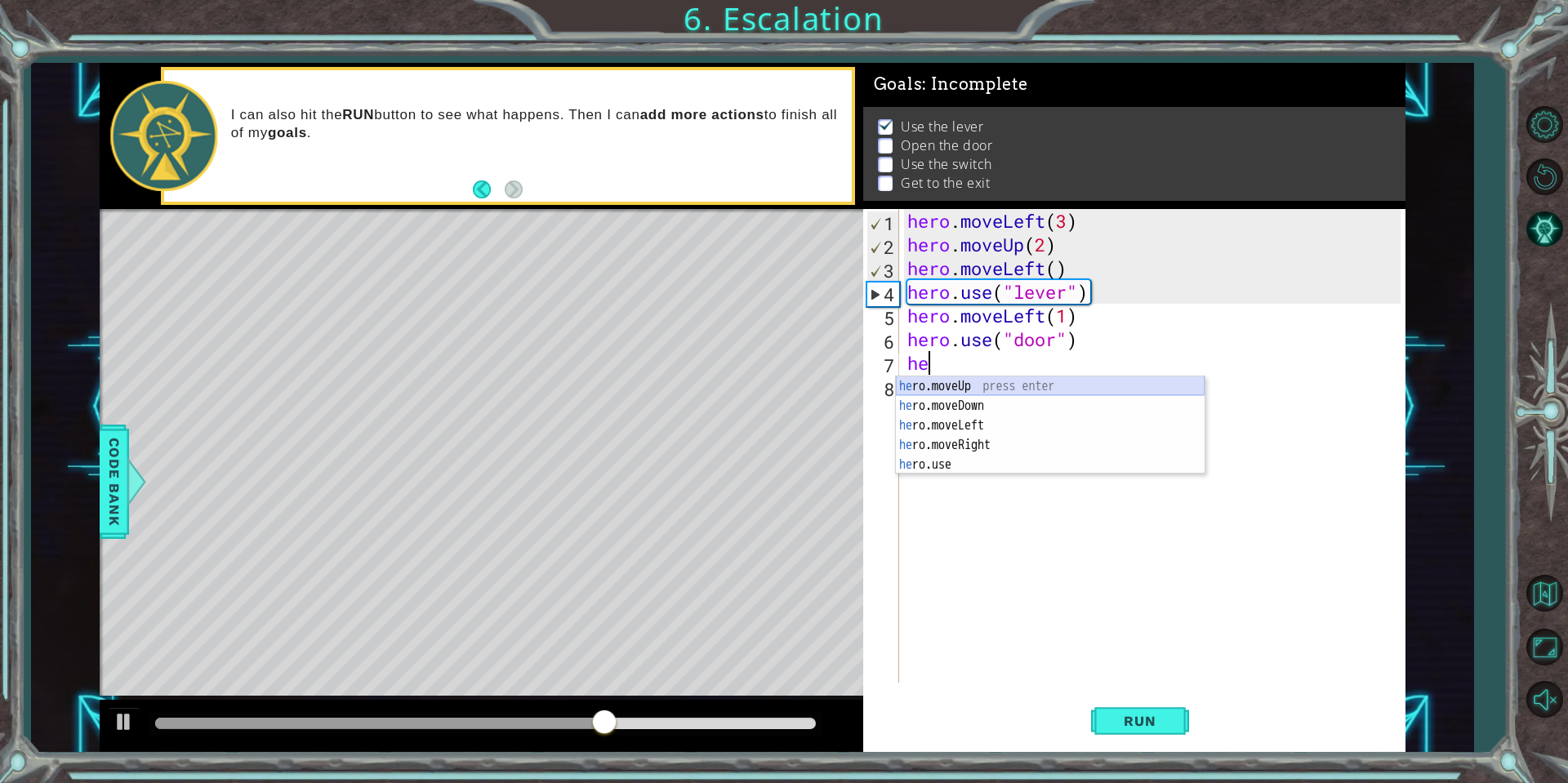 click on "he ro.moveUp press enter he ro.moveDown press enter he ro.moveLeft press enter he ro.moveRight press enter he ro.use press enter" at bounding box center (1050, 445) 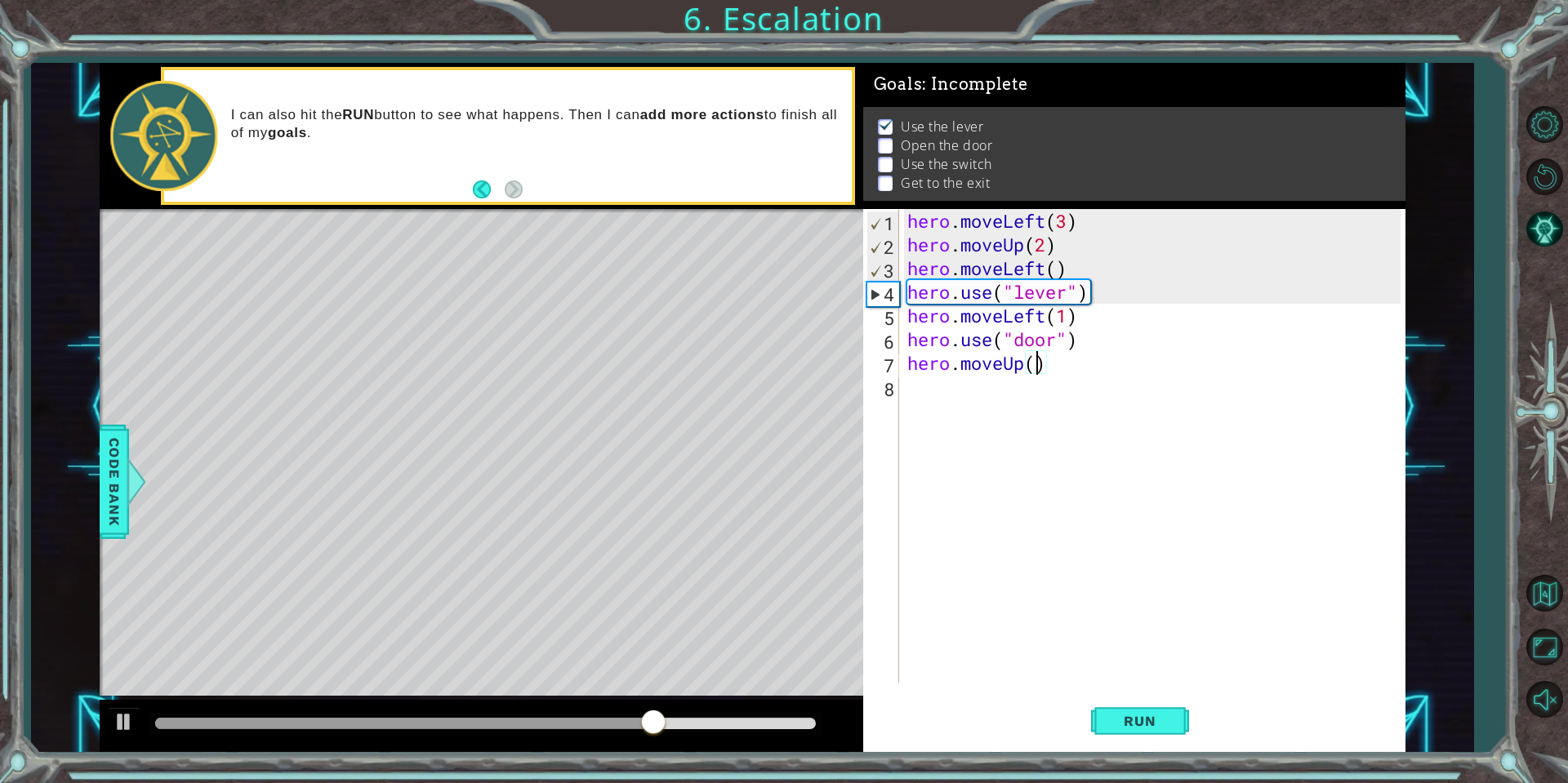 type on "hero.moveUp(2)" 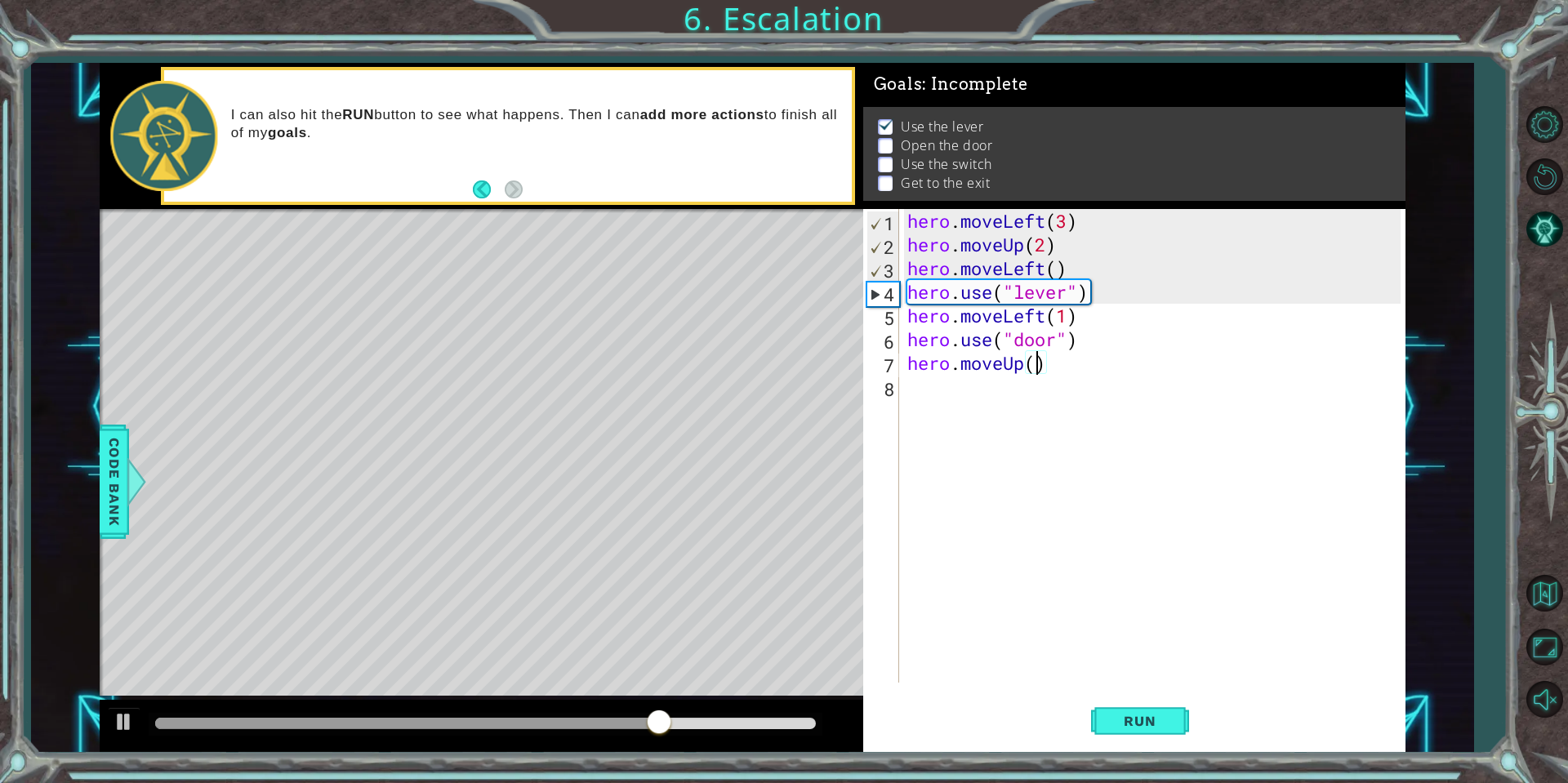 scroll, scrollTop: 0, scrollLeft: 6, axis: horizontal 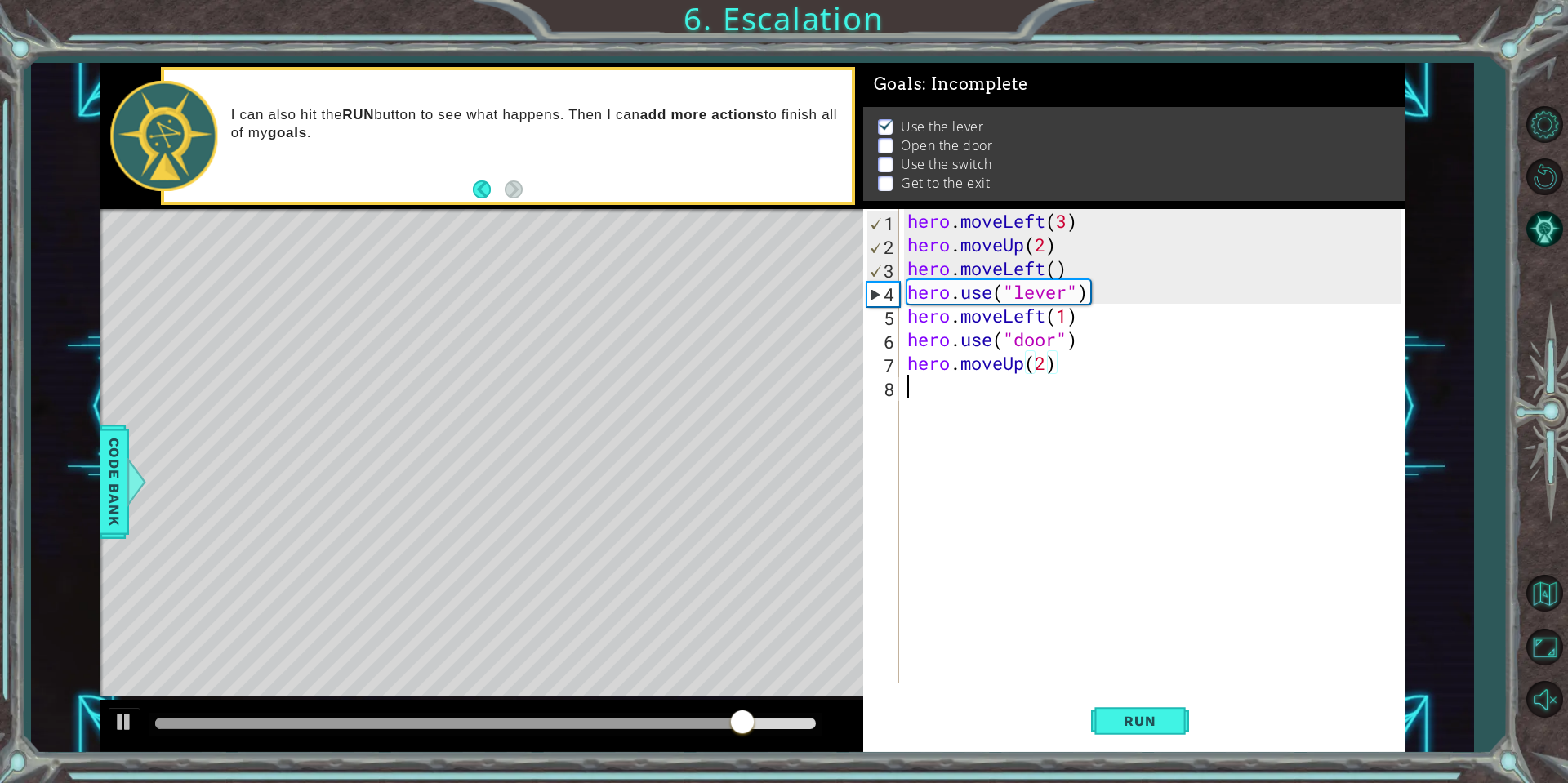 click on "hero . moveLeft ( 3 ) hero . moveUp ( 2 ) hero . moveLeft ( ) hero . use ( "lever" ) hero . moveLeft ( 1 ) hero . use ( "door" ) hero . moveUp ( 2 )" at bounding box center [1156, 469] 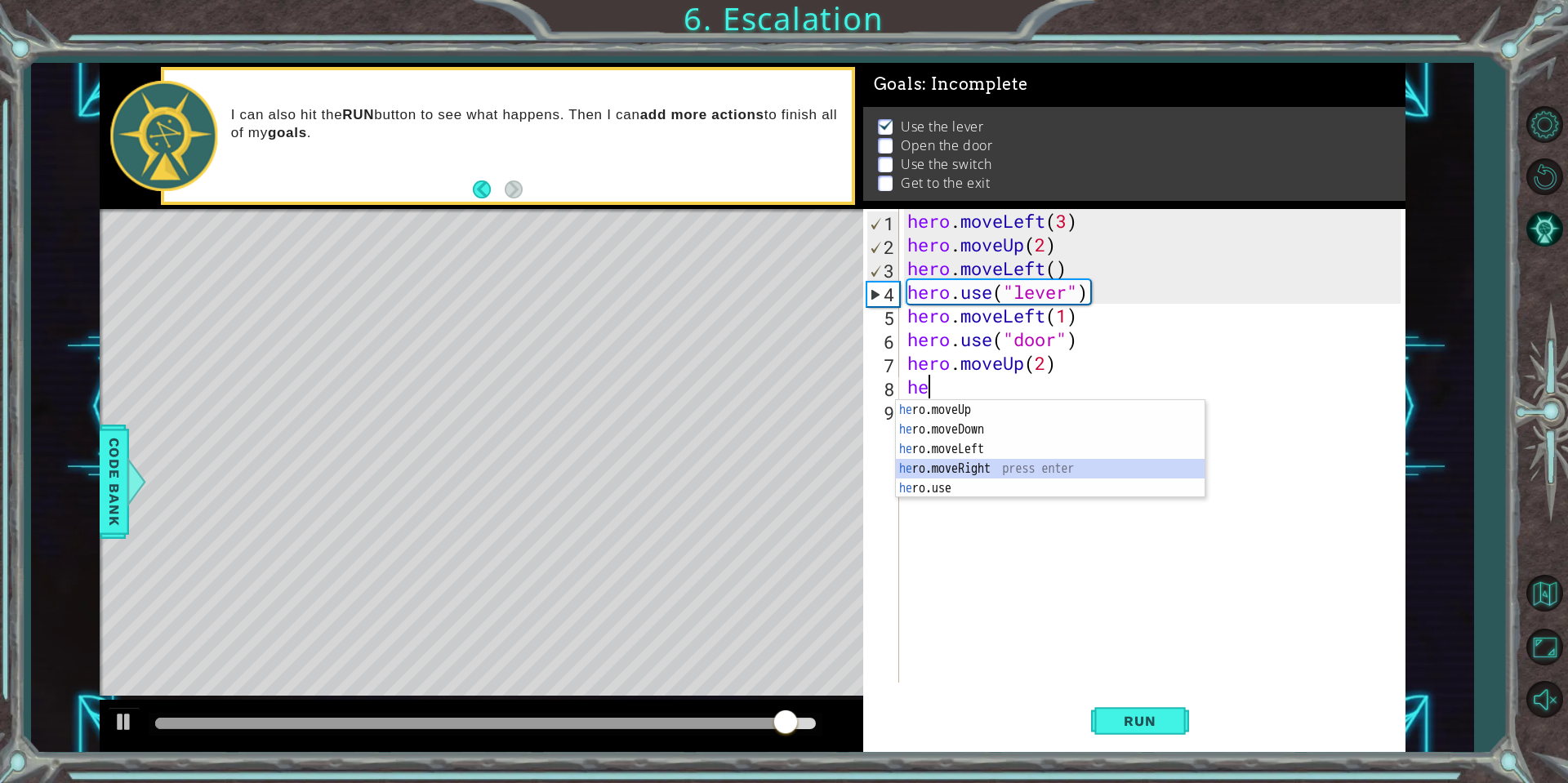 click on "he ro.moveUp press enter he ro.moveDown press enter he ro.moveLeft press enter he ro.moveRight press enter he ro.use press enter" at bounding box center (1050, 469) 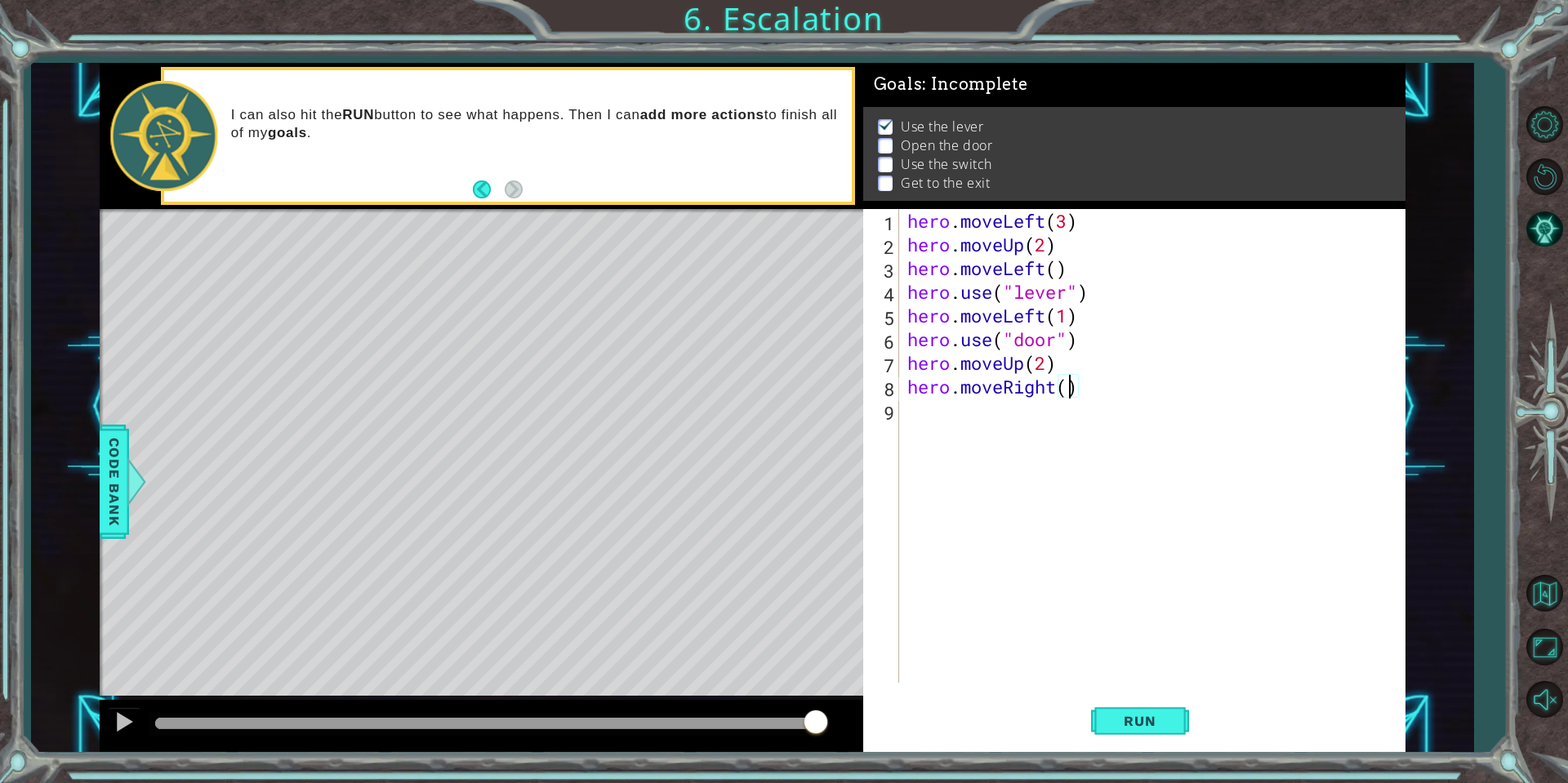 type on "hero.moveRight(2)" 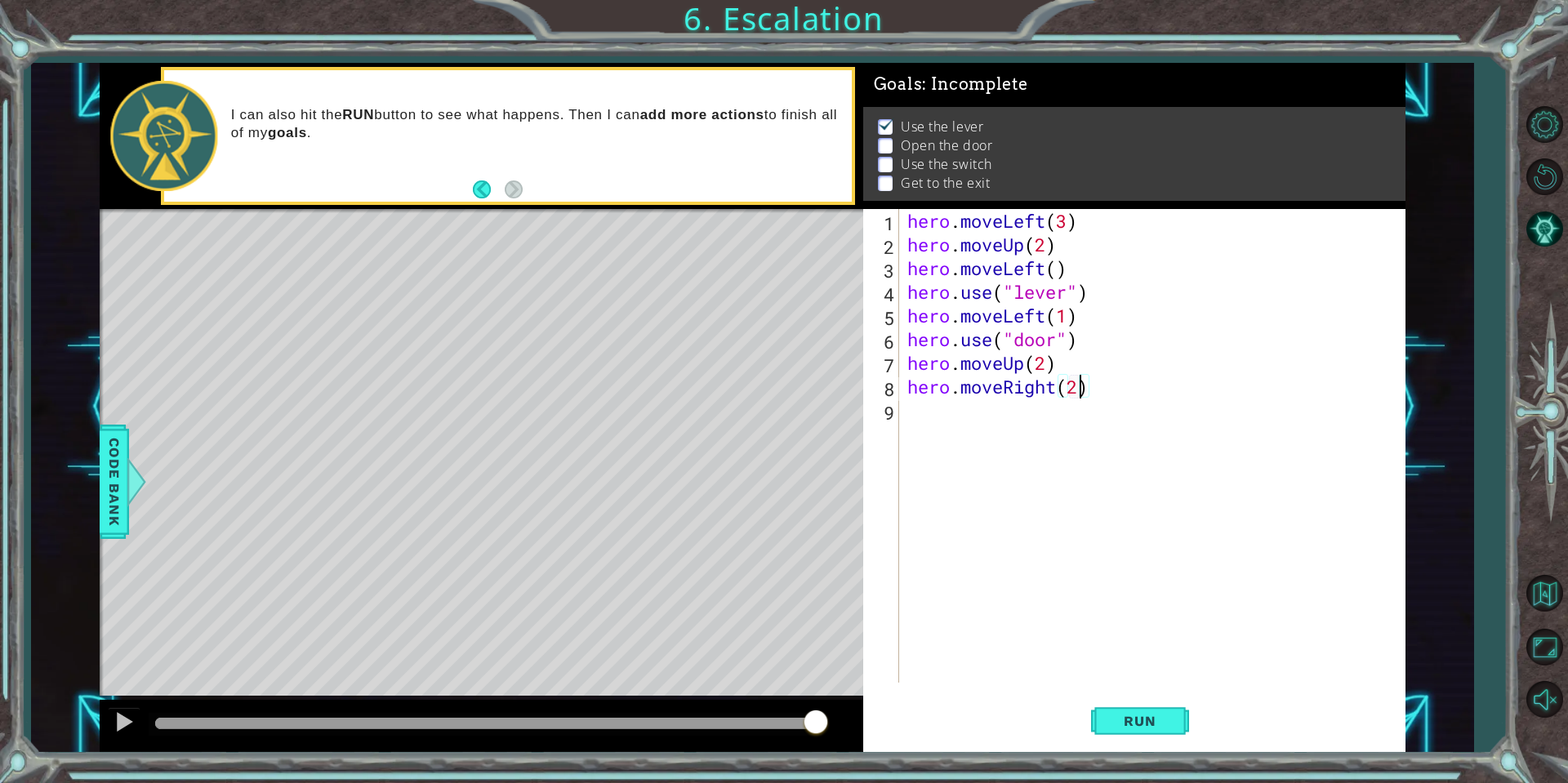 scroll, scrollTop: 0, scrollLeft: 7, axis: horizontal 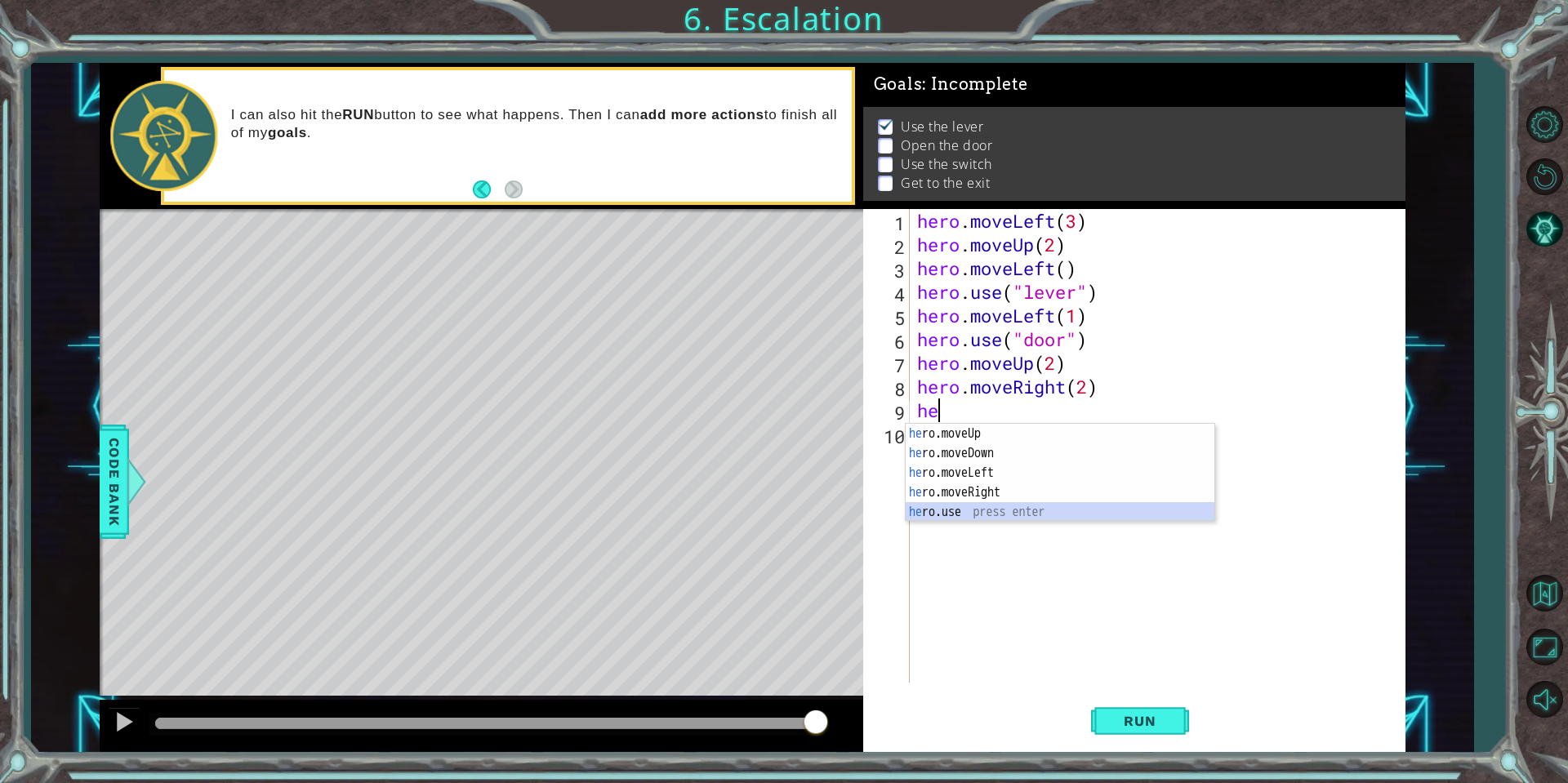 click on "he ro.moveUp press enter he ro.moveDown press enter he ro.moveLeft press enter he ro.moveRight press enter he ro.use press enter" at bounding box center (1060, 492) 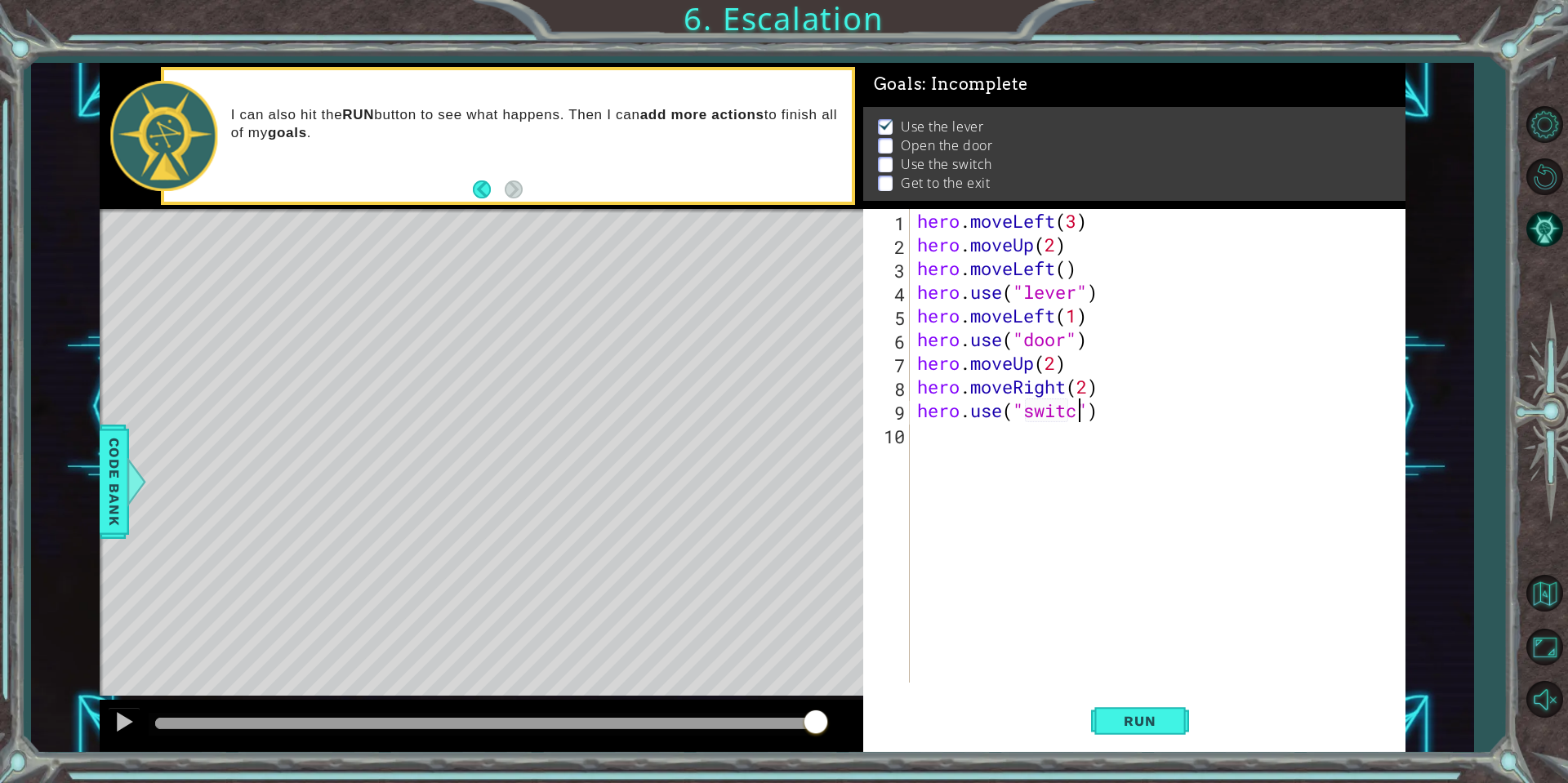 scroll, scrollTop: 0, scrollLeft: 7, axis: horizontal 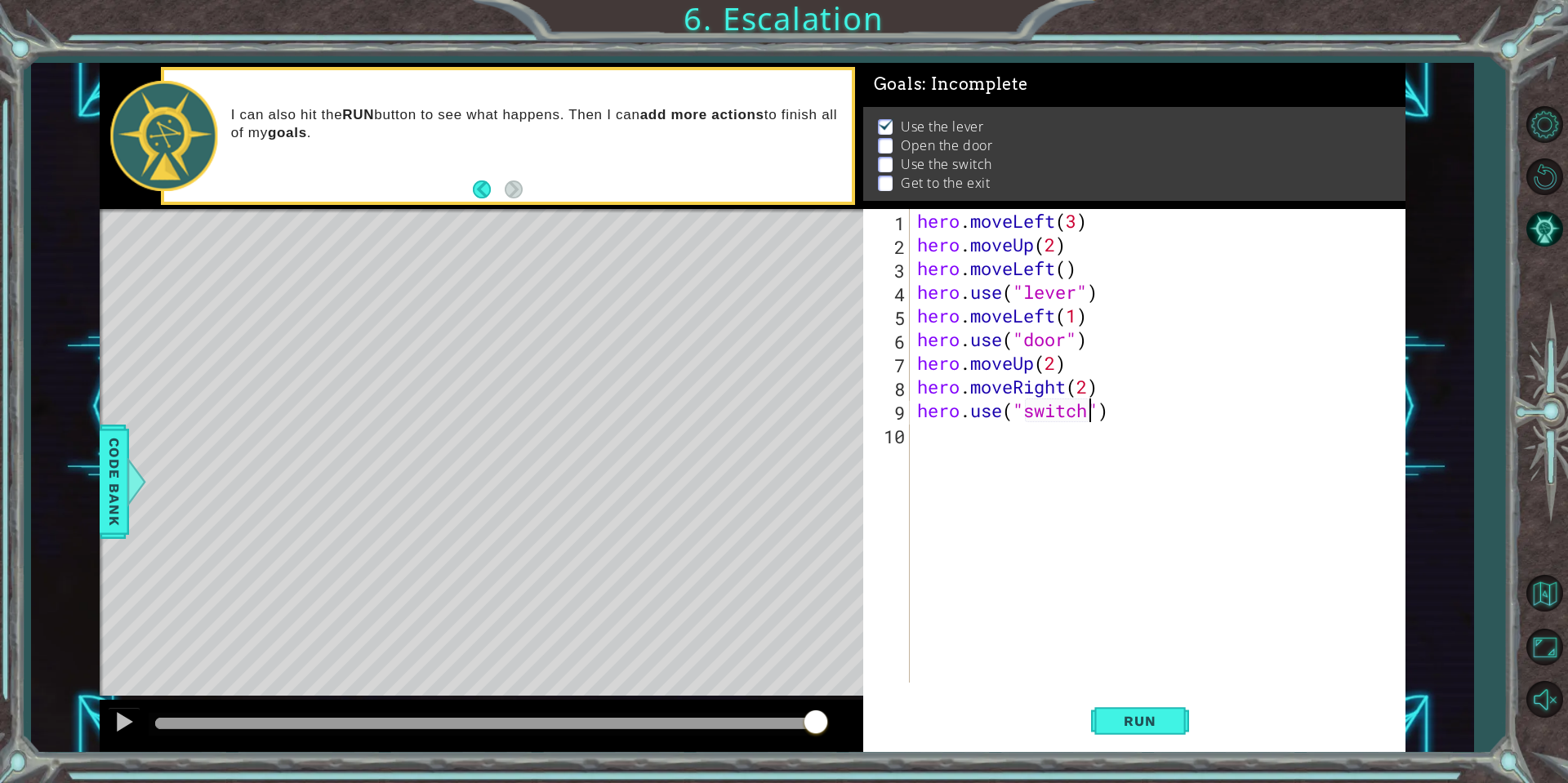click on "hero . moveLeft ( 3 ) hero . moveUp ( 2 ) hero . moveLeft ( ) hero . use ( "lever" ) hero . moveLeft ( 1 ) hero . use ( "door" ) hero . moveUp ( 2 ) hero . moveRight ( 2 ) hero . use ( "switch" )" at bounding box center (1161, 469) 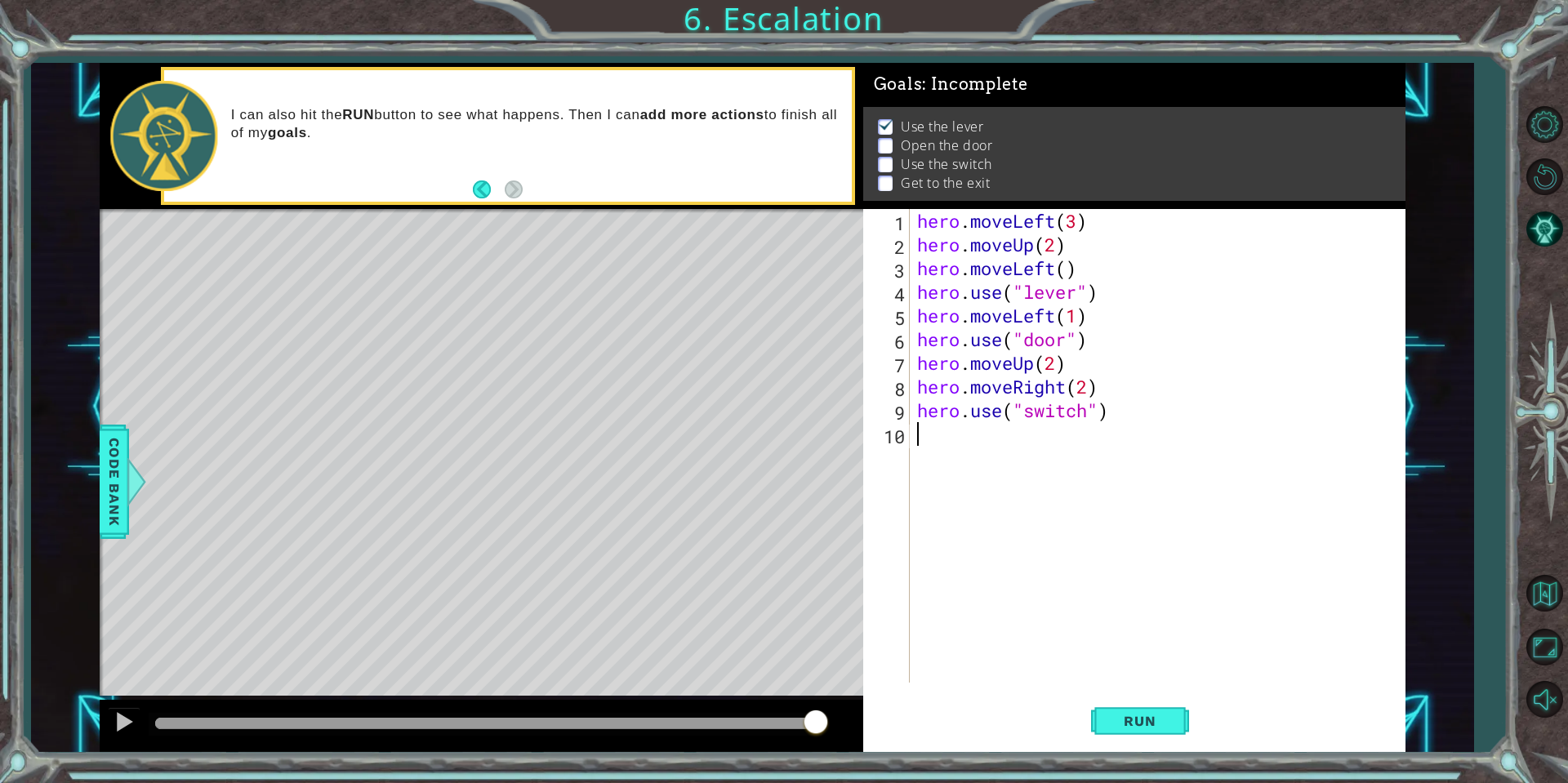 scroll, scrollTop: 0, scrollLeft: 0, axis: both 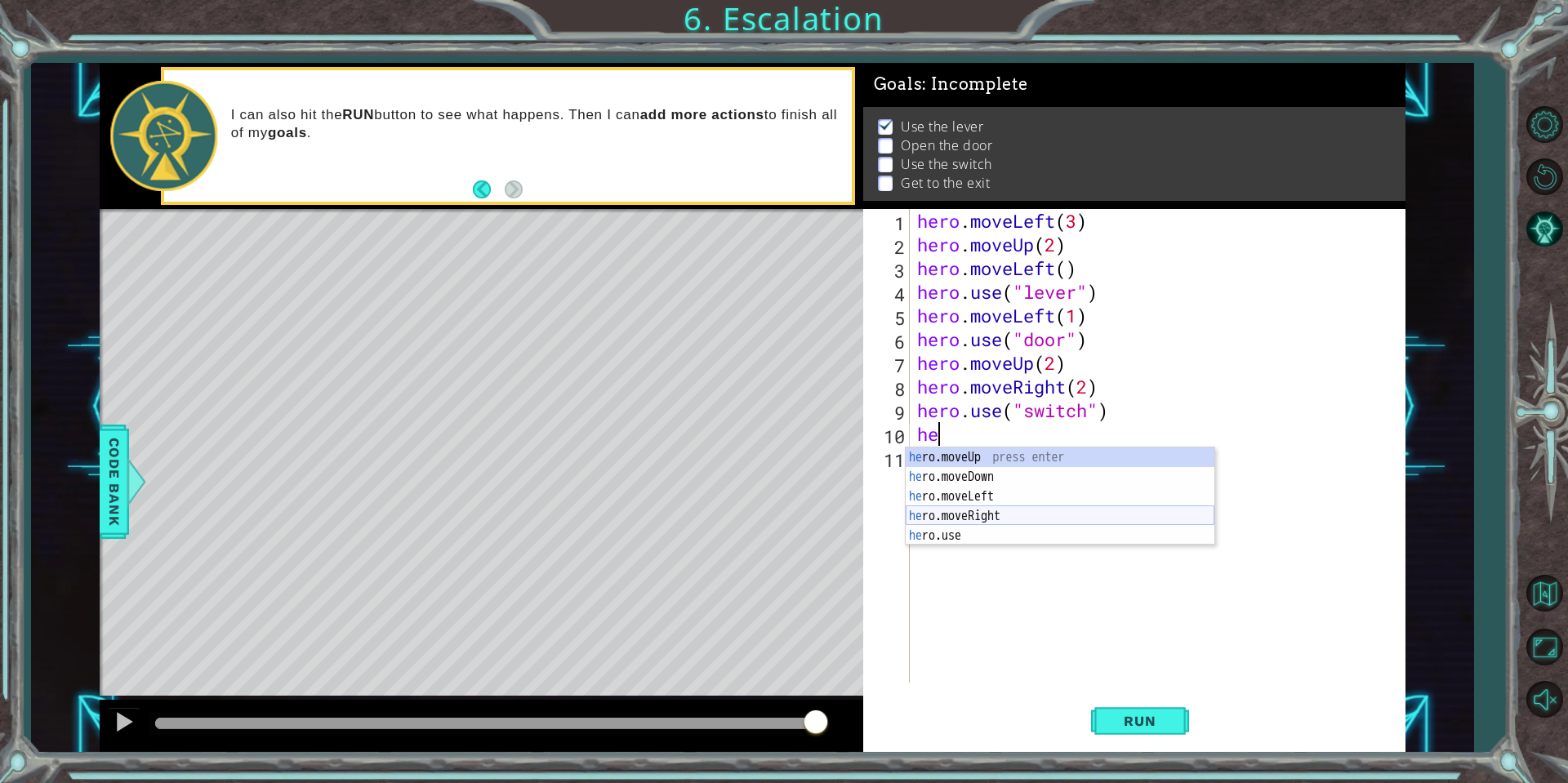 click on "he ro.moveUp press enter he ro.moveDown press enter he ro.moveLeft press enter he ro.moveRight press enter he ro.use press enter" at bounding box center (1060, 516) 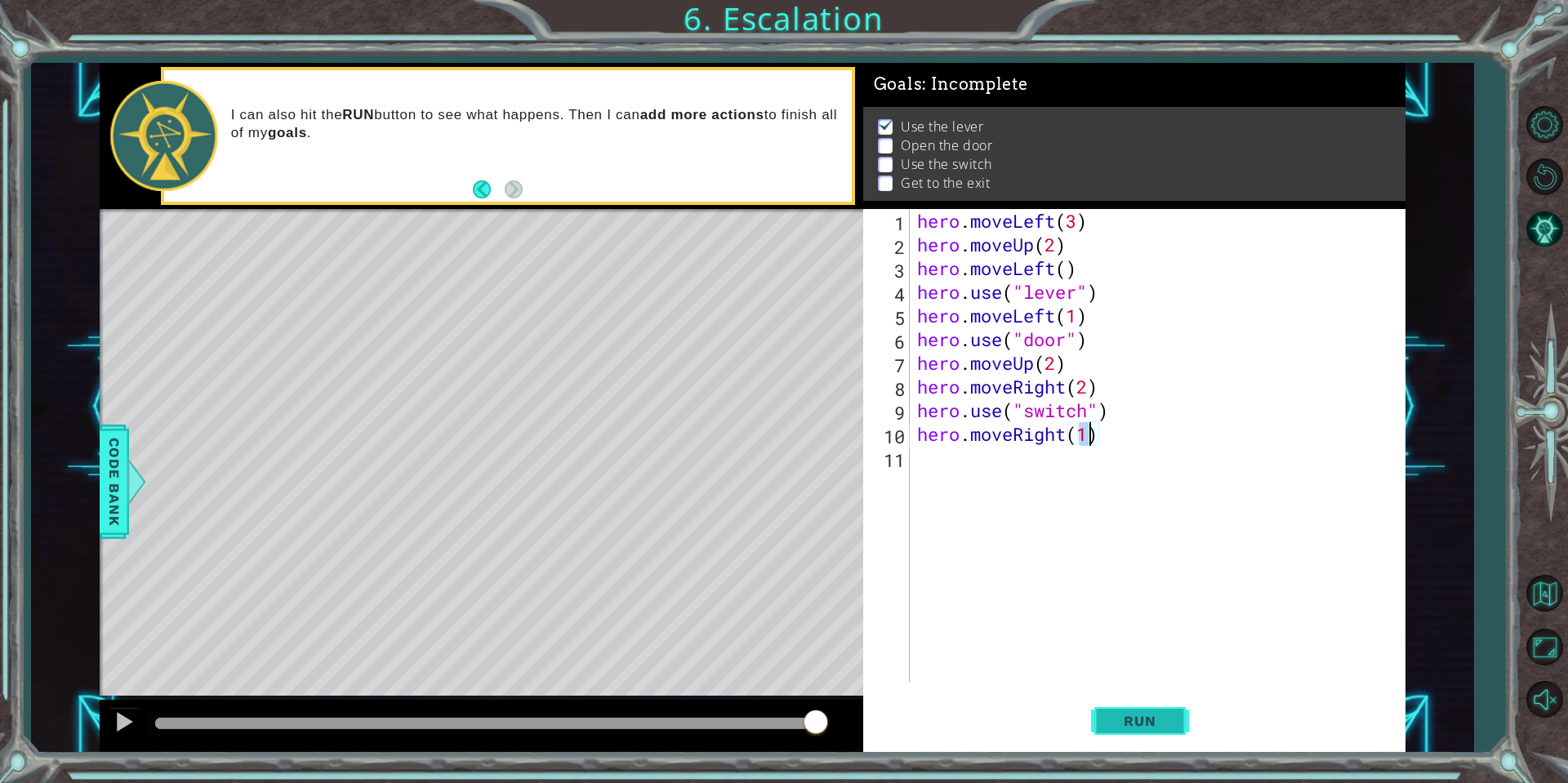 type on "hero.moveRight(1)" 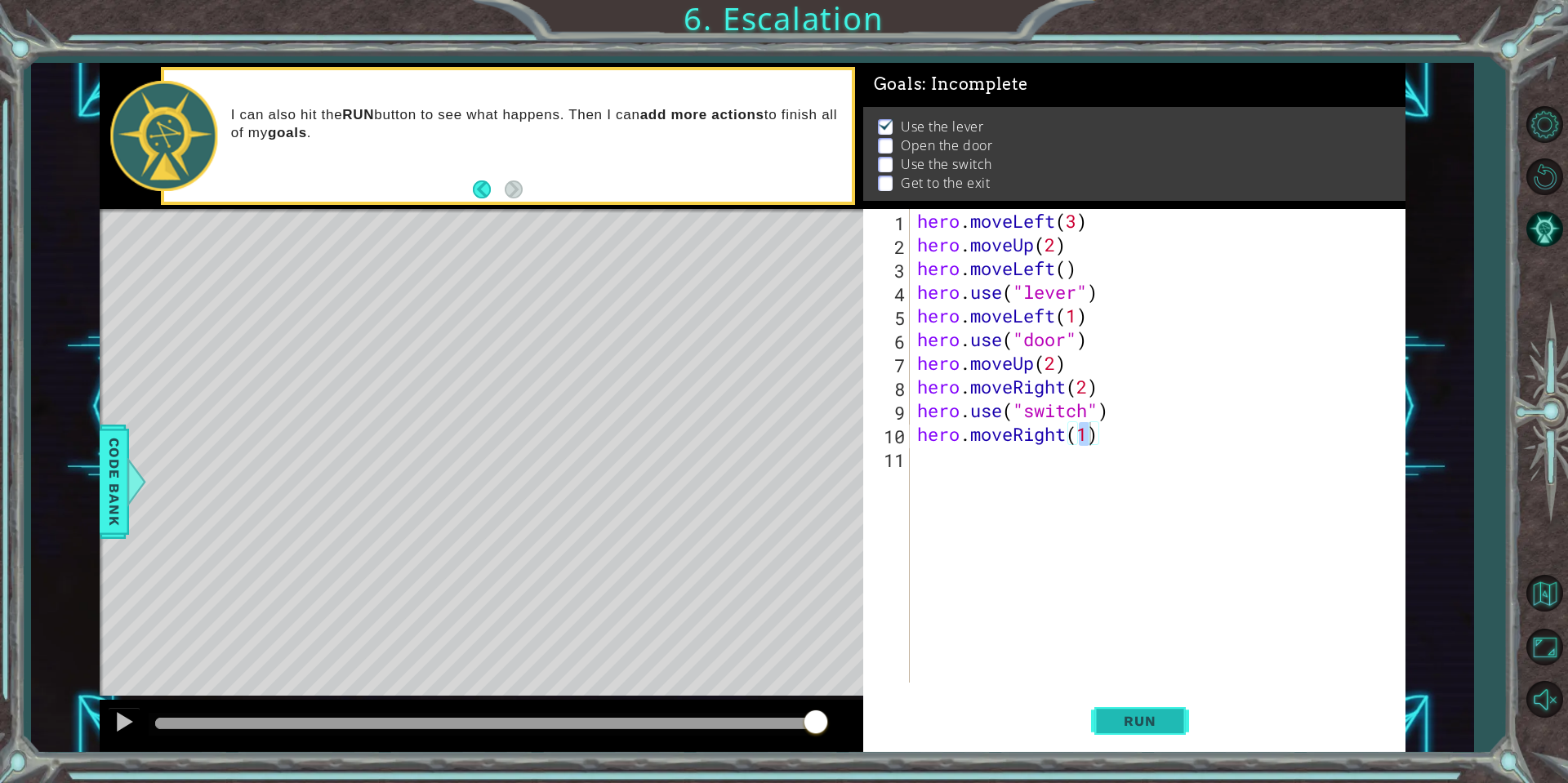 click on "Run" at bounding box center (1139, 721) 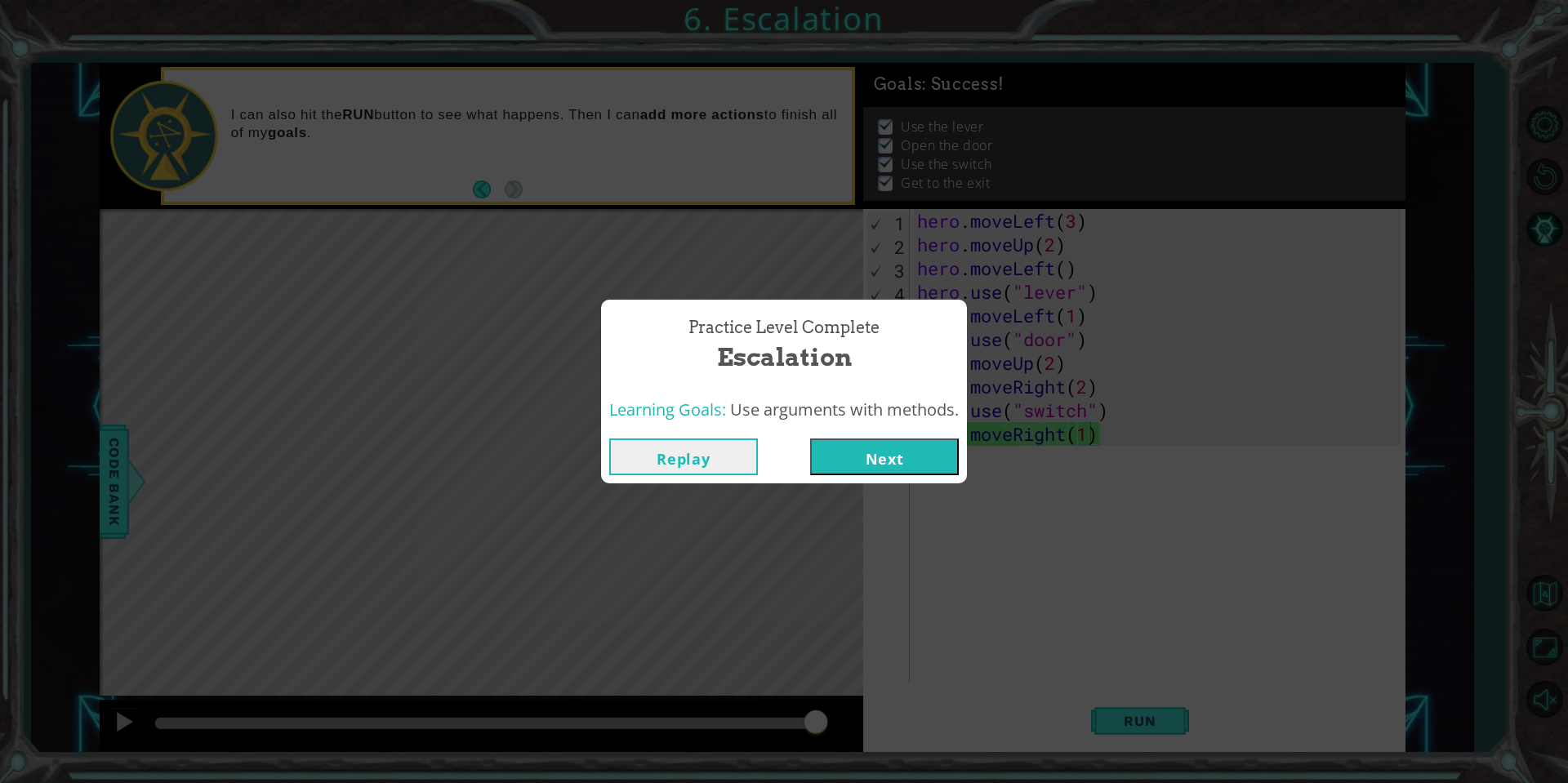 click on "Next" at bounding box center [884, 456] 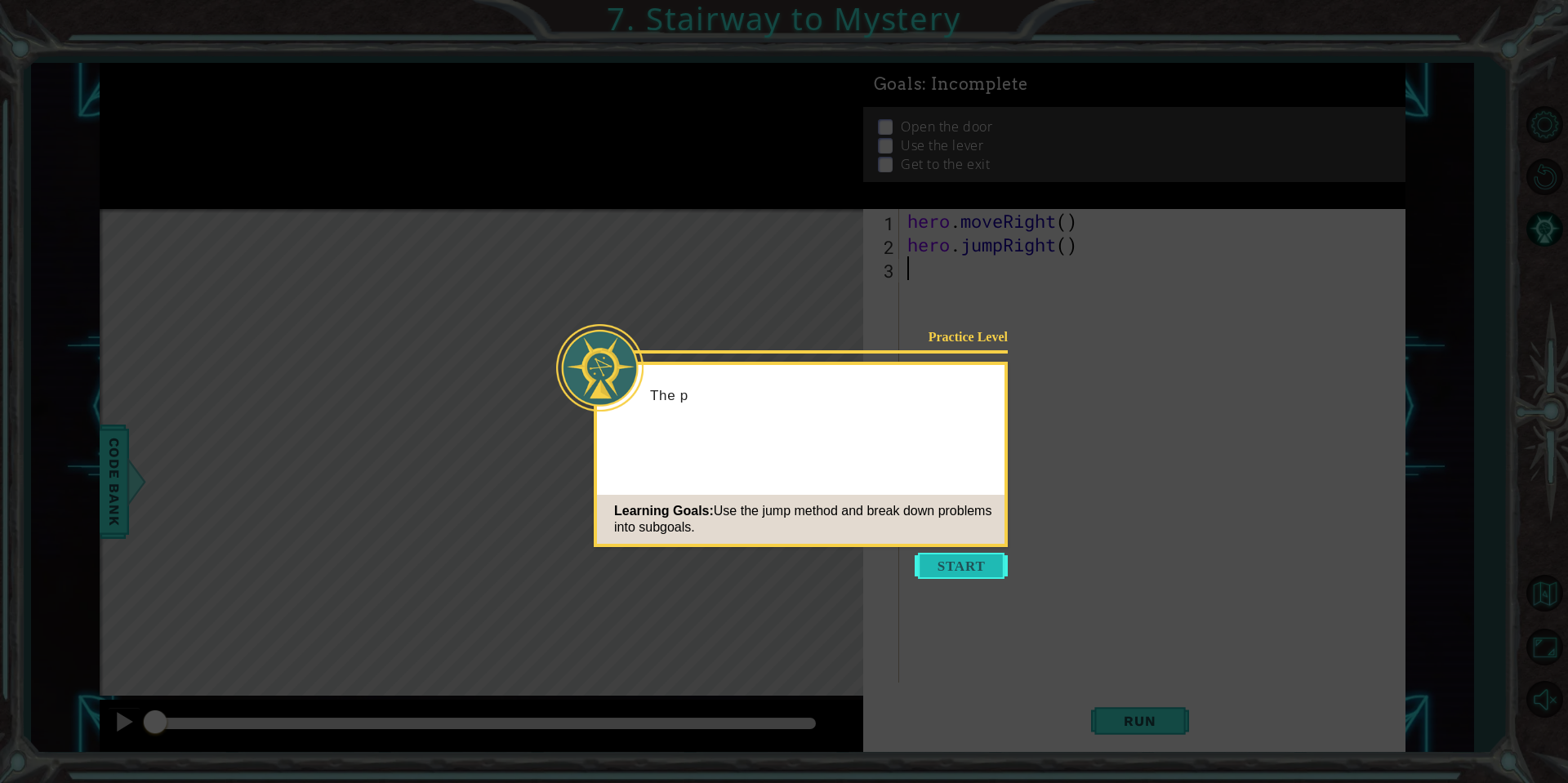 click at bounding box center (961, 566) 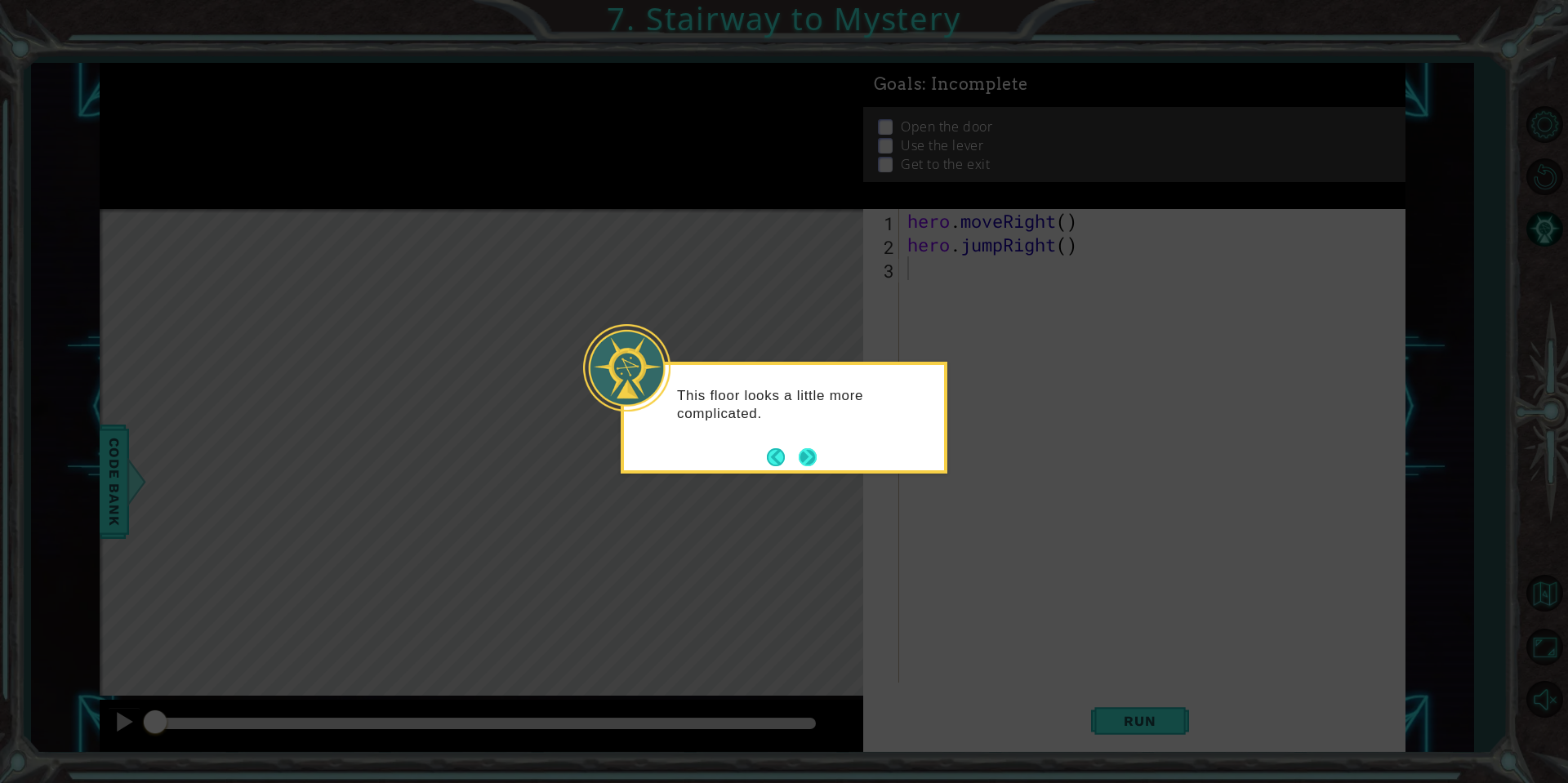 click at bounding box center (808, 457) 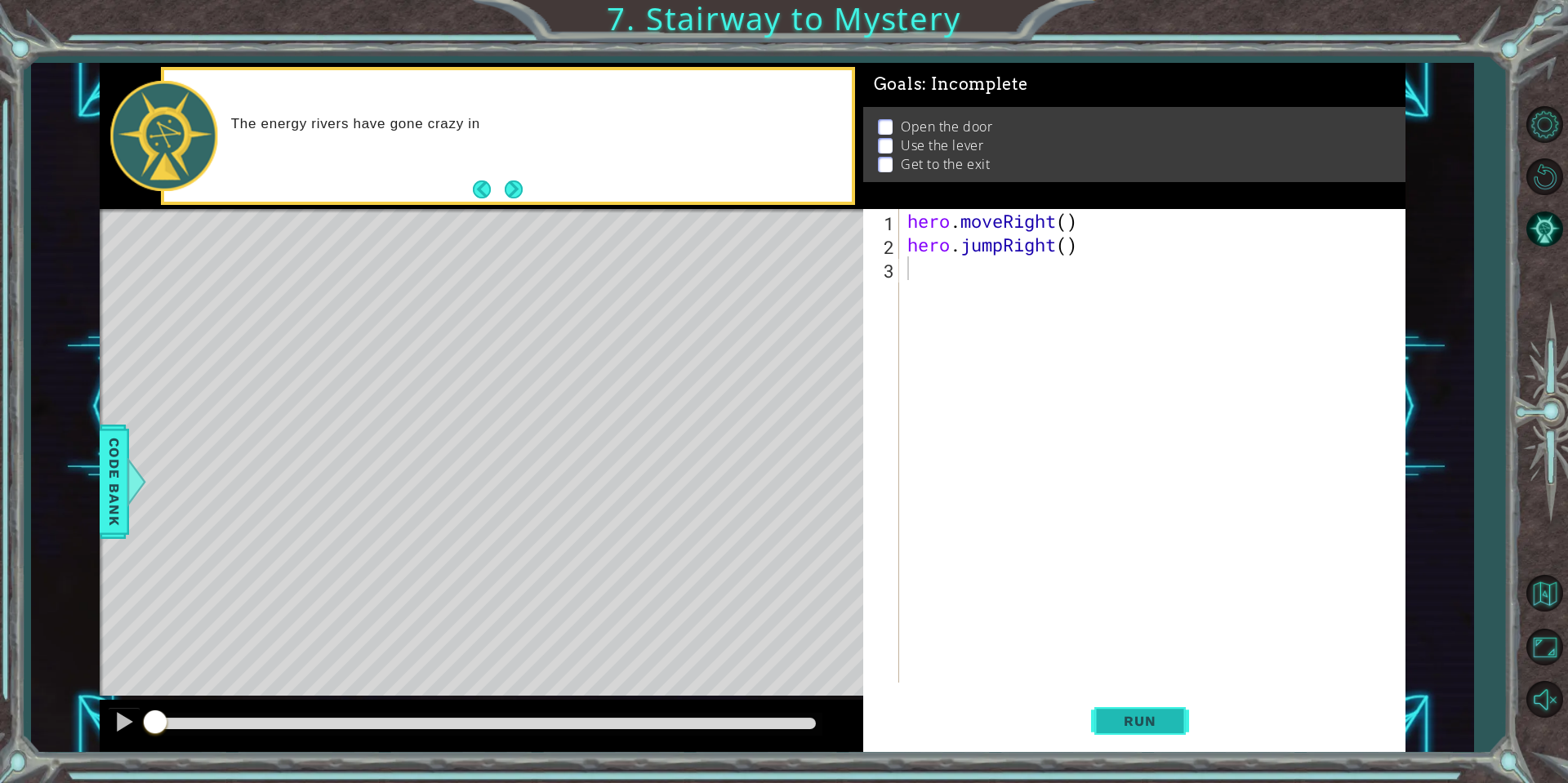 drag, startPoint x: 1144, startPoint y: 708, endPoint x: 1144, endPoint y: 718, distance: 10 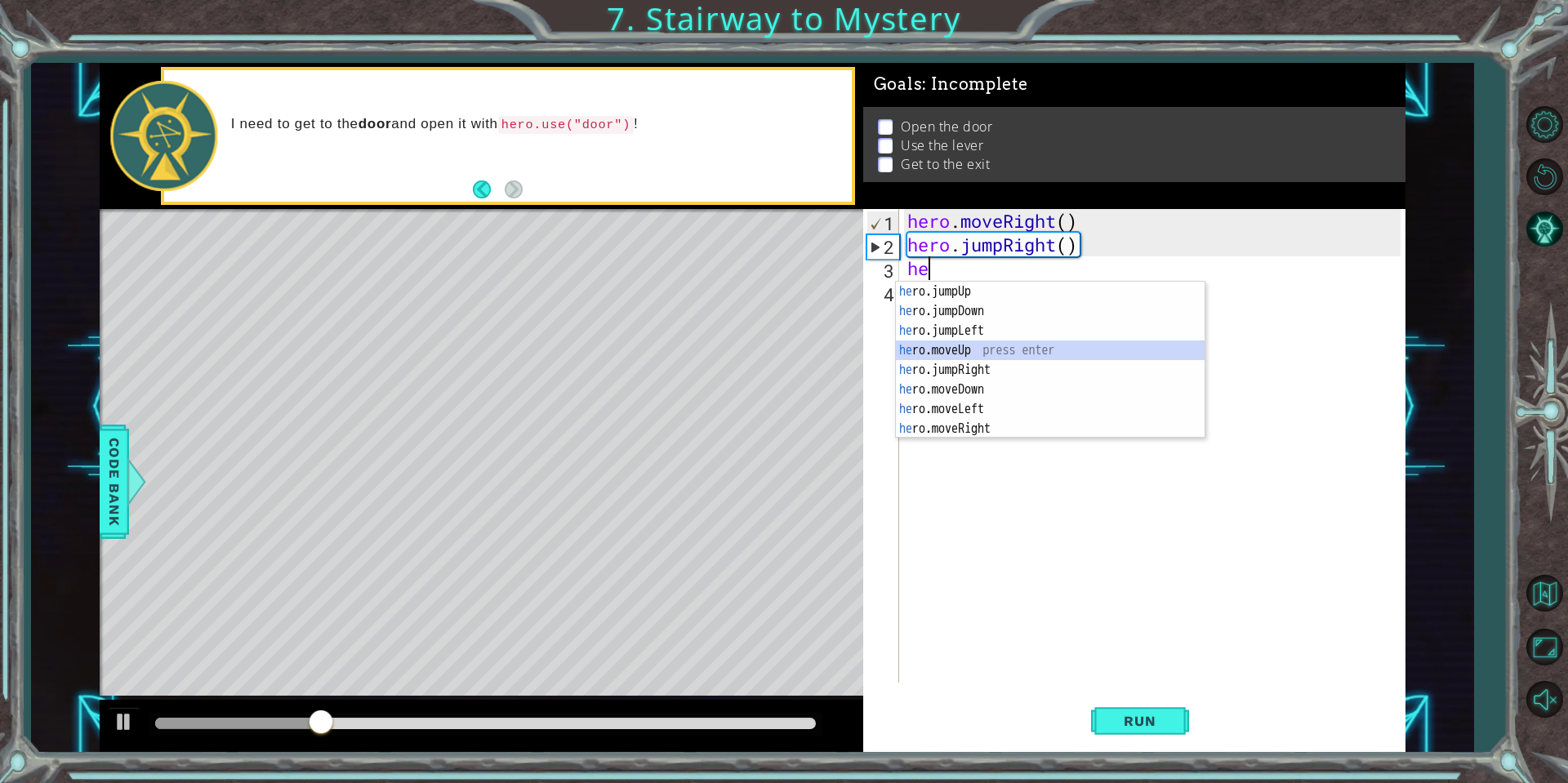 click on "he ro.jumpUp press enter he ro.jumpDown press enter he ro.jumpLeft press enter he ro.moveUp press enter he ro.jumpRight press enter he ro.moveDown press enter he ro.moveLeft press enter he ro.moveRight press enter he ro.use press enter" at bounding box center [1050, 380] 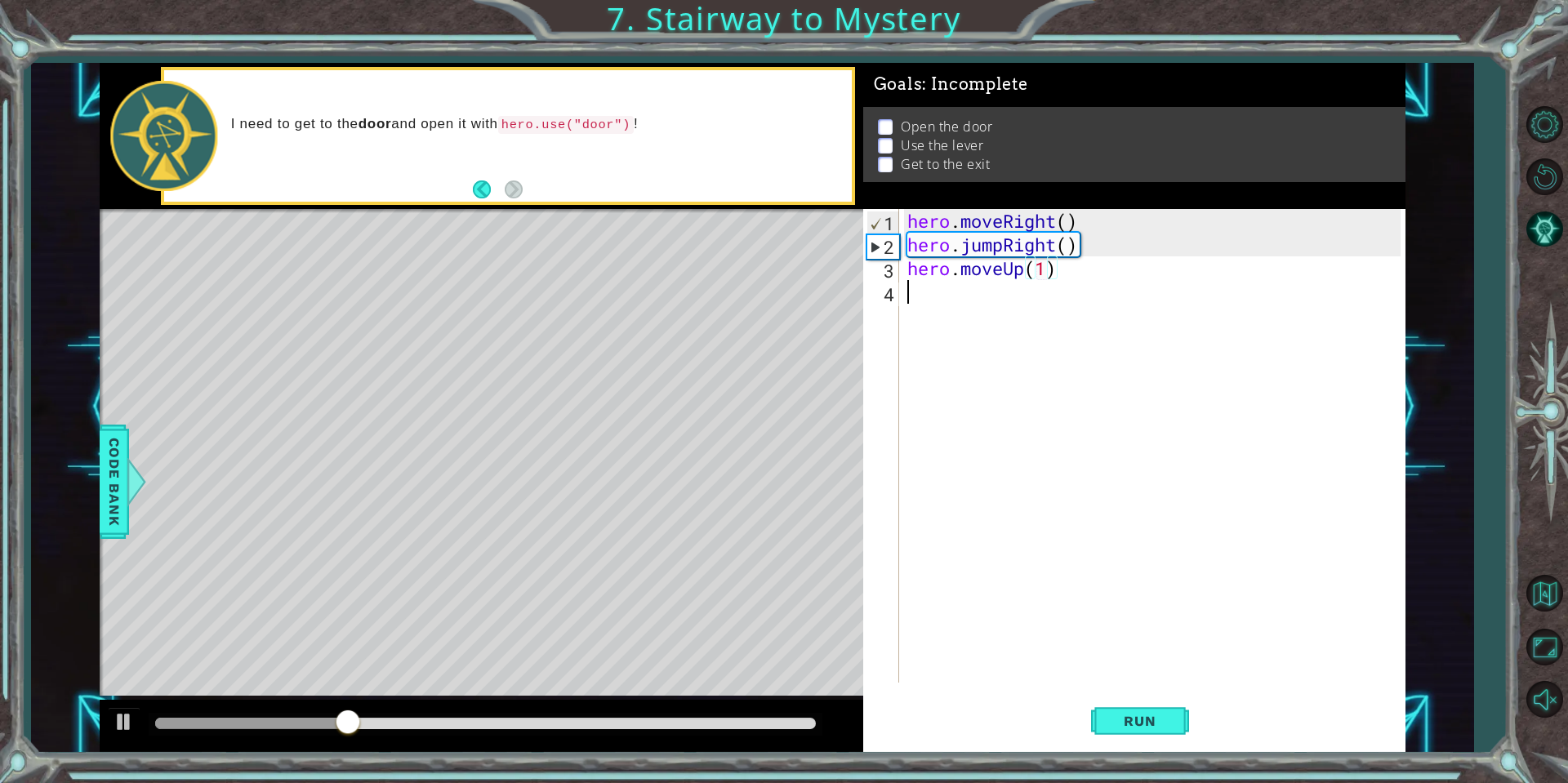 click on "hero . moveRight ( ) hero . jumpRight ( ) hero . moveUp ( 1 )" at bounding box center [1156, 469] 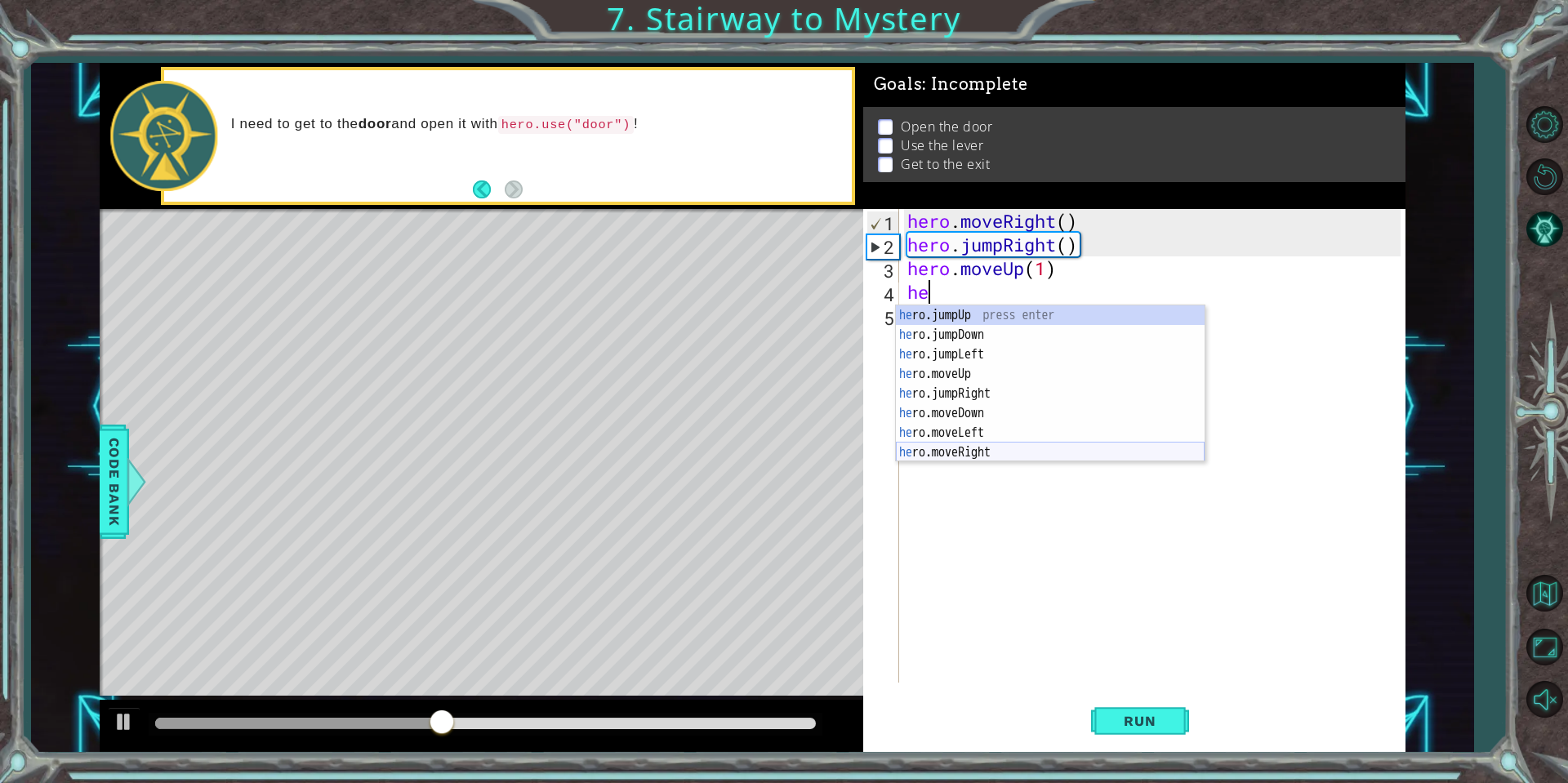 click on "he ro.jumpUp press enter he ro.jumpDown press enter he ro.jumpLeft press enter he ro.moveUp press enter he ro.jumpRight press enter he ro.moveDown press enter he ro.moveLeft press enter he ro.moveRight press enter he ro.use press enter" at bounding box center [1050, 403] 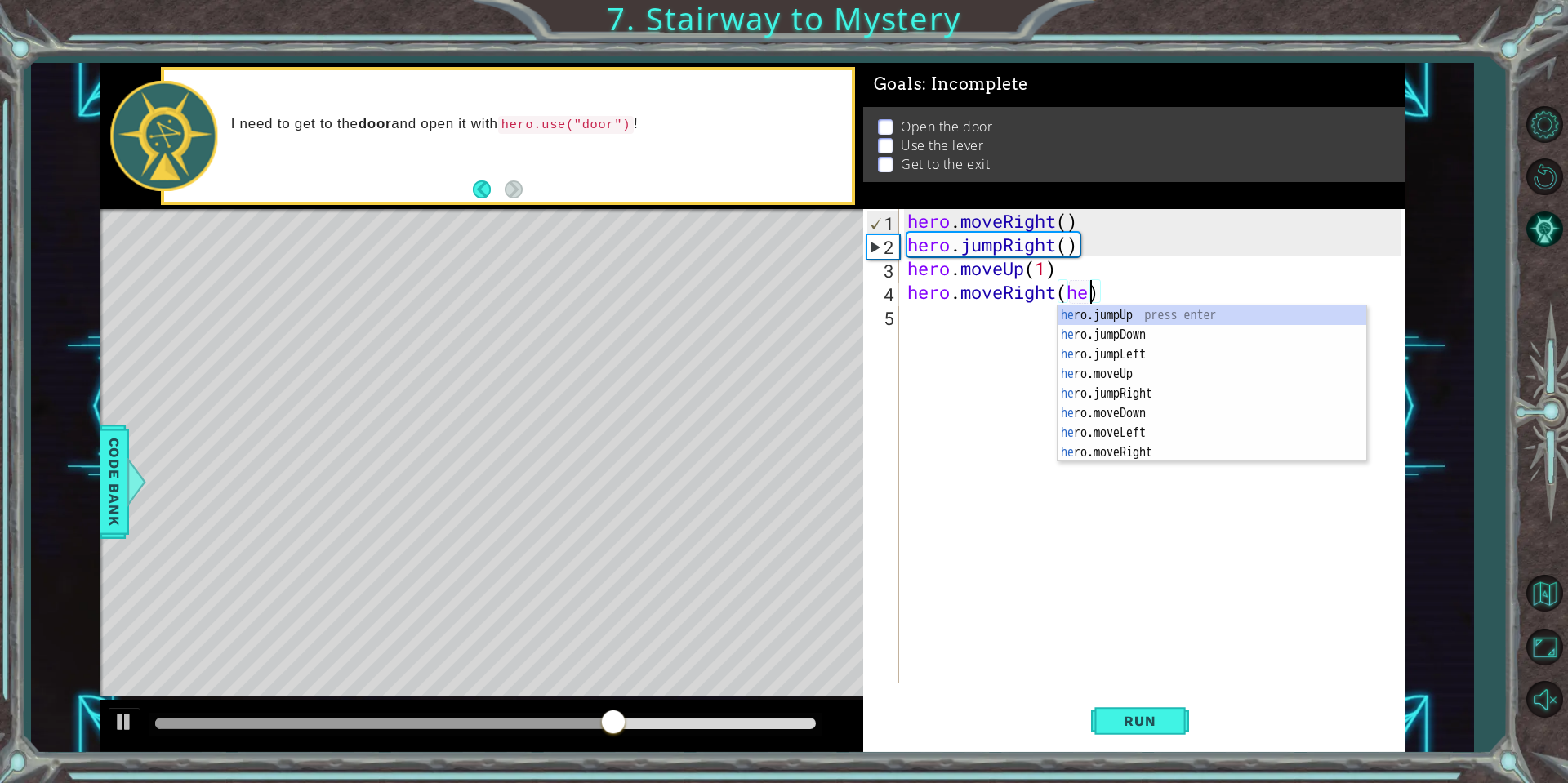 scroll, scrollTop: 0, scrollLeft: 7, axis: horizontal 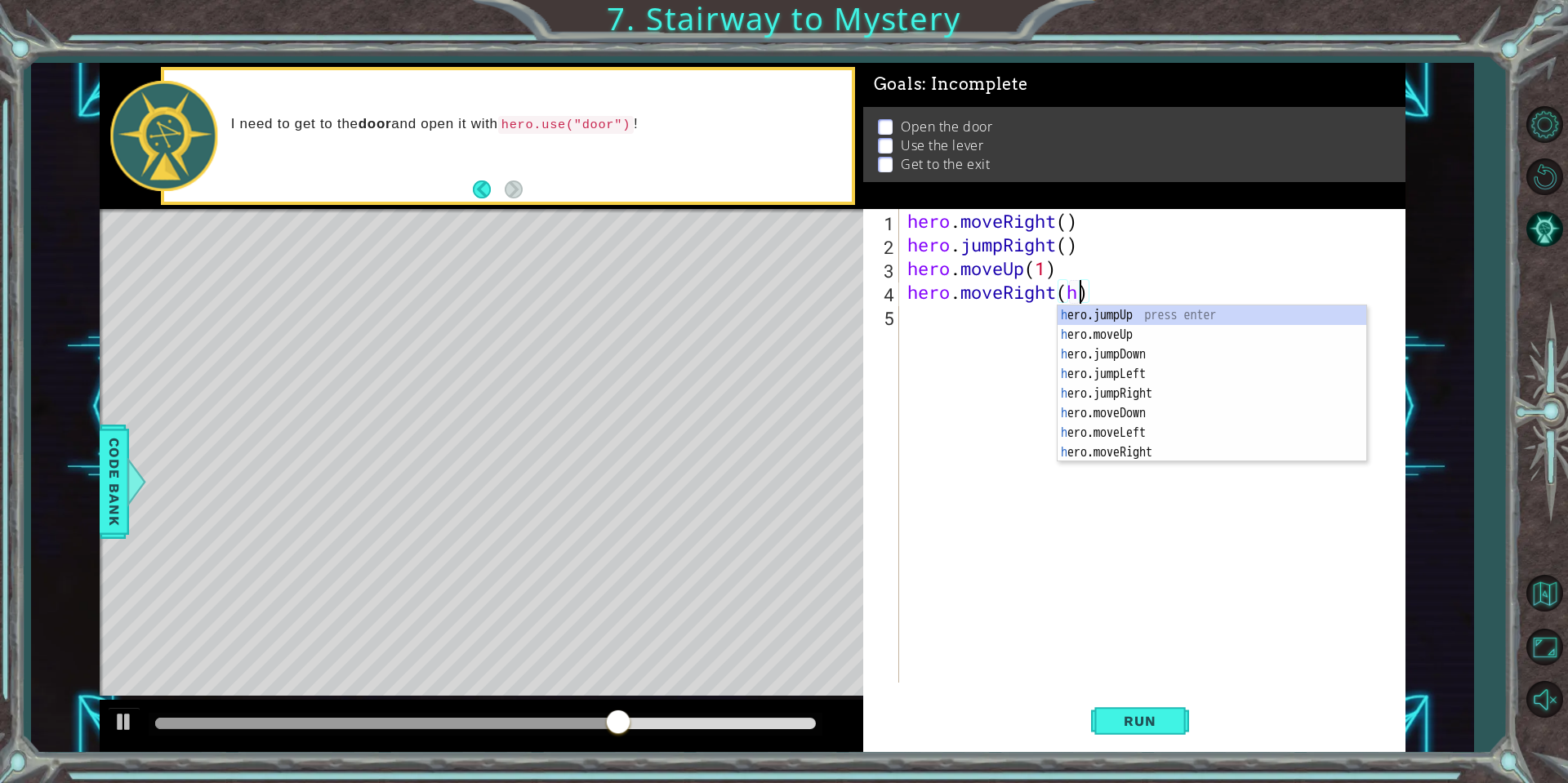 type on "hero.moveRight()" 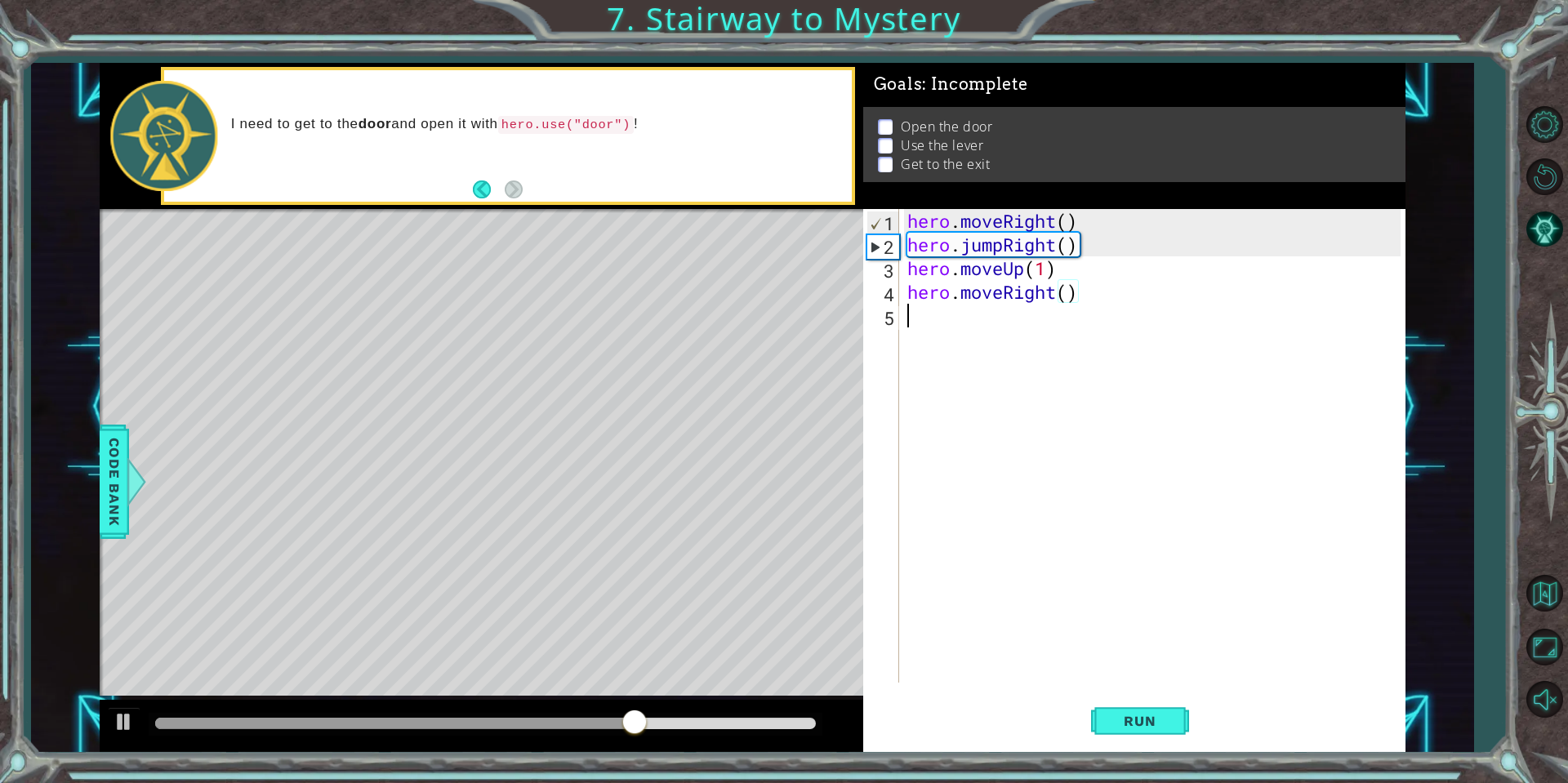 click on "hero . moveRight ( ) hero . jumpRight ( ) hero . moveUp ( 1 ) hero . moveRight ( )" at bounding box center (1156, 469) 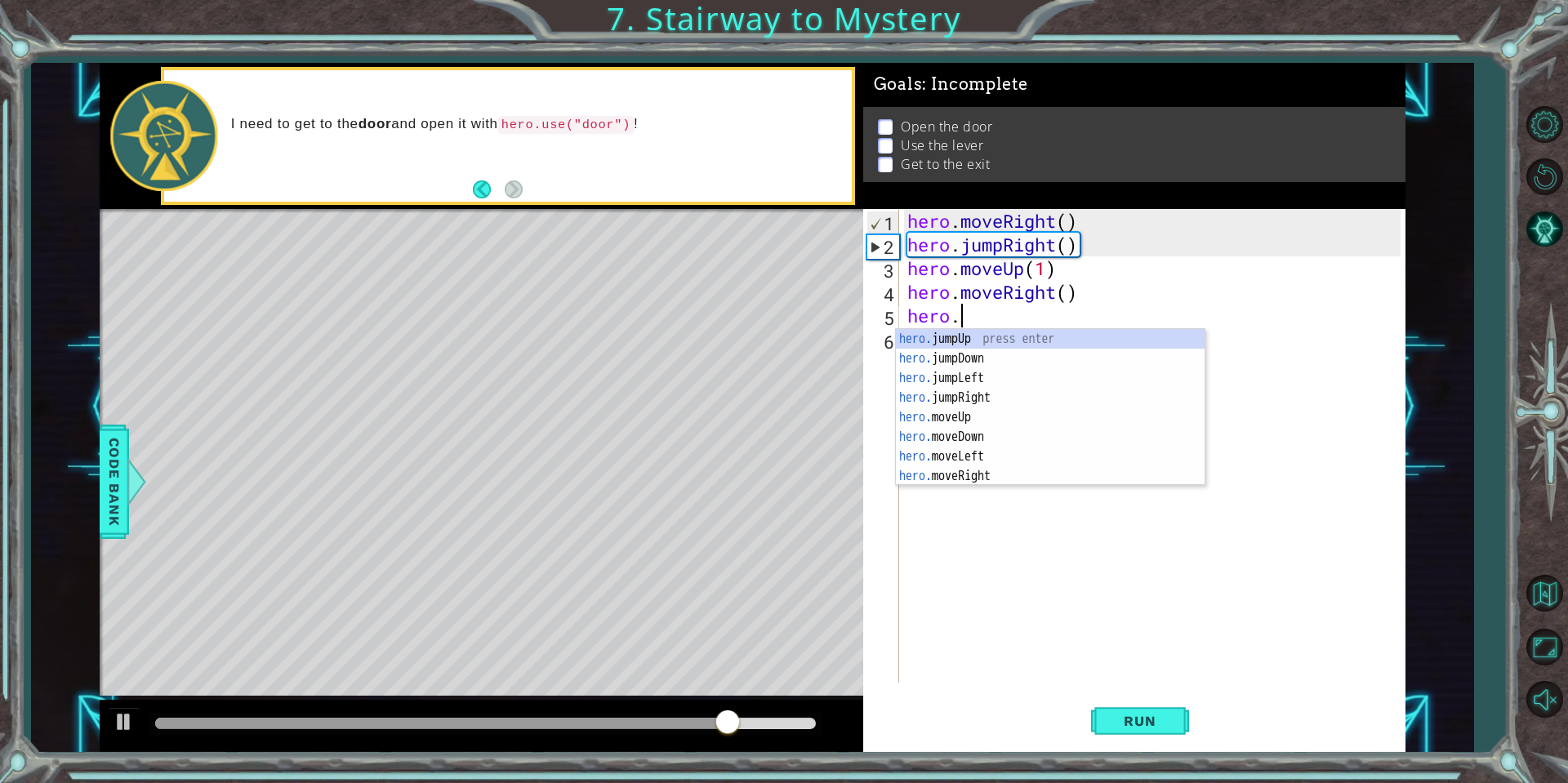 scroll, scrollTop: 0, scrollLeft: 2, axis: horizontal 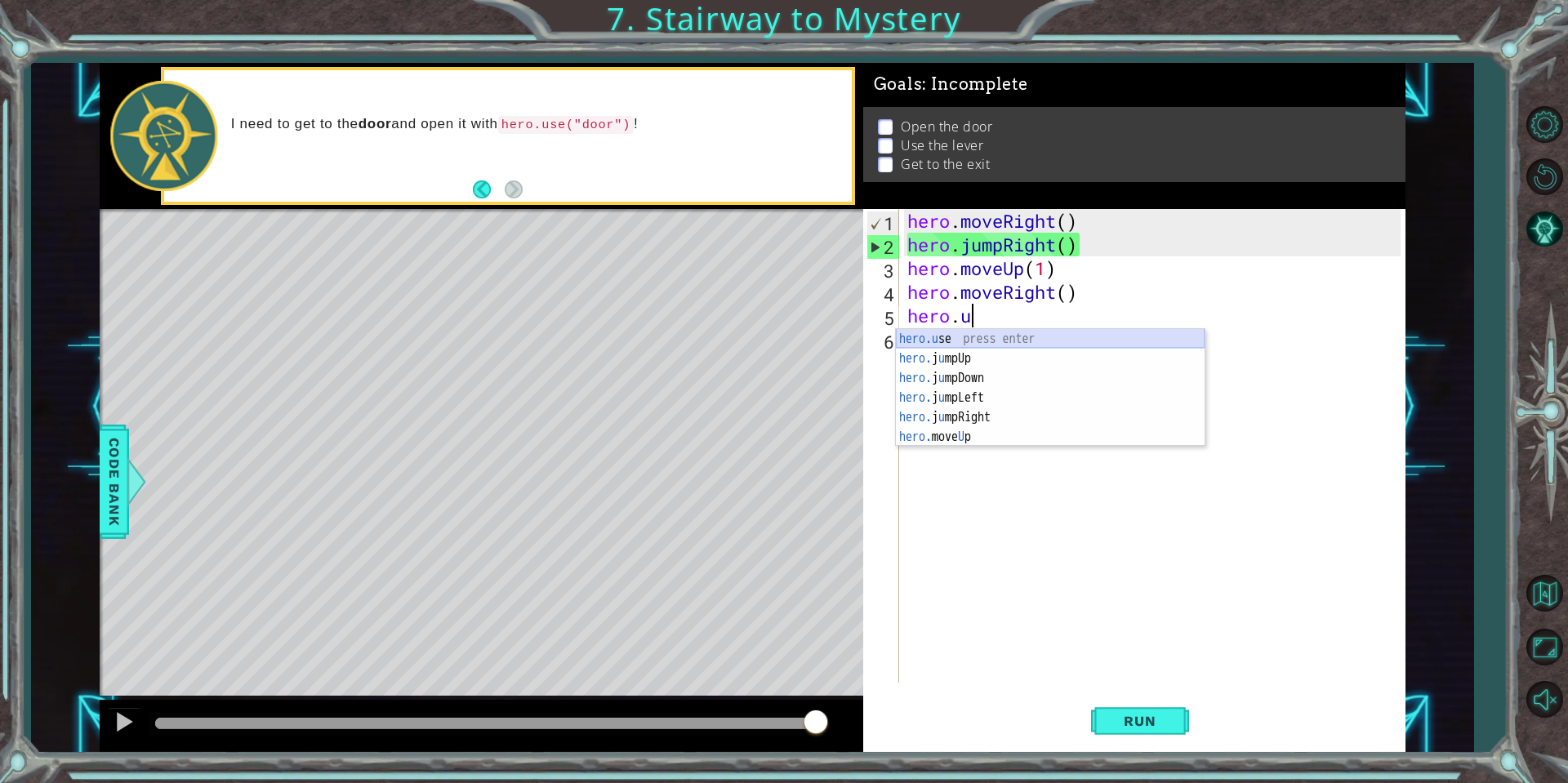 click on "hero.u se press enter hero. j u mpUp press enter hero. j u mpDown press enter hero. j u mpLeft press enter hero. j u mpRight press enter hero. move U p press enter" at bounding box center [1050, 407] 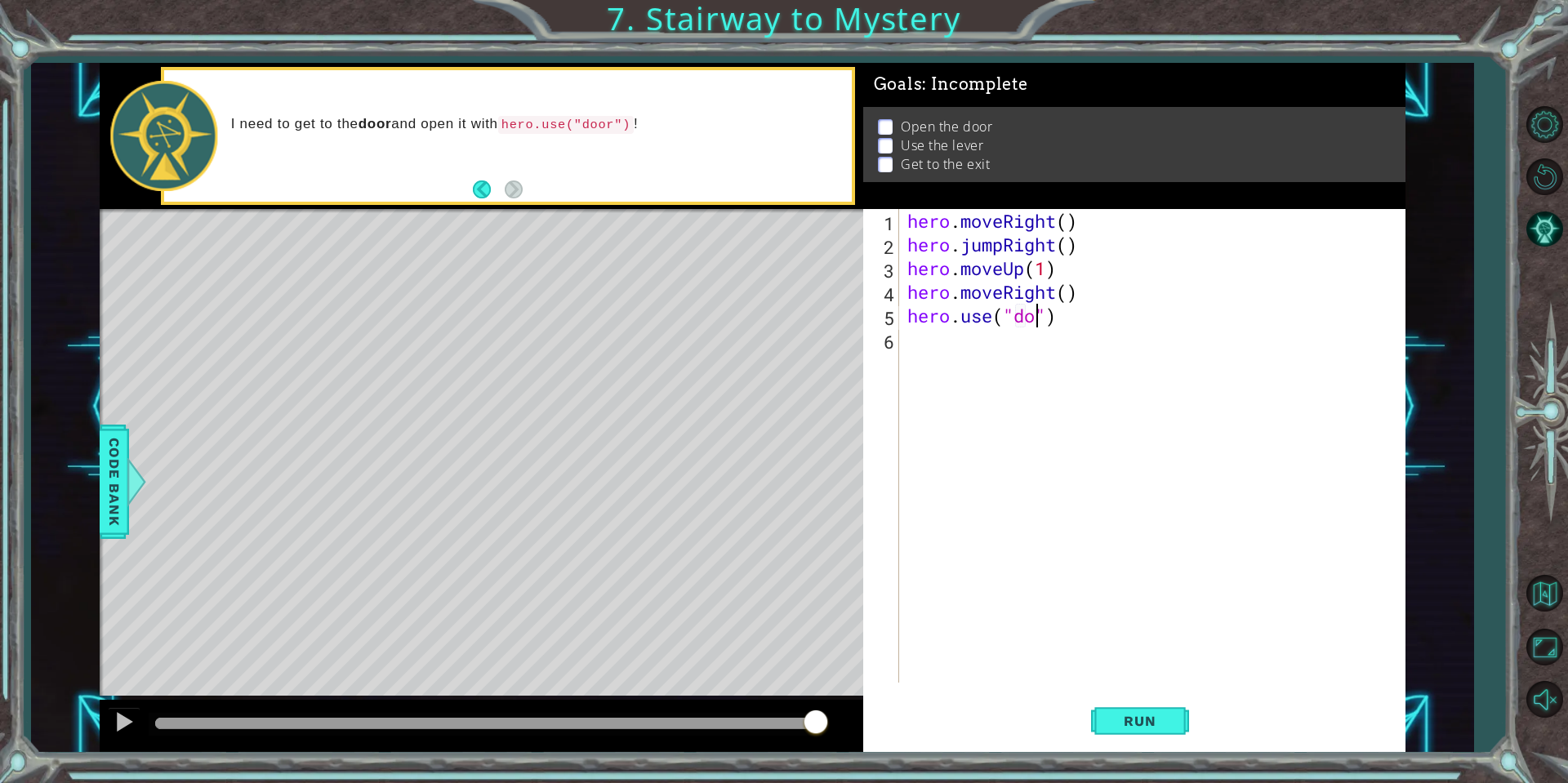 scroll, scrollTop: 0, scrollLeft: 6, axis: horizontal 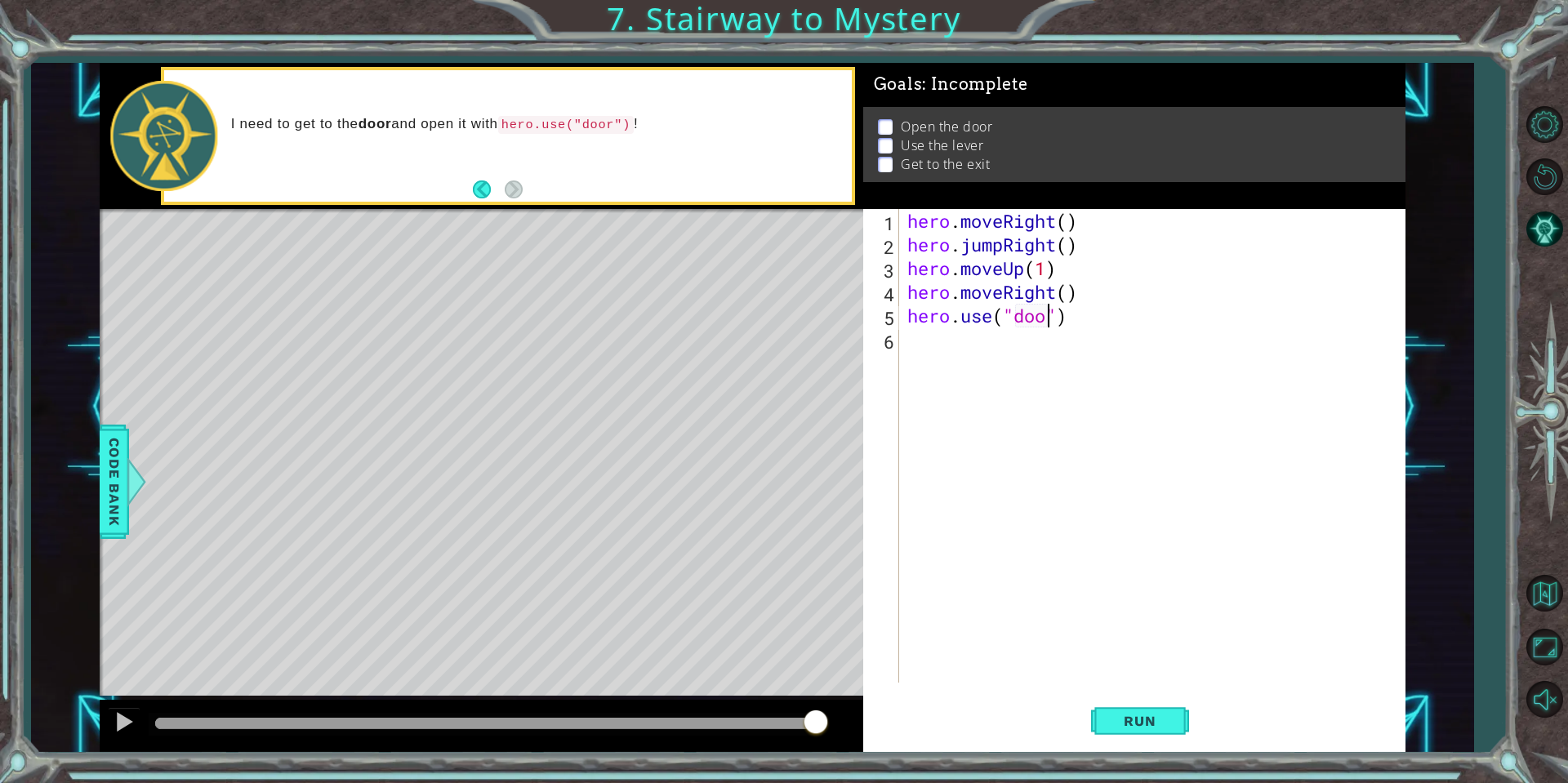type on "hero.use("door")" 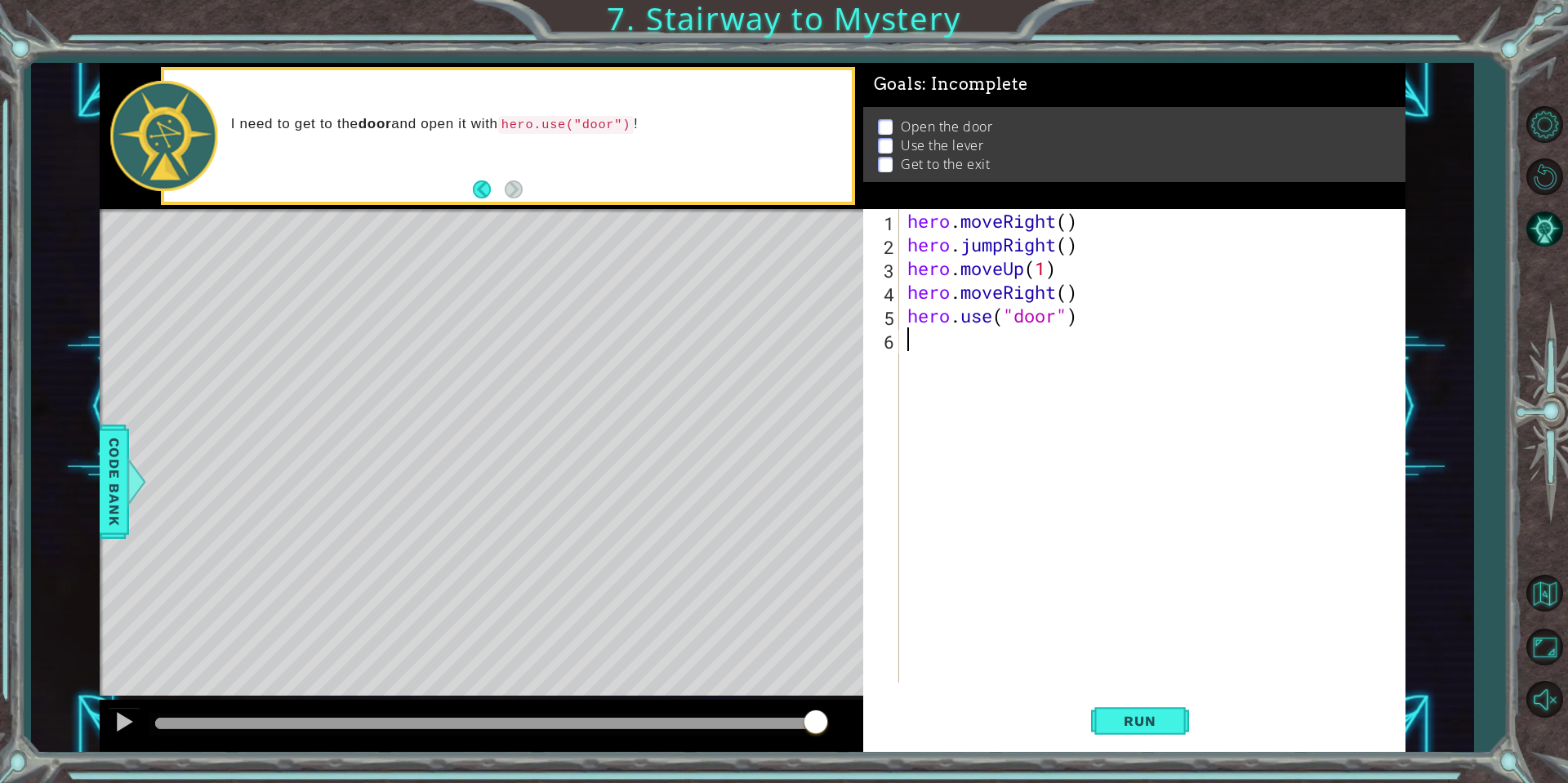 click on "hero . moveRight ( ) hero . jumpRight ( ) hero . moveUp ( 1 ) hero . moveRight ( ) hero . use ( "door" )" at bounding box center [1156, 469] 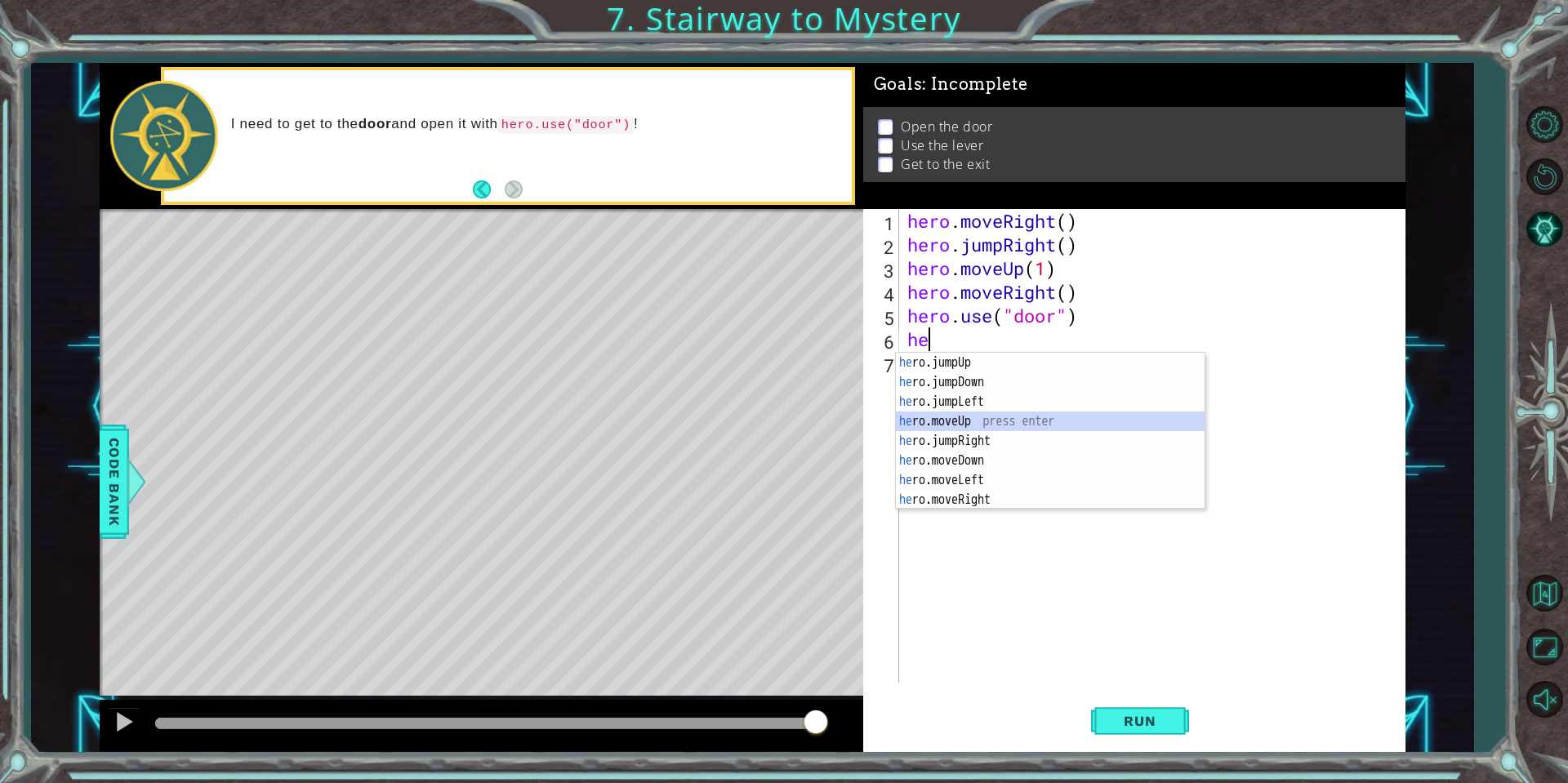 click on "he ro.jumpUp press enter he ro.jumpDown press enter he ro.jumpLeft press enter he ro.moveUp press enter he ro.jumpRight press enter he ro.moveDown press enter he ro.moveLeft press enter he ro.moveRight press enter he ro.use press enter" at bounding box center (1050, 451) 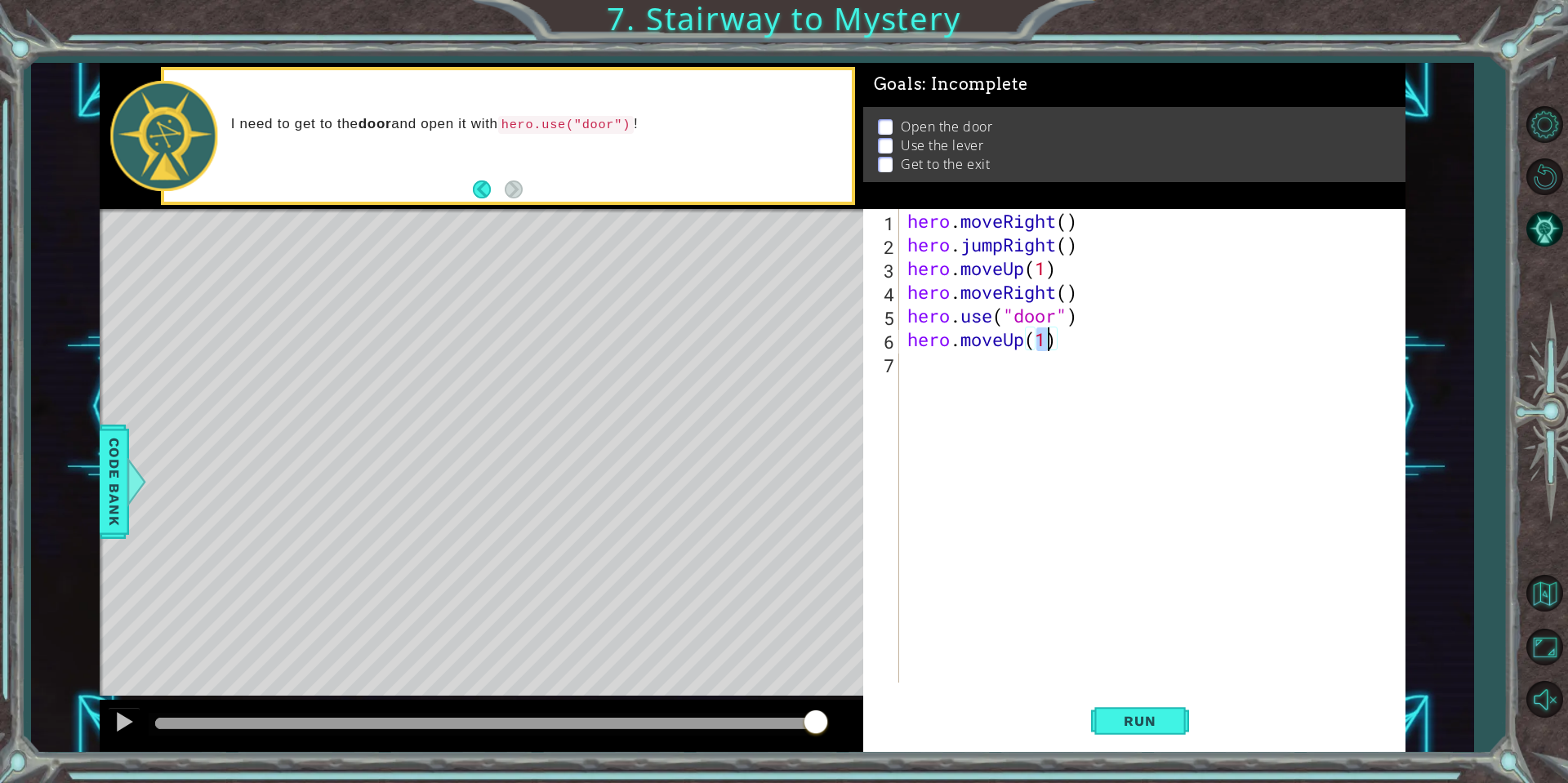 scroll, scrollTop: 0, scrollLeft: 6, axis: horizontal 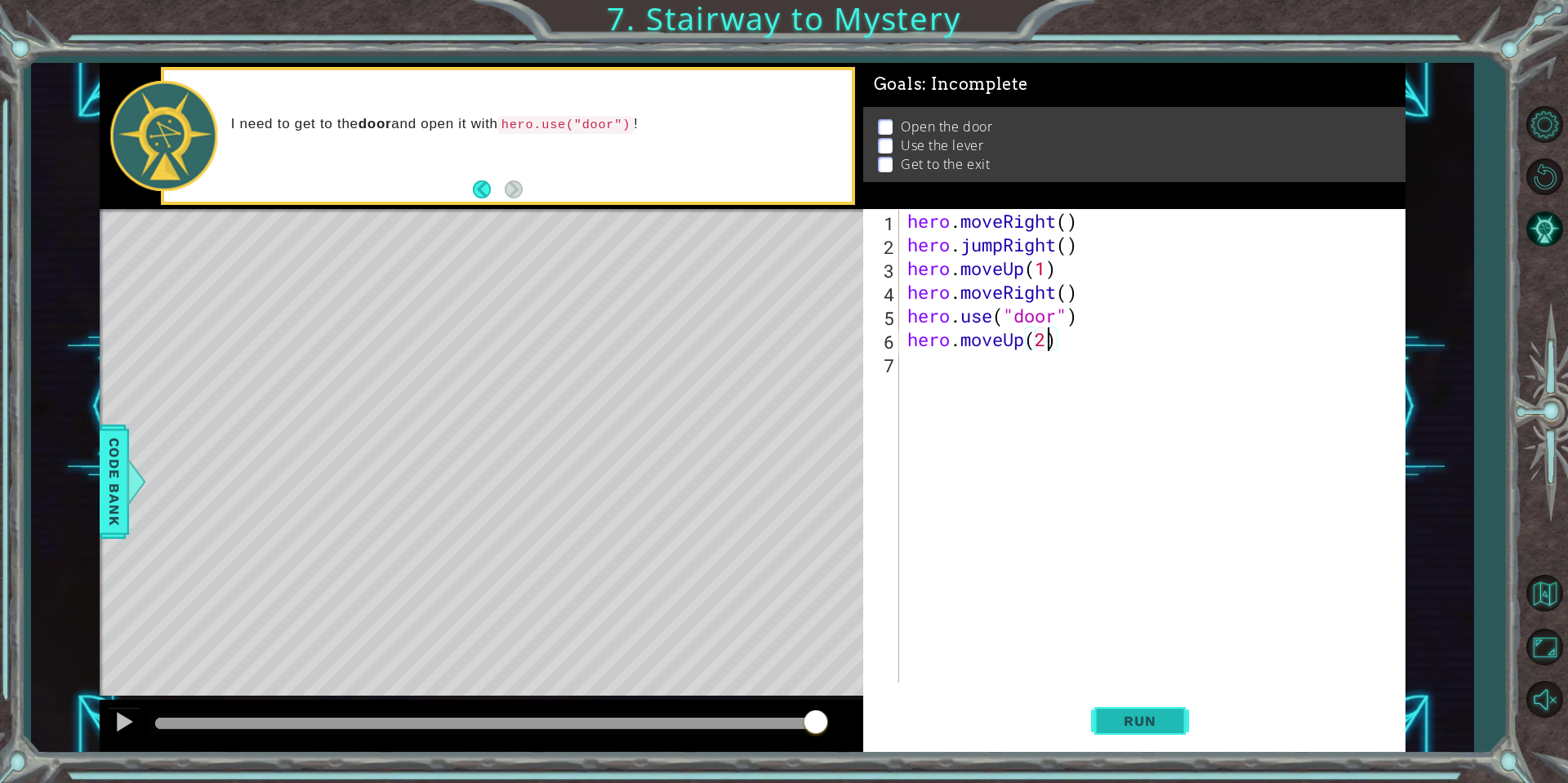 type on "hero.moveUp(2)" 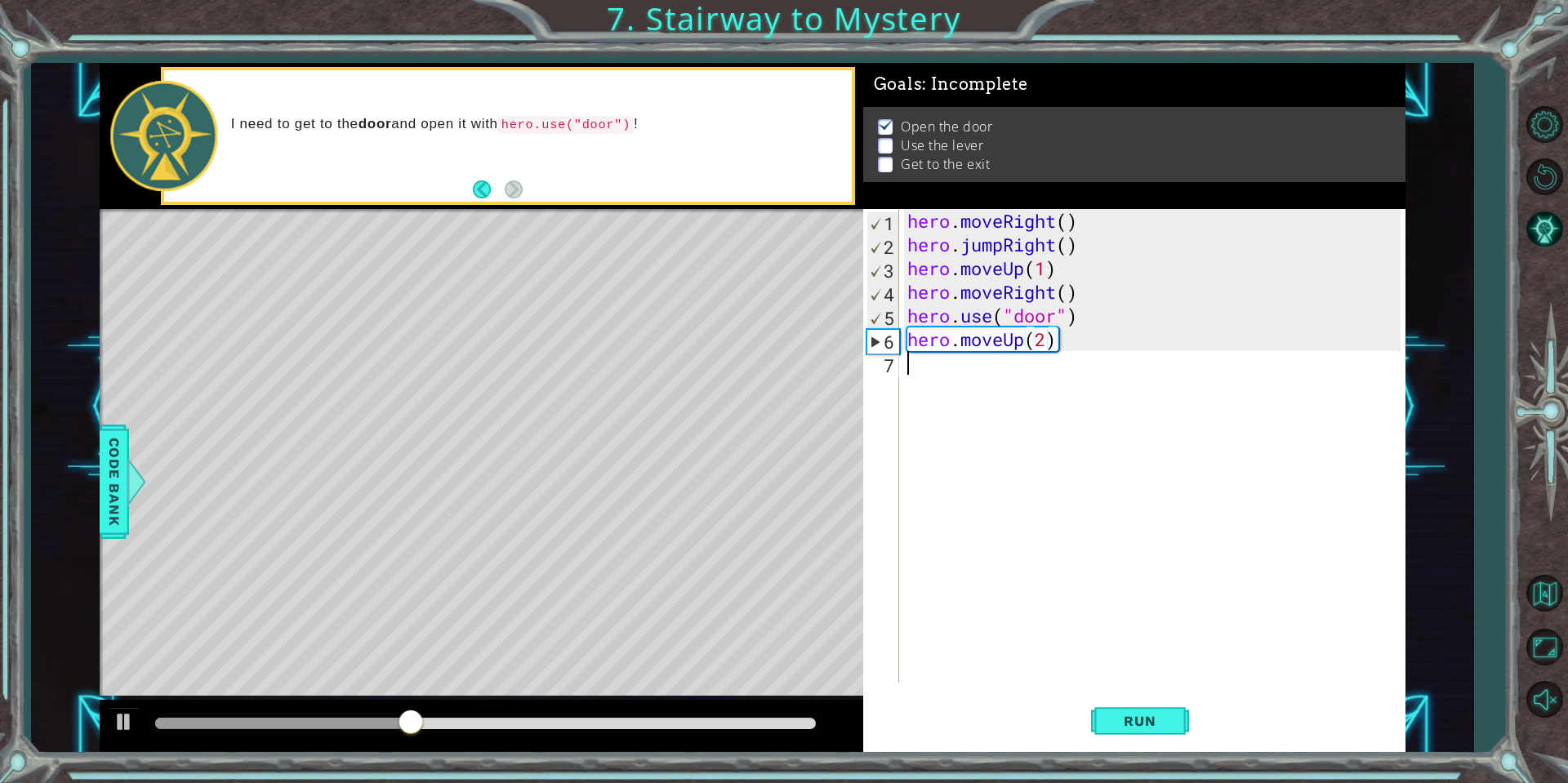 click on "hero . moveRight ( ) hero . jumpRight ( ) hero . moveUp ( 1 ) hero . moveRight ( ) hero . use ( "door" ) hero . moveUp ( 2 )" at bounding box center (1156, 469) 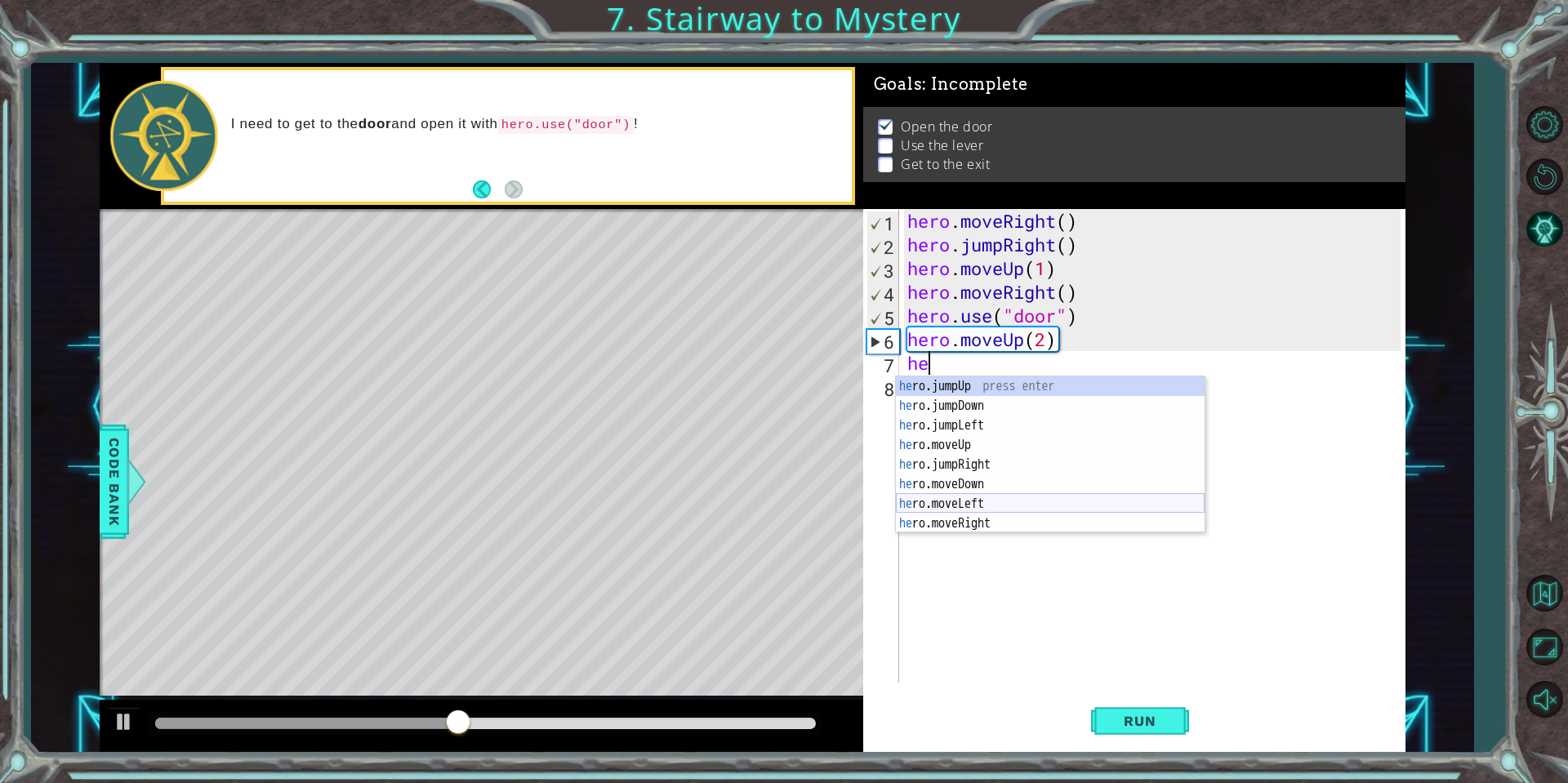 click on "he ro.jumpUp press enter he ro.jumpDown press enter he ro.jumpLeft press enter he ro.moveUp press enter he ro.jumpRight press enter he ro.moveDown press enter he ro.moveLeft press enter he ro.moveRight press enter he ro.use press enter" at bounding box center [1050, 474] 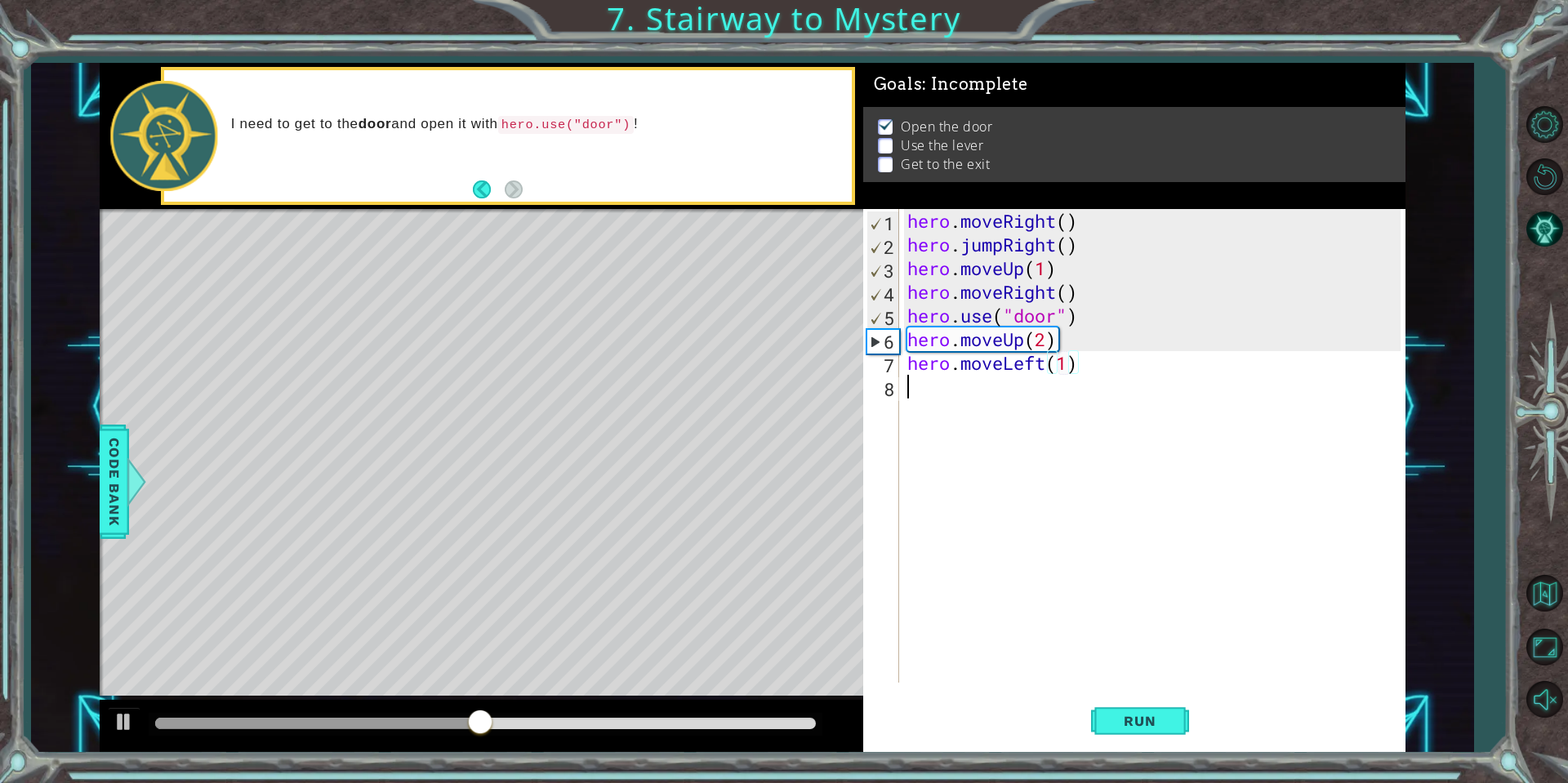 click on "hero . moveRight ( ) hero . jumpRight ( ) hero . moveUp ( 1 ) hero . moveRight ( ) hero . use ( "door" ) hero . moveUp ( 2 ) hero . moveLeft ( 1 )" at bounding box center [1156, 469] 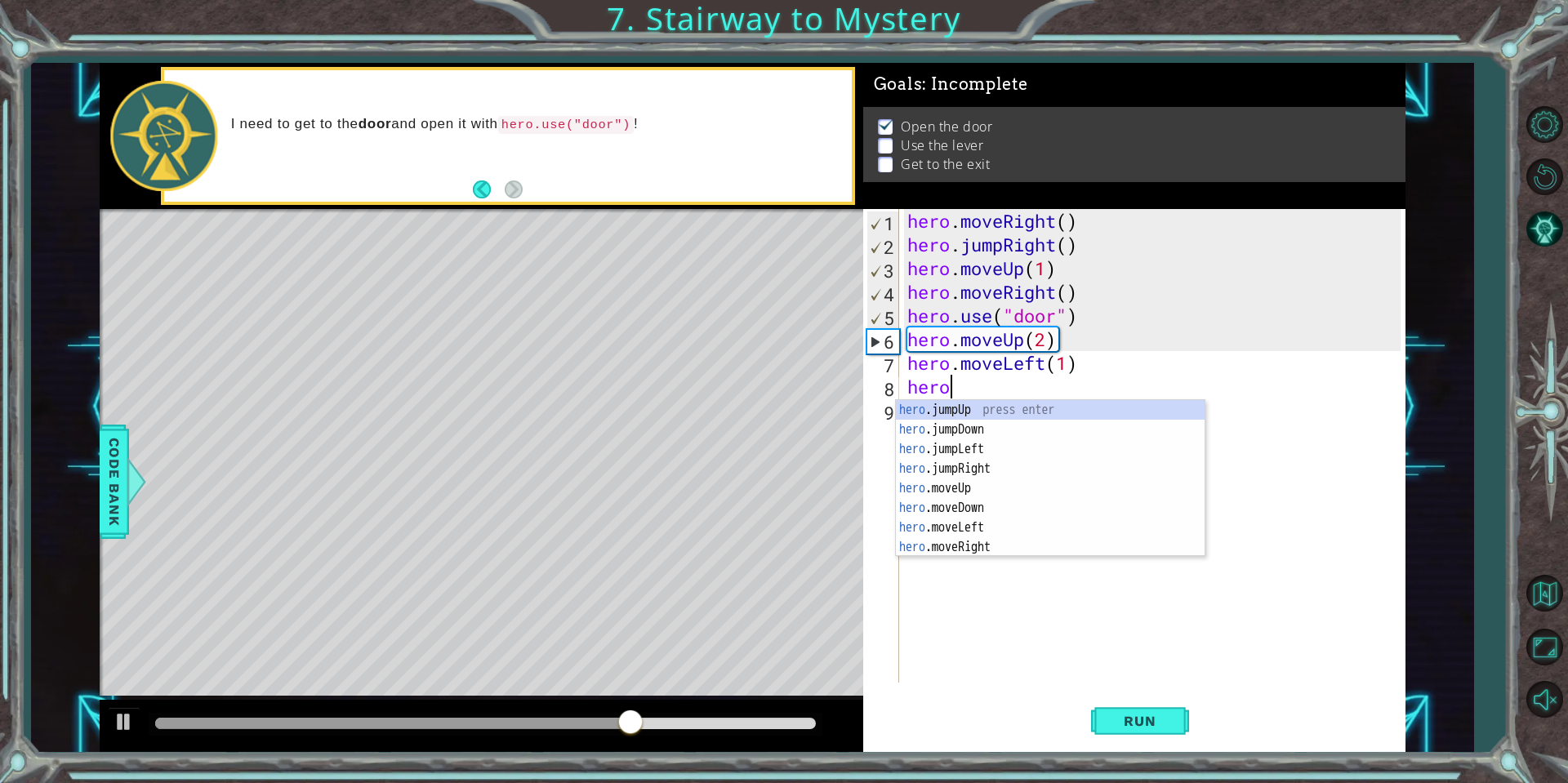 scroll, scrollTop: 0, scrollLeft: 2, axis: horizontal 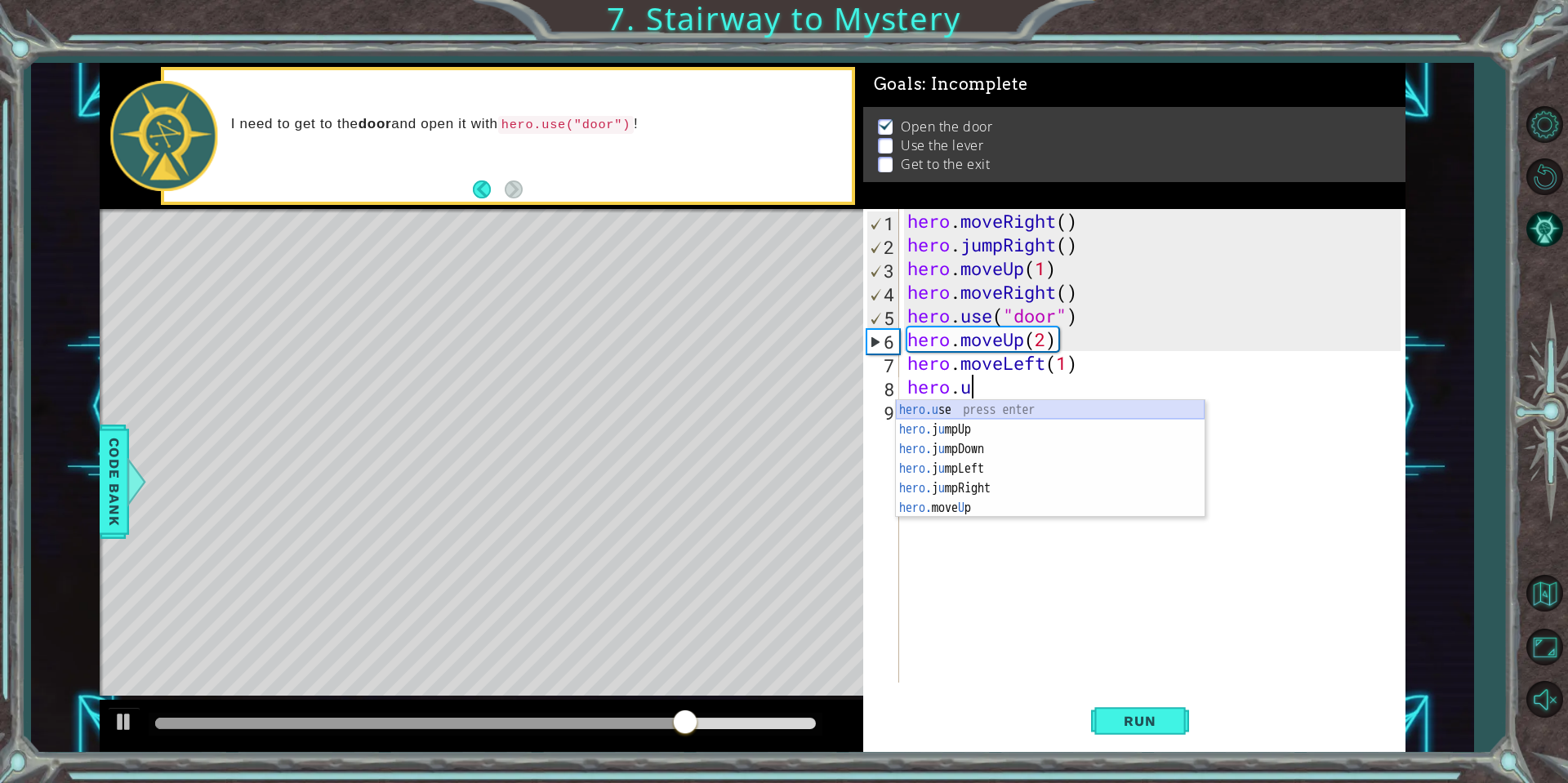 click on "hero.u se press enter hero. j u mpUp press enter hero. j u mpDown press enter hero. j u mpLeft press enter hero. j u mpRight press enter hero. move U p press enter" at bounding box center (1050, 478) 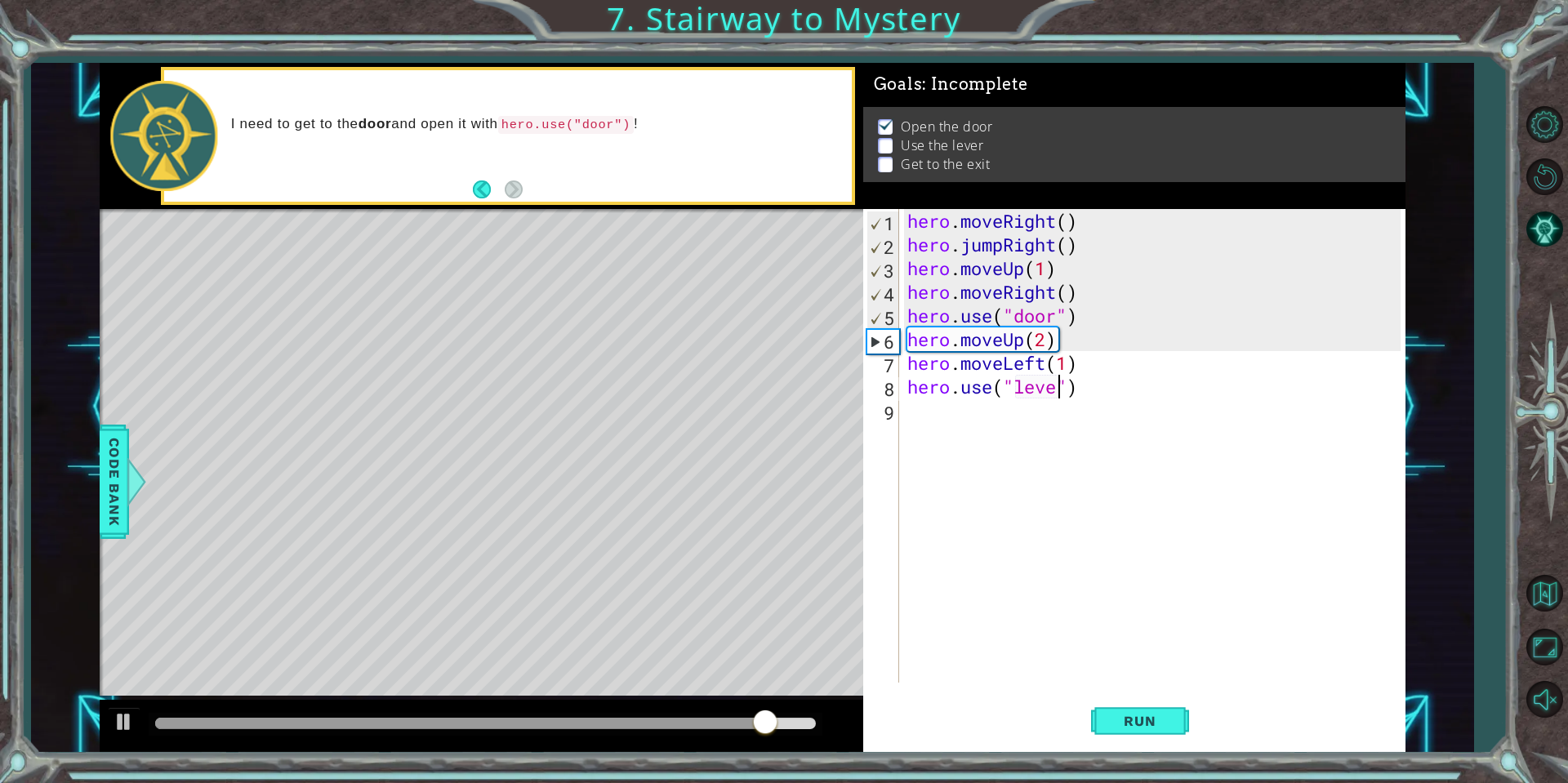 type on "hero.use("leveer")" 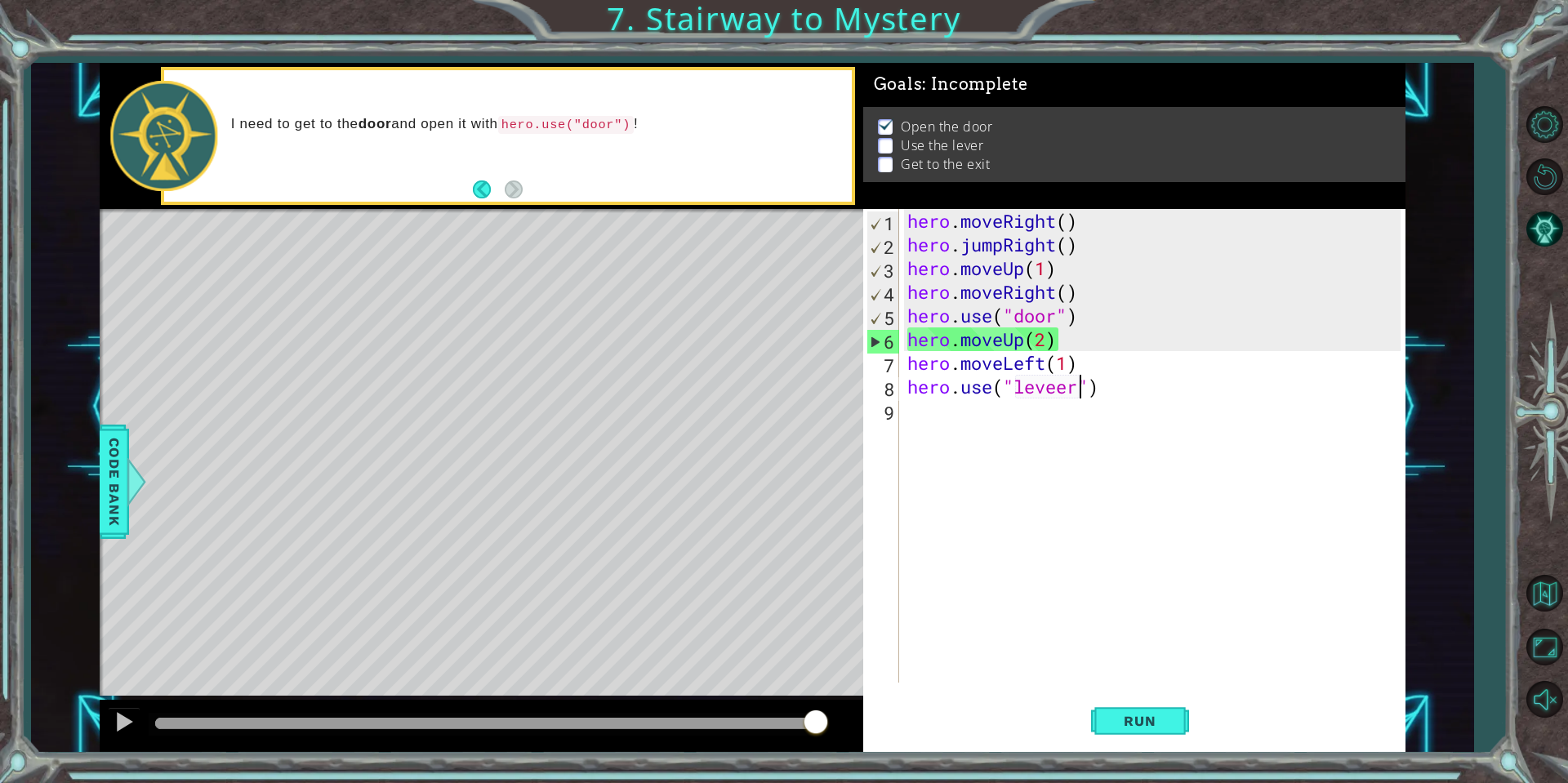 click on "hero . moveRight ( ) hero . jumpRight ( ) hero . moveUp ( 1 ) hero . moveRight ( ) hero . use ( "door" ) hero . moveUp ( 2 ) hero . moveLeft ( 1 ) hero . use ( "leveer" )" at bounding box center [1156, 469] 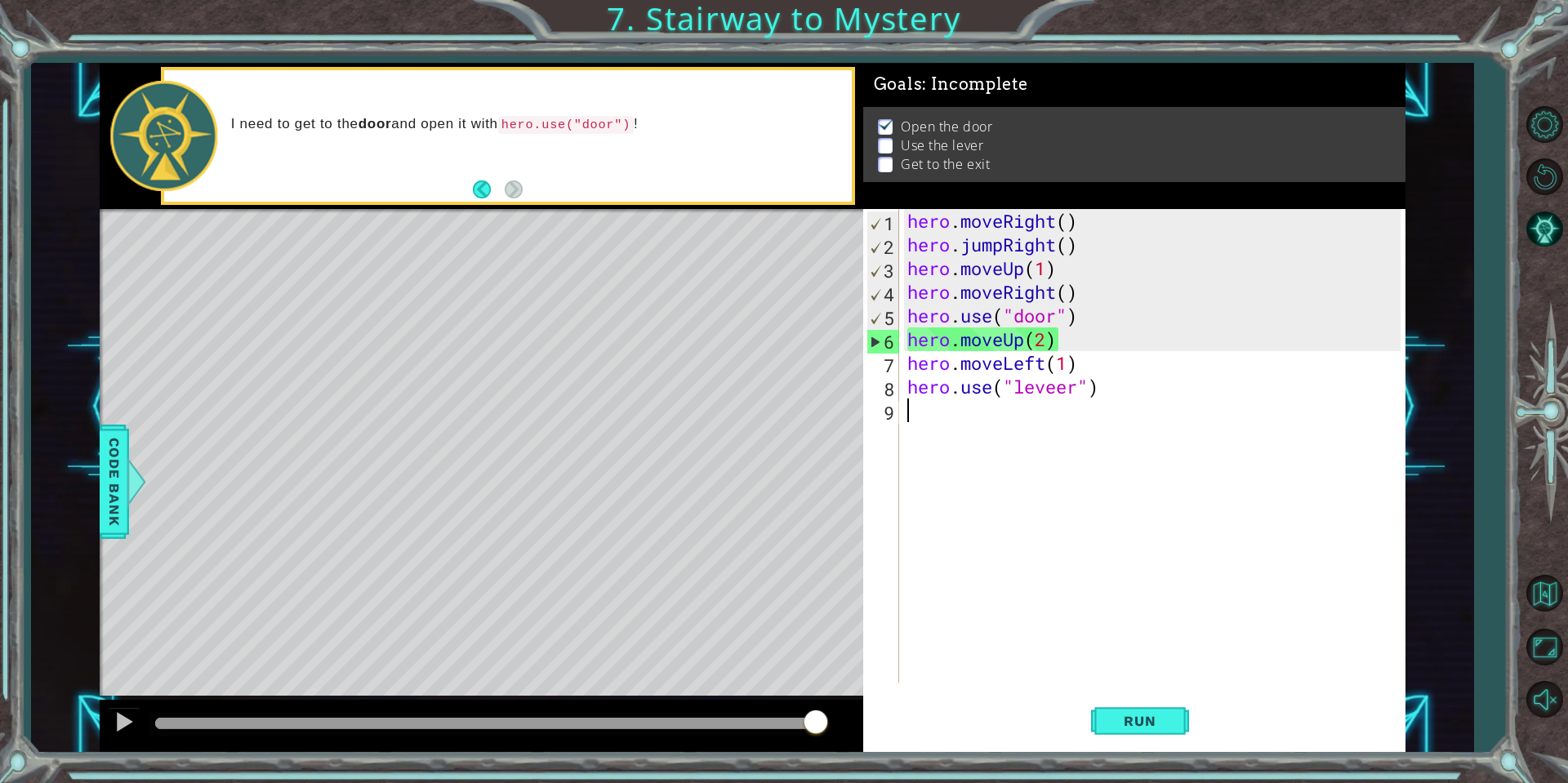 scroll, scrollTop: 0, scrollLeft: 0, axis: both 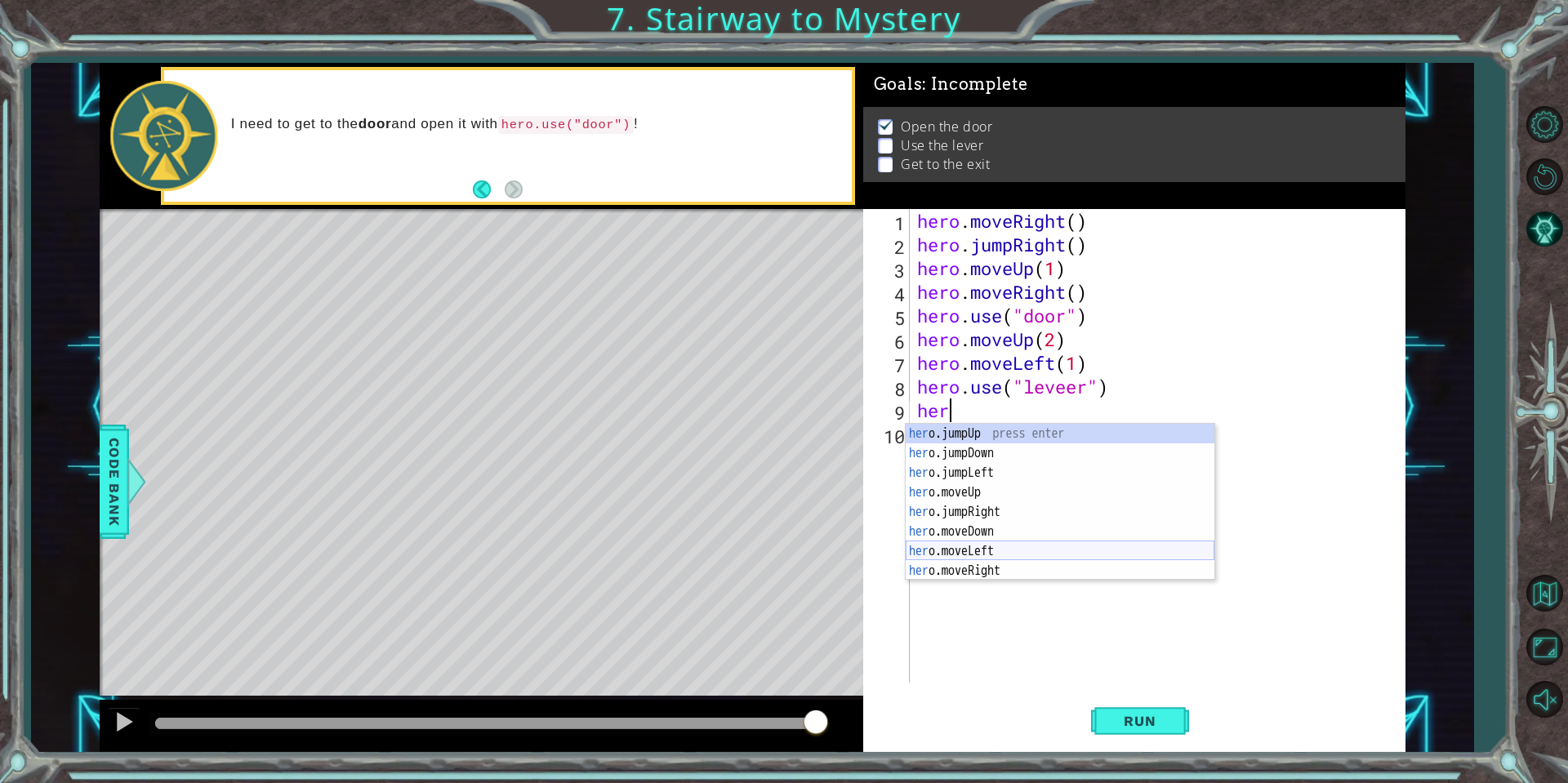 click on "her o.jumpUp press enter her o.jumpDown press enter her o.jumpLeft press enter her o.moveUp press enter her o.jumpRight press enter her o.moveDown press enter her o.moveLeft press enter her o.moveRight press enter her o.use press enter" at bounding box center (1060, 522) 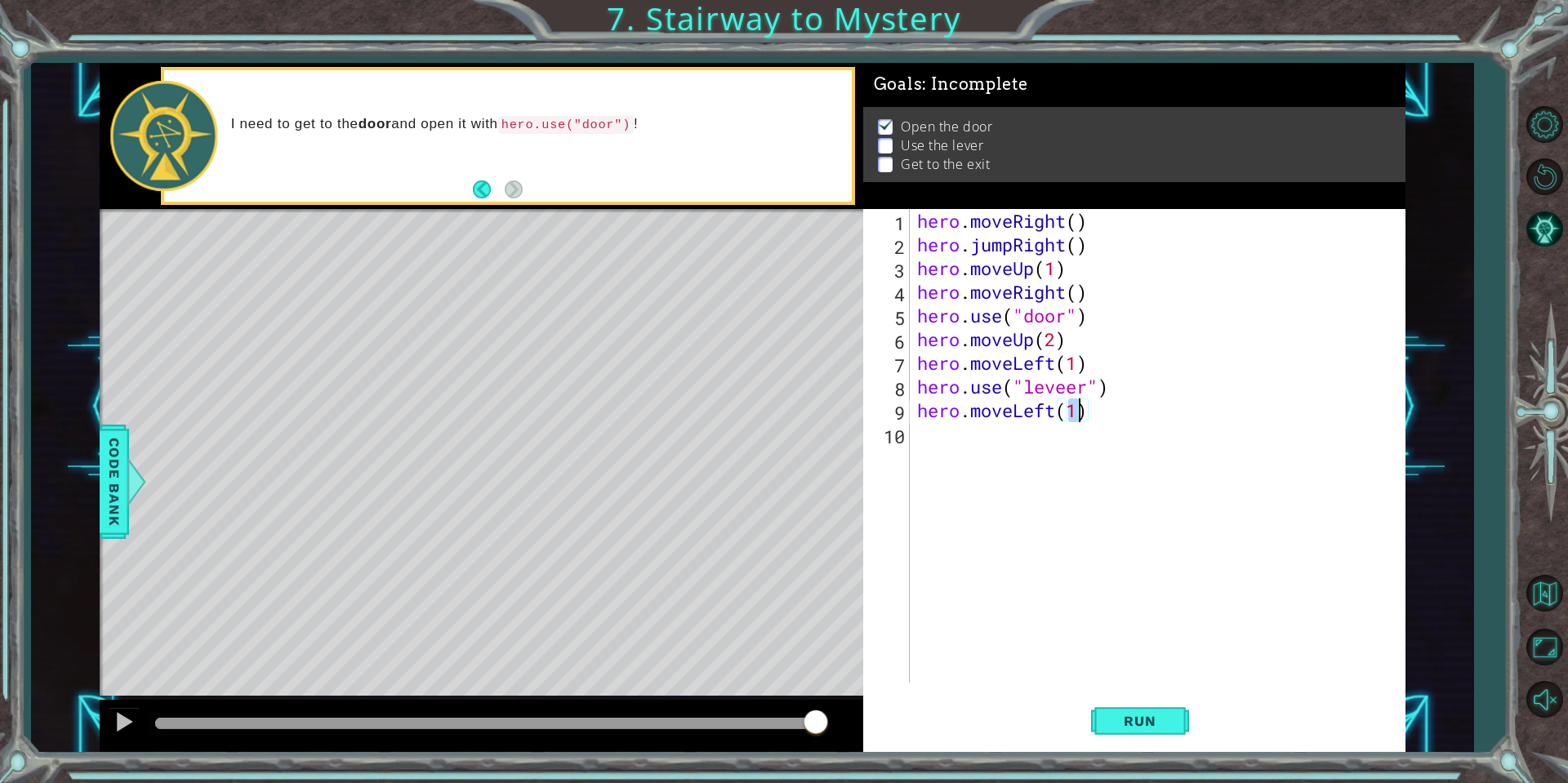 type on "hero.moveLeft(2)" 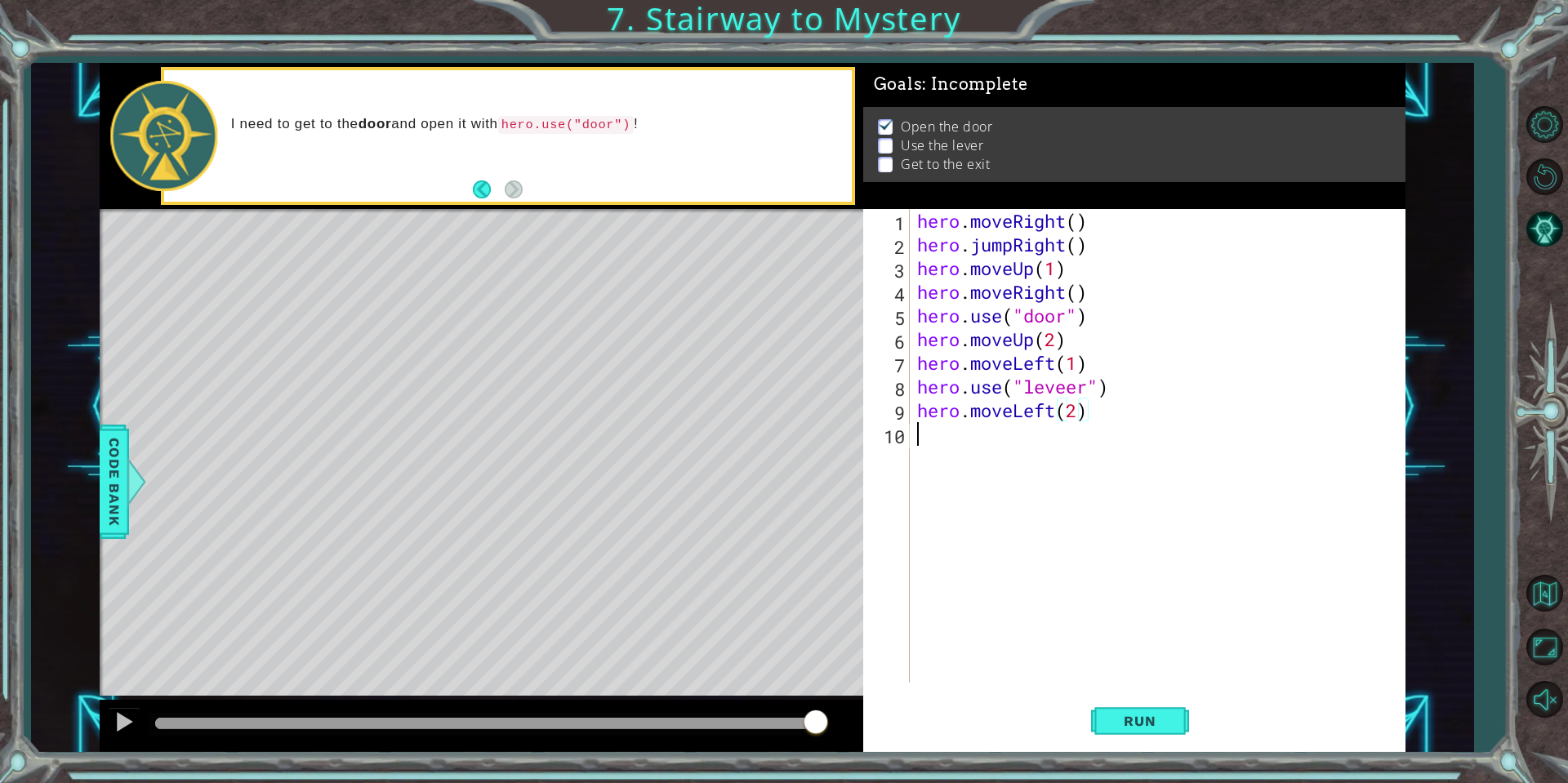 click on "hero . moveRight ( ) hero . jumpRight ( ) hero . moveUp ( 1 ) hero . moveRight ( ) hero . use ( "door" ) hero . moveUp ( 2 ) hero . moveLeft ( 1 ) hero . use ( "leveer" ) hero . moveLeft ( 2 )" at bounding box center [1161, 469] 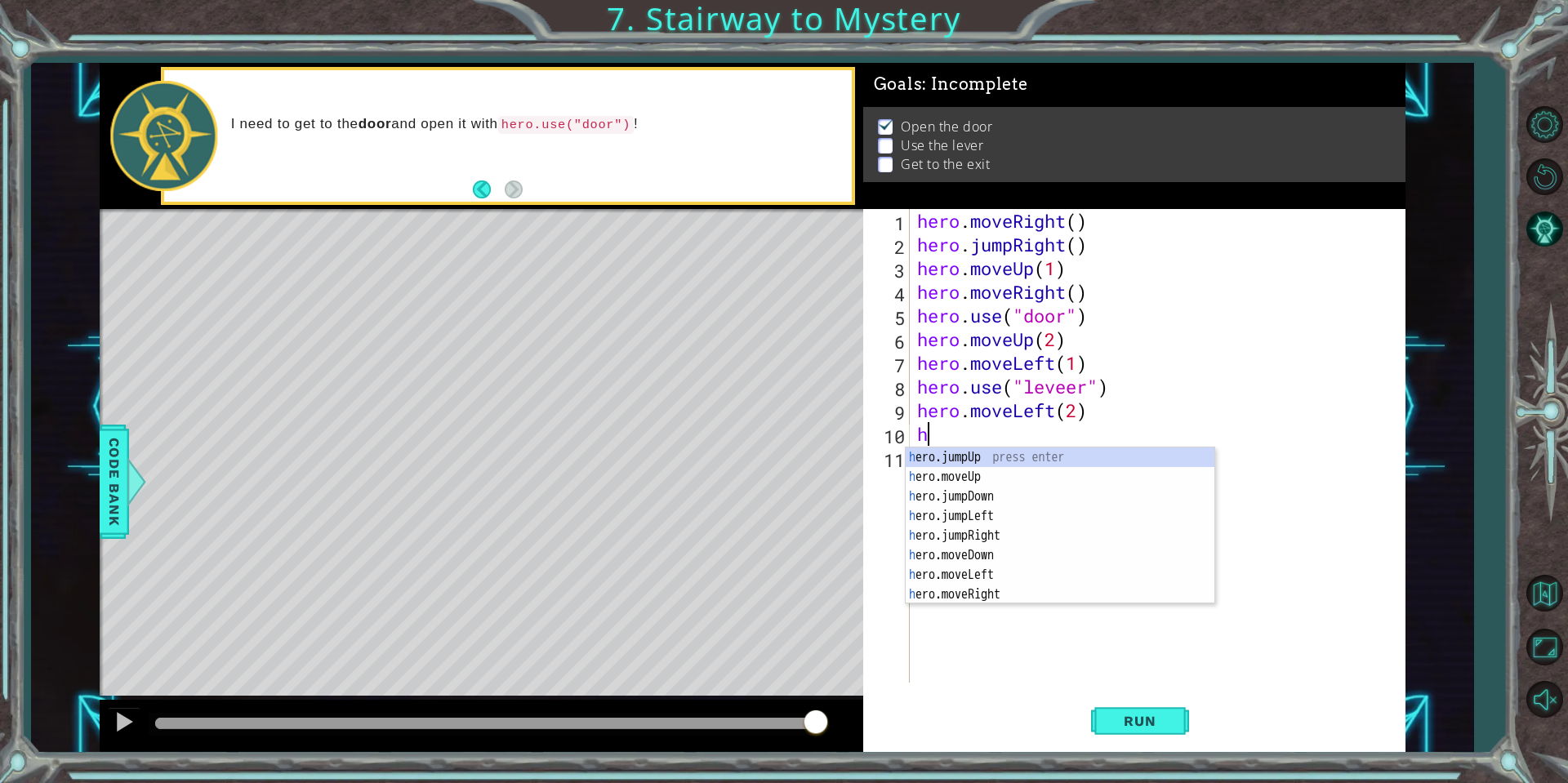 type on "he" 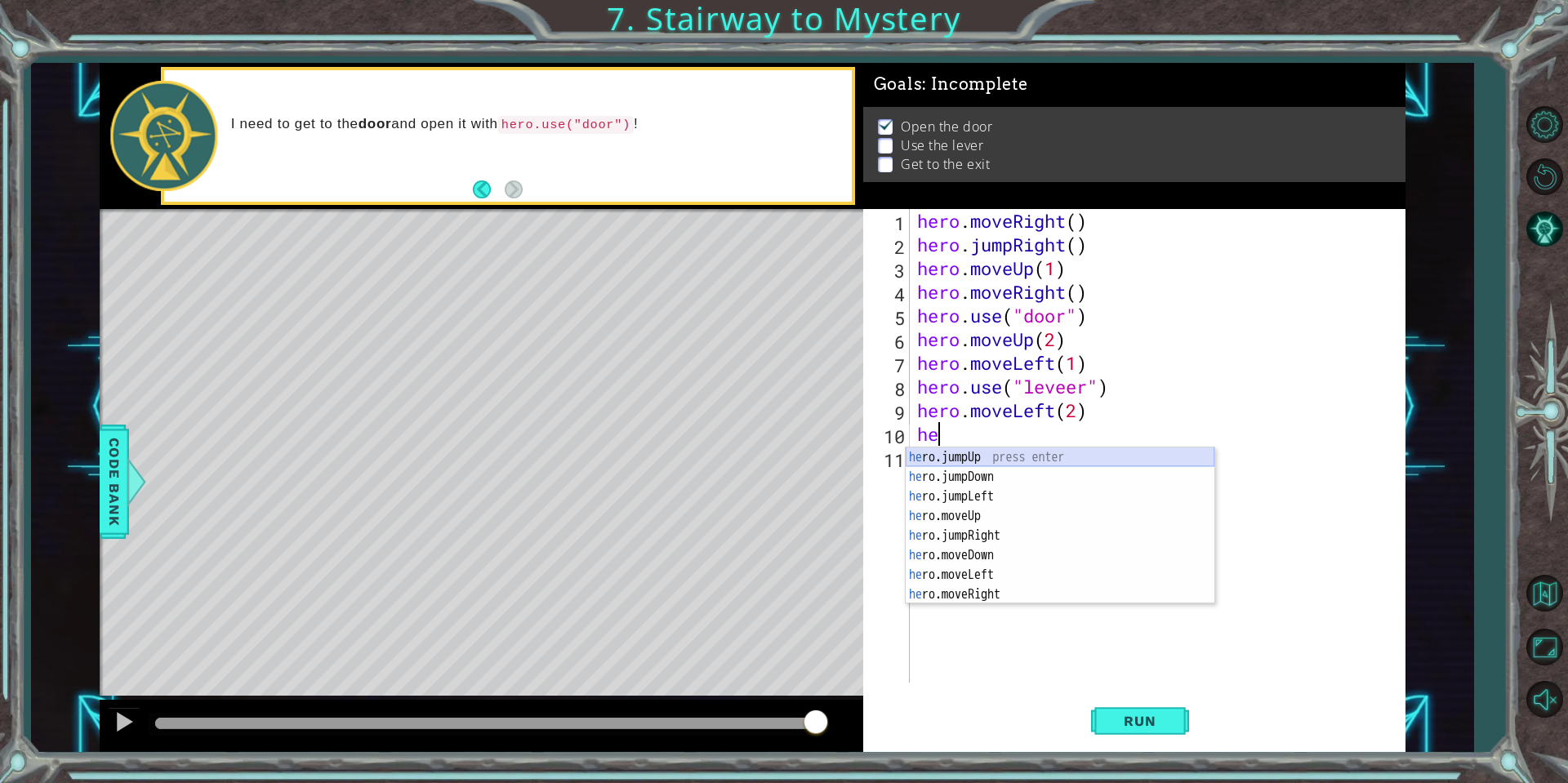 click on "he ro.jumpUp press enter he ro.jumpDown press enter he ro.jumpLeft press enter he ro.moveUp press enter he ro.jumpRight press enter he ro.moveDown press enter he ro.moveLeft press enter he ro.moveRight press enter he ro.use press enter" at bounding box center [1060, 545] 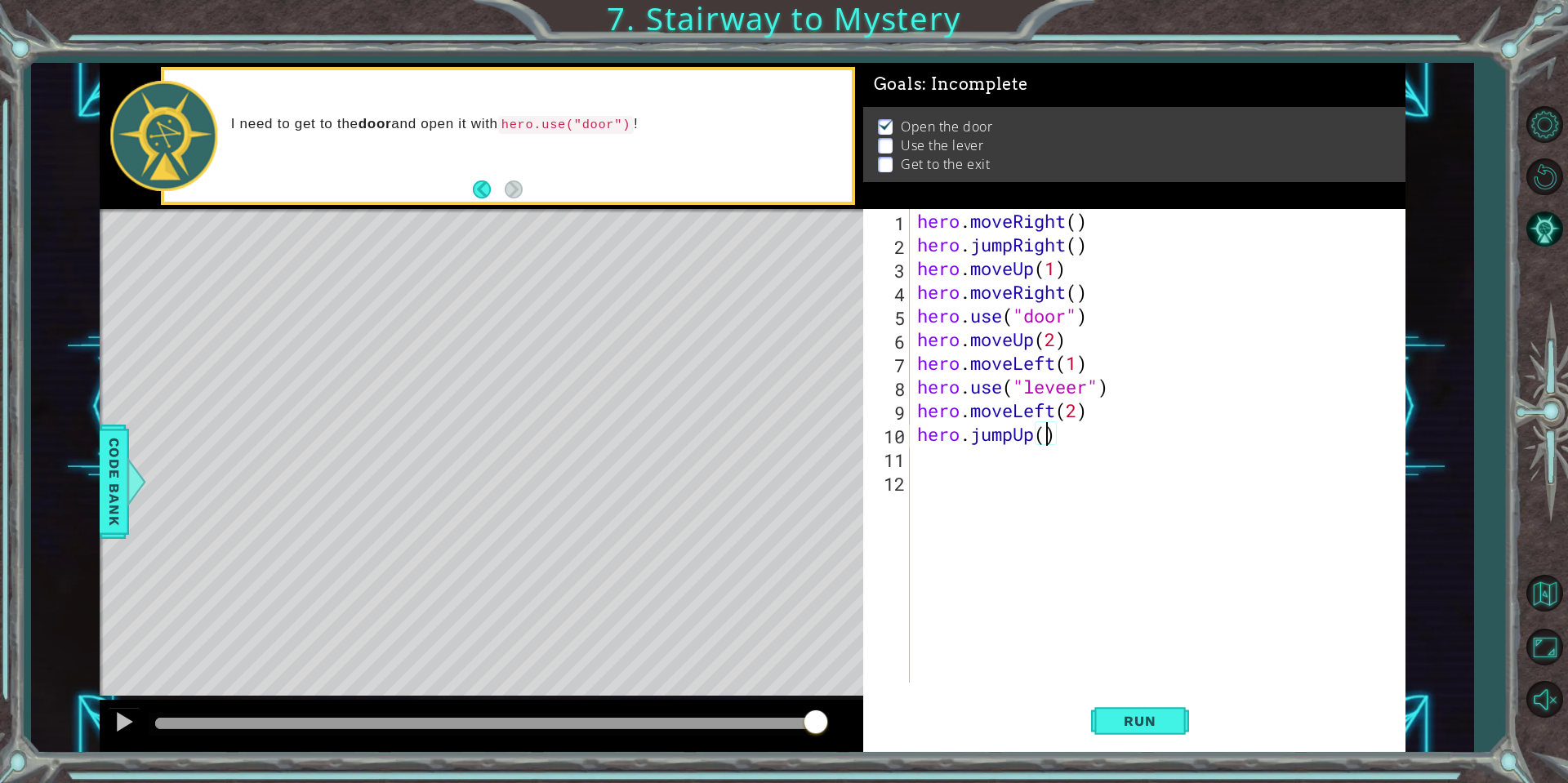 click on "hero . moveRight ( ) hero . jumpRight ( ) hero . moveUp ( 1 ) hero . moveRight ( ) hero . use ( "door" ) hero . moveUp ( 2 ) hero . moveLeft ( 1 ) hero . use ( "leveer" ) hero . moveLeft ( 2 ) hero . jumpUp ( )" at bounding box center [1161, 469] 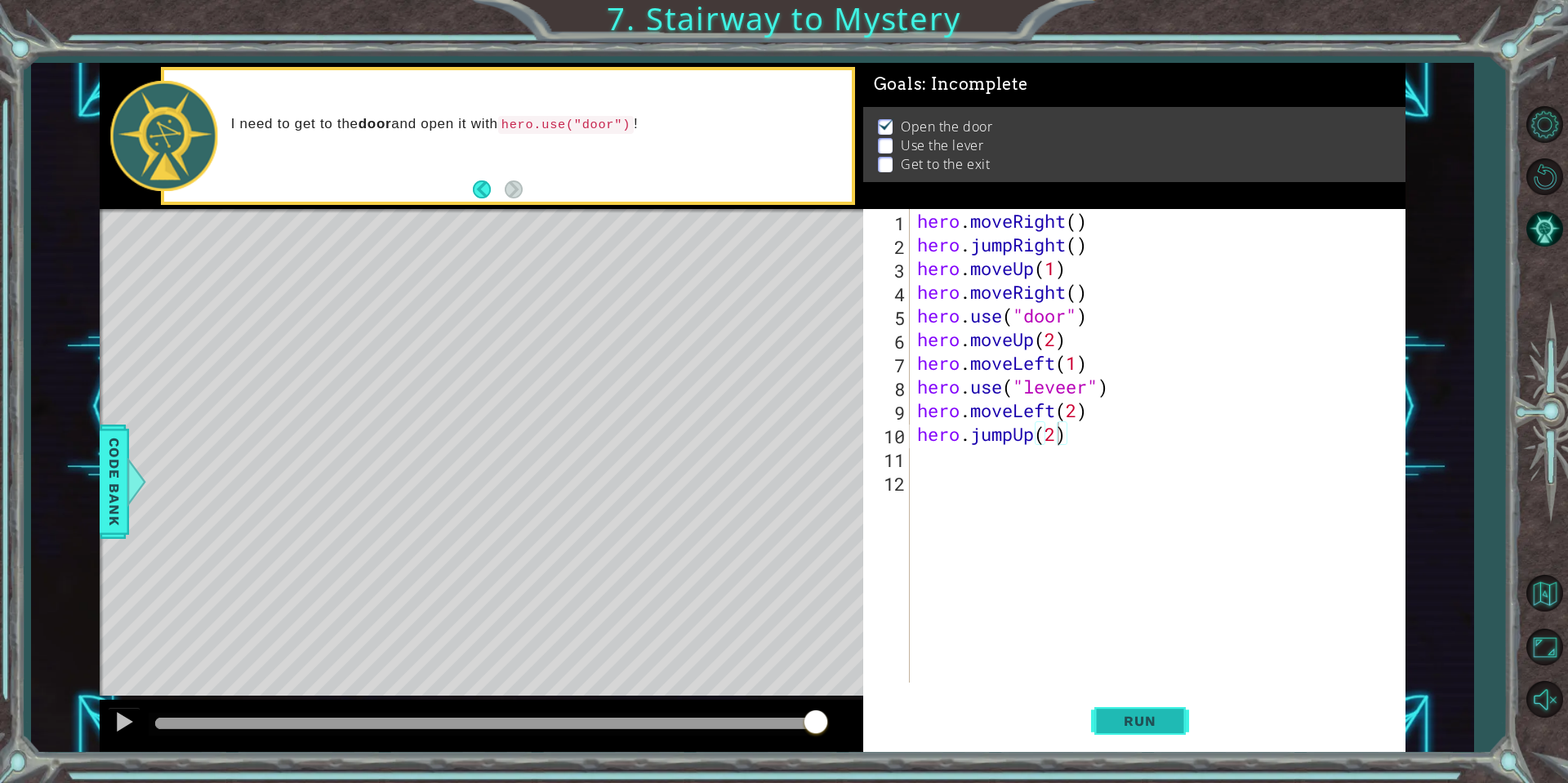 click on "Run" at bounding box center (1140, 721) 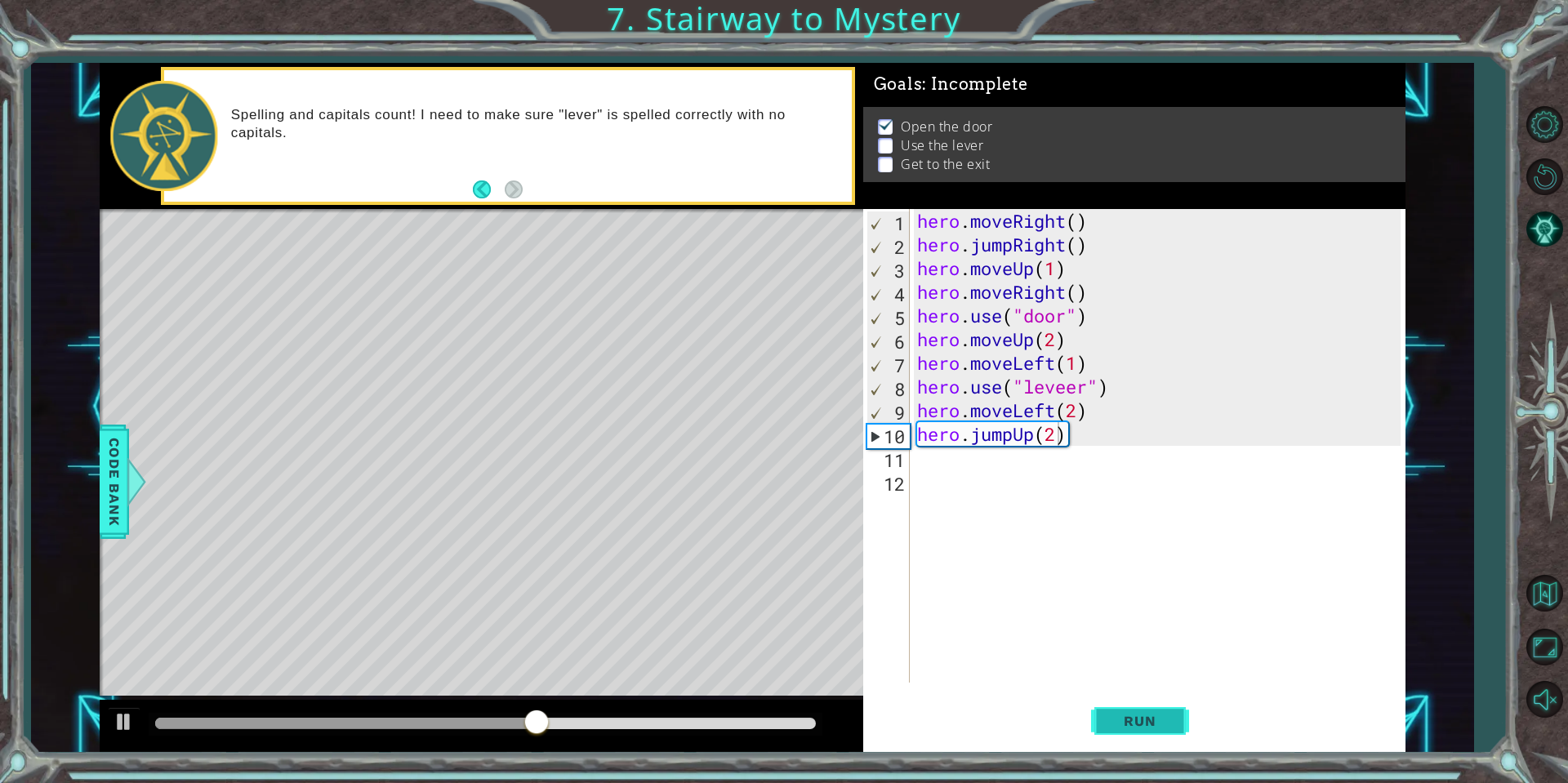 click on "Run" at bounding box center [1139, 721] 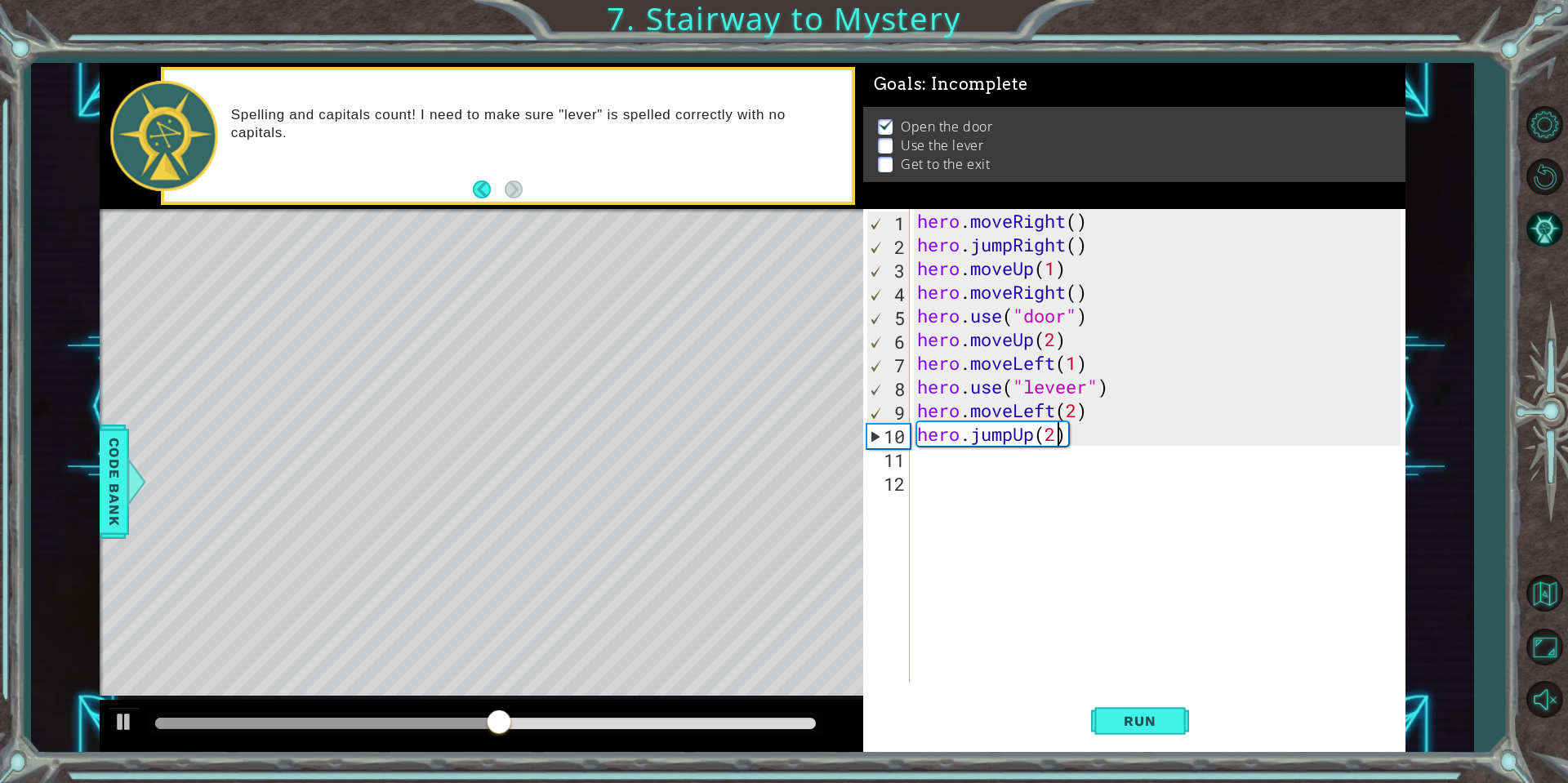 click on "hero . moveRight ( ) hero . jumpRight ( ) hero . moveUp ( 1 ) hero . moveRight ( ) hero . use ( "door" ) hero . moveUp ( 2 ) hero . moveLeft ( 1 ) hero . use ( "leveer" ) hero . moveLeft ( 2 ) hero . jumpUp ( 2 )" at bounding box center (1161, 469) 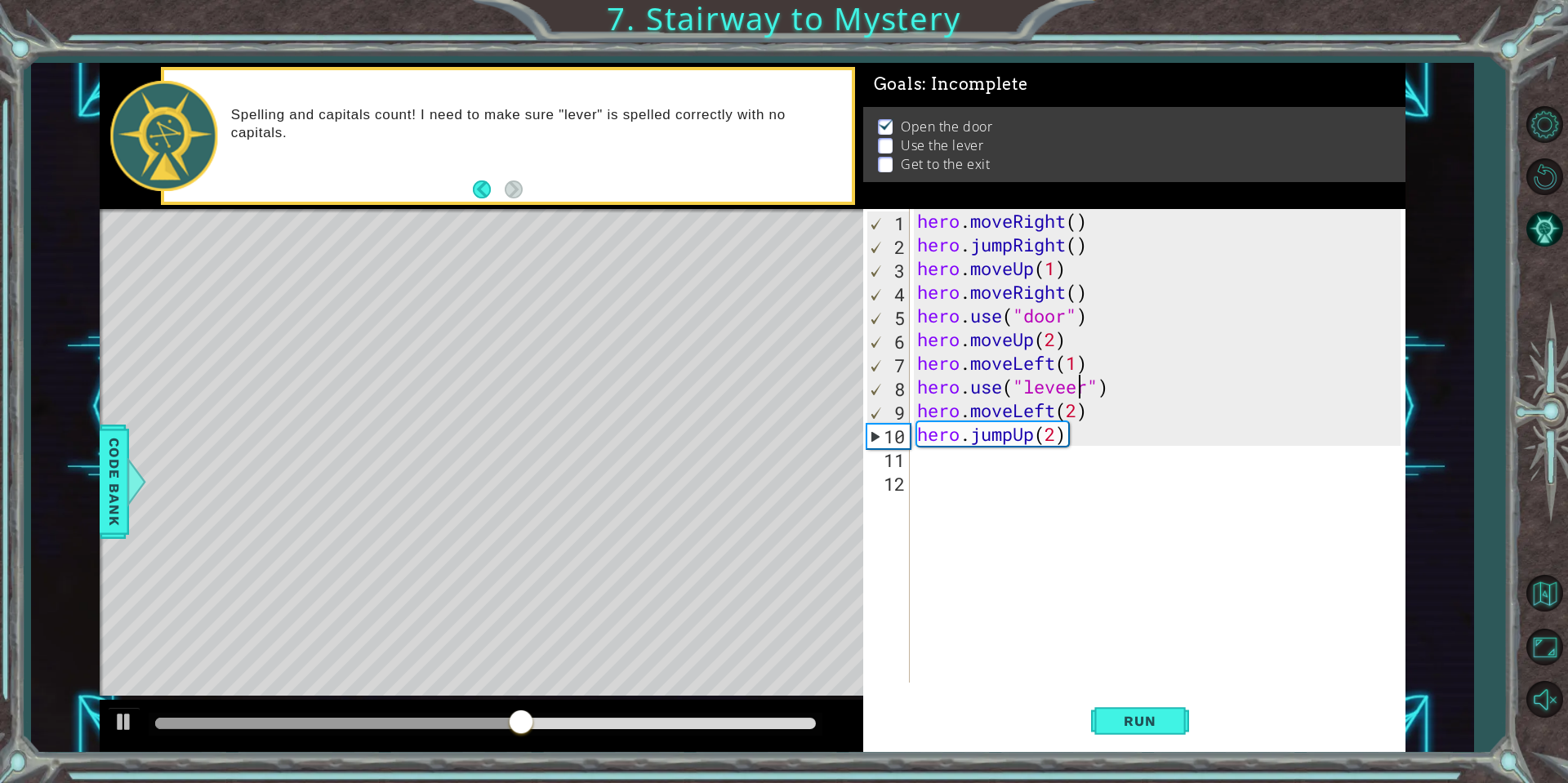 type on "hero.use("lever")" 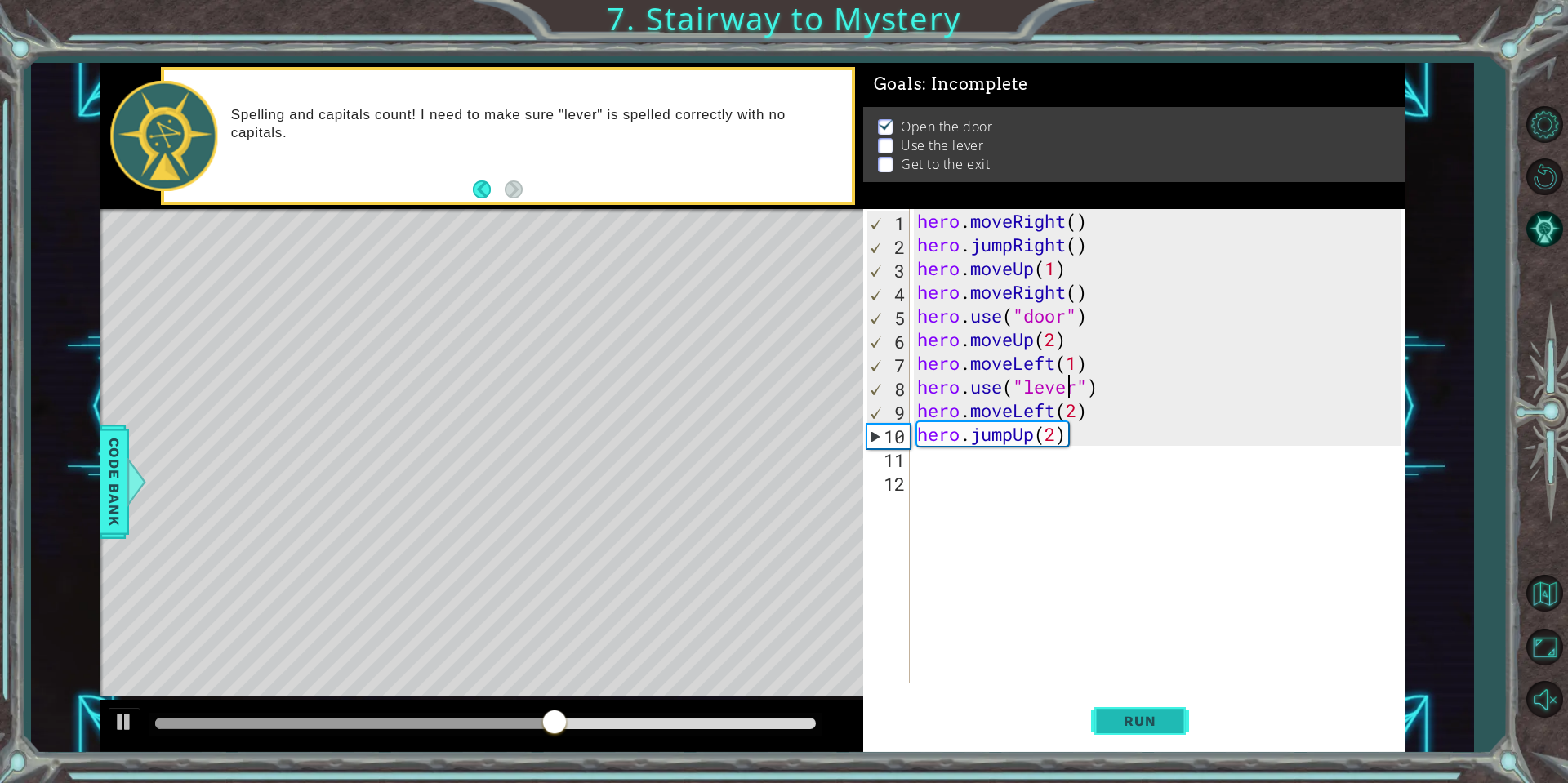 click on "Run" at bounding box center [1139, 721] 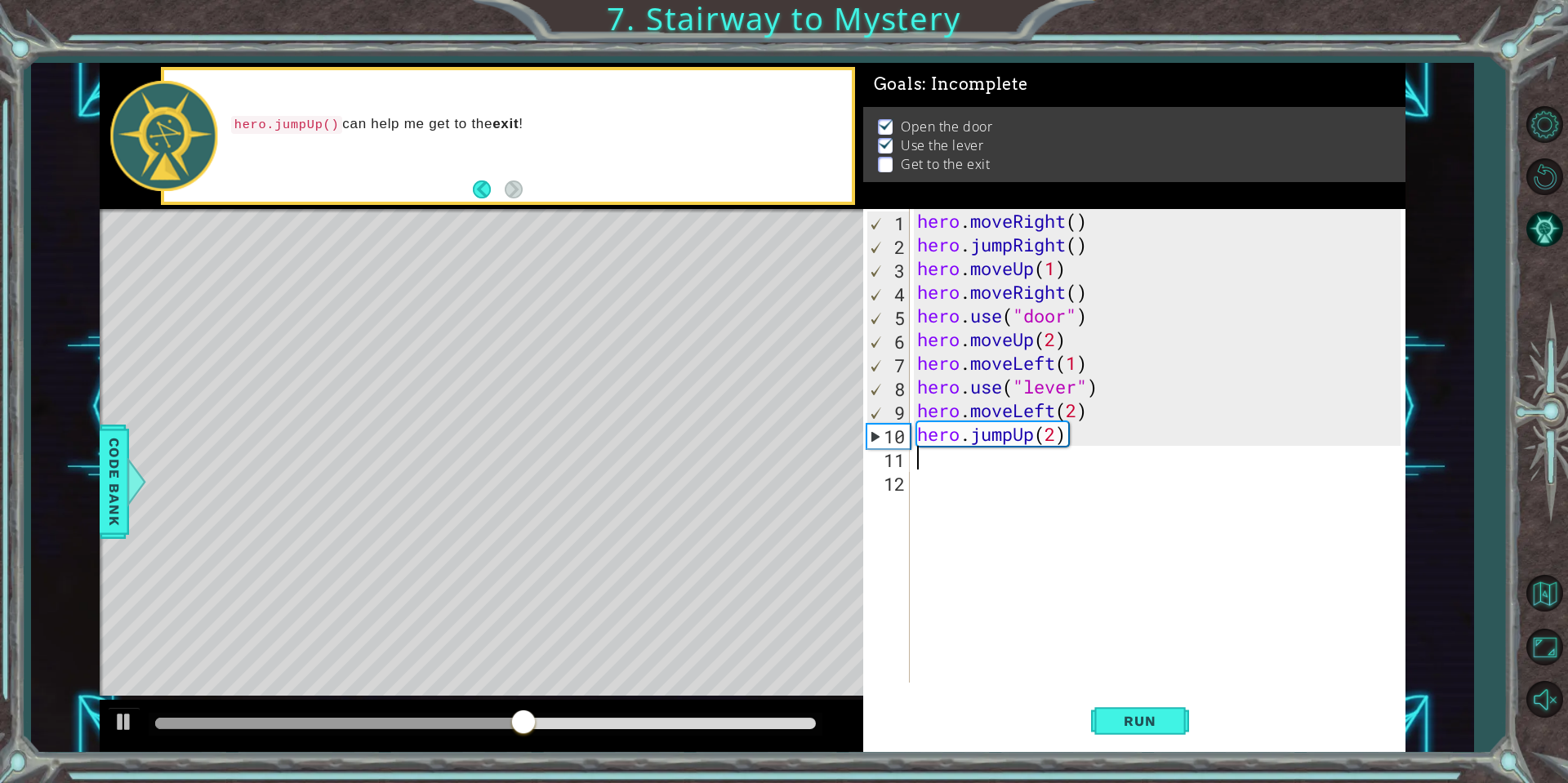 click on "hero . moveRight ( ) hero . jumpRight ( ) hero . moveUp ( 1 ) hero . moveRight ( ) hero . use ( "door" ) hero . moveUp ( 2 ) hero . moveLeft ( 1 ) hero . use ( "lever" ) hero . moveLeft ( 2 ) hero . jumpUp ( 2 )" at bounding box center [1161, 469] 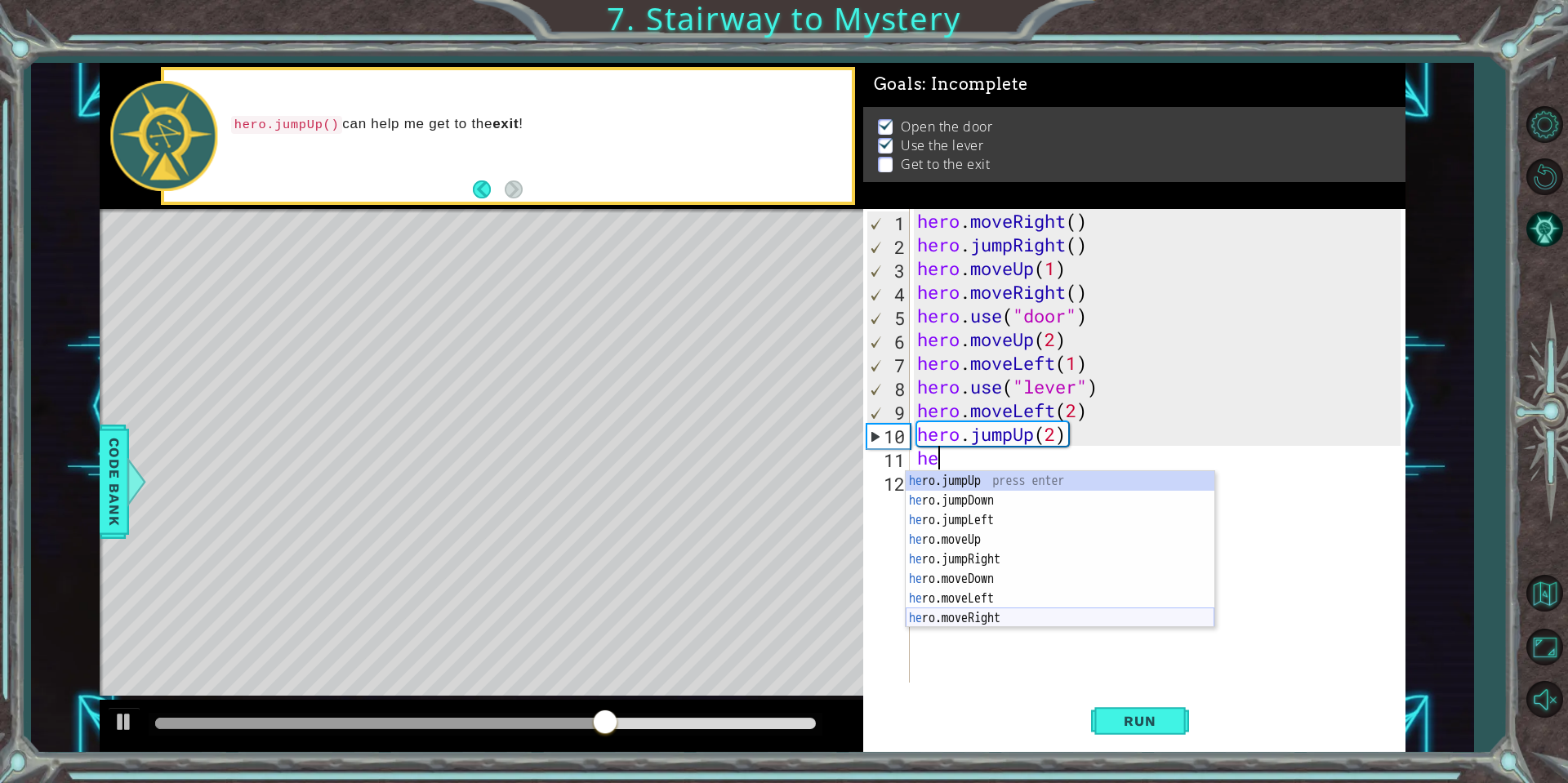 click on "he ro.jumpUp press enter he ro.jumpDown press enter he ro.jumpLeft press enter he ro.moveUp press enter he ro.jumpRight press enter he ro.moveDown press enter he ro.moveLeft press enter he ro.moveRight press enter he ro.use press enter" at bounding box center (1060, 569) 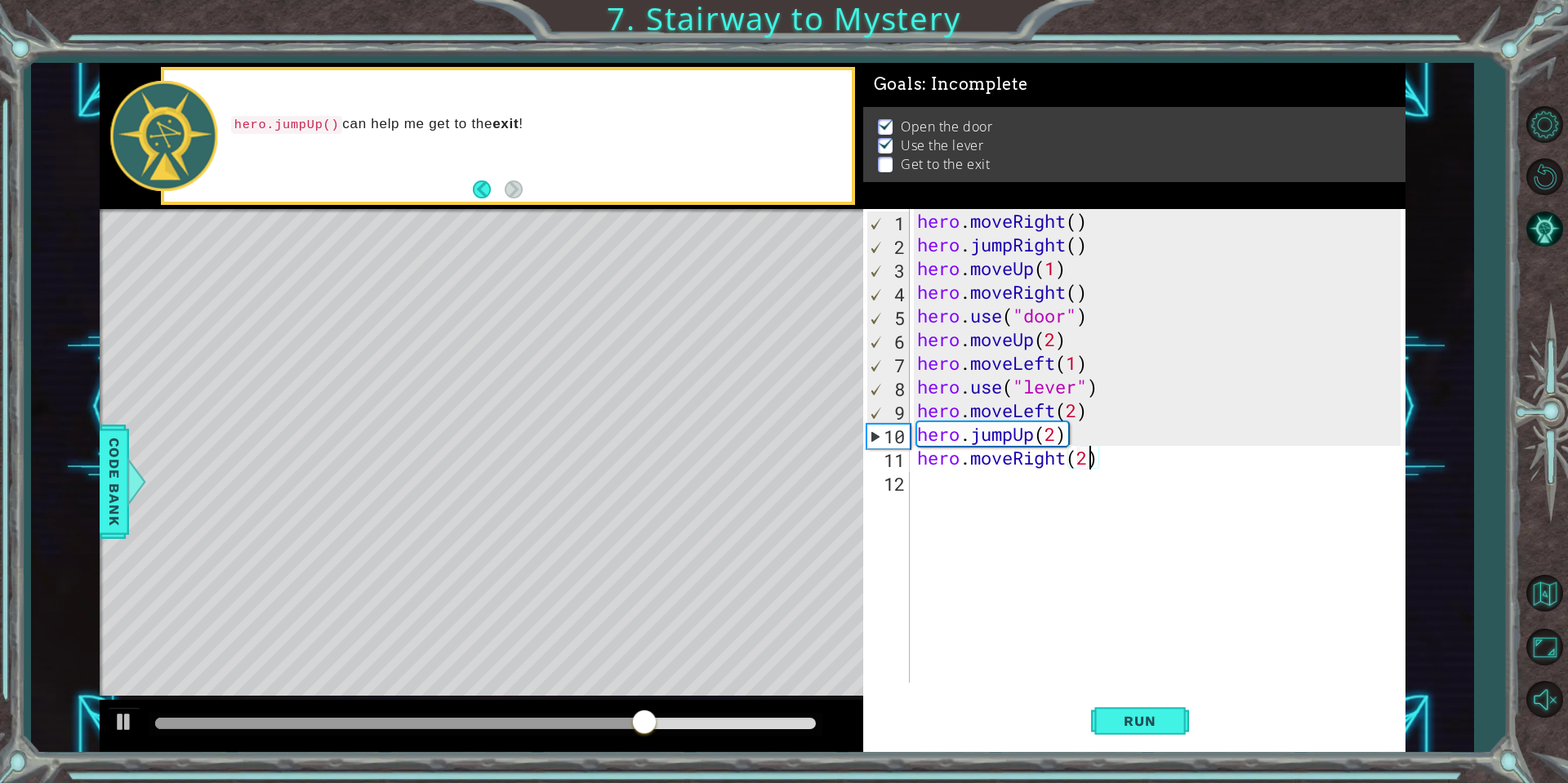 scroll, scrollTop: 0, scrollLeft: 7, axis: horizontal 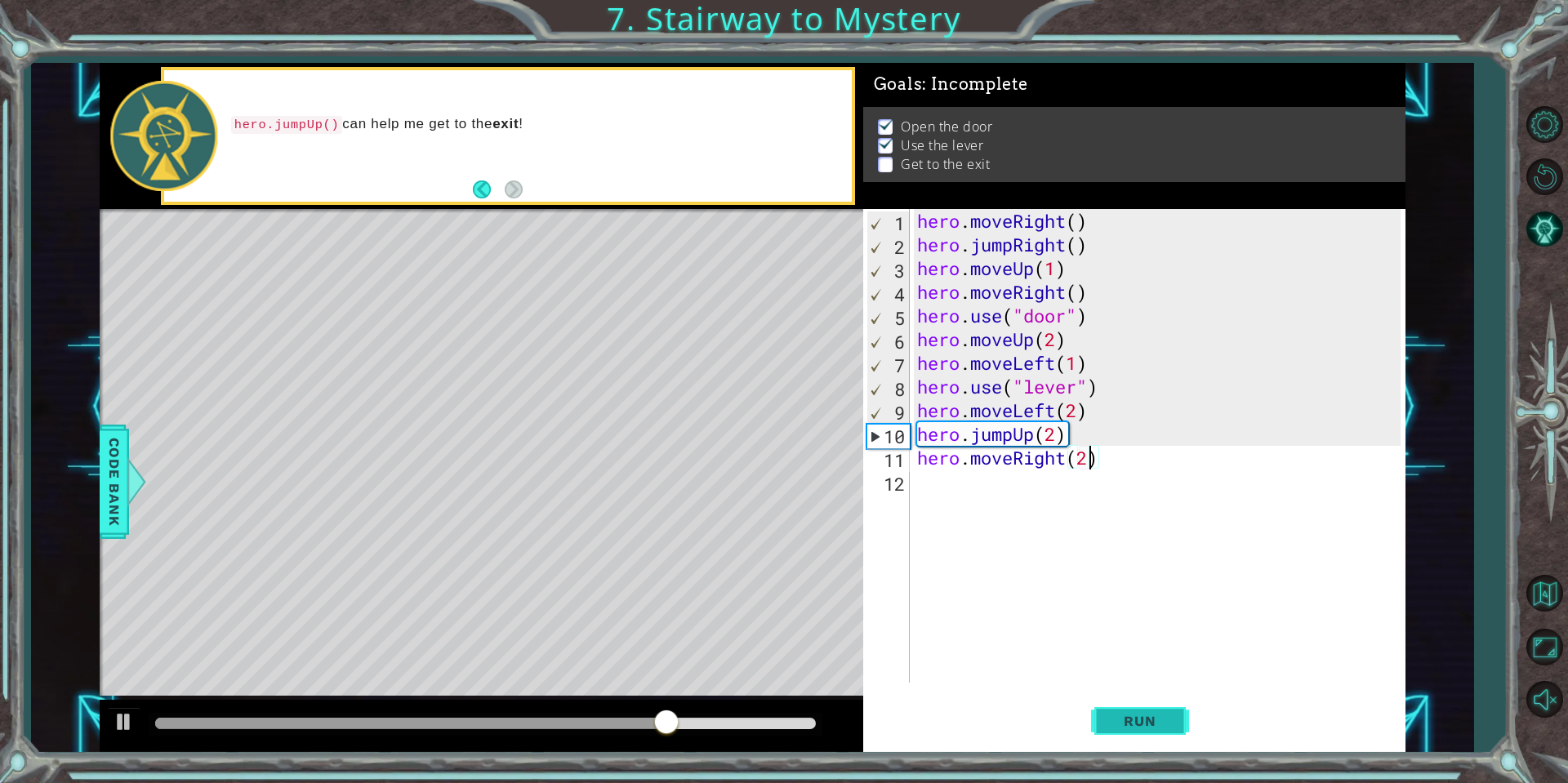 type on "hero.moveRight(2)" 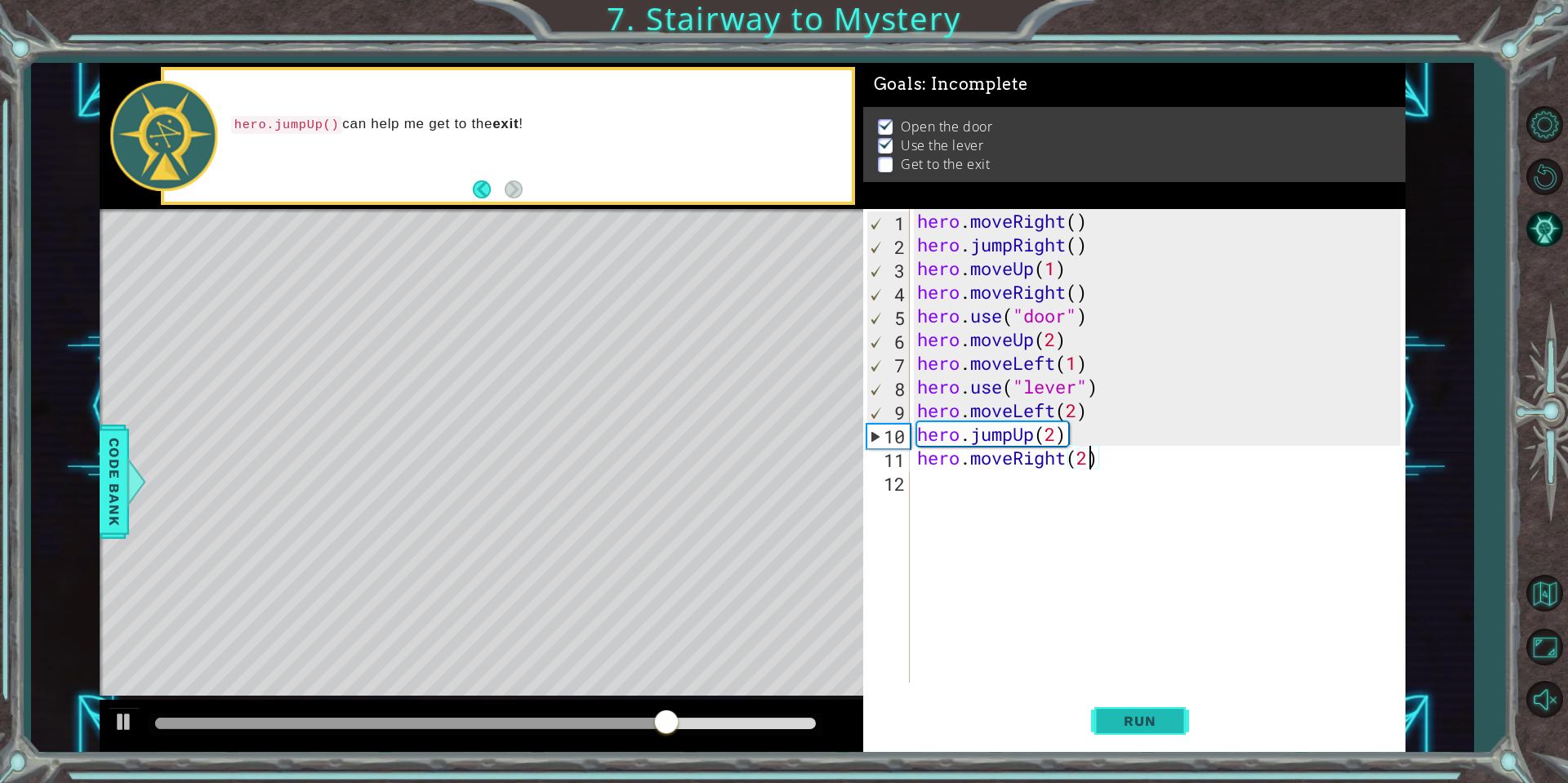 click on "Run" at bounding box center [1139, 721] 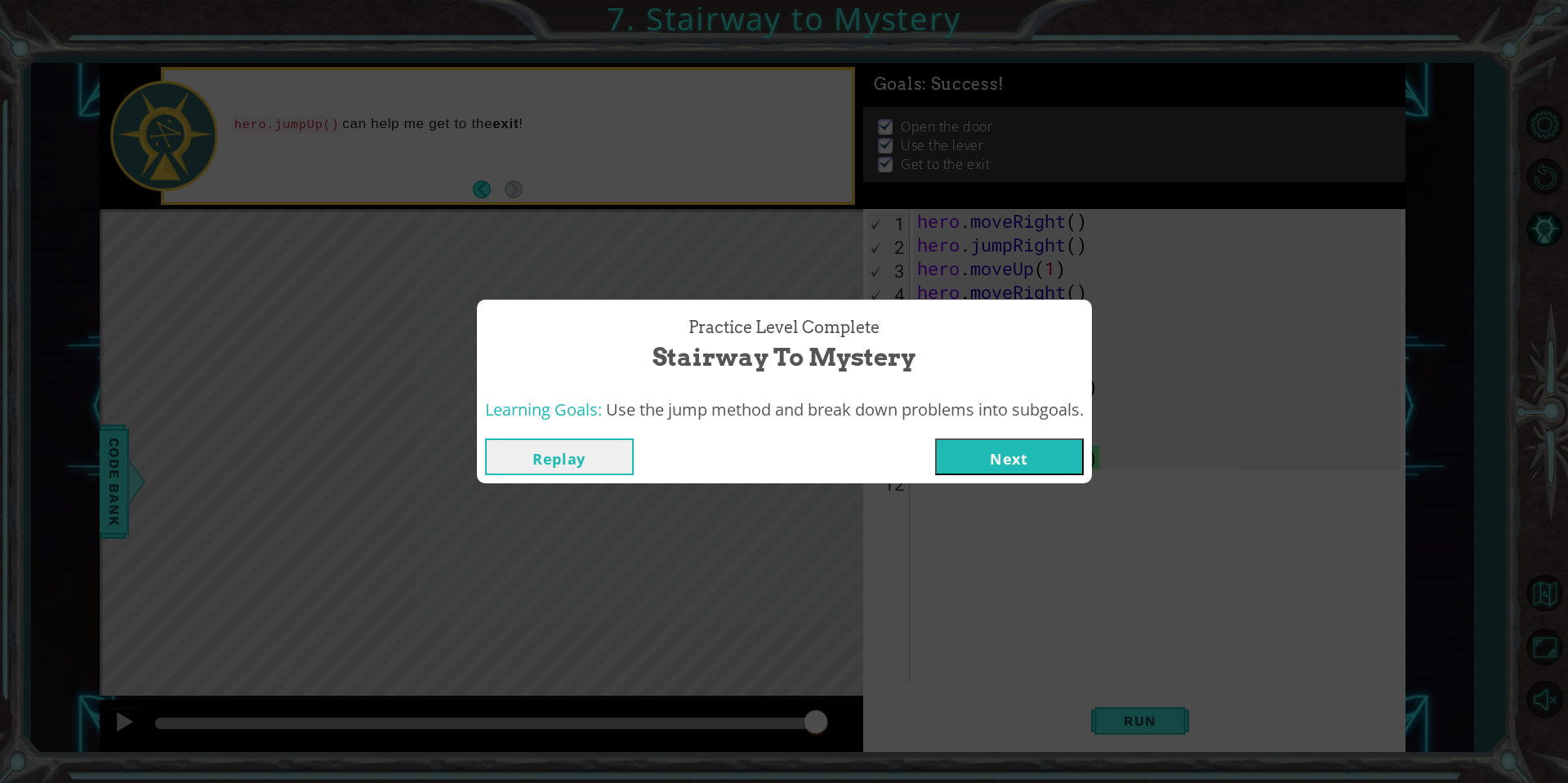 click on "Next" at bounding box center [1009, 456] 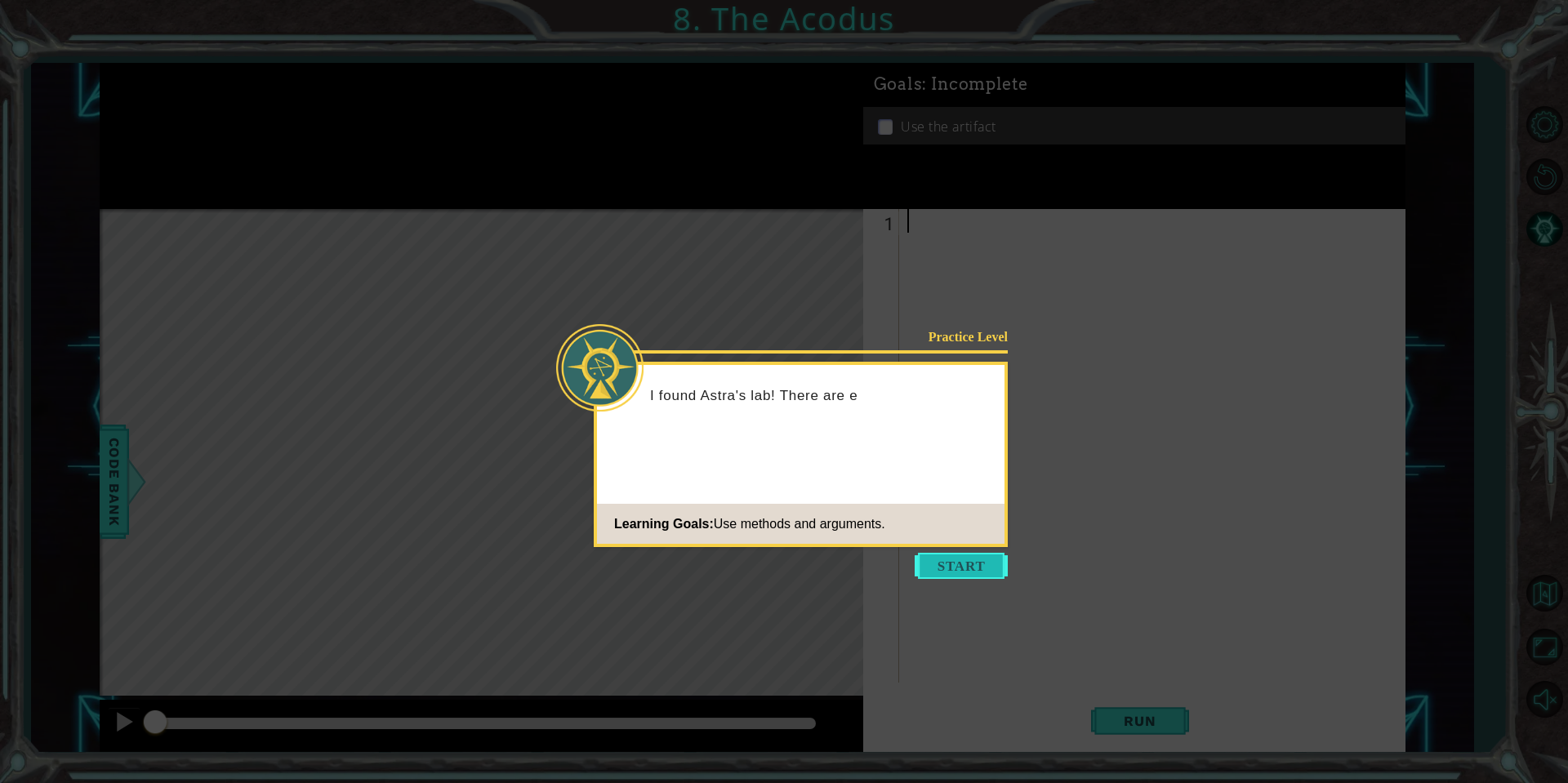 click at bounding box center [961, 566] 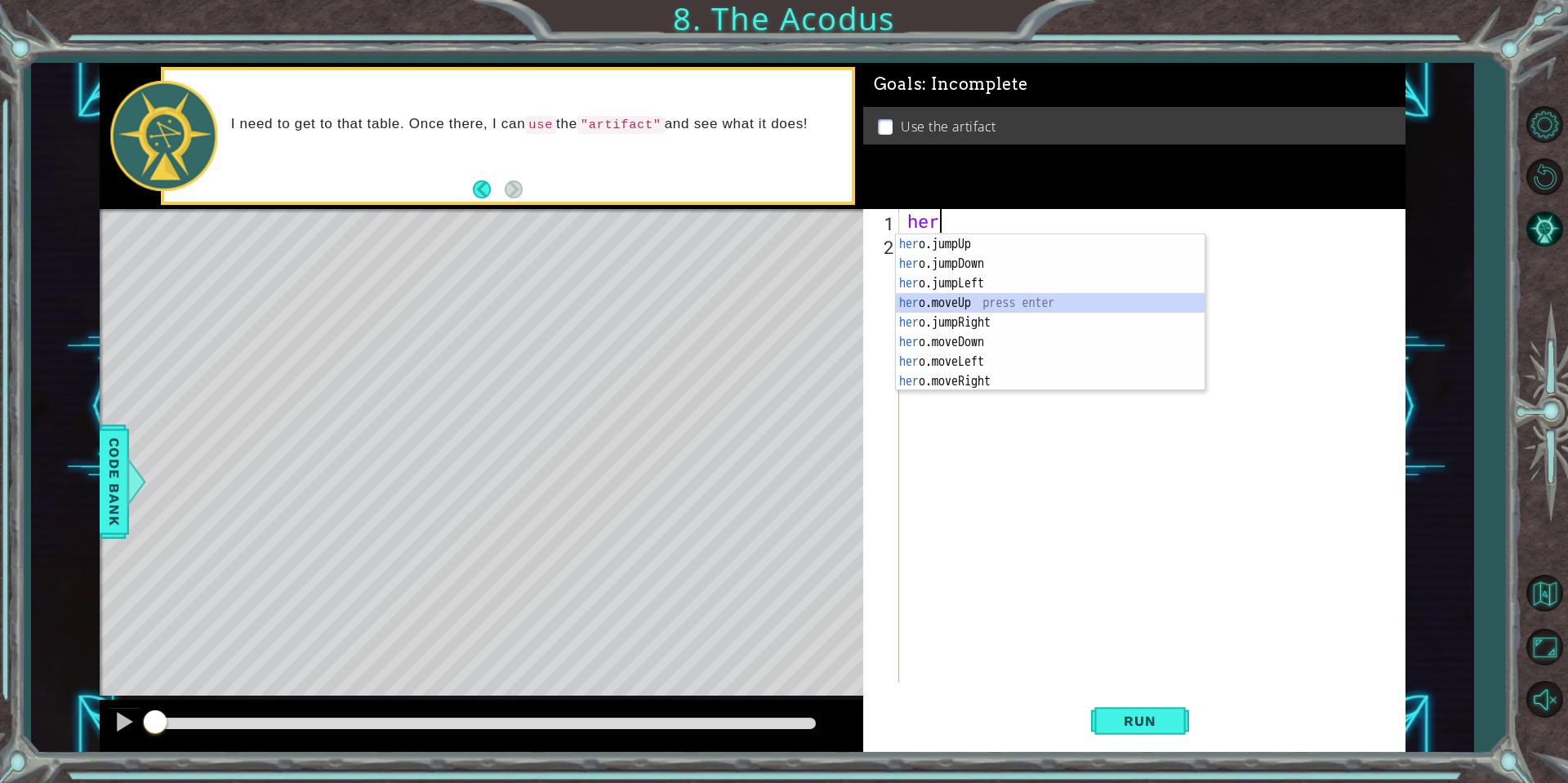 click on "her o.jumpUp press enter her o.jumpDown press enter her o.jumpLeft press enter her o.moveUp press enter her o.jumpRight press enter her o.moveDown press enter her o.moveLeft press enter her o.moveRight press enter her o.use press enter" at bounding box center [1050, 332] 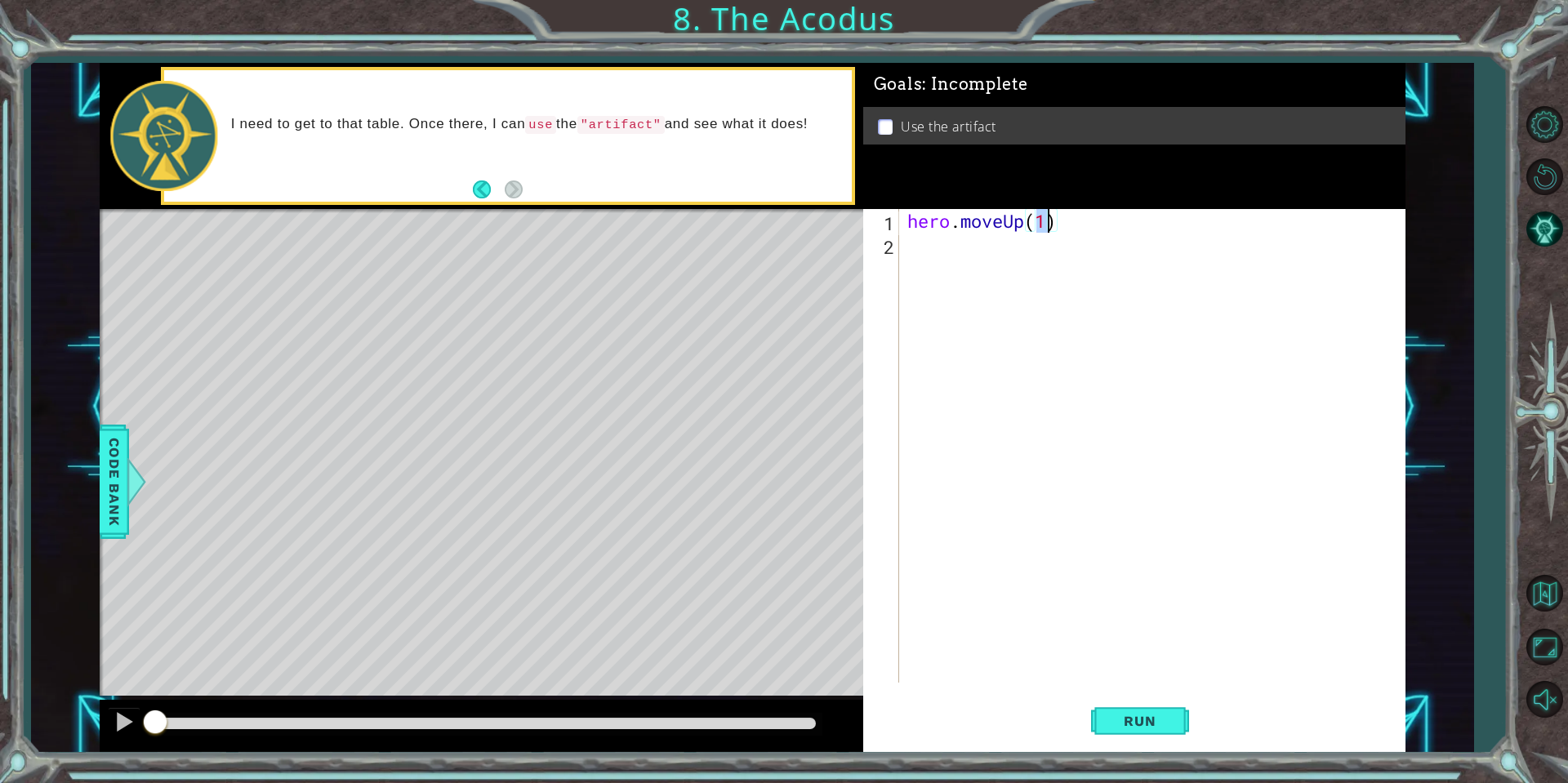 type on "hero.moveUp(2)" 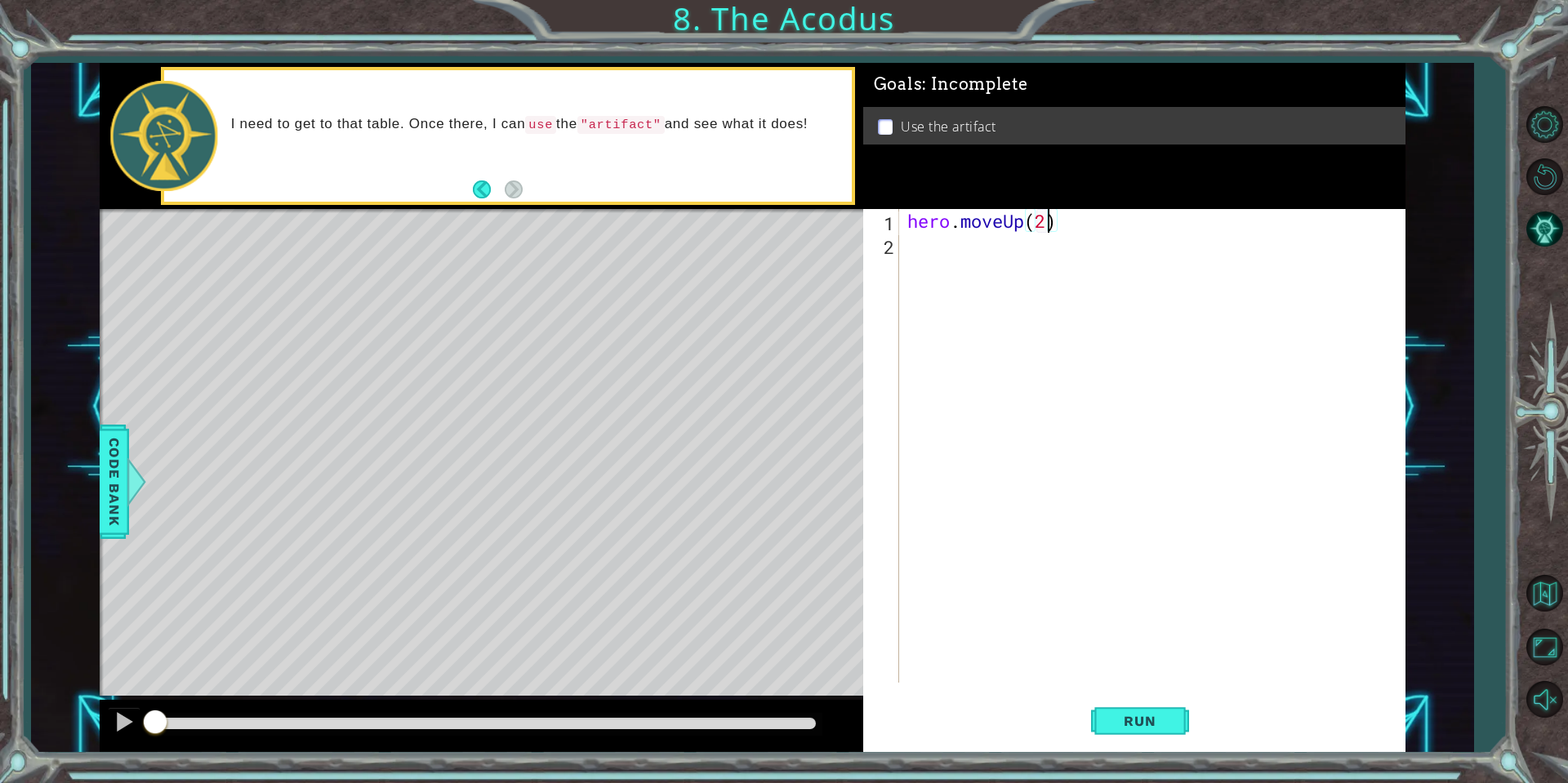 click on "hero . moveUp ( 2 )" at bounding box center (1156, 469) 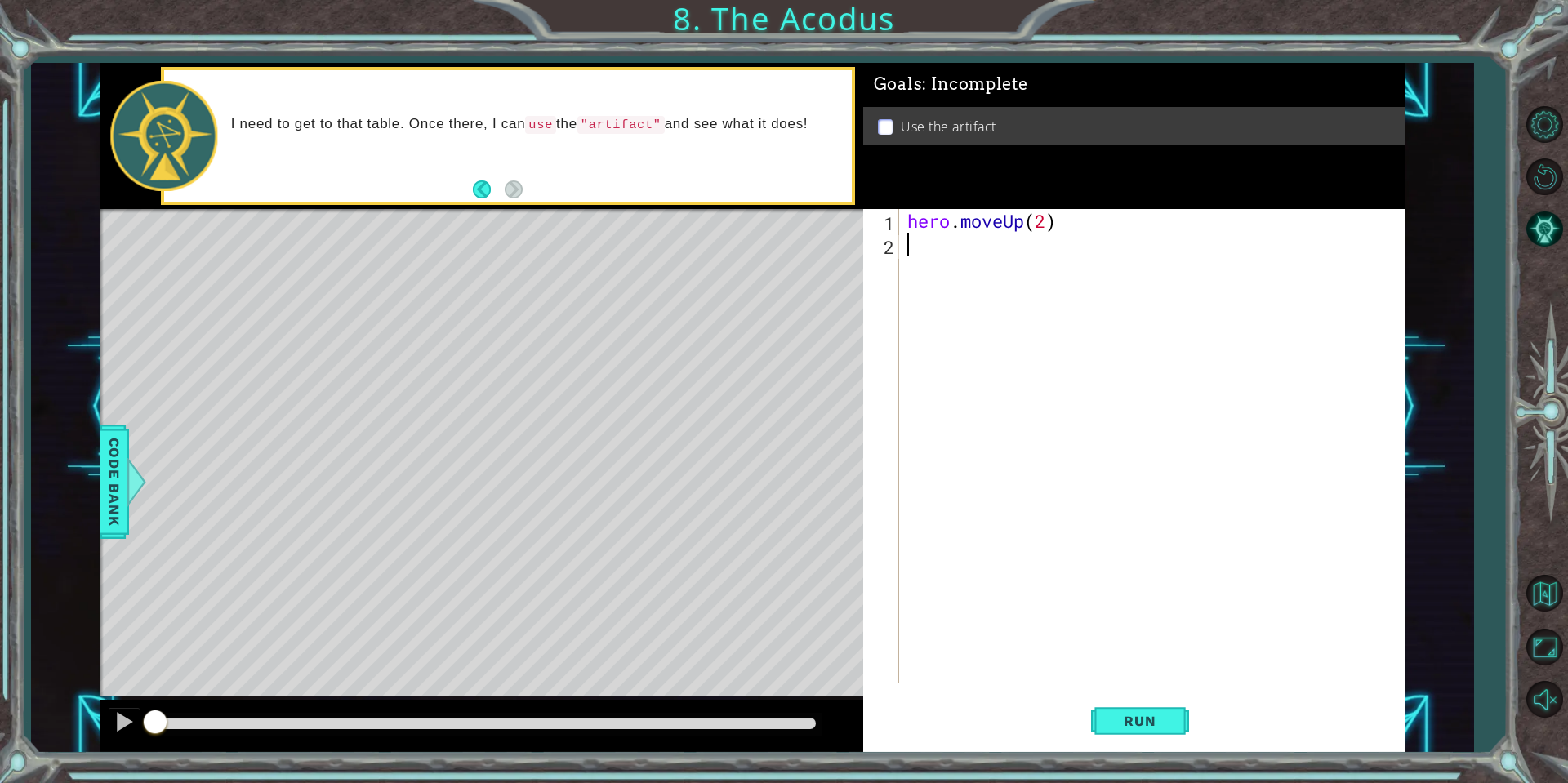 scroll, scrollTop: 0, scrollLeft: 0, axis: both 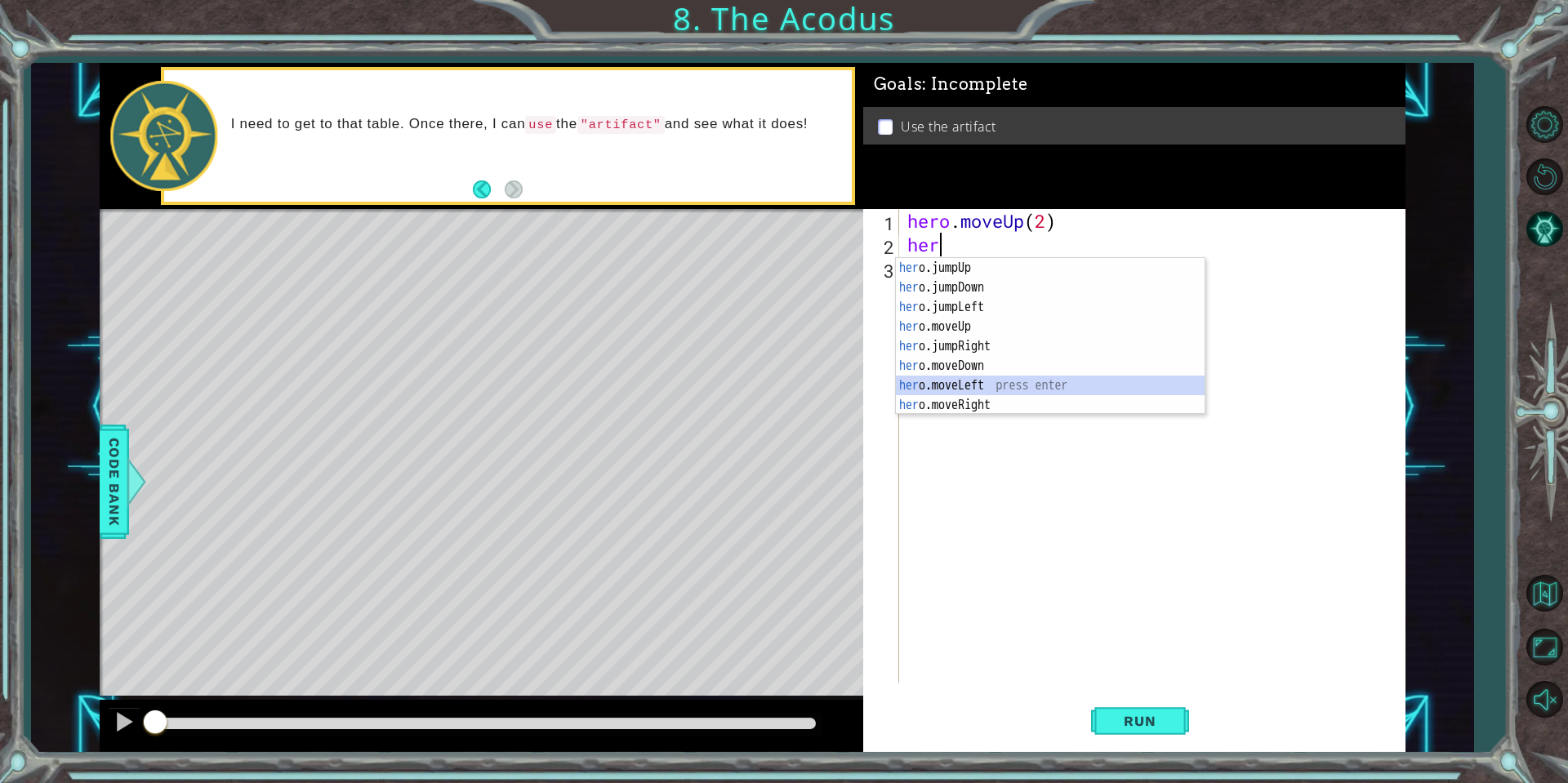 click on "her o.jumpUp press enter her o.jumpDown press enter her o.jumpLeft press enter her o.moveUp press enter her o.jumpRight press enter her o.moveDown press enter her o.moveLeft press enter her o.moveRight press enter her o.use press enter" at bounding box center (1050, 356) 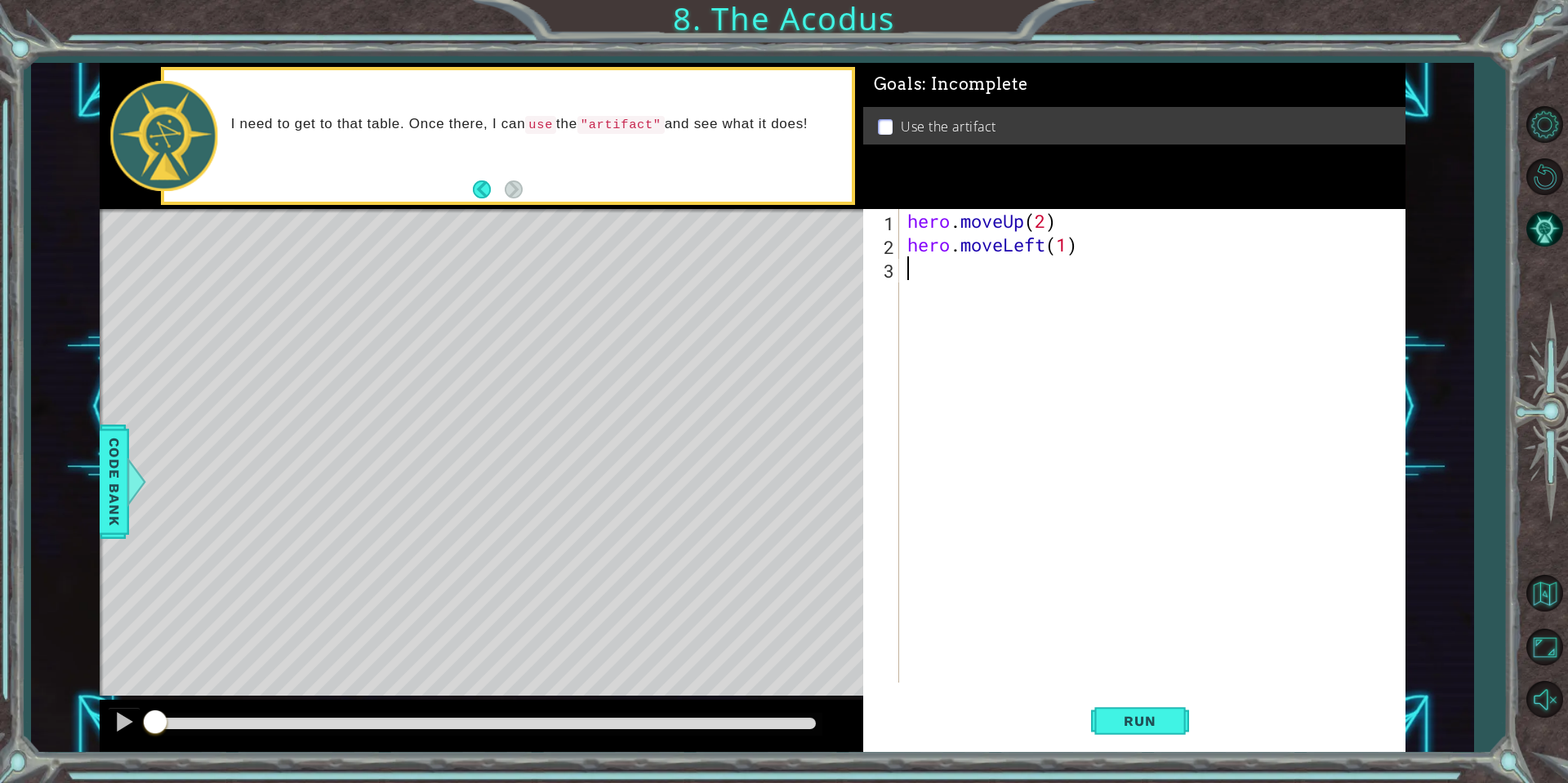 click on "hero . moveUp ( 2 ) hero . moveLeft ( 1 )" at bounding box center (1156, 469) 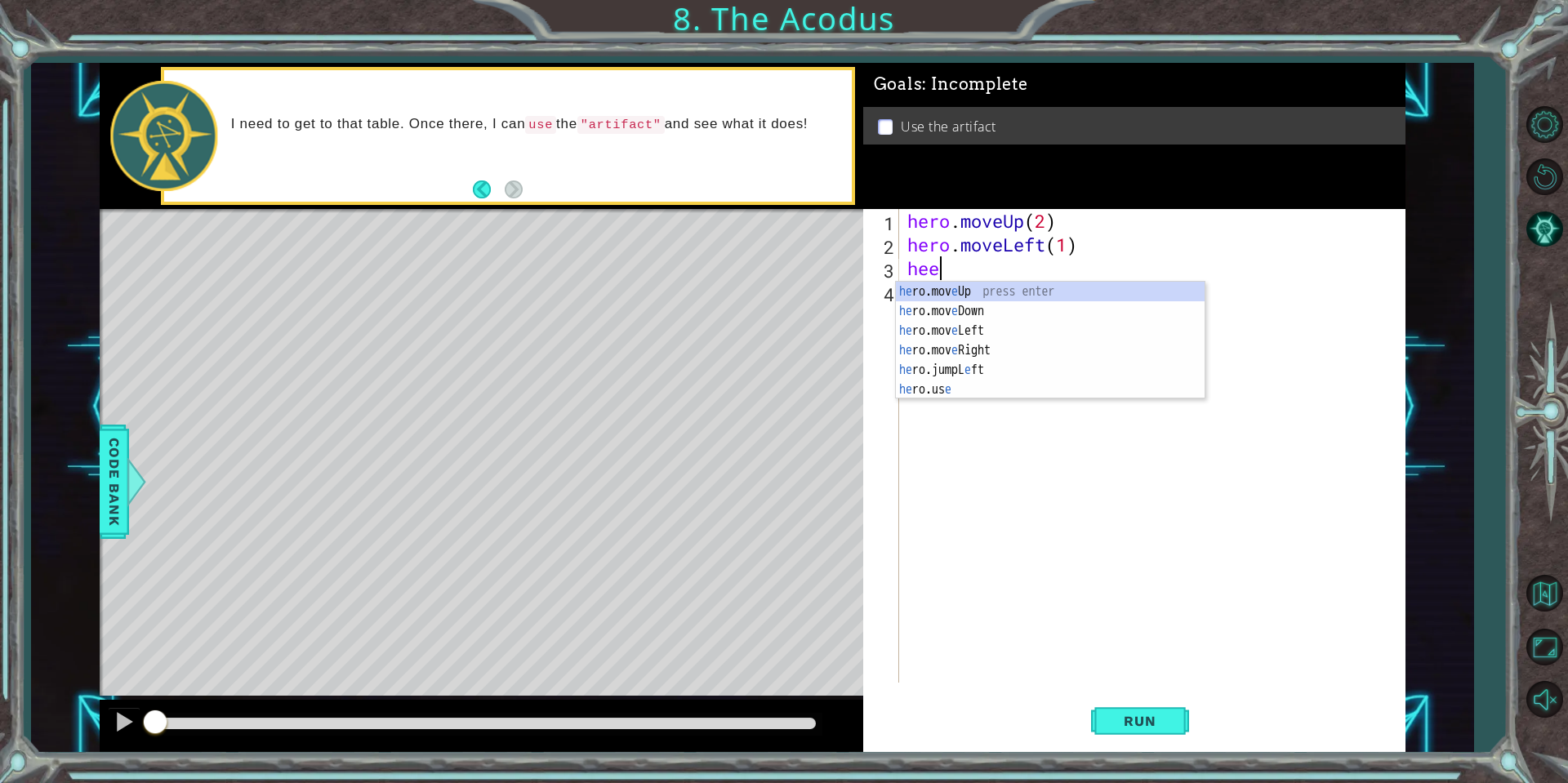 scroll, scrollTop: 0, scrollLeft: 0, axis: both 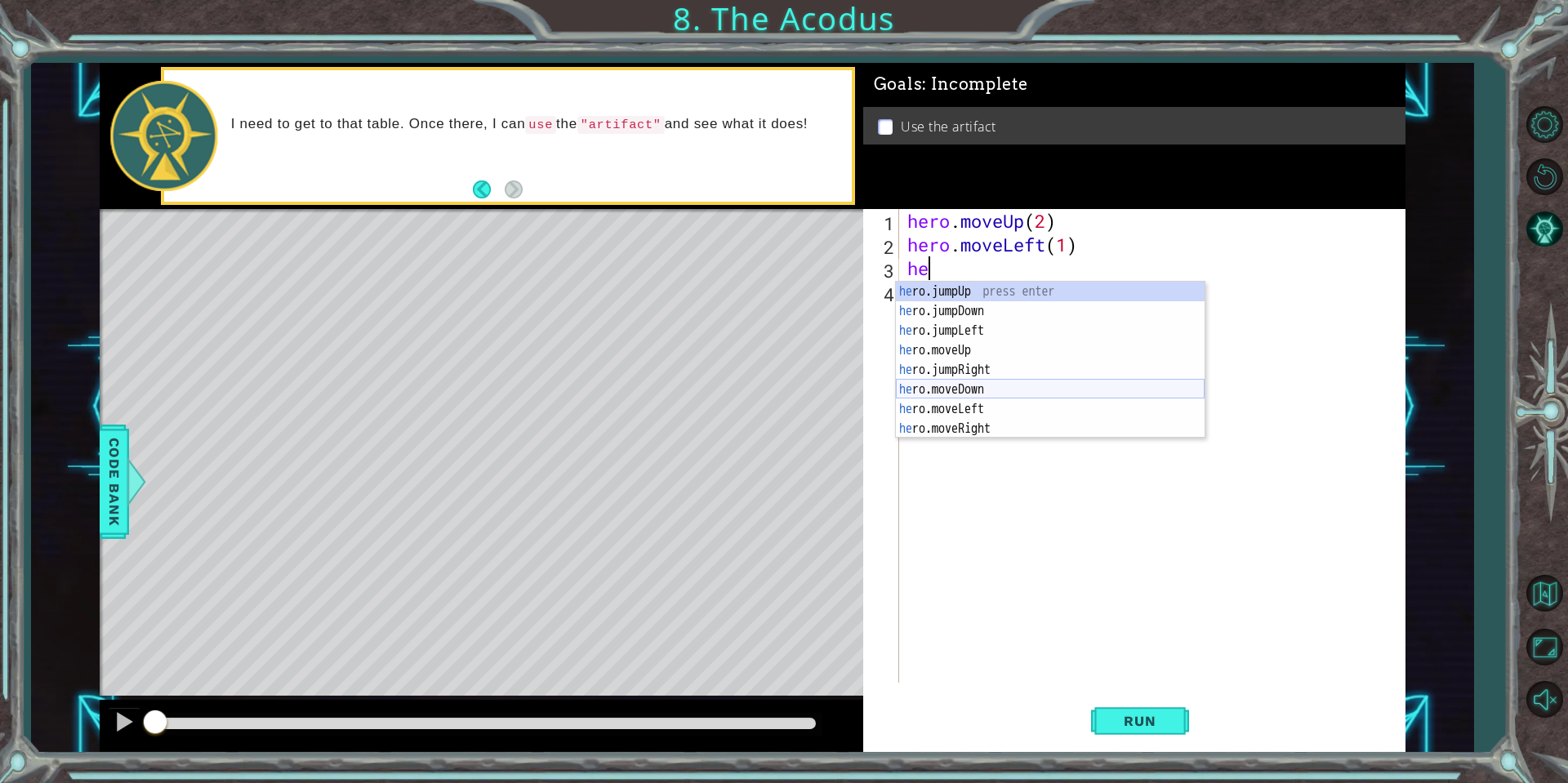 click on "he ro.jumpUp press enter he ro.jumpDown press enter he ro.jumpLeft press enter he ro.moveUp press enter he ro.jumpRight press enter he ro.moveDown press enter he ro.moveLeft press enter he ro.moveRight press enter he ro.use press enter" at bounding box center [1050, 380] 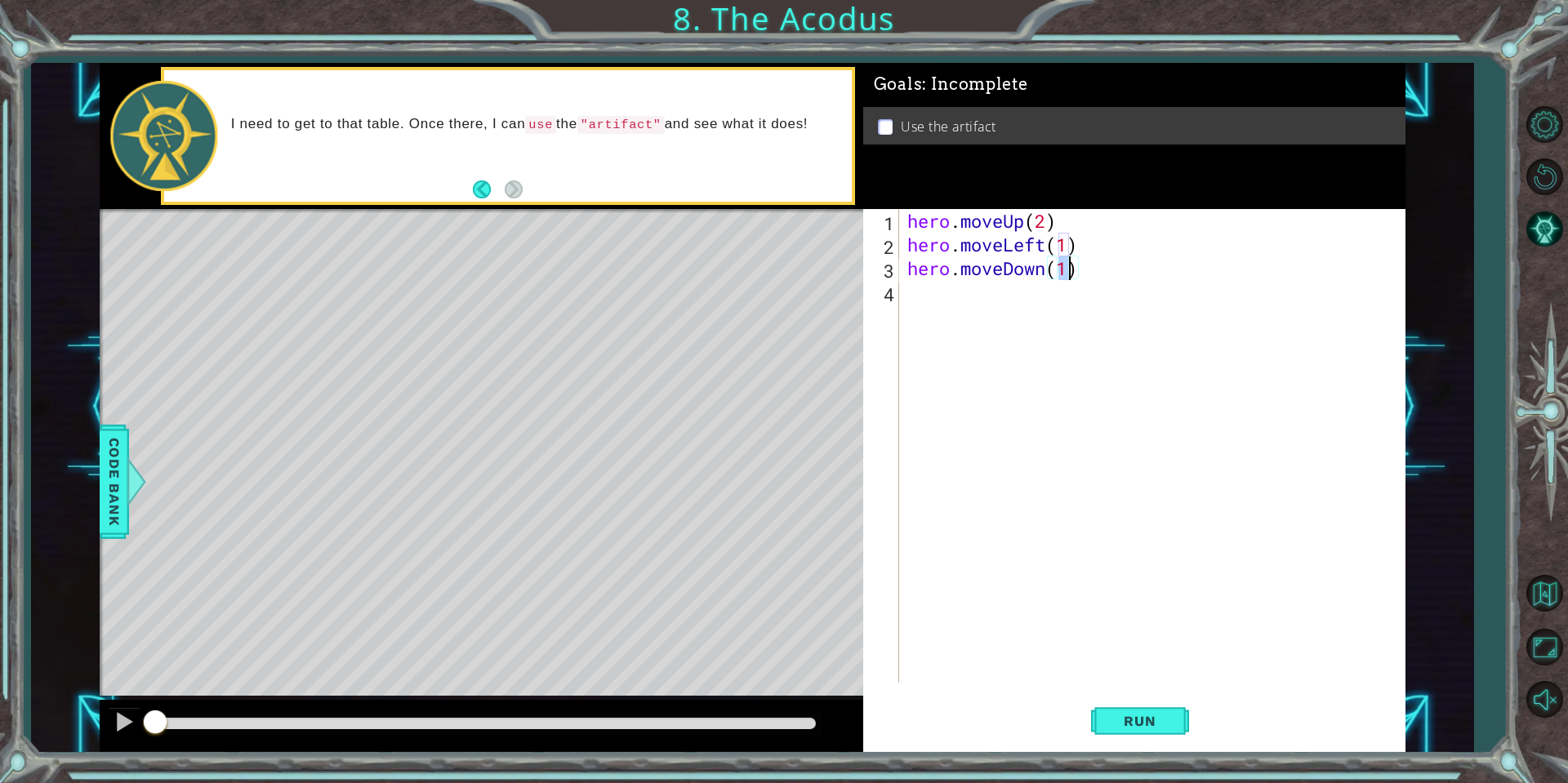 type on "hero.moveDown(2)" 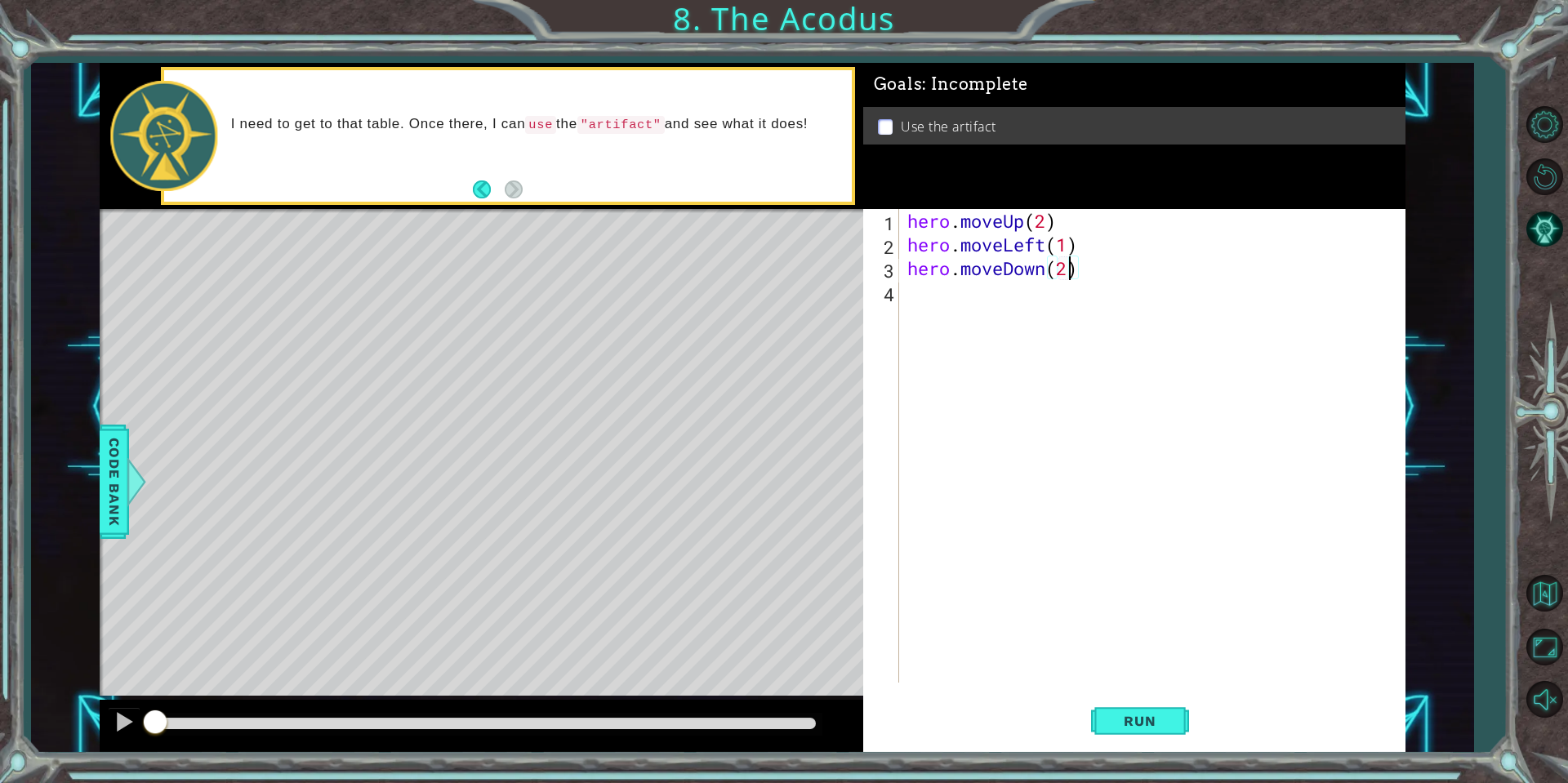 click on "hero . moveUp ( 2 ) hero . moveLeft ( 1 ) hero . moveDown ( 2 )" at bounding box center [1156, 469] 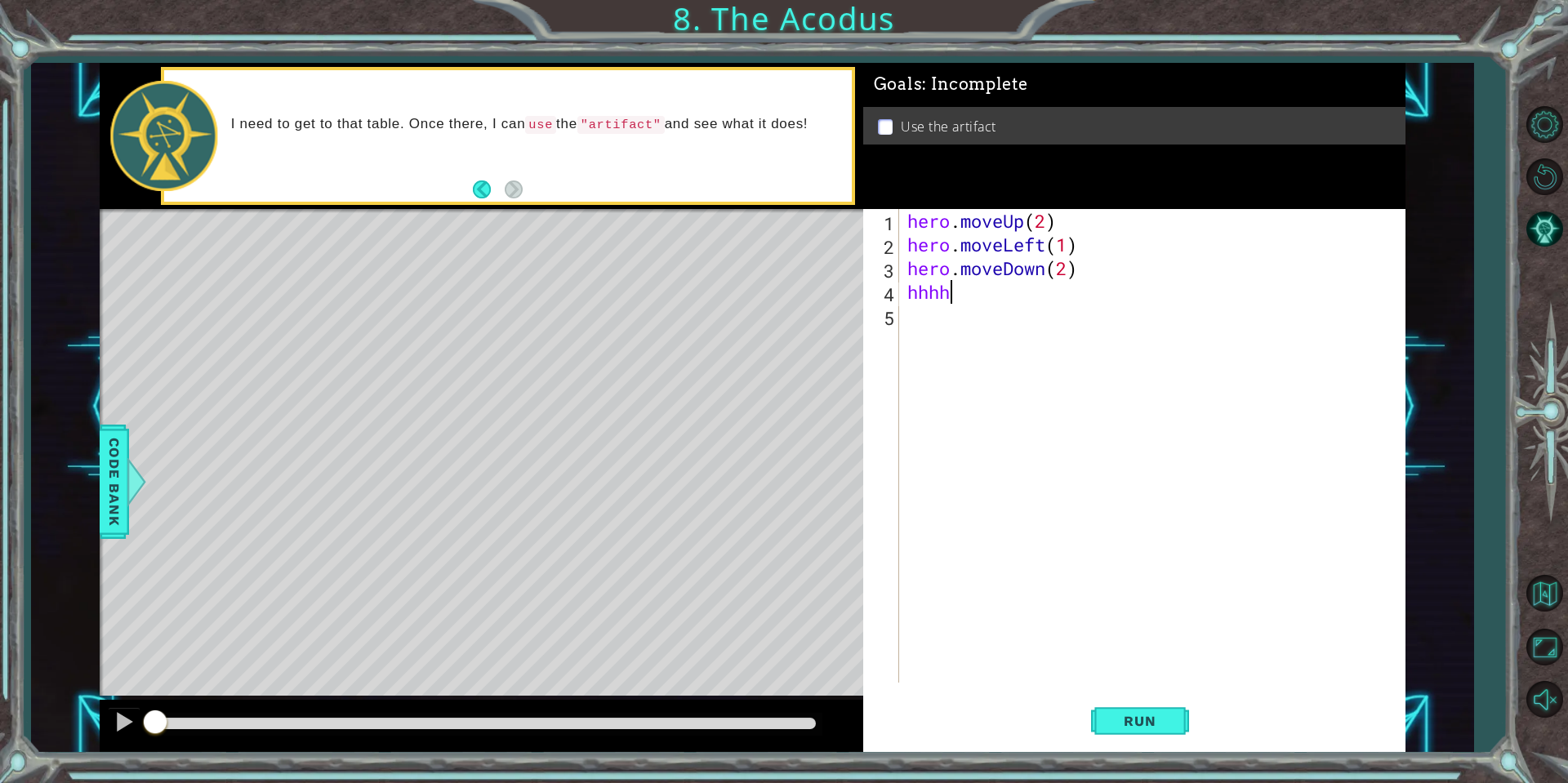 scroll, scrollTop: 0, scrollLeft: 1, axis: horizontal 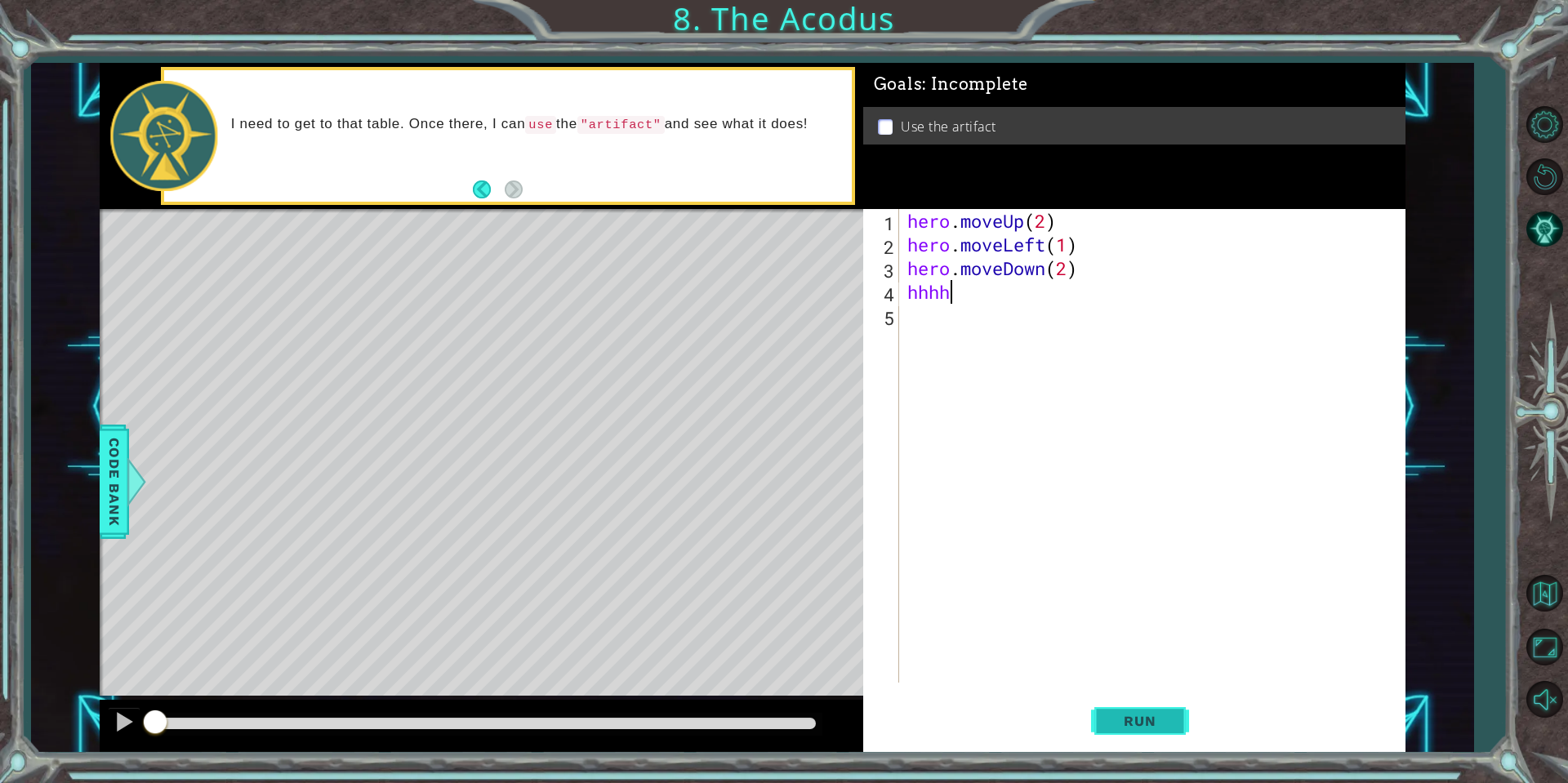 type on "hhhh" 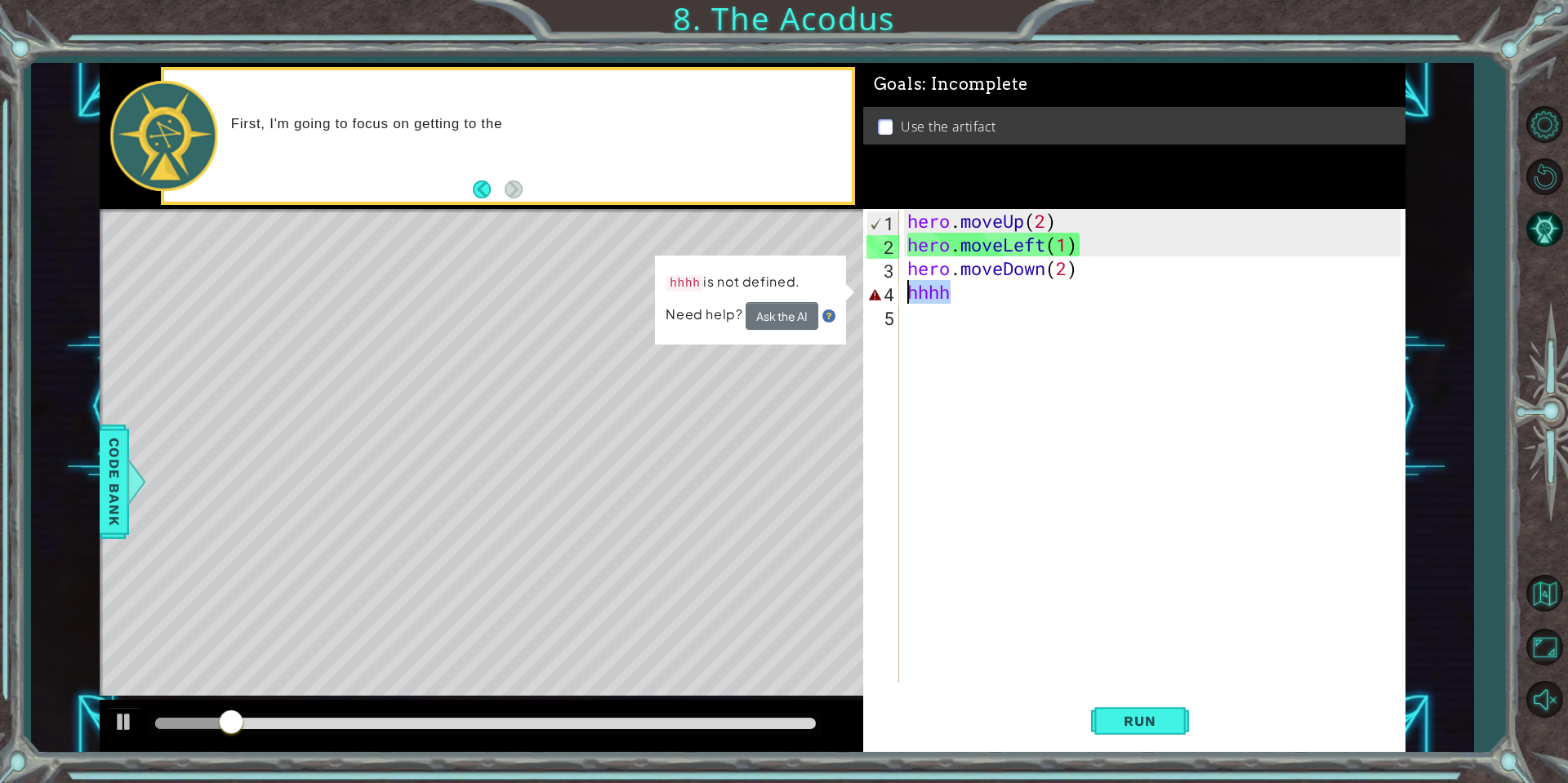 drag, startPoint x: 956, startPoint y: 291, endPoint x: 906, endPoint y: 296, distance: 50.249378 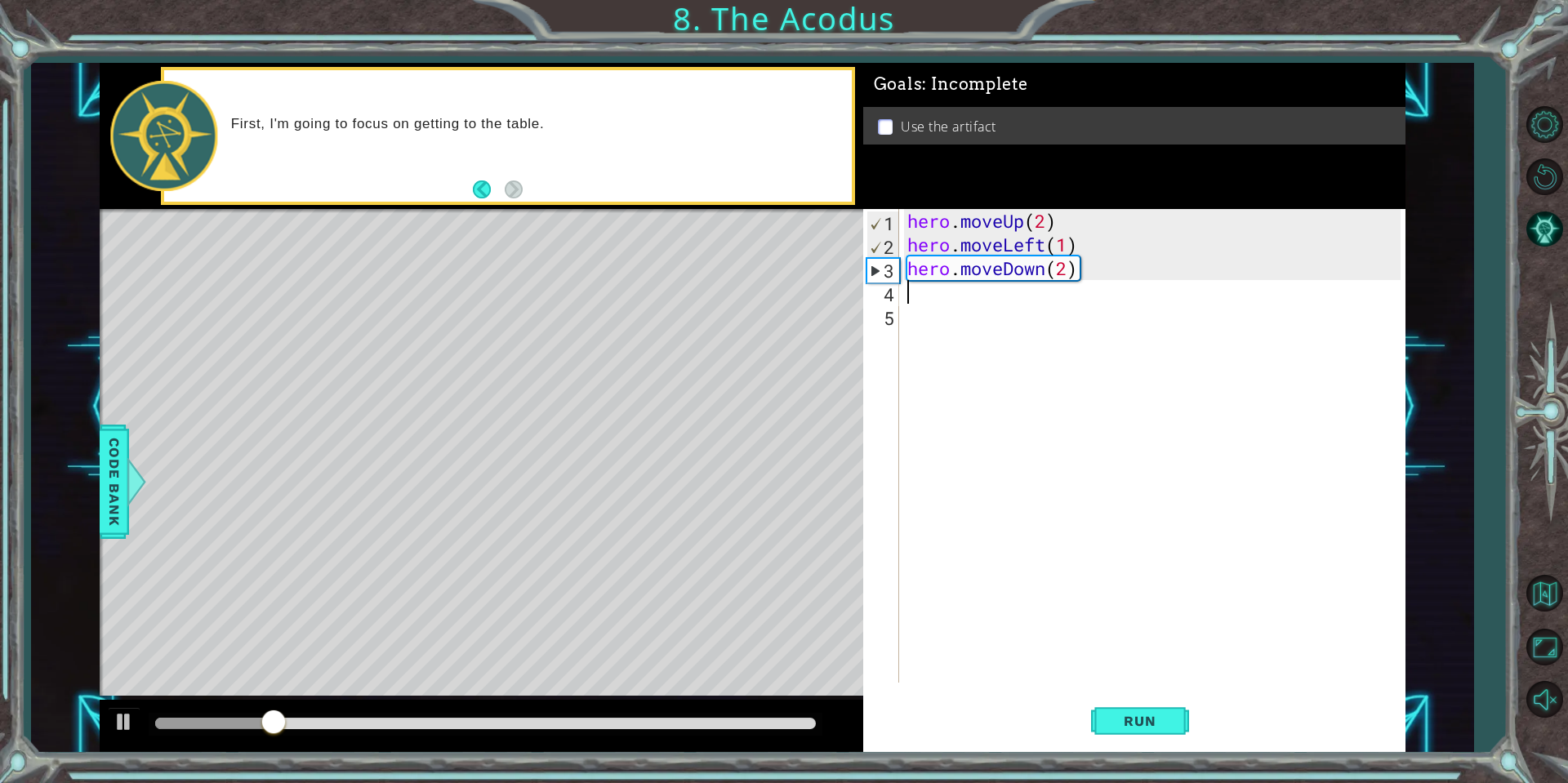 scroll, scrollTop: 0, scrollLeft: 0, axis: both 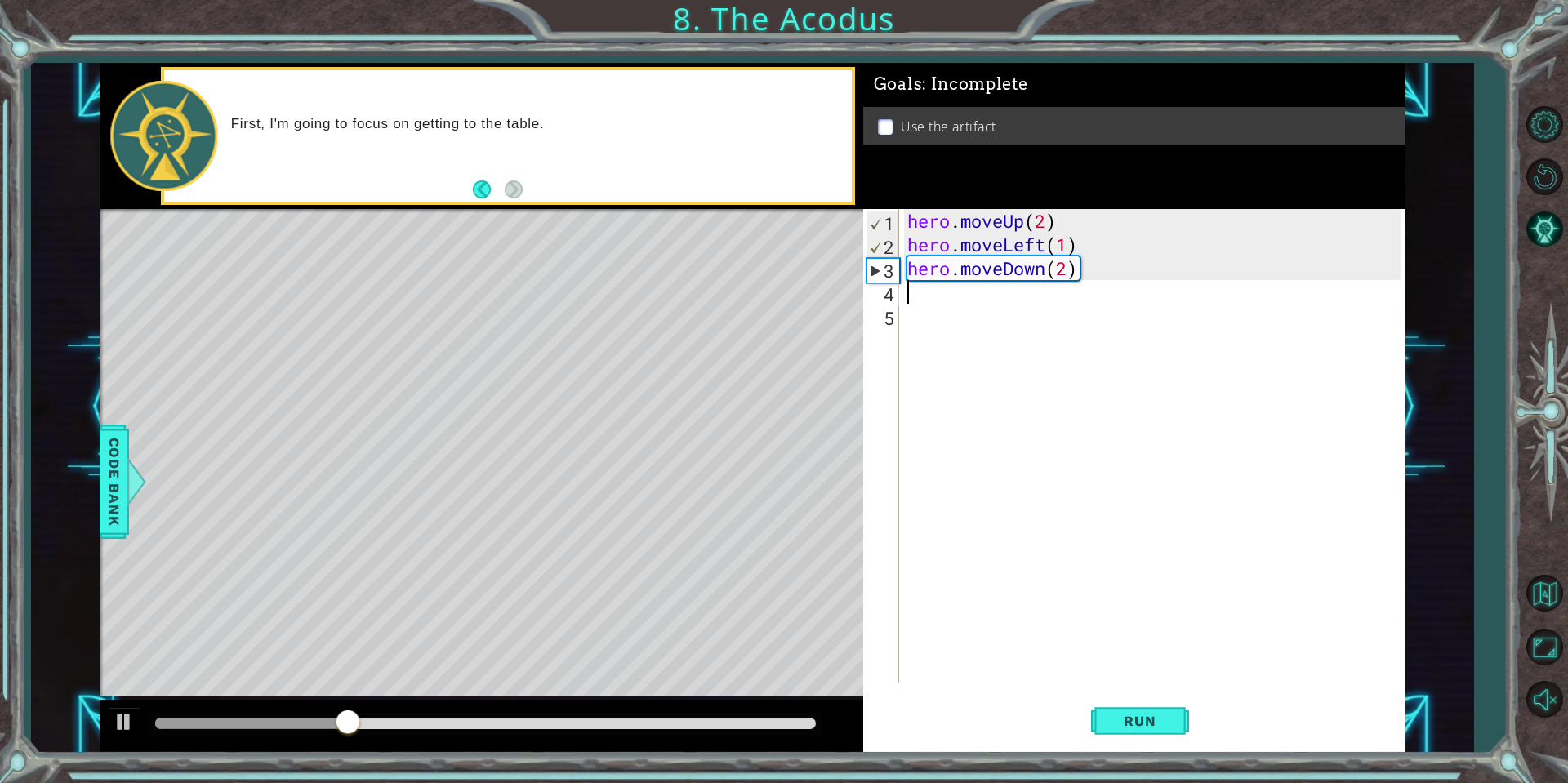 click on "hero . moveUp ( 2 ) hero . moveLeft ( 1 ) hero . moveDown ( 2 )" at bounding box center [1156, 469] 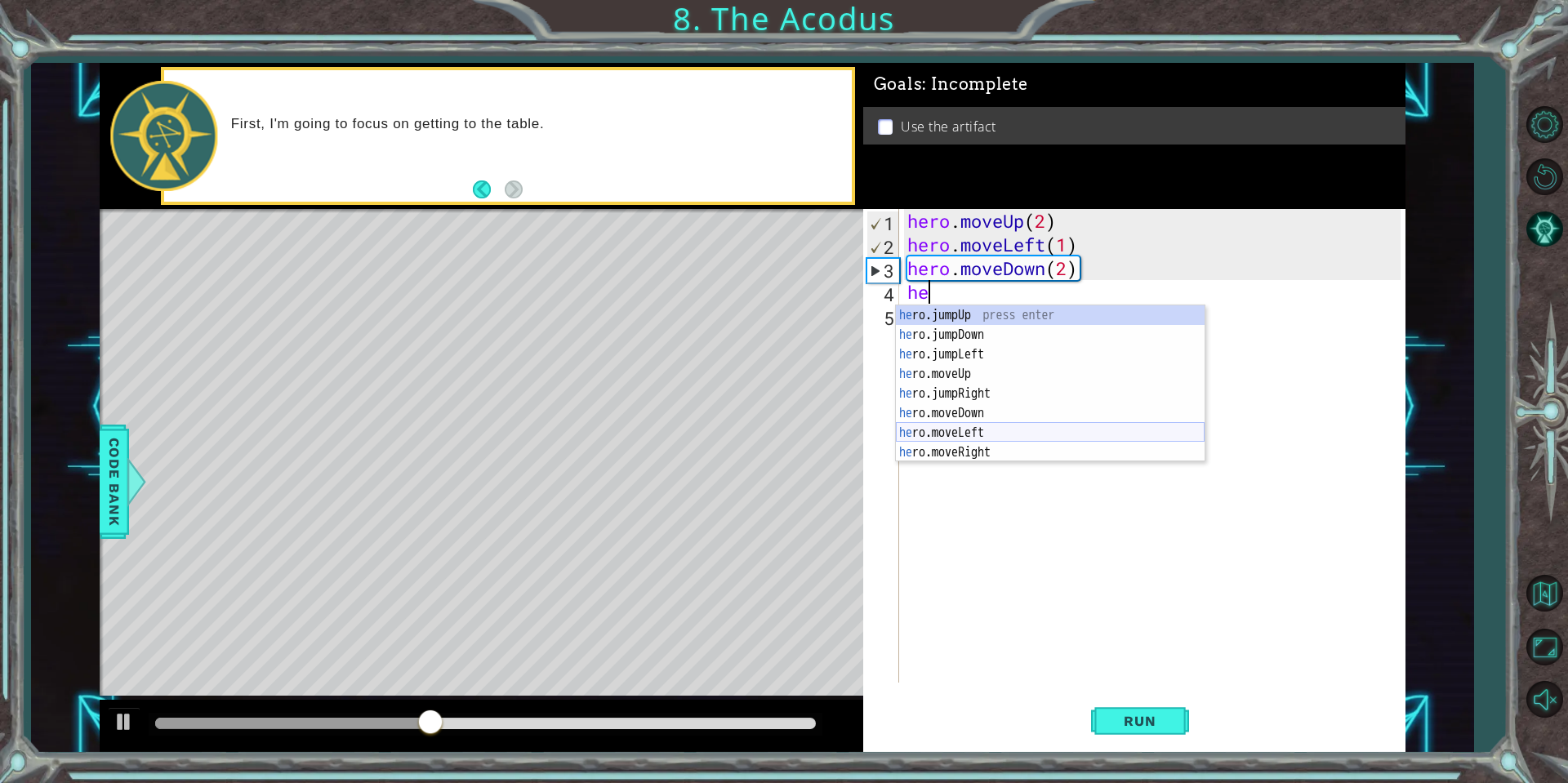 click on "he ro.jumpUp press enter he ro.jumpDown press enter he ro.jumpLeft press enter he ro.moveUp press enter he ro.jumpRight press enter he ro.moveDown press enter he ro.moveLeft press enter he ro.moveRight press enter he ro.use press enter" at bounding box center (1050, 403) 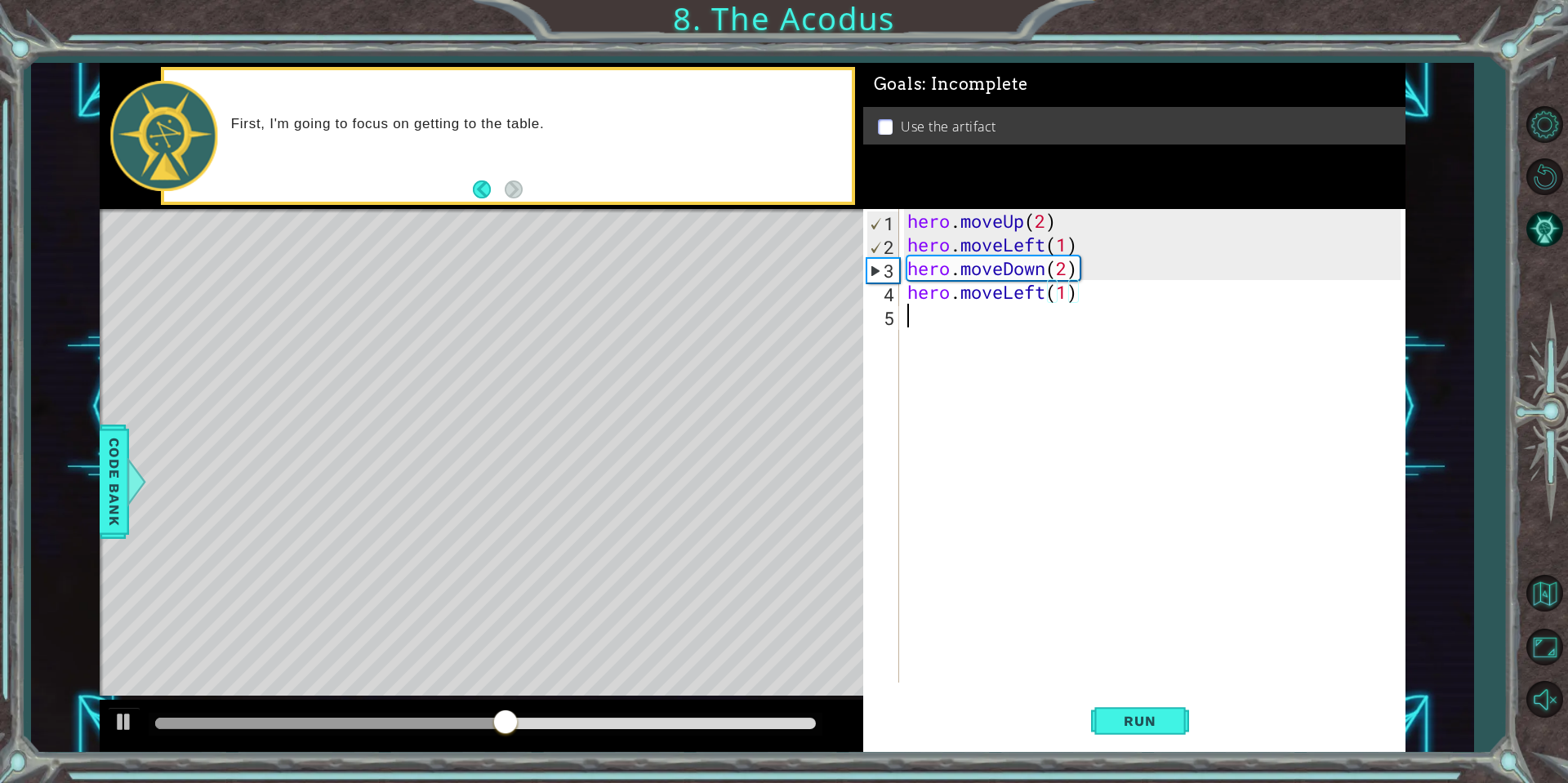 click on "hero . moveUp ( 2 ) hero . moveLeft ( 1 ) hero . moveDown ( 2 ) hero . moveLeft ( 1 )" at bounding box center (1156, 469) 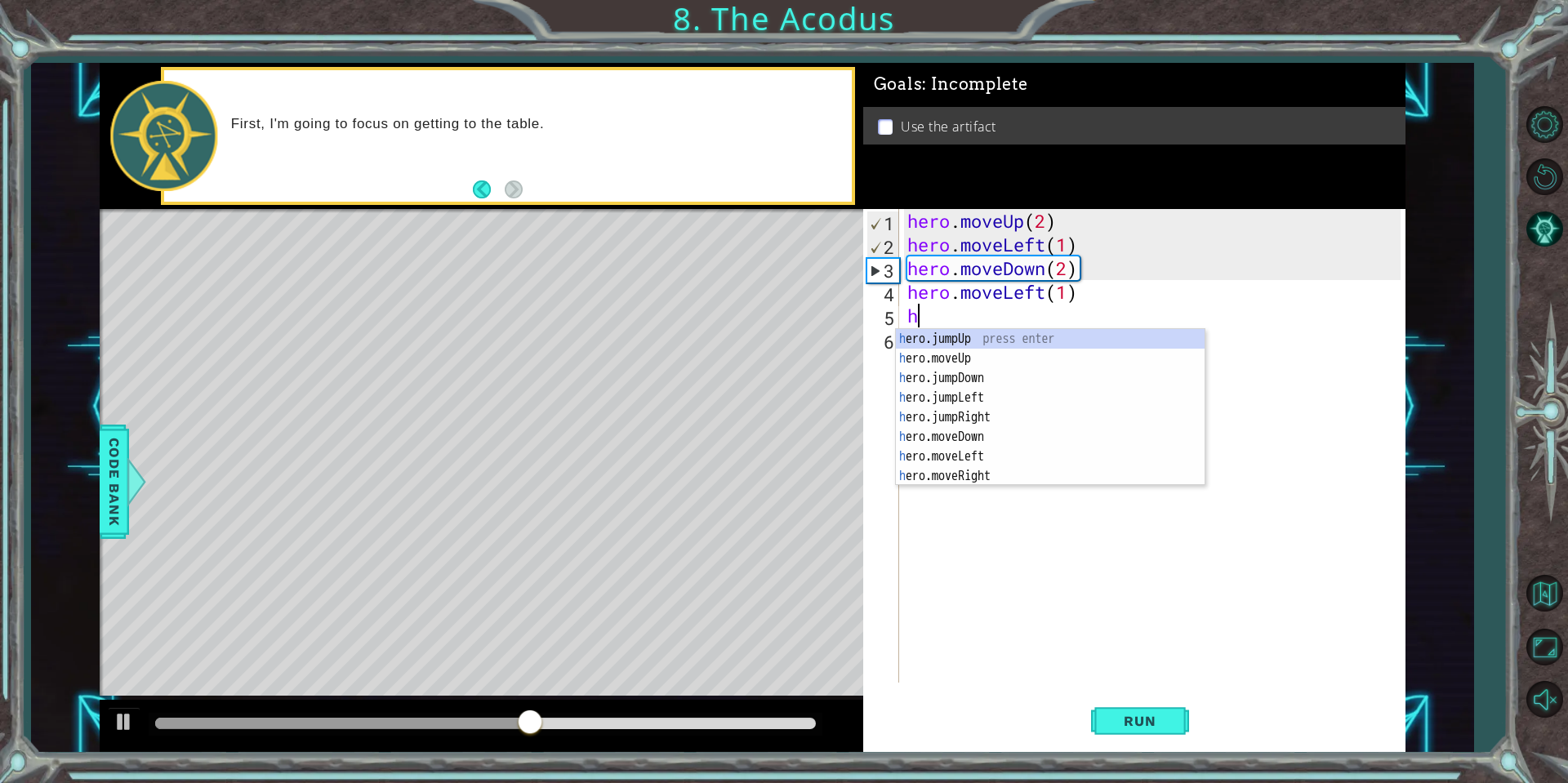 type on "he" 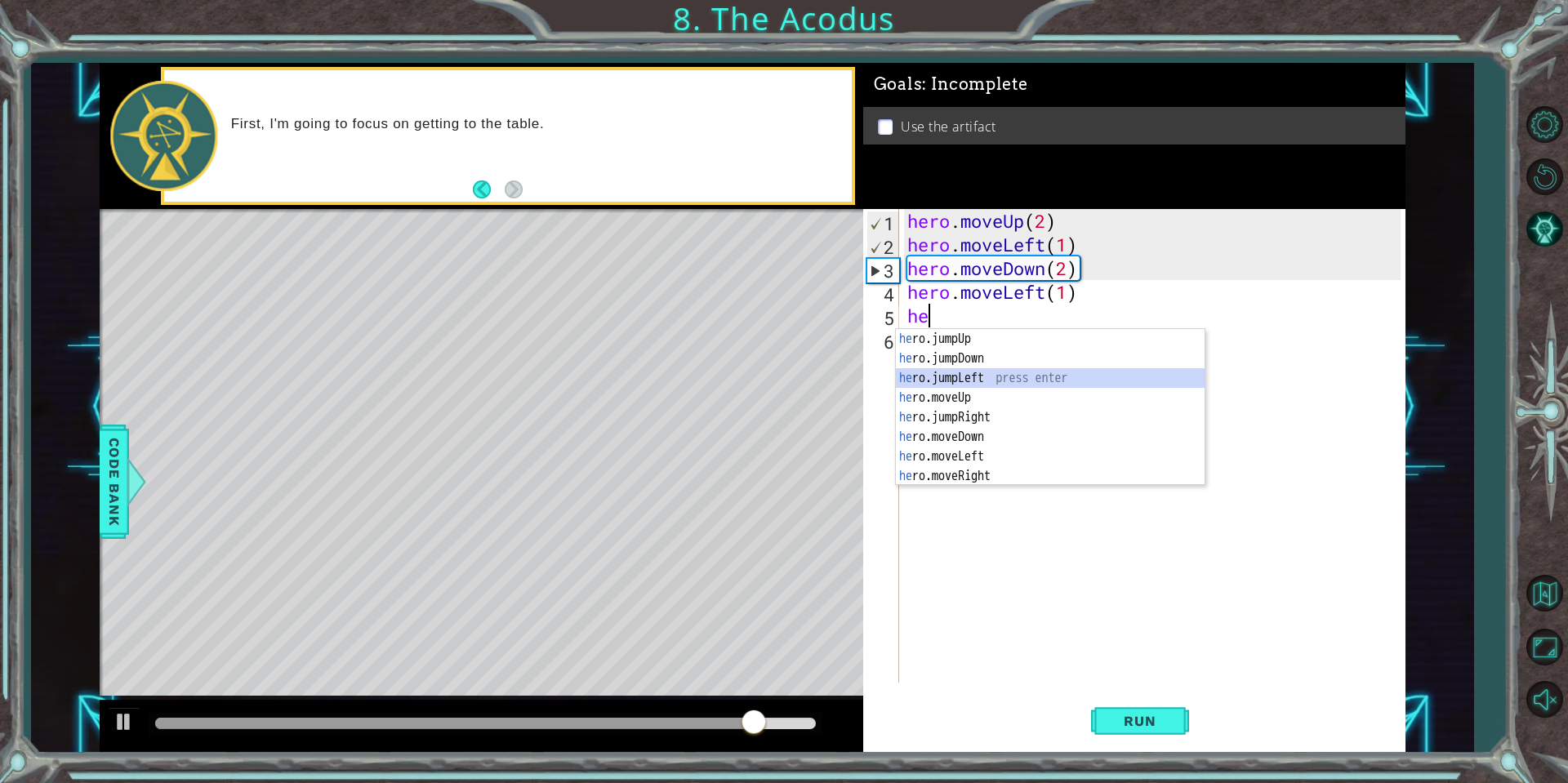 click on "he ro.jumpUp press enter he ro.jumpDown press enter he ro.jumpLeft press enter he ro.moveUp press enter he ro.jumpRight press enter he ro.moveDown press enter he ro.moveLeft press enter he ro.moveRight press enter he ro.use press enter" at bounding box center [1050, 427] 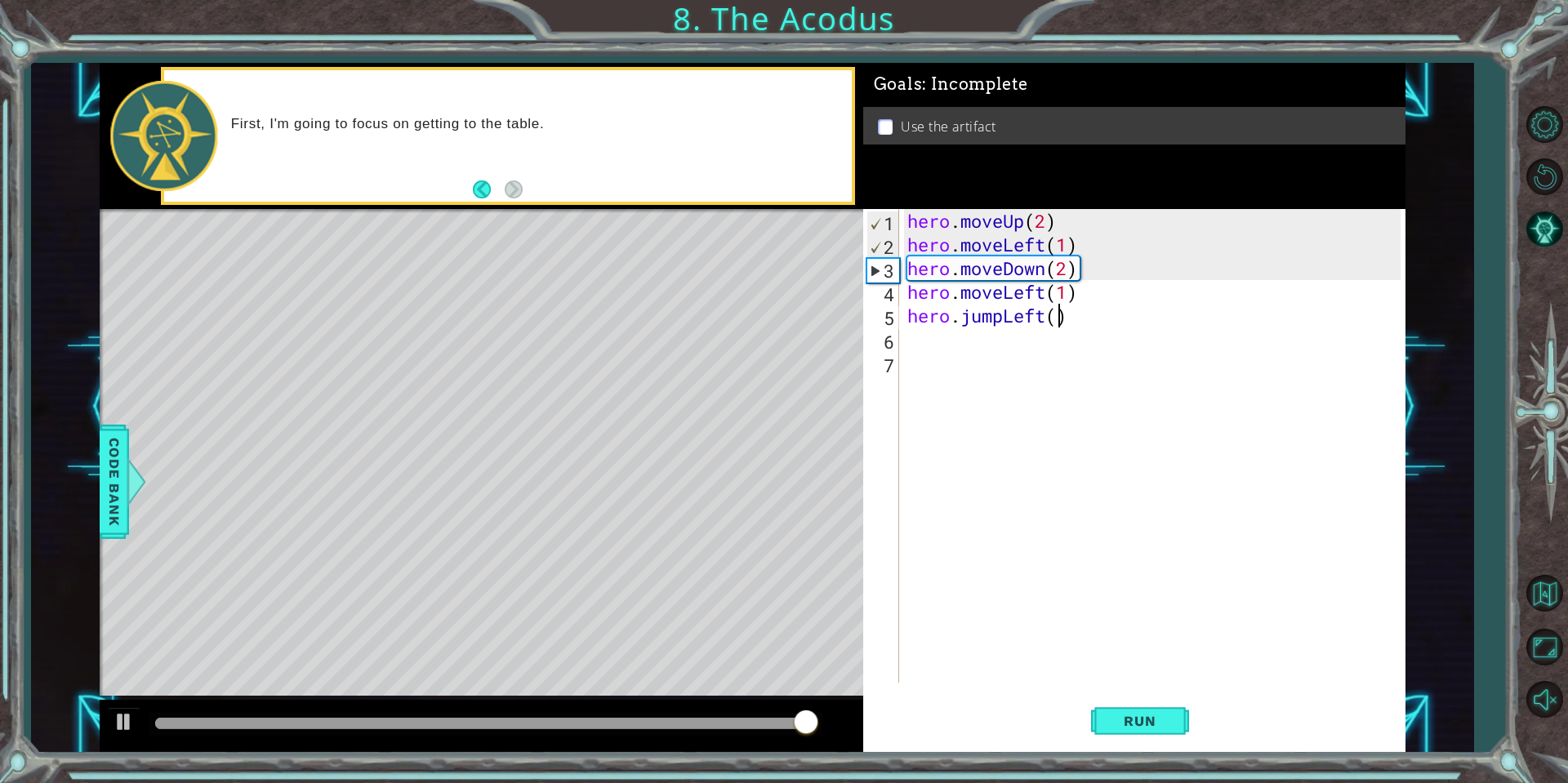 click on "hero . moveUp ( 2 ) hero . moveLeft ( 1 ) hero . moveDown ( 2 ) hero . moveLeft ( 1 ) hero . jumpLeft ( )" at bounding box center (1156, 469) 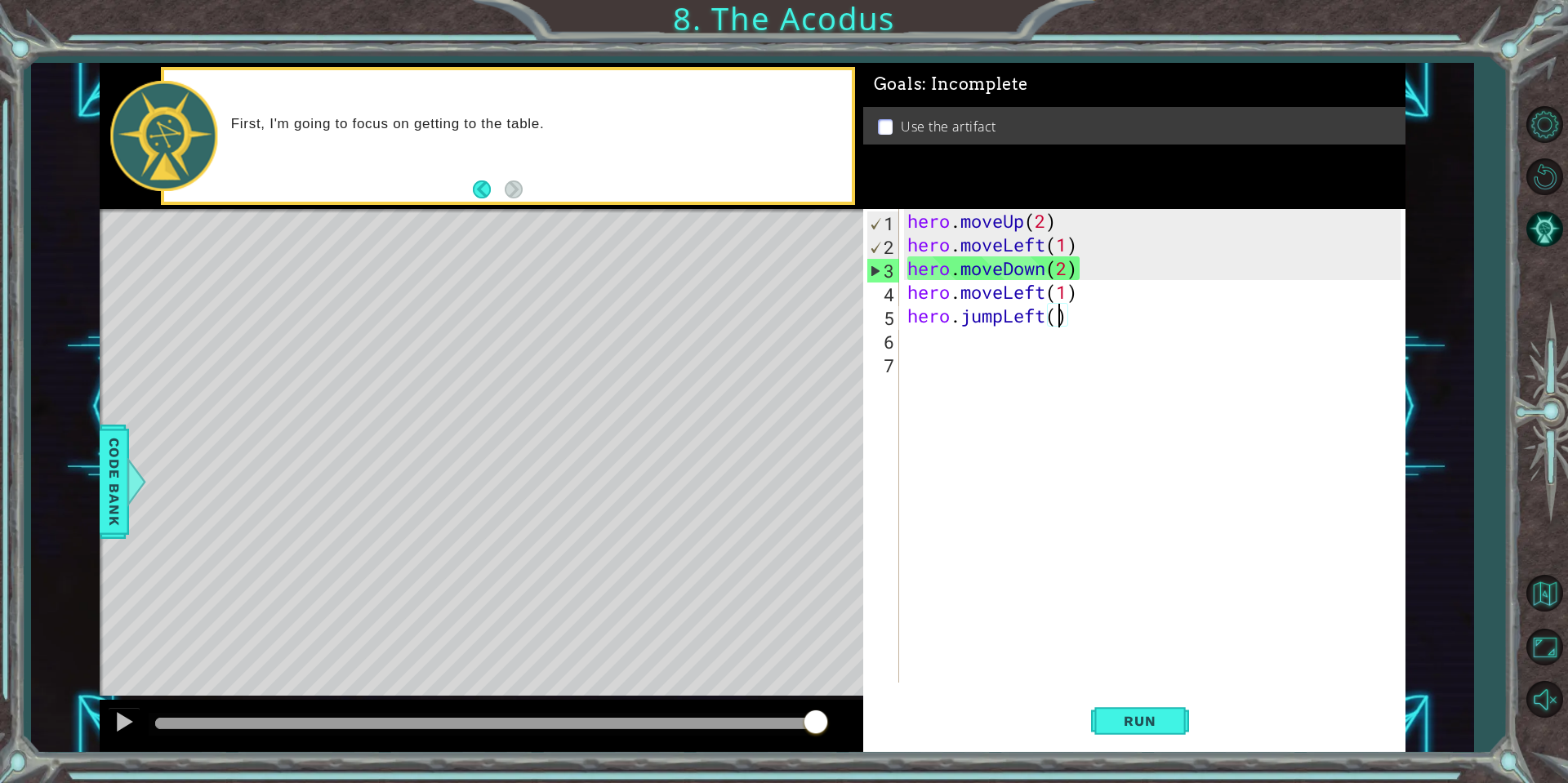 scroll, scrollTop: 0, scrollLeft: 7, axis: horizontal 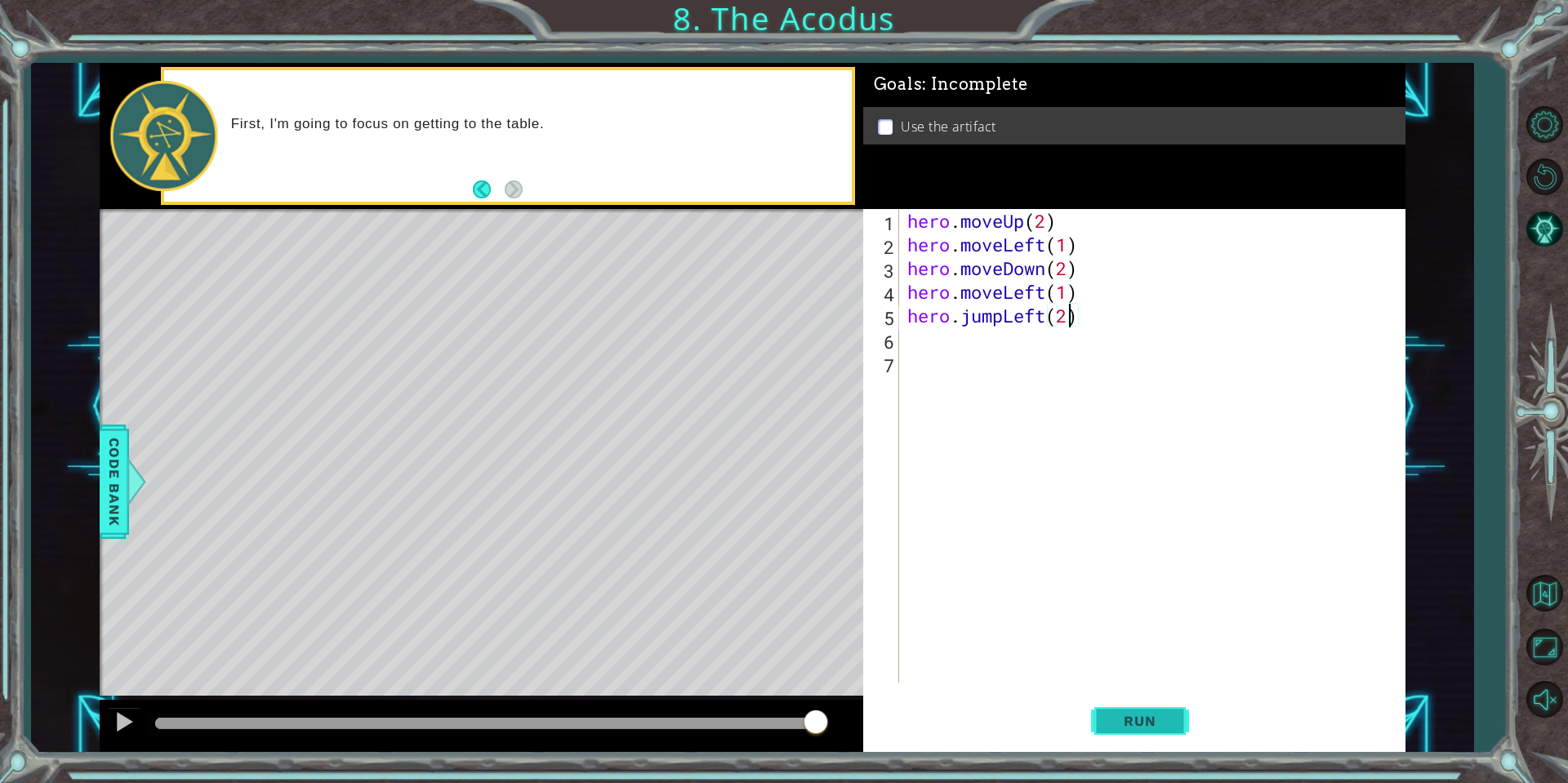 click on "Run" at bounding box center [1140, 721] 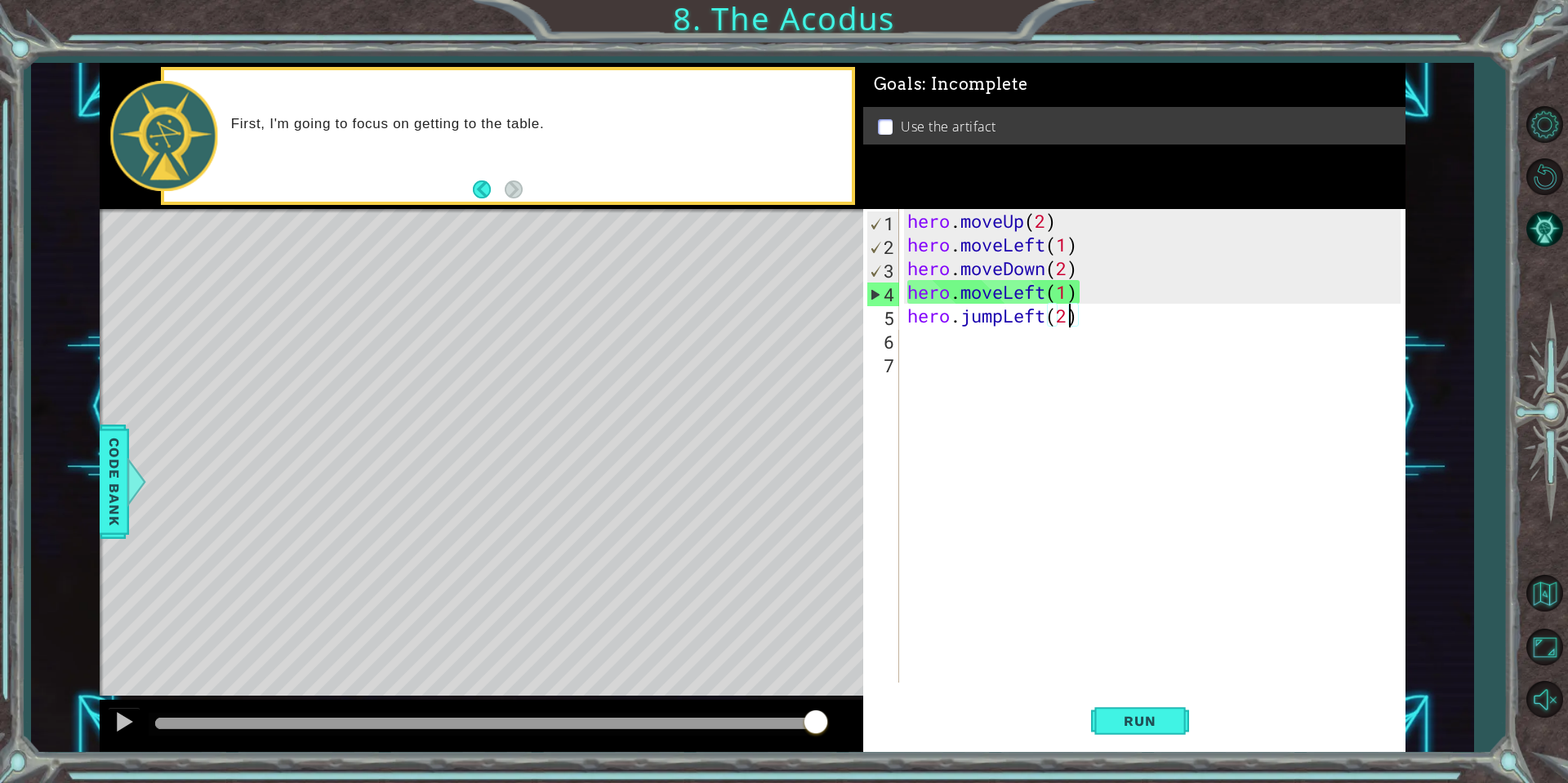 click on "hero . moveUp ( 2 ) hero . moveLeft ( 1 ) hero . moveDown ( 2 ) hero . moveLeft ( 1 ) hero . jumpLeft ( 2 )" at bounding box center [1156, 469] 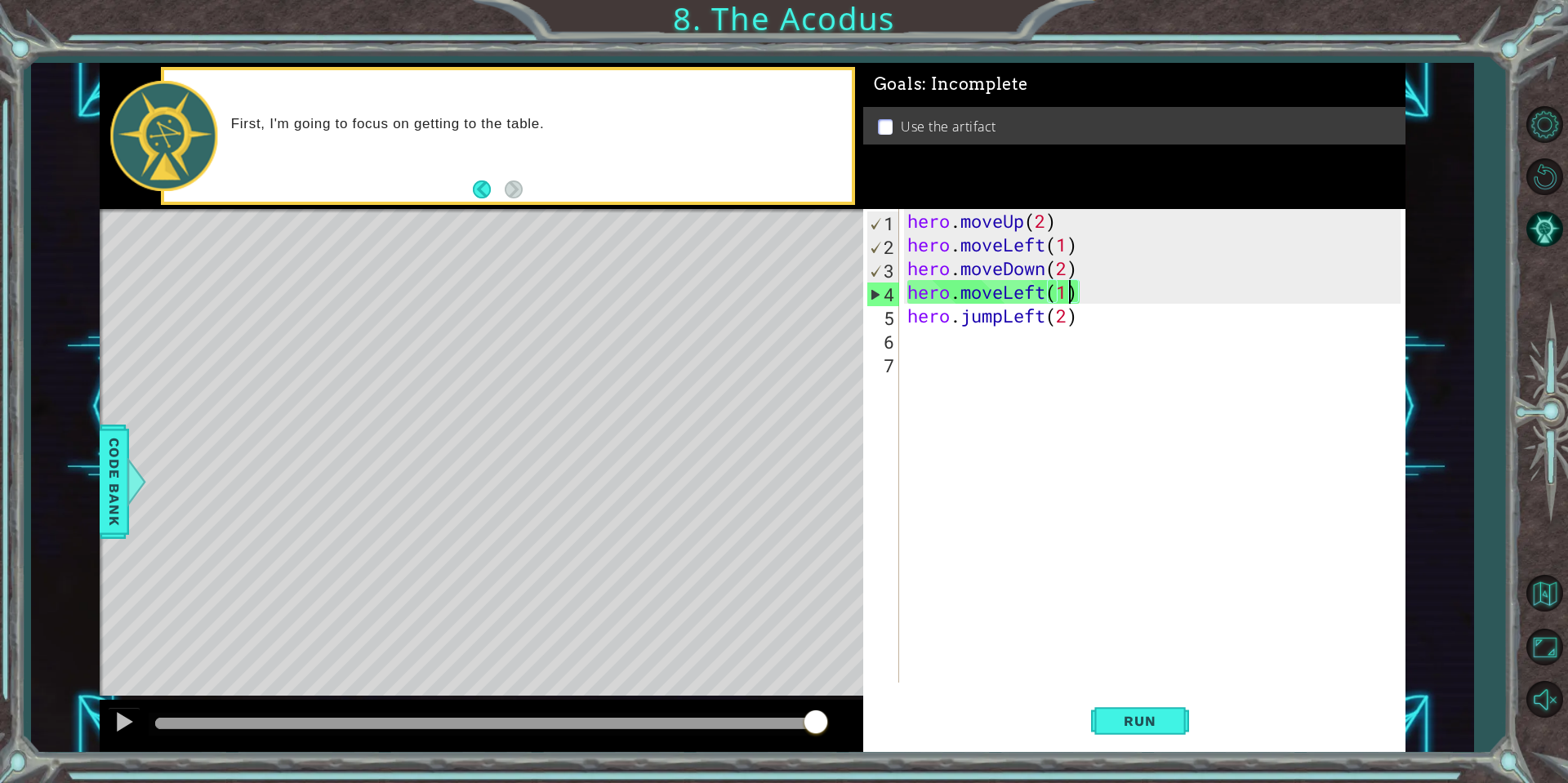type on "hero.moveLeft()" 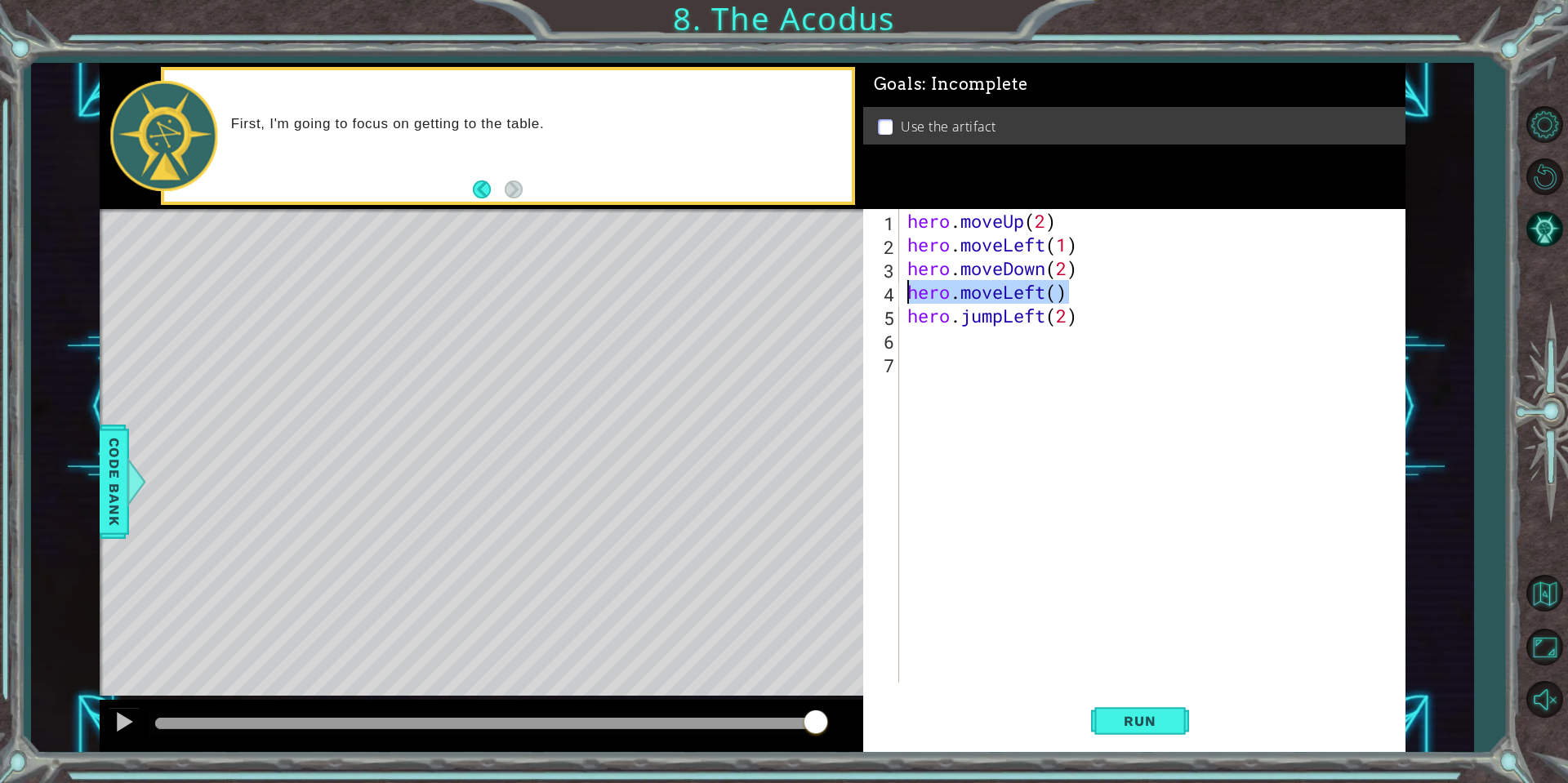 drag, startPoint x: 1075, startPoint y: 294, endPoint x: 902, endPoint y: 300, distance: 173.10401 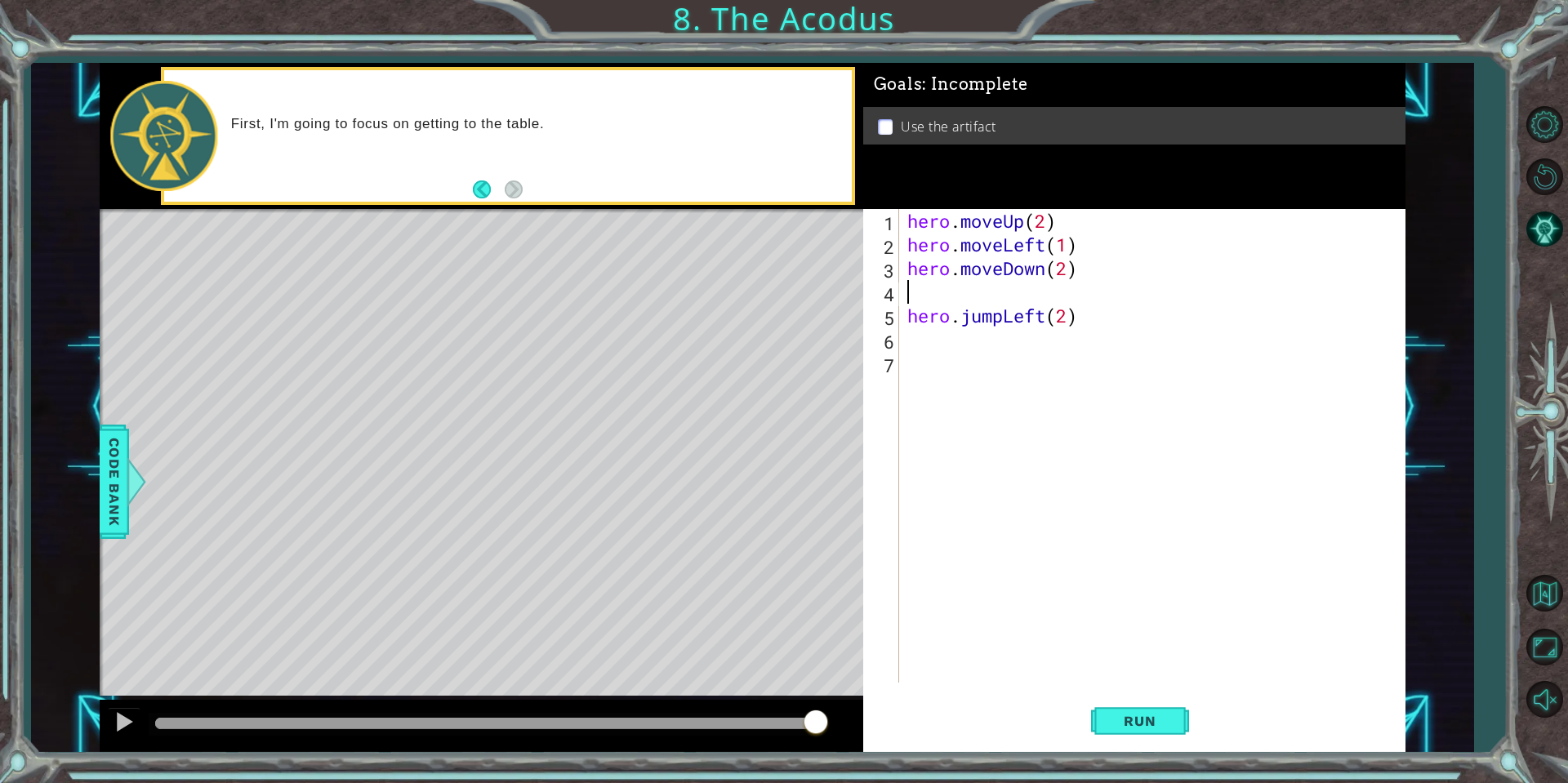 scroll, scrollTop: 0, scrollLeft: 0, axis: both 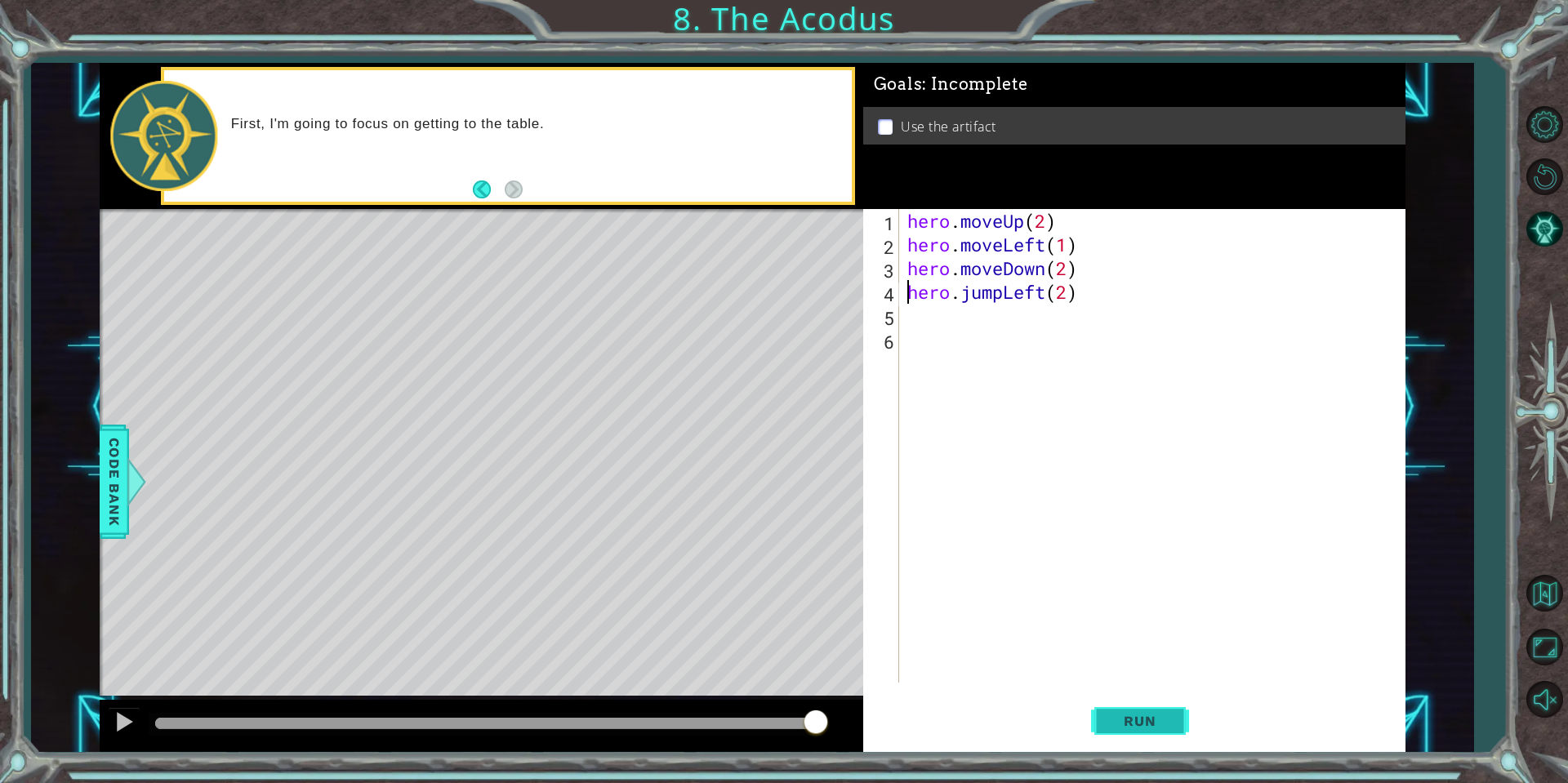 click on "Run" at bounding box center (1140, 721) 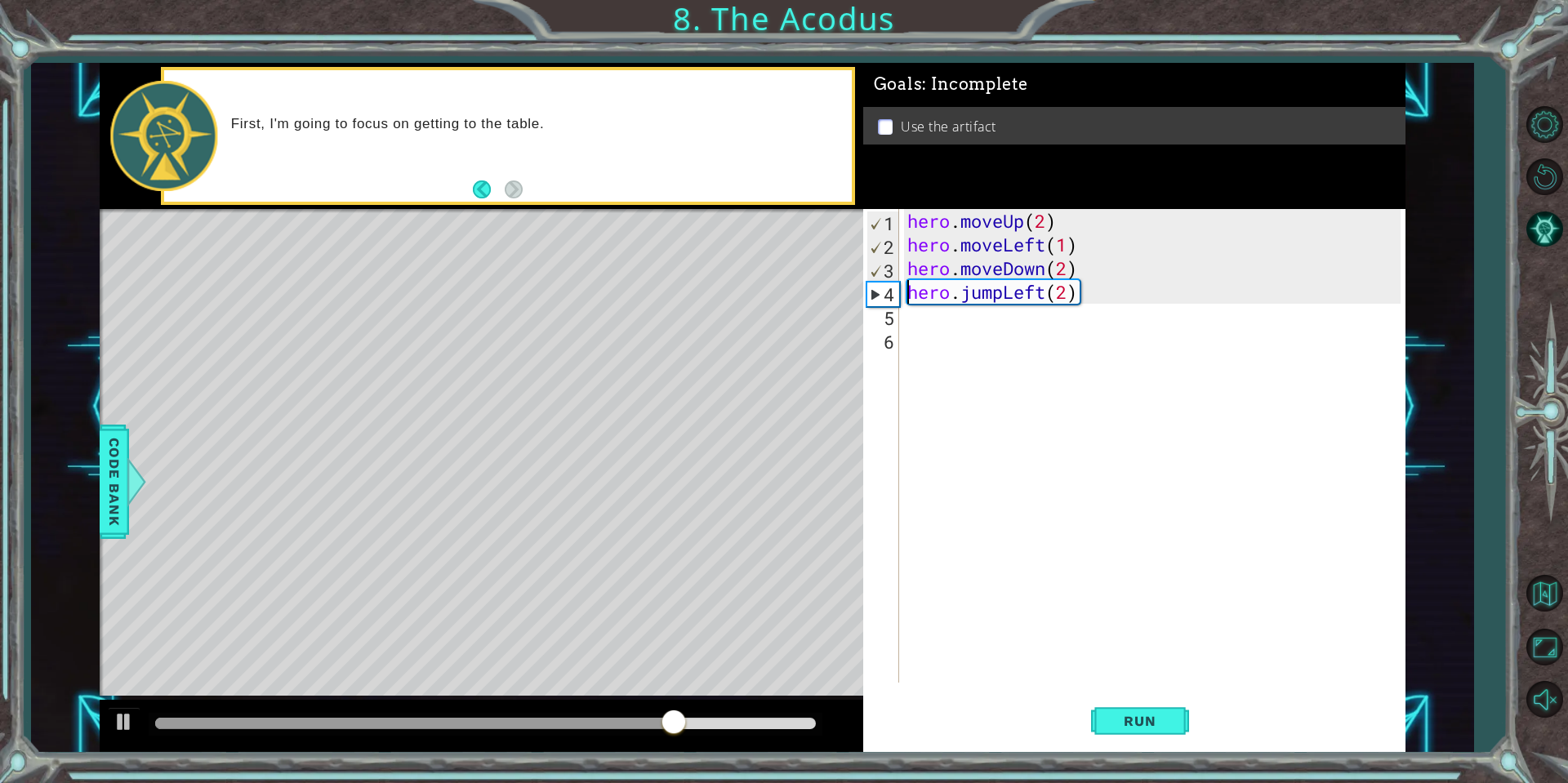 click on "hero . moveUp ( 2 ) hero . moveLeft ( 1 ) hero . moveDown ( 2 ) hero . jumpLeft ( 2 )" at bounding box center (1156, 469) 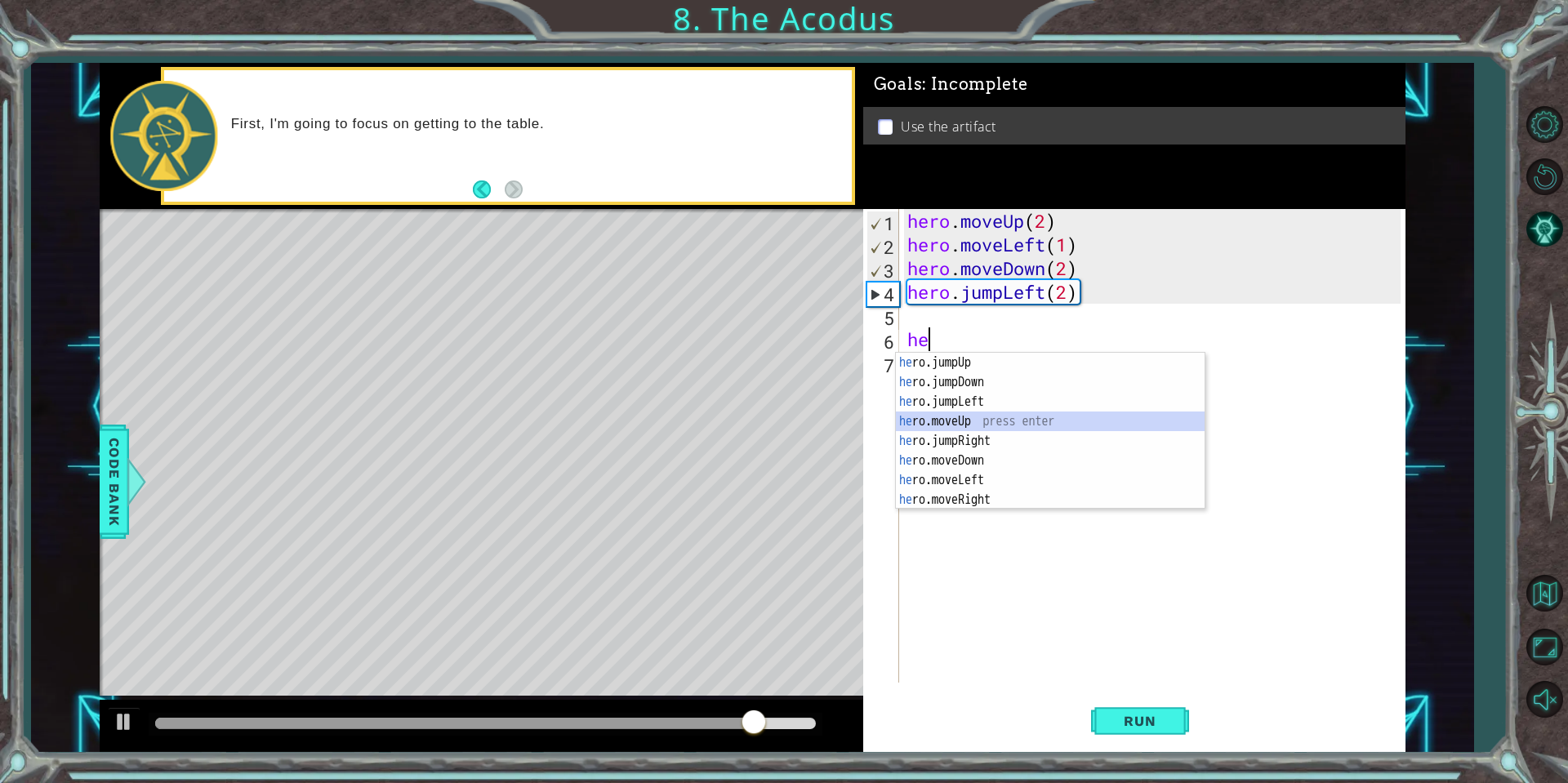 click on "he ro.jumpUp press enter he ro.jumpDown press enter he ro.jumpLeft press enter he ro.moveUp press enter he ro.jumpRight press enter he ro.moveDown press enter he ro.moveLeft press enter he ro.moveRight press enter he ro.use press enter" at bounding box center [1050, 451] 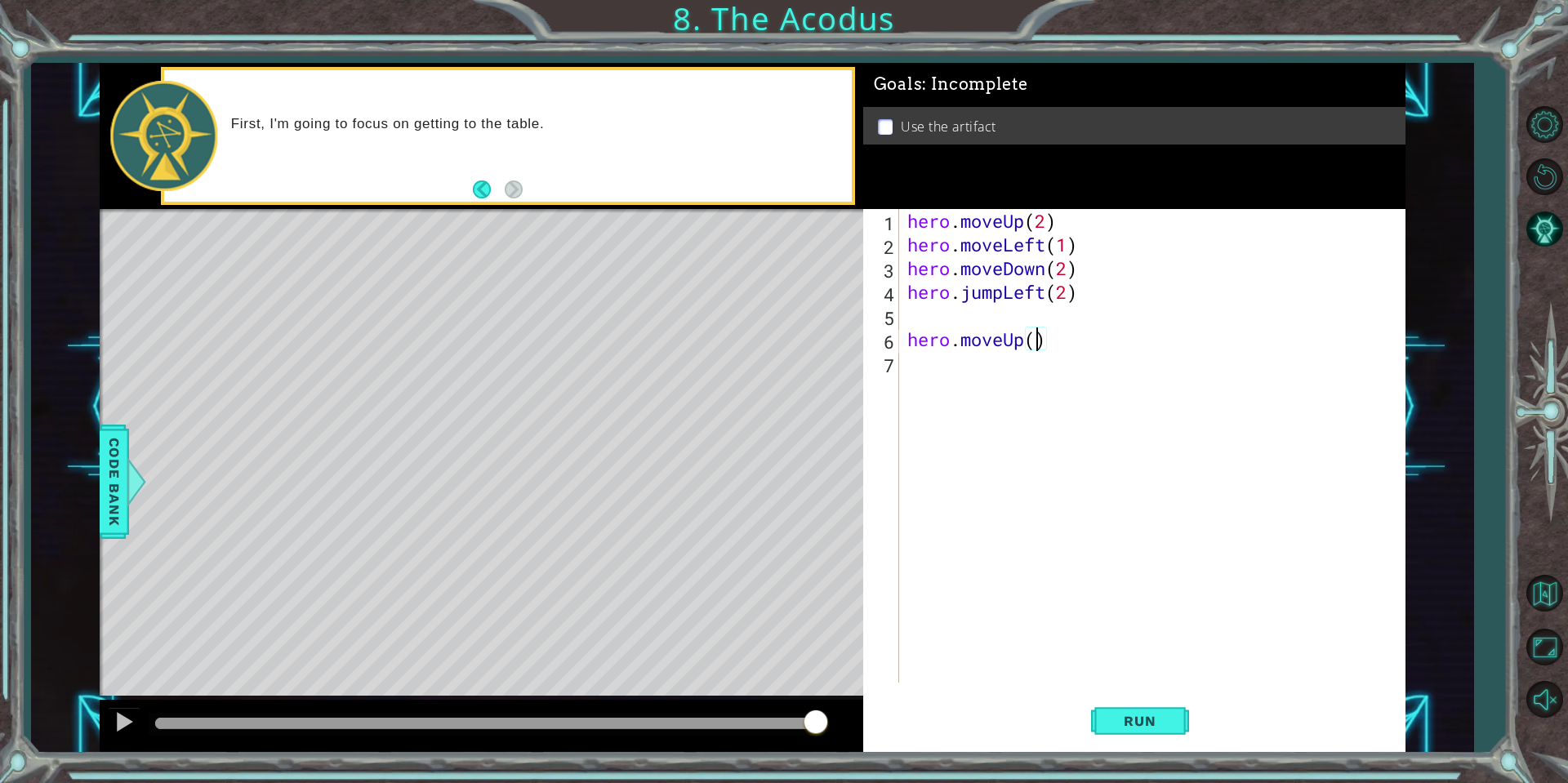 type on "hero.moveUp(2)" 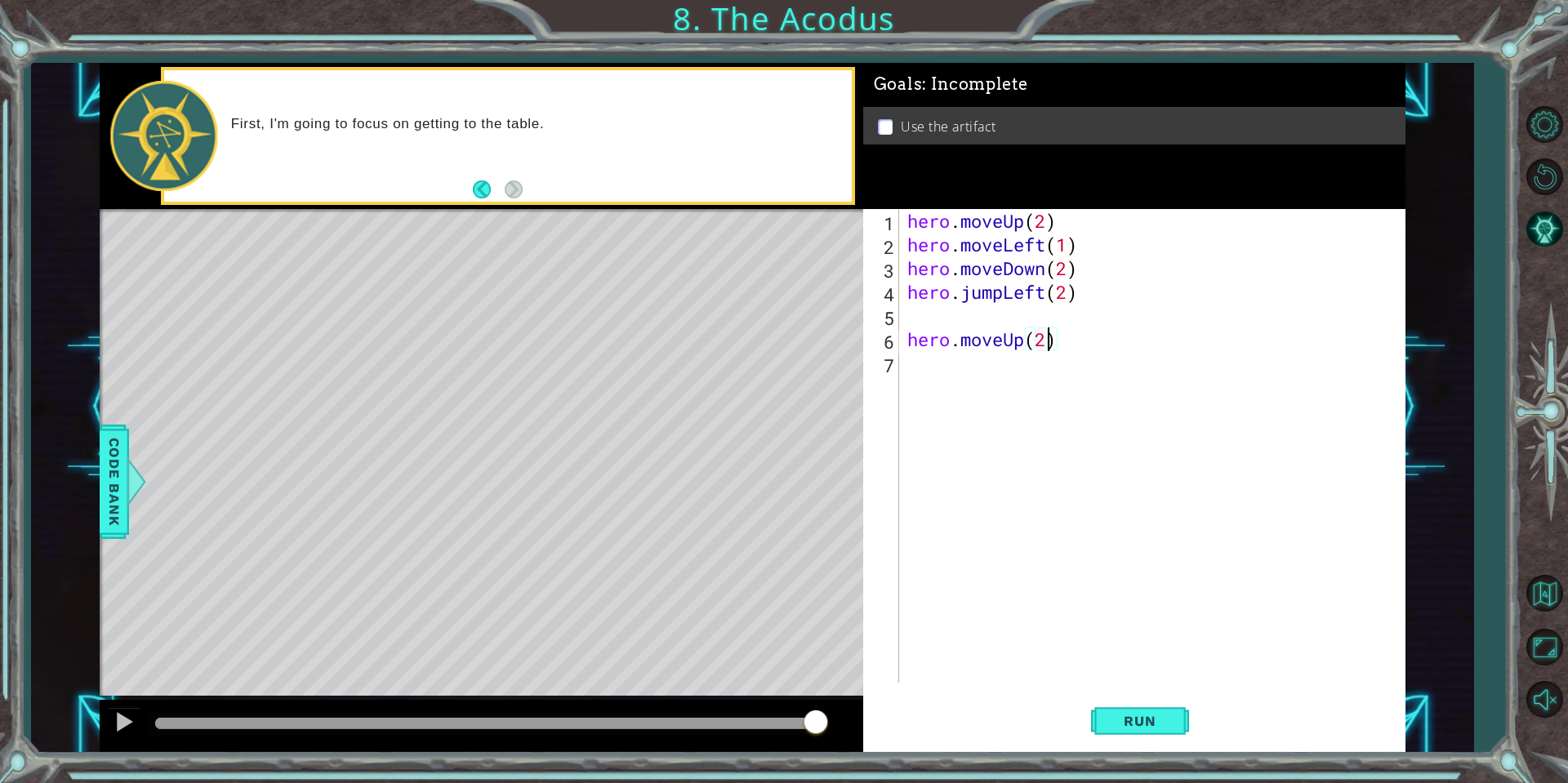 click on "hero . moveUp ( 2 ) hero . moveLeft ( 1 ) hero . moveDown ( 2 ) hero . jumpLeft ( 2 ) hero . moveUp ( 2 )" at bounding box center [1156, 469] 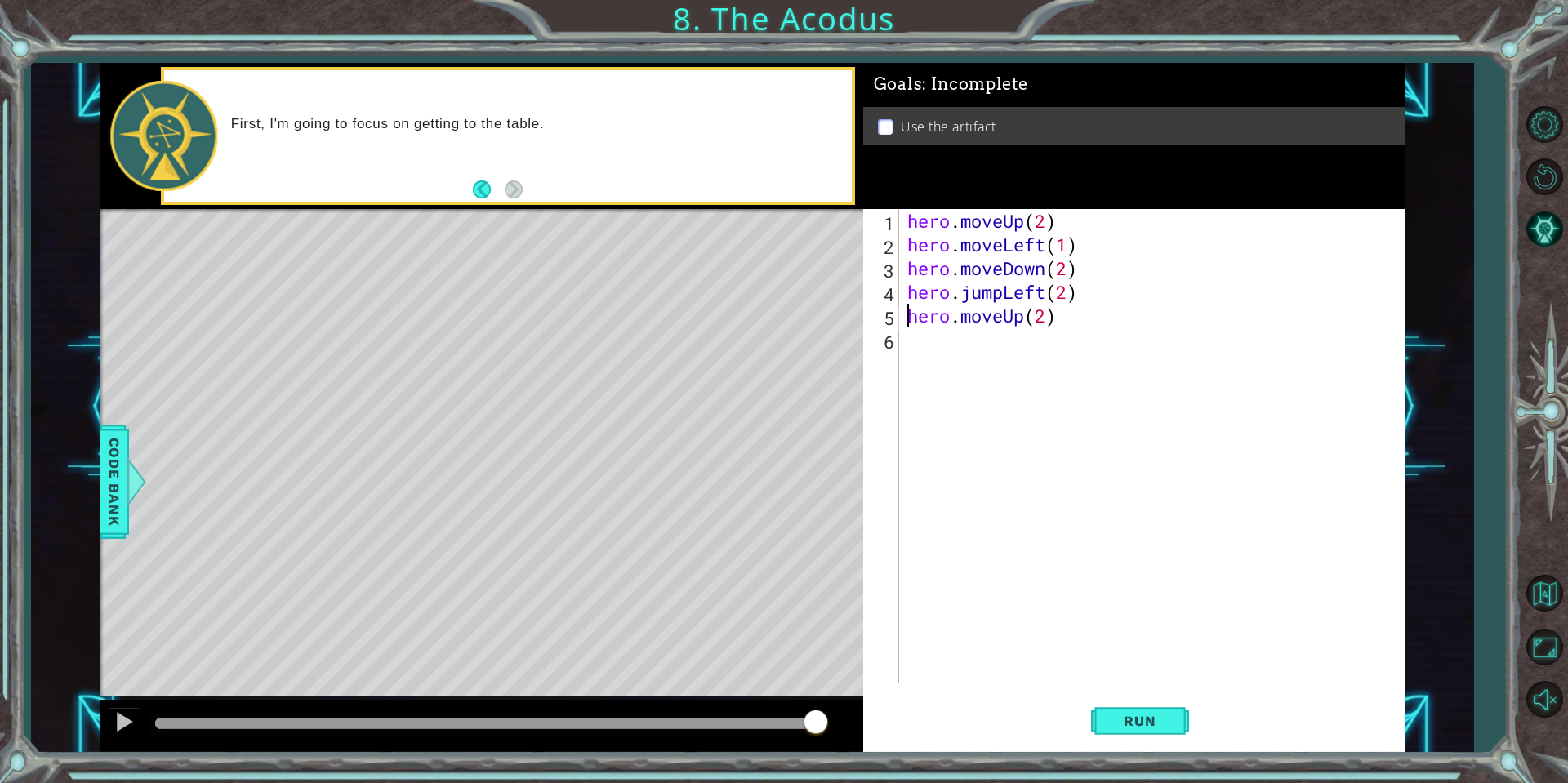 click on "hero . moveUp ( 2 ) hero . moveLeft ( 1 ) hero . moveDown ( 2 ) hero . jumpLeft ( 2 ) hero . moveUp ( 2 )" at bounding box center (1156, 469) 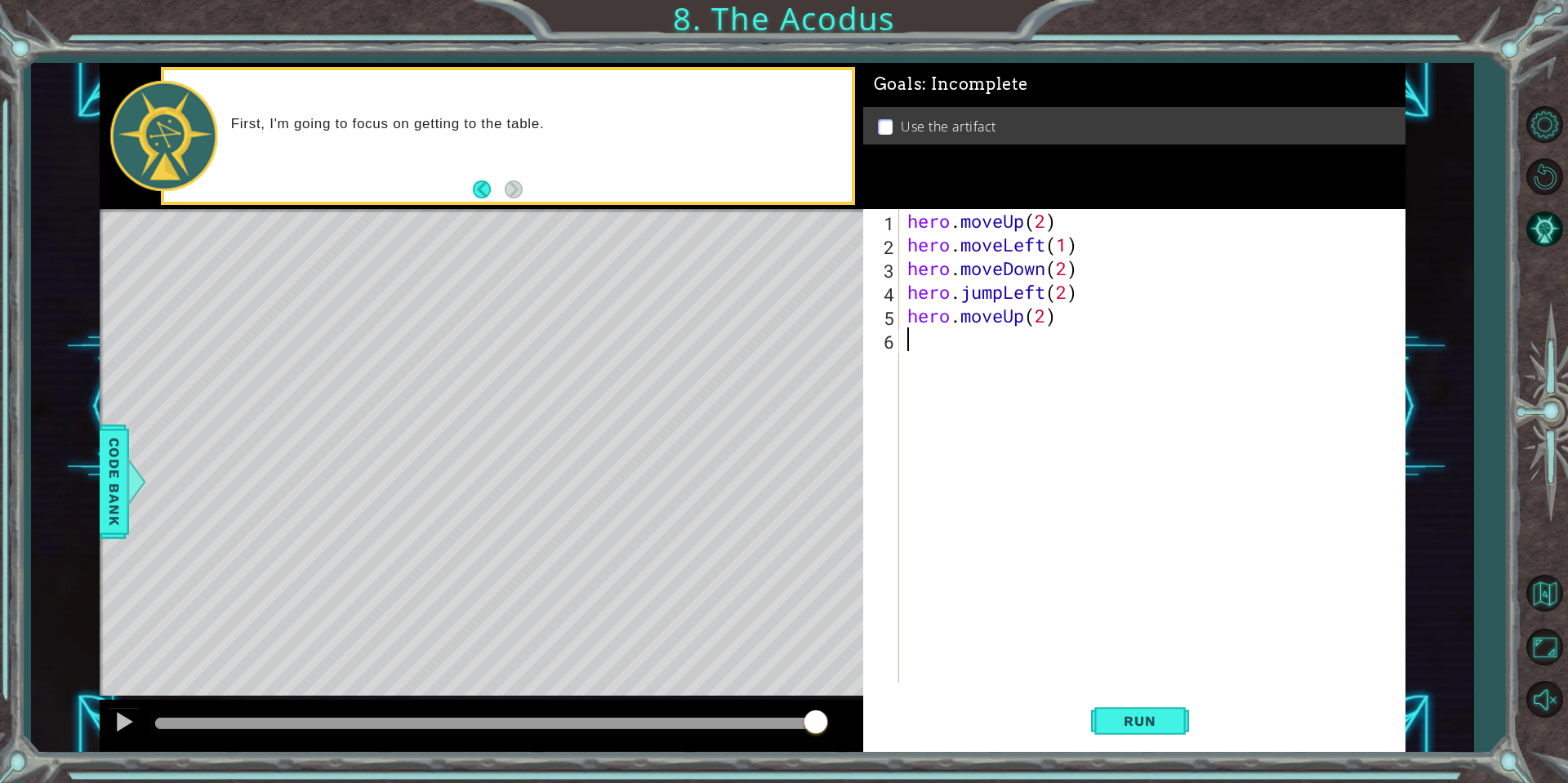 scroll, scrollTop: 0, scrollLeft: 0, axis: both 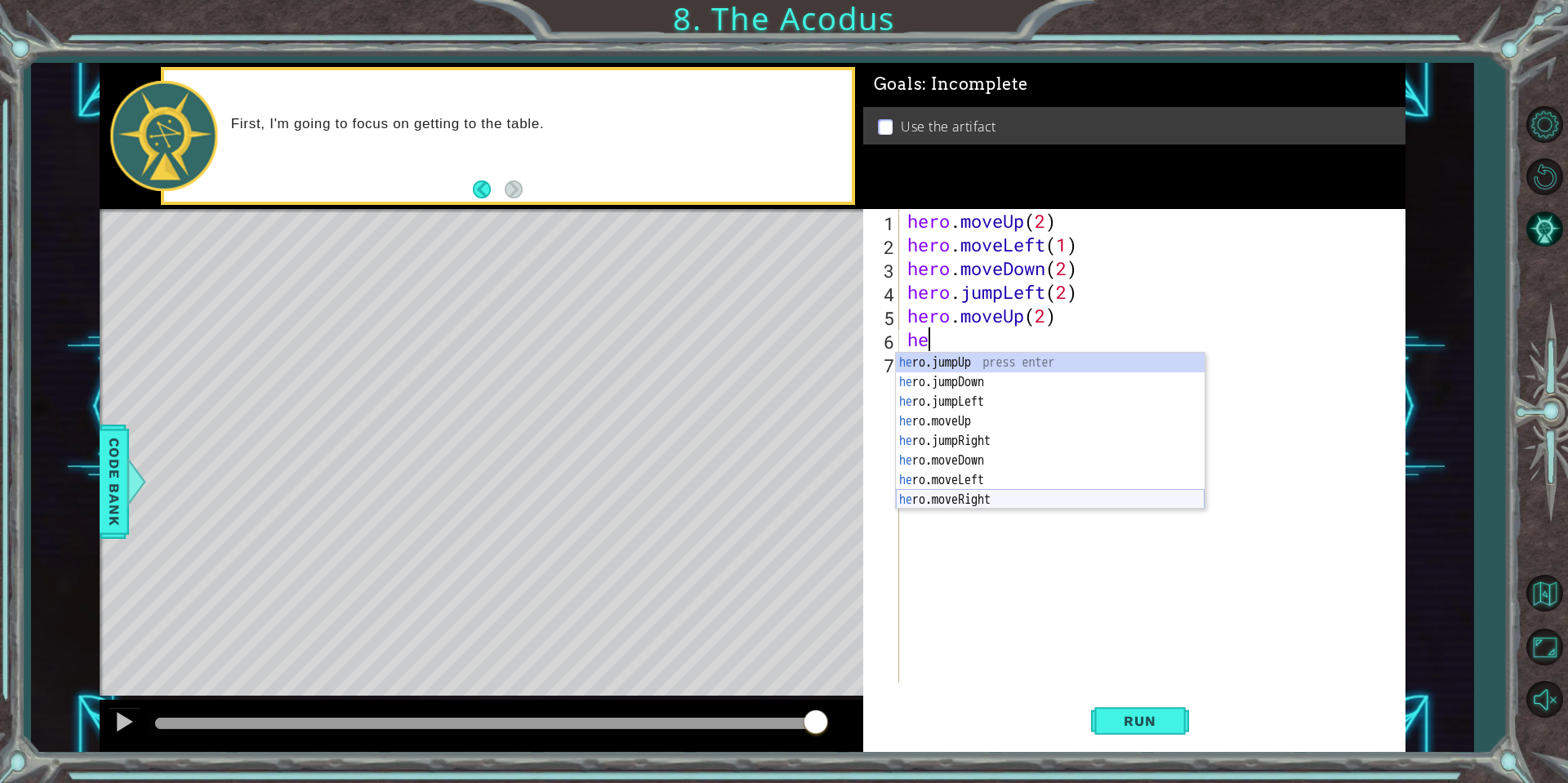click on "he ro.jumpUp press enter he ro.jumpDown press enter he ro.jumpLeft press enter he ro.moveUp press enter he ro.jumpRight press enter he ro.moveDown press enter he ro.moveLeft press enter he ro.moveRight press enter he ro.use press enter" at bounding box center (1050, 451) 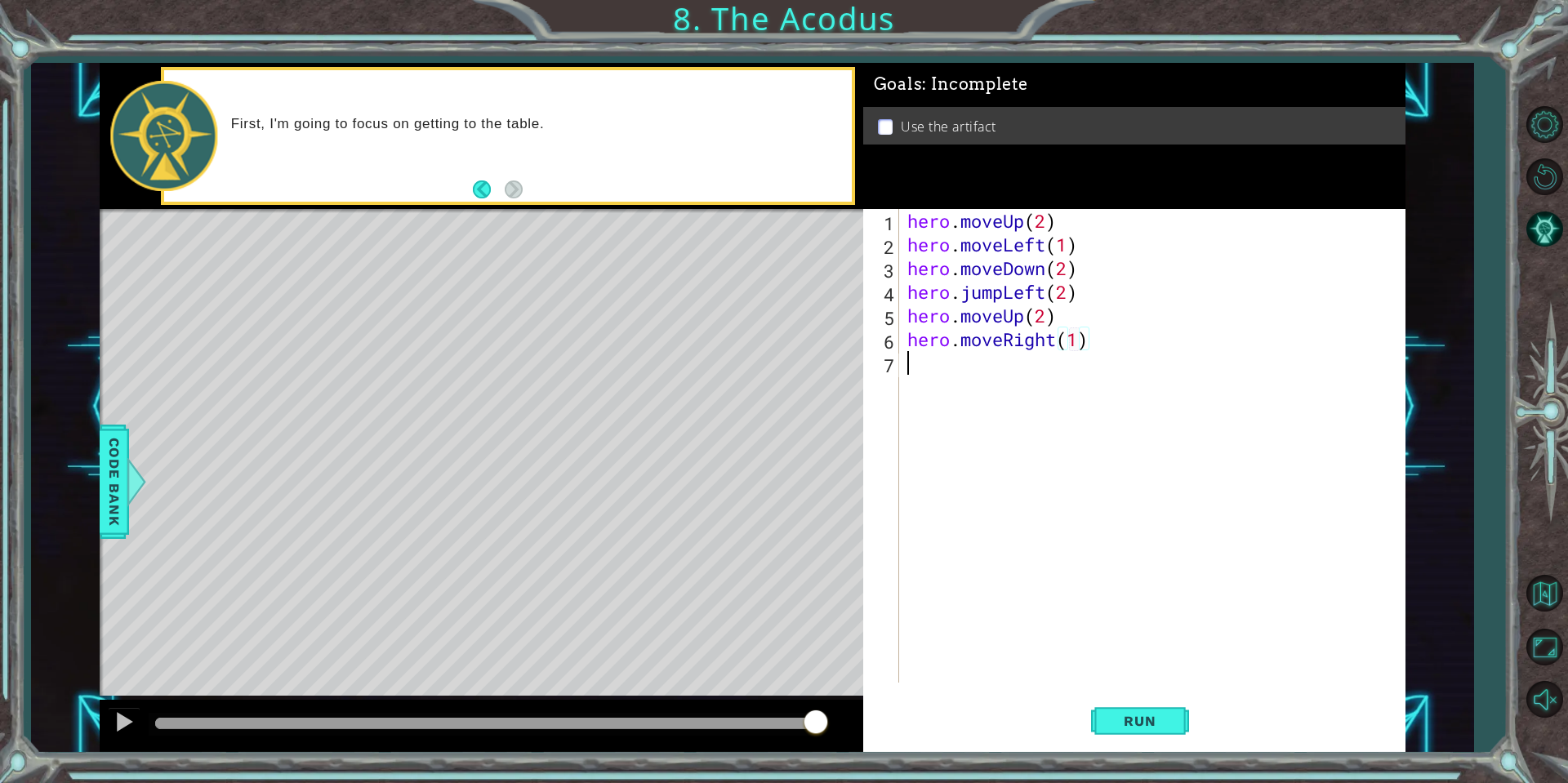 click on "hero . moveUp ( 2 ) hero . moveLeft ( 1 ) hero . moveDown ( 2 ) hero . jumpLeft ( 2 ) hero . moveUp ( 2 ) hero . moveRight ( 1 )" at bounding box center [1156, 469] 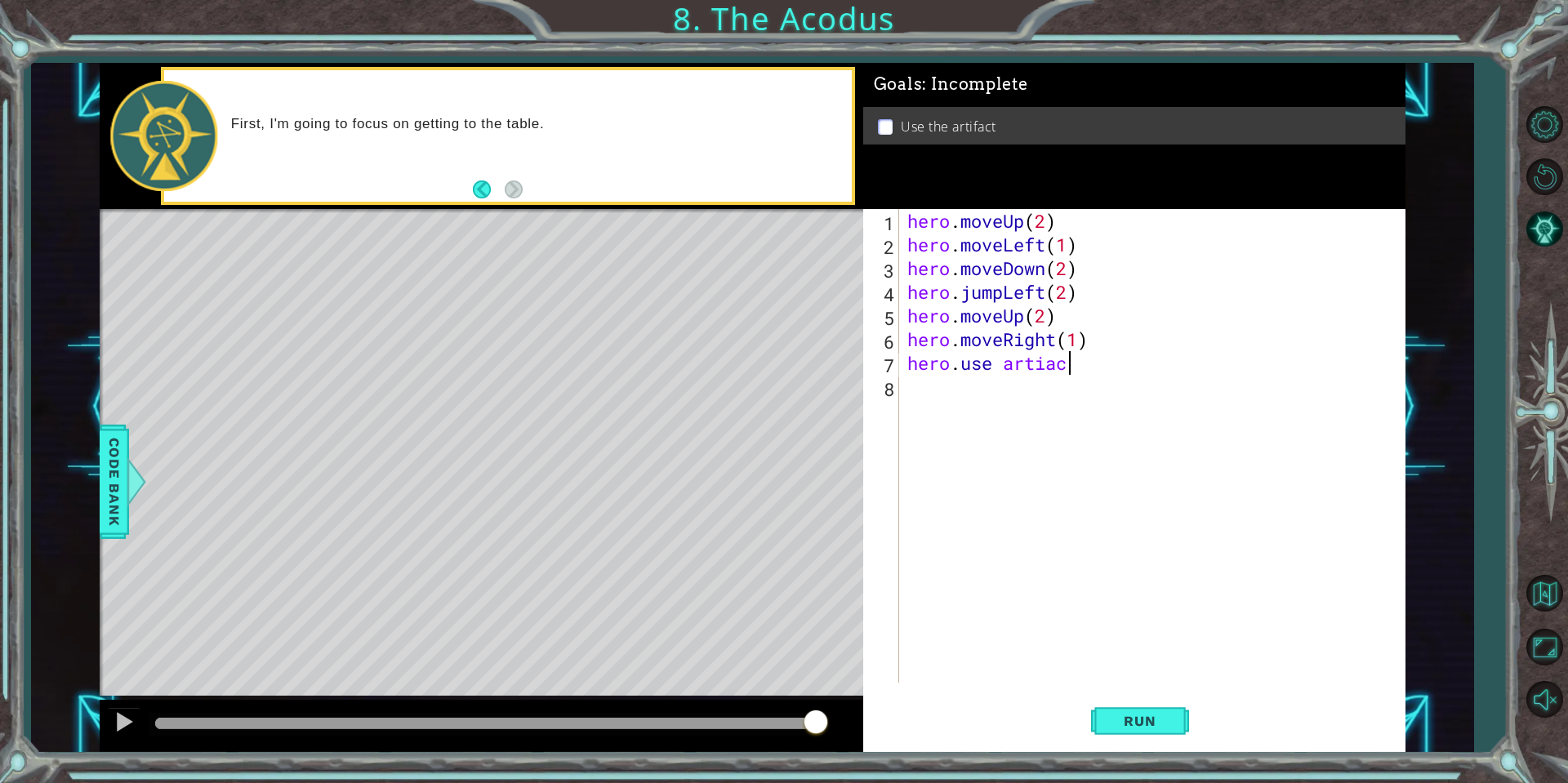 scroll, scrollTop: 0, scrollLeft: 7, axis: horizontal 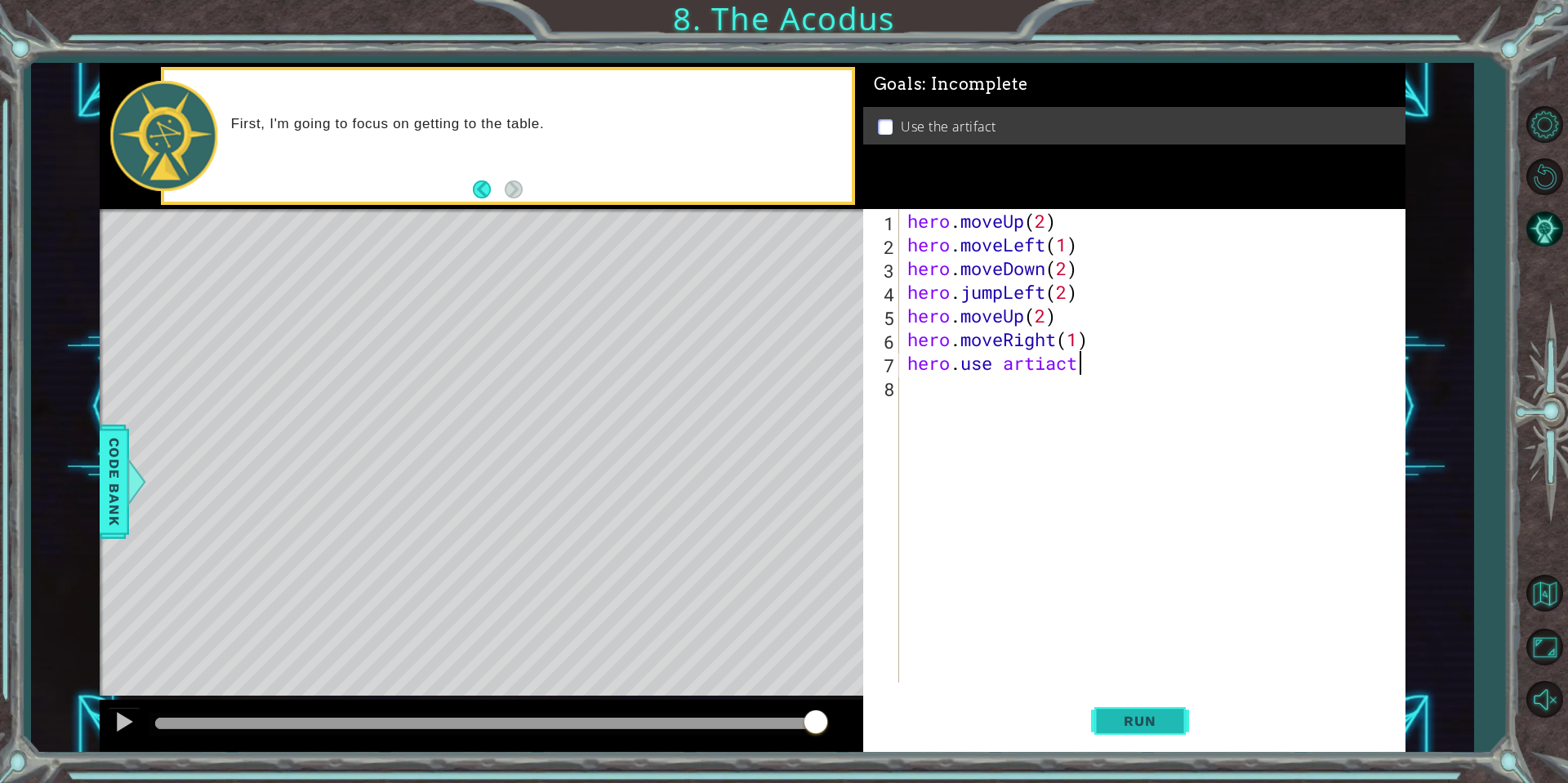 type on "hero.use artiact" 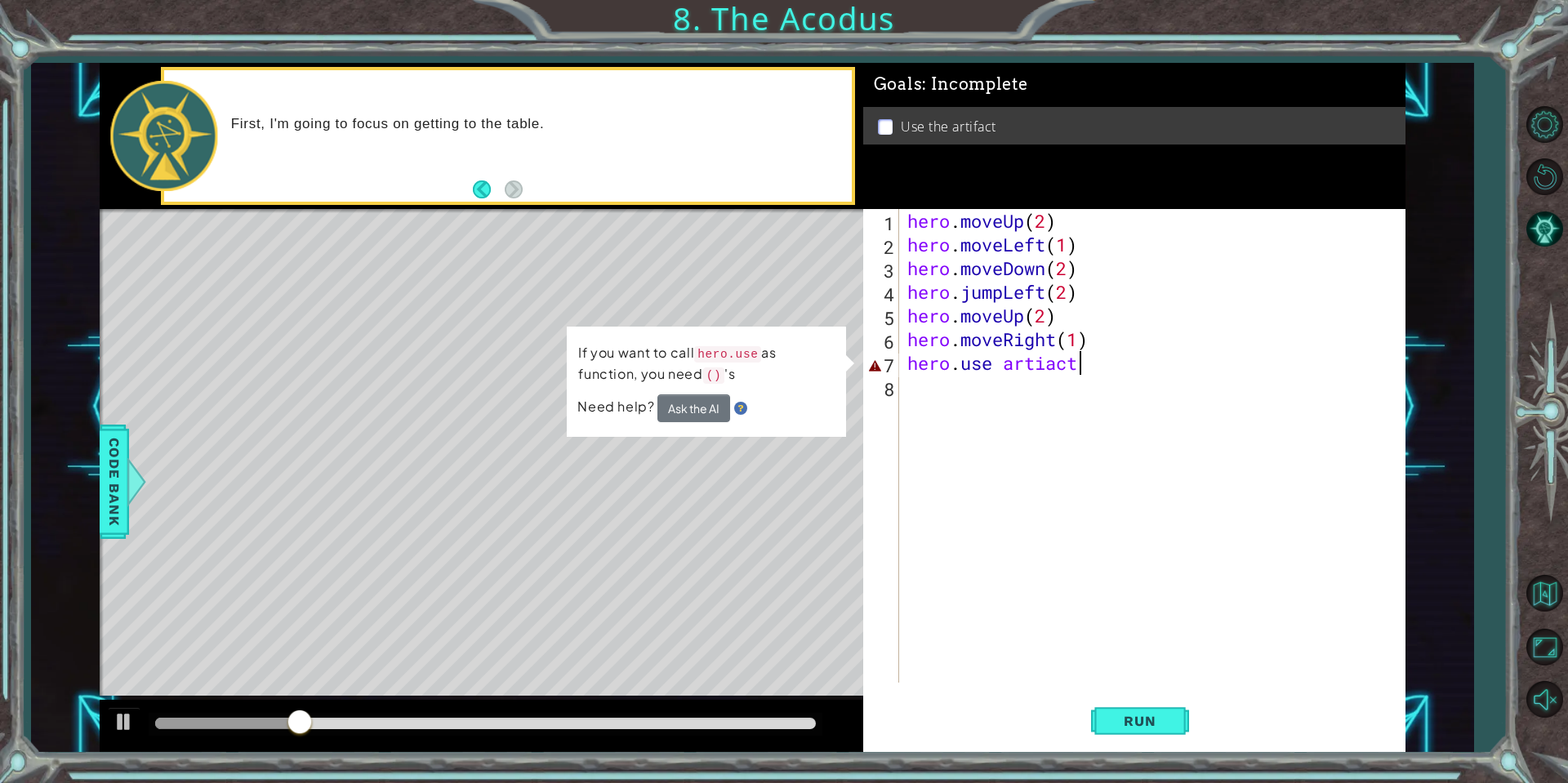 click at bounding box center (741, 408) 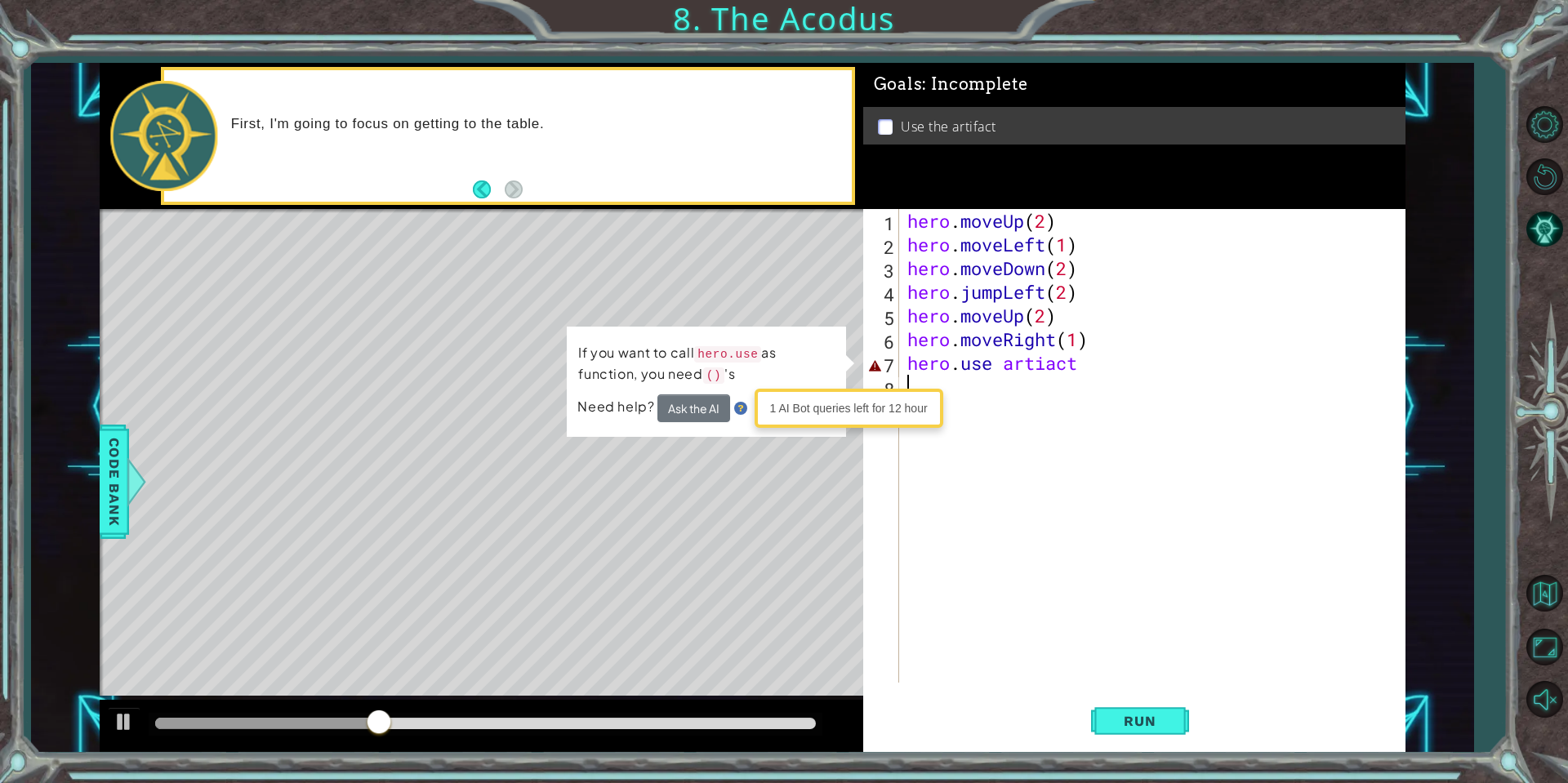drag, startPoint x: 1146, startPoint y: 380, endPoint x: 920, endPoint y: 387, distance: 226.1084 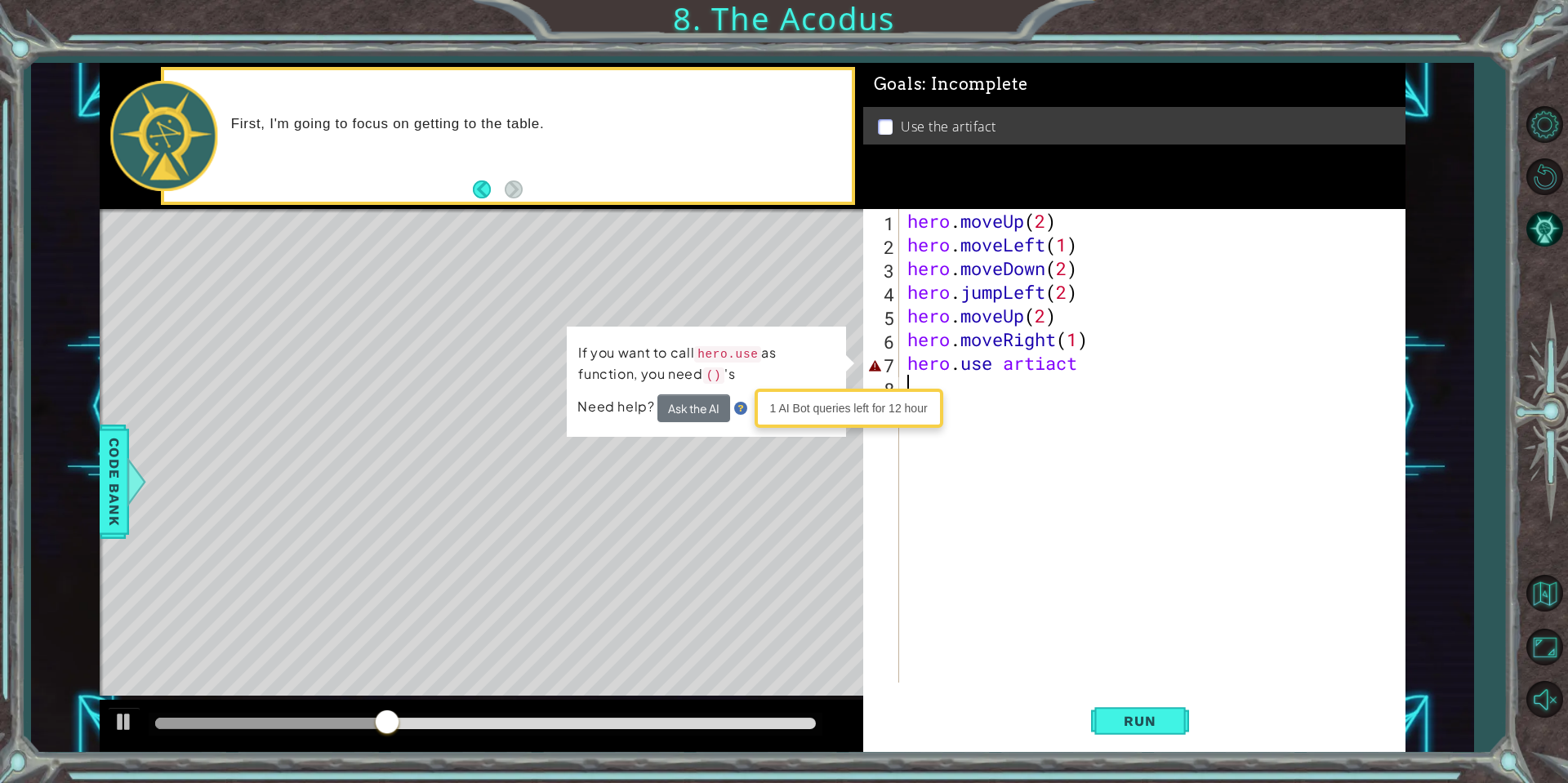scroll, scrollTop: 0, scrollLeft: 0, axis: both 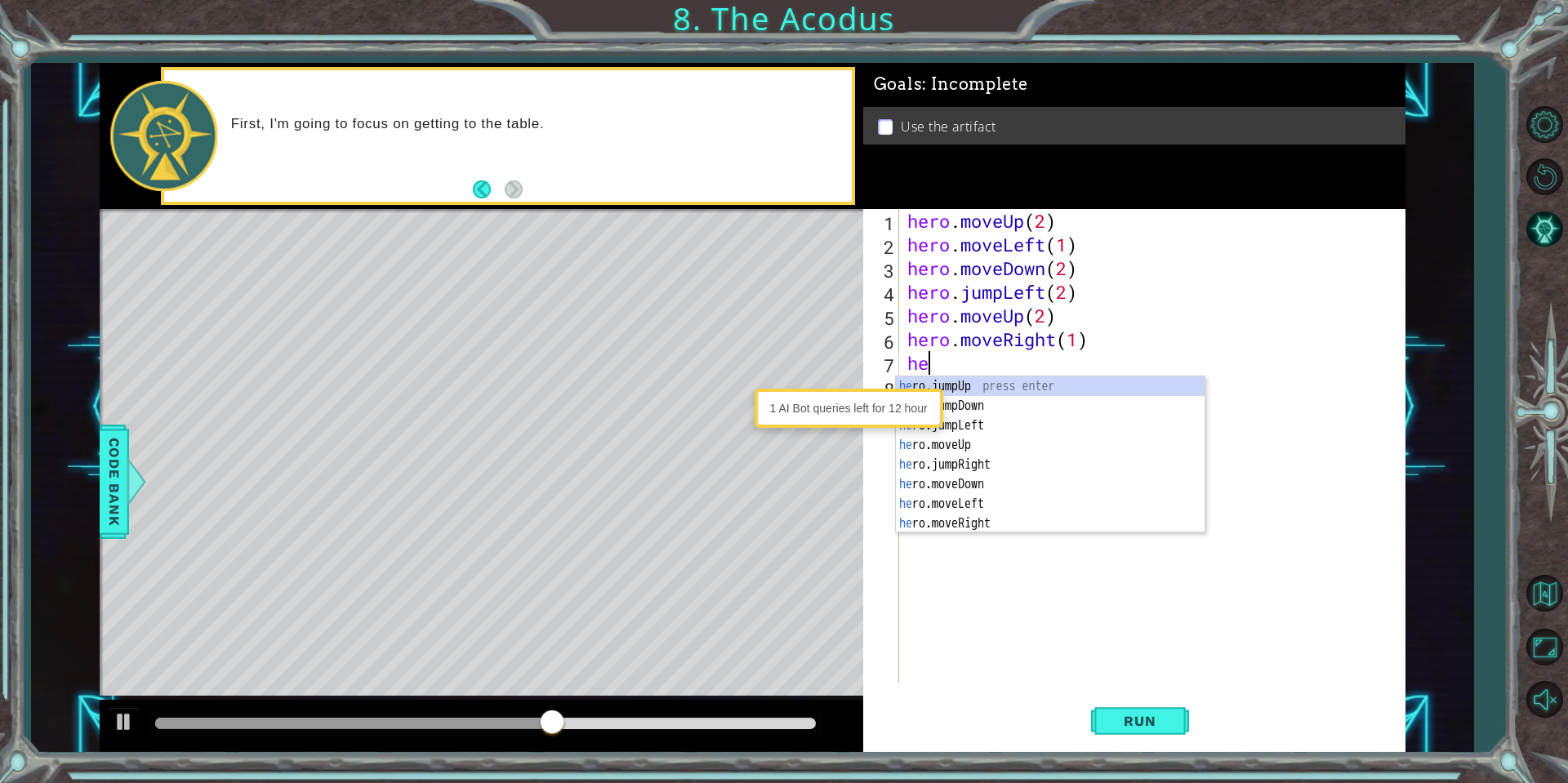 type on "h" 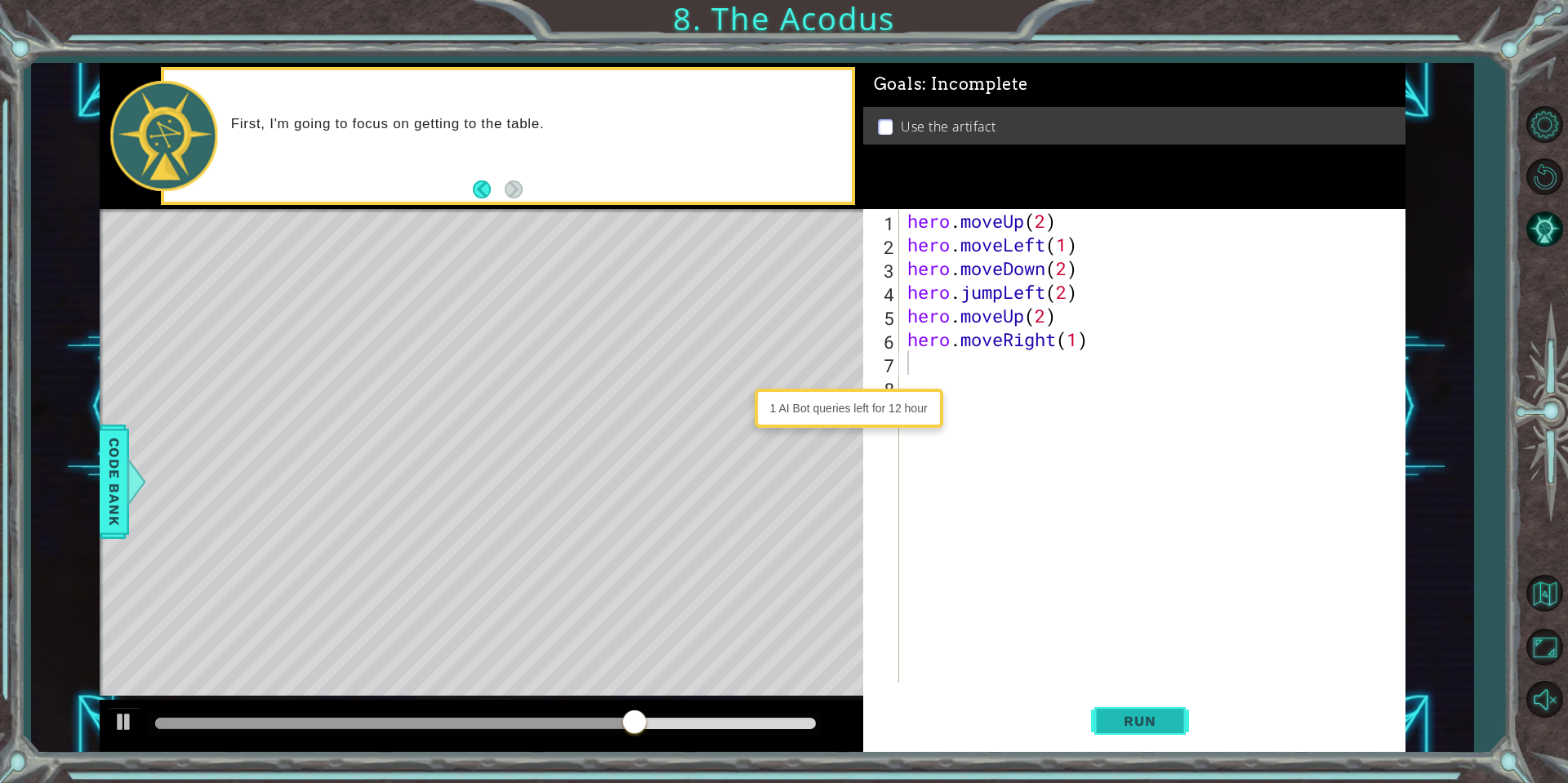 click on "Run" at bounding box center (1139, 721) 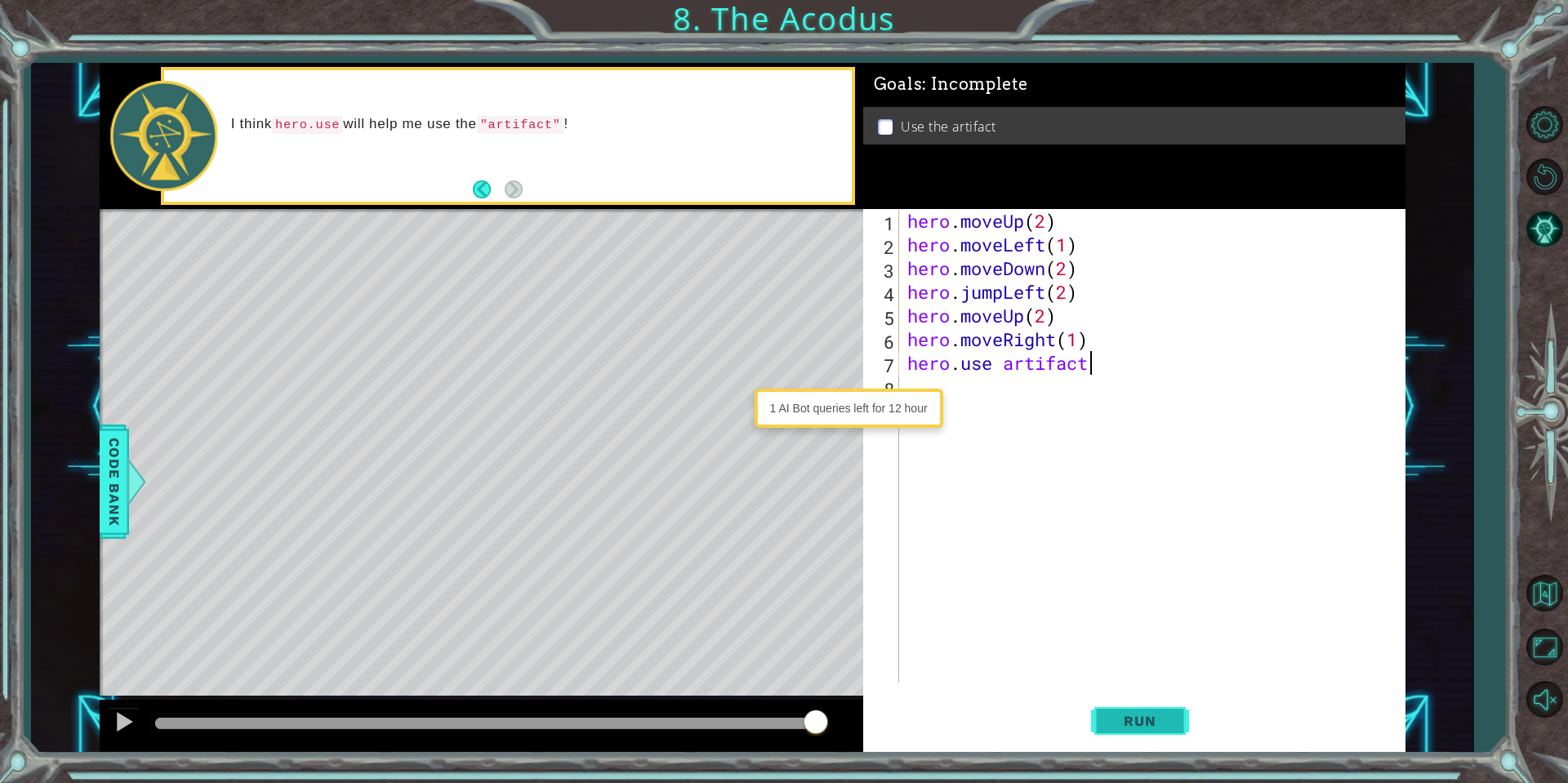 scroll, scrollTop: 0, scrollLeft: 7, axis: horizontal 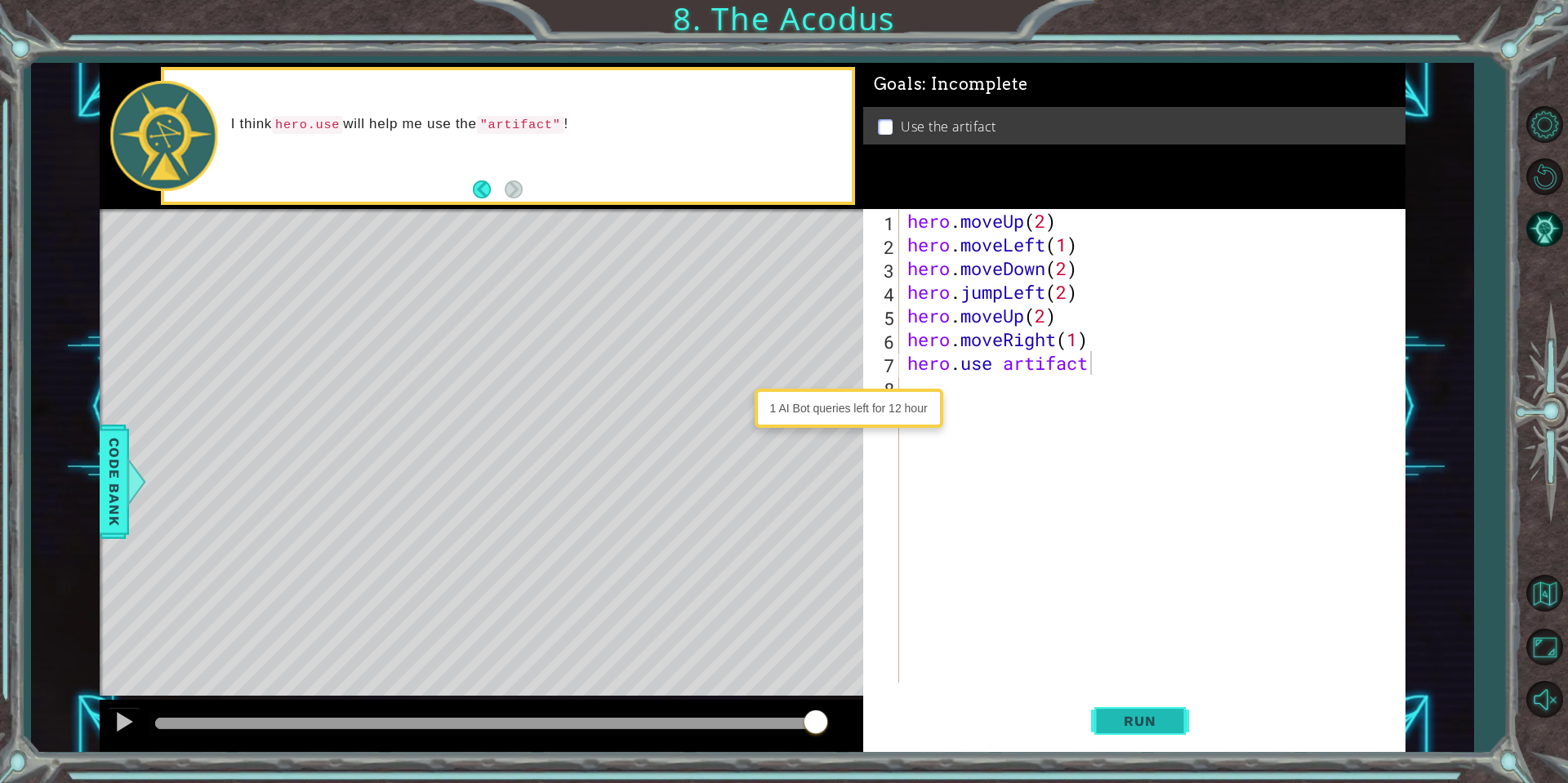 click on "Run" at bounding box center (1139, 721) 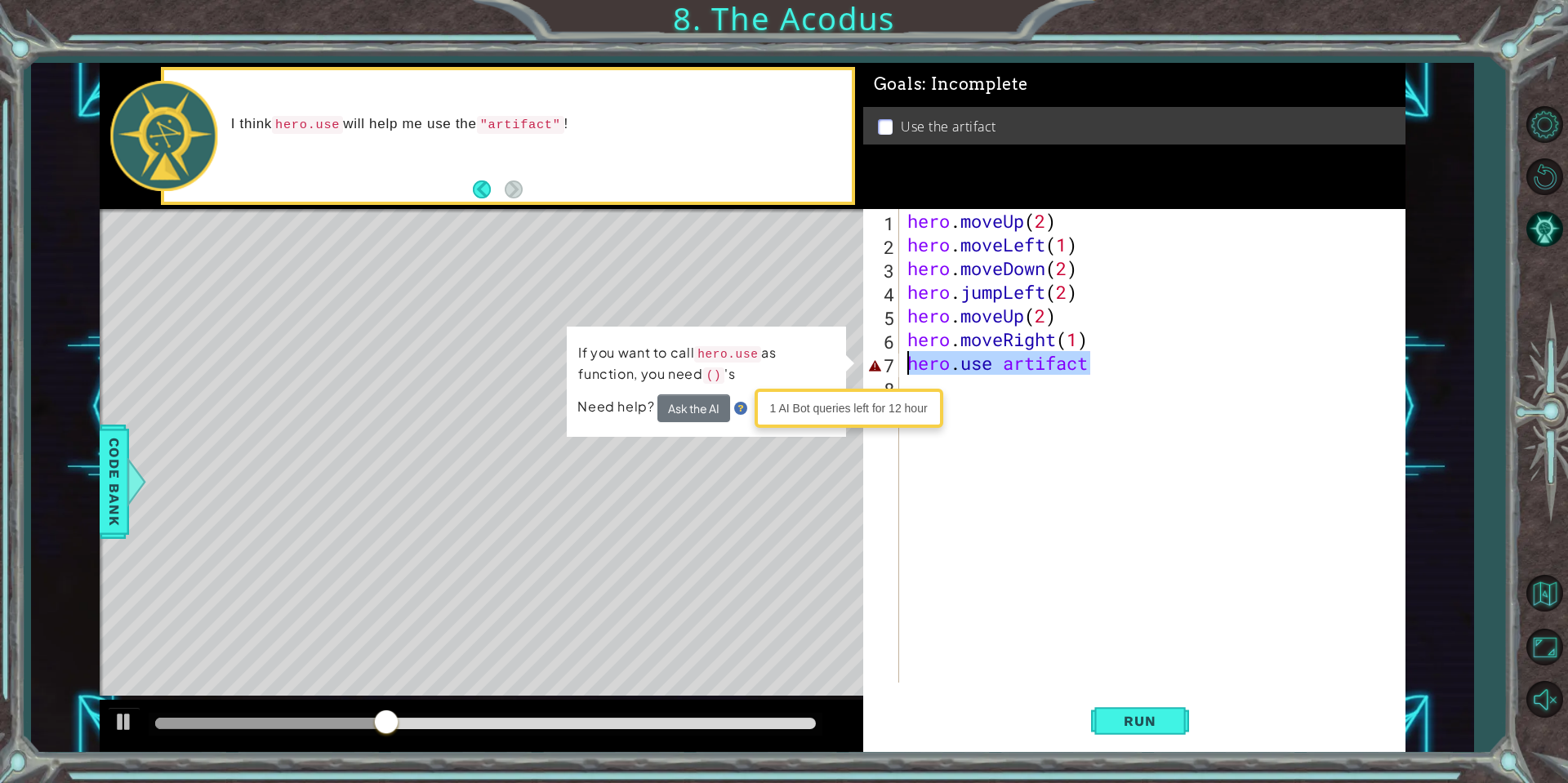 drag, startPoint x: 1102, startPoint y: 364, endPoint x: 910, endPoint y: 358, distance: 192.09373 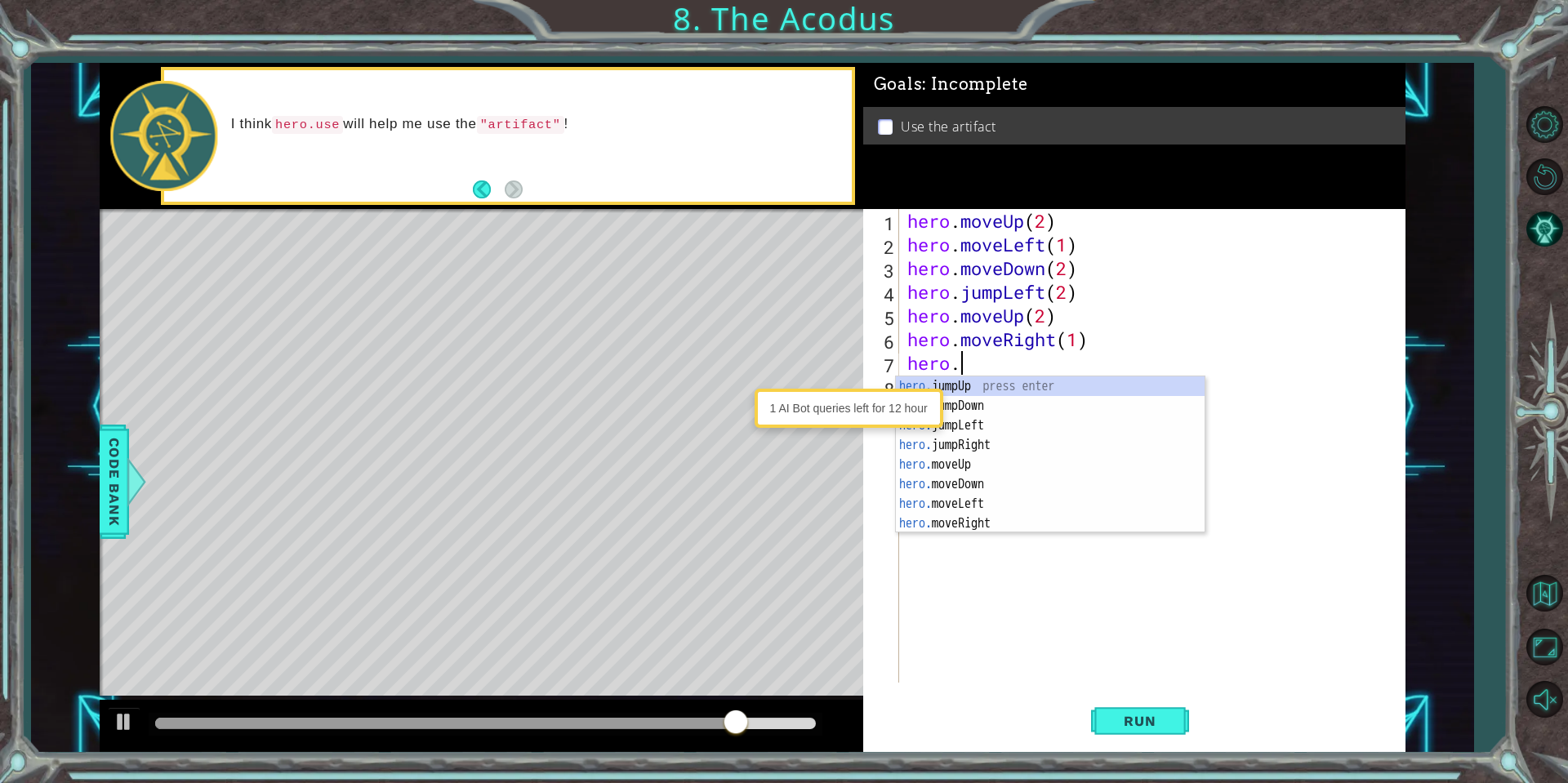 scroll, scrollTop: 0, scrollLeft: 2, axis: horizontal 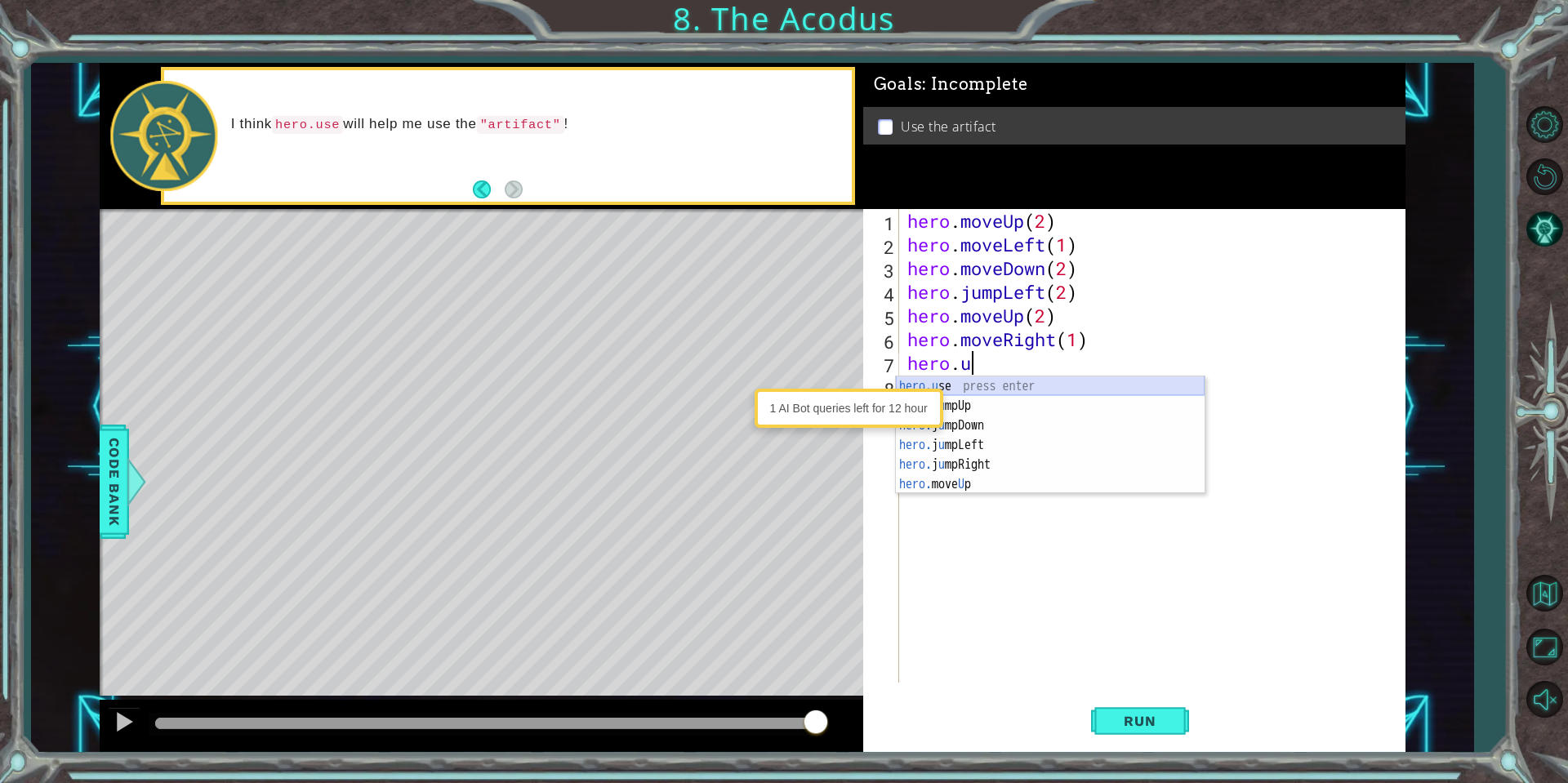 click on "hero.u se press enter hero. j u mpUp press enter hero. j u mpDown press enter hero. j u mpLeft press enter hero. j u mpRight press enter hero. move U p press enter" at bounding box center (1050, 455) 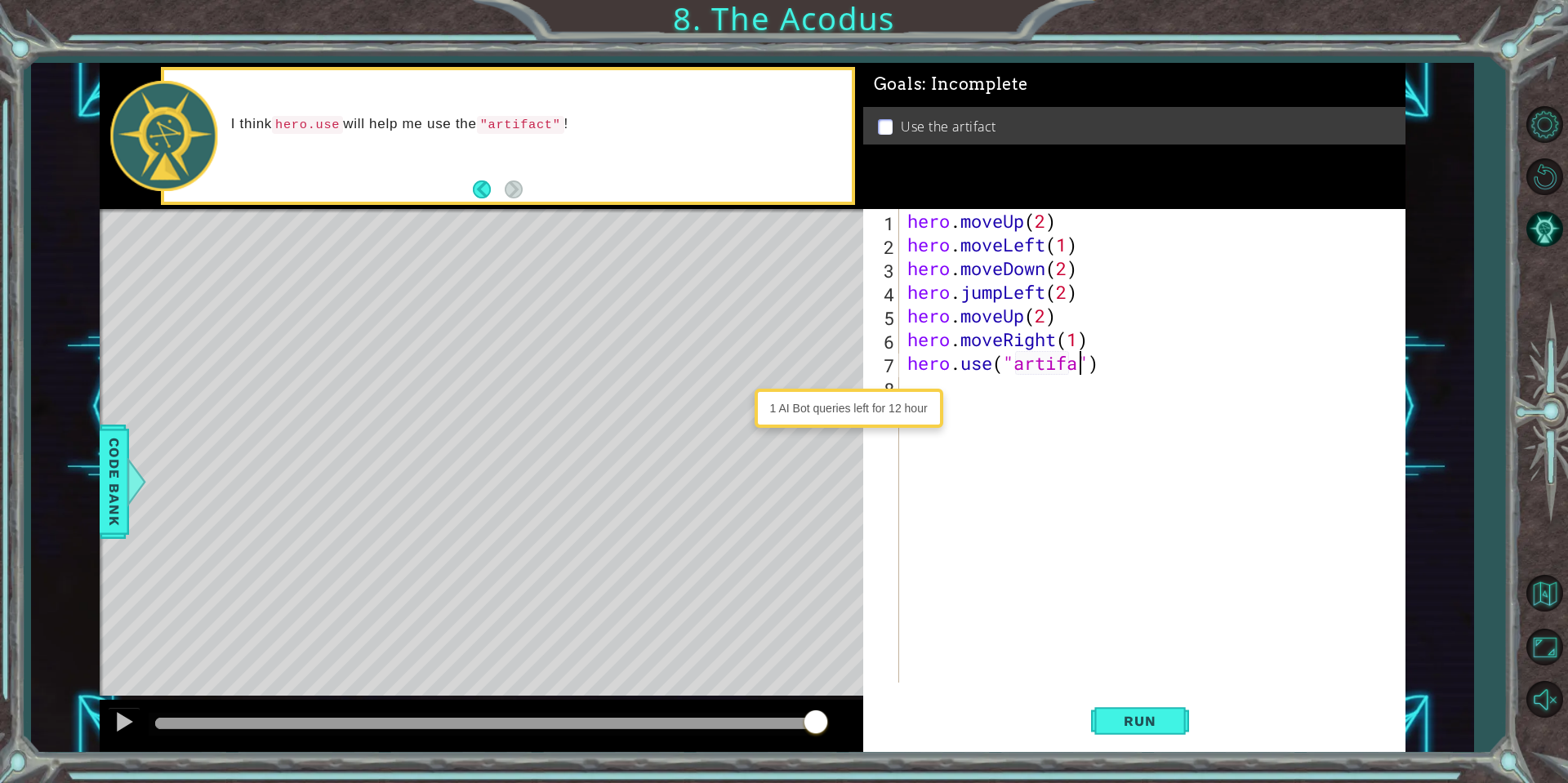 scroll, scrollTop: 0, scrollLeft: 8, axis: horizontal 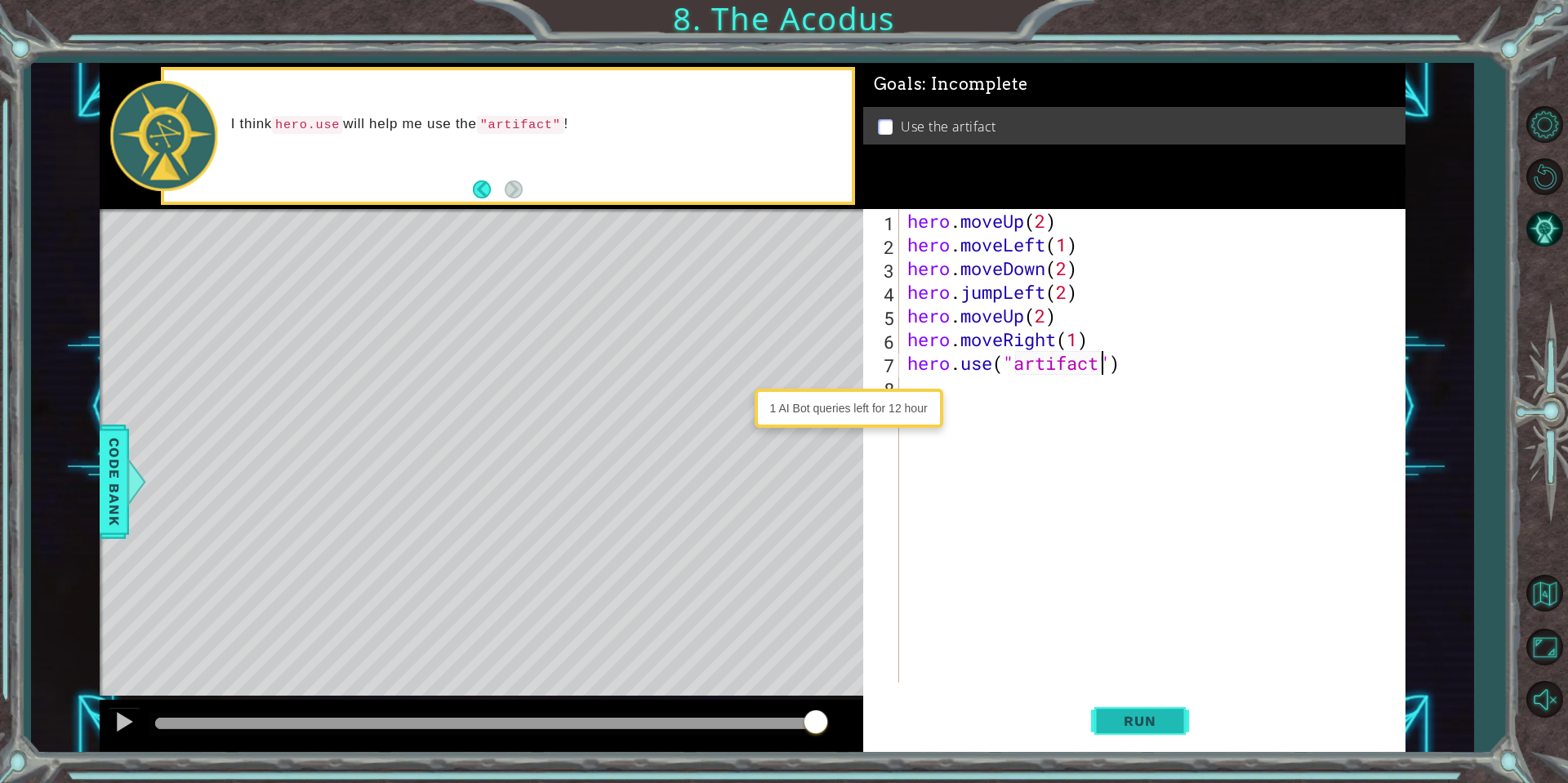 type on "hero.use("artifact")" 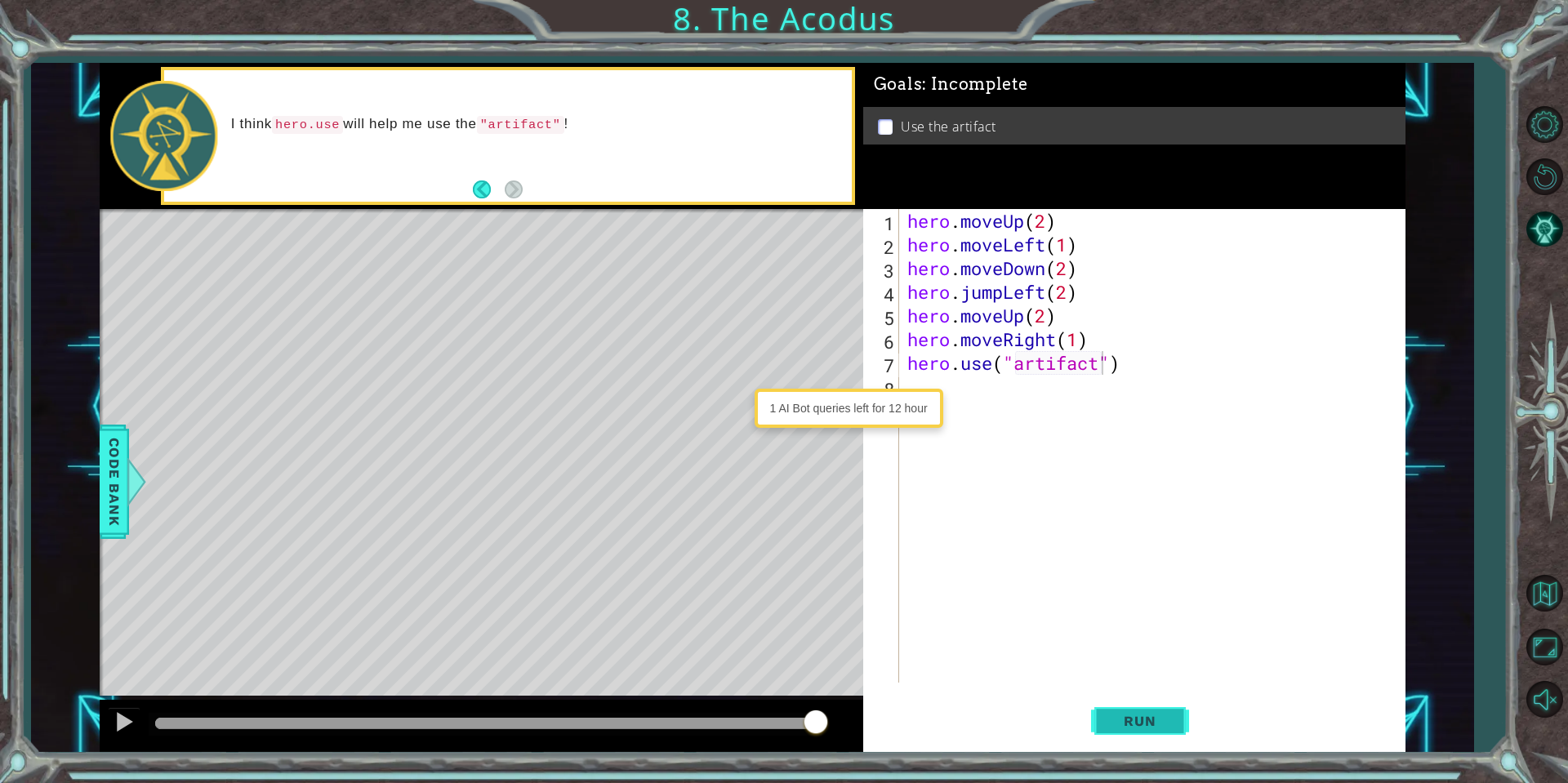 click on "Run" at bounding box center (1139, 721) 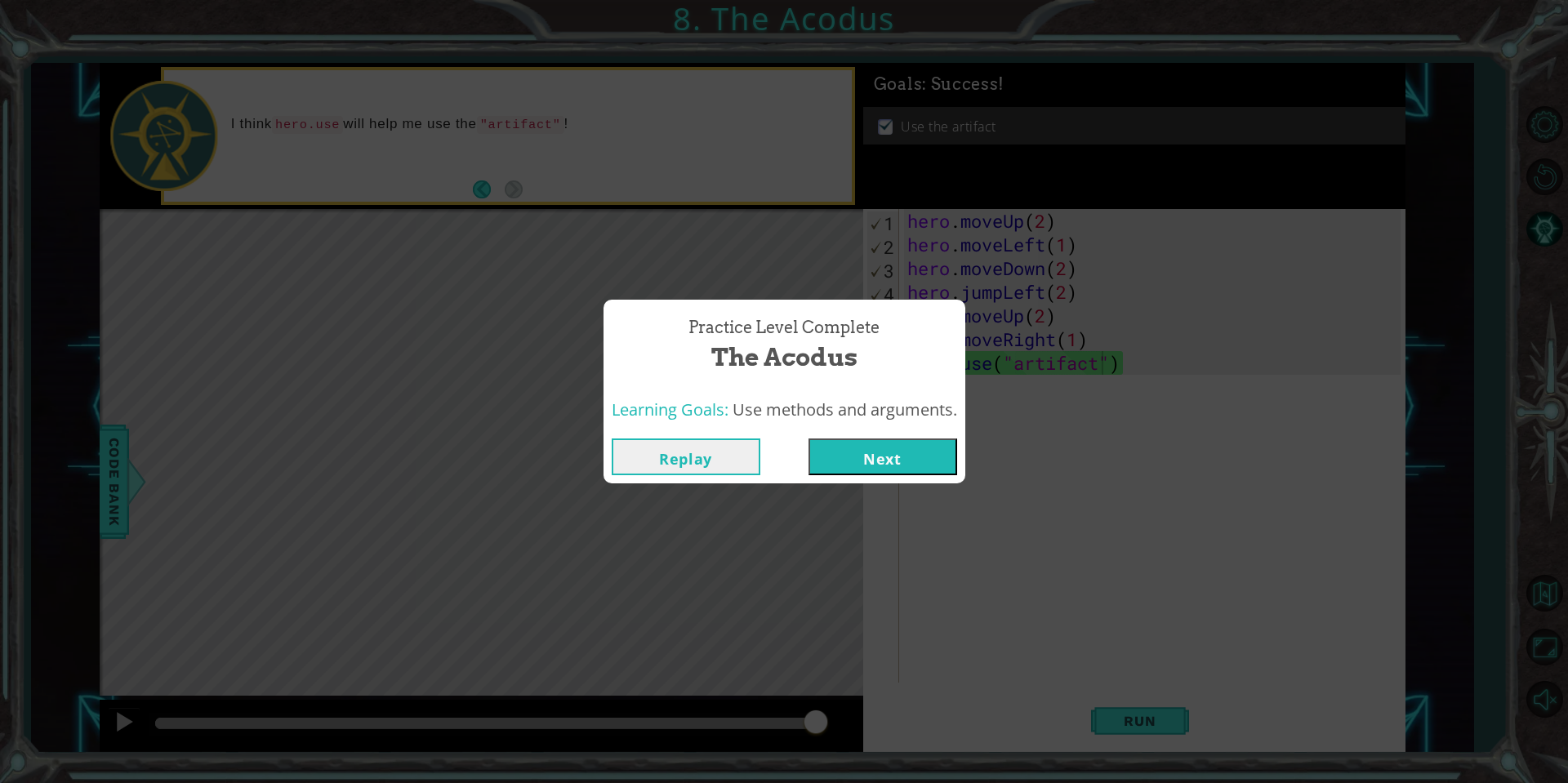 click on "Next" at bounding box center (883, 456) 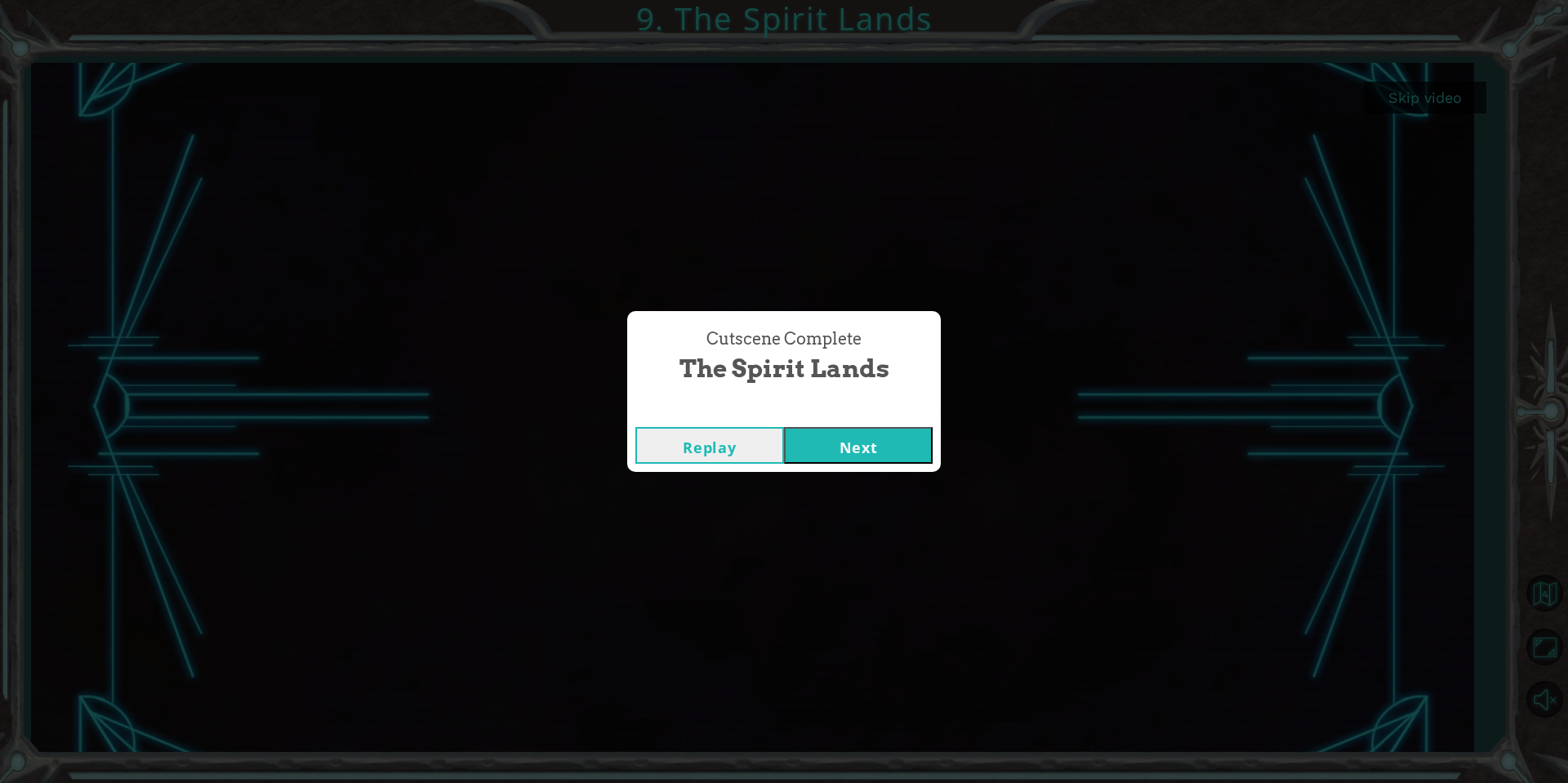 click on "Next" at bounding box center [858, 445] 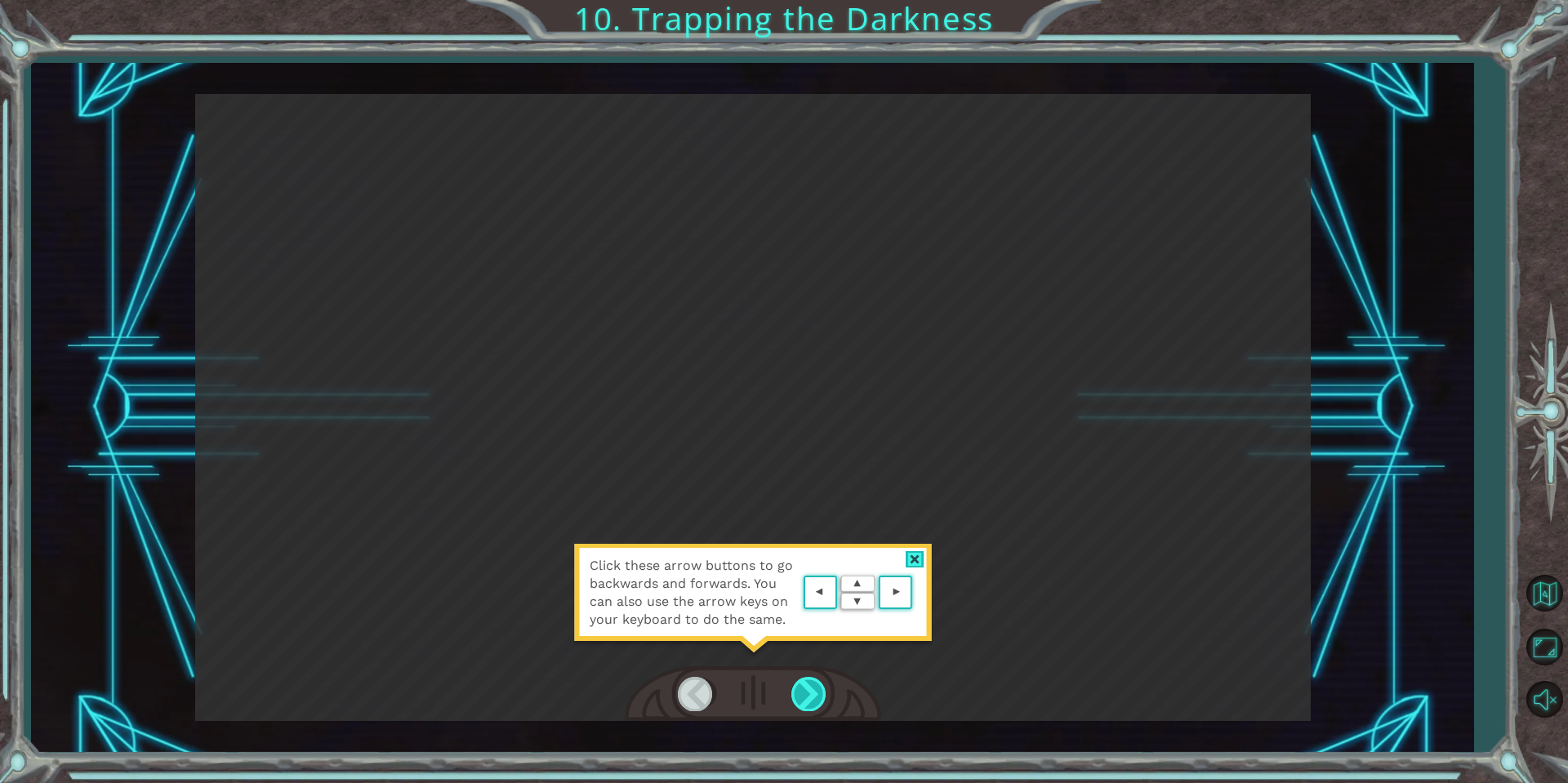 click at bounding box center (809, 693) 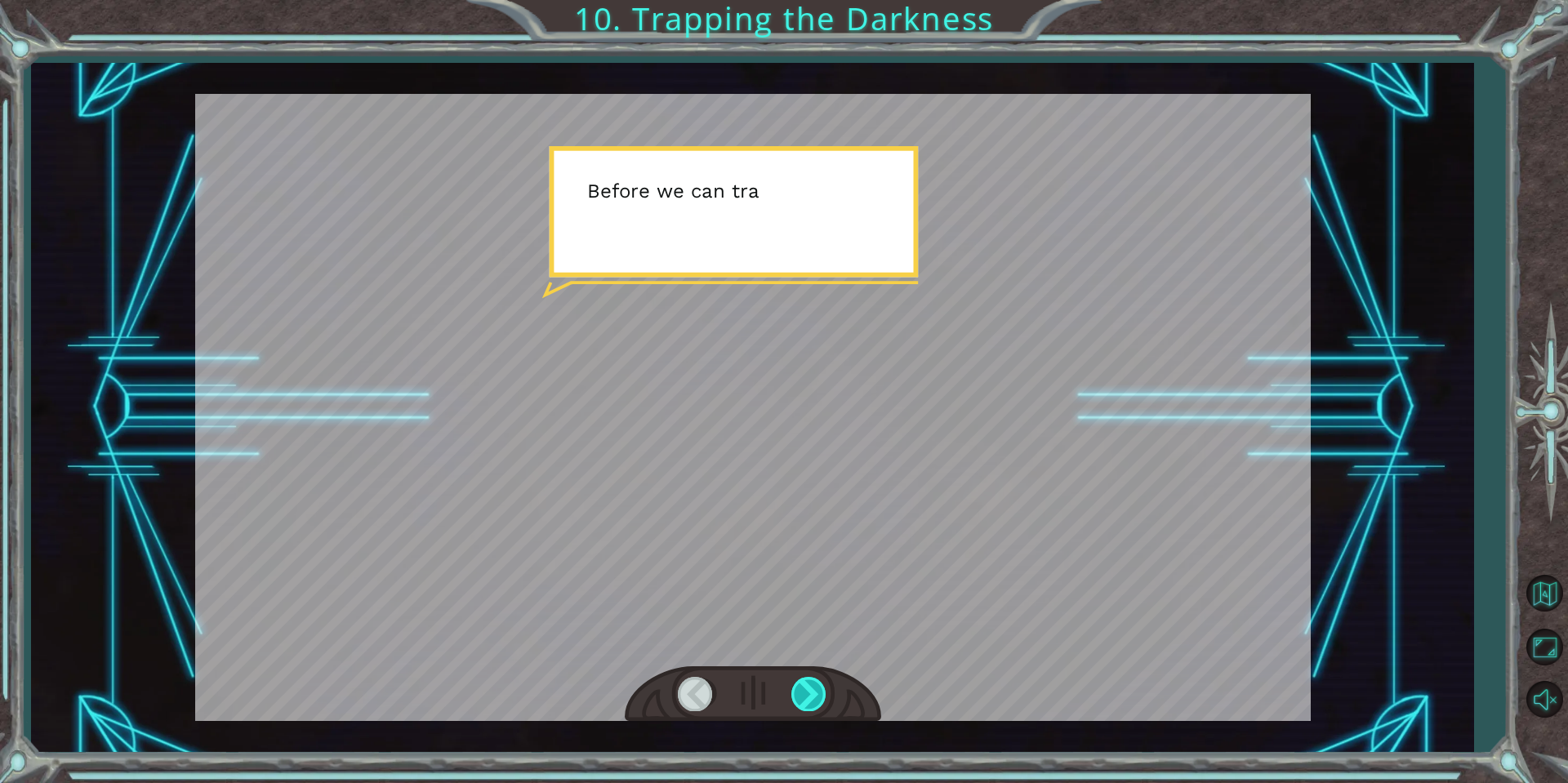 click at bounding box center [809, 693] 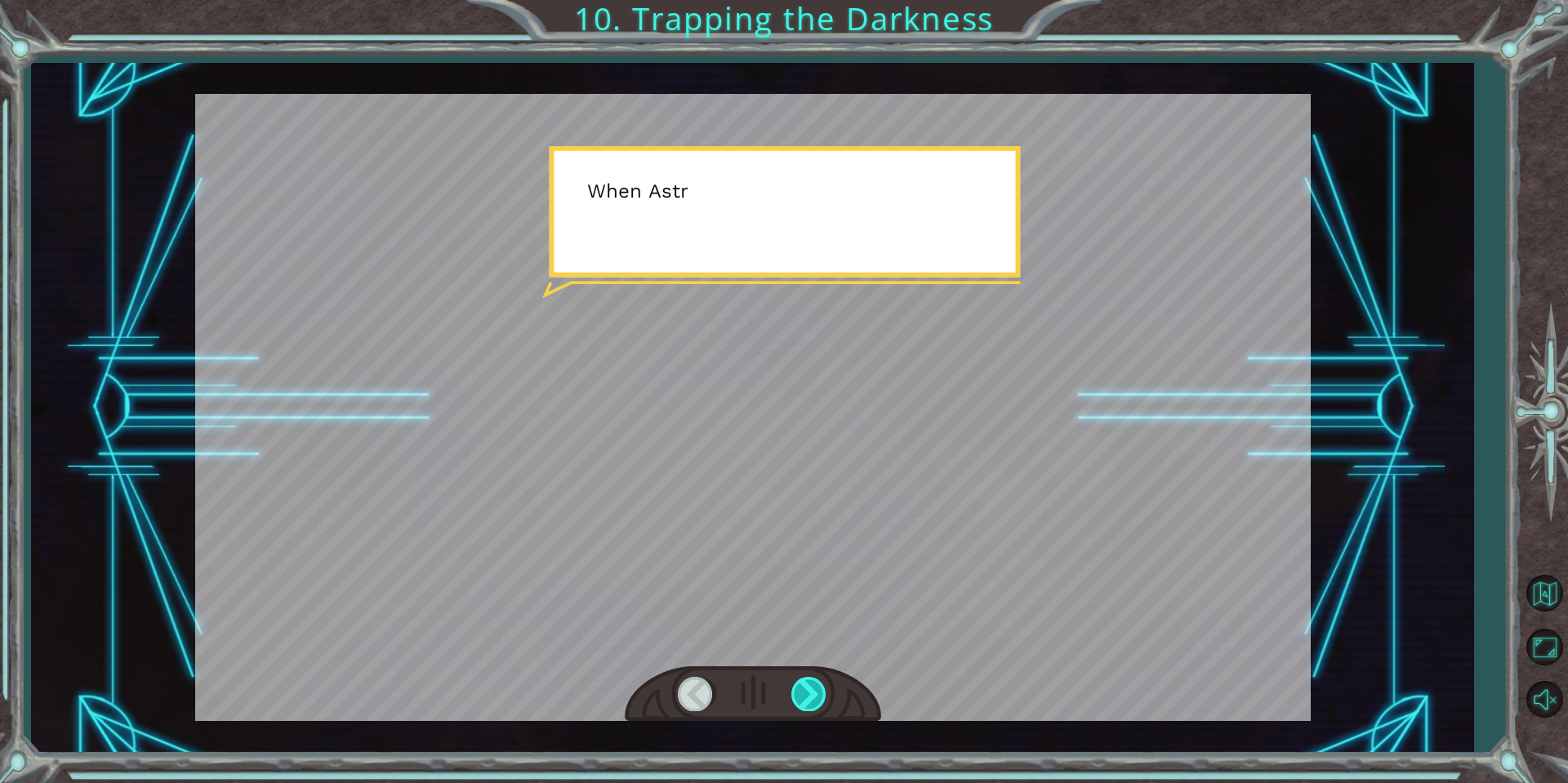 click at bounding box center (809, 693) 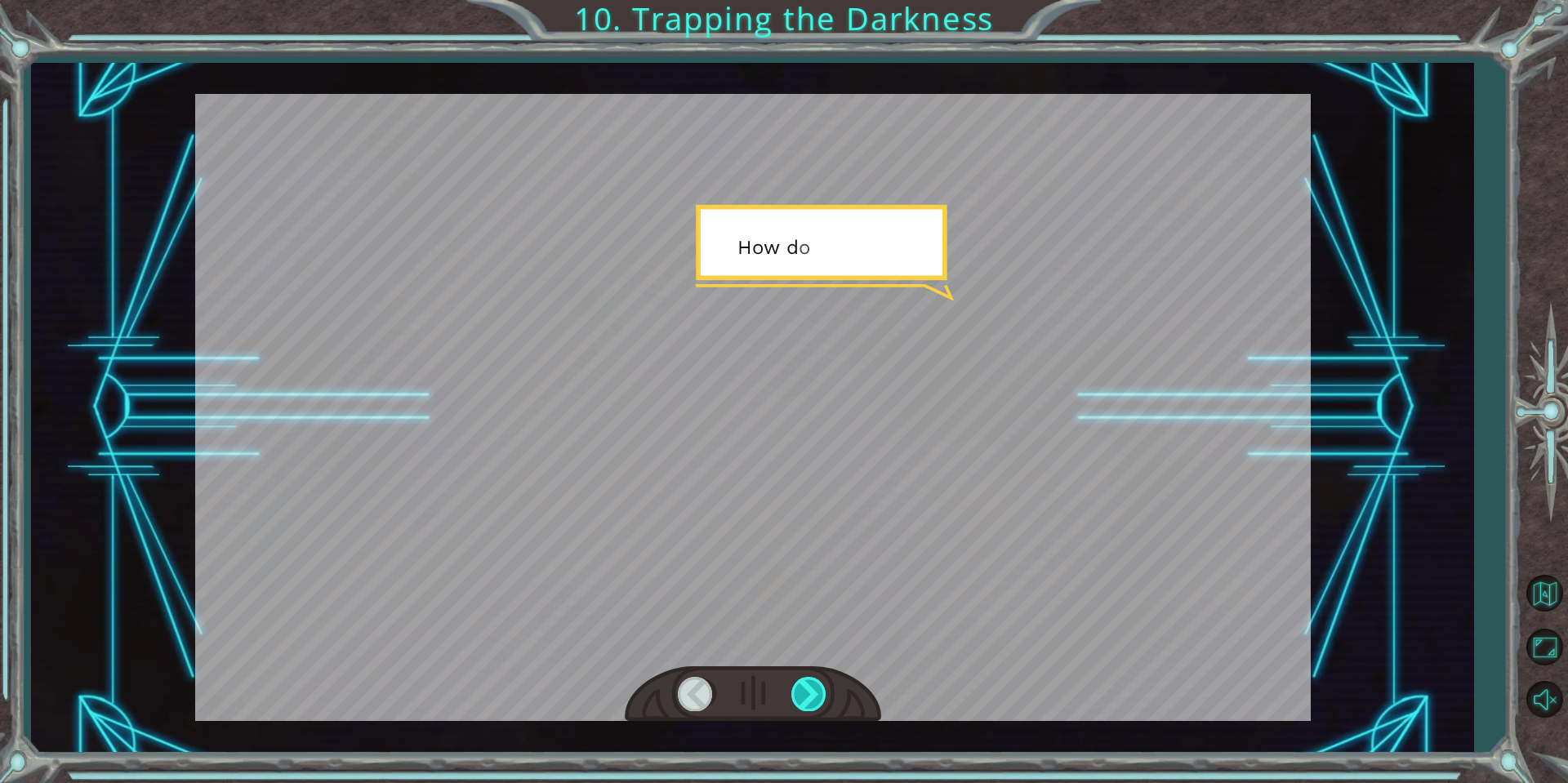 click at bounding box center [809, 693] 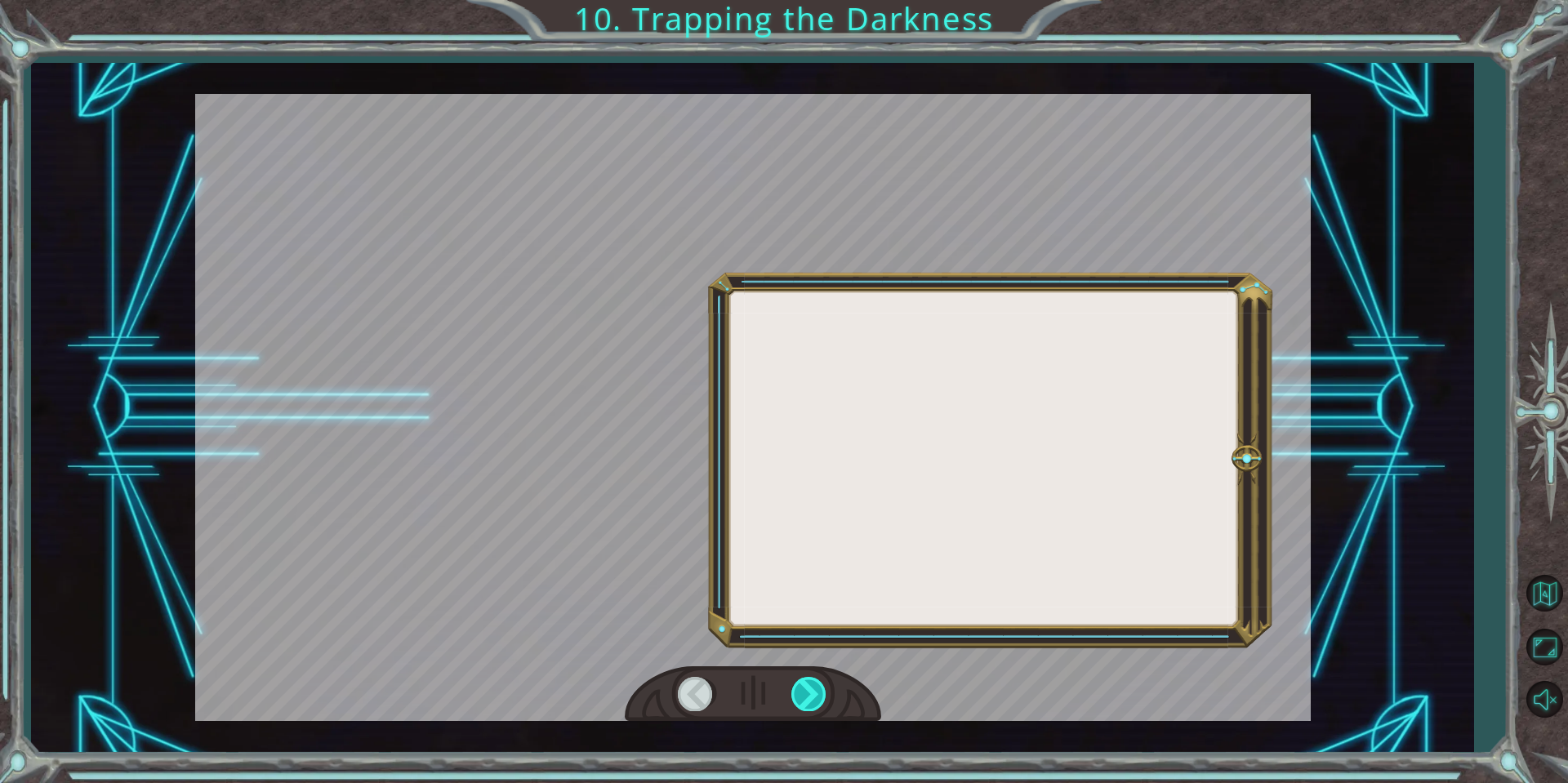click at bounding box center (809, 693) 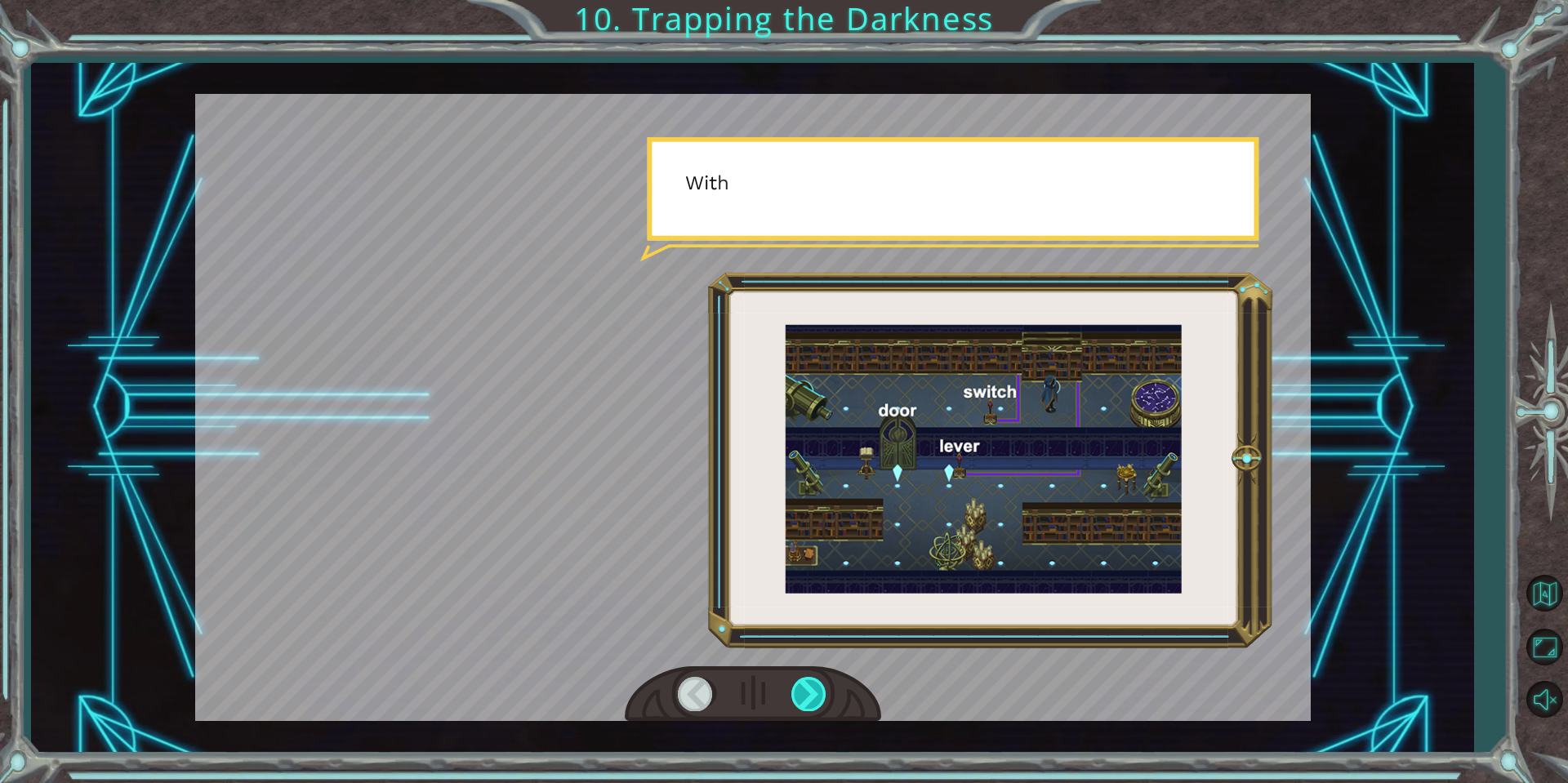 click at bounding box center [809, 693] 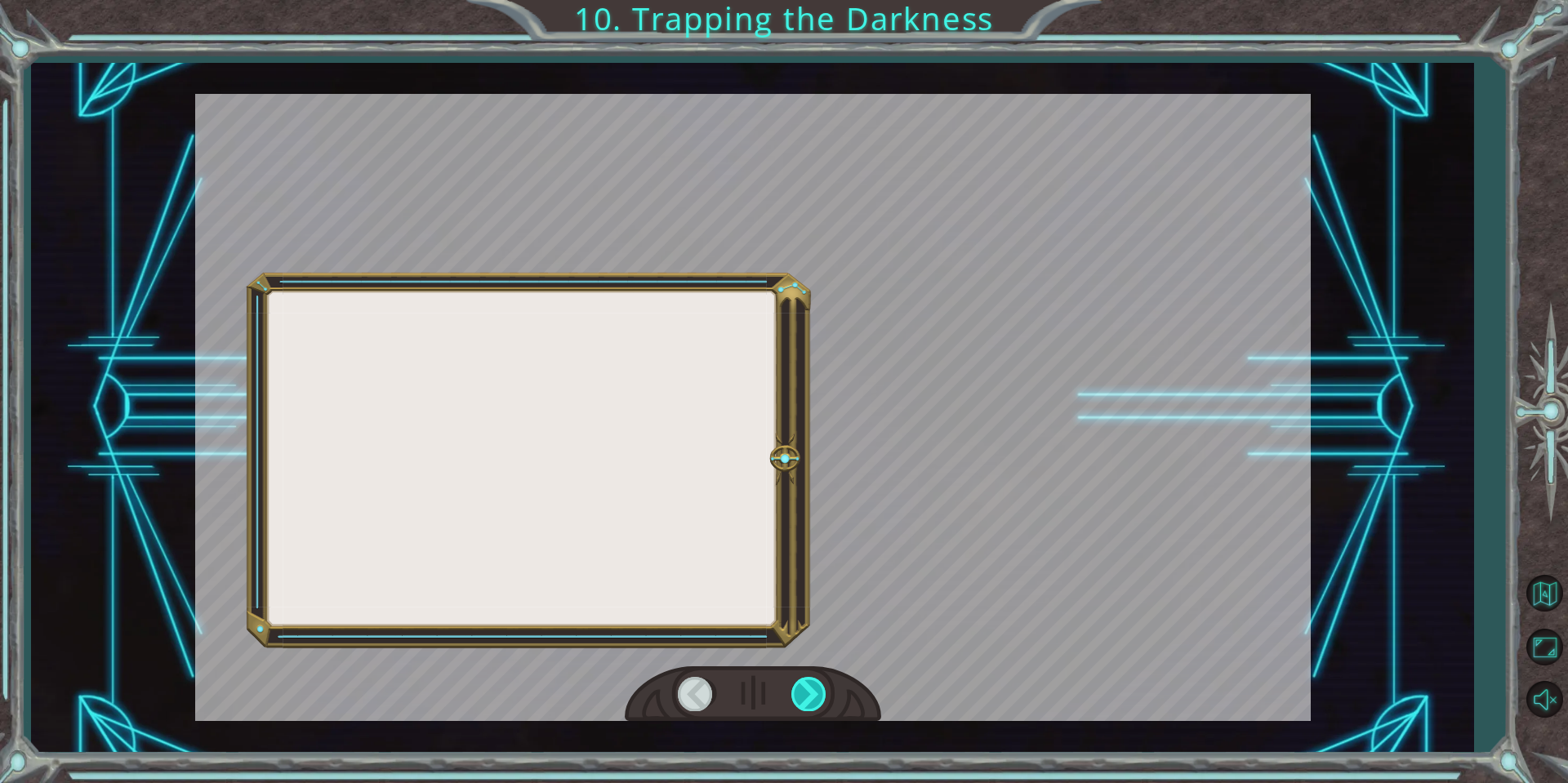 click at bounding box center [809, 693] 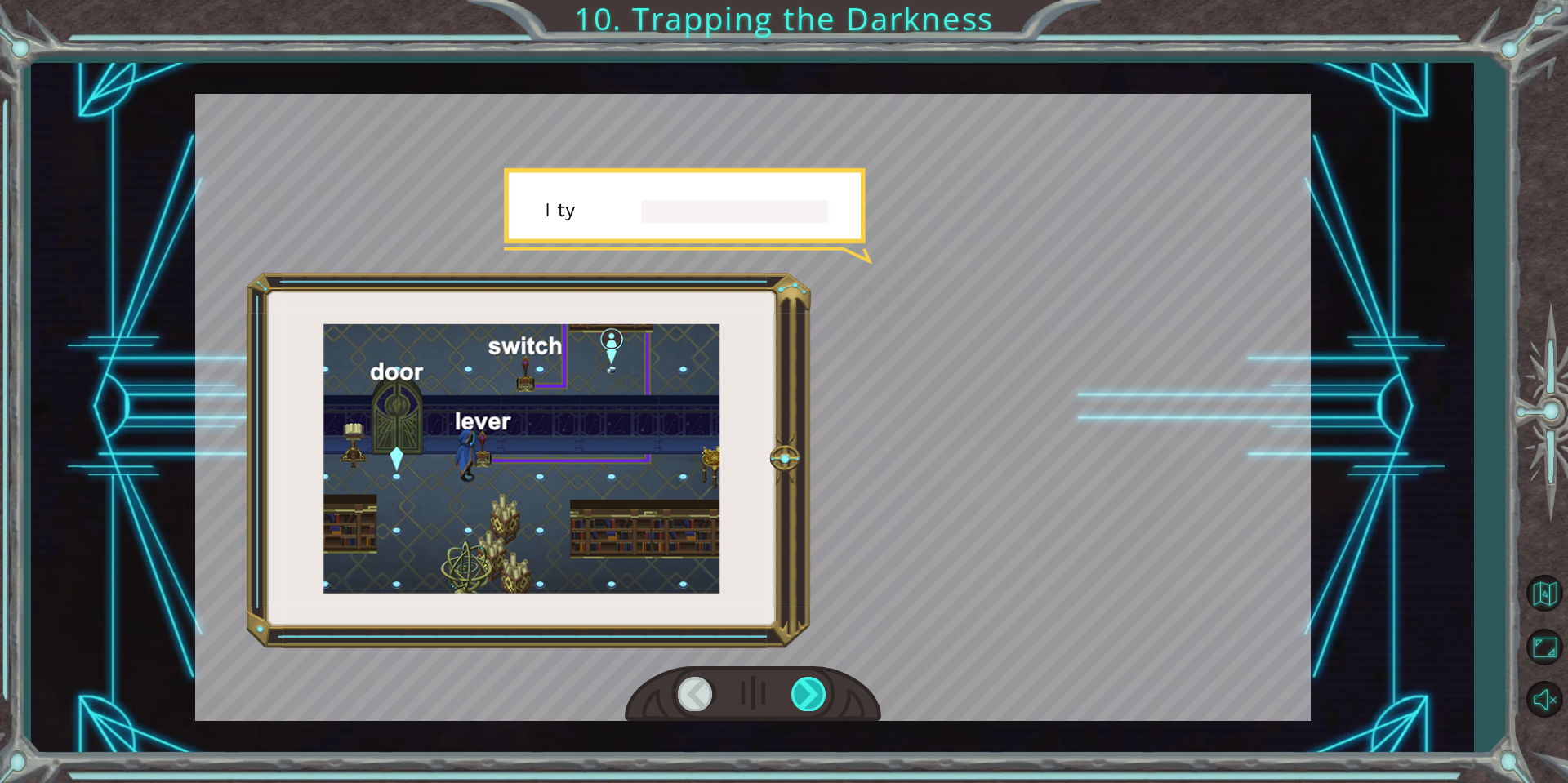 click at bounding box center (809, 693) 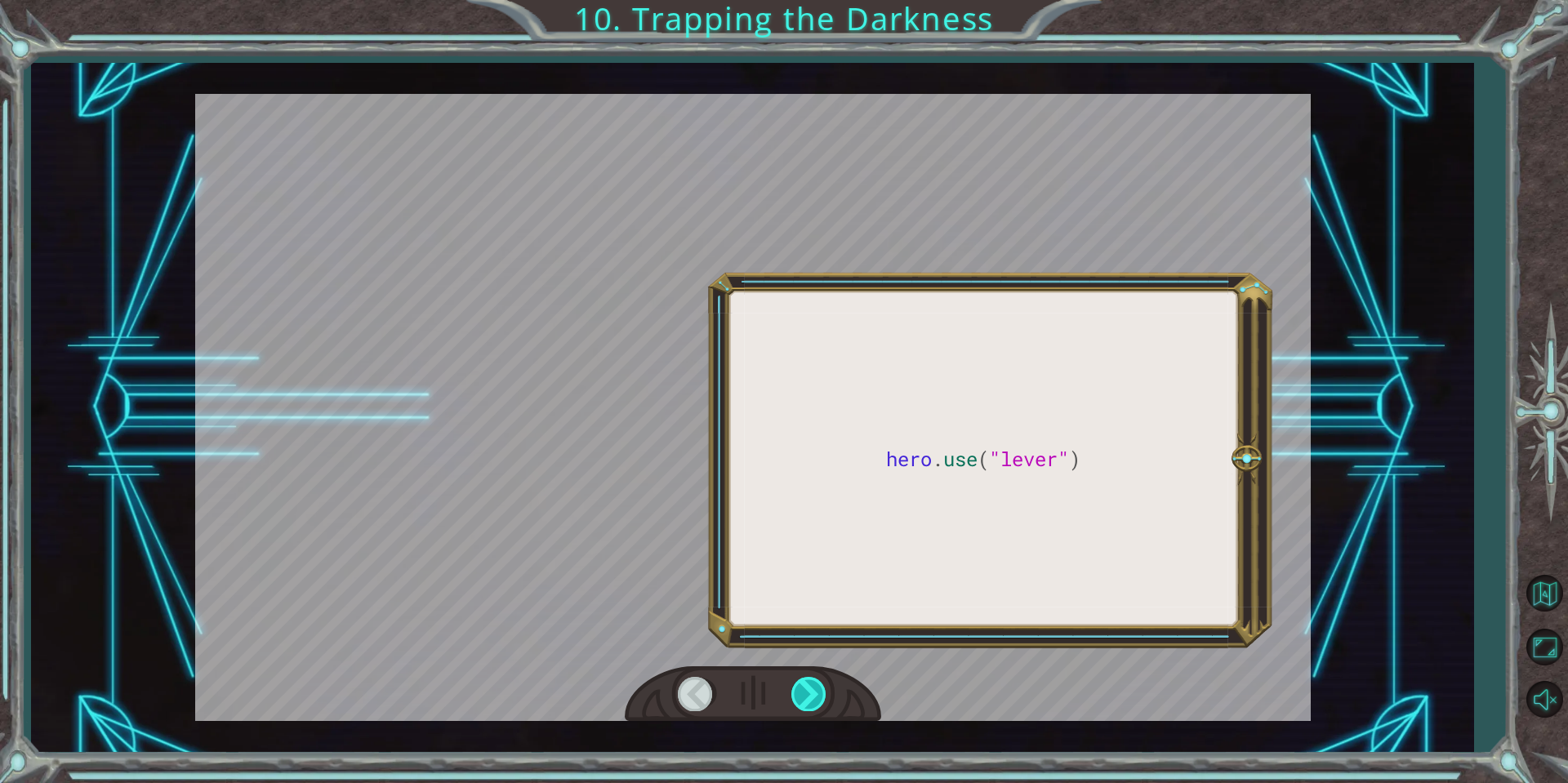 click at bounding box center (809, 693) 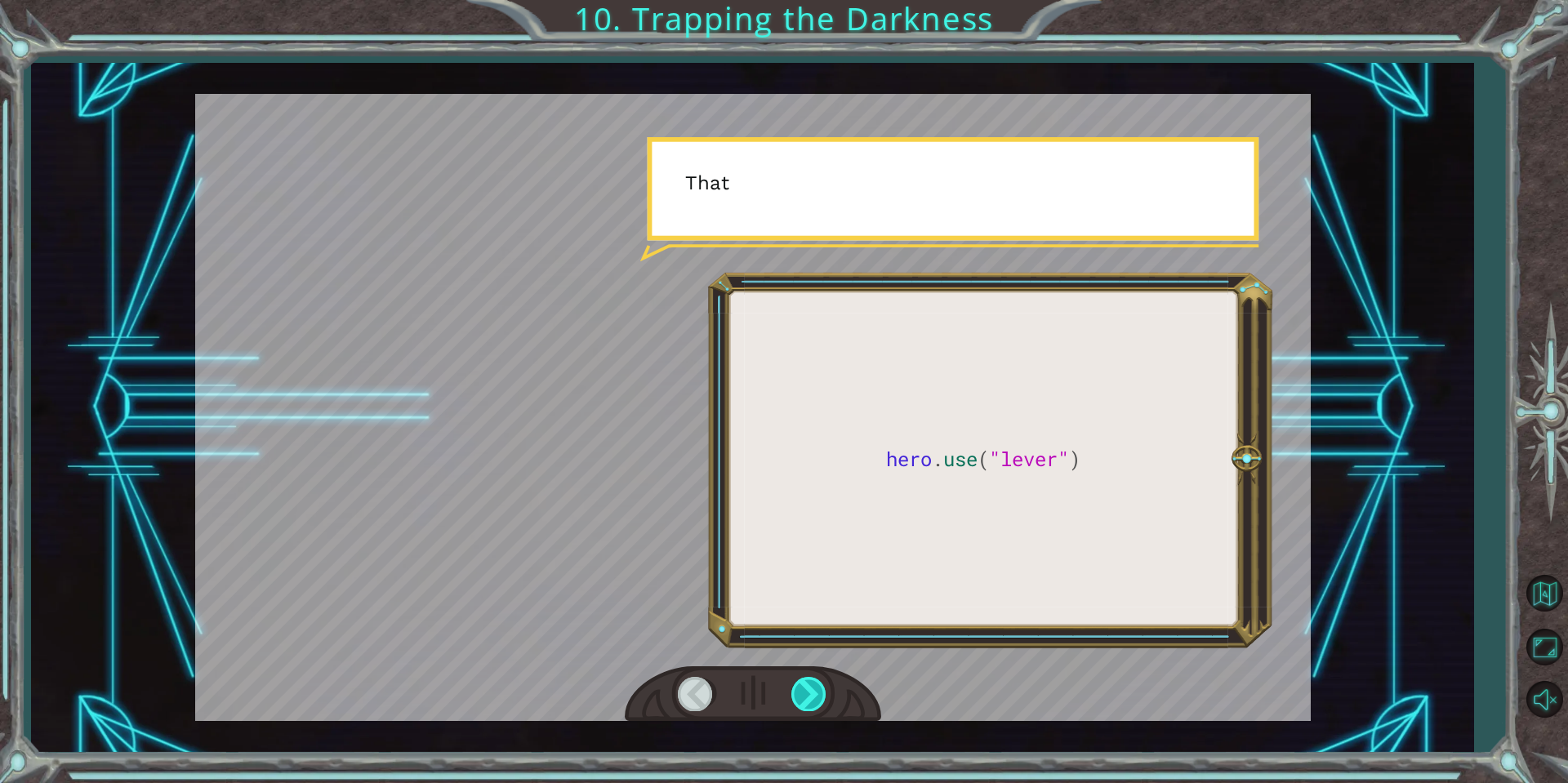 click at bounding box center (809, 693) 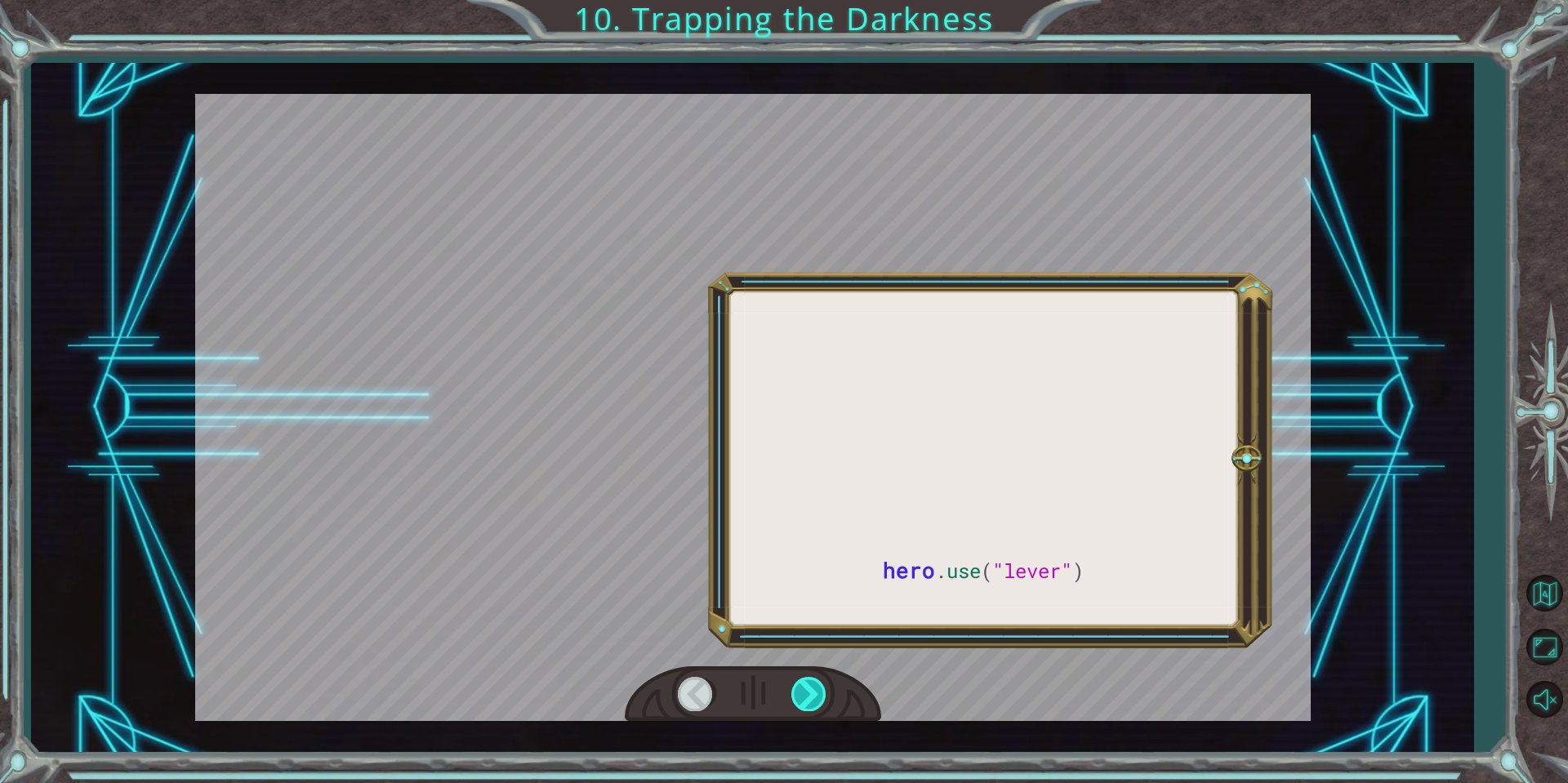 click at bounding box center [809, 693] 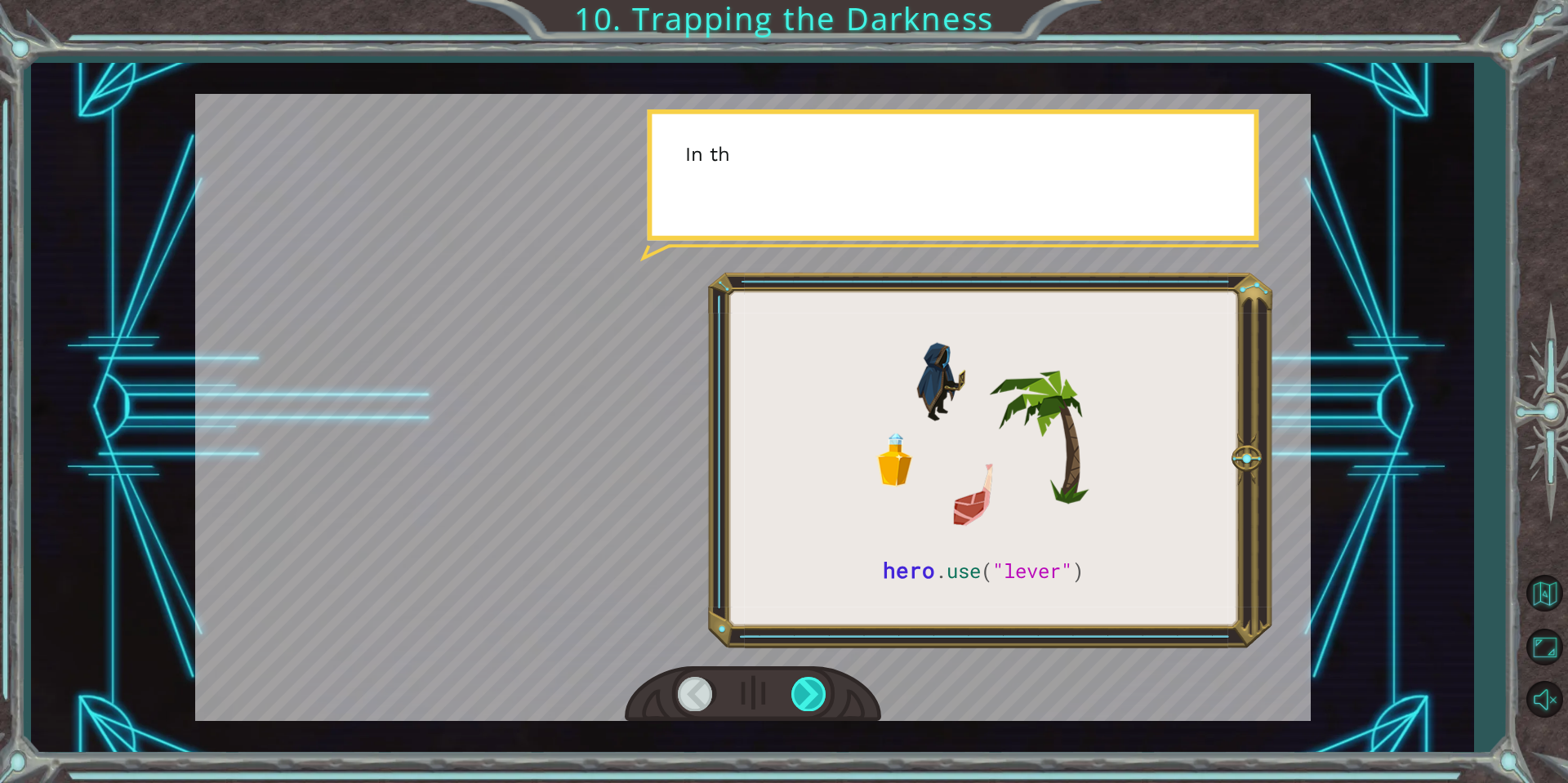 click at bounding box center (809, 693) 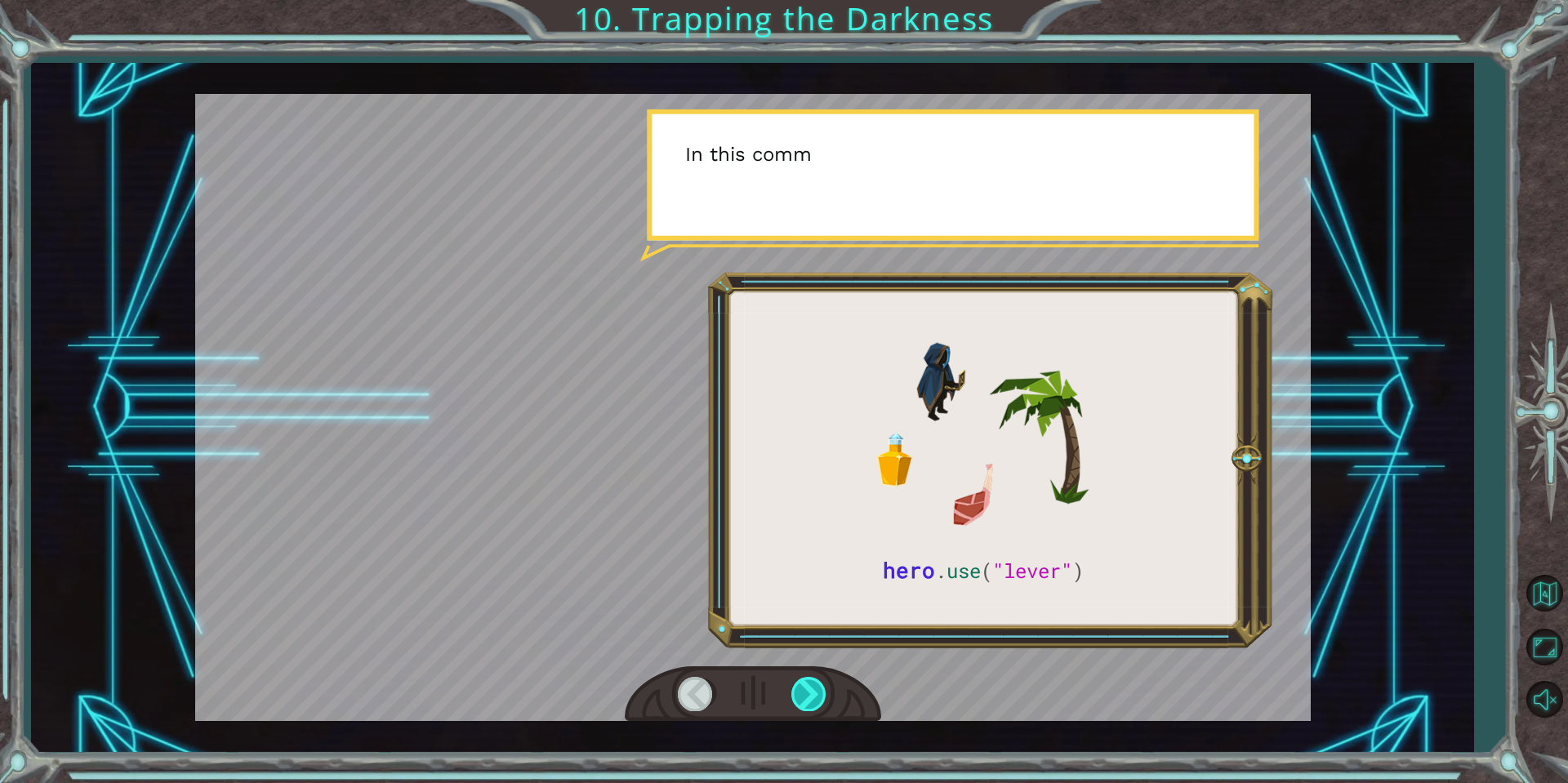 click at bounding box center [809, 693] 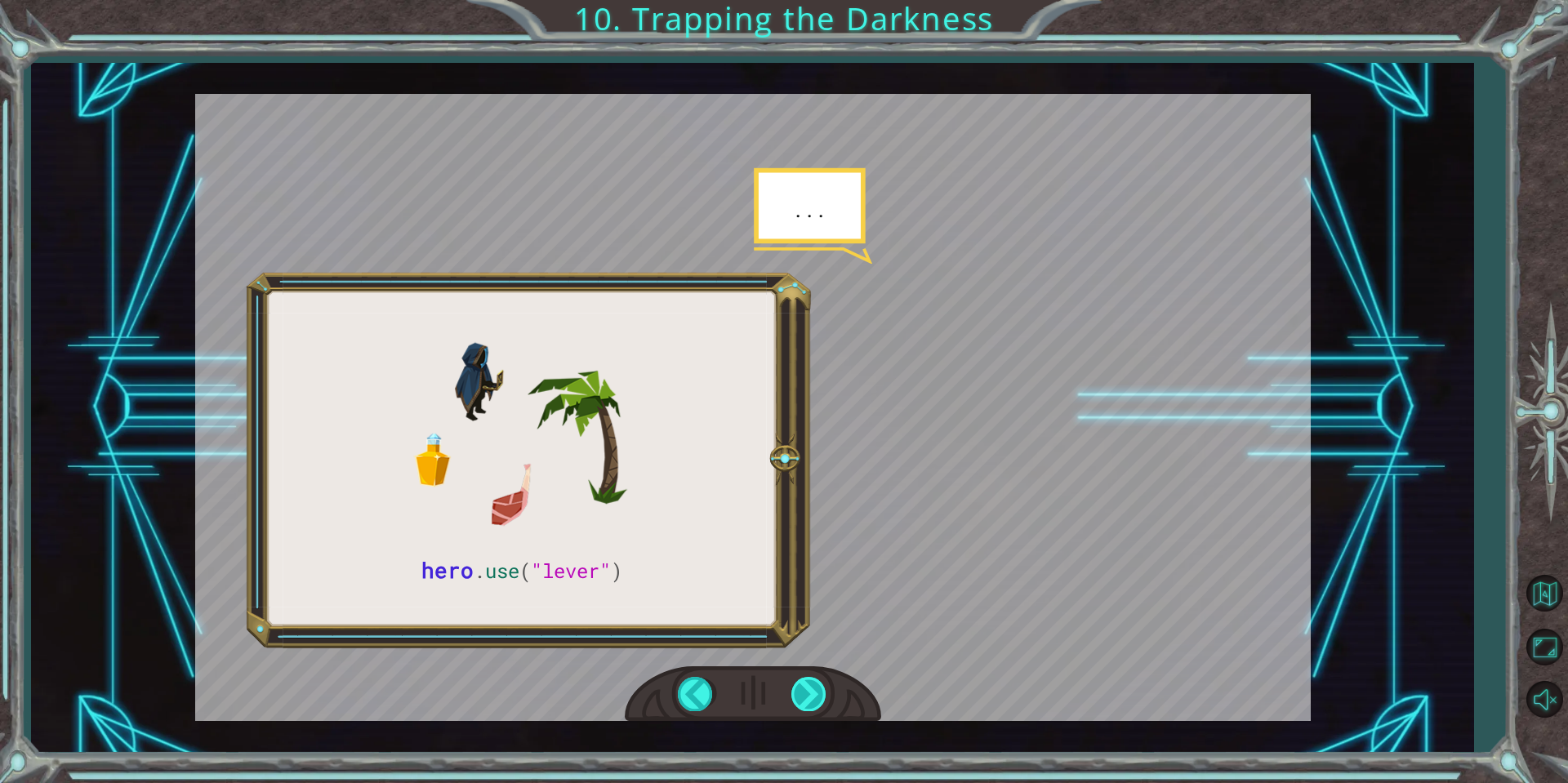 click at bounding box center [809, 693] 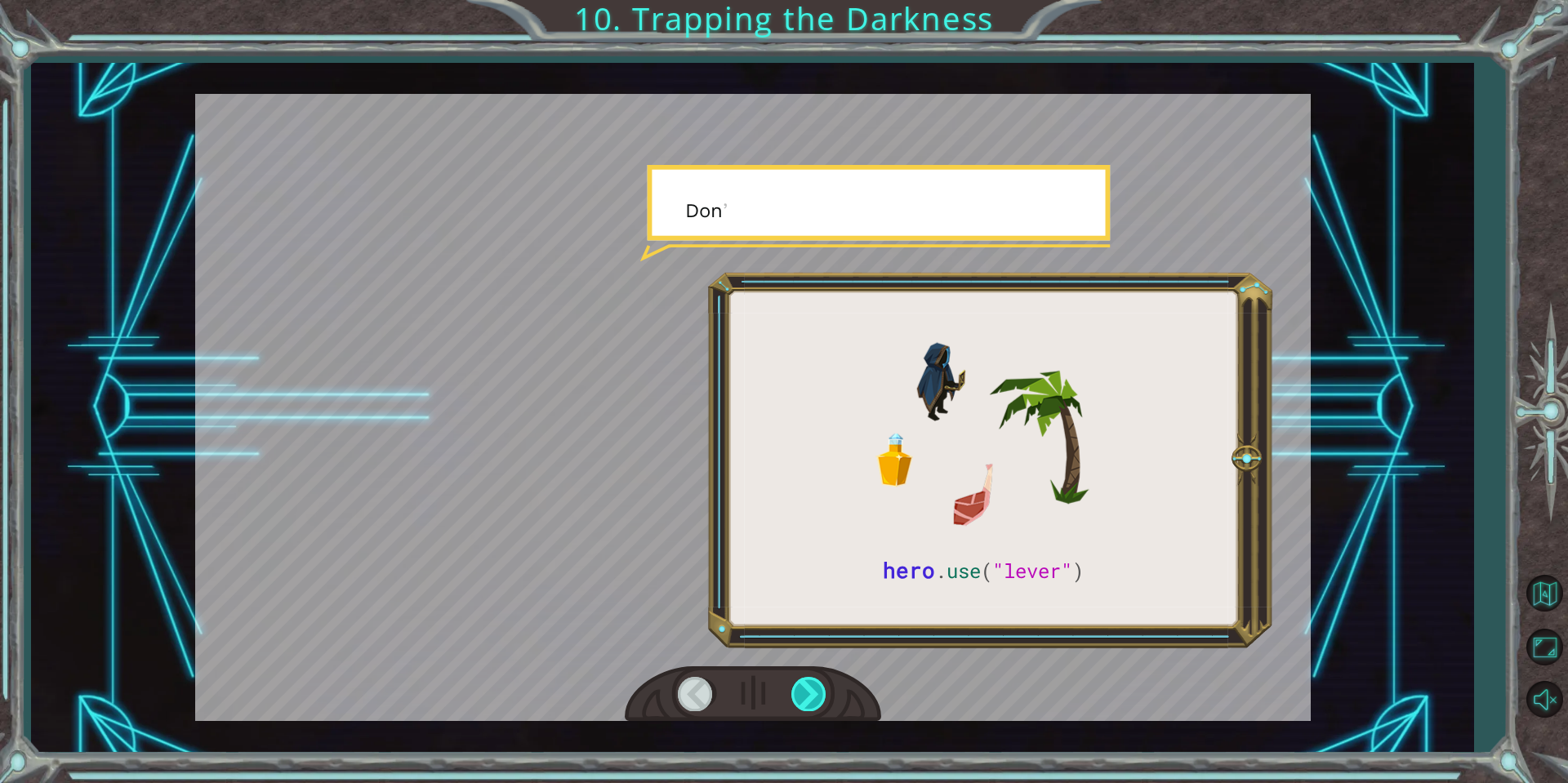 click at bounding box center (809, 693) 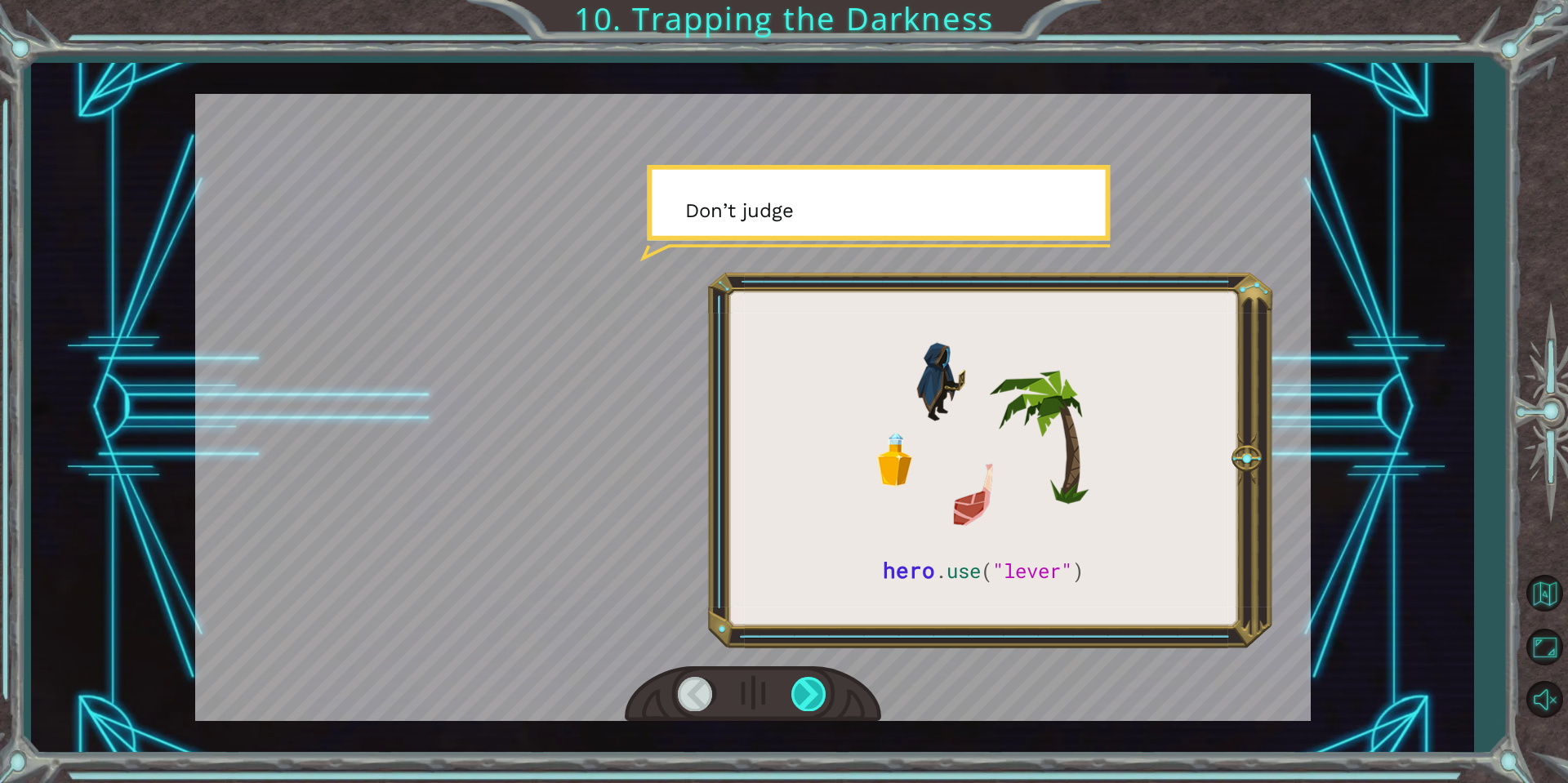click at bounding box center (809, 693) 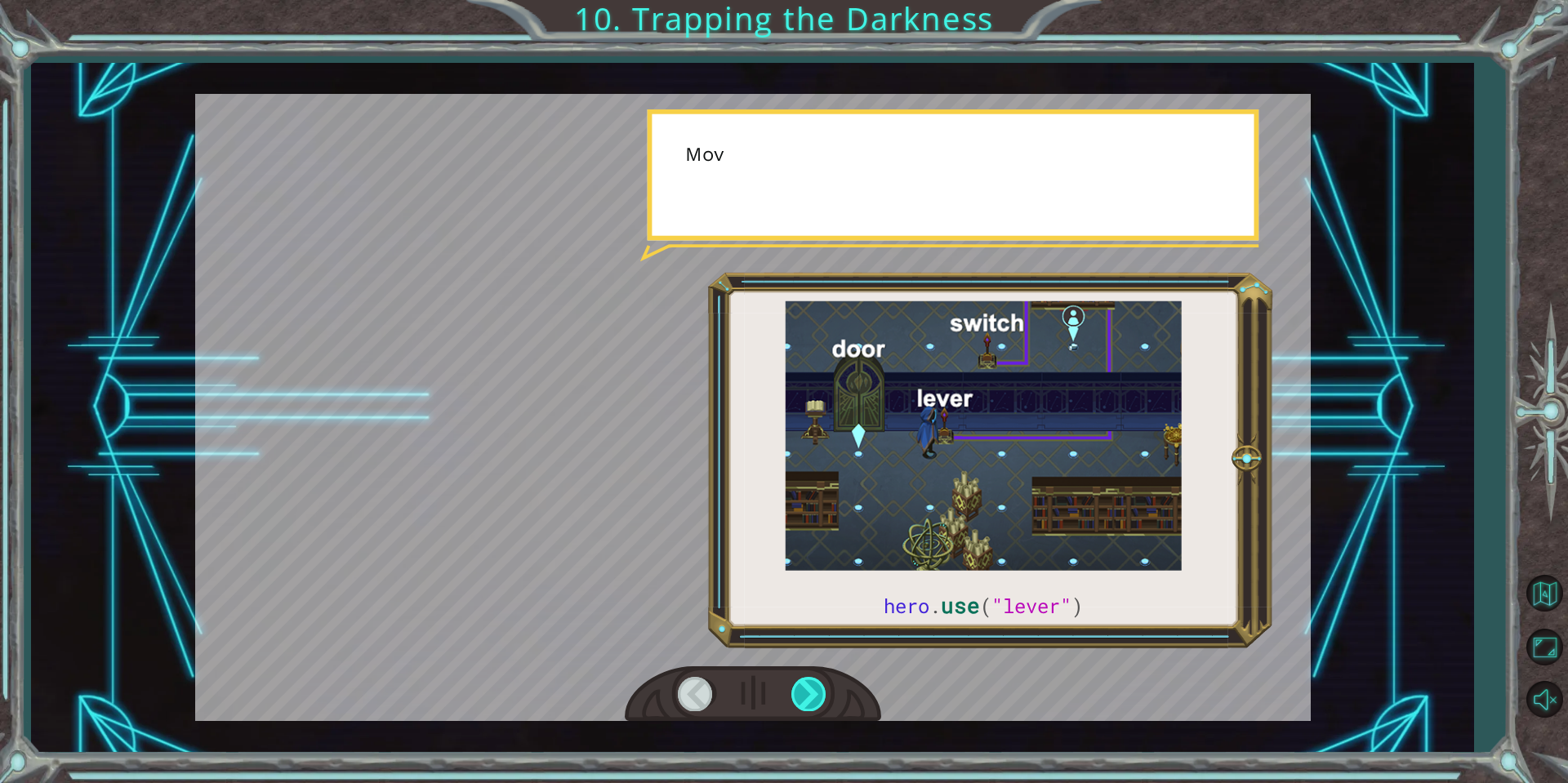 click at bounding box center [809, 693] 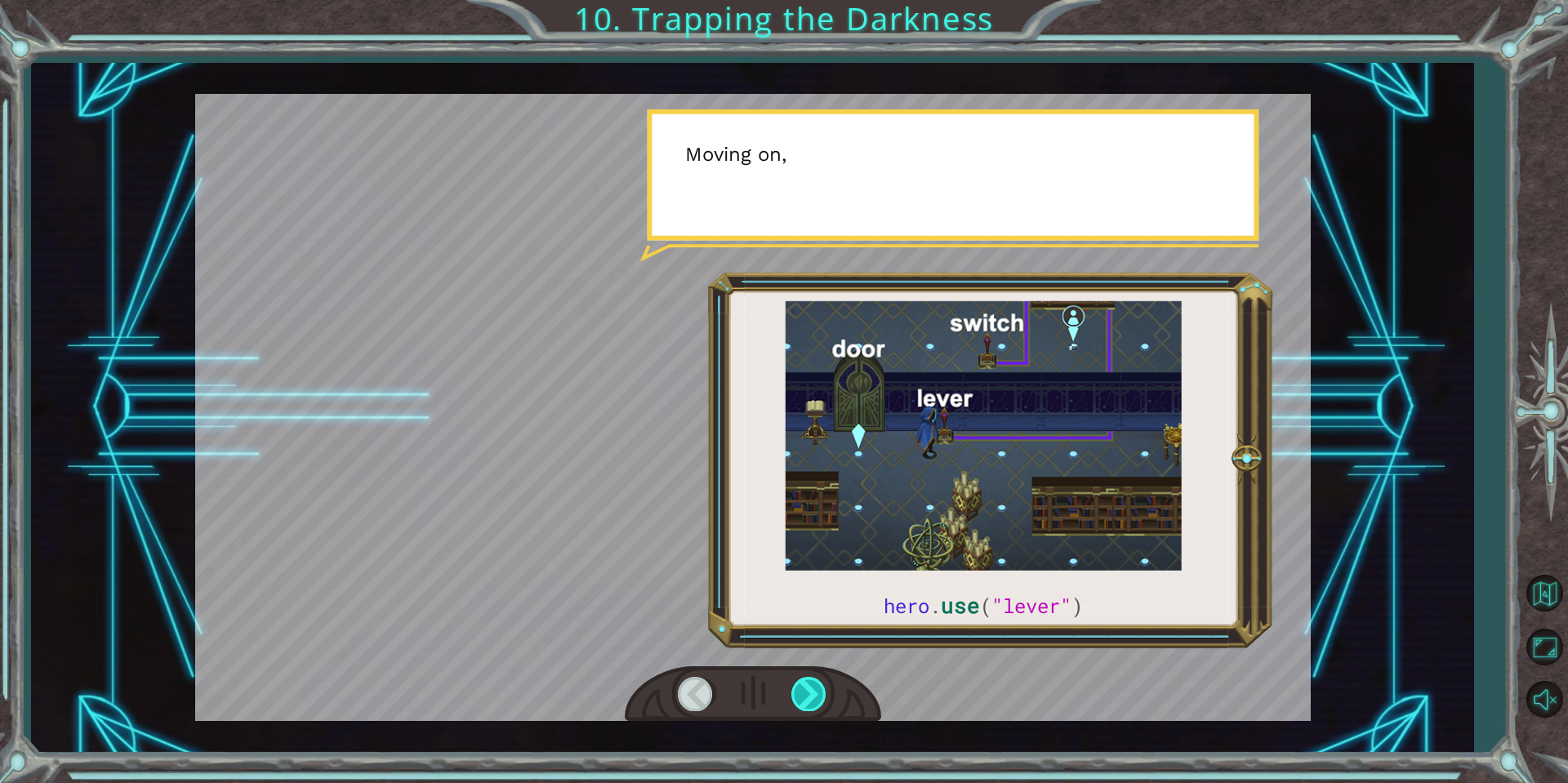 click at bounding box center (809, 693) 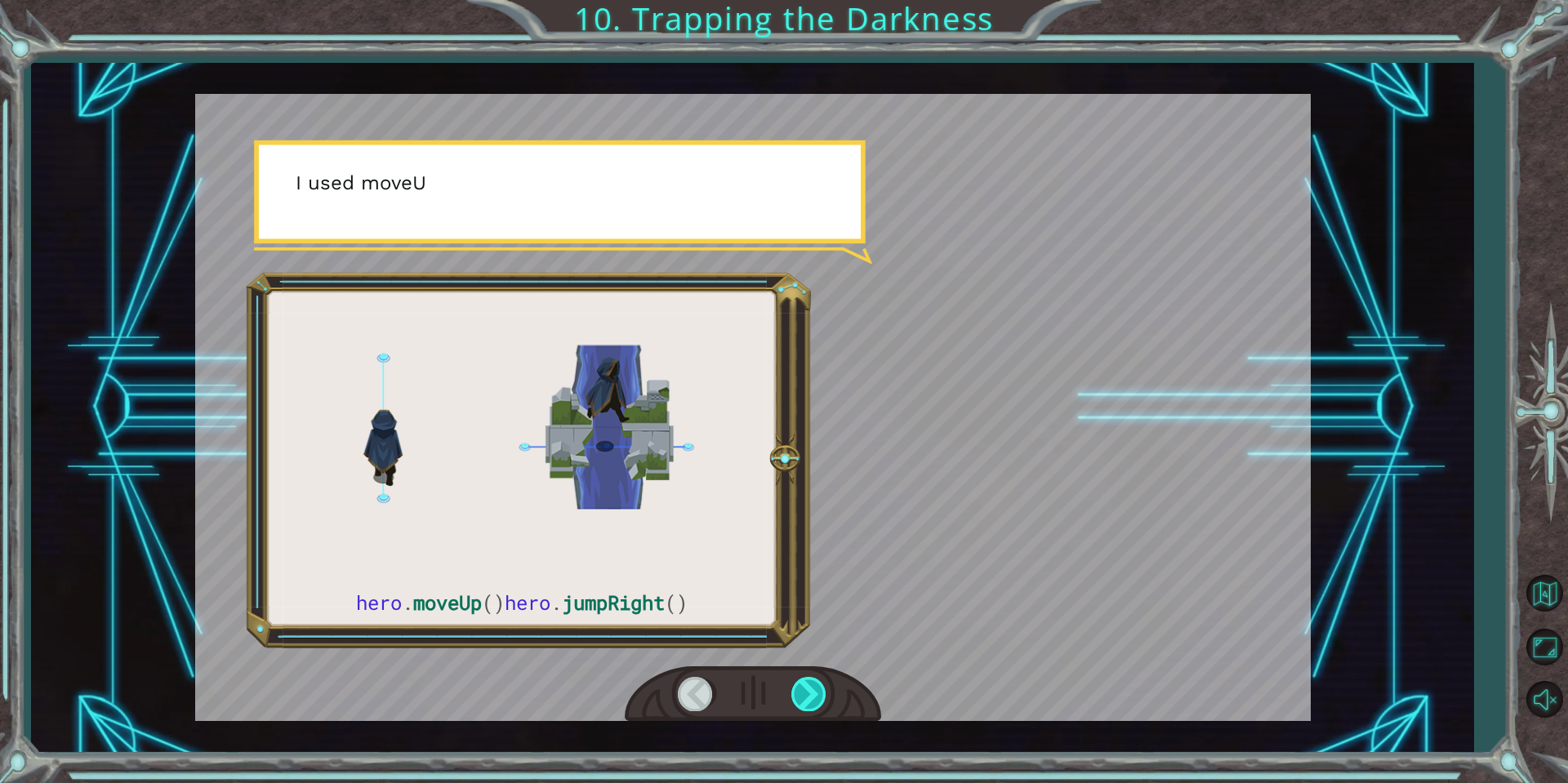 click at bounding box center (809, 693) 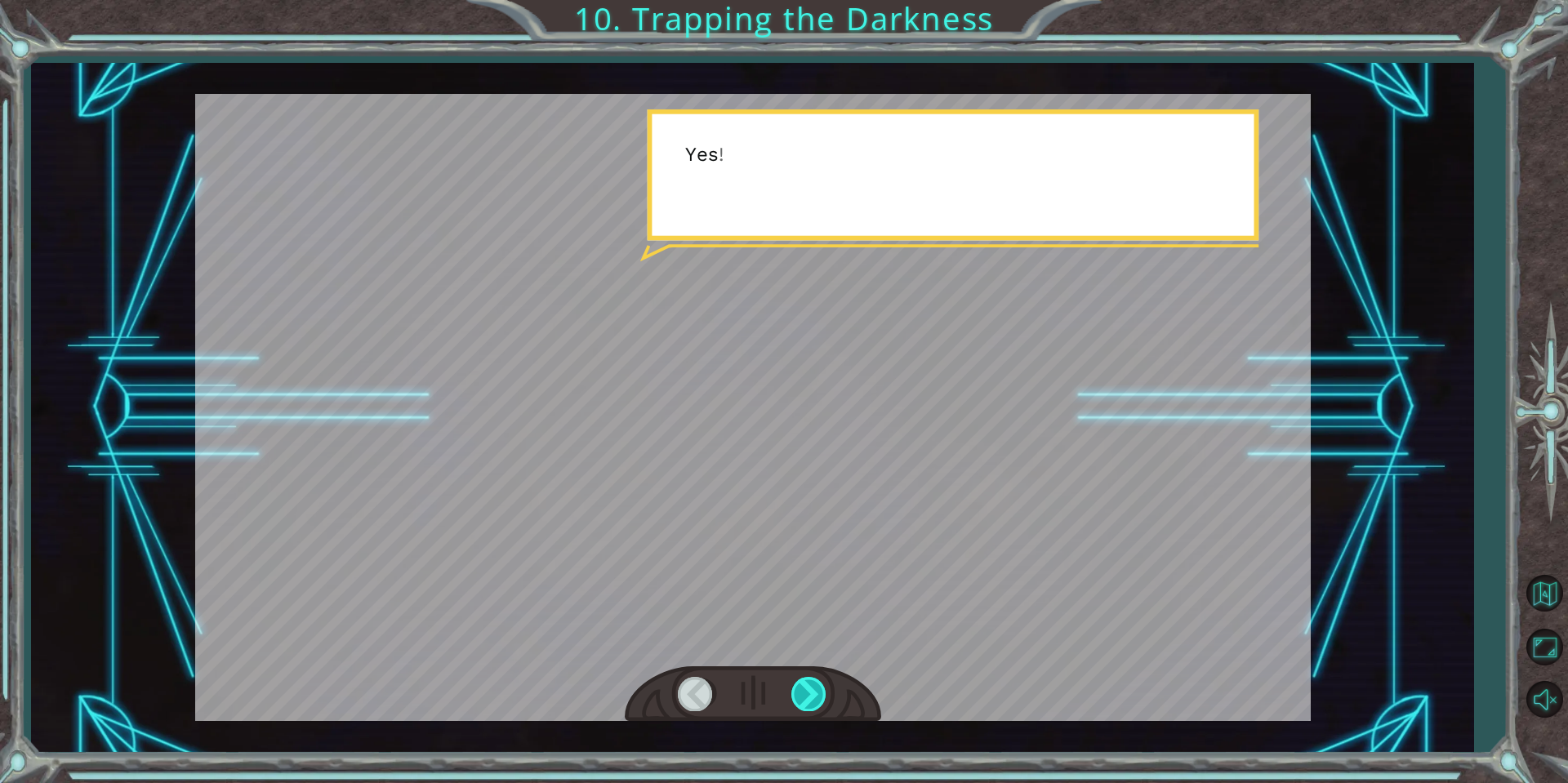 click at bounding box center [809, 693] 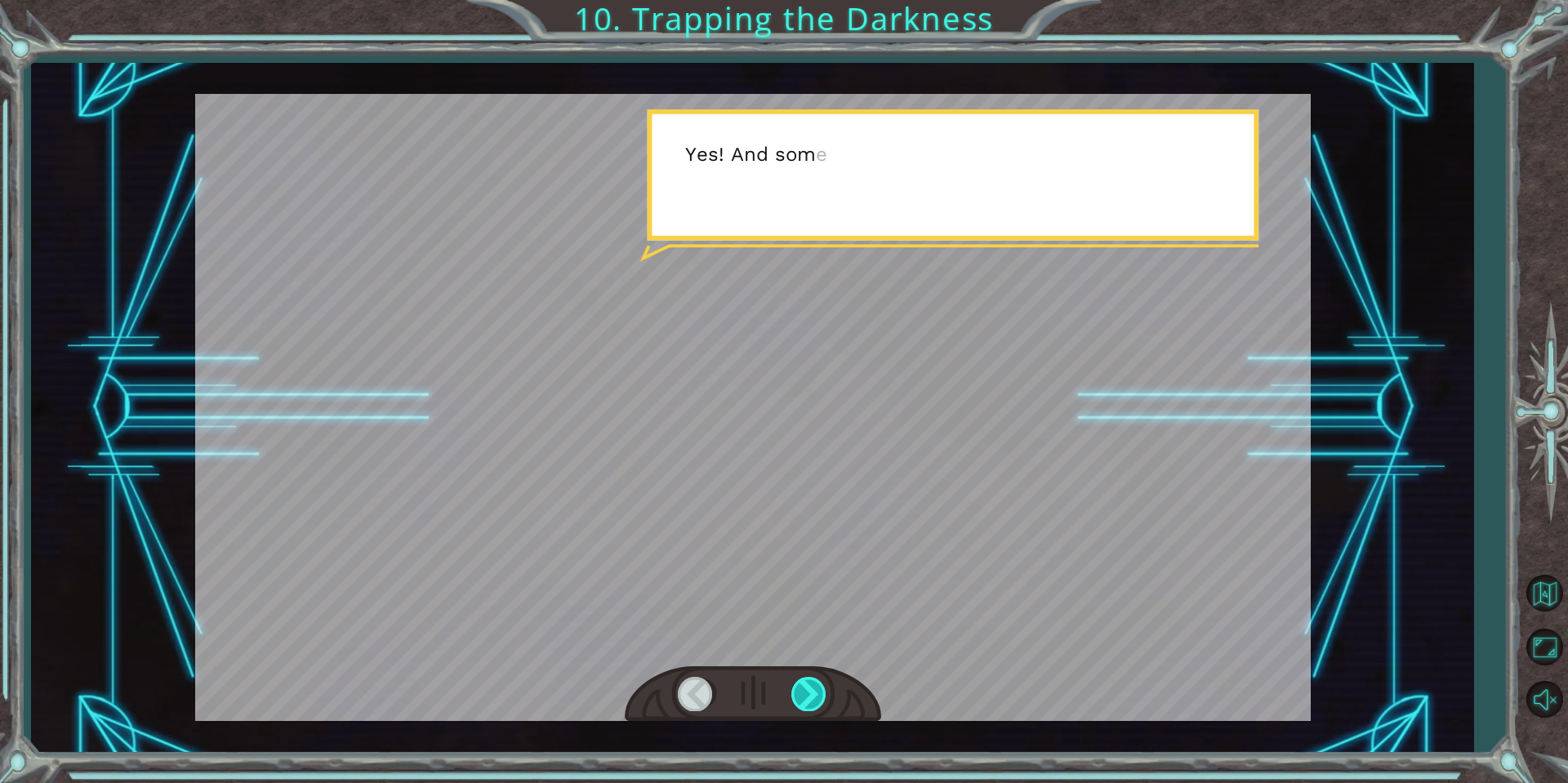 click at bounding box center [809, 693] 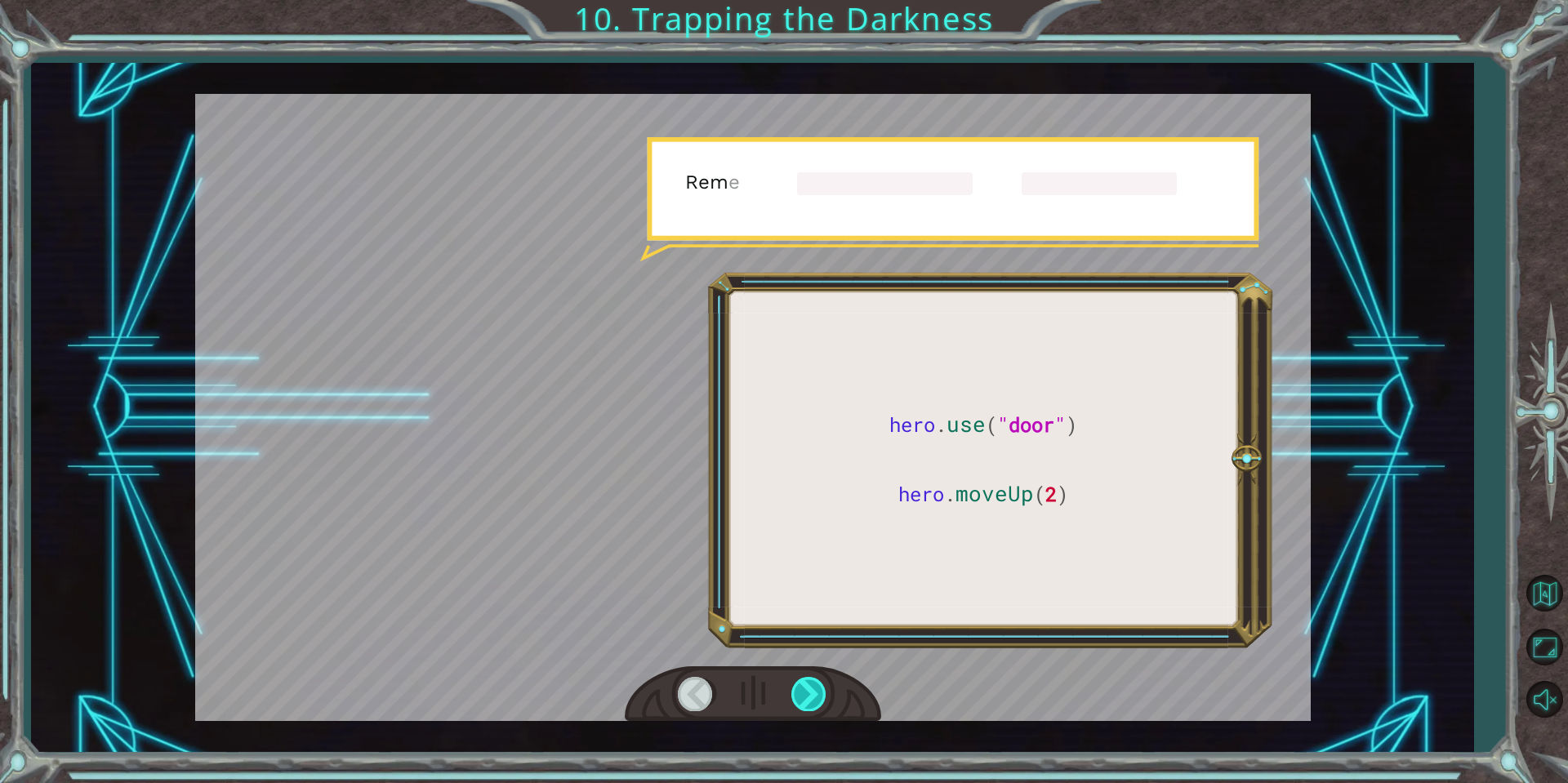 click at bounding box center [809, 693] 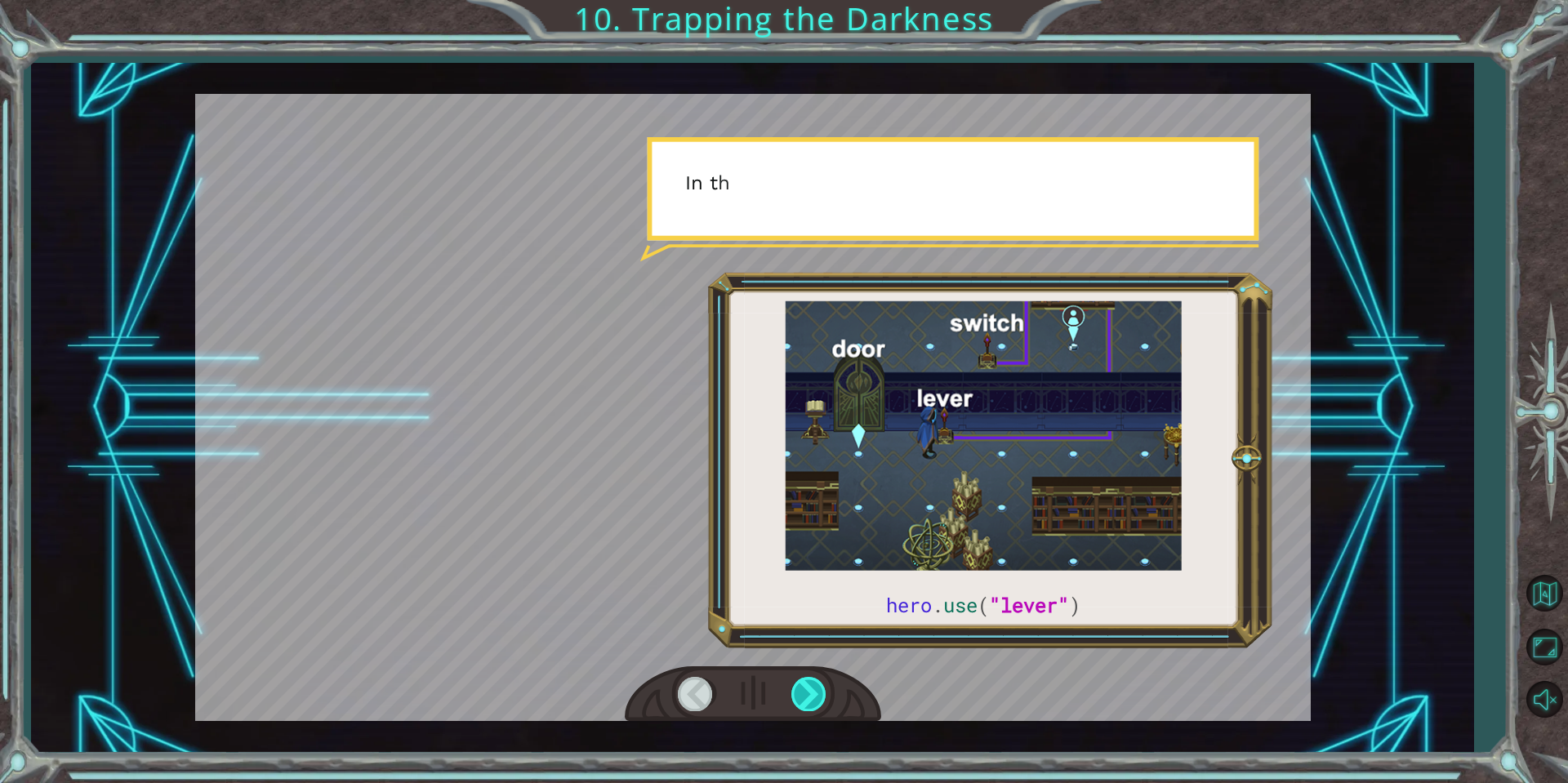click at bounding box center (809, 693) 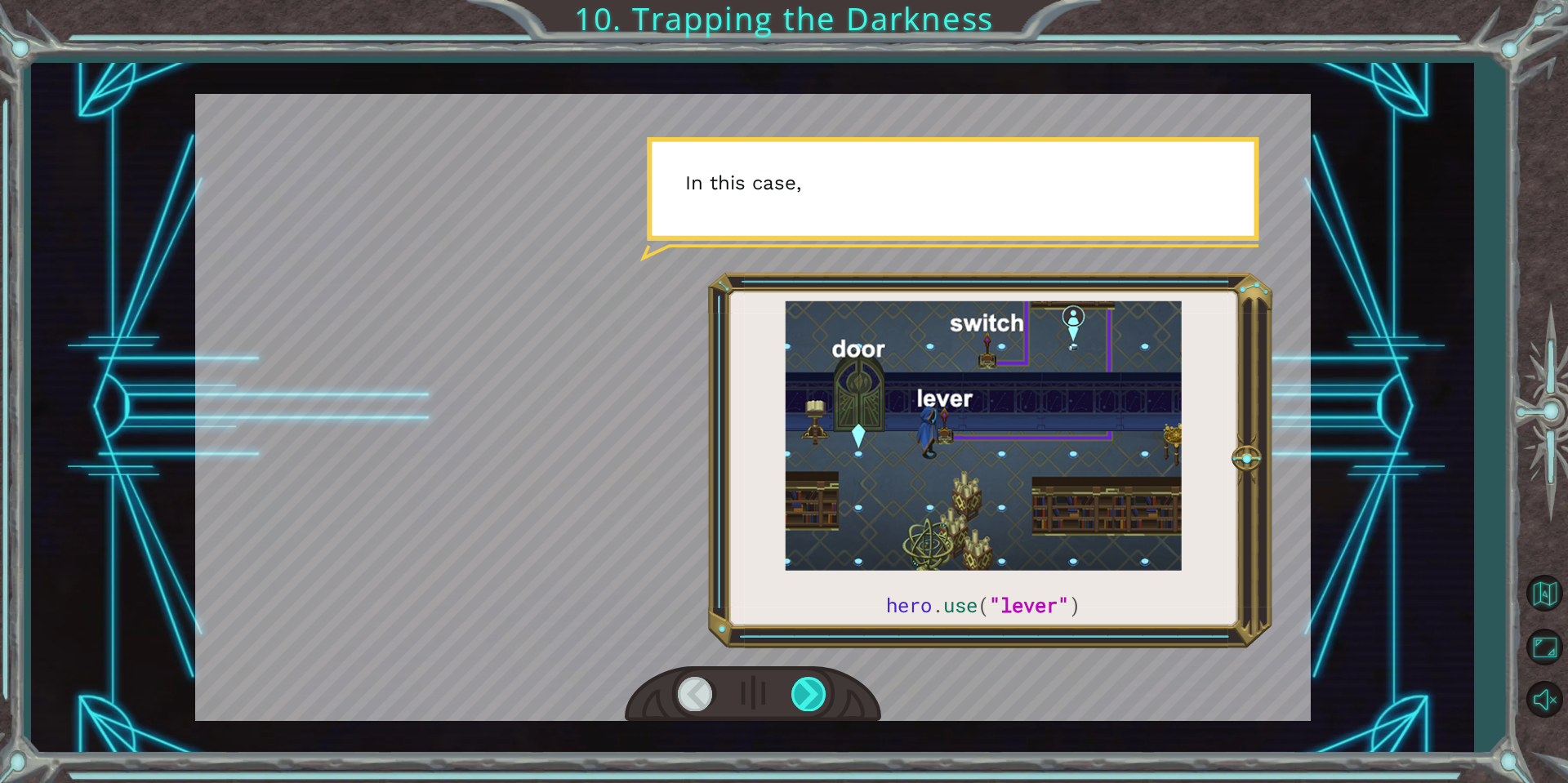 click at bounding box center (809, 693) 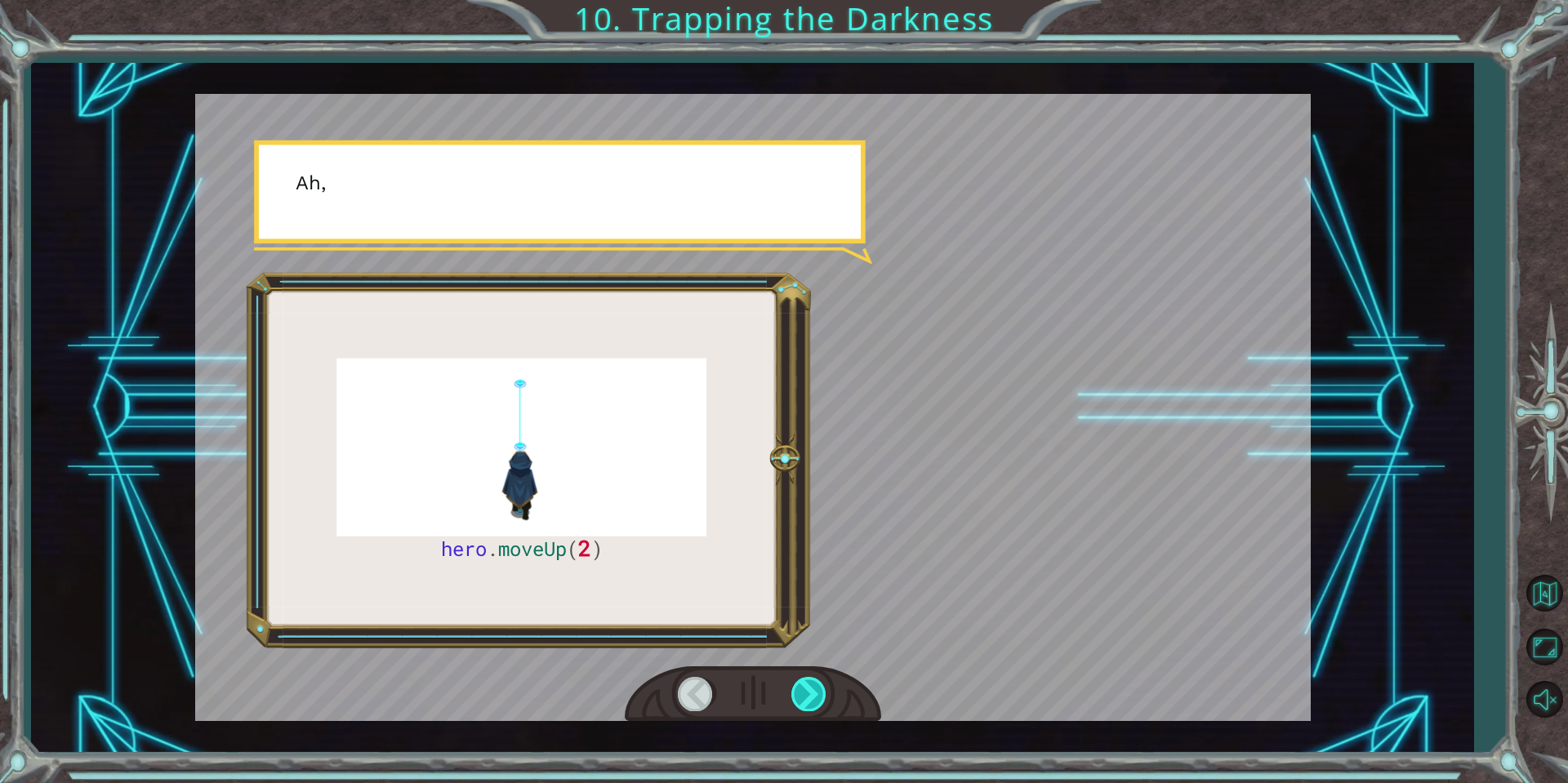 click at bounding box center (809, 693) 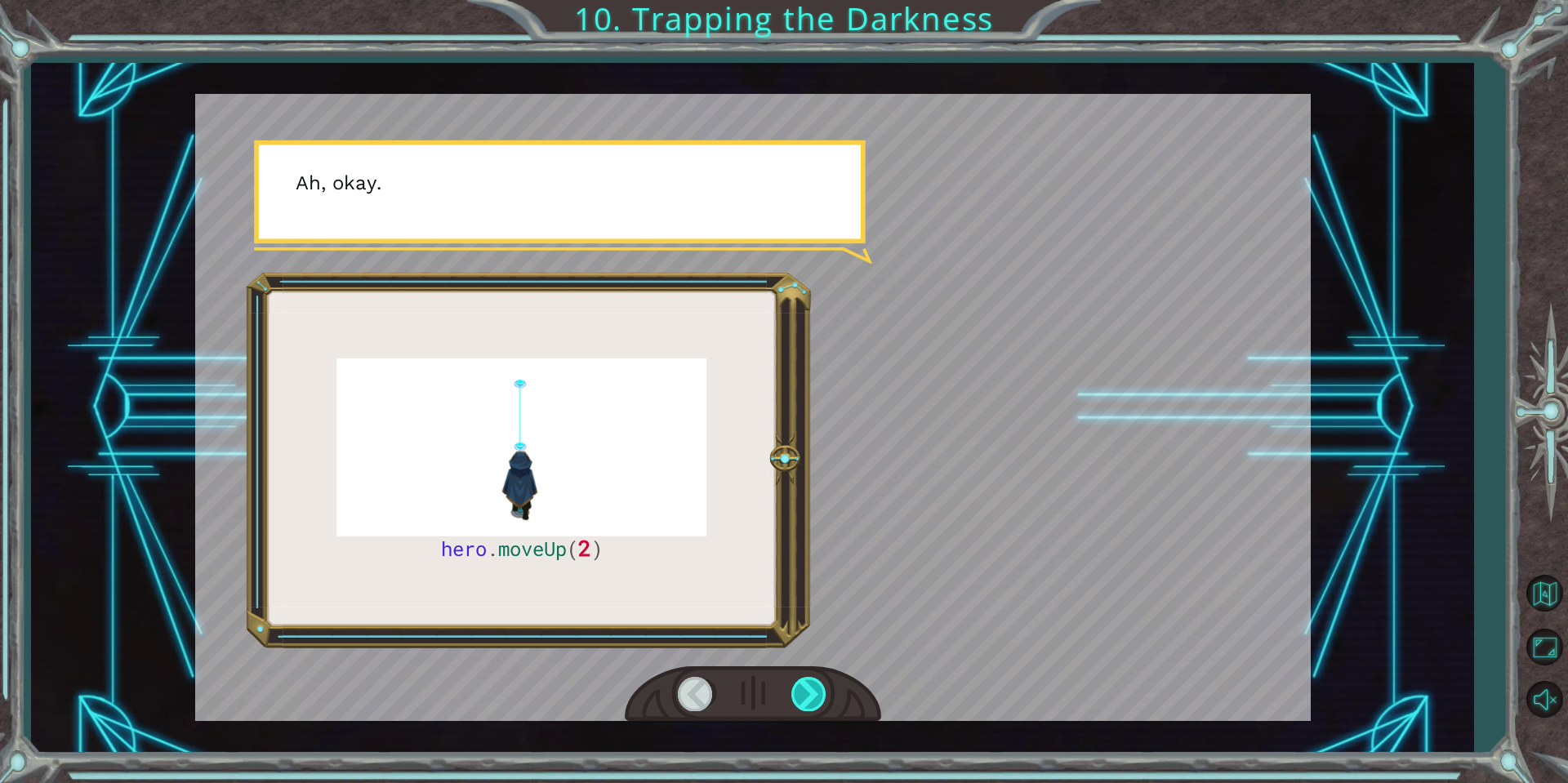 click at bounding box center [809, 693] 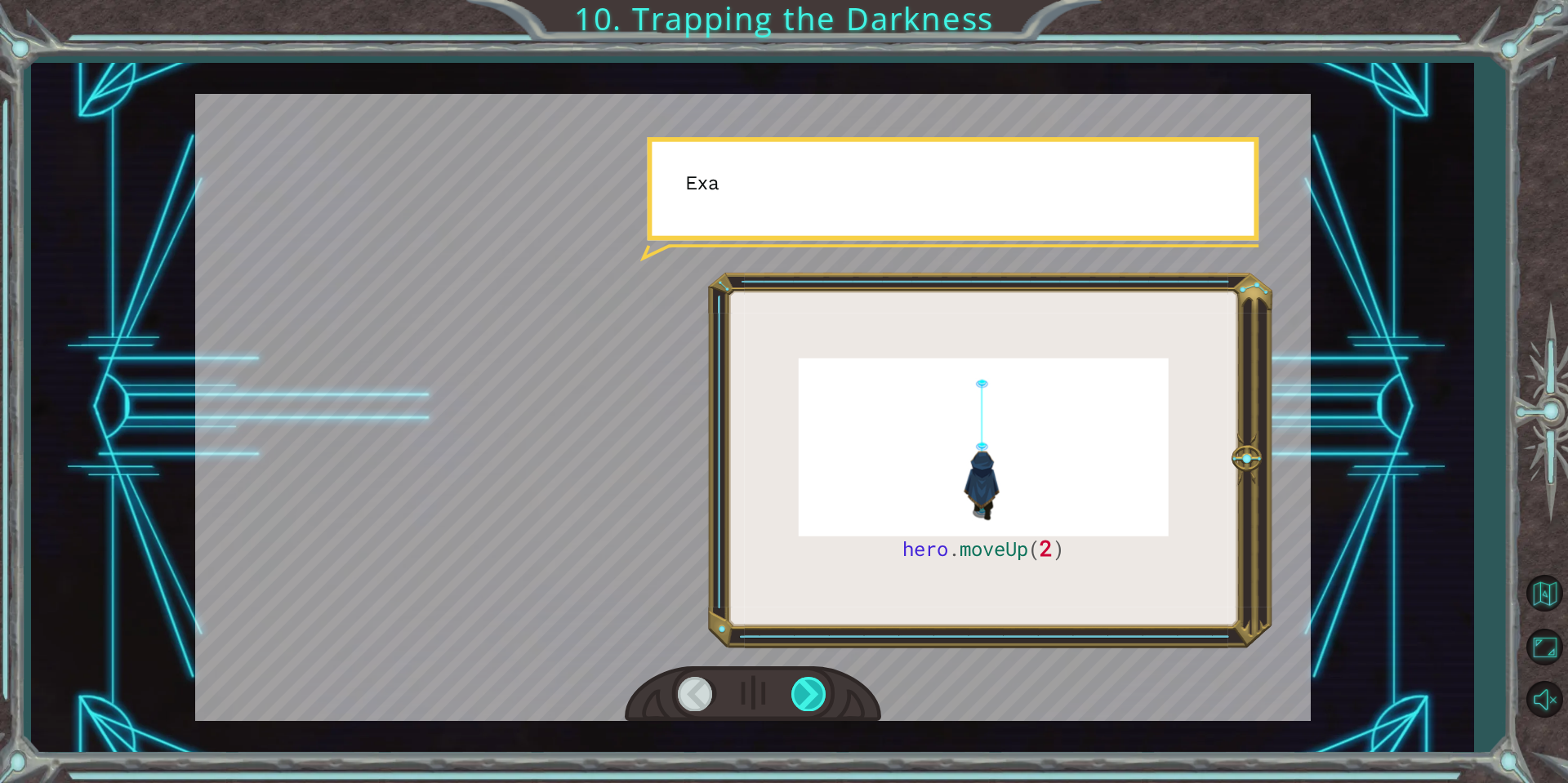 click at bounding box center (809, 693) 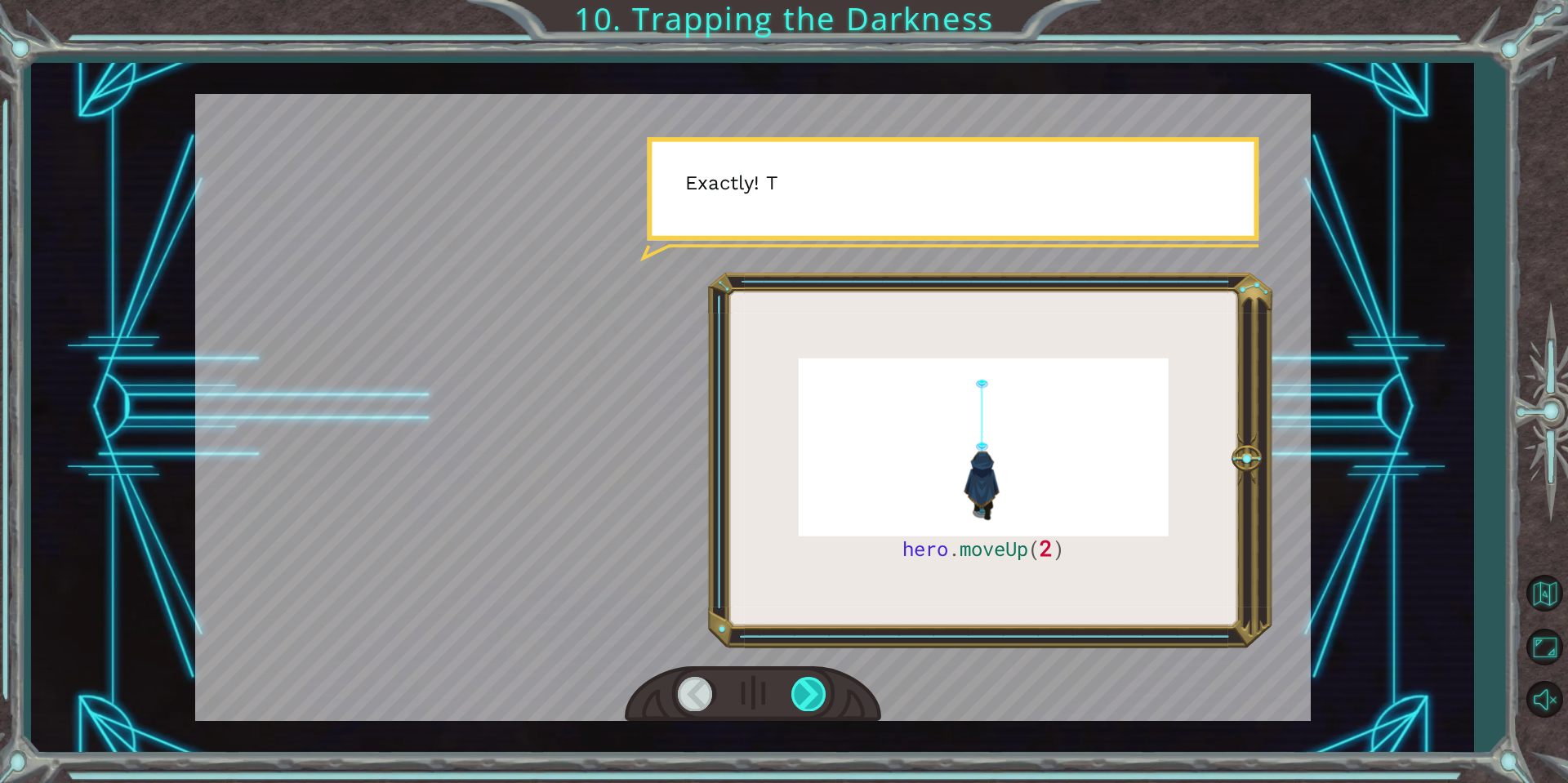 click at bounding box center [809, 693] 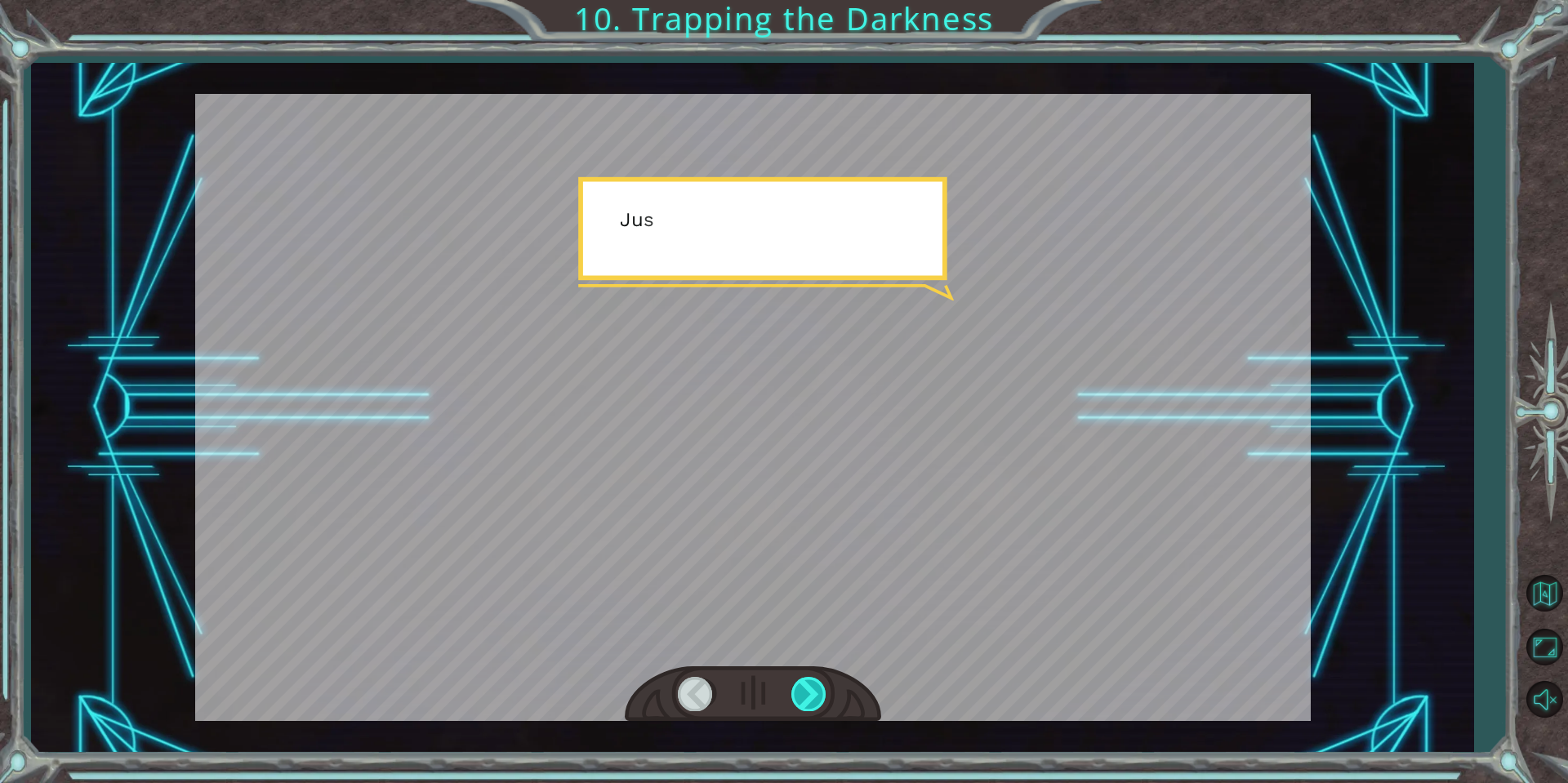 click at bounding box center (809, 693) 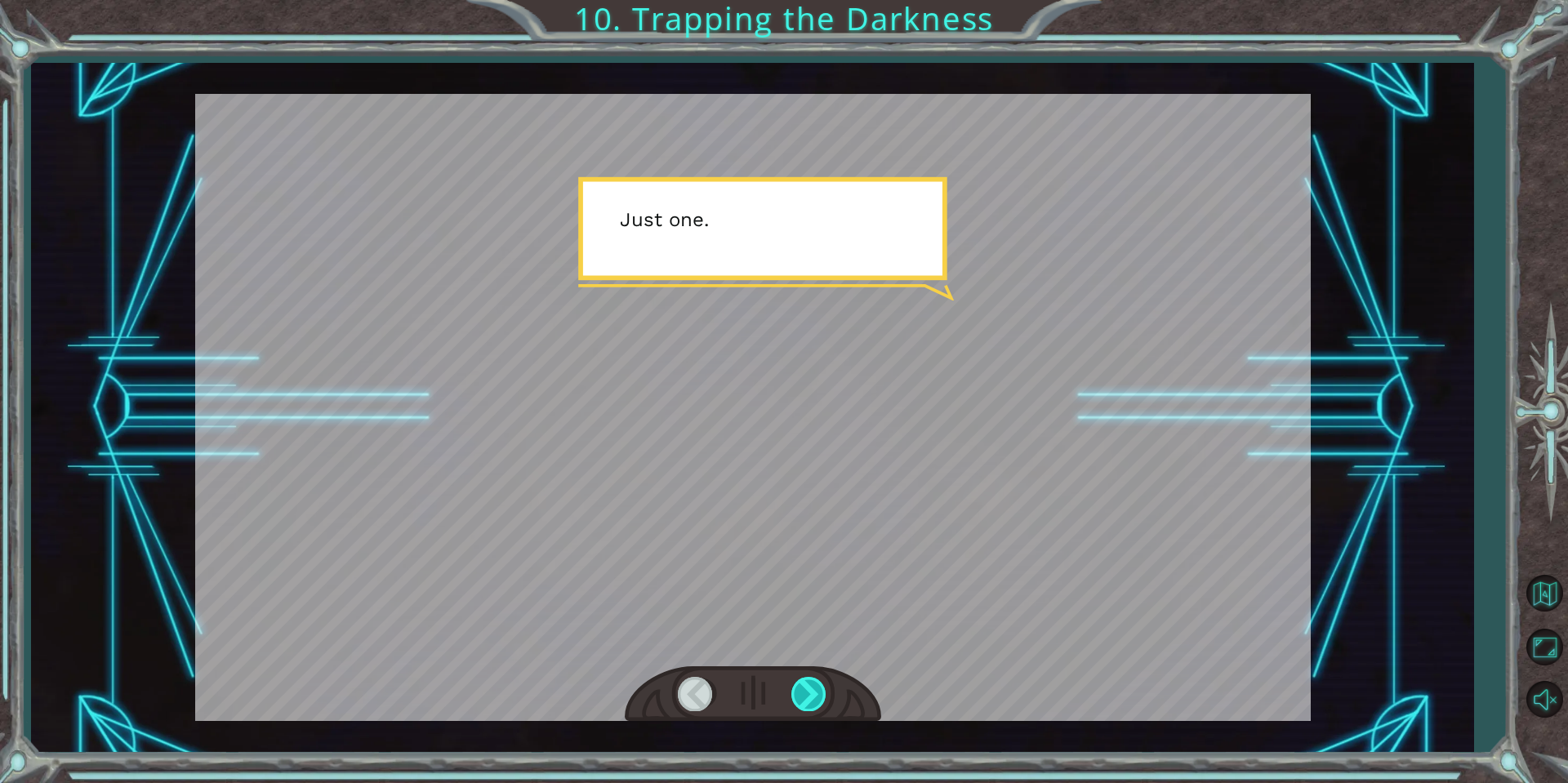 click at bounding box center [809, 693] 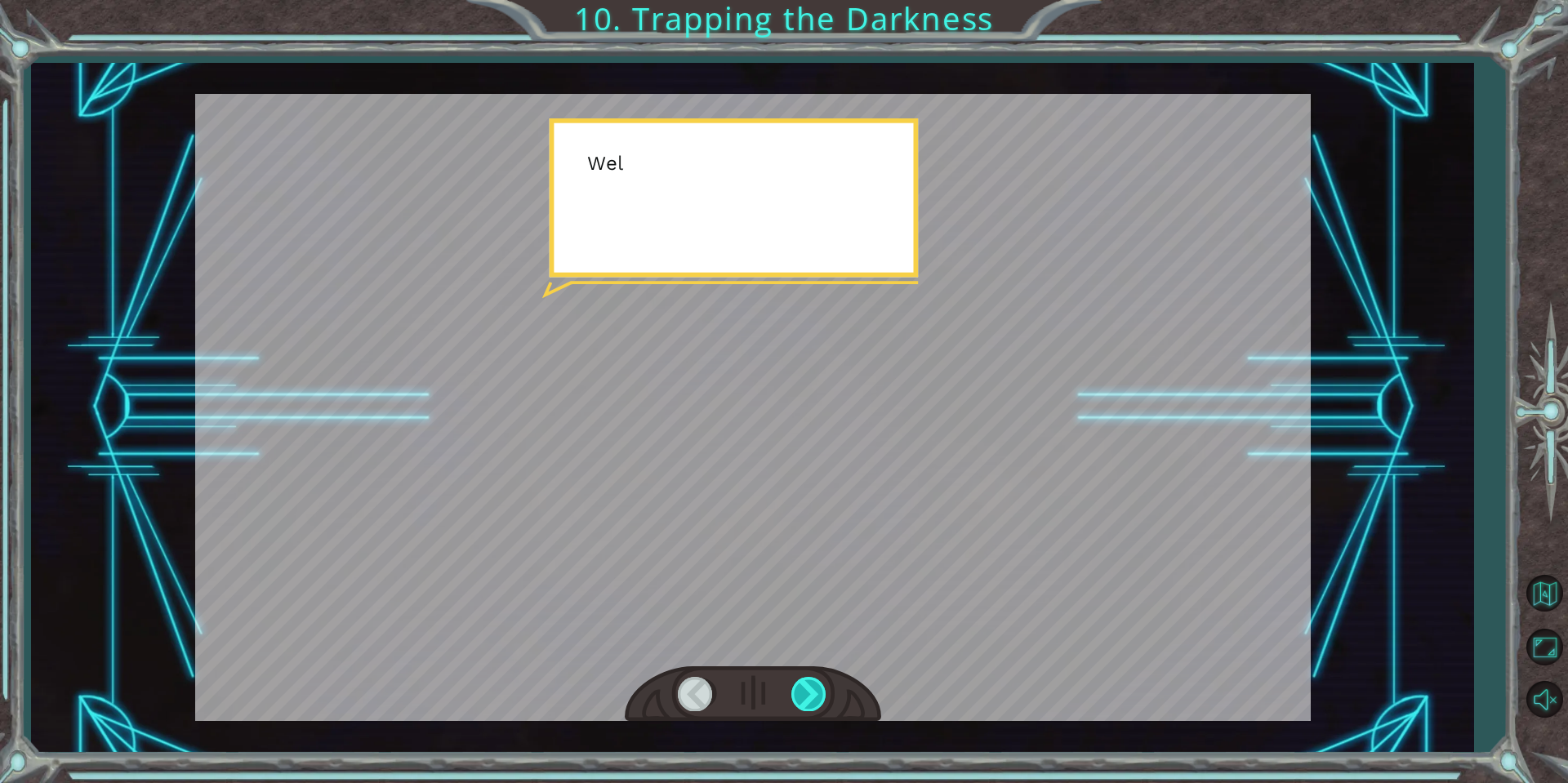 click at bounding box center [809, 693] 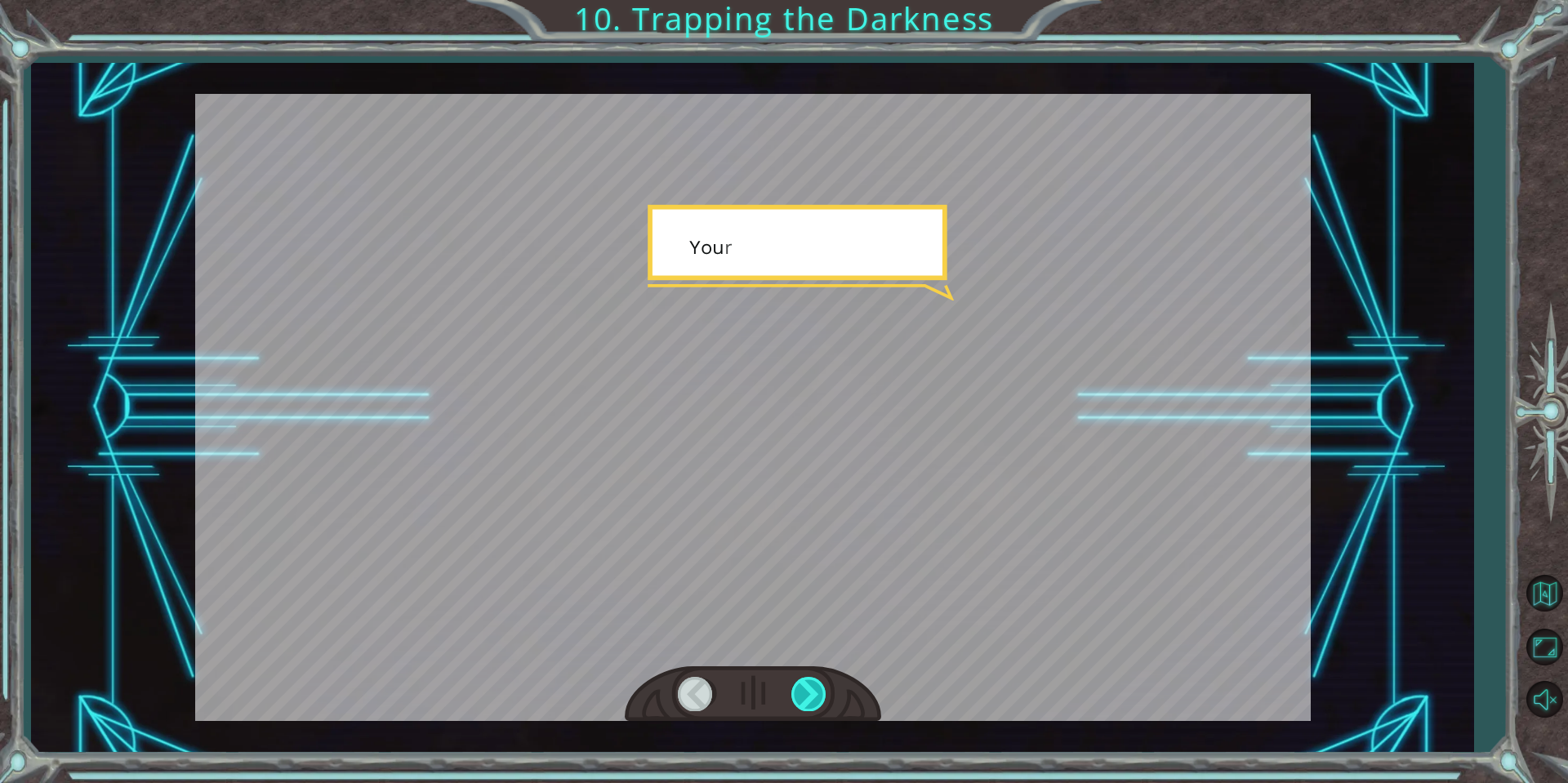 click at bounding box center (809, 693) 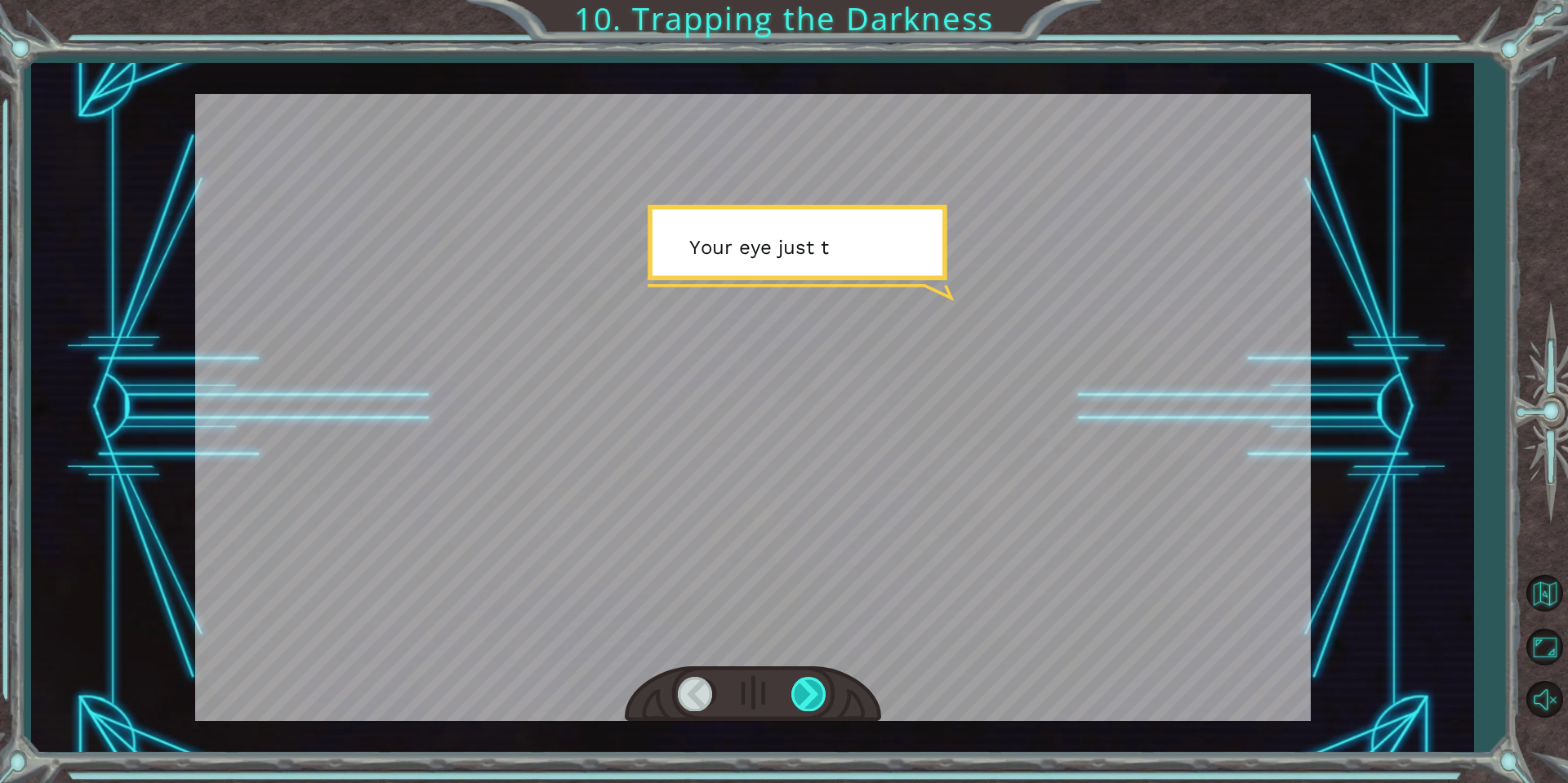 click at bounding box center (809, 693) 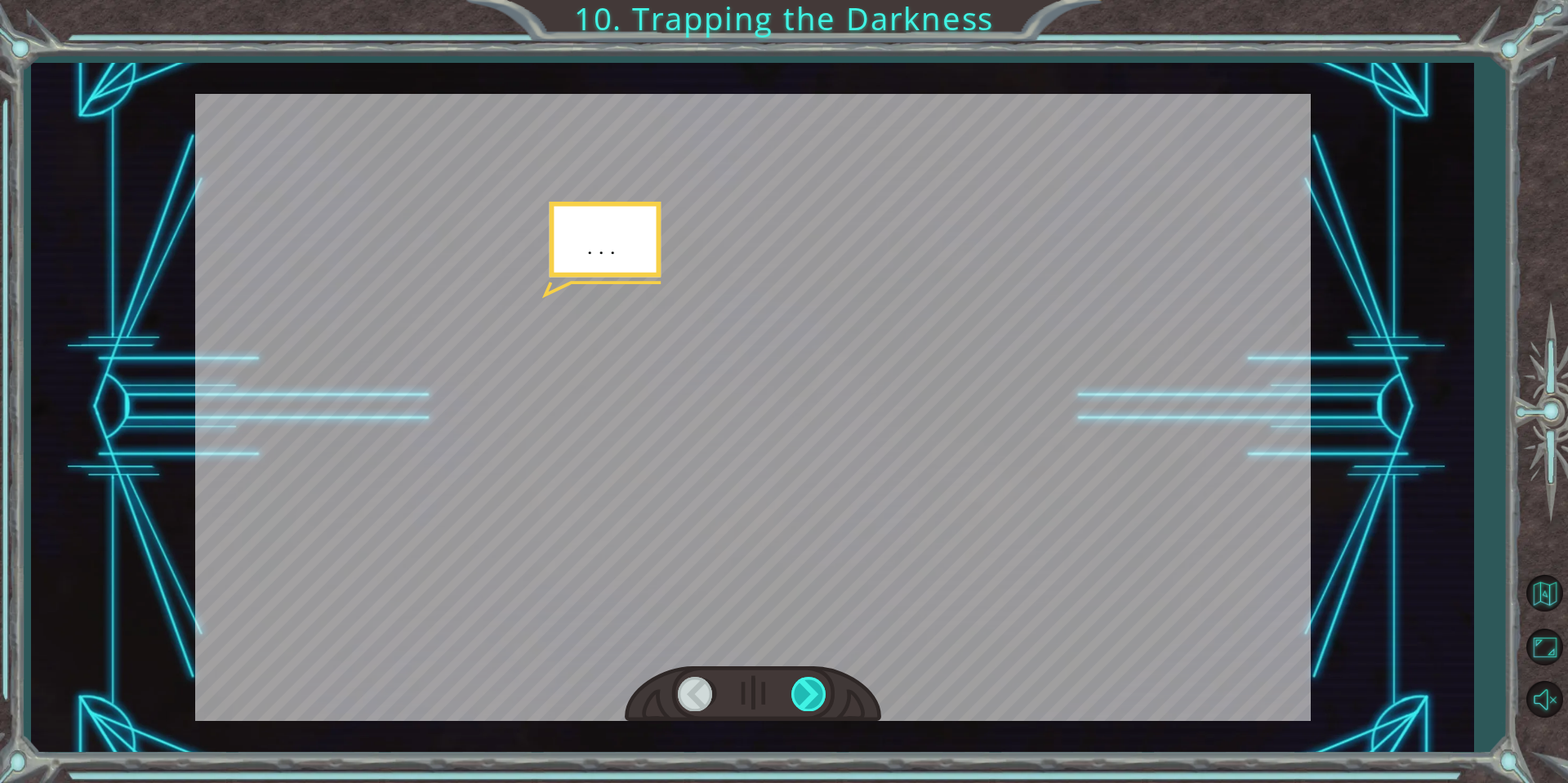 click at bounding box center (809, 693) 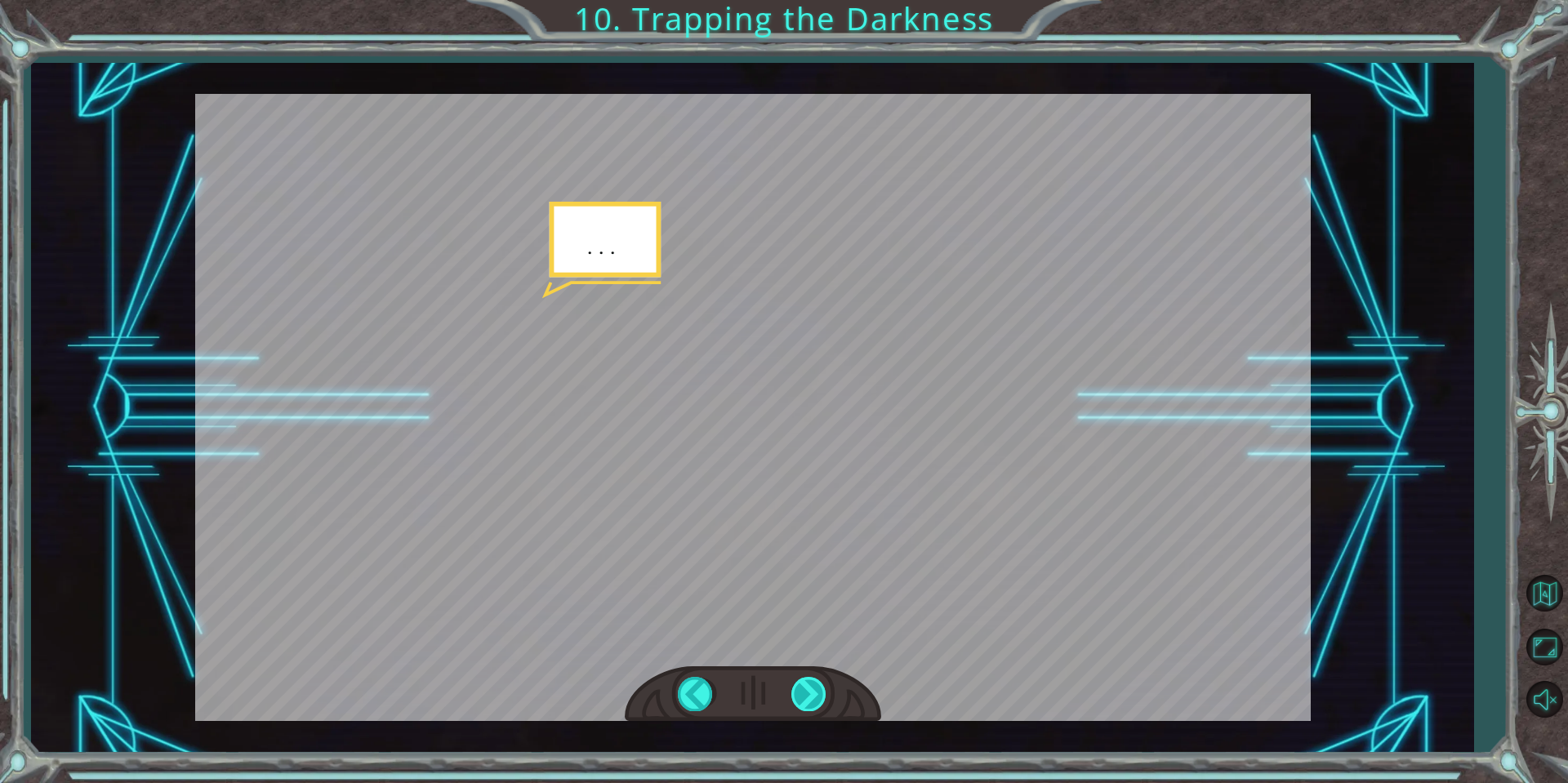 click at bounding box center [809, 693] 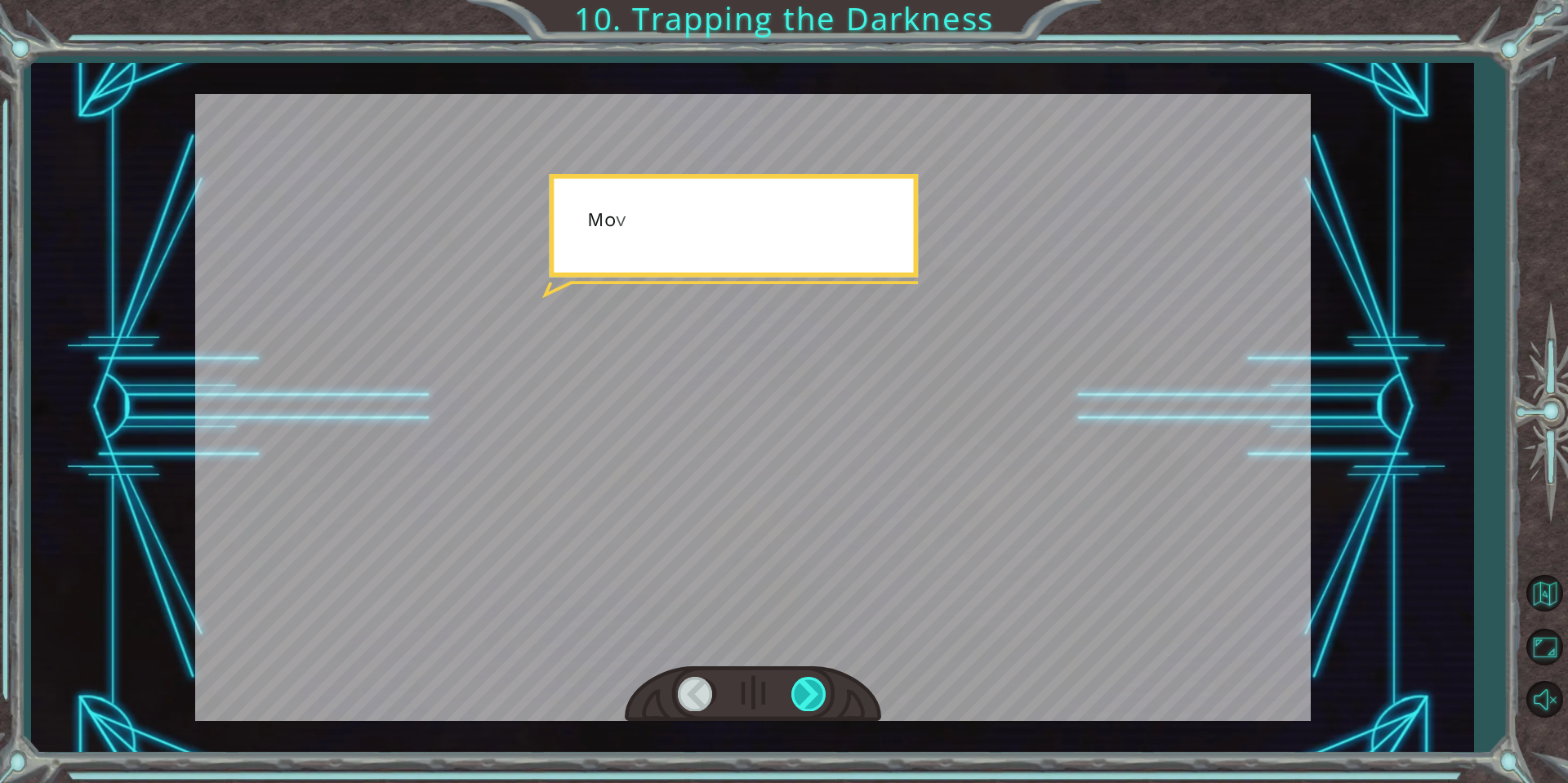 click at bounding box center (809, 693) 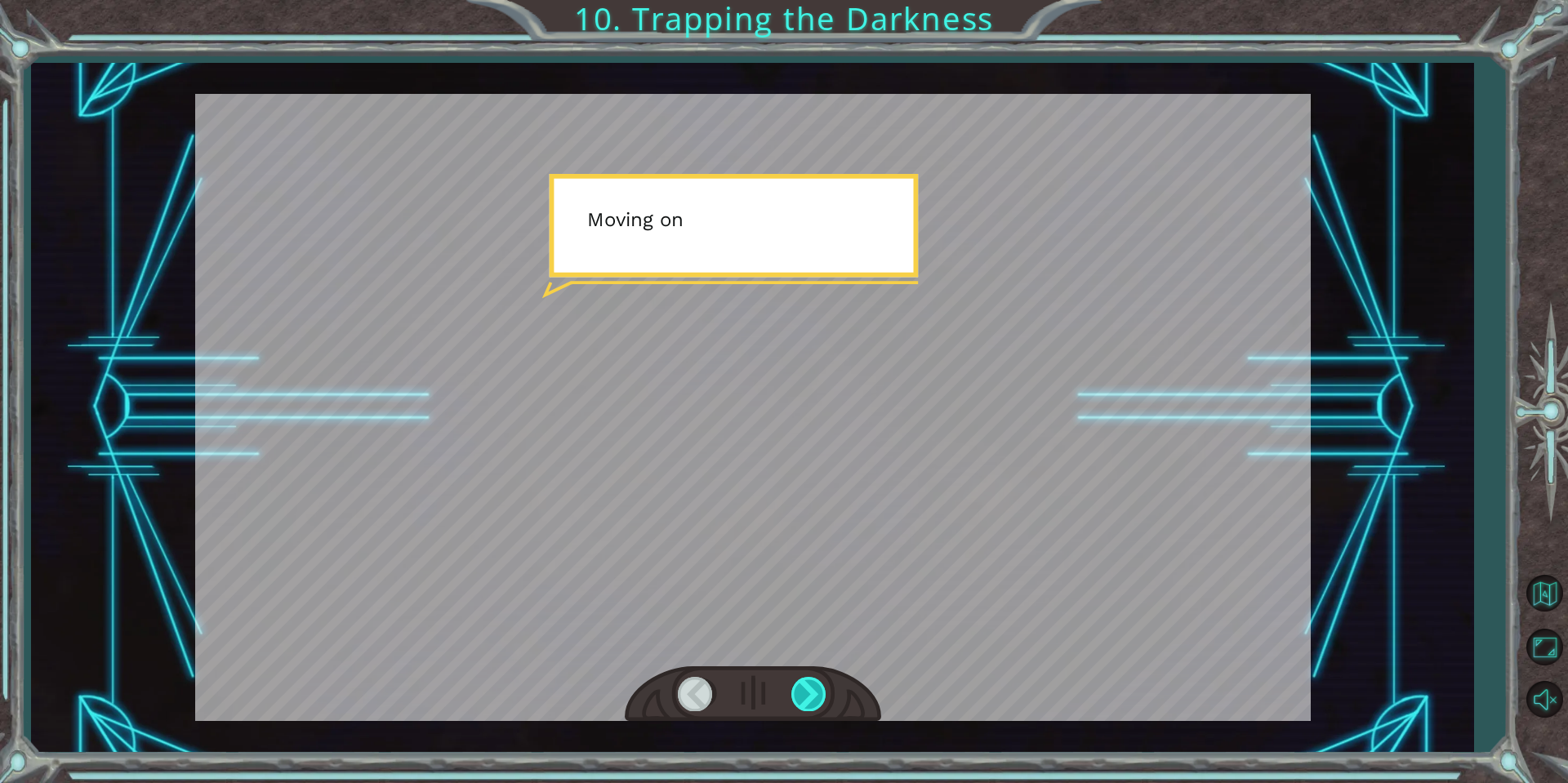 click at bounding box center [809, 693] 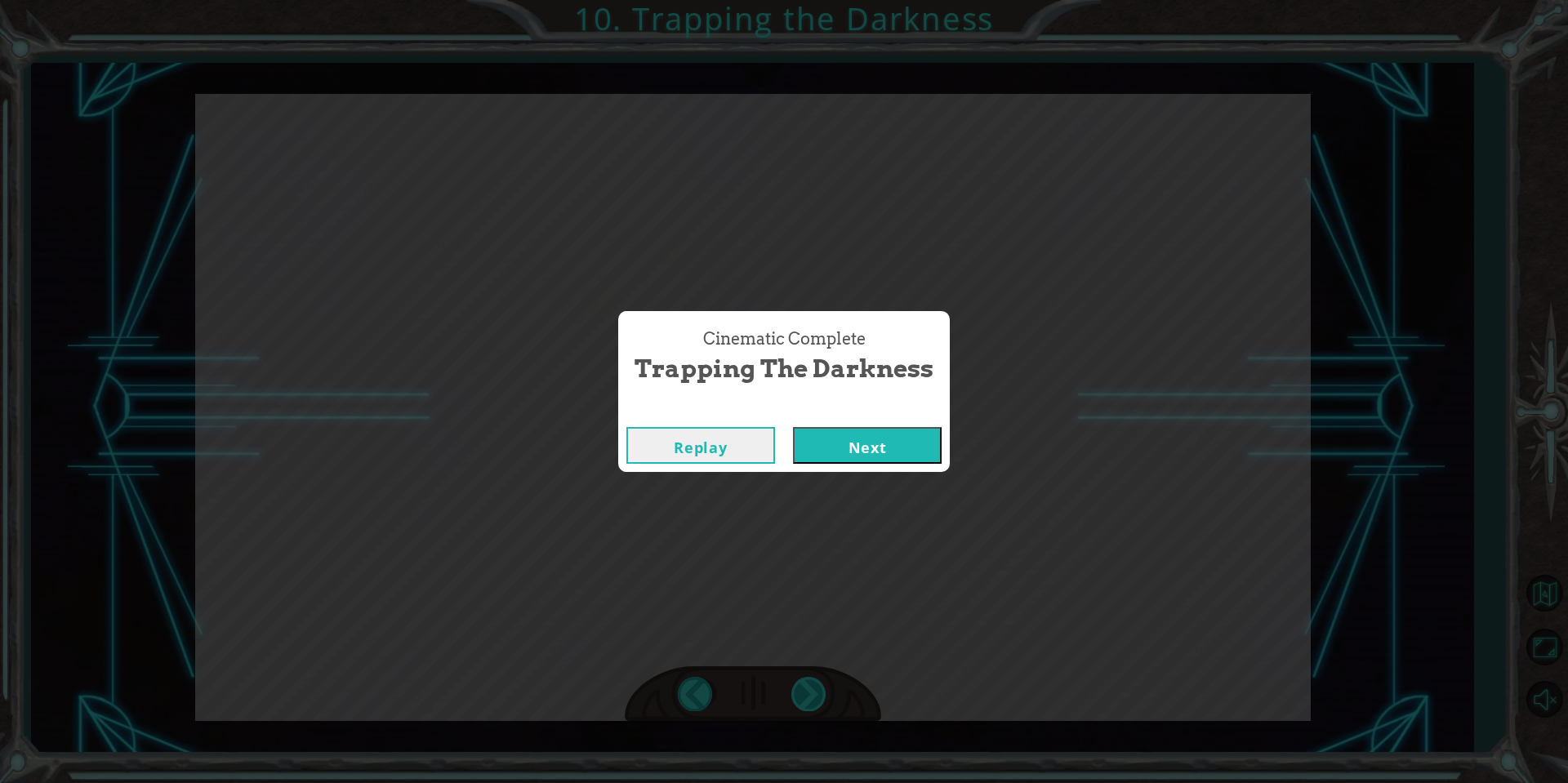 click on "Cinematic Complete     Trapping the Darkness
Replay
Next" at bounding box center (784, 391) 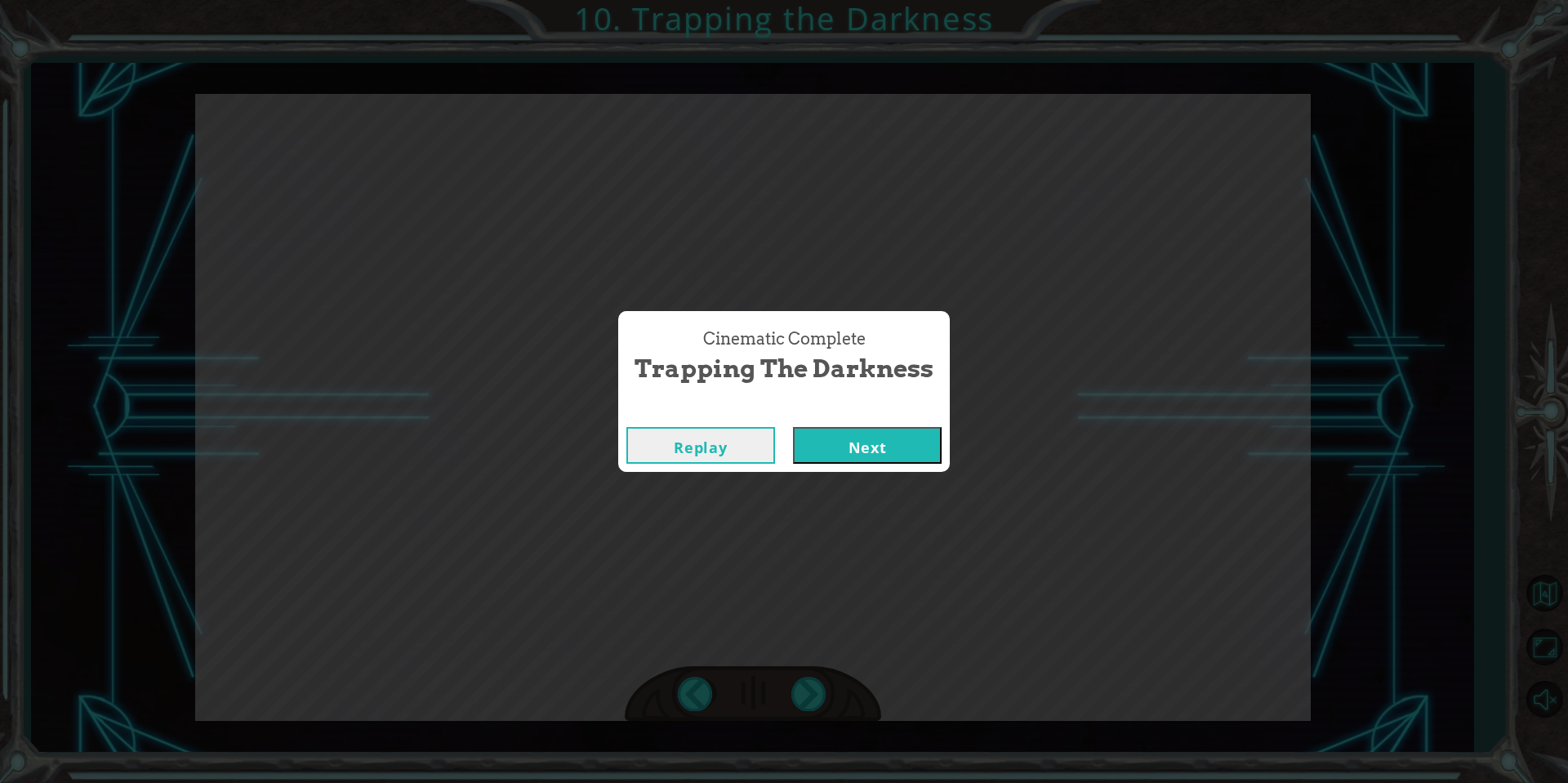click on "Next" at bounding box center [867, 445] 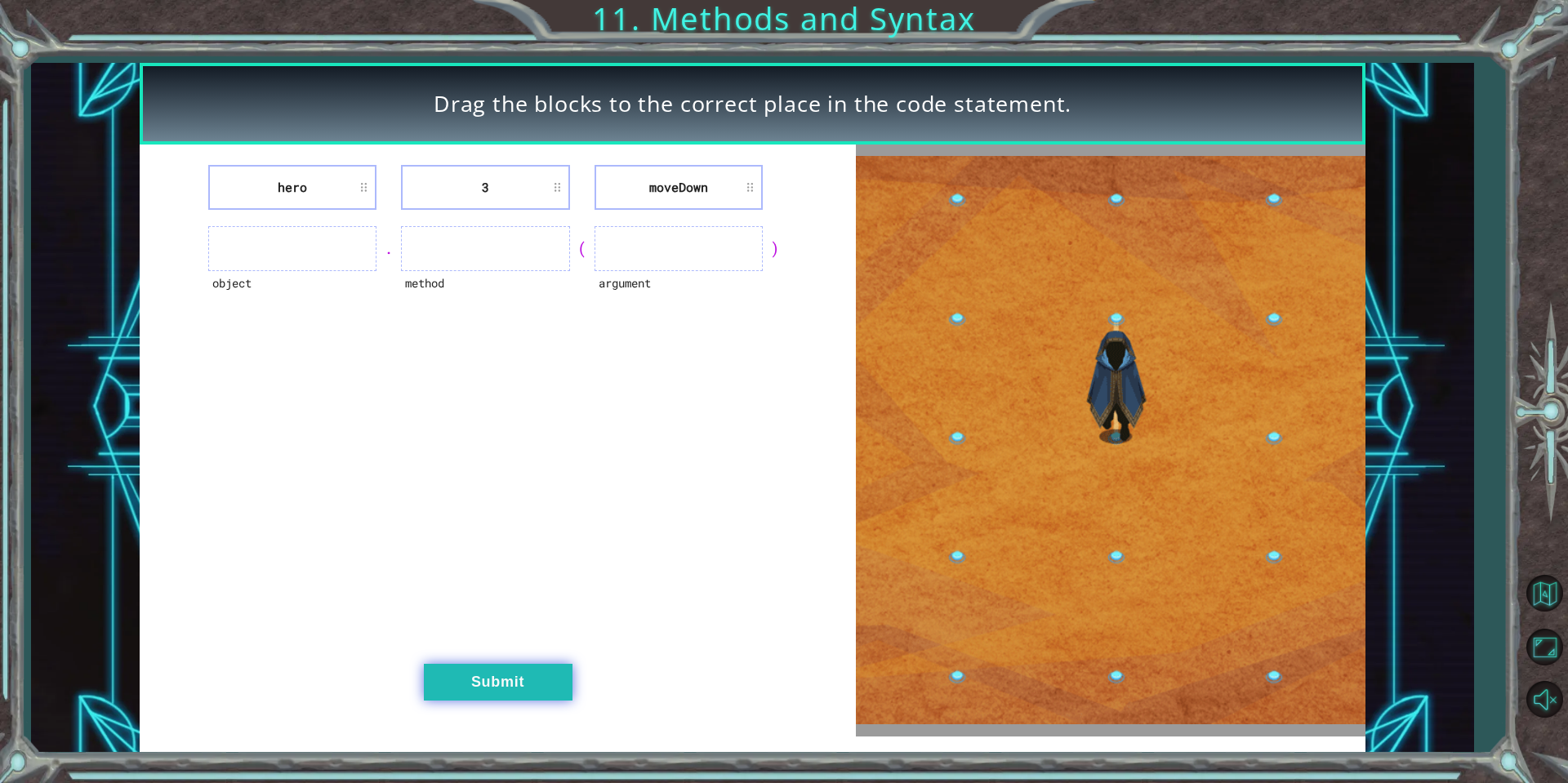 click on "Submit" at bounding box center (498, 682) 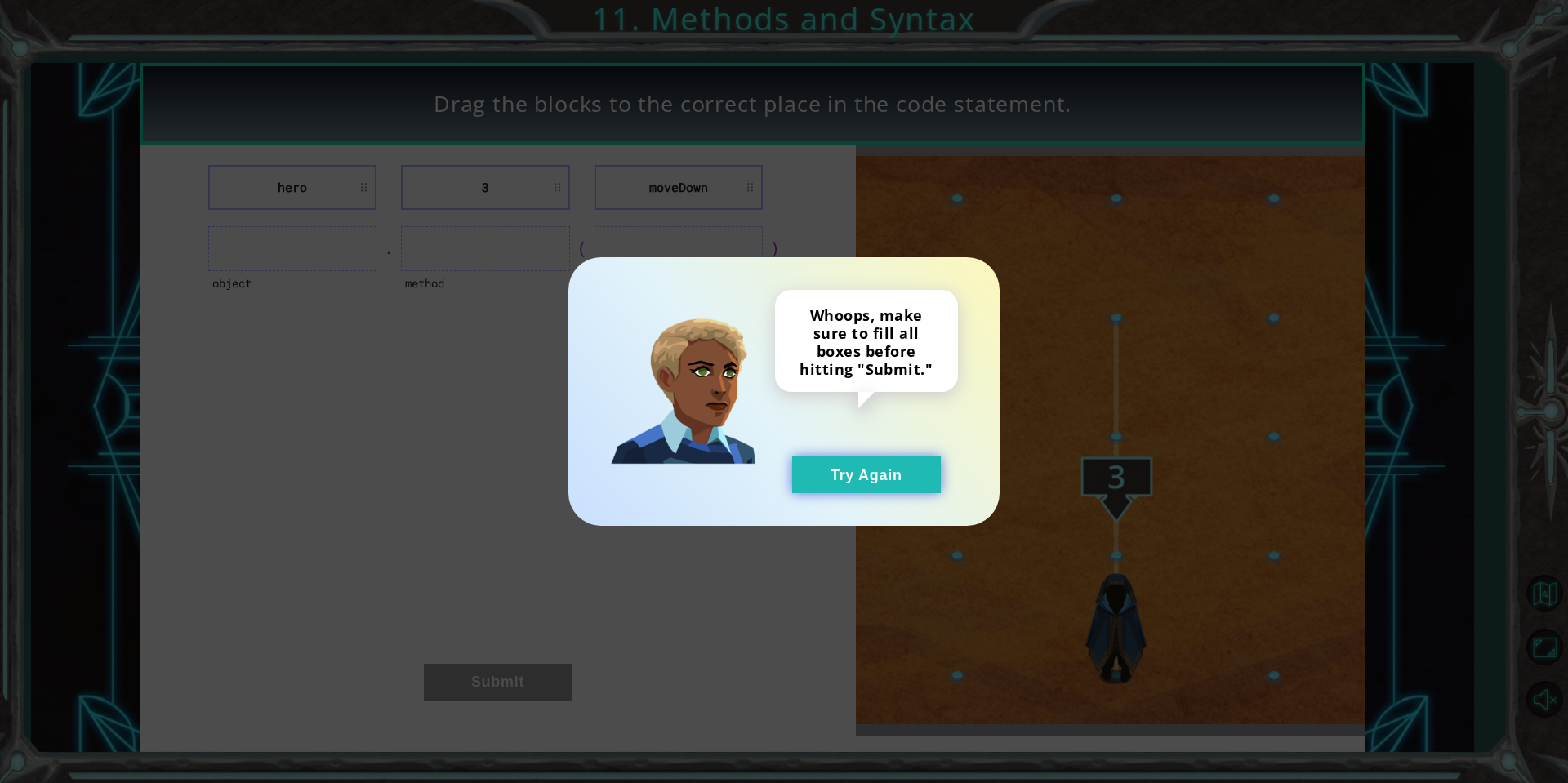 click on "Try Again" at bounding box center [866, 474] 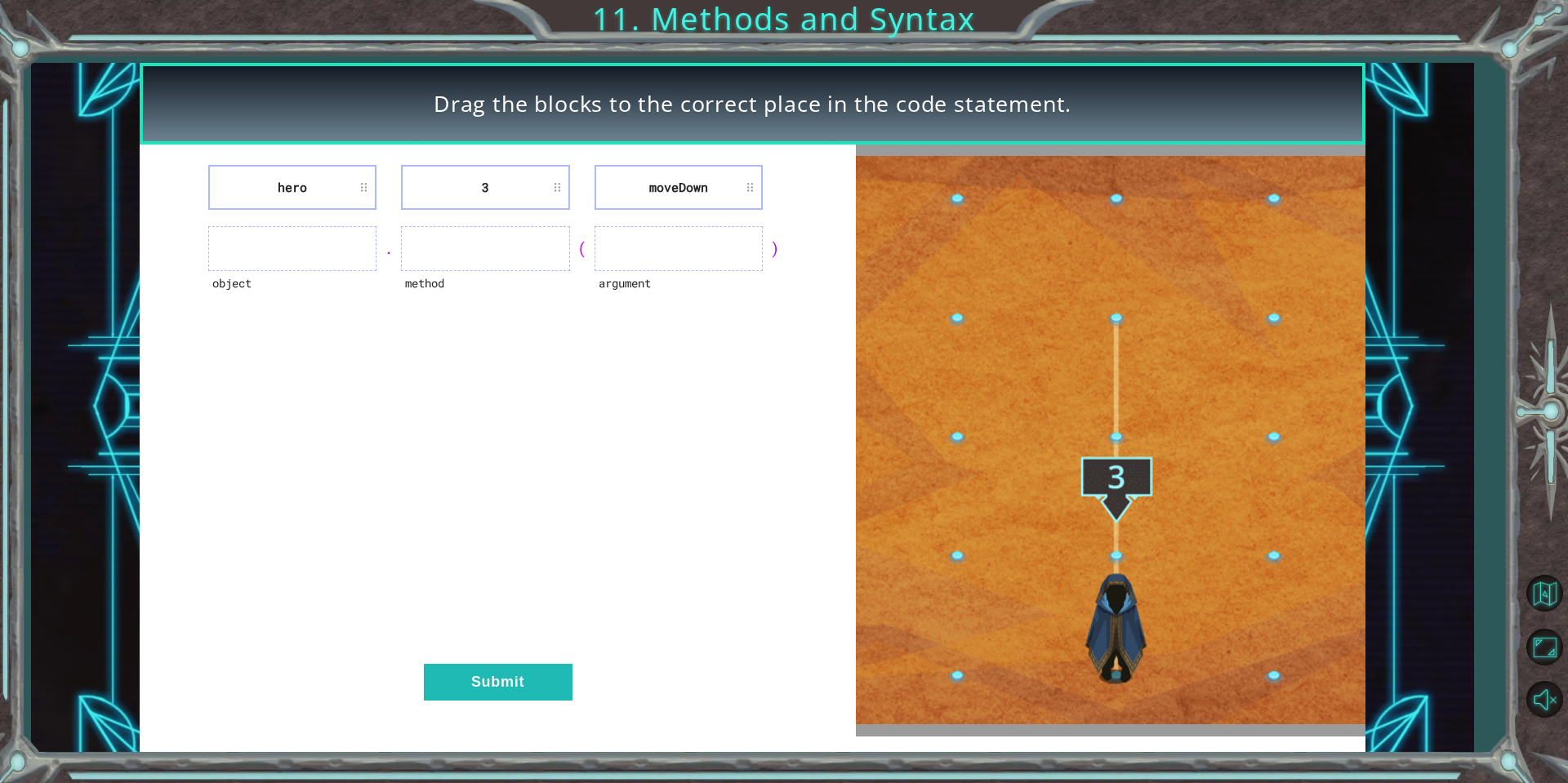 click on "hero" at bounding box center [292, 187] 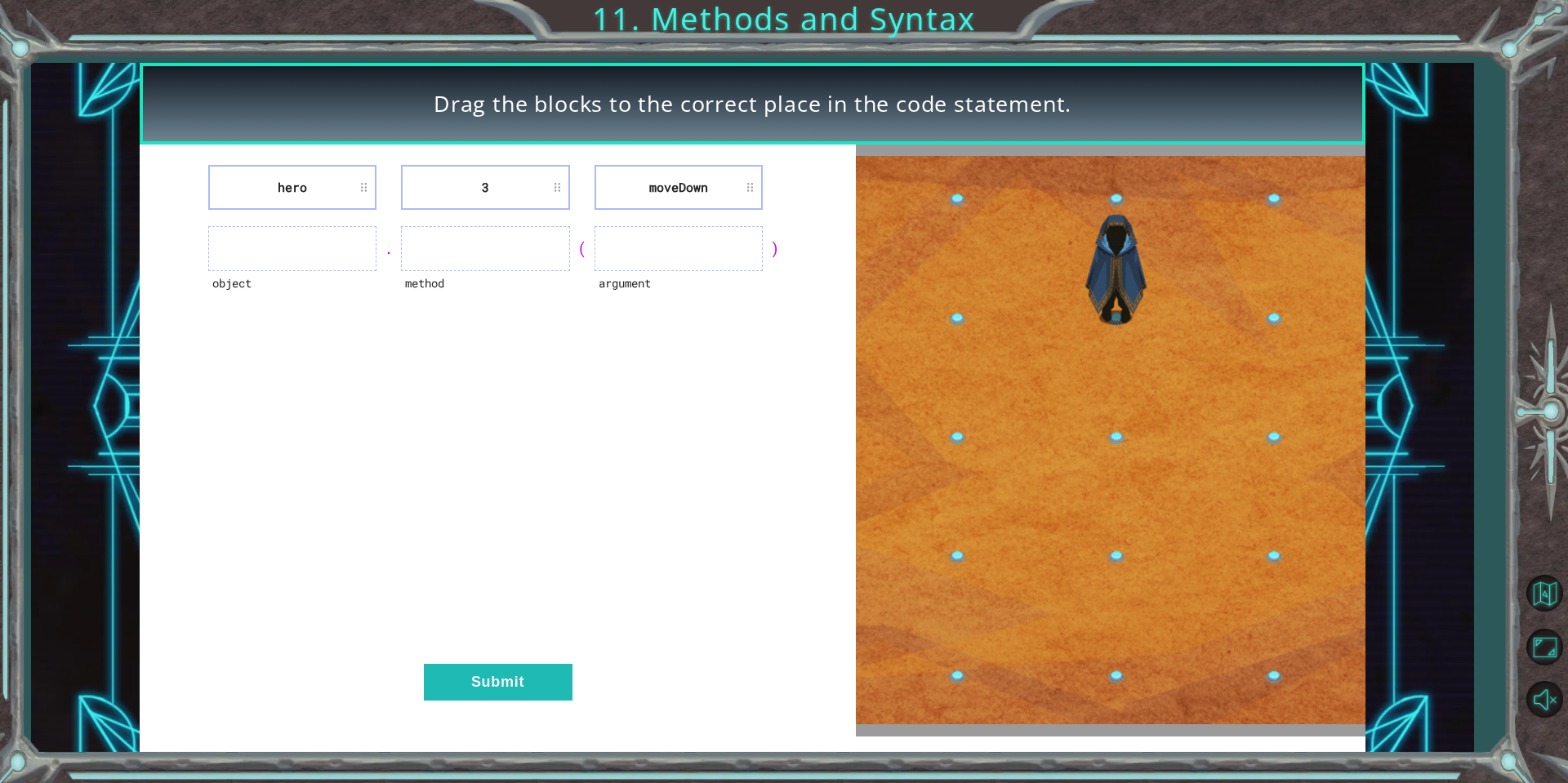 click on "3" at bounding box center (485, 187) 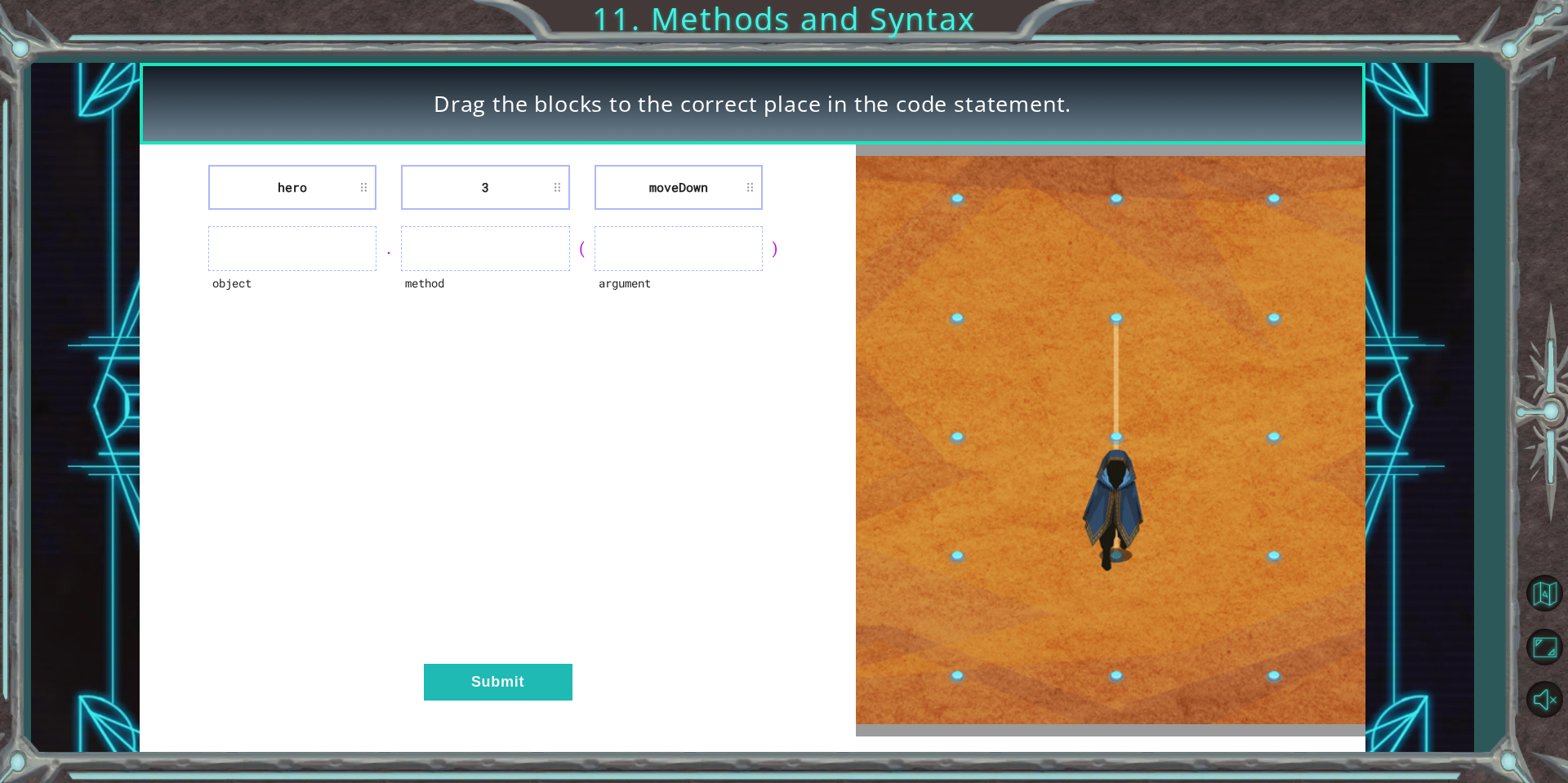 click on "moveDown" at bounding box center (679, 187) 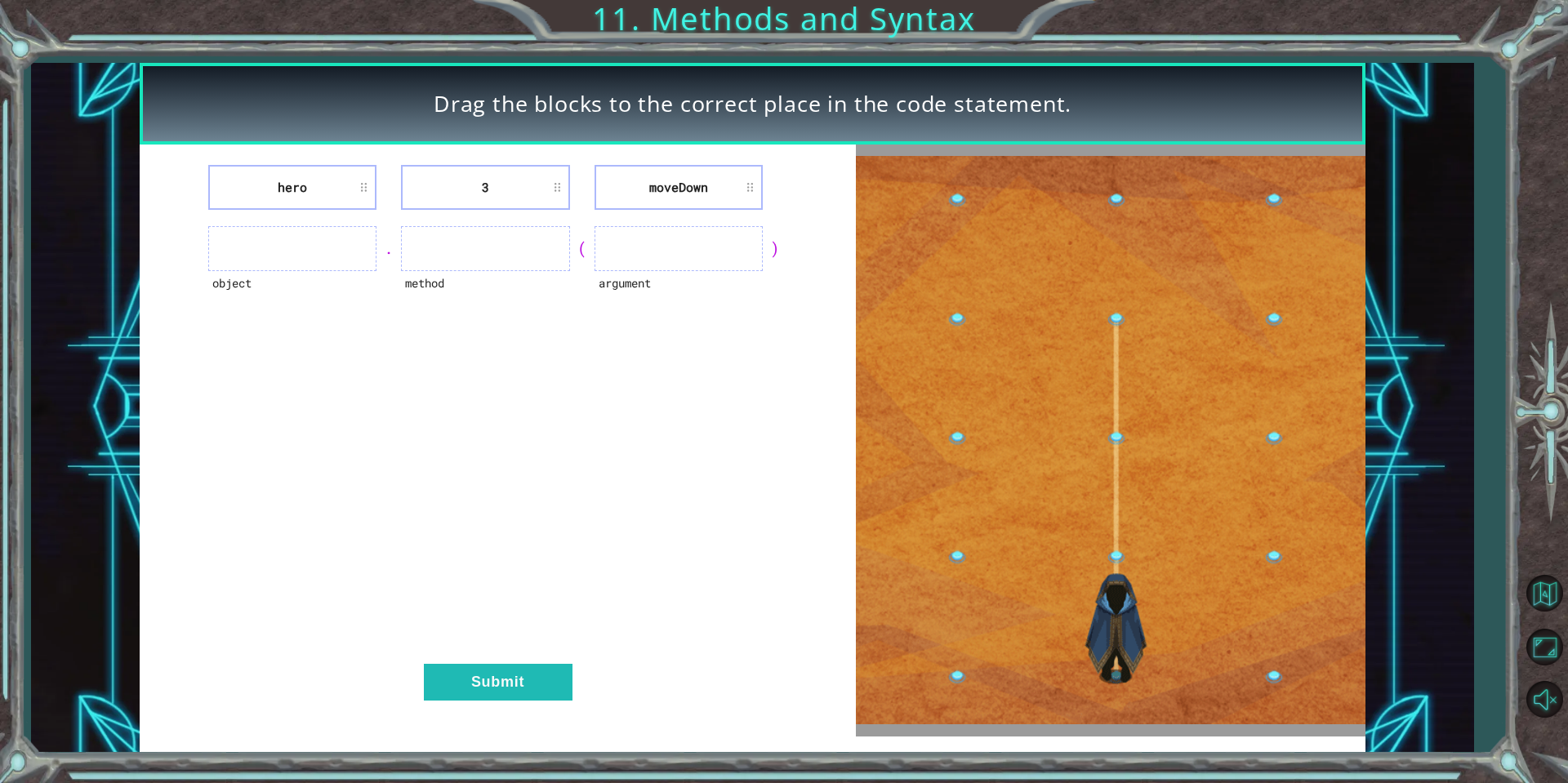 click at bounding box center [679, 248] 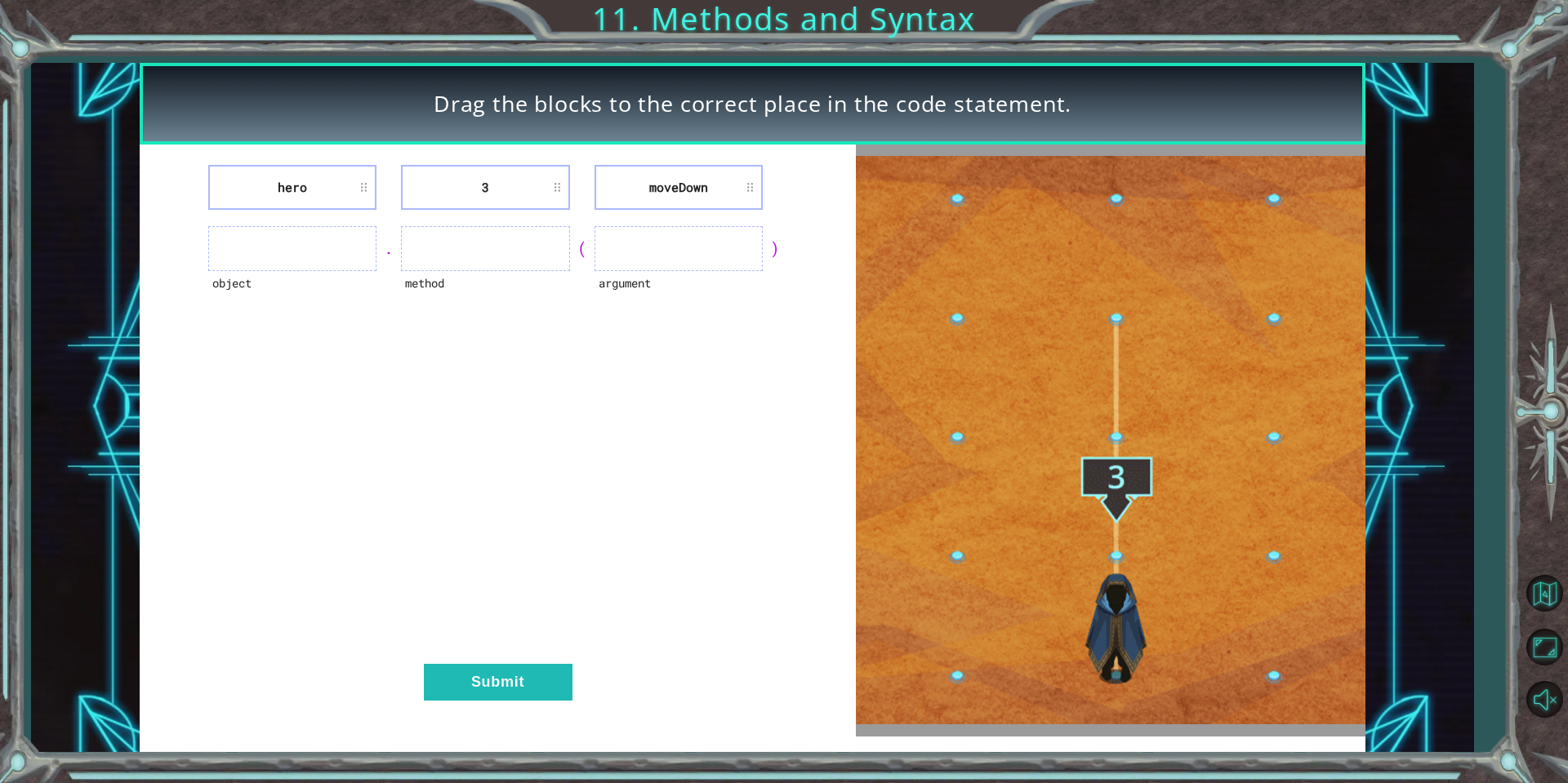 type 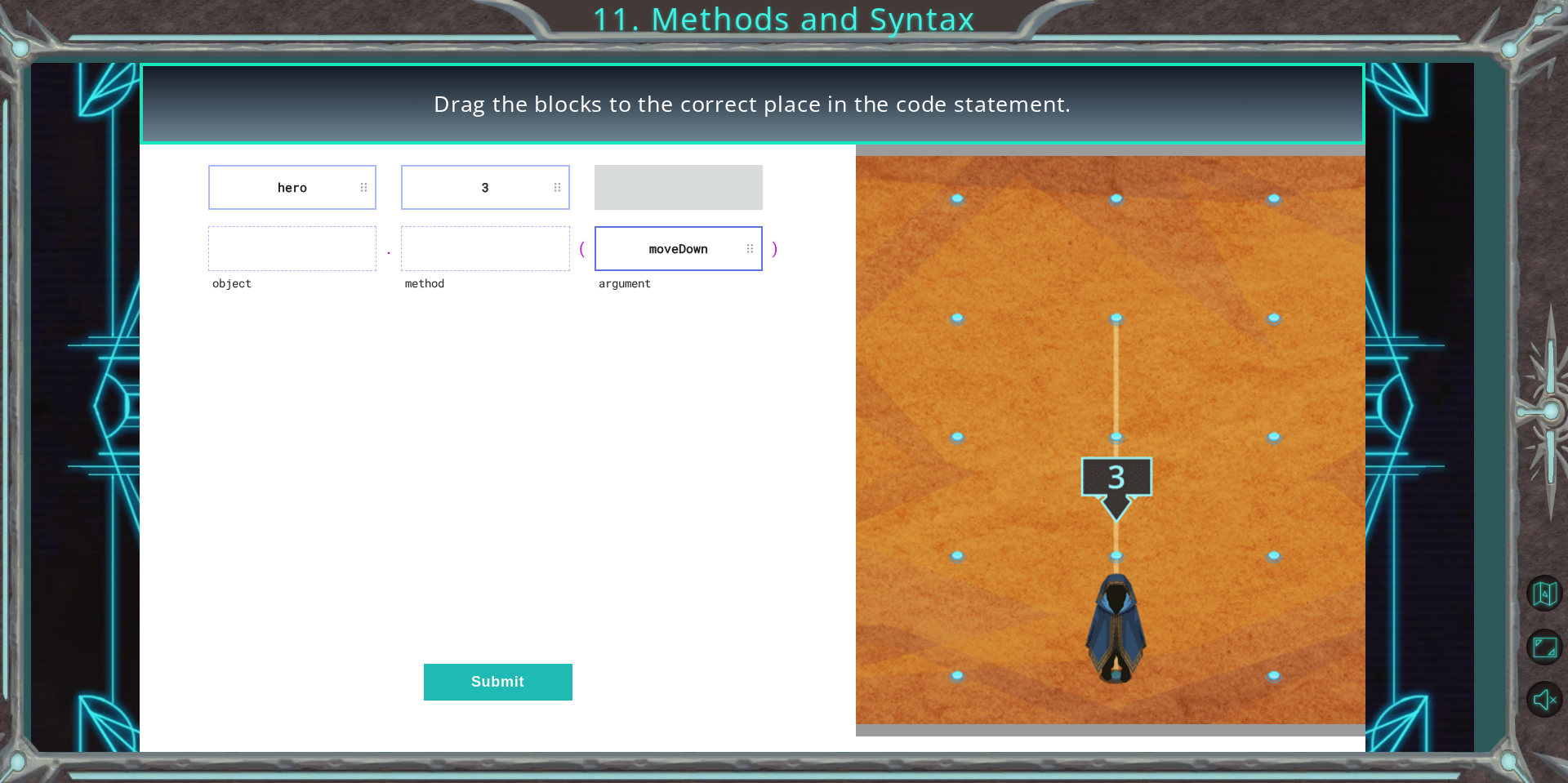 type 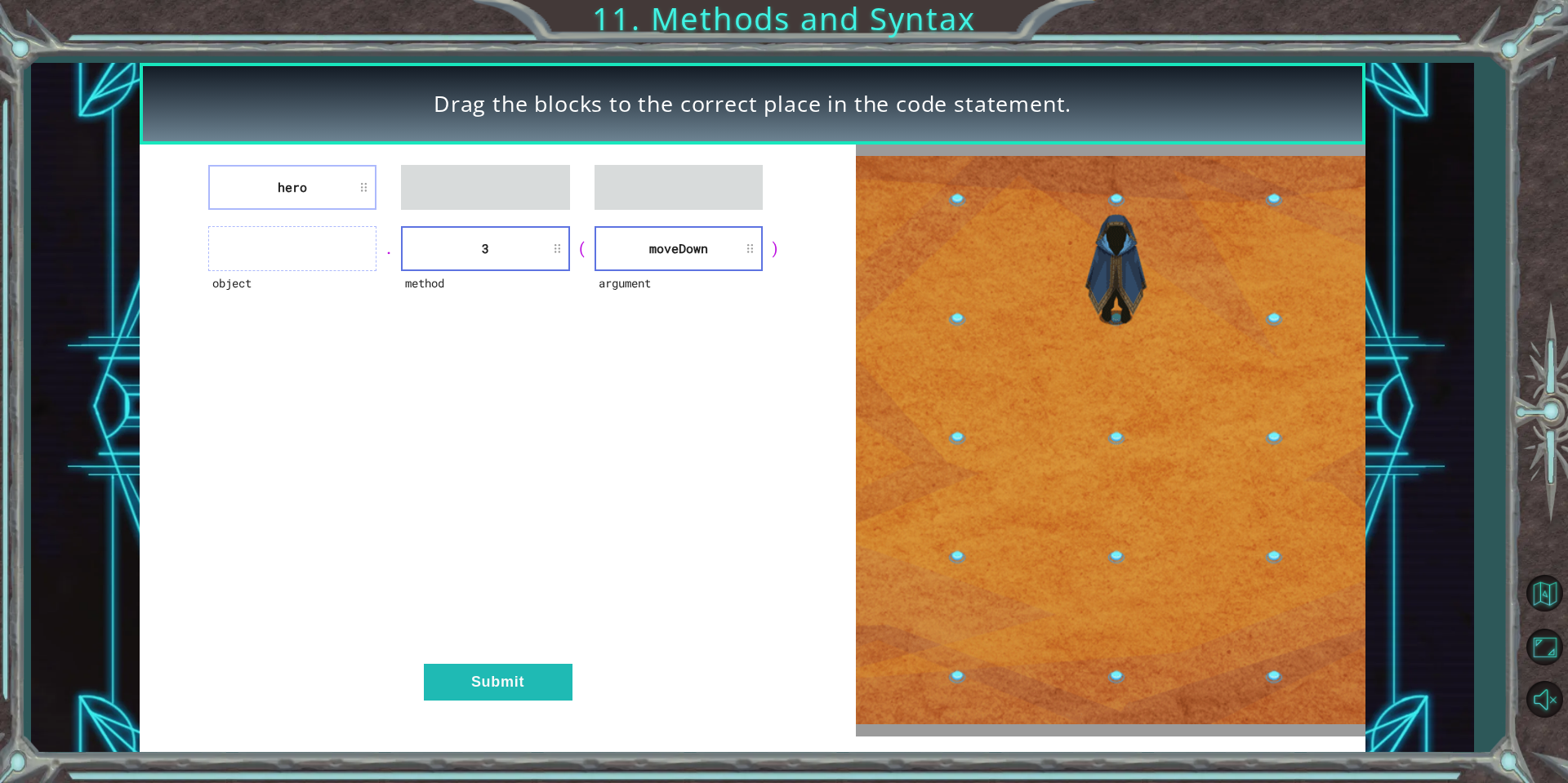type 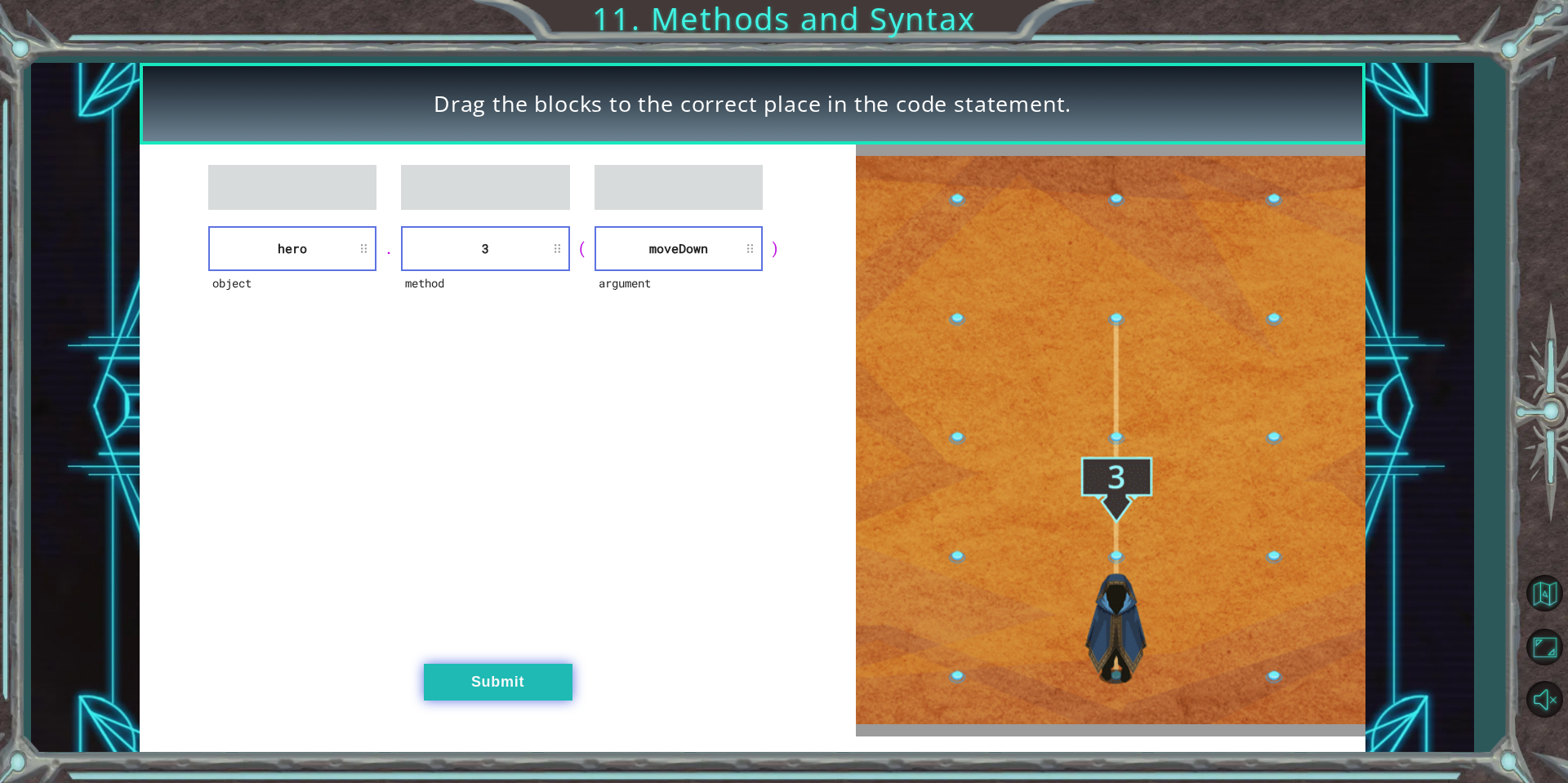 click on "Submit" at bounding box center (498, 682) 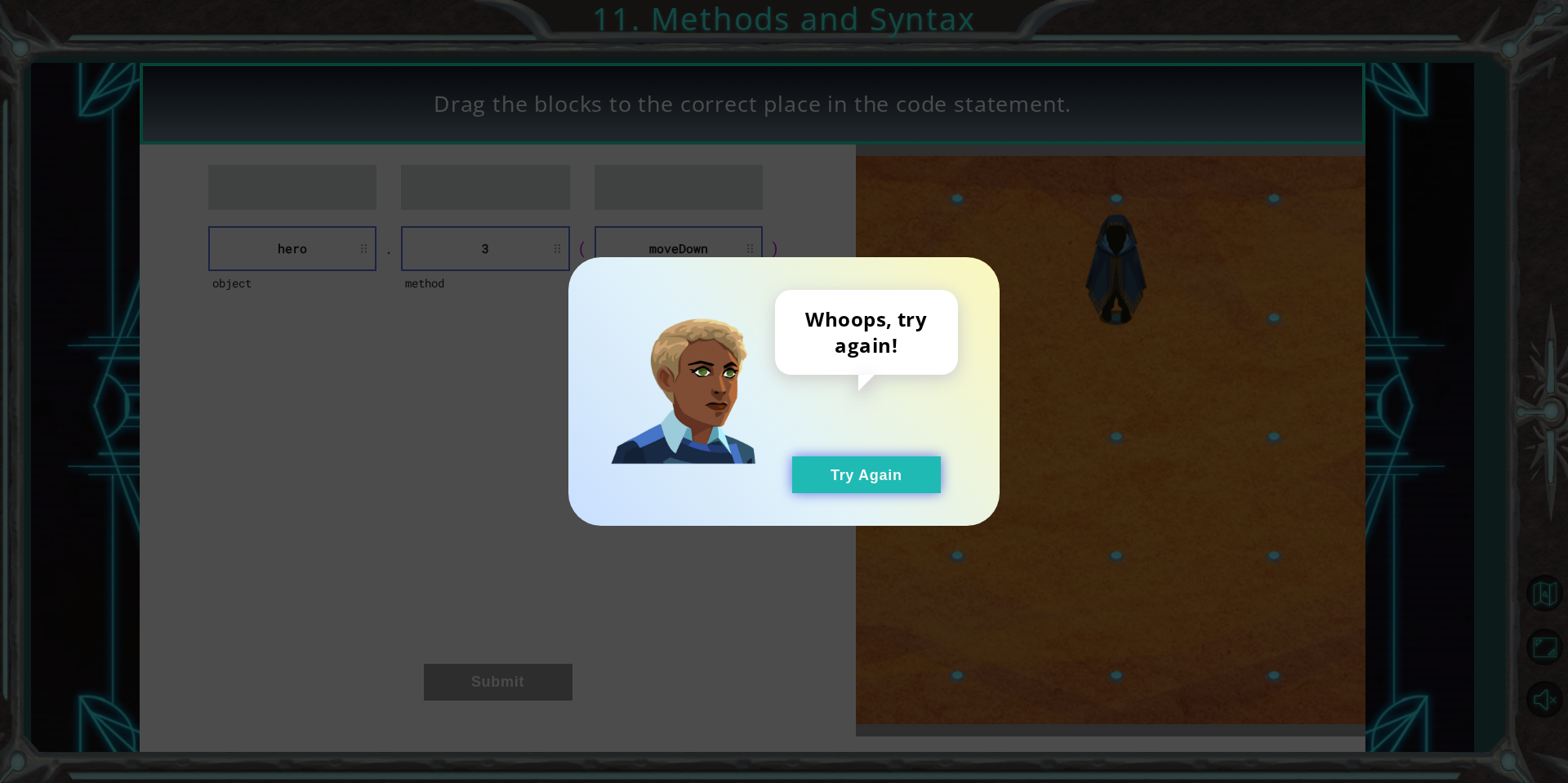 click on "Try Again" at bounding box center (866, 474) 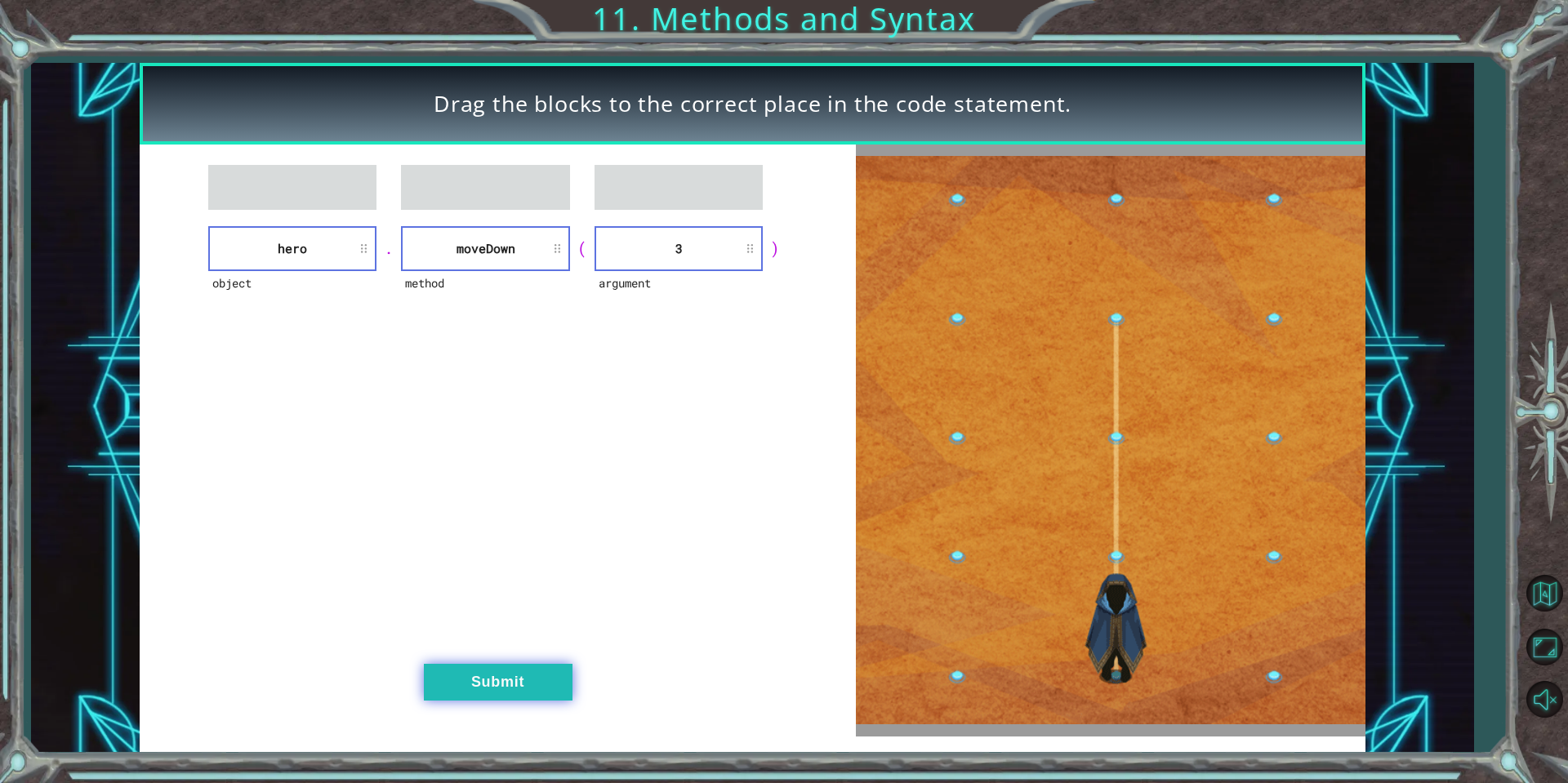 click on "Submit" at bounding box center (498, 682) 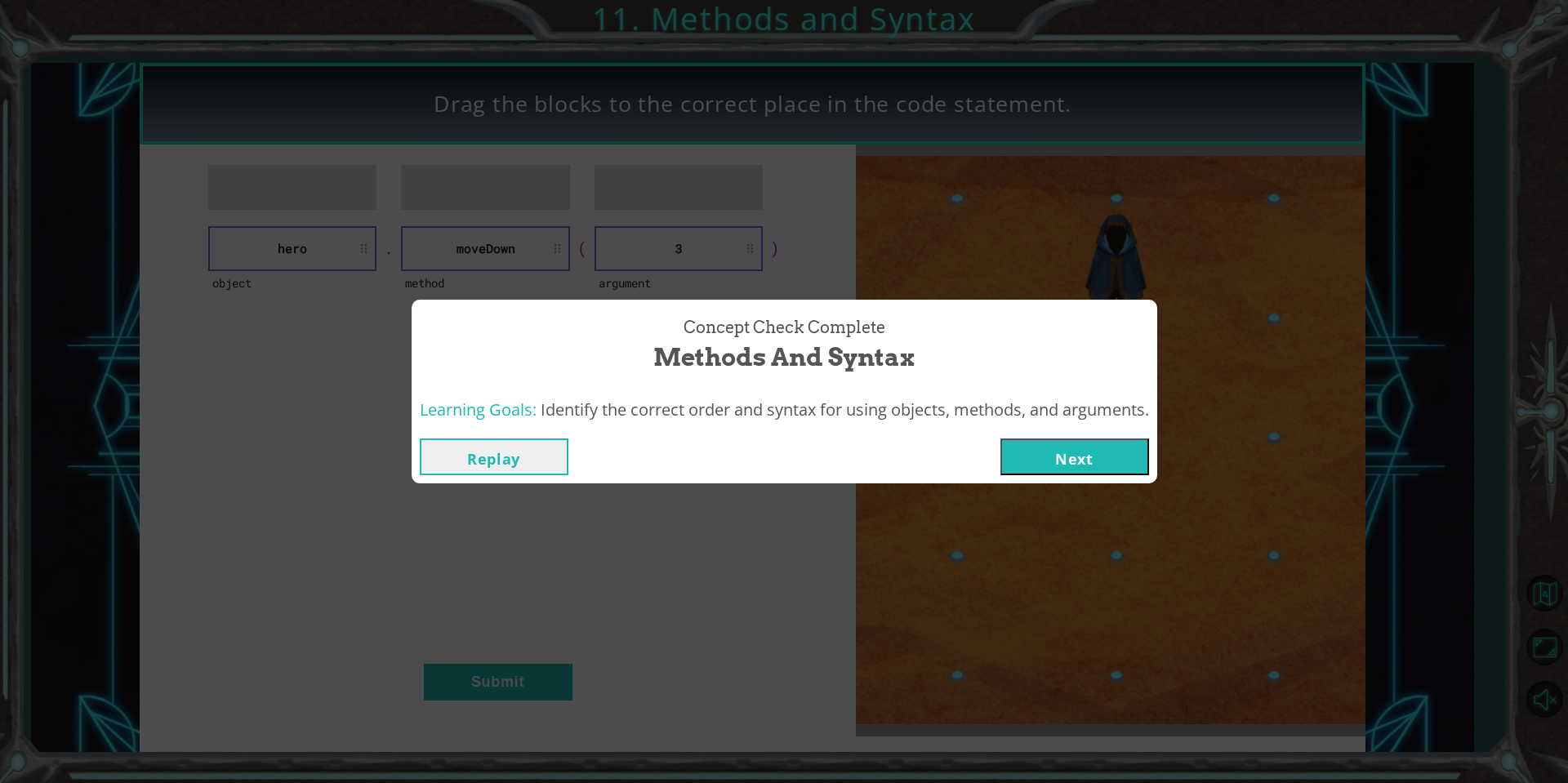 click on "Next" at bounding box center [1075, 456] 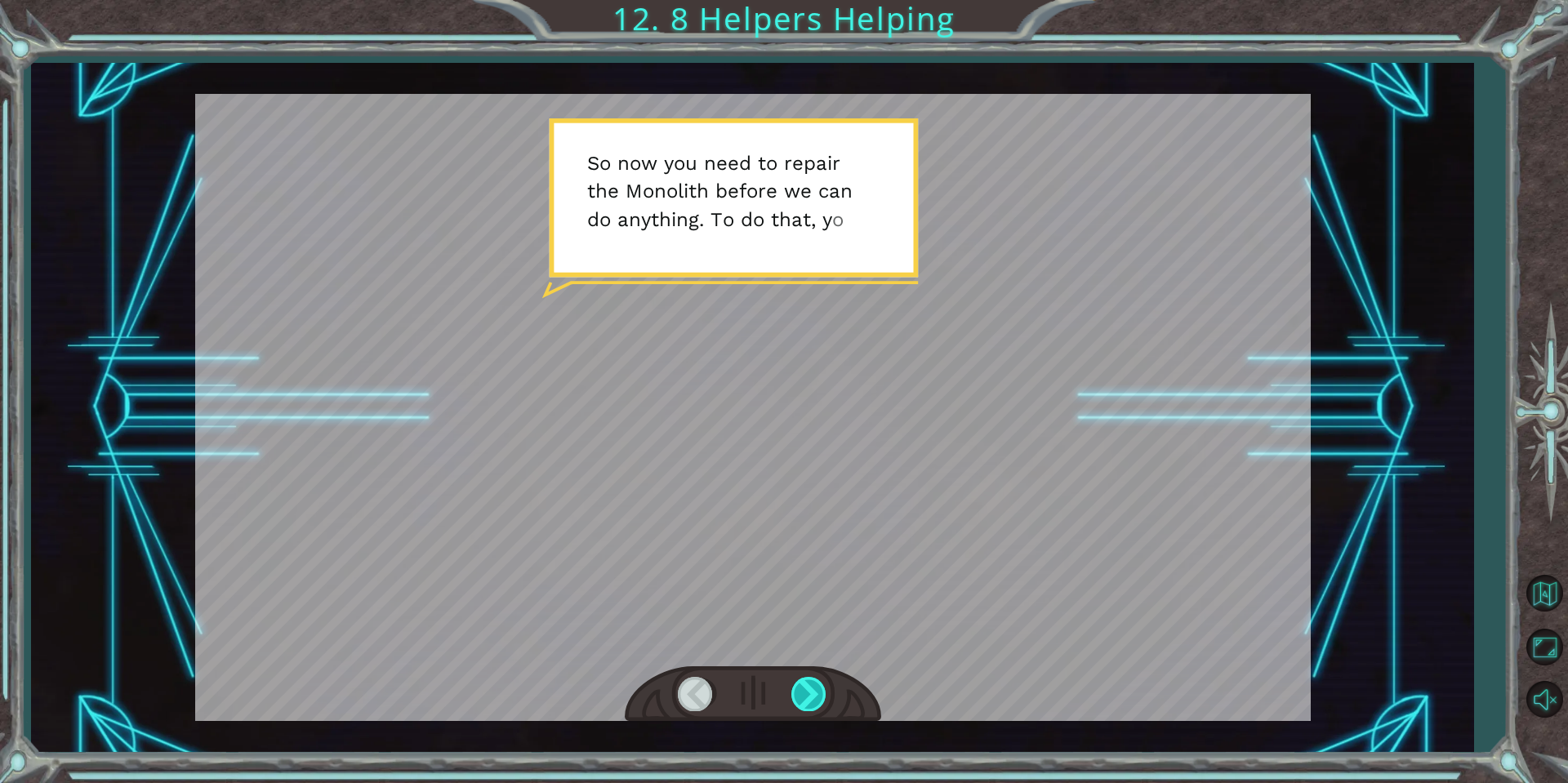 click at bounding box center [809, 693] 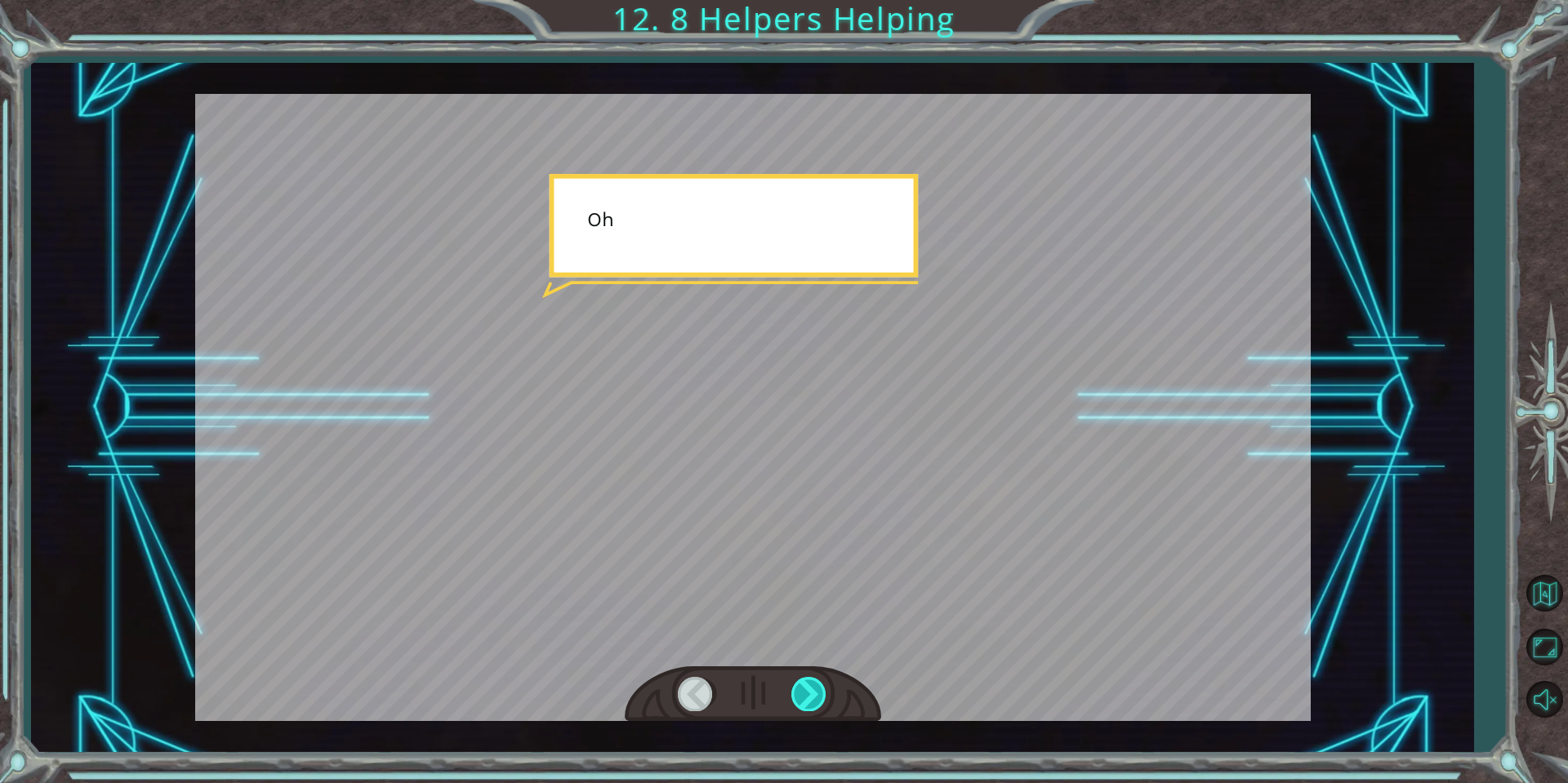 click at bounding box center (809, 693) 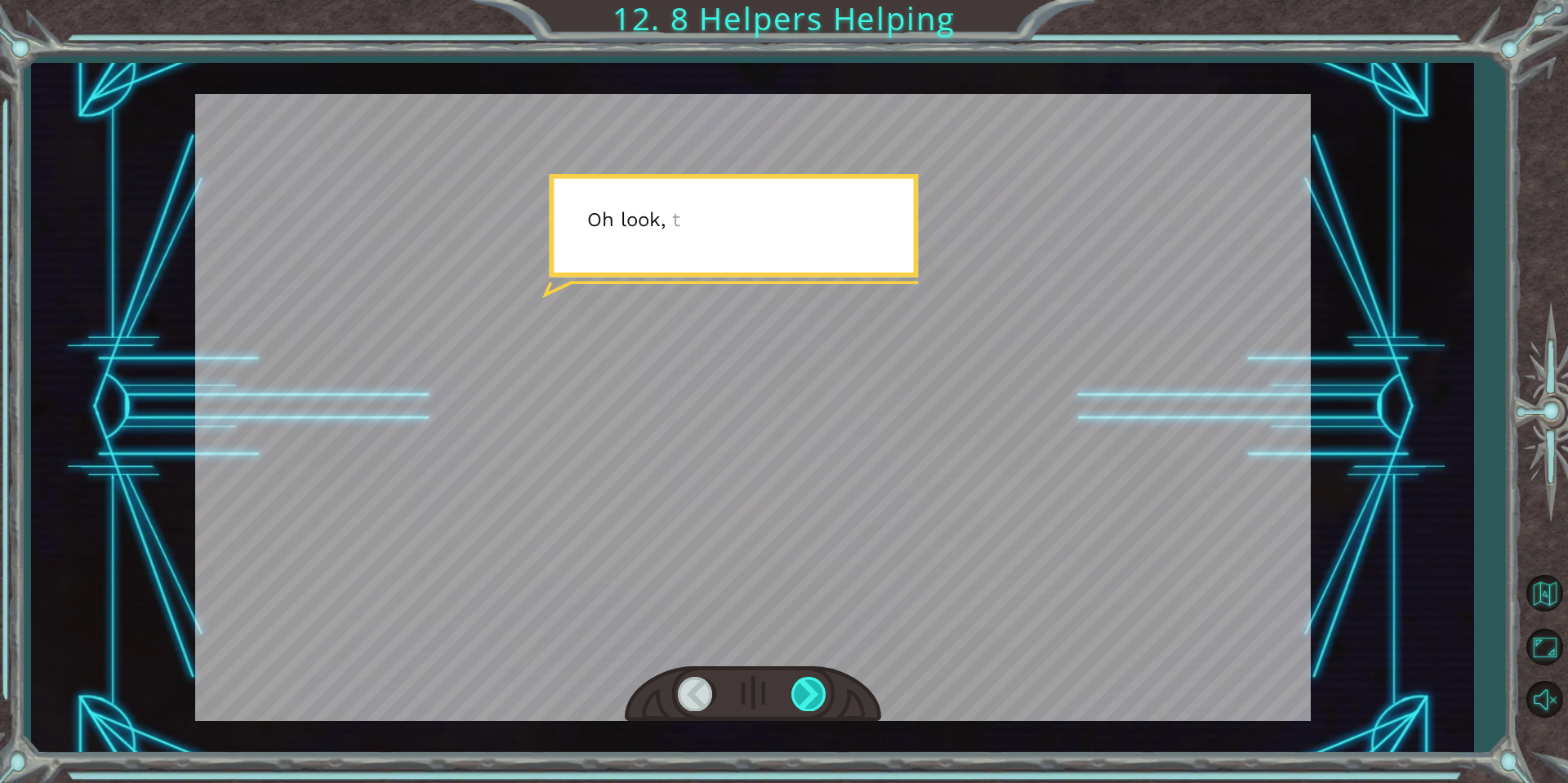 click at bounding box center [809, 693] 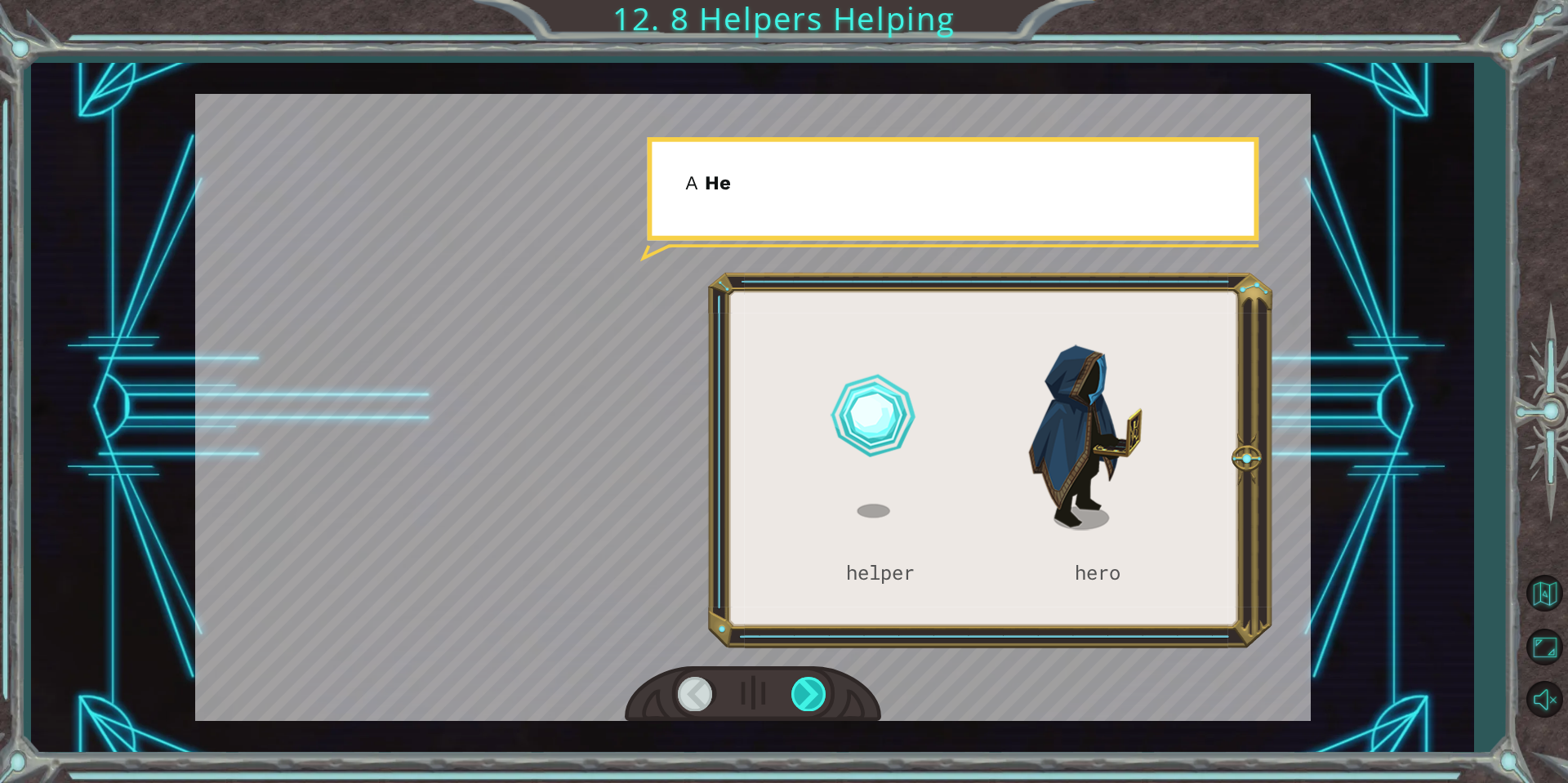 click at bounding box center (809, 693) 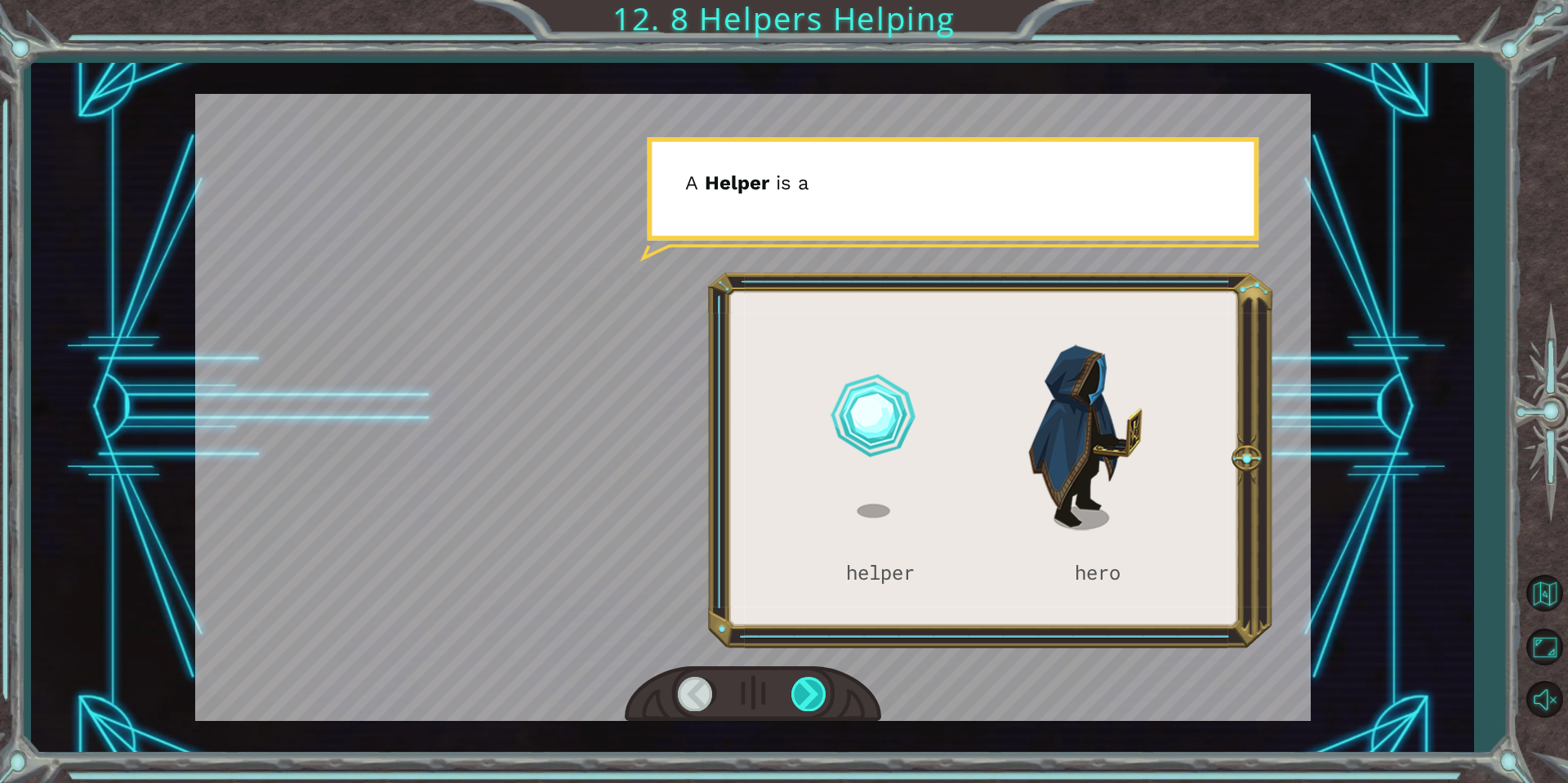 click at bounding box center (809, 693) 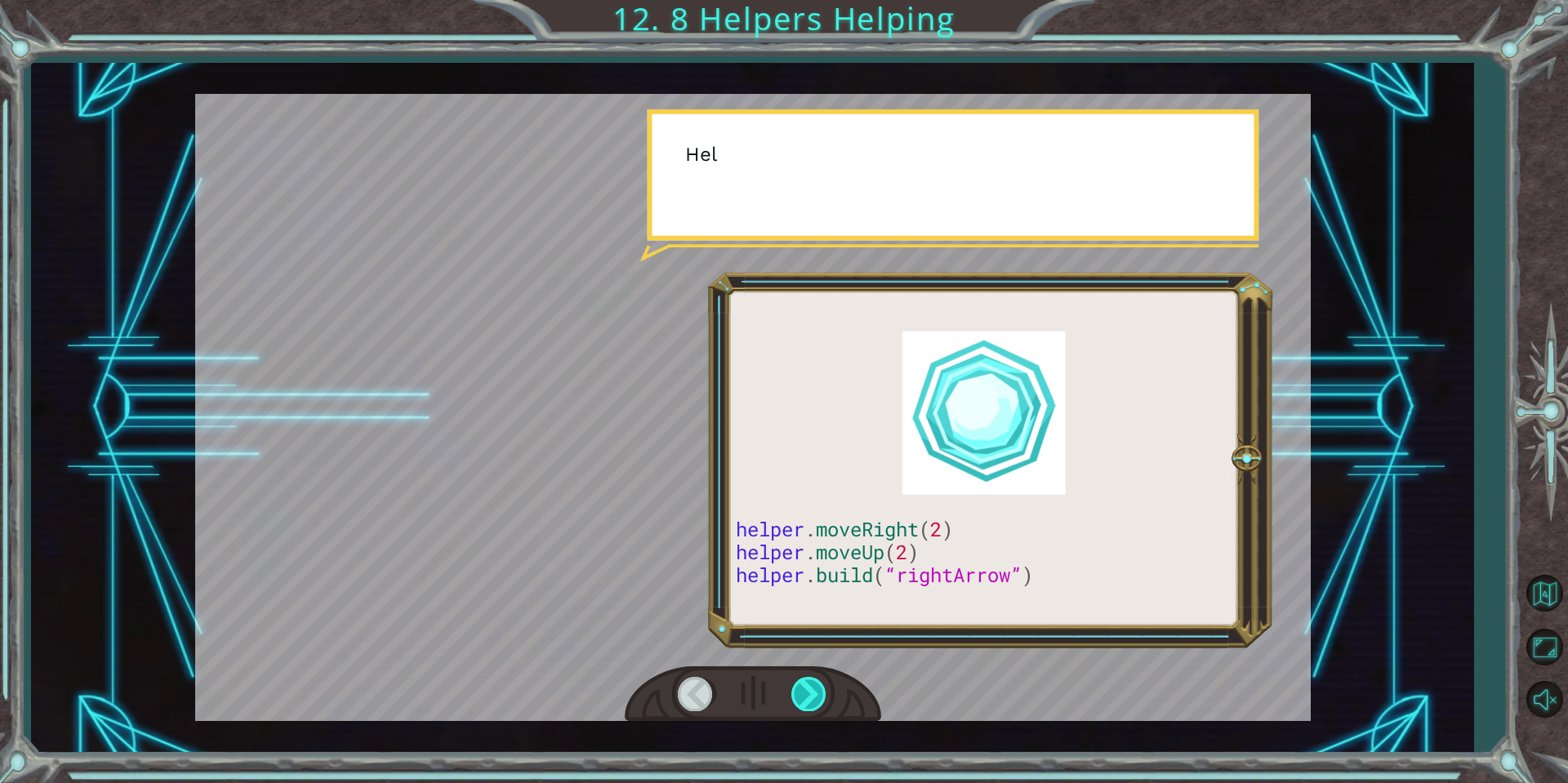click at bounding box center (809, 693) 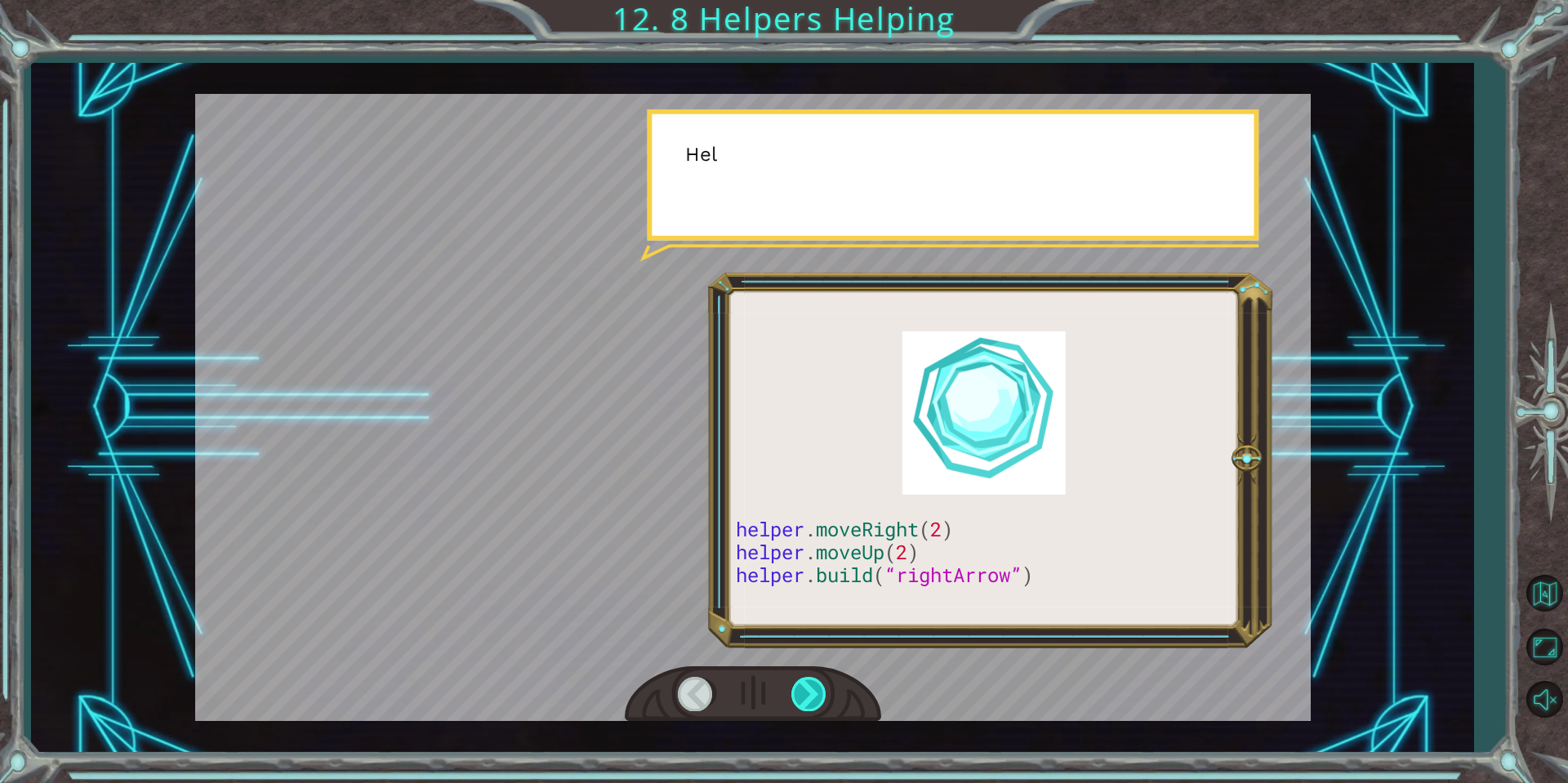 click at bounding box center [809, 693] 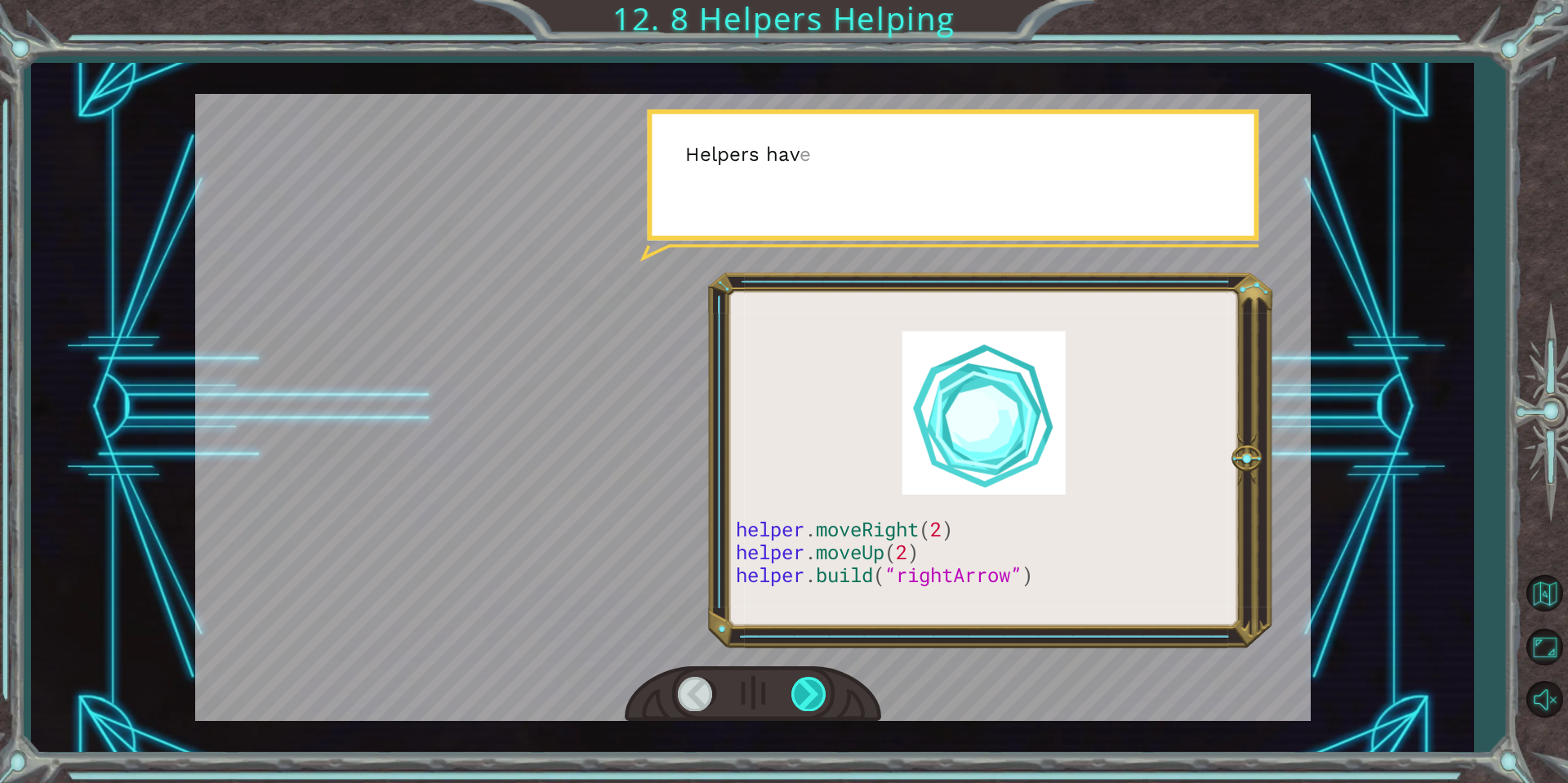 click at bounding box center (809, 693) 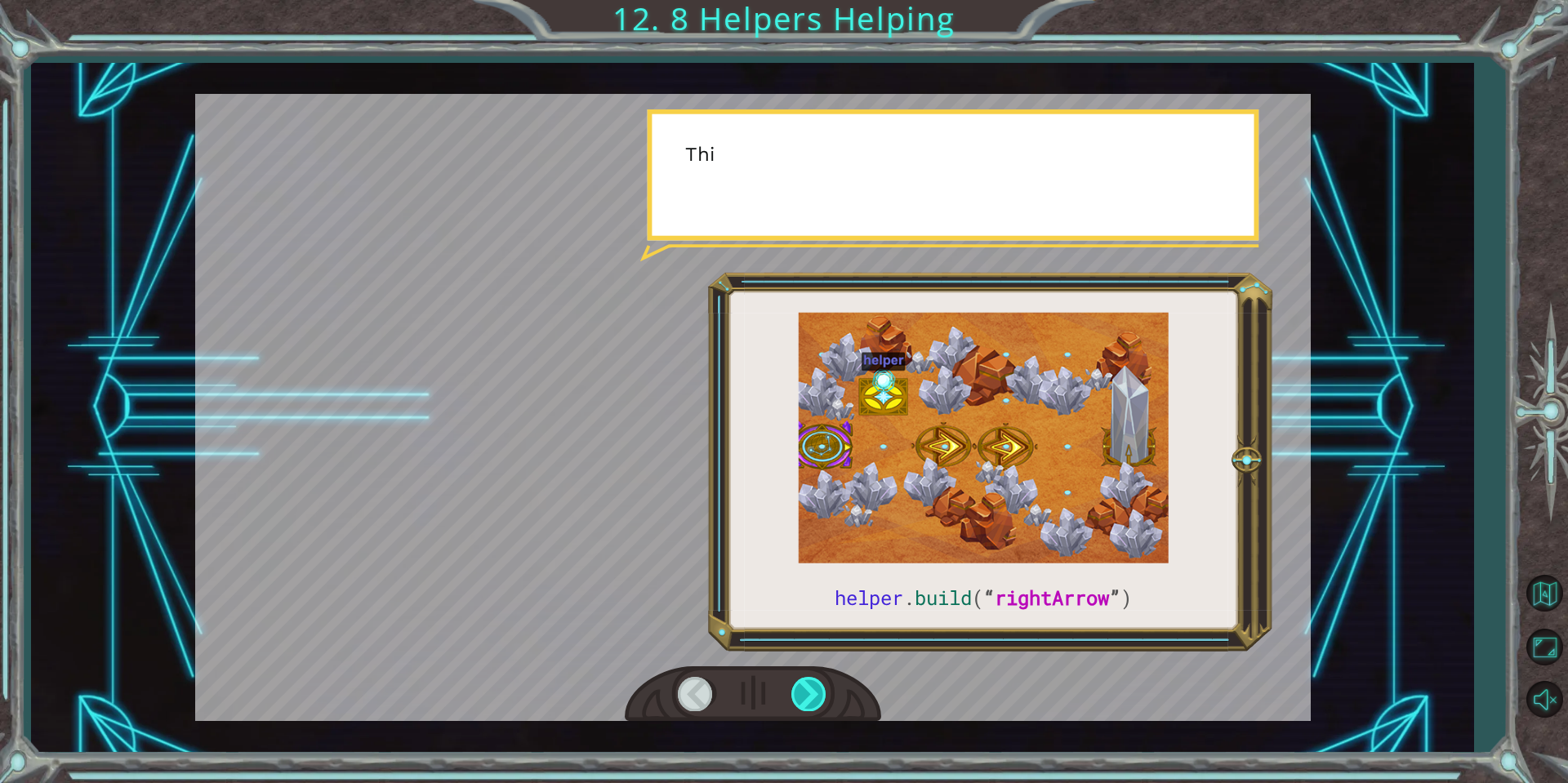 click at bounding box center [809, 693] 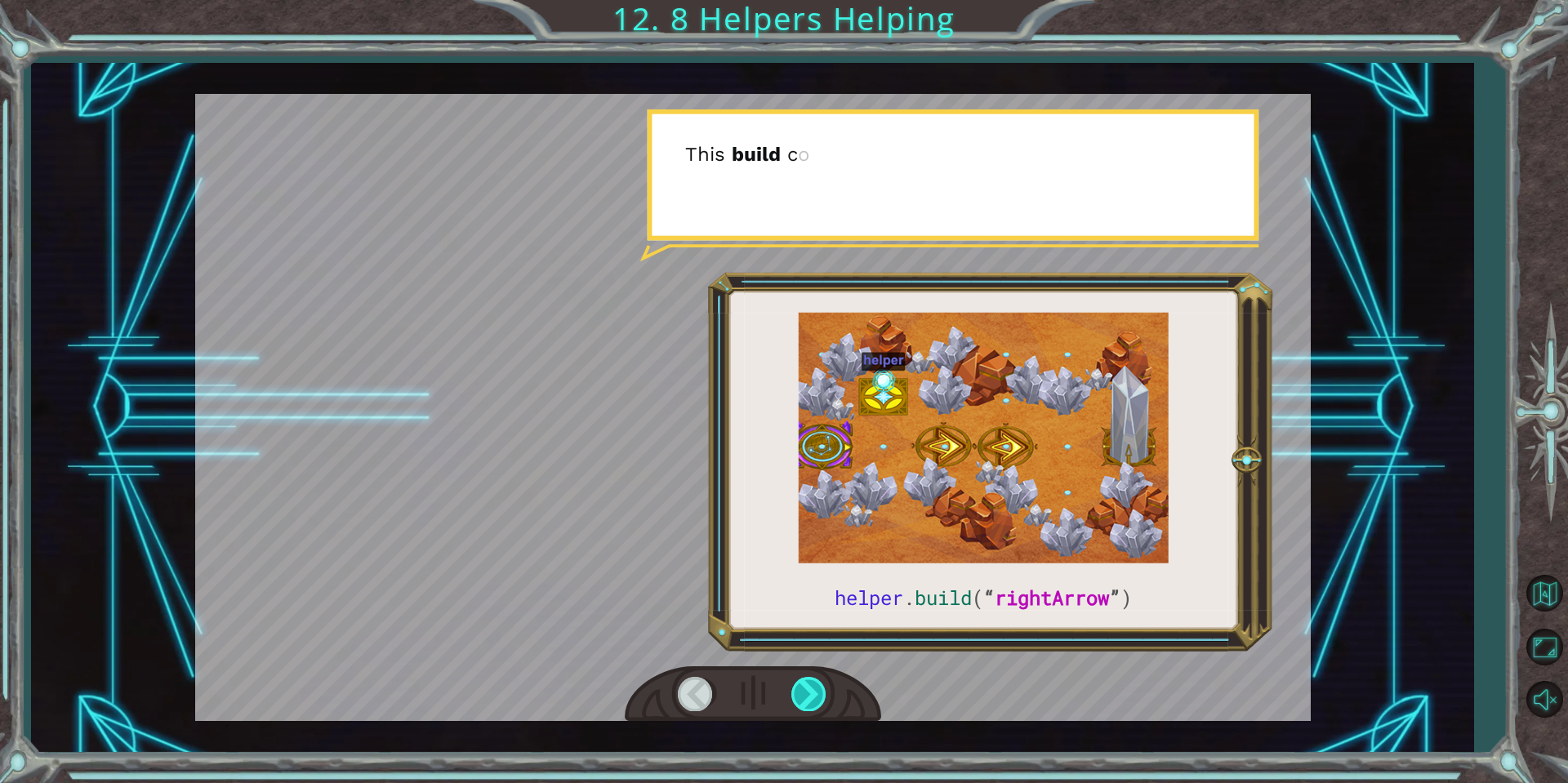 click at bounding box center (809, 693) 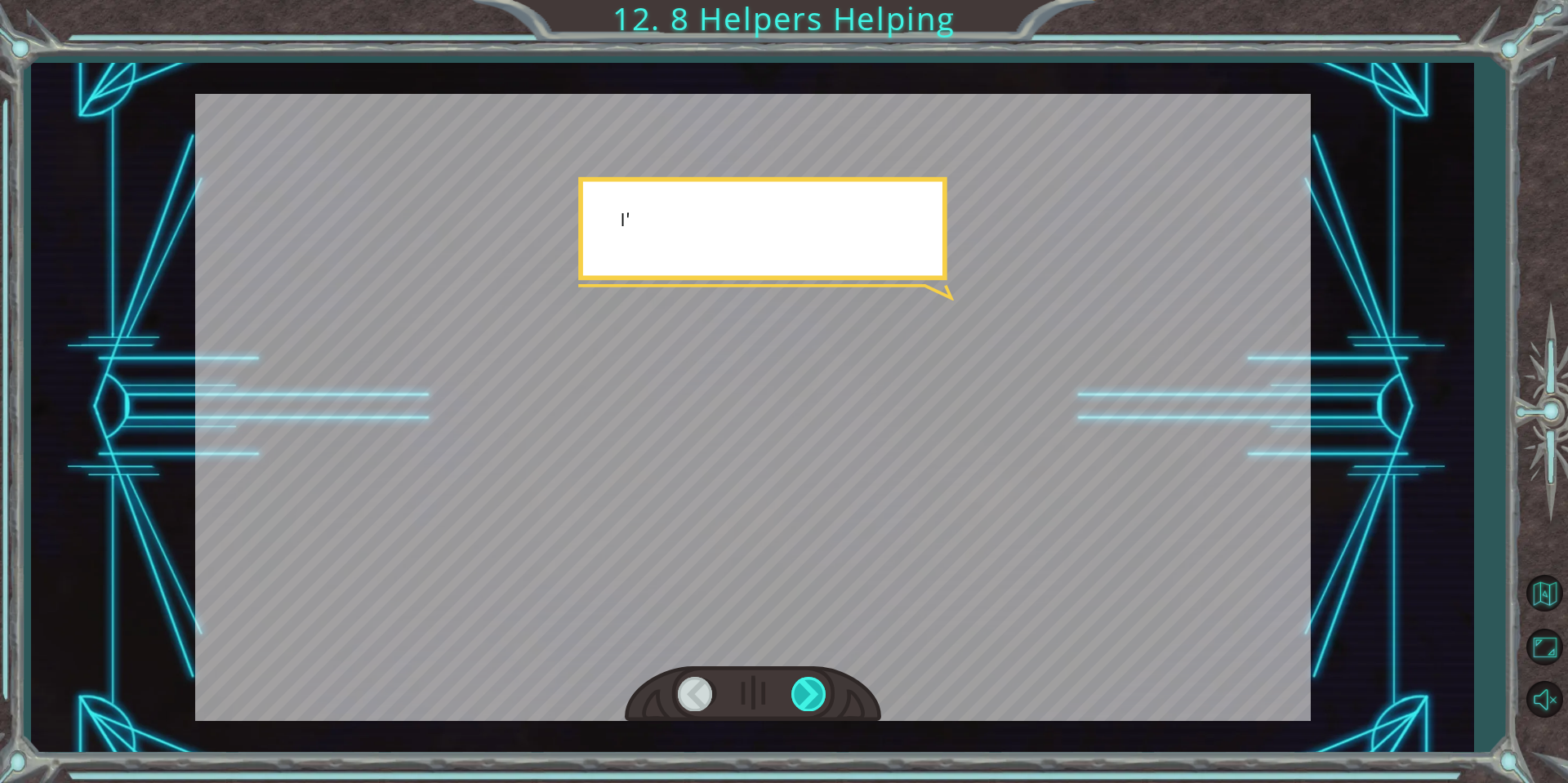 click at bounding box center [809, 693] 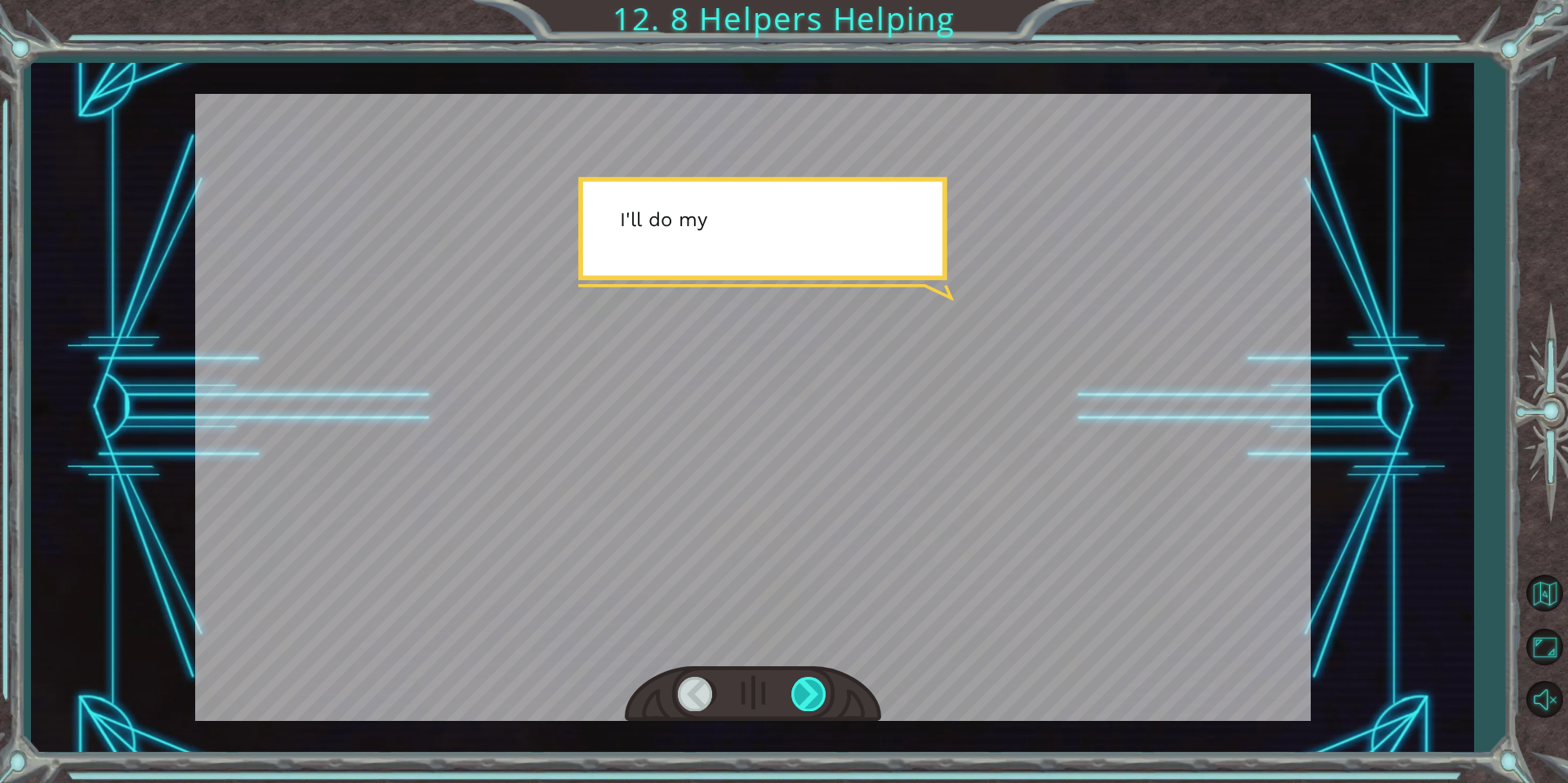 click at bounding box center (809, 693) 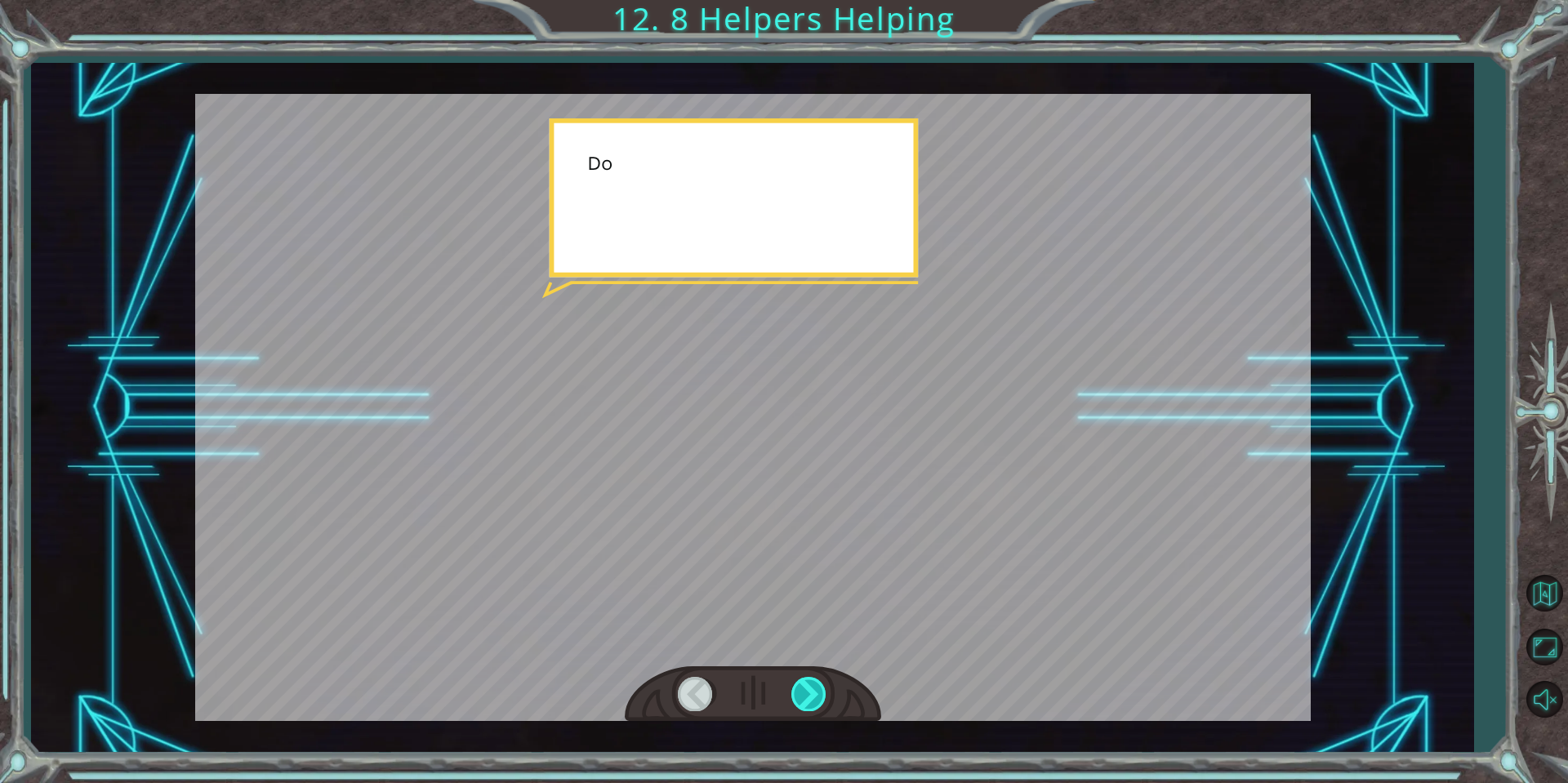 click at bounding box center (809, 693) 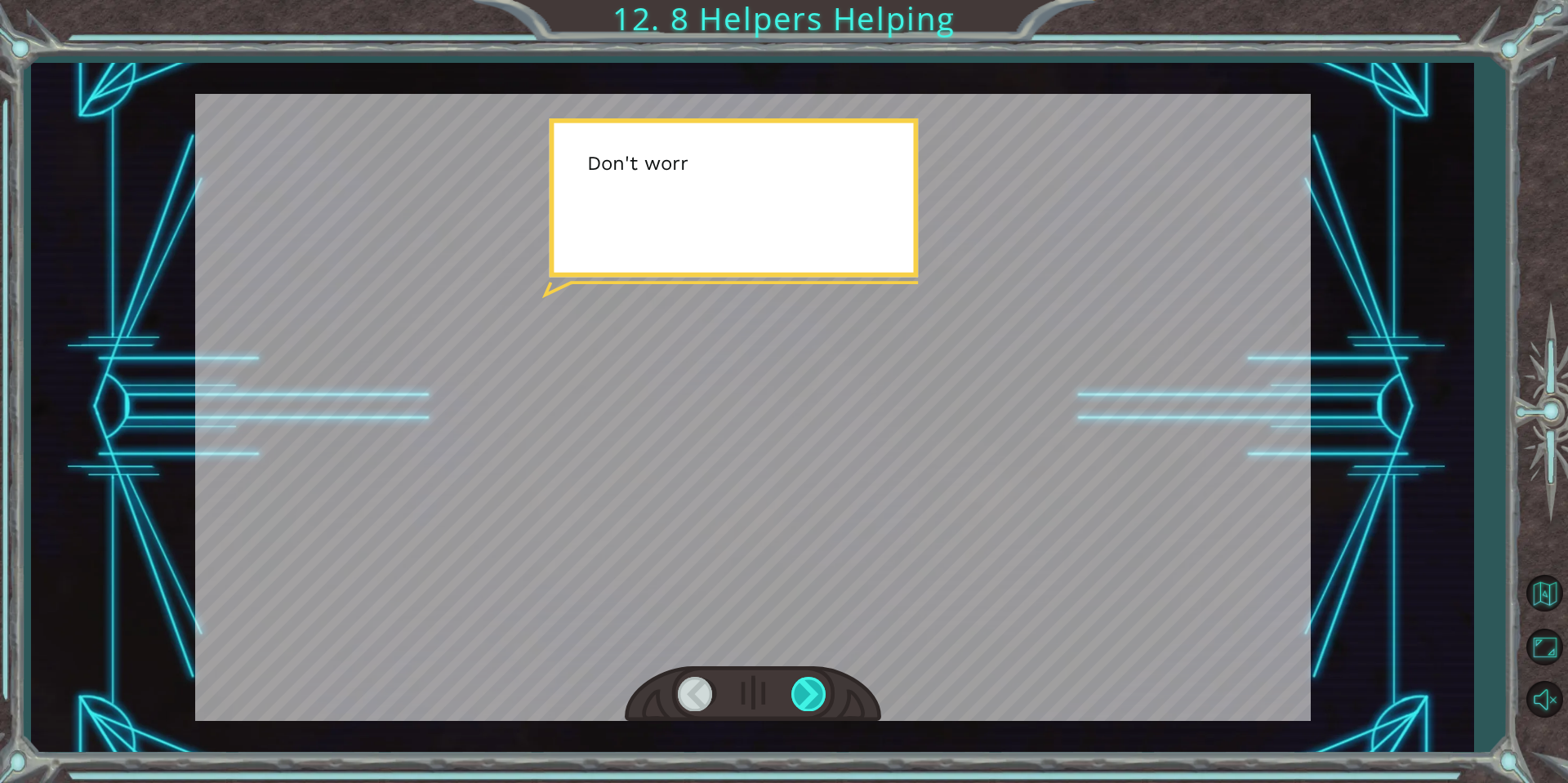 click at bounding box center [809, 693] 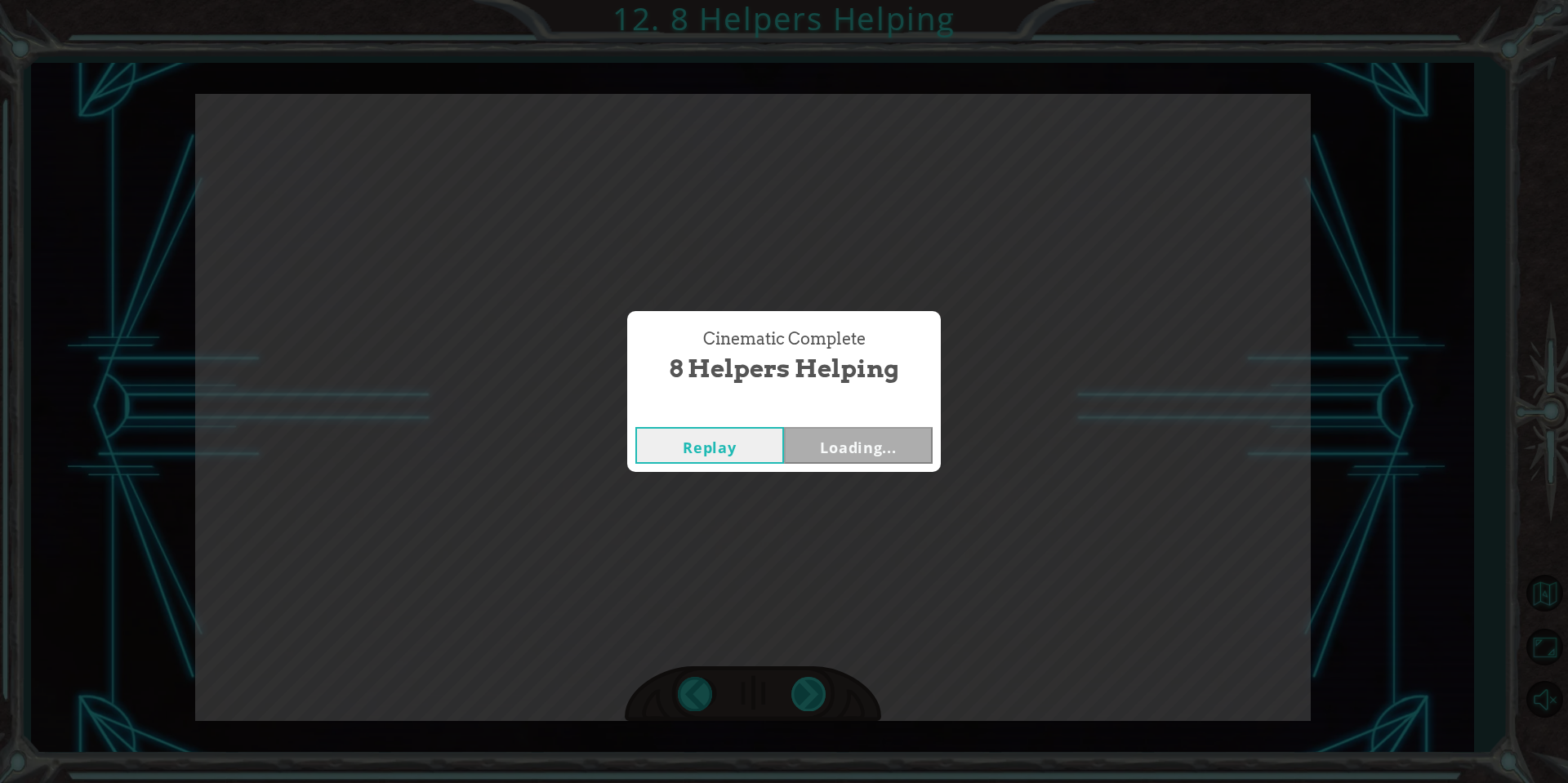 click on "Cinematic Complete     8 Helpers Helping
Replay
Loading..." at bounding box center (784, 391) 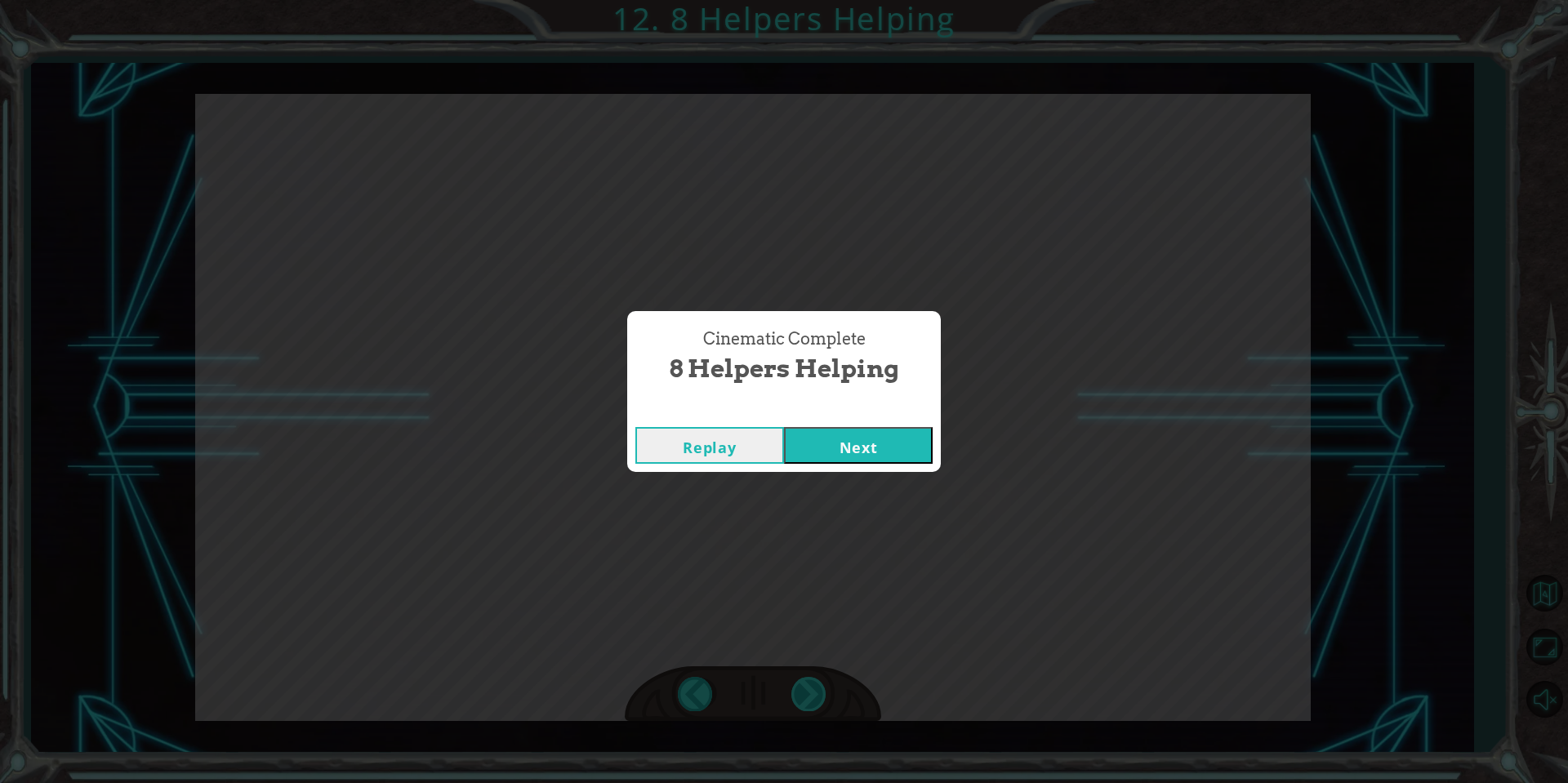 click on "Cinematic Complete     8 Helpers Helping
Replay
Next" at bounding box center (784, 391) 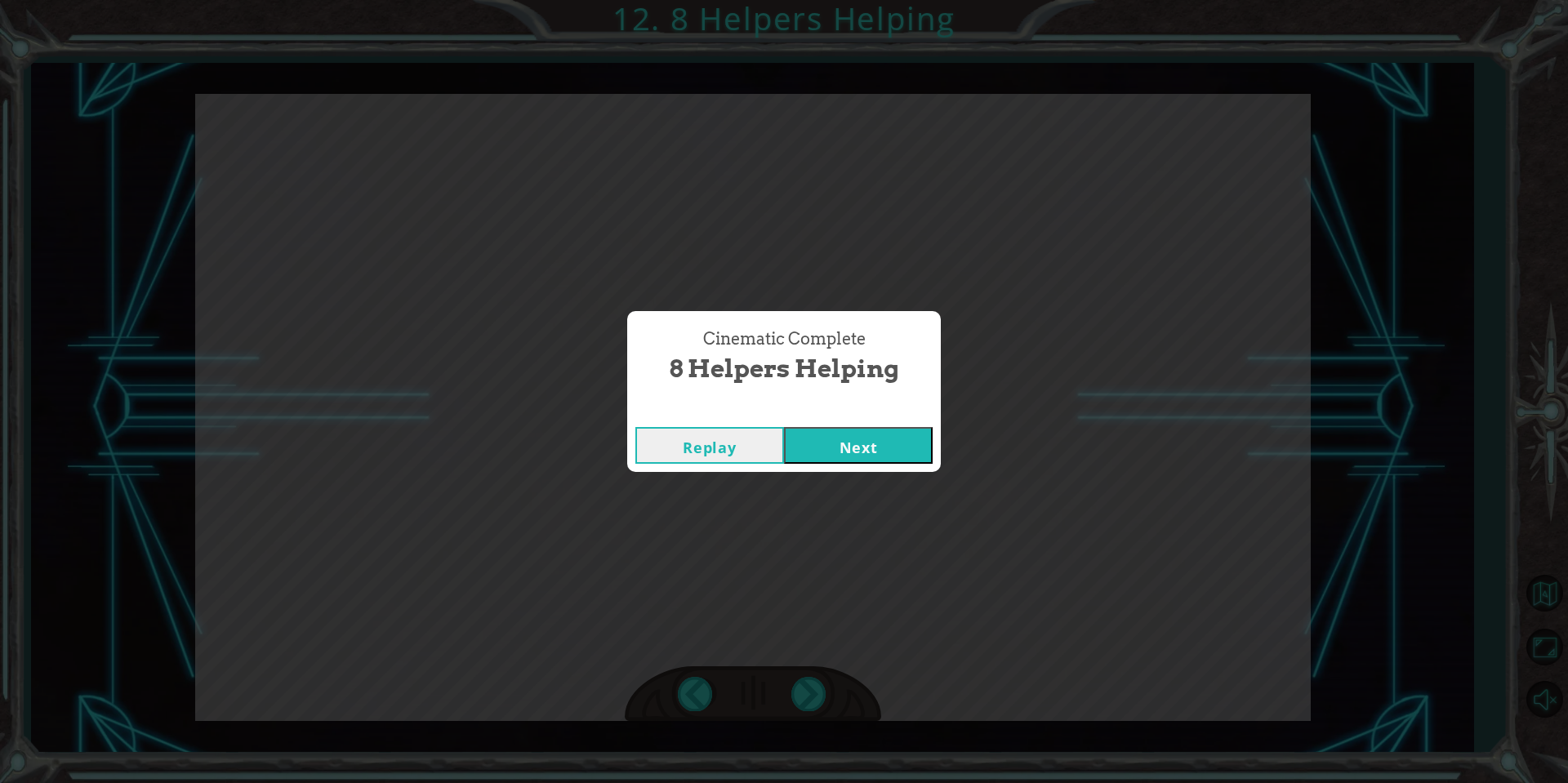 click on "Next" at bounding box center [858, 445] 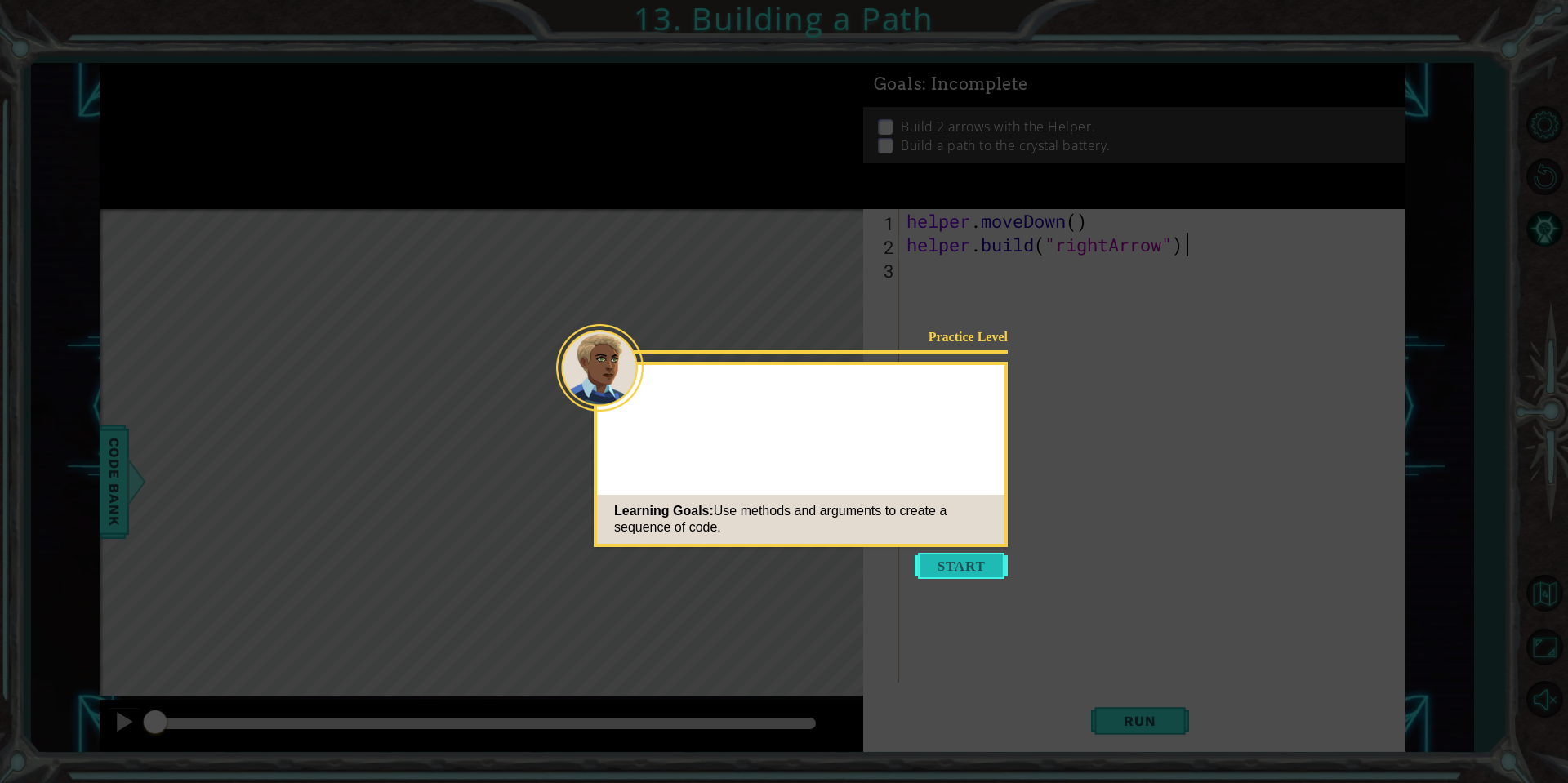 click at bounding box center [961, 566] 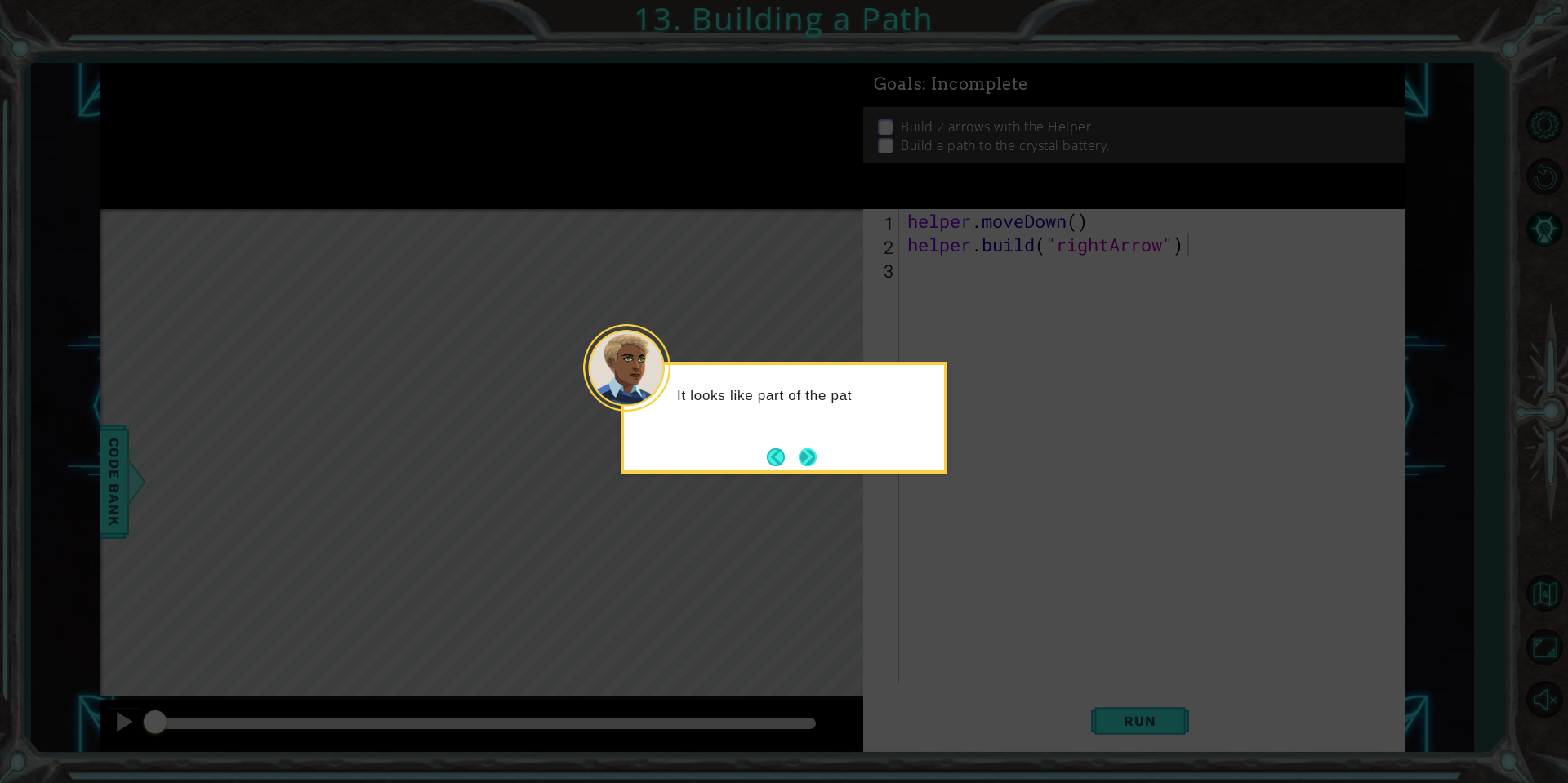 click at bounding box center (808, 456) 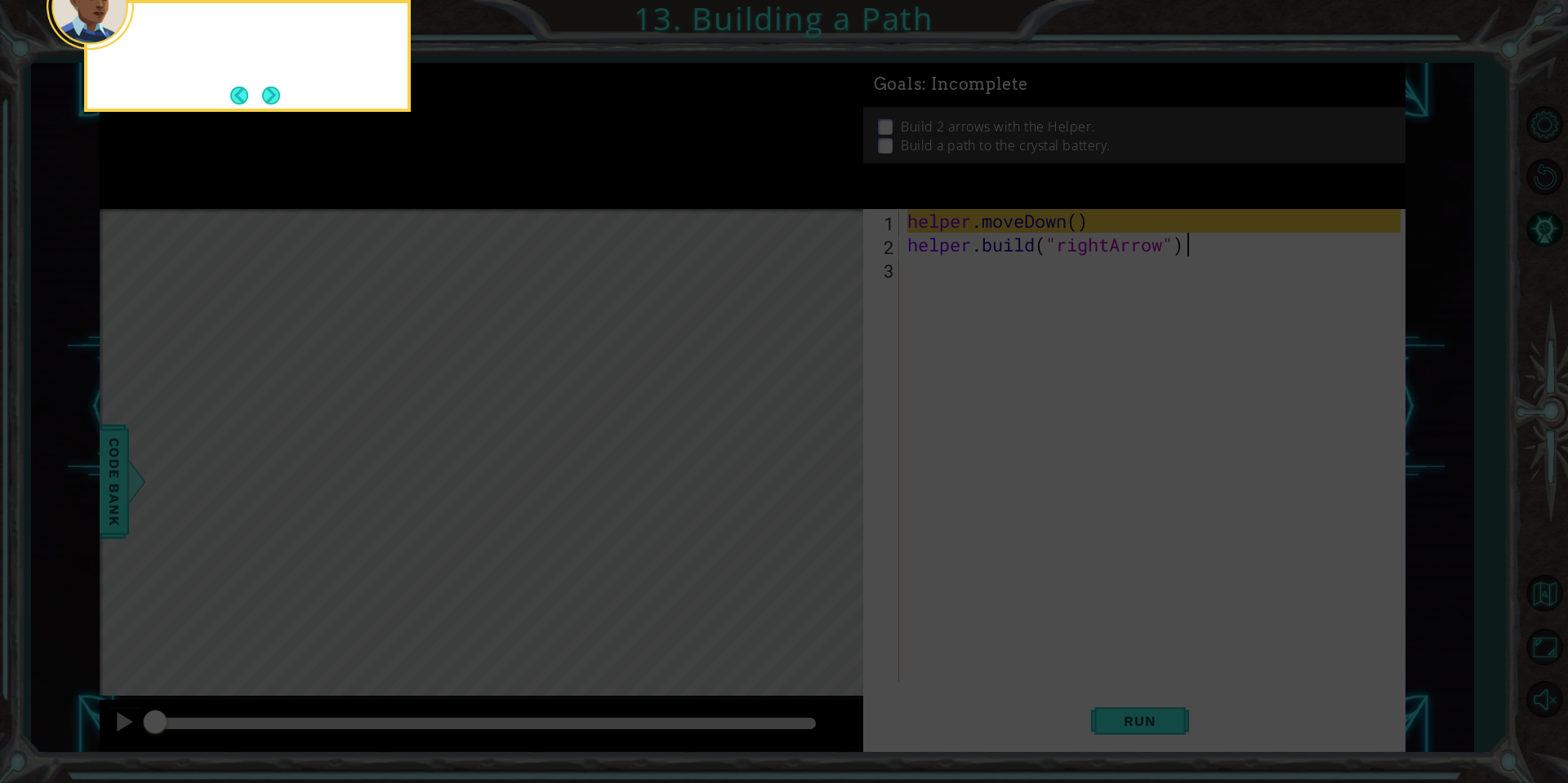 click 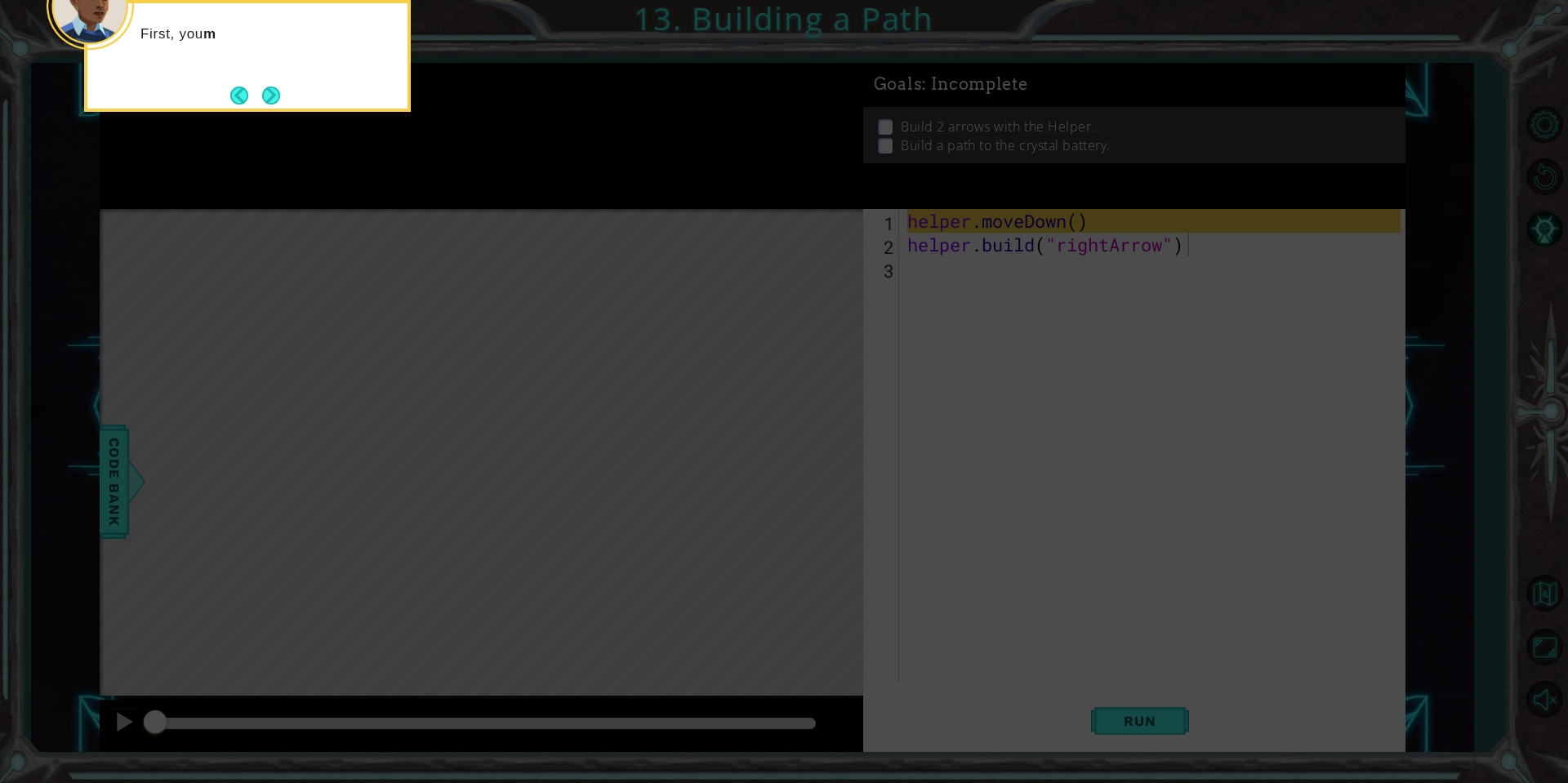click 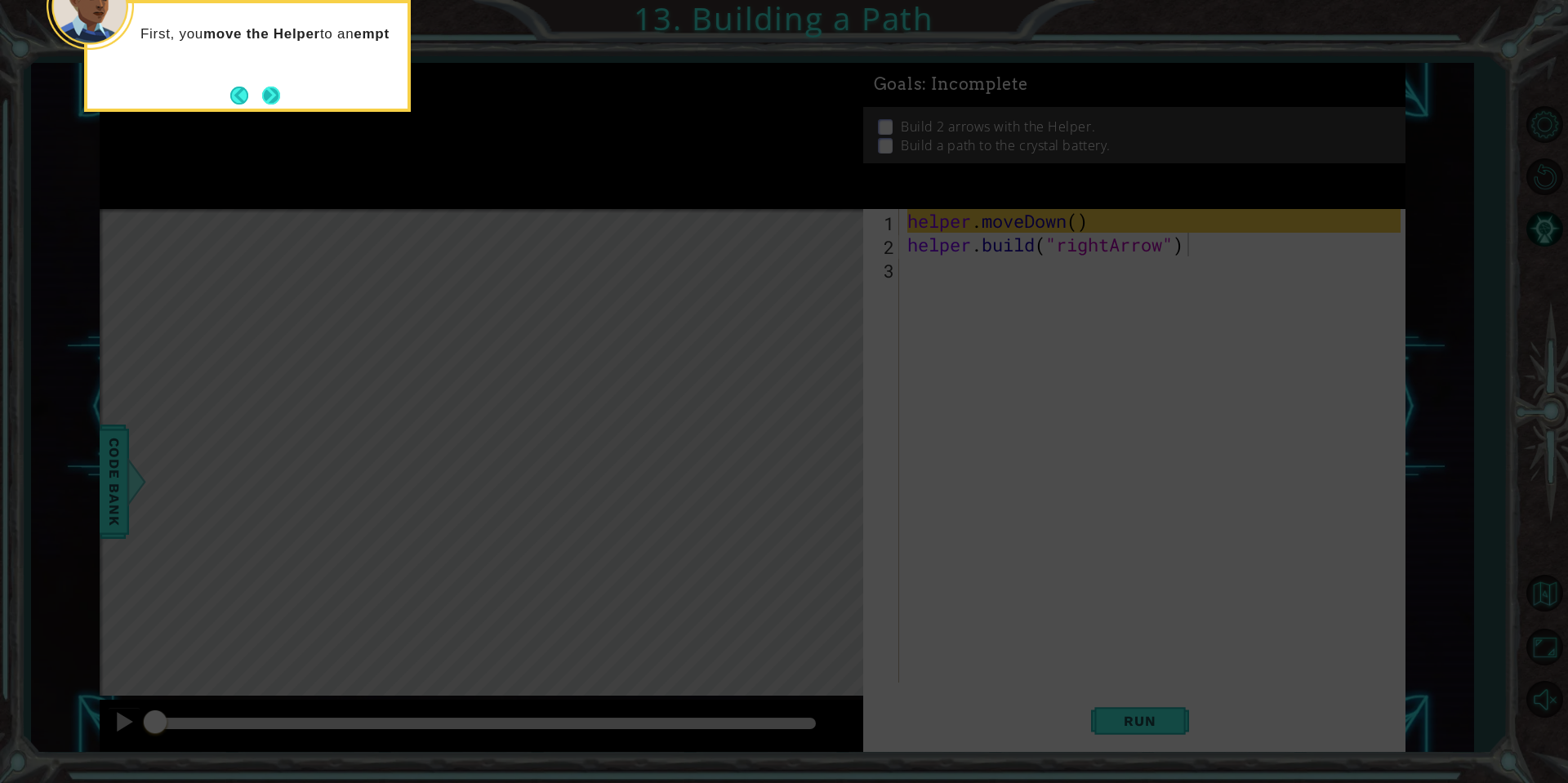 click at bounding box center (271, 96) 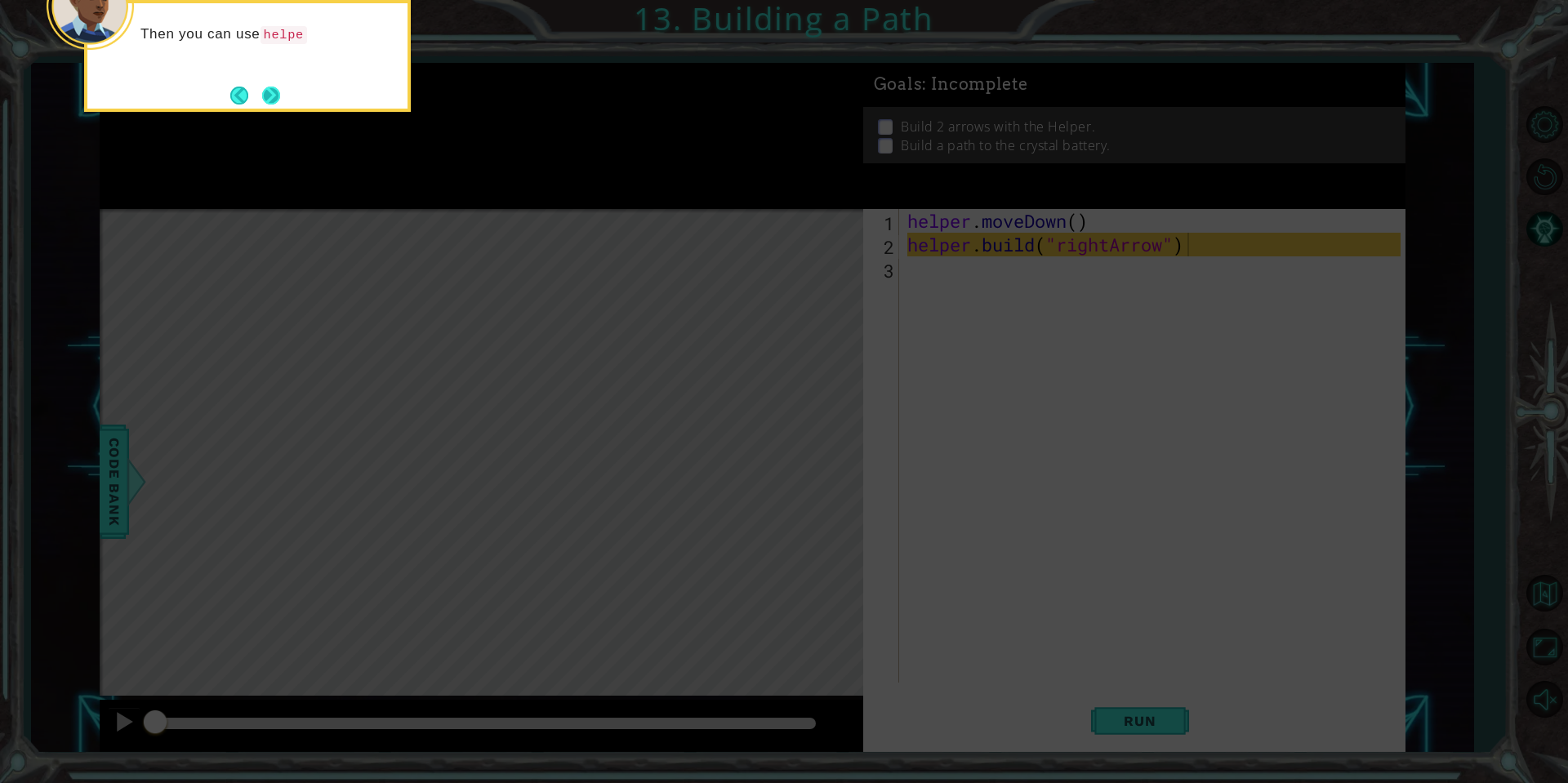 click at bounding box center [271, 95] 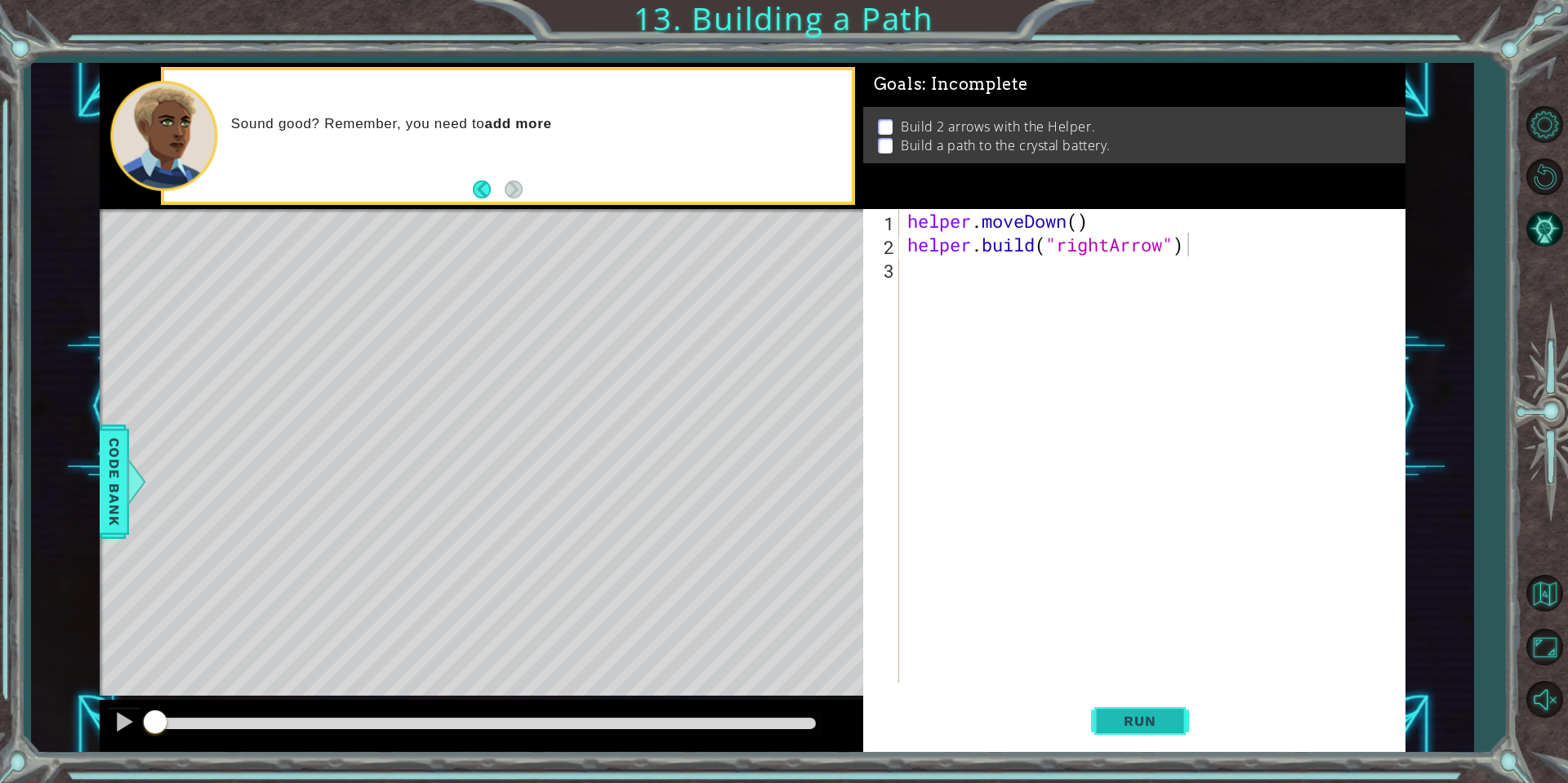 click on "Run" at bounding box center (1140, 721) 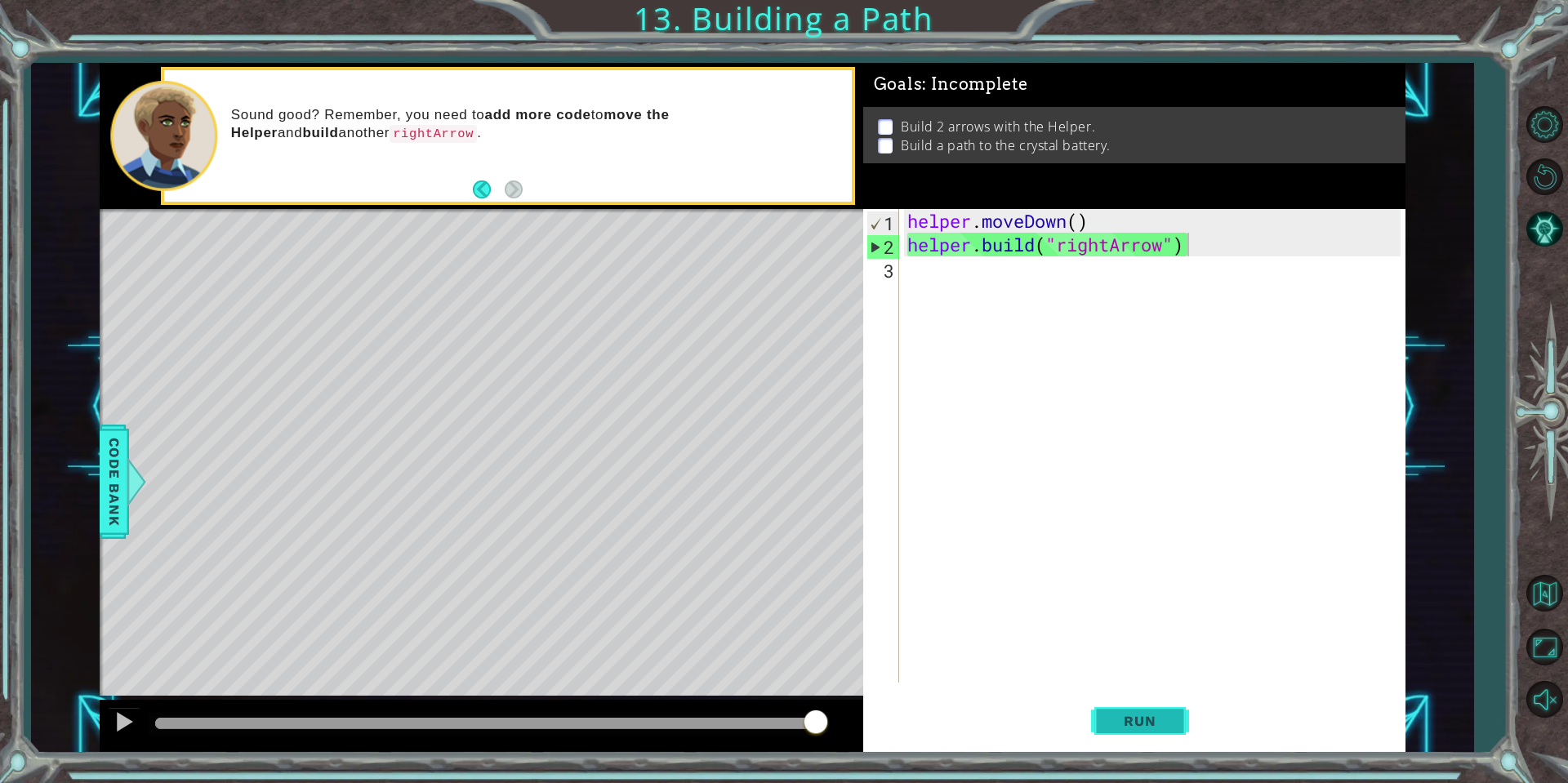 click on "Run" at bounding box center (1139, 721) 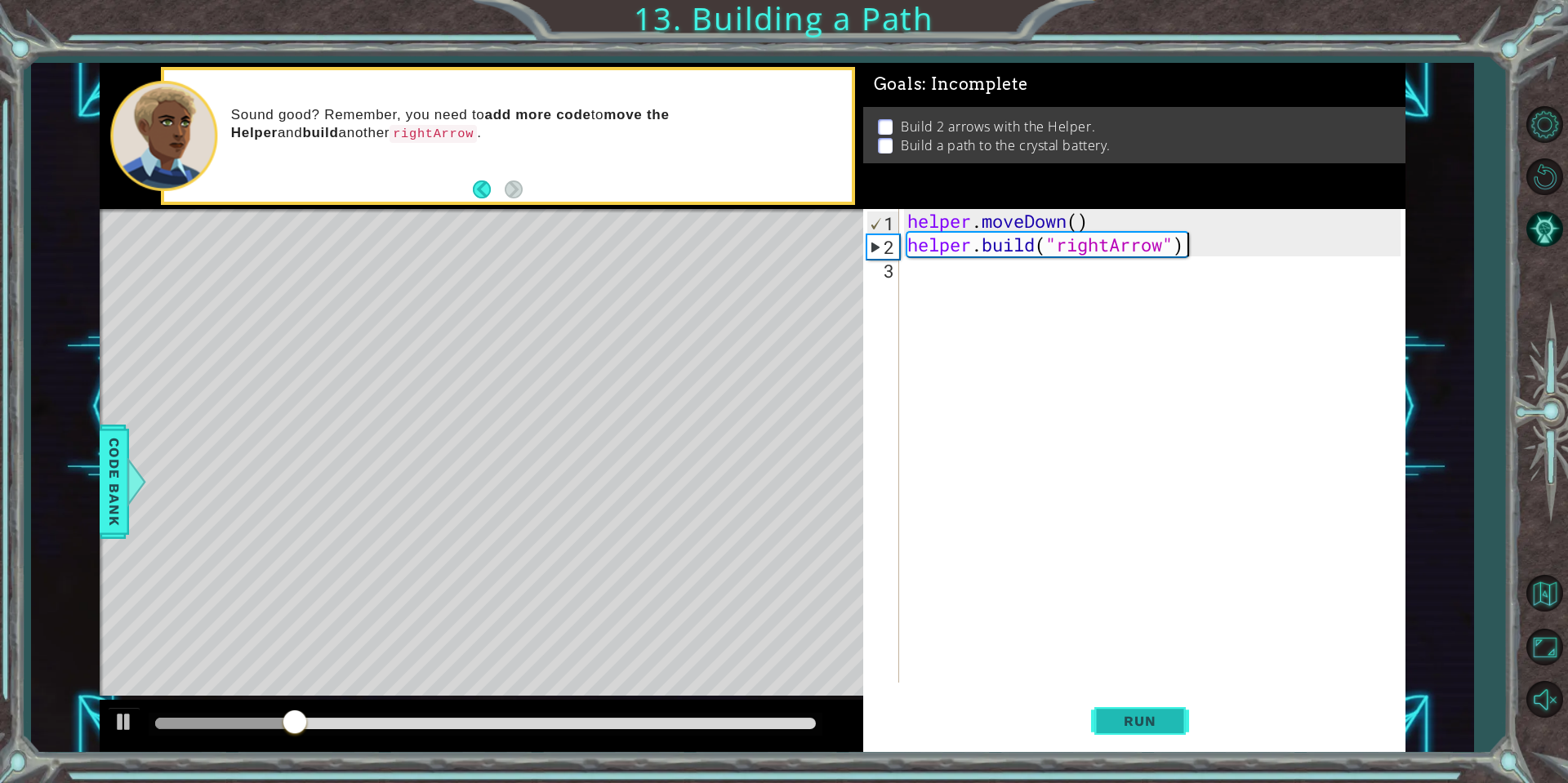 click on "Run" at bounding box center [1139, 721] 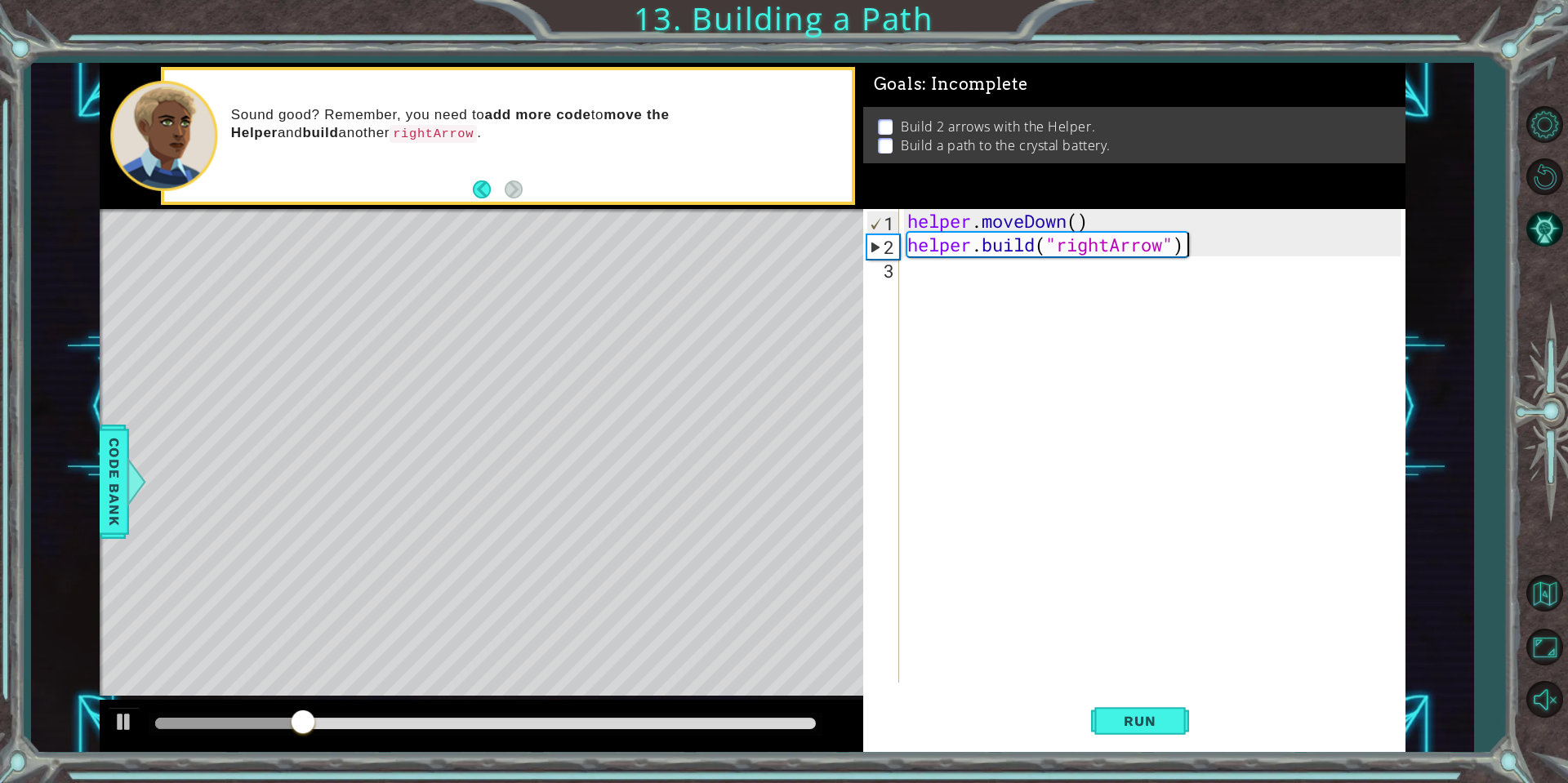 click on "helper . moveDown ( ) helper . build ( "rightArrow" )" at bounding box center (1156, 469) 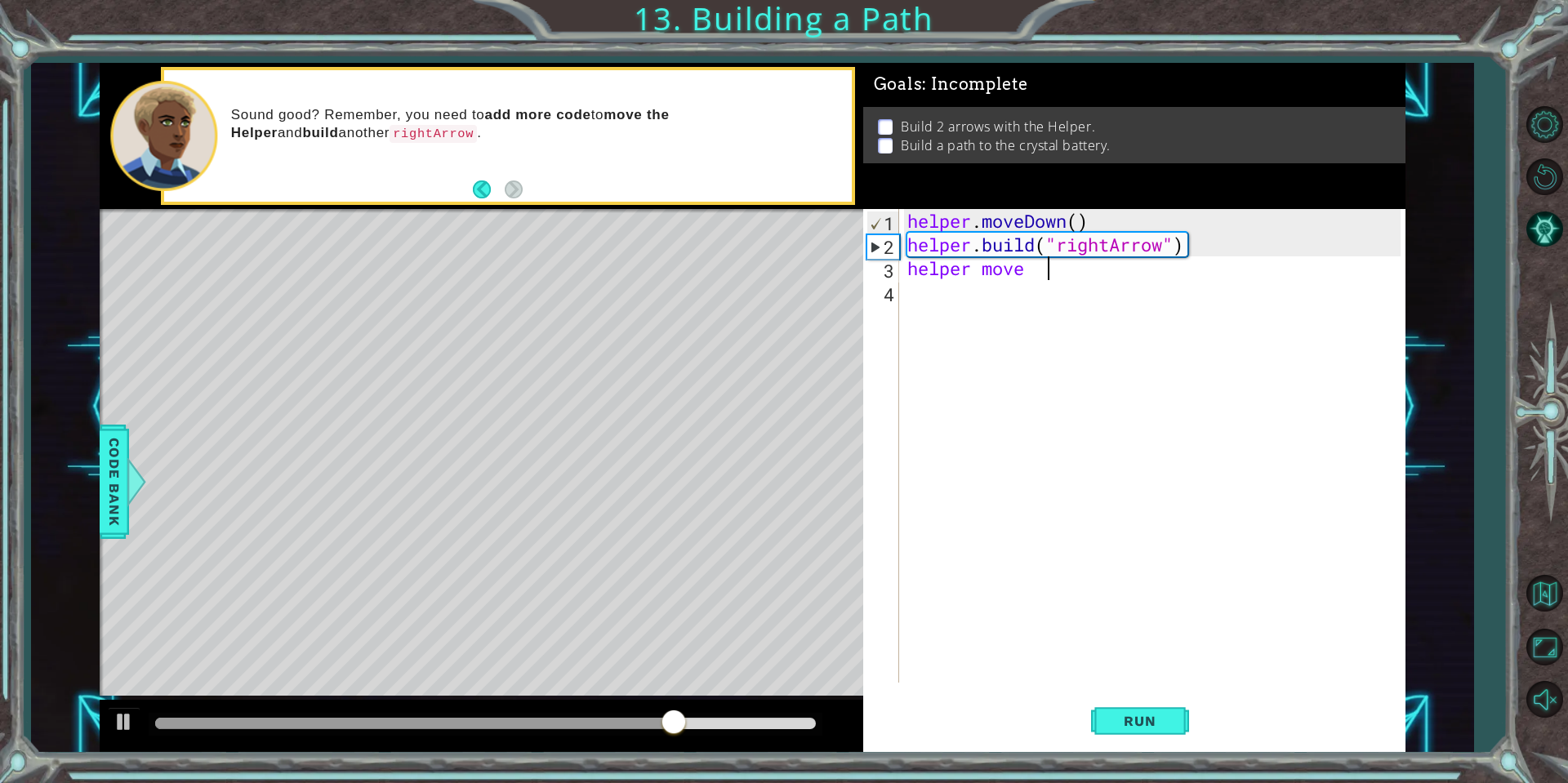 scroll, scrollTop: 0, scrollLeft: 6, axis: horizontal 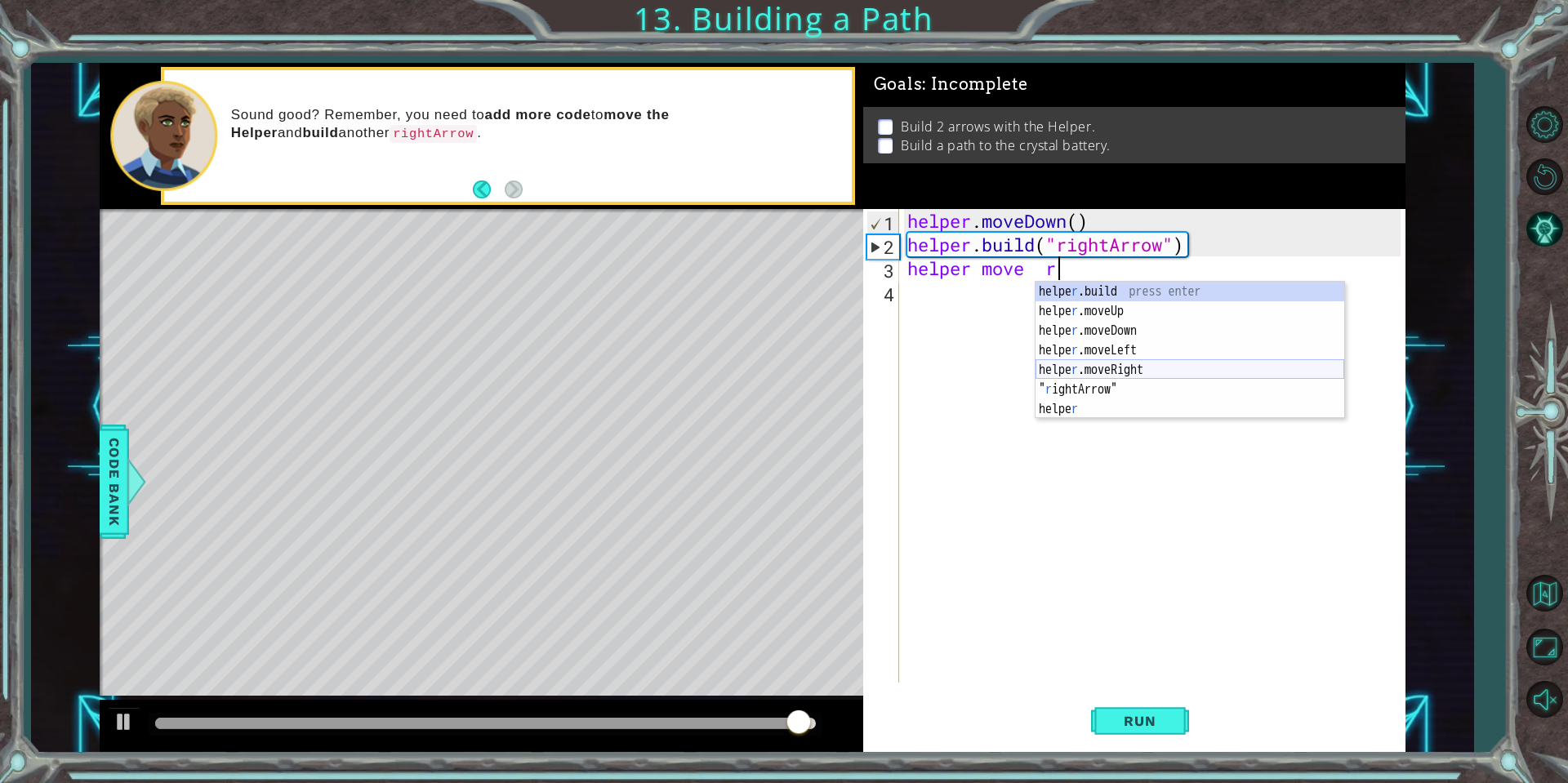 click on "helpe r .build press enter helpe r .moveUp press enter helpe r .moveDown press enter helpe r .moveLeft press enter helpe r .moveRight press enter " r ightArrow" press enter helpe r press enter" at bounding box center [1190, 370] 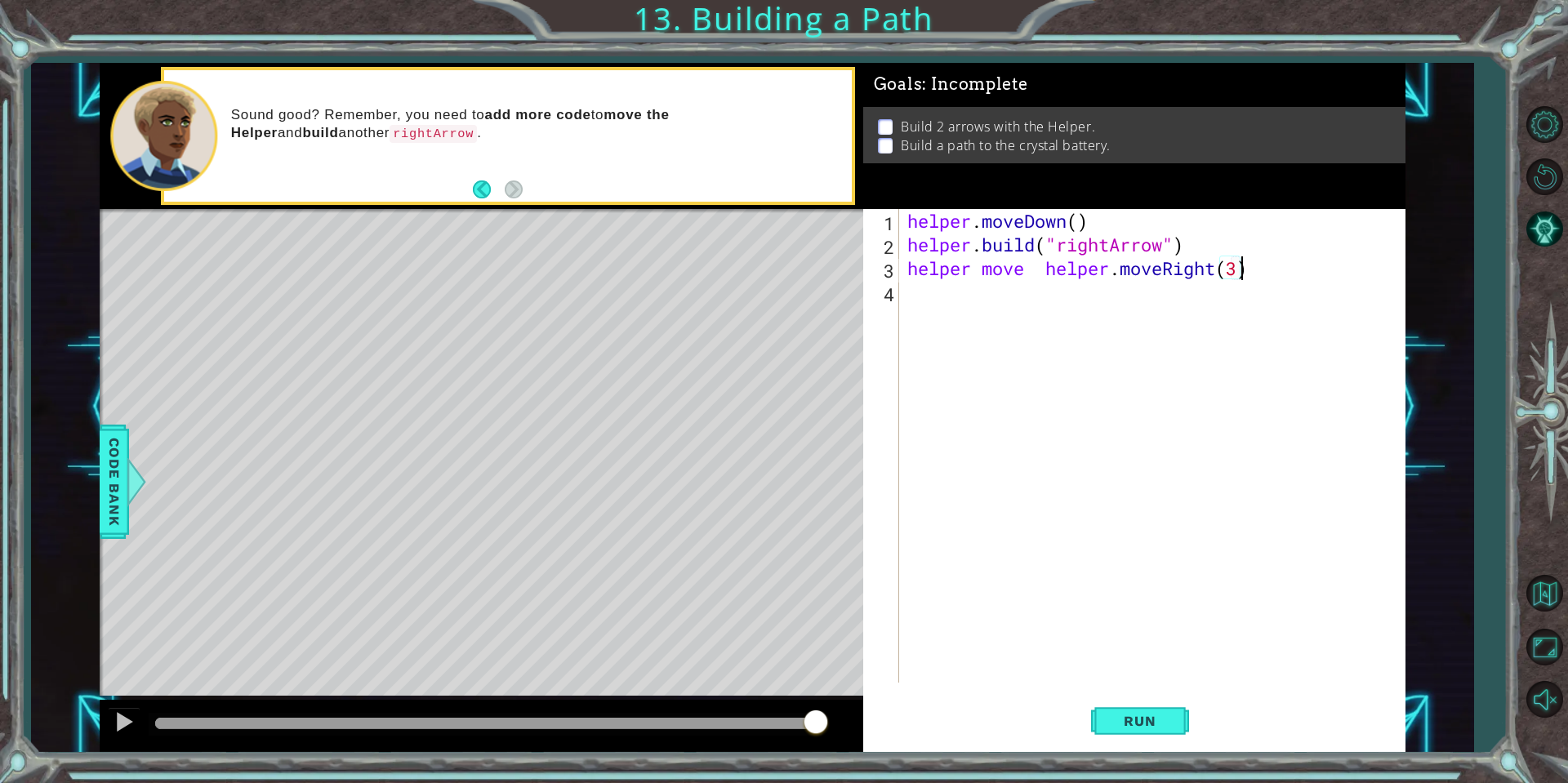 scroll, scrollTop: 0, scrollLeft: 15, axis: horizontal 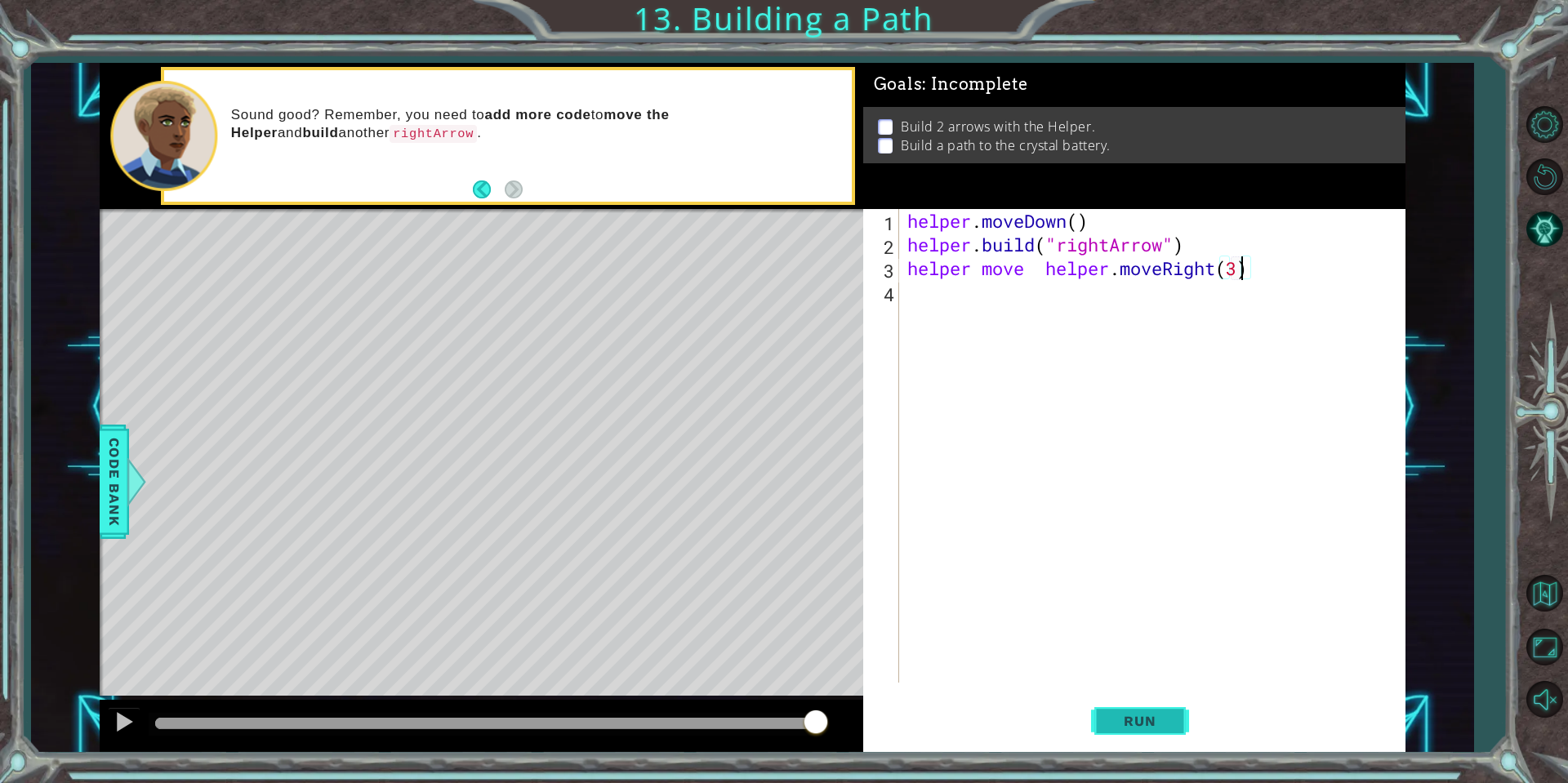 drag, startPoint x: 1134, startPoint y: 713, endPoint x: 1142, endPoint y: 707, distance: 10 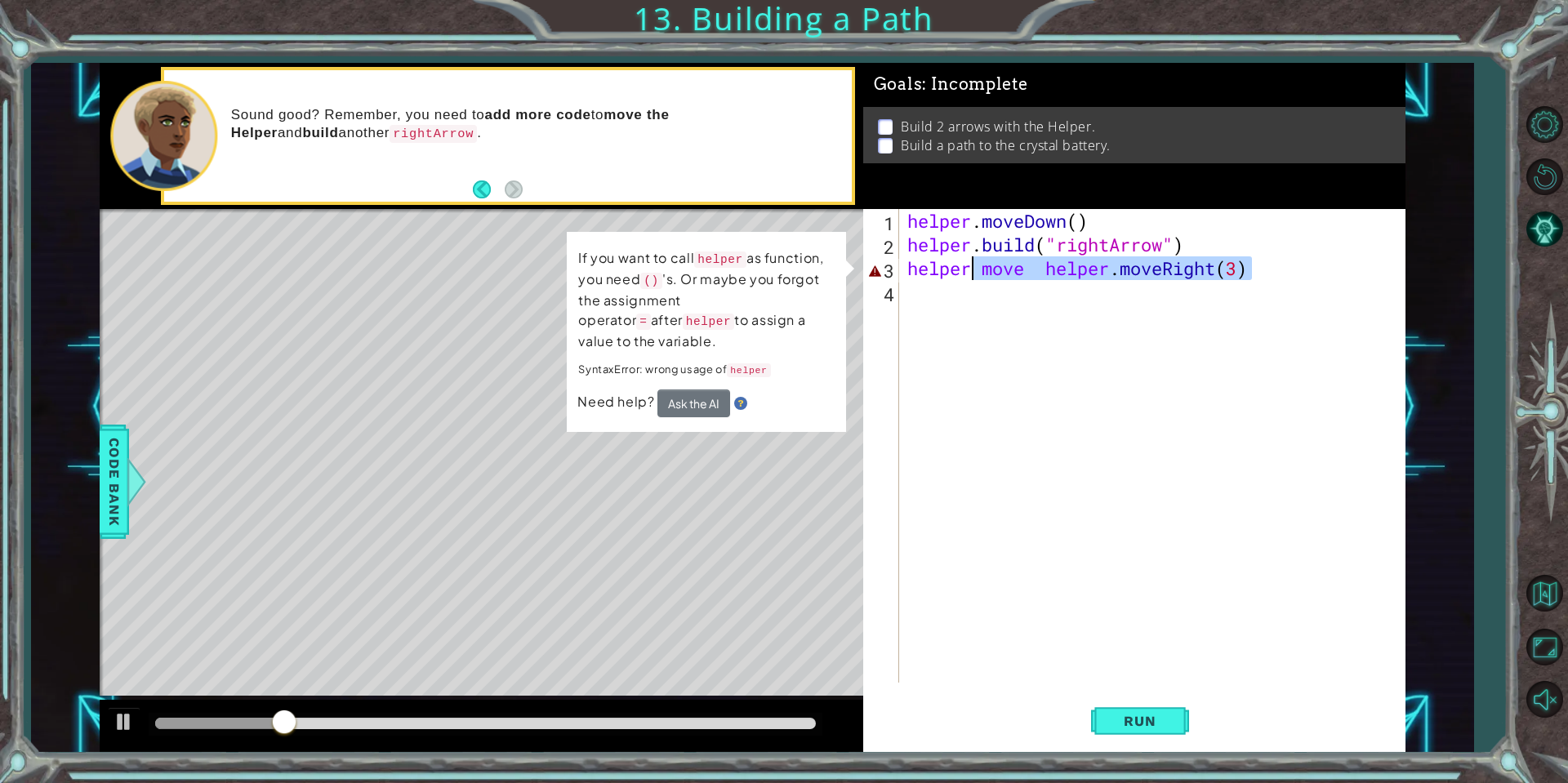 drag, startPoint x: 1289, startPoint y: 271, endPoint x: 973, endPoint y: 269, distance: 316.00633 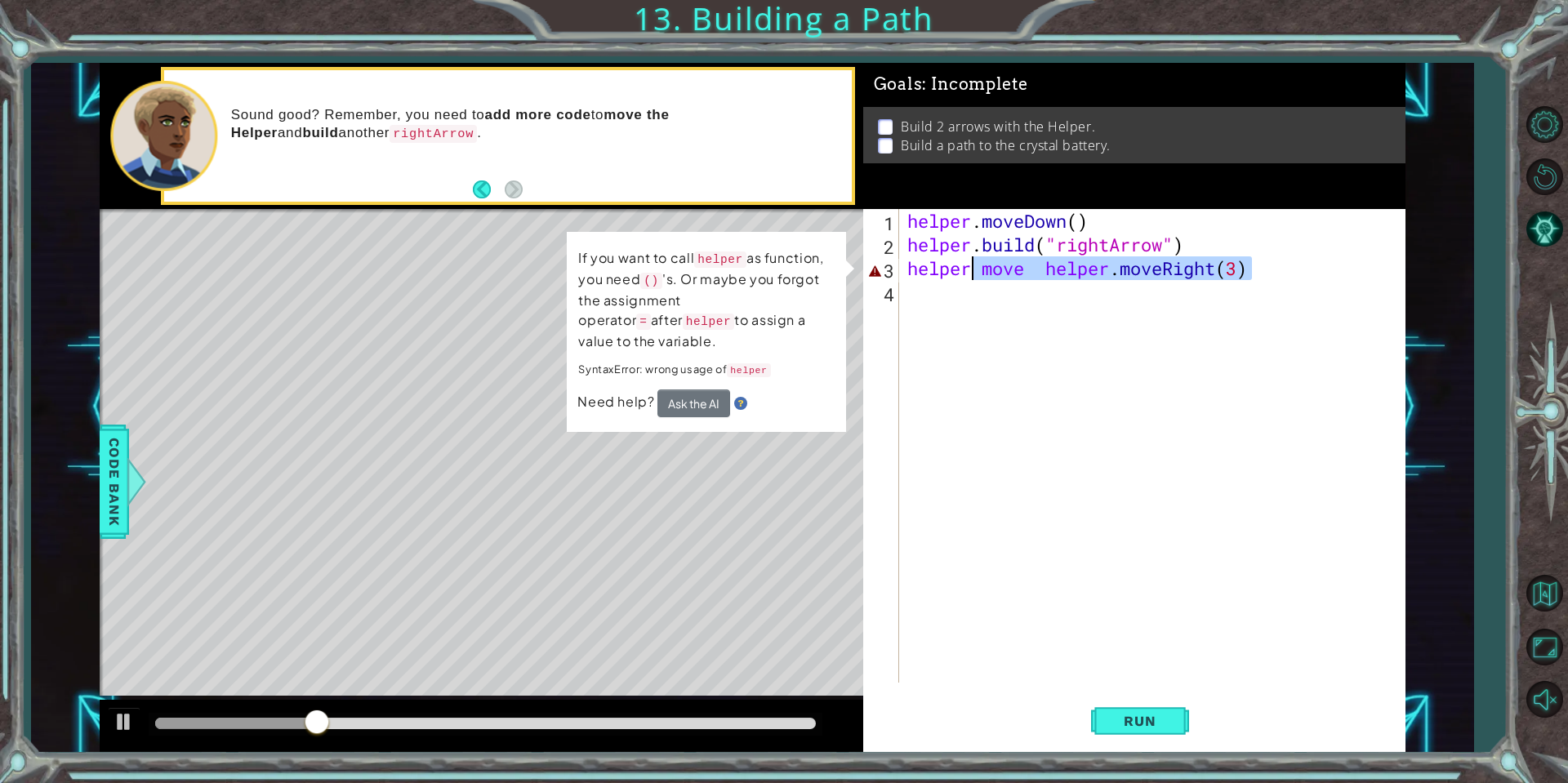 scroll, scrollTop: 0, scrollLeft: 2, axis: horizontal 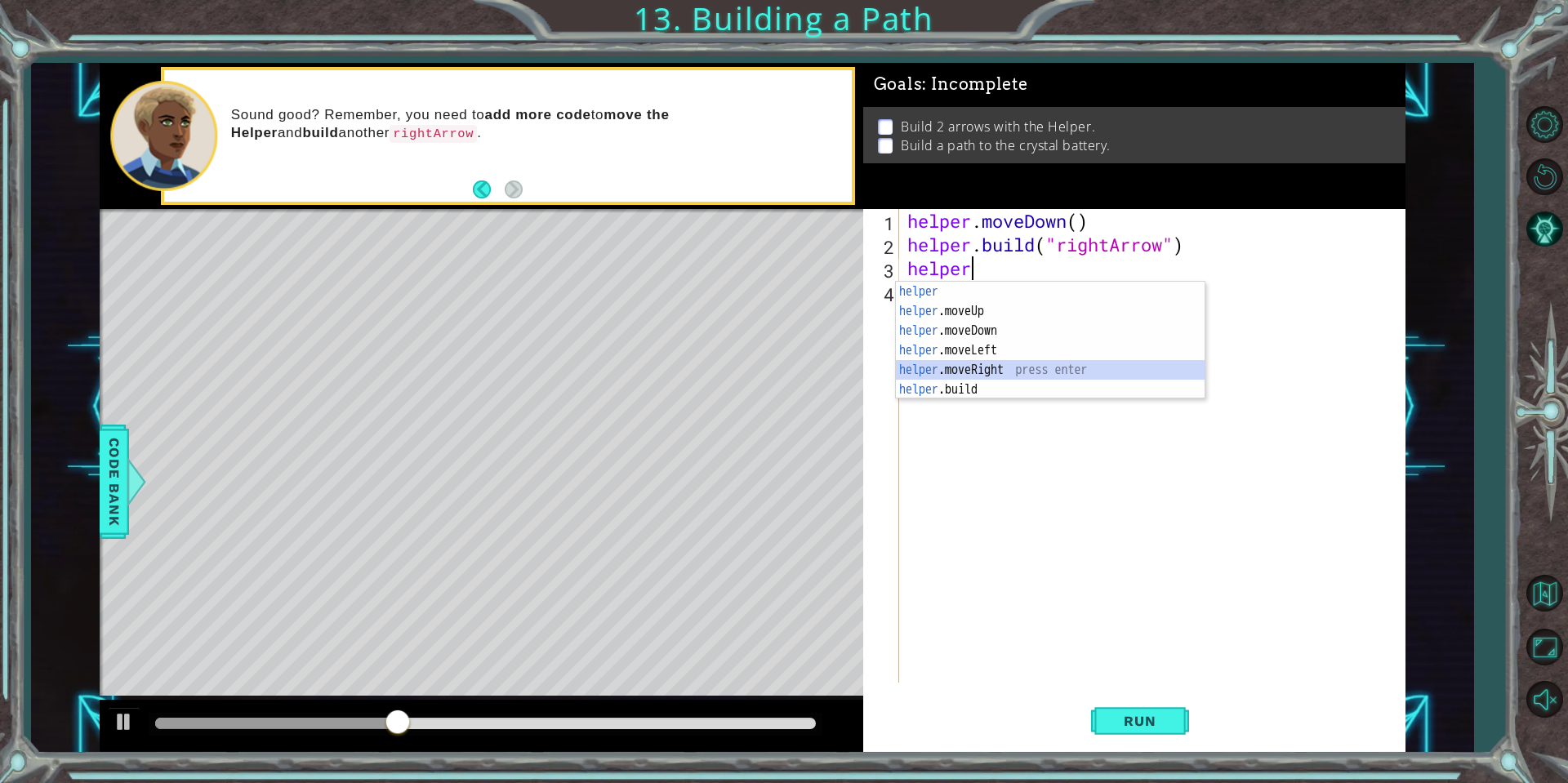 click on "helper press enter helper .moveUp press enter helper .moveDown press enter helper .moveLeft press enter helper .moveRight press enter helper .build press enter" at bounding box center (1050, 360) 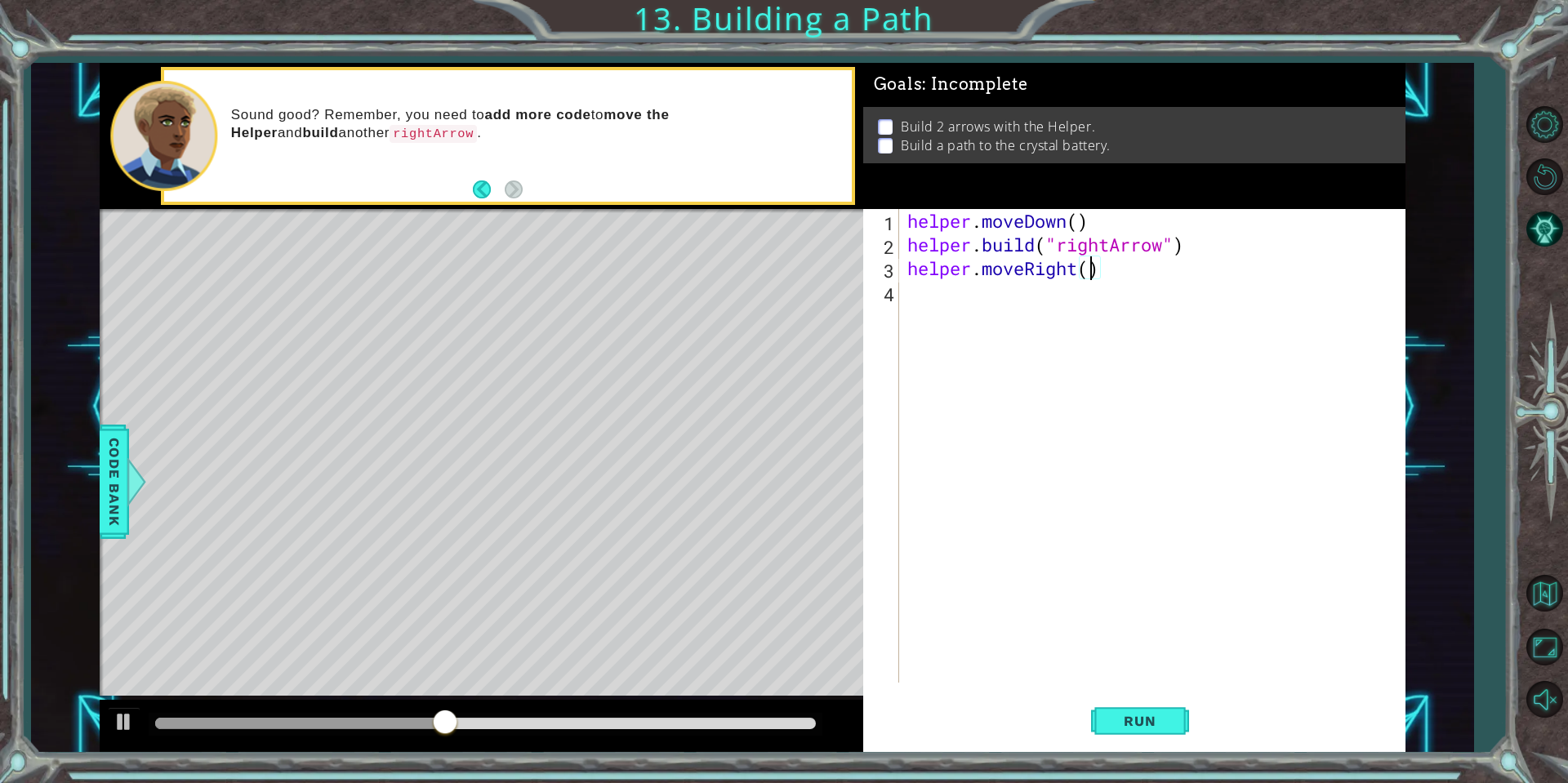 scroll, scrollTop: 0, scrollLeft: 8, axis: horizontal 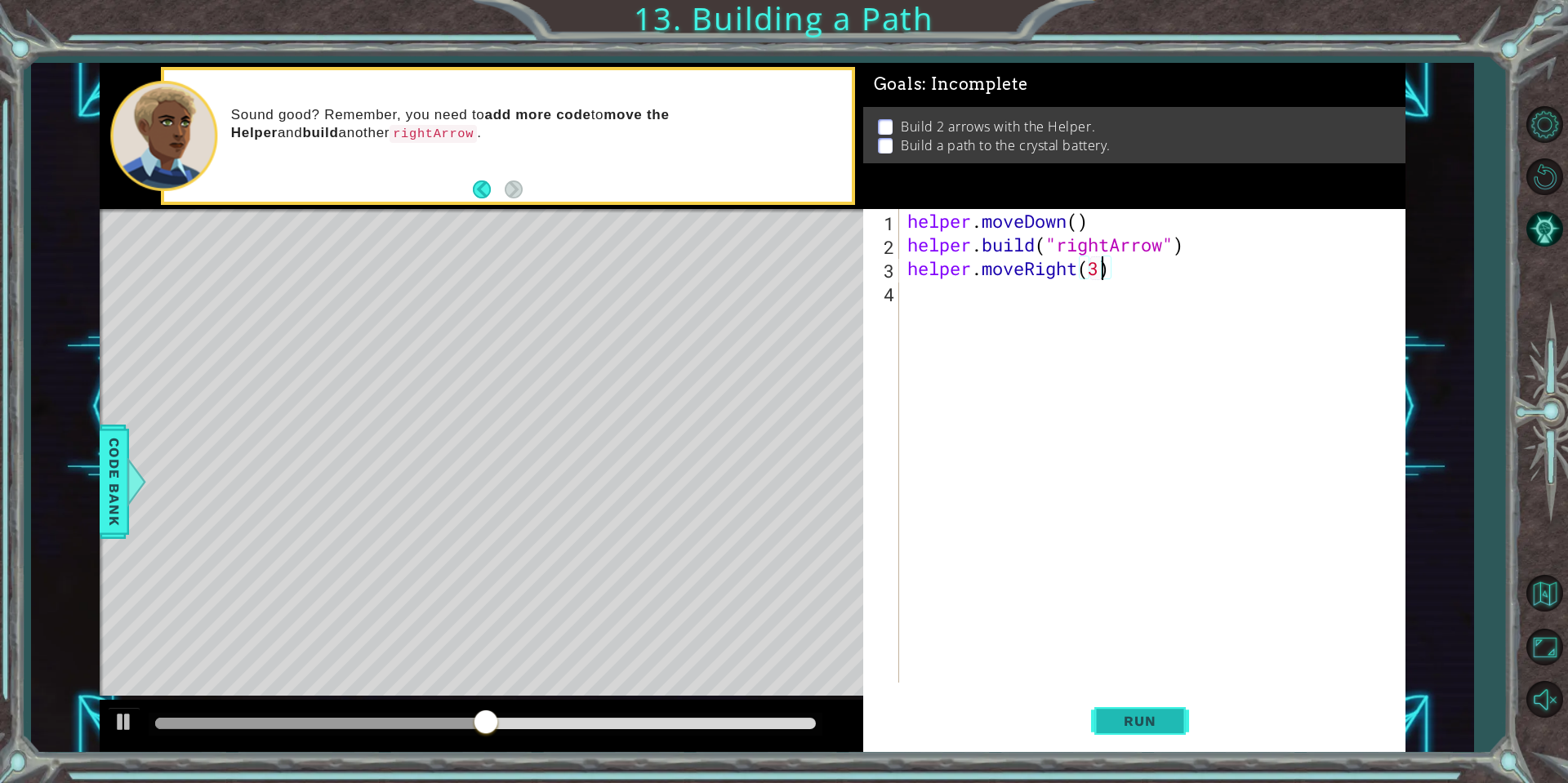type on "helper.moveRight(3)" 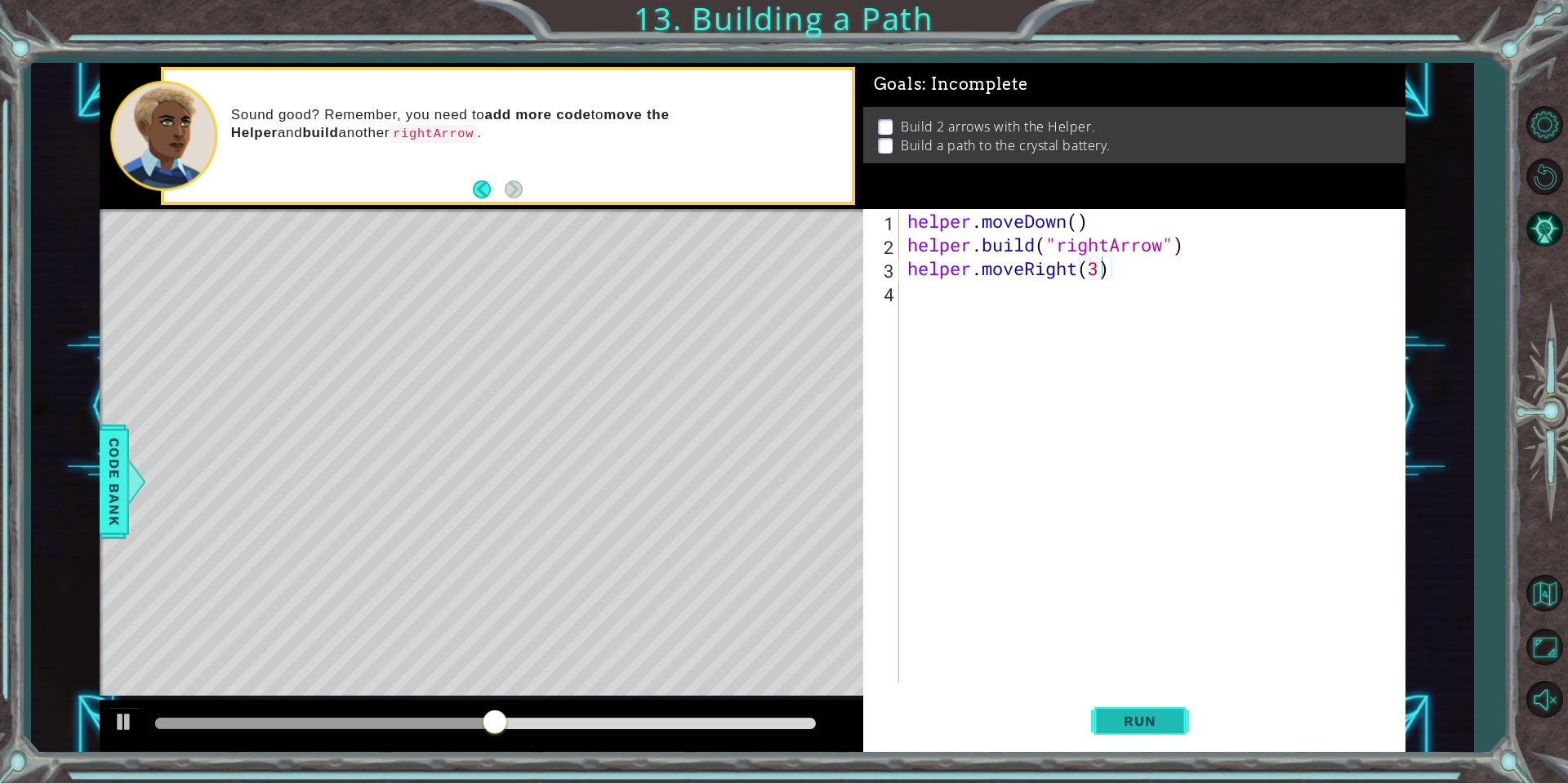 click on "Run" at bounding box center (1140, 721) 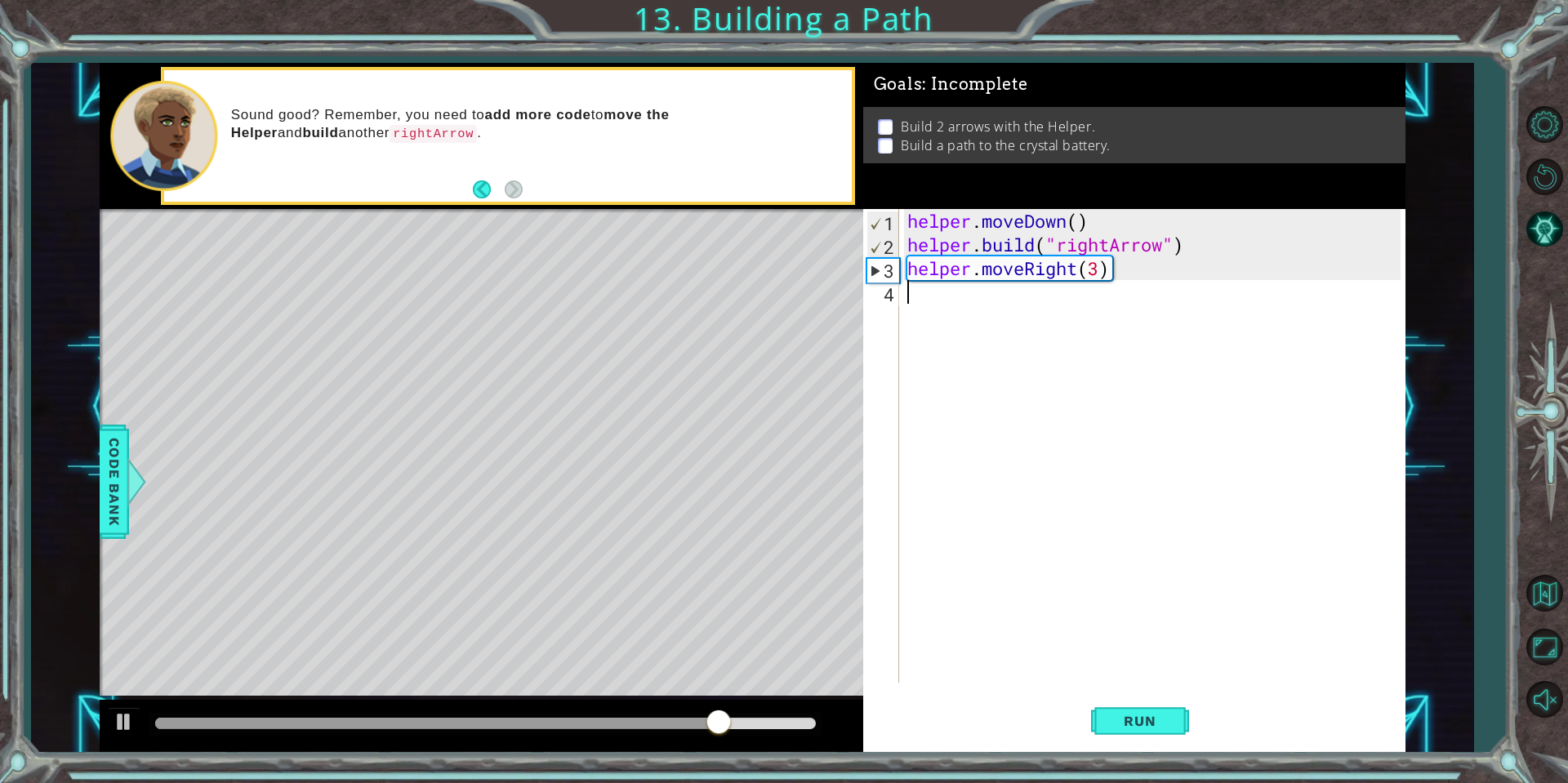 click on "helper . moveDown ( ) helper . build ( "rightArrow" ) helper . moveRight ( 3 )" at bounding box center (1156, 469) 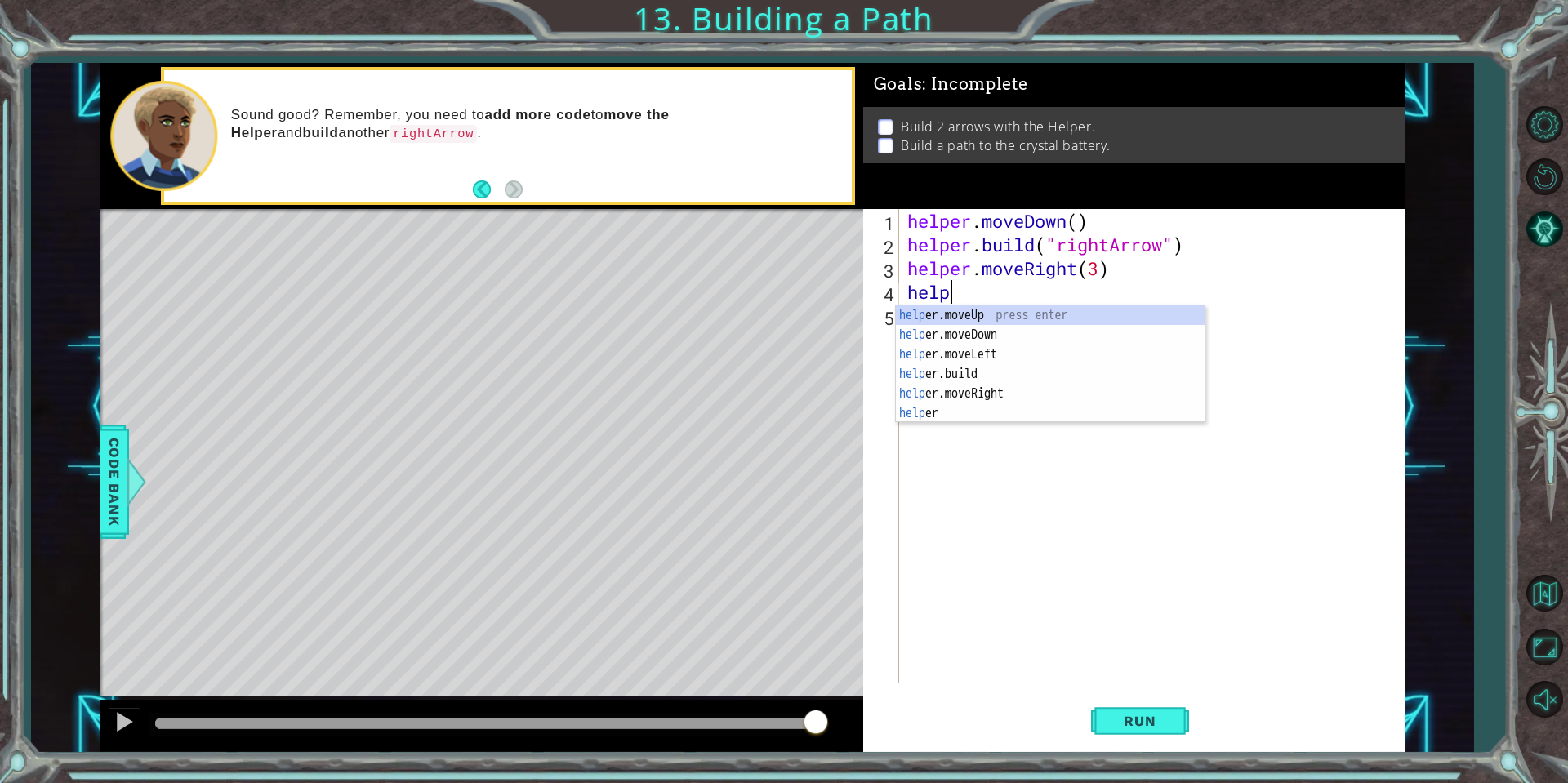 scroll, scrollTop: 0, scrollLeft: 2, axis: horizontal 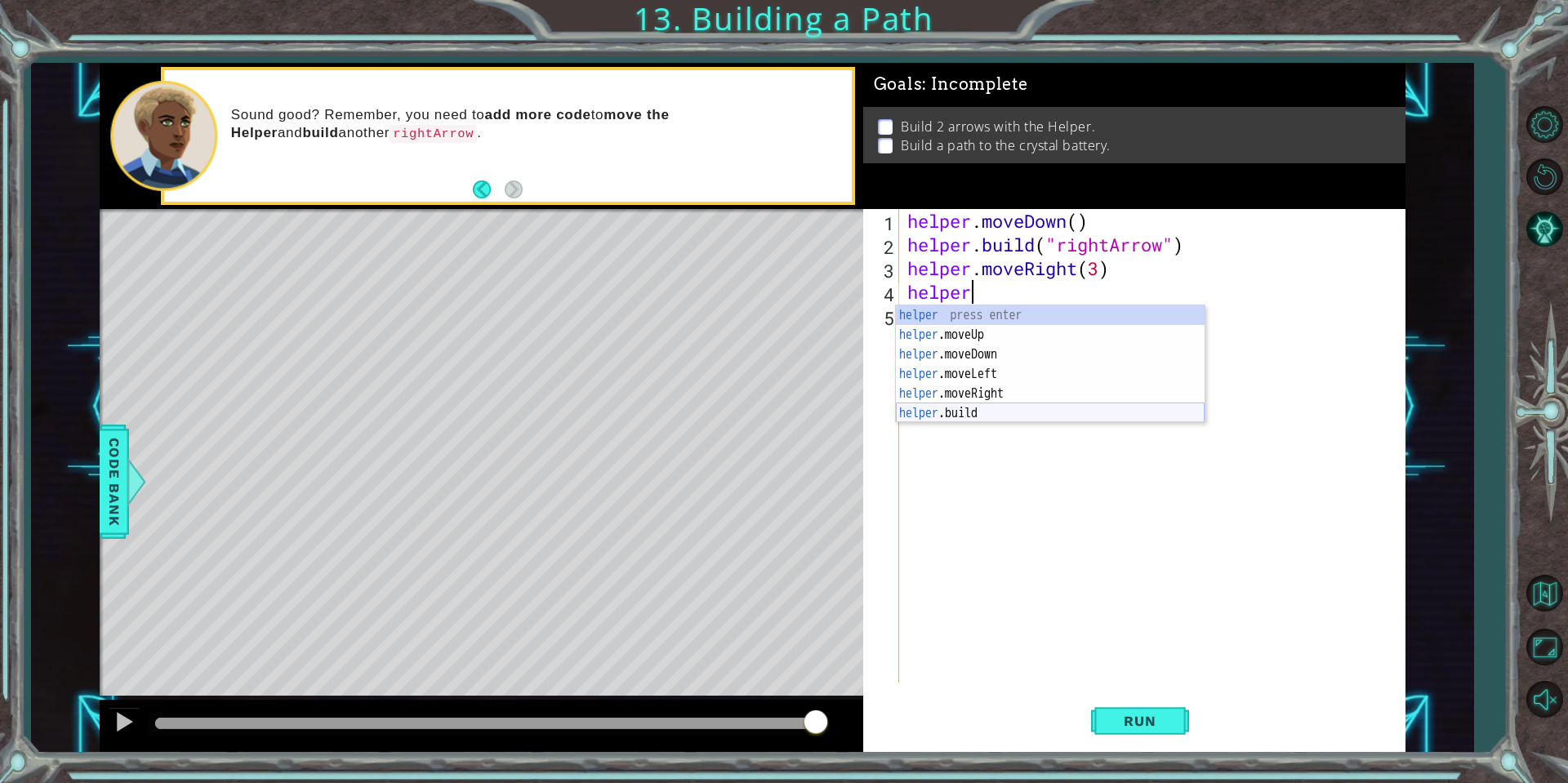 click on "helper press enter helper .moveUp press enter helper .moveDown press enter helper .moveLeft press enter helper .moveRight press enter helper .build press enter" at bounding box center (1050, 384) 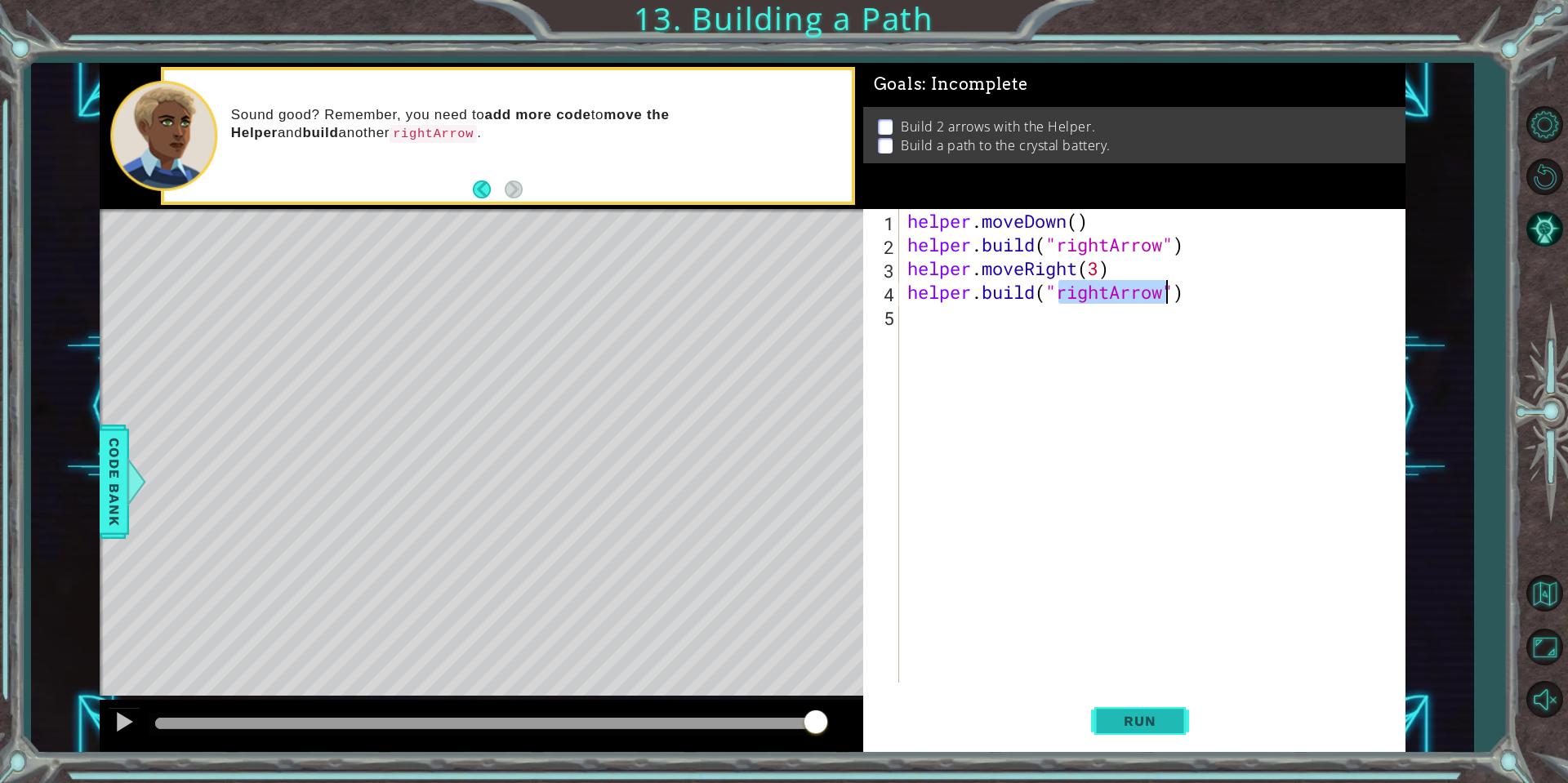type on "helper.build("rightArrow")" 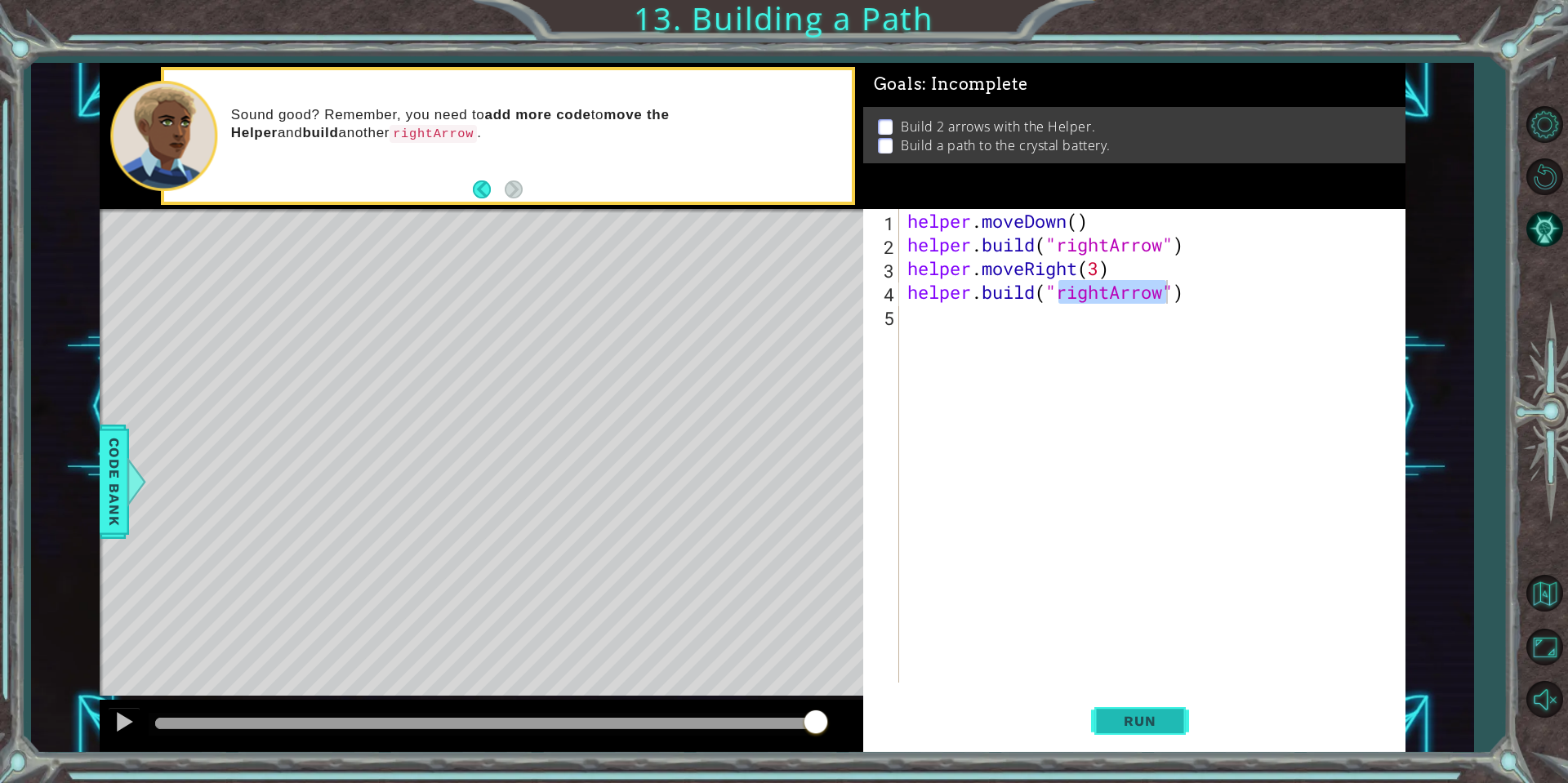 click on "Run" at bounding box center [1140, 721] 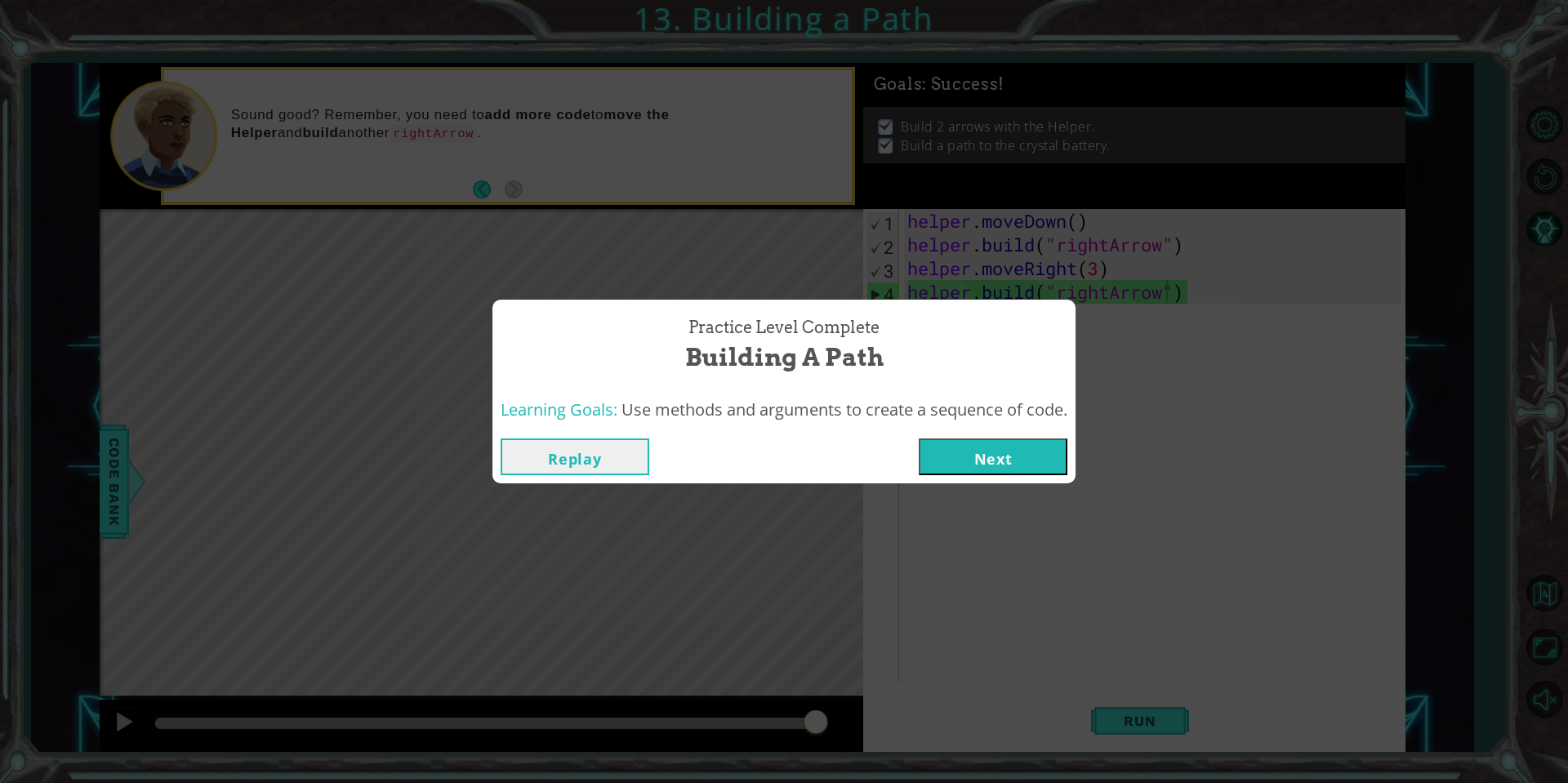 click on "Next" at bounding box center [993, 456] 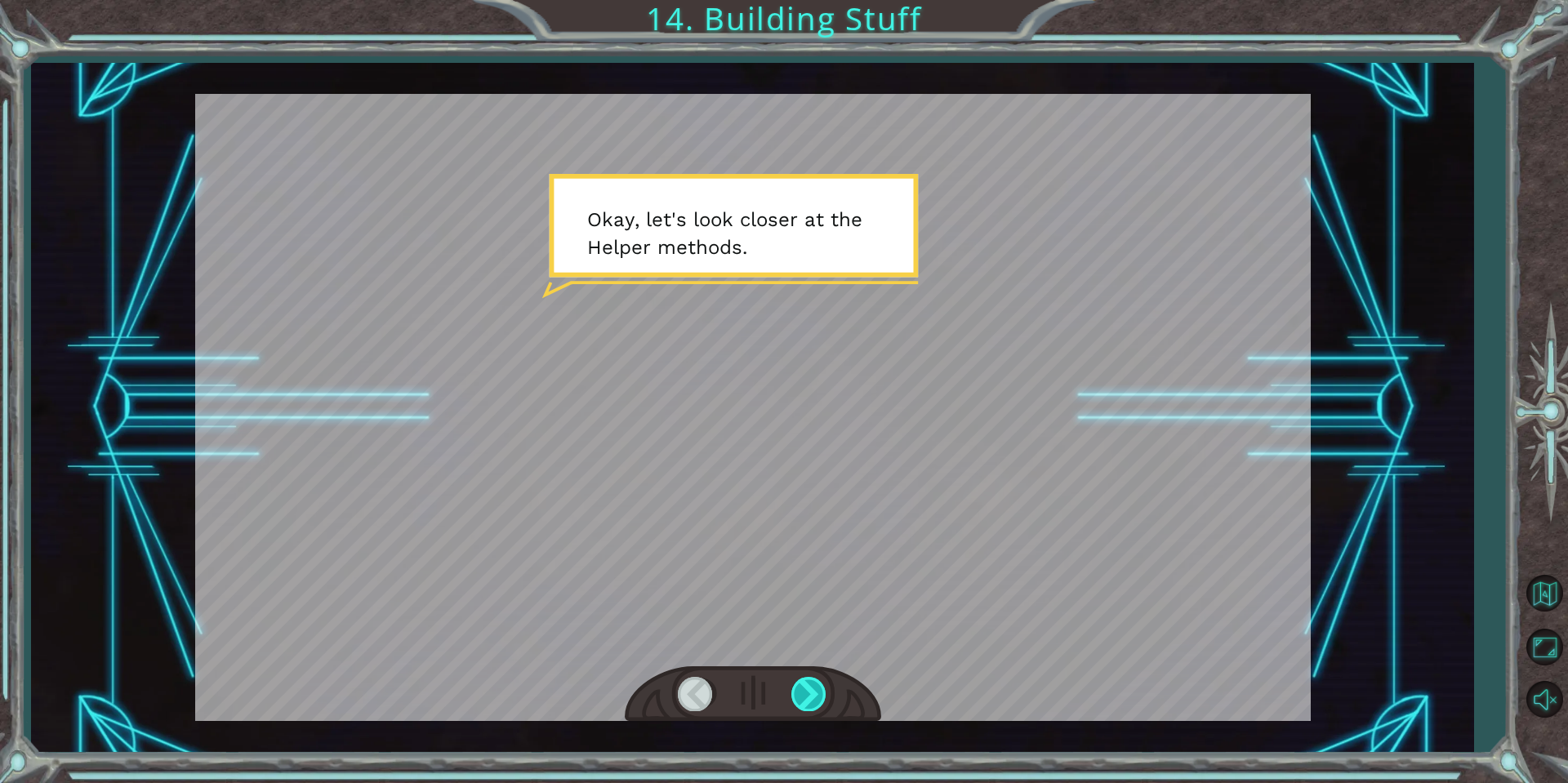 click at bounding box center [809, 693] 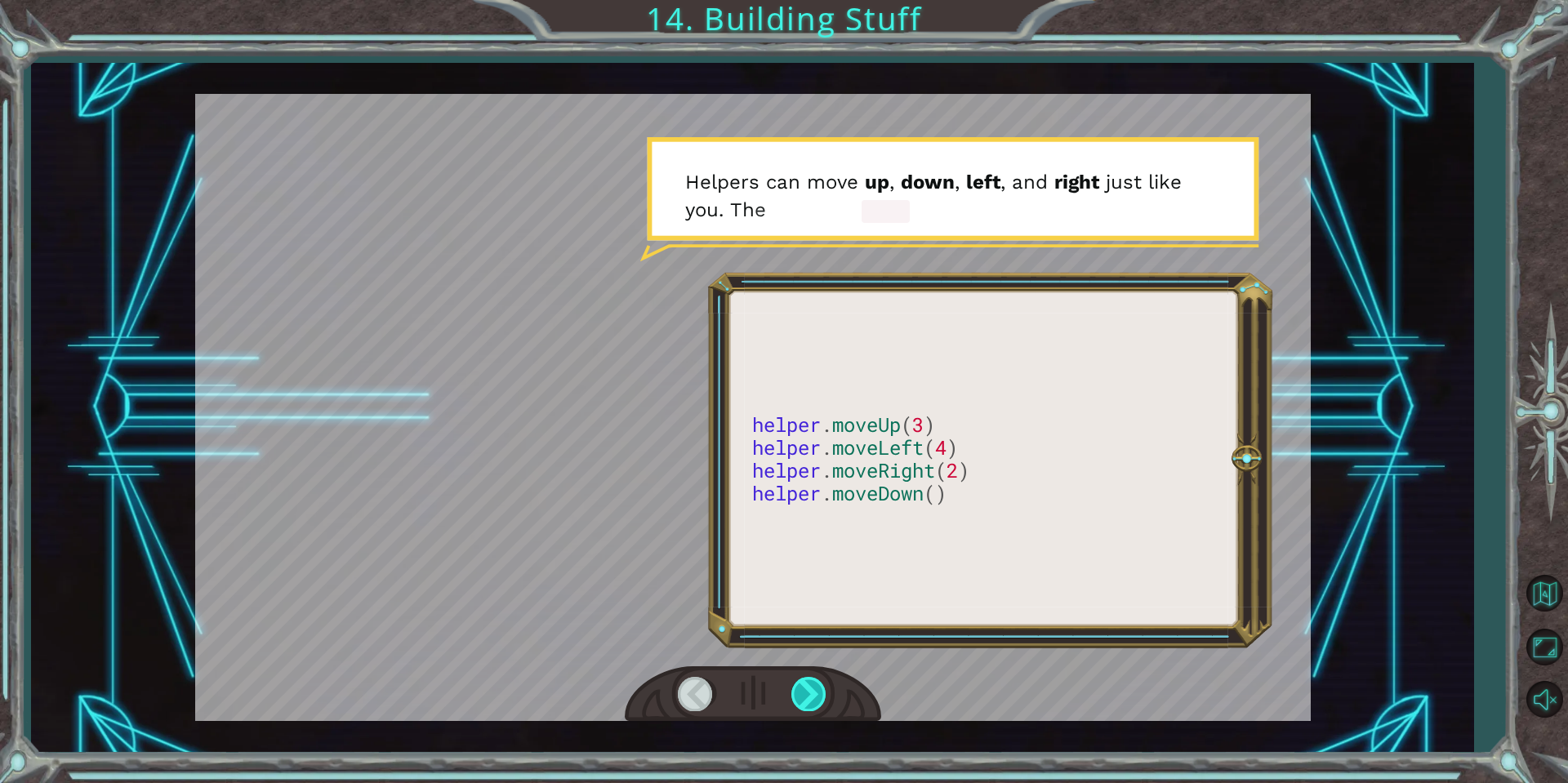click at bounding box center (809, 693) 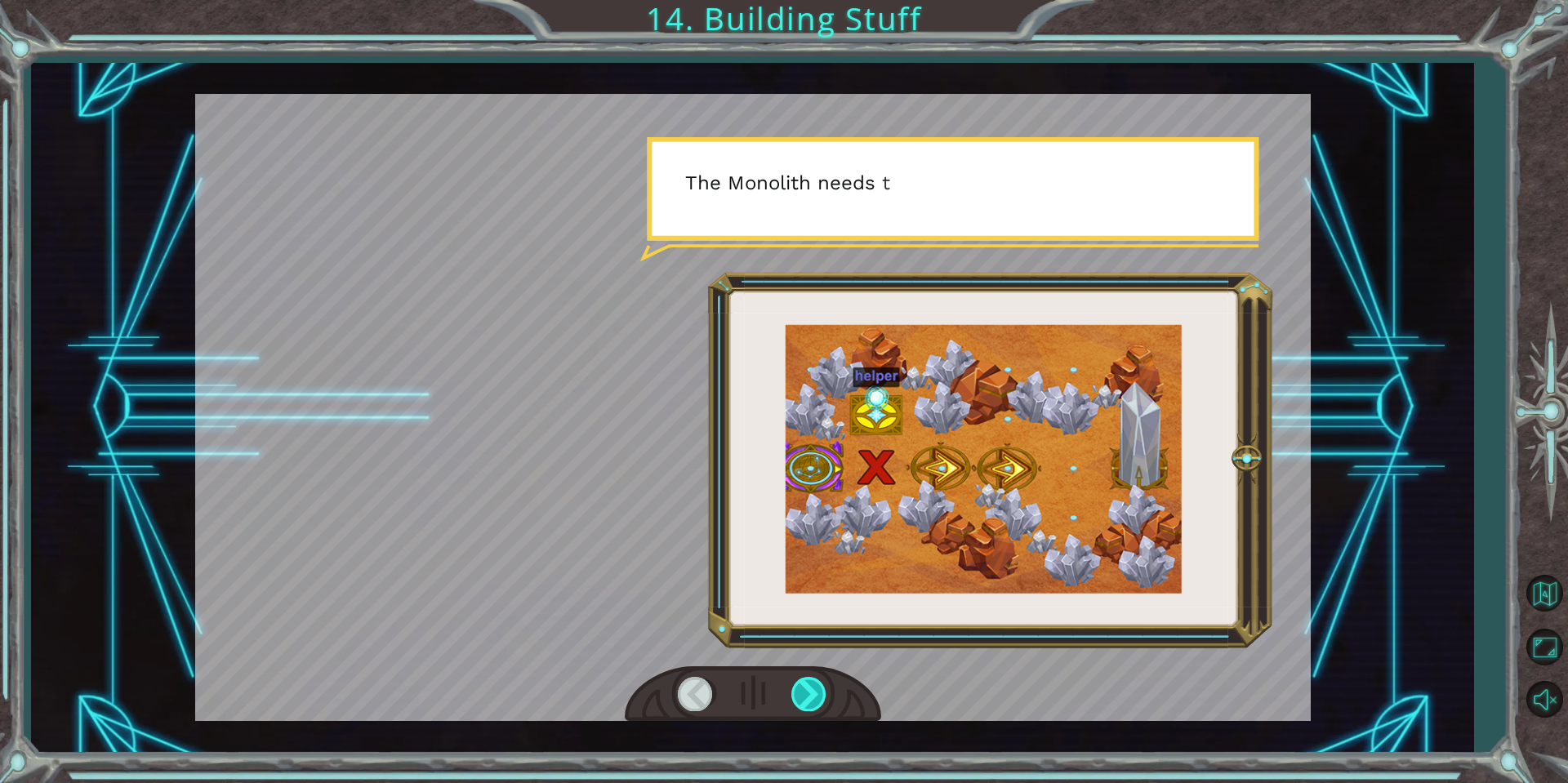 click at bounding box center [809, 693] 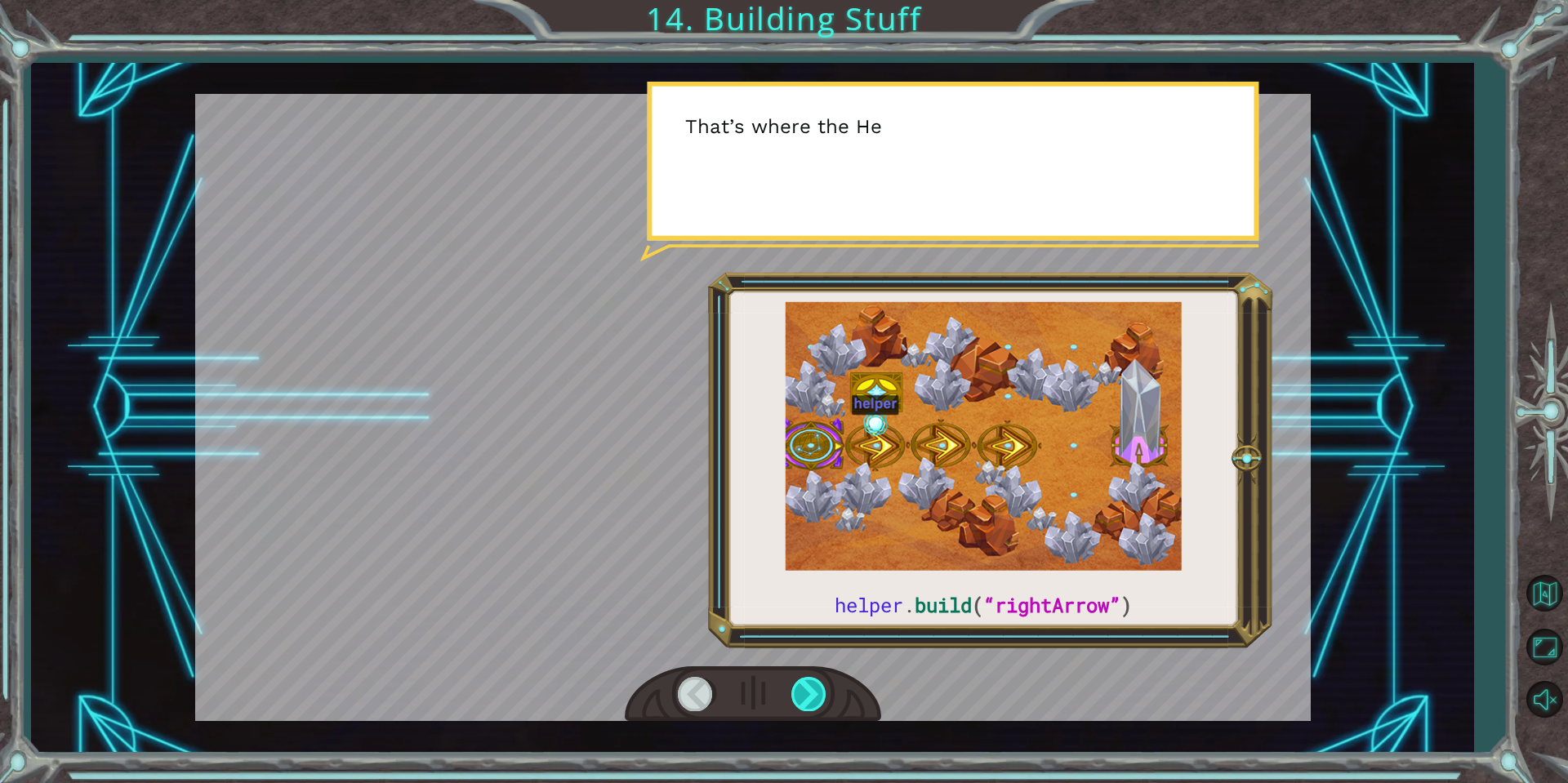 click at bounding box center [809, 693] 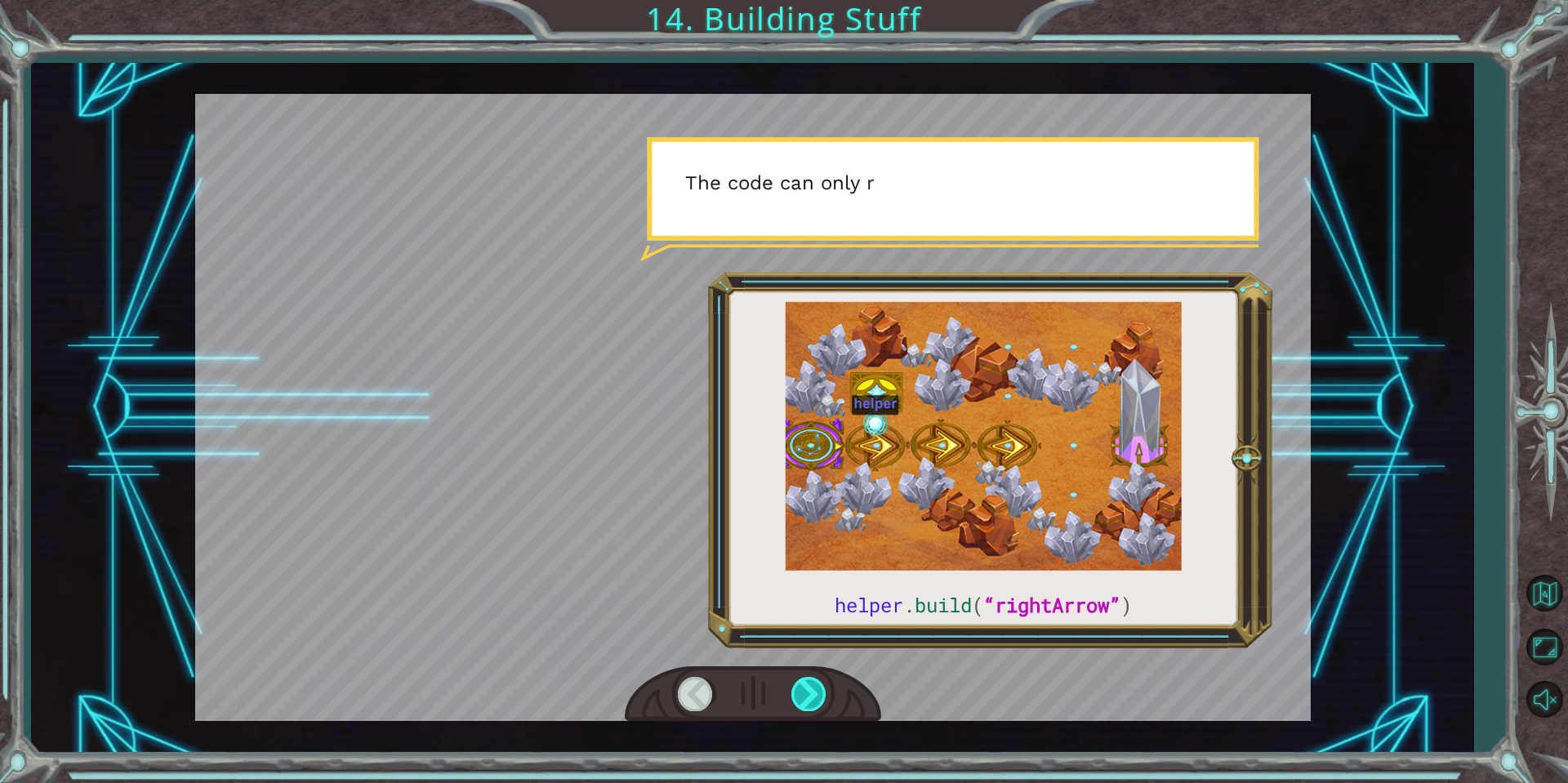 click at bounding box center [809, 693] 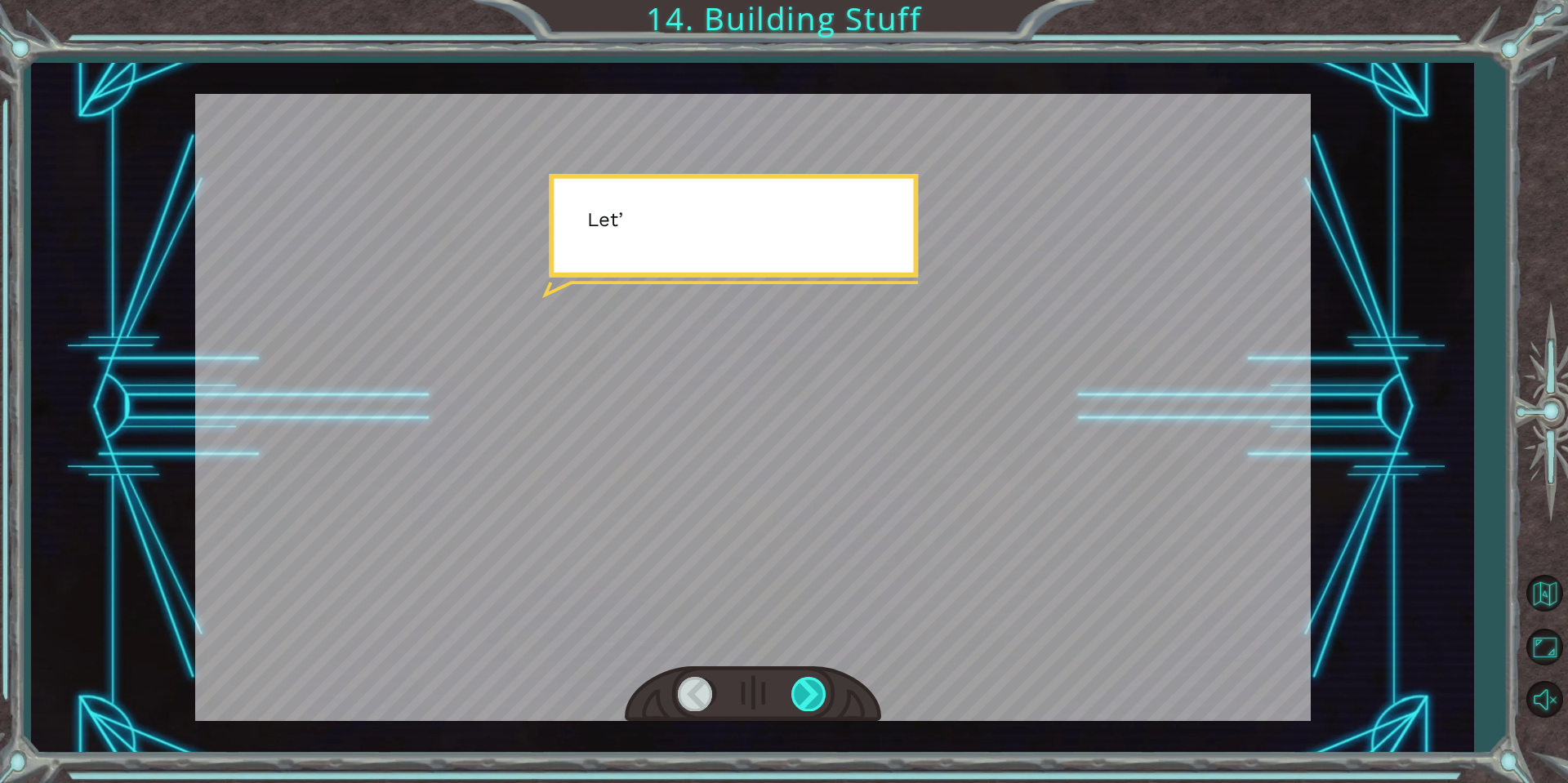 click at bounding box center (809, 693) 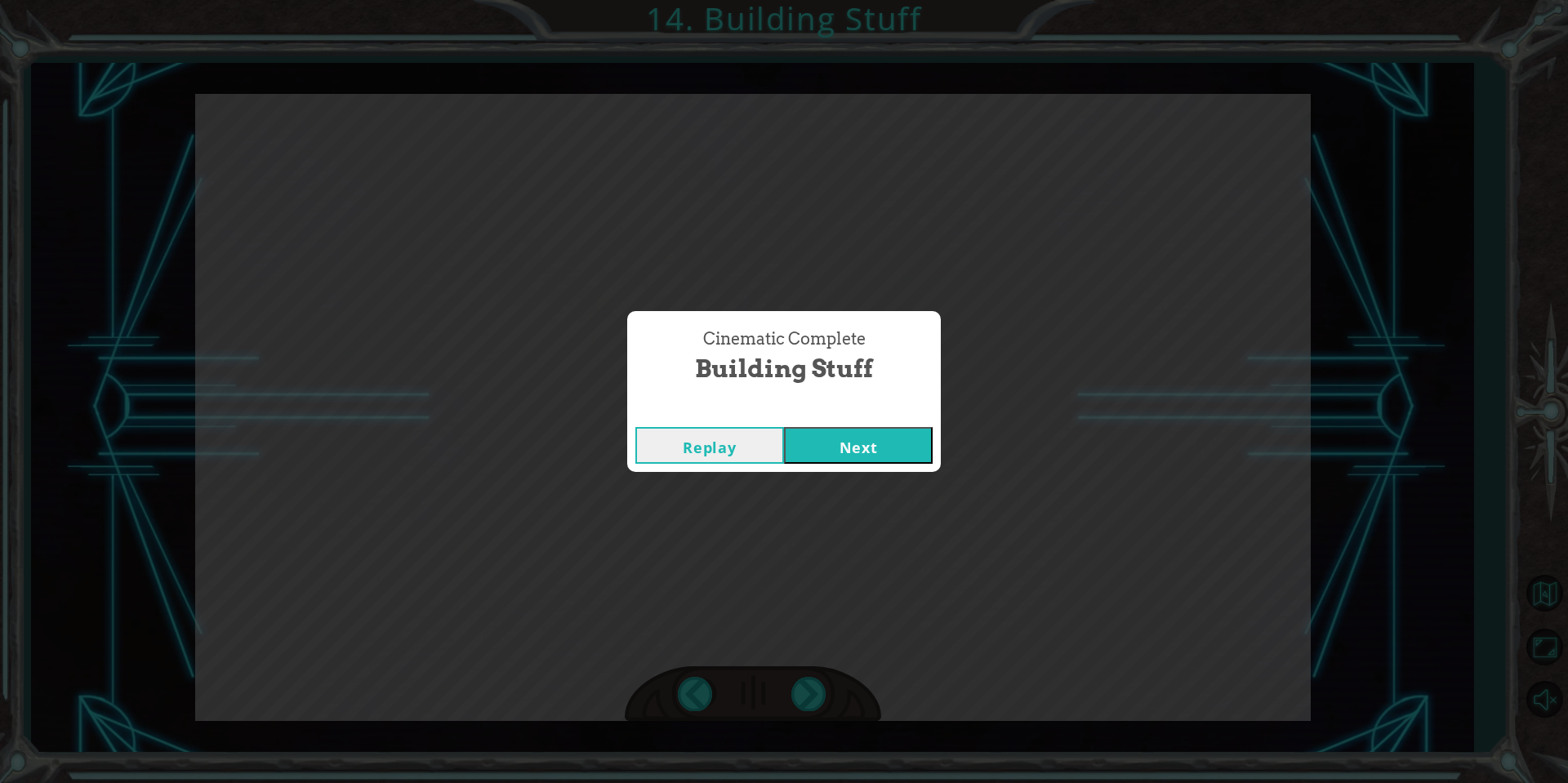 click on "Next" at bounding box center [858, 445] 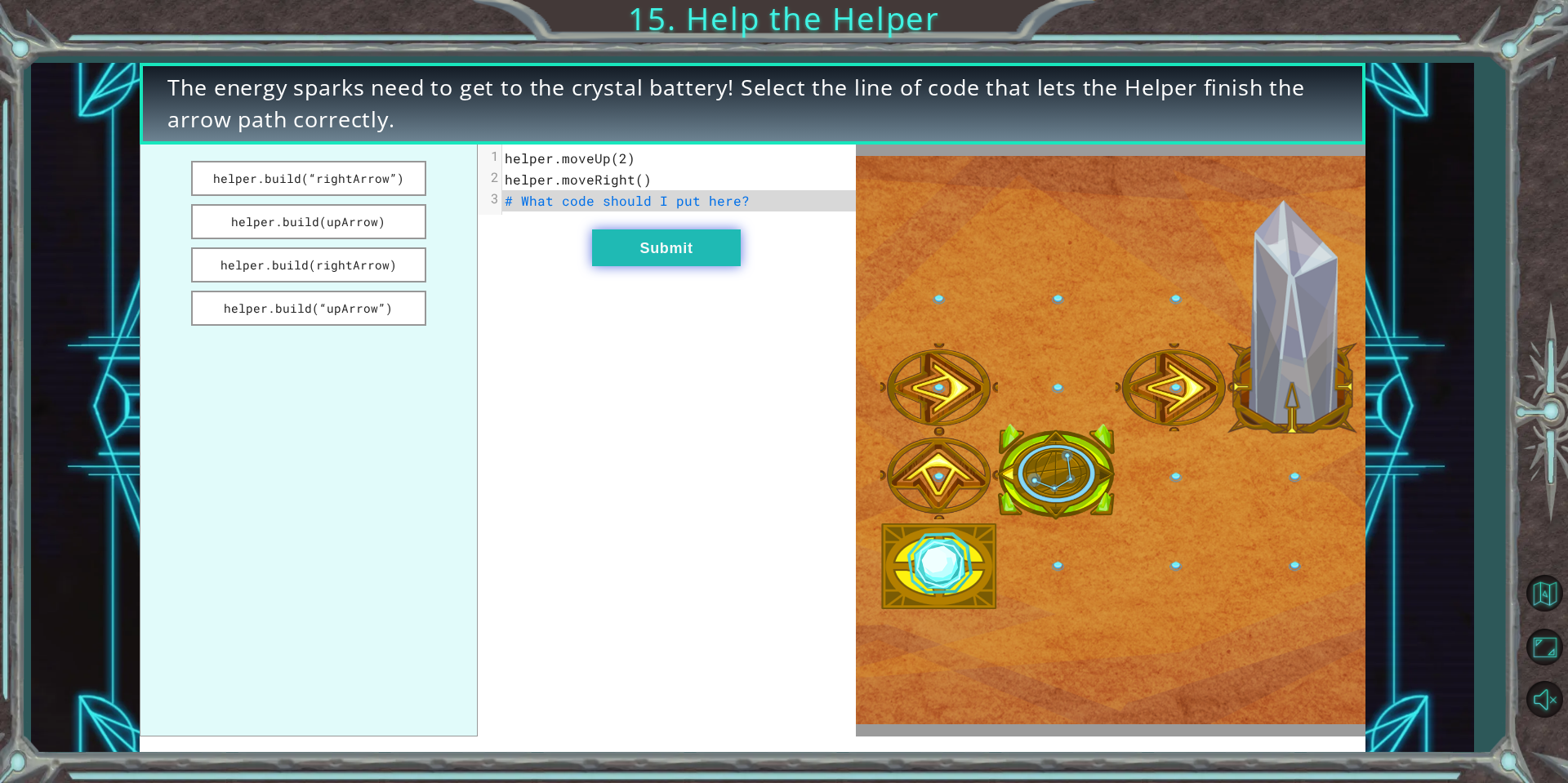 click on "Submit" at bounding box center [666, 247] 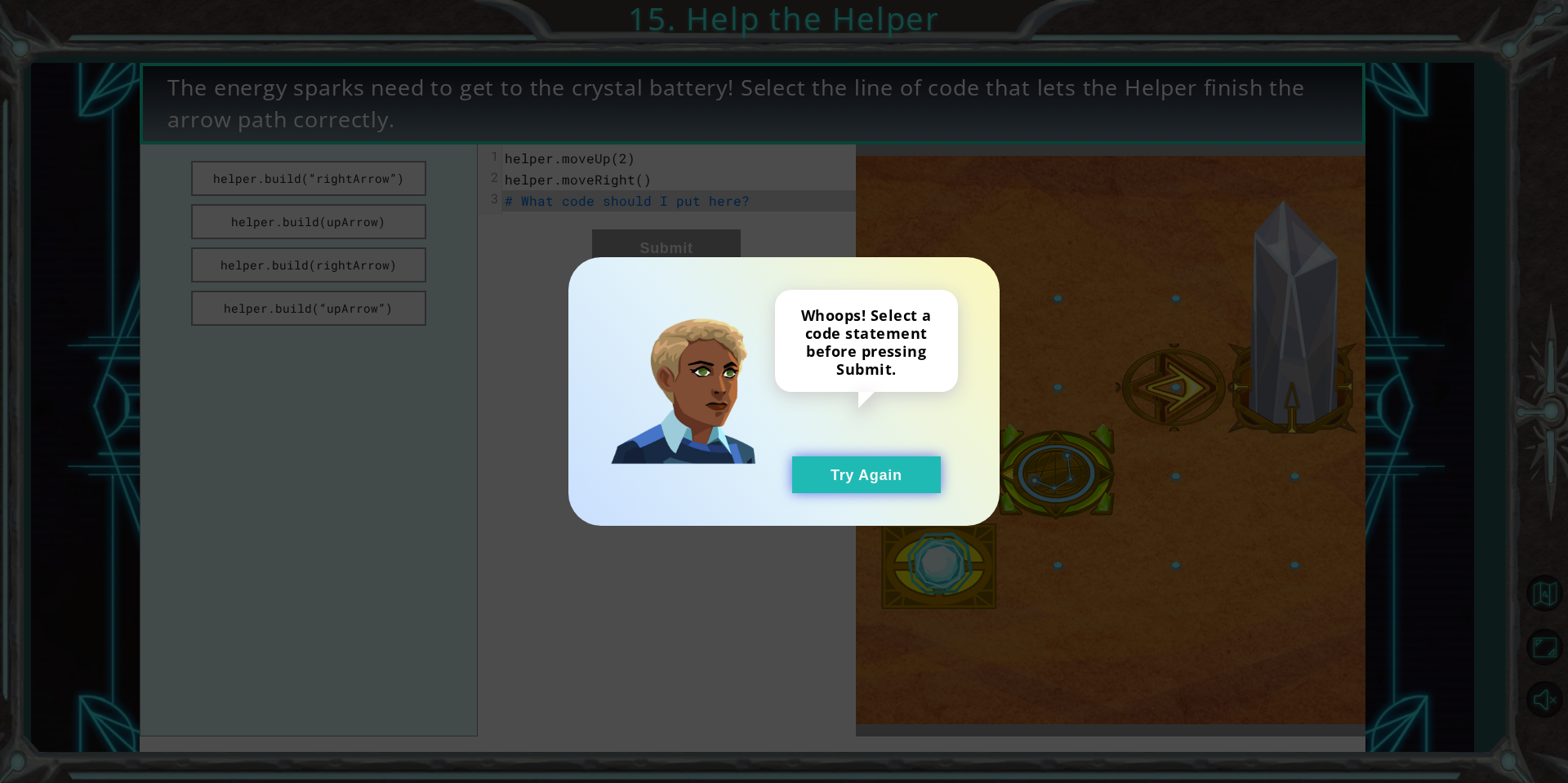 click on "Try Again" at bounding box center [866, 474] 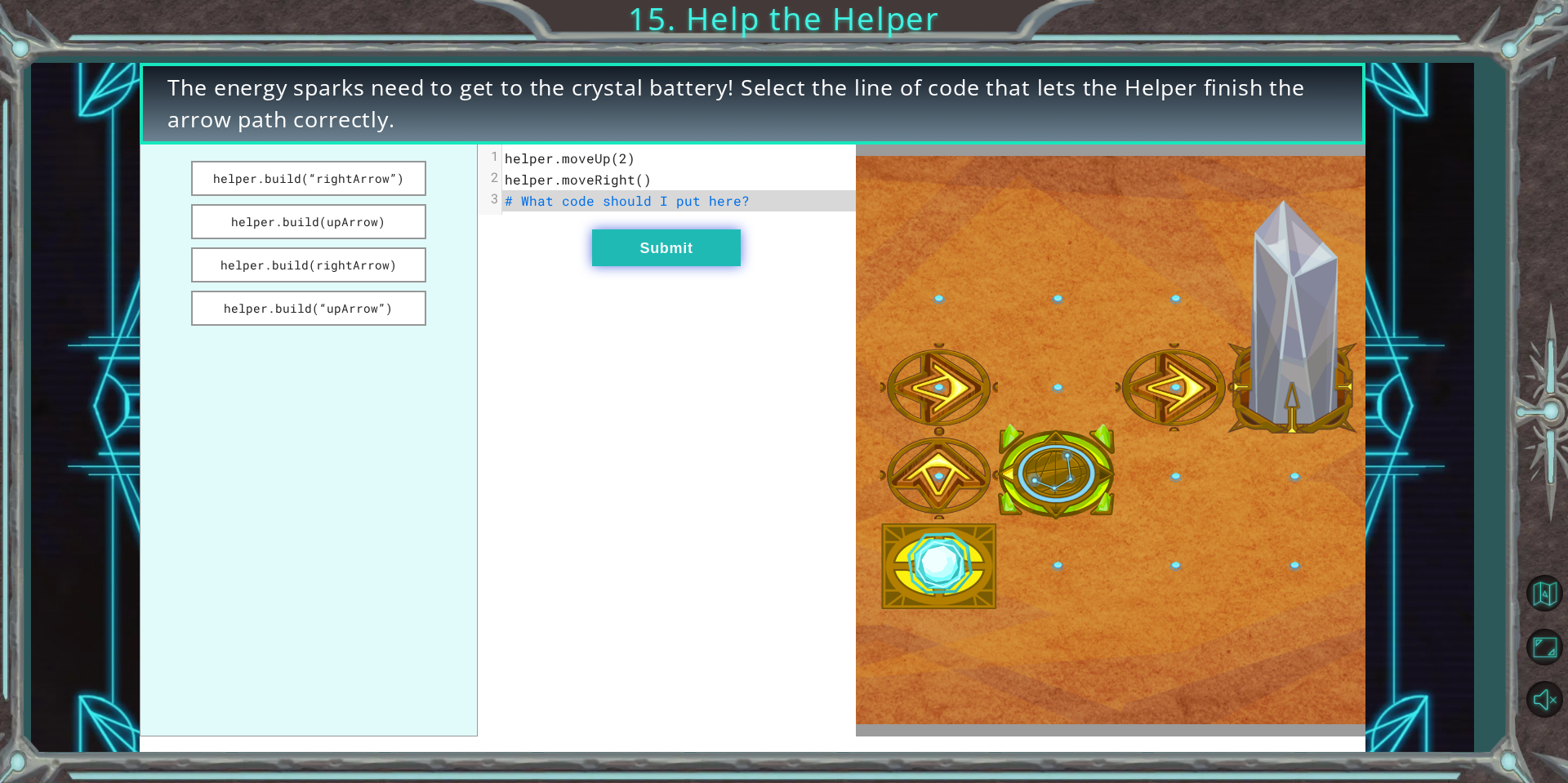 click on "Submit" at bounding box center [666, 247] 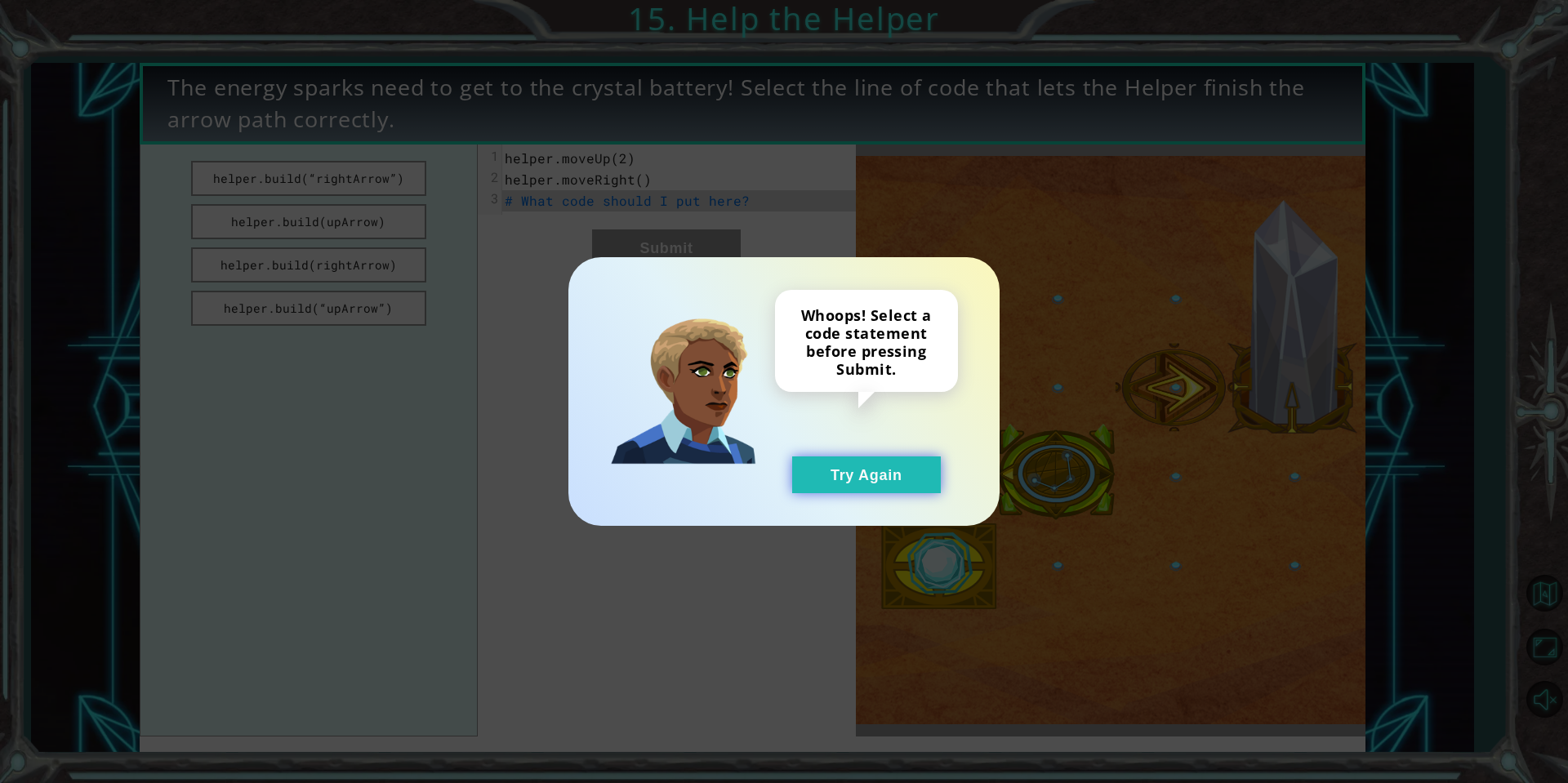 click on "Try Again" at bounding box center [866, 474] 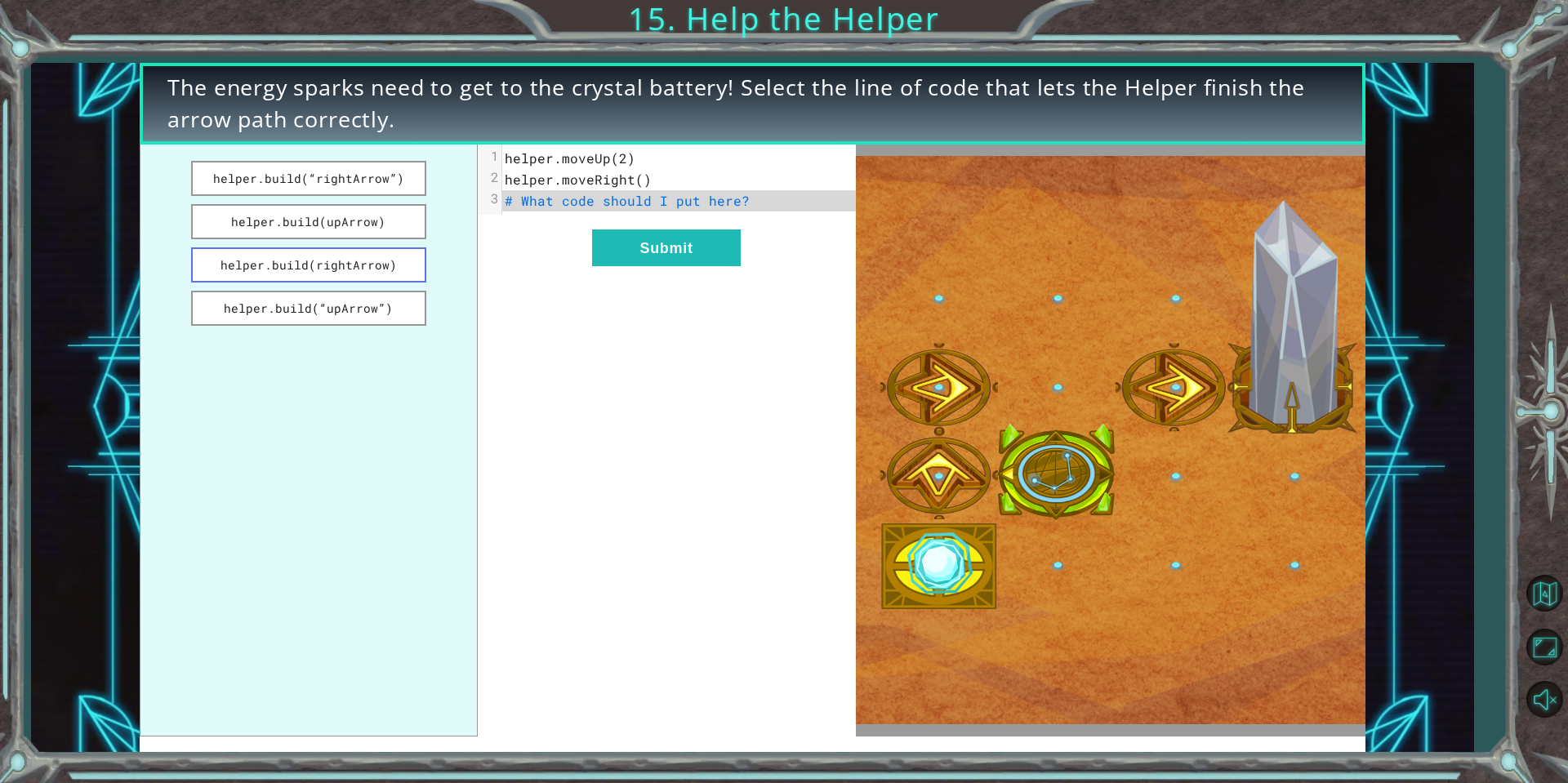 click on "helper.build(rightArrow)" at bounding box center (309, 265) 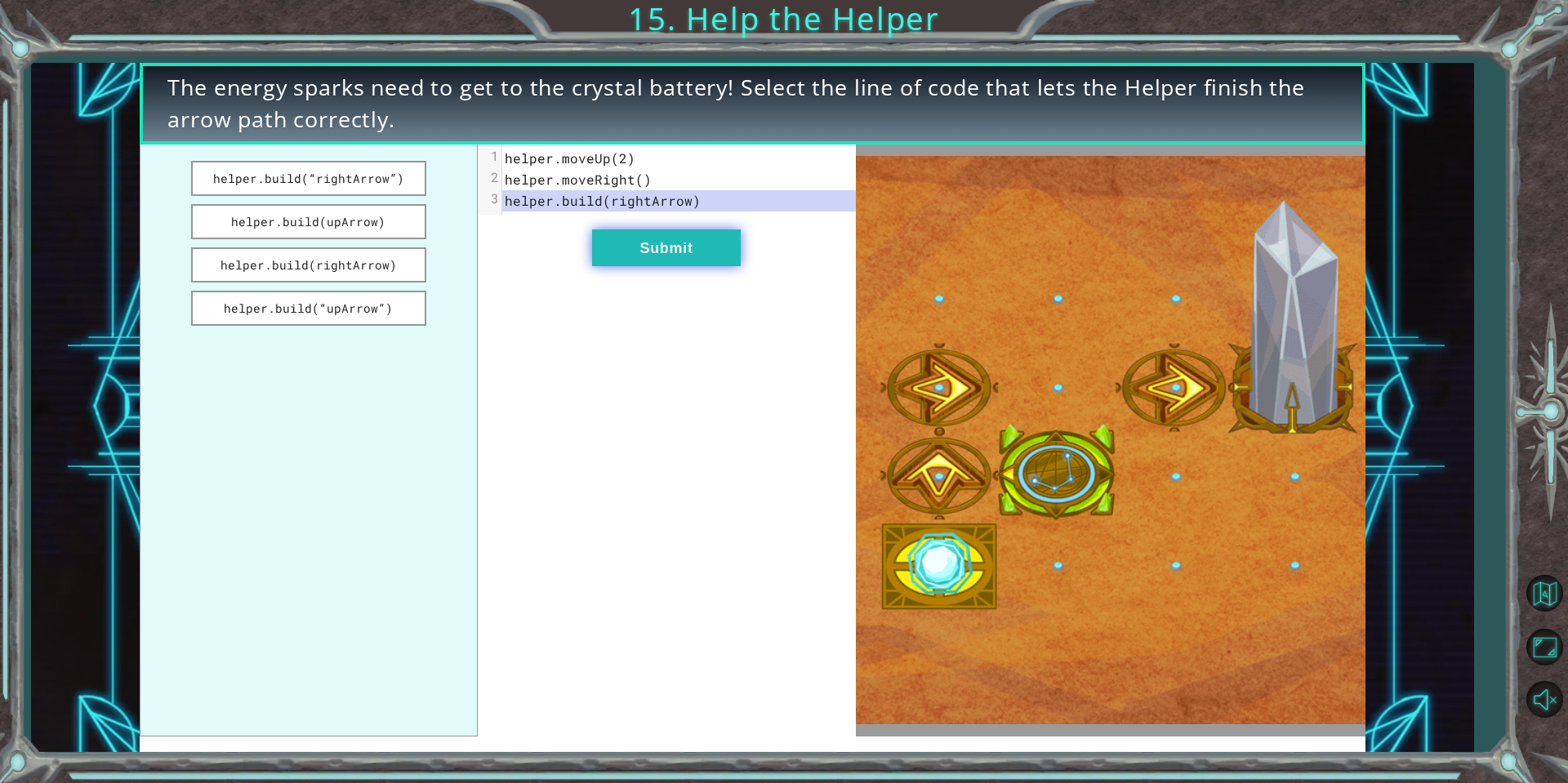 click on "Submit" at bounding box center [666, 247] 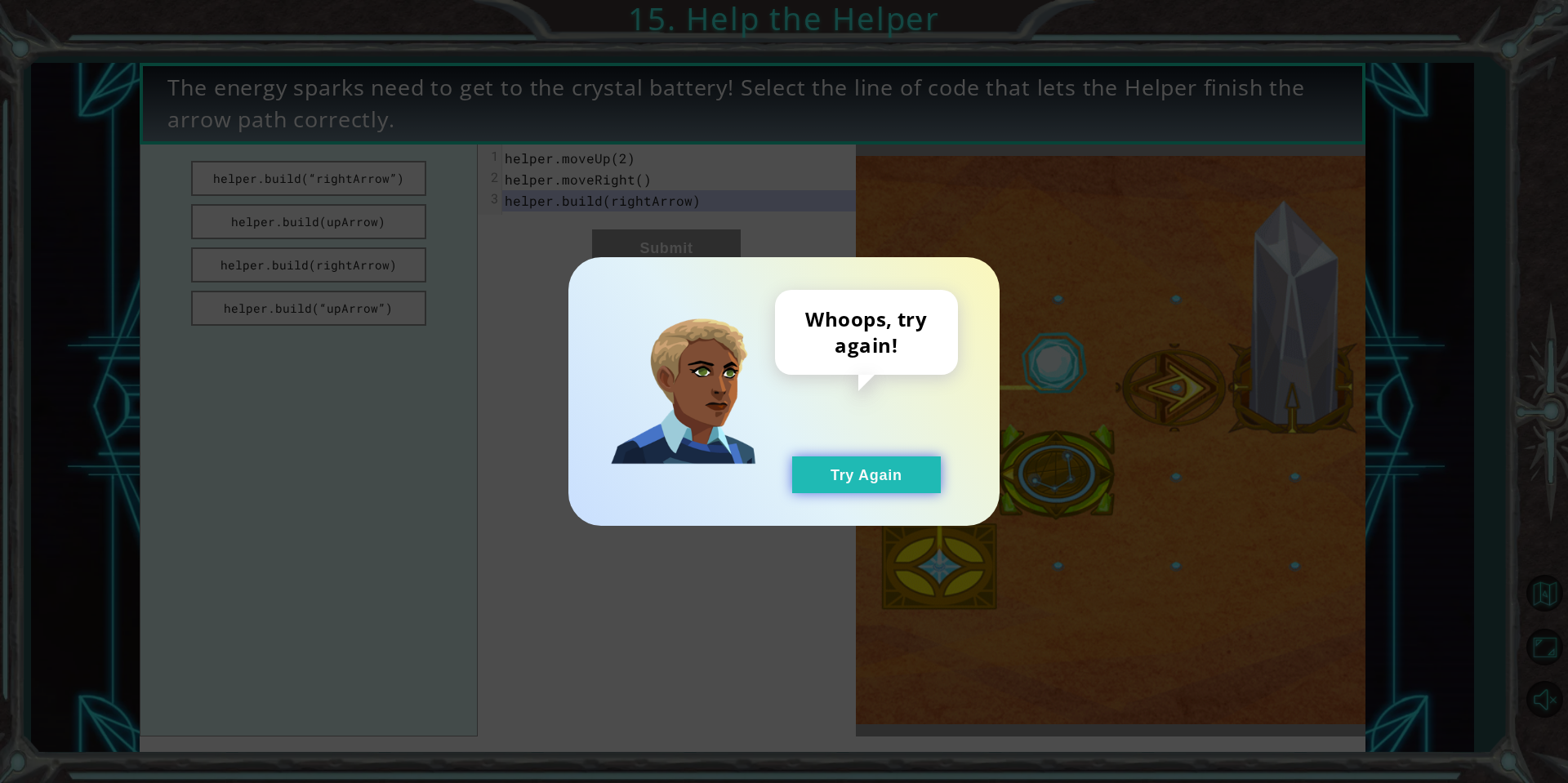 click on "Try Again" at bounding box center (866, 474) 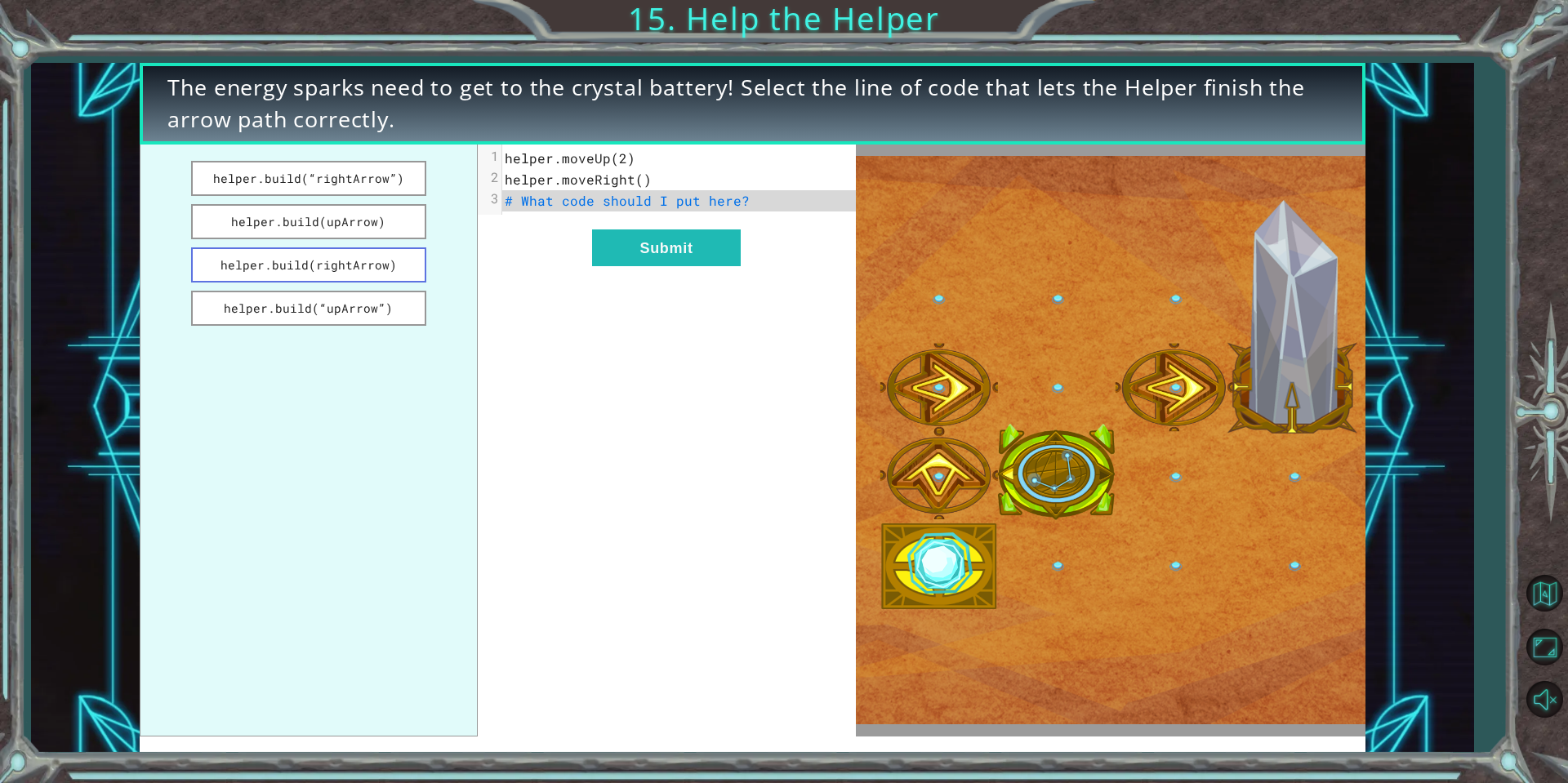 click on "helper.build(rightArrow)" at bounding box center (309, 265) 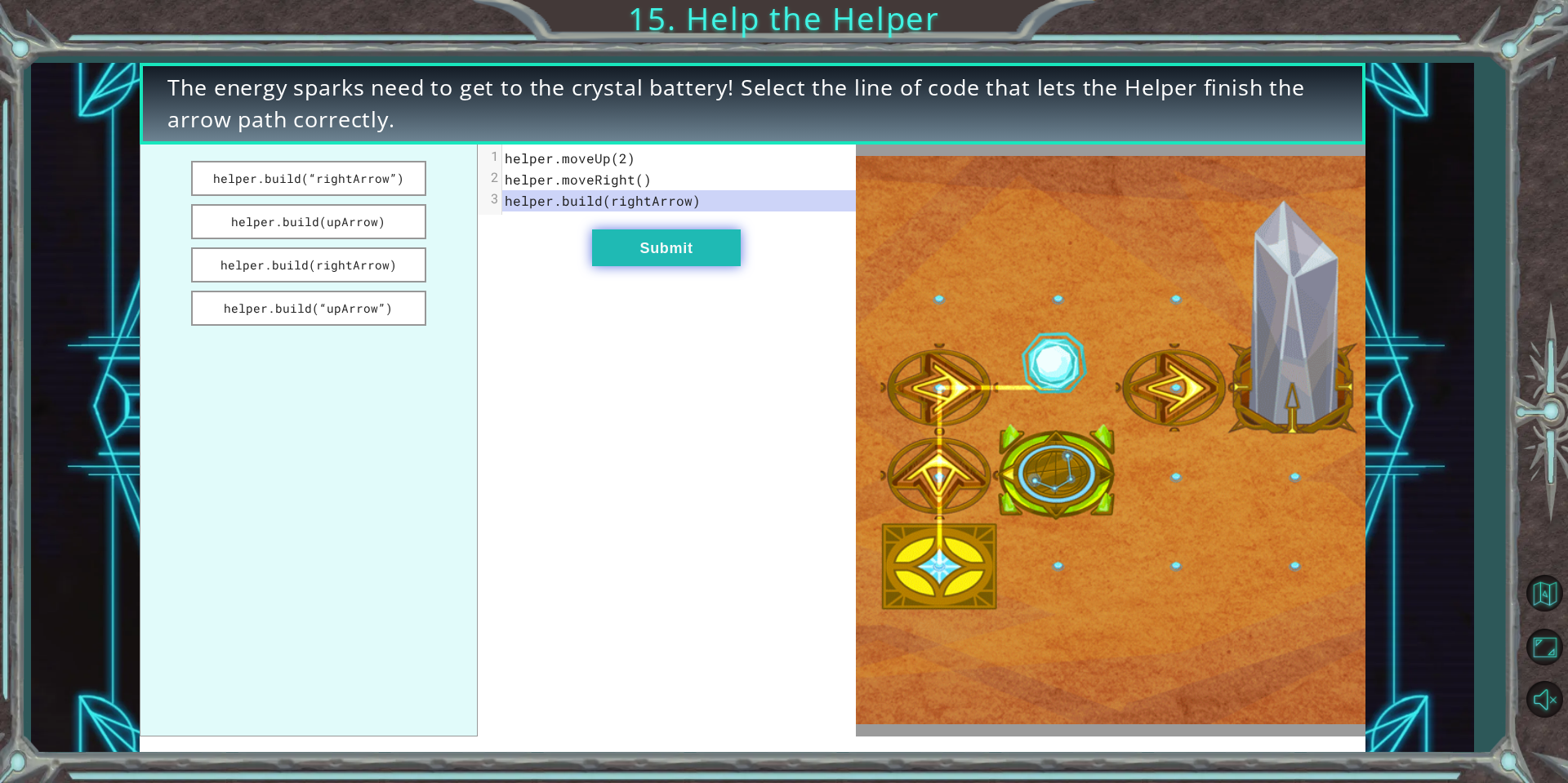 click on "Submit" at bounding box center [666, 247] 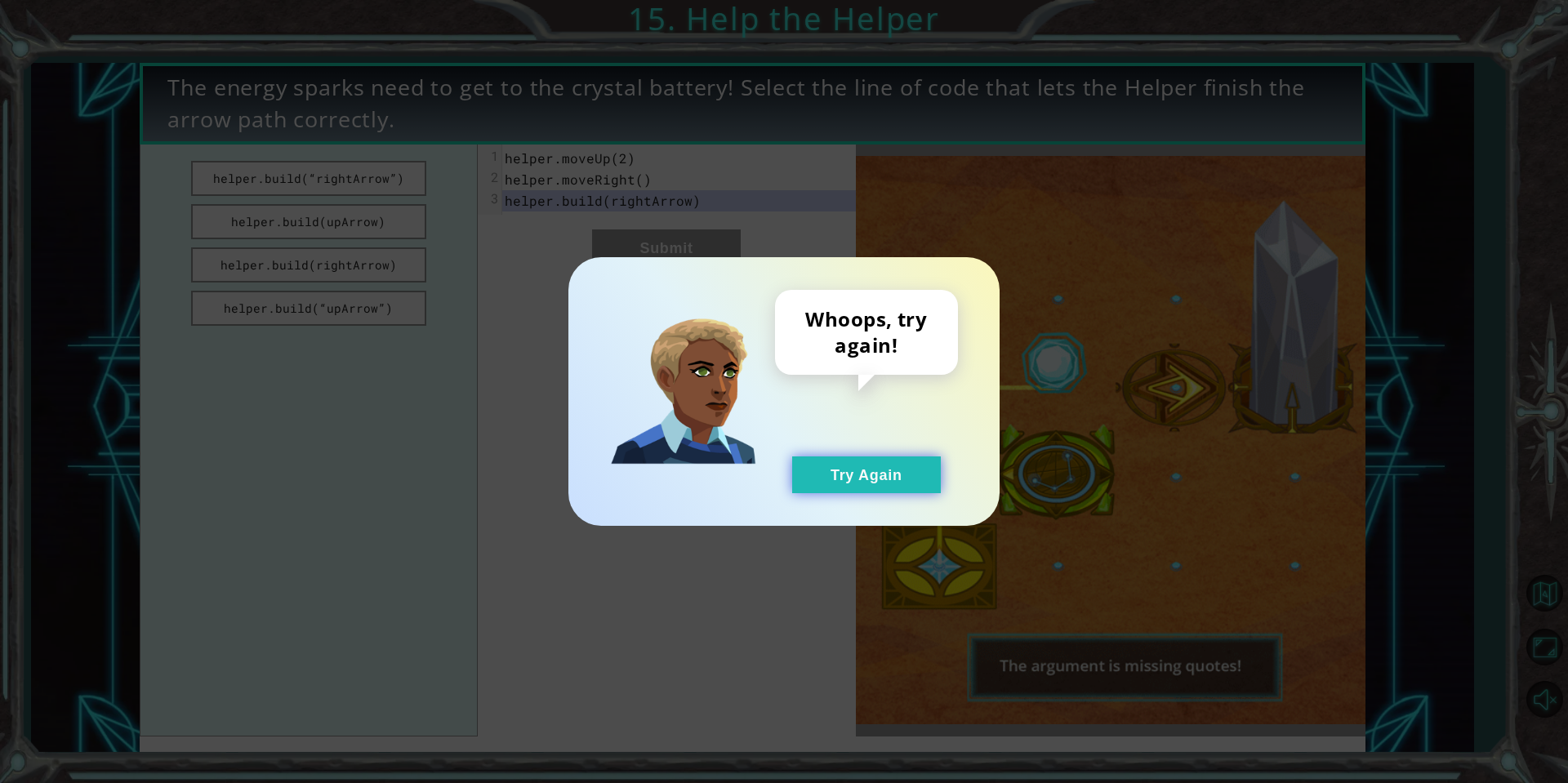 click on "Try Again" at bounding box center (866, 474) 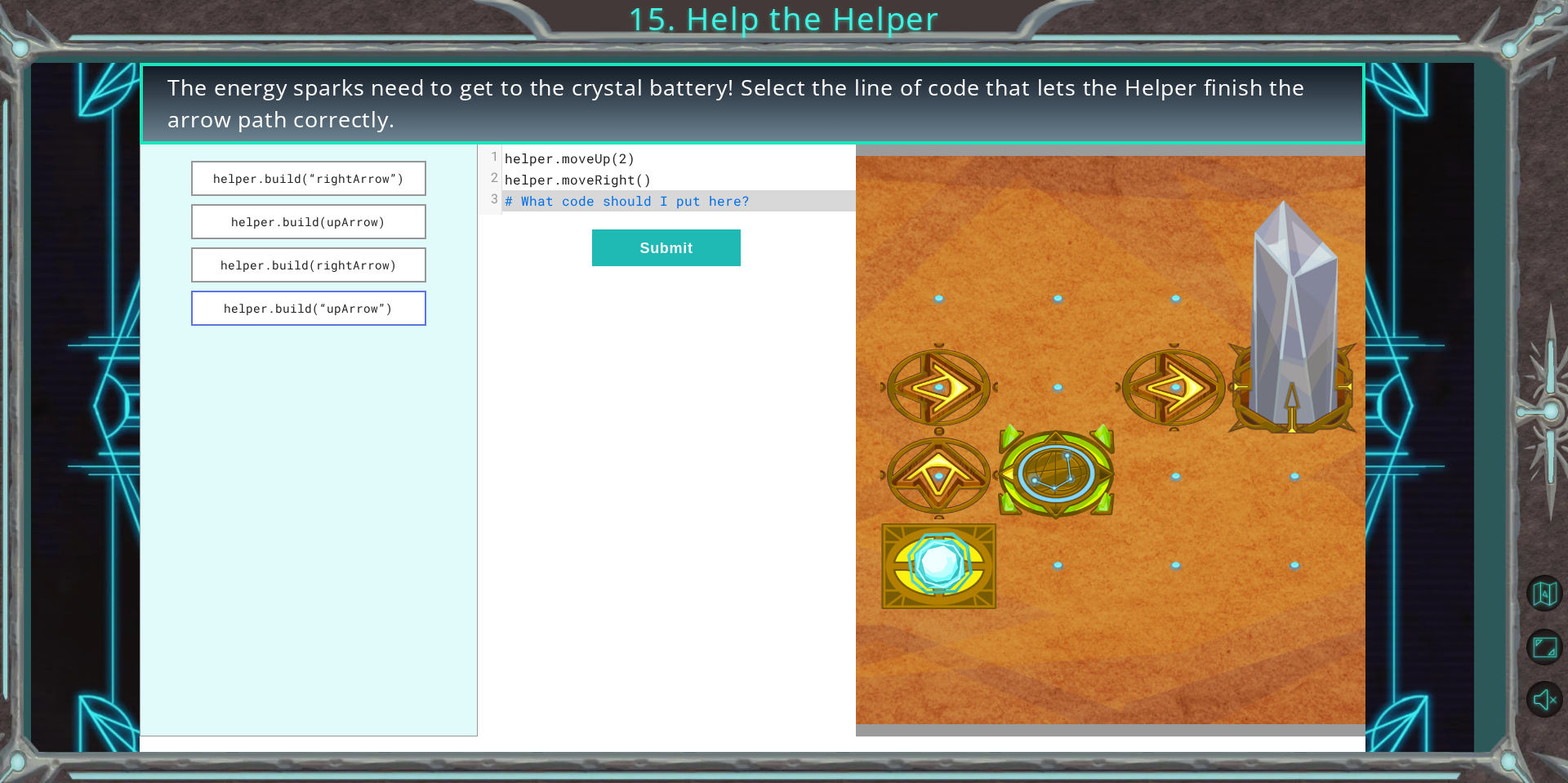 click on "helper.build(“upArrow”)" at bounding box center (309, 308) 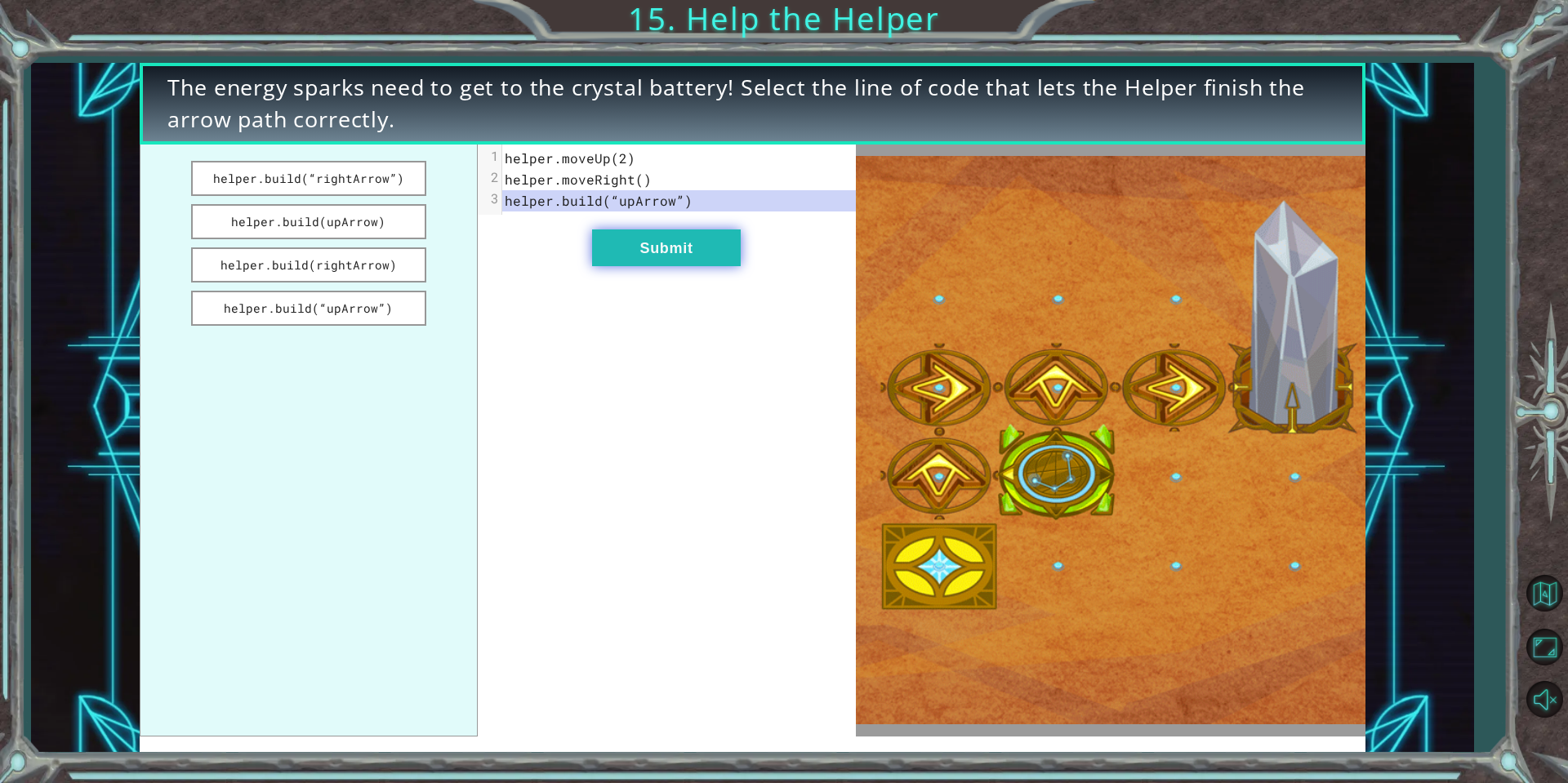 click on "Submit" at bounding box center (666, 247) 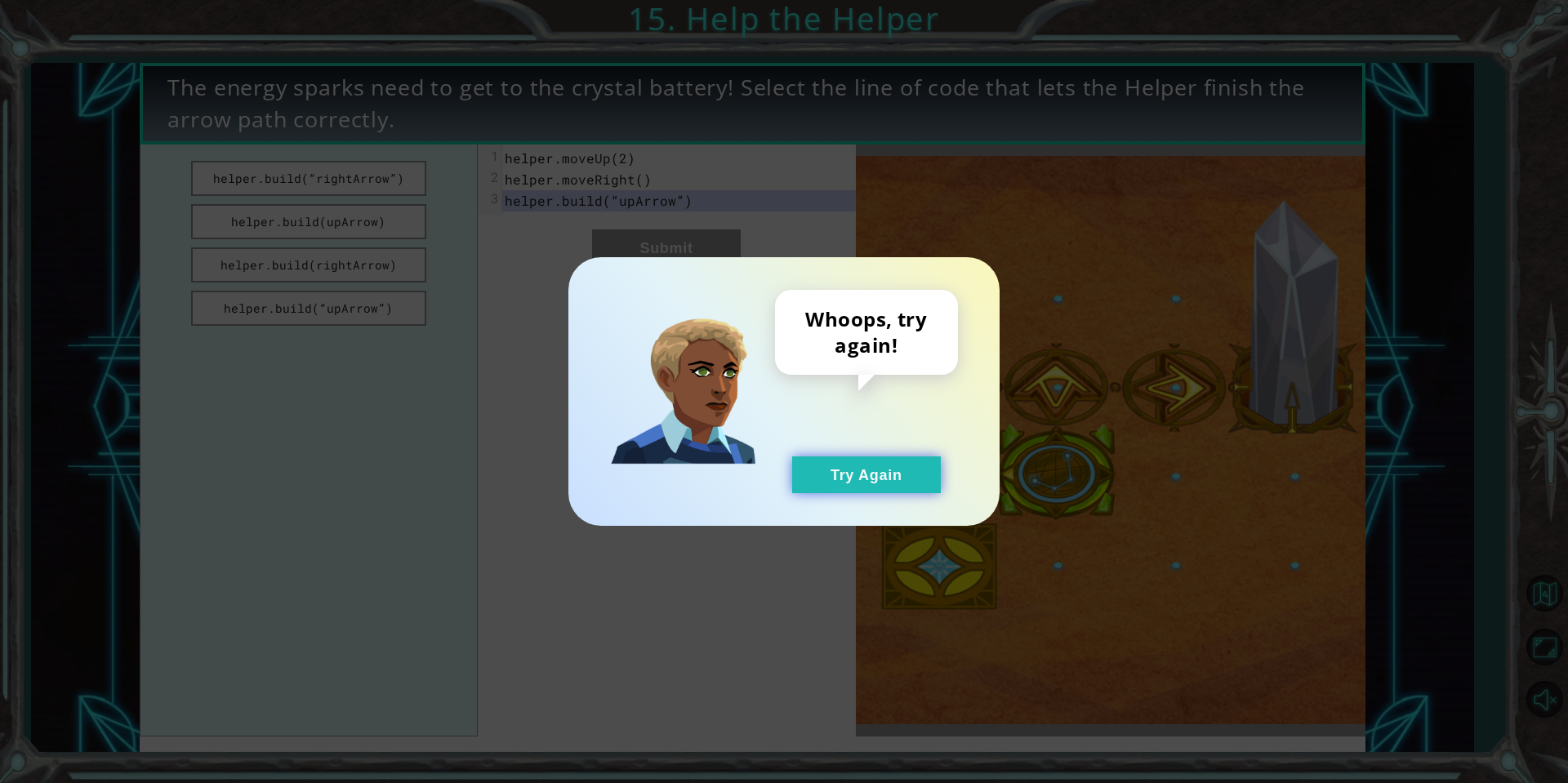 click on "Try Again" at bounding box center [866, 474] 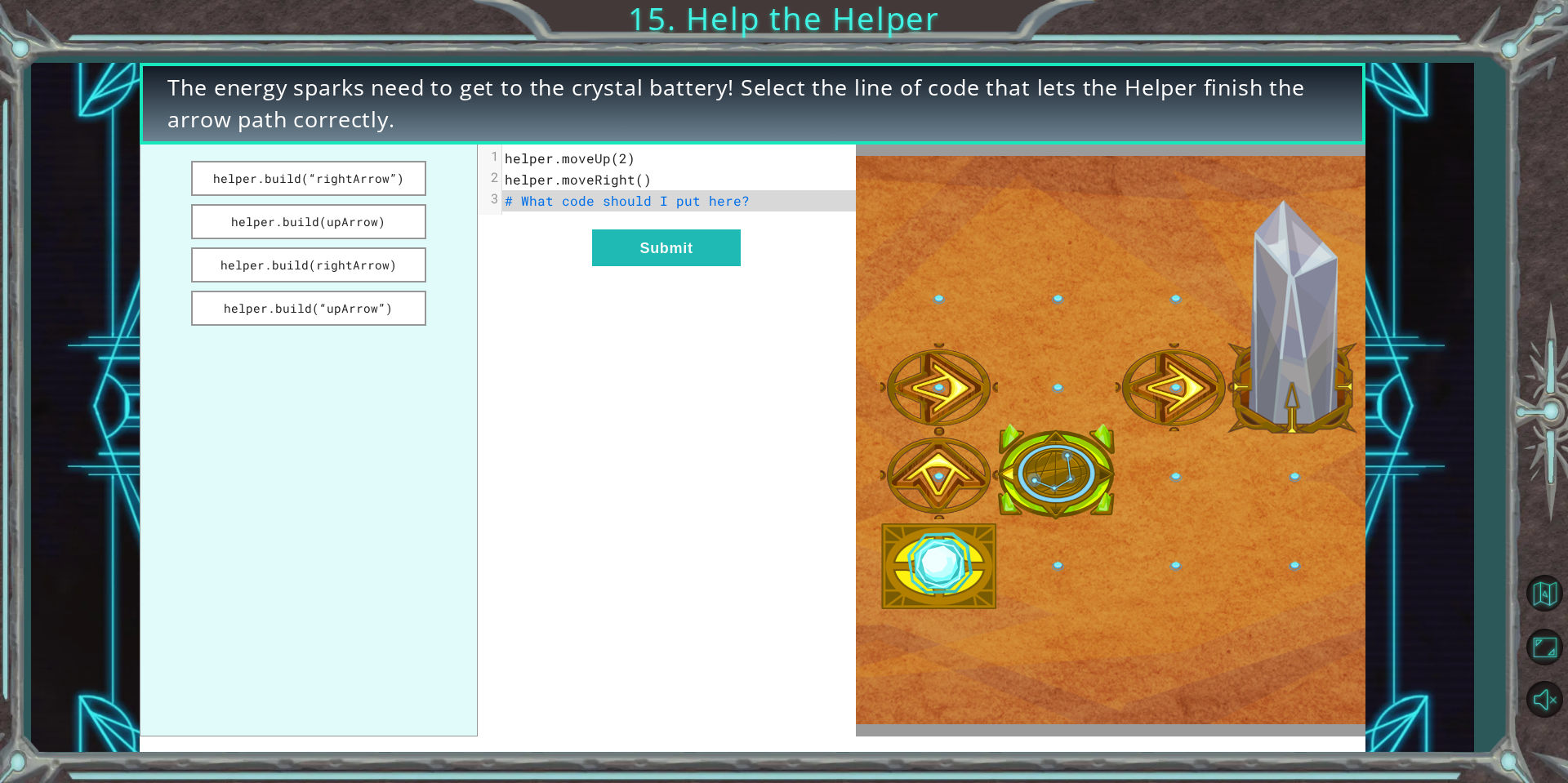 click on "helper.build(“rightArrow”)
helper.build(upArrow)
helper.build(rightArrow)
helper.build(“upArrow”)" at bounding box center [308, 440] 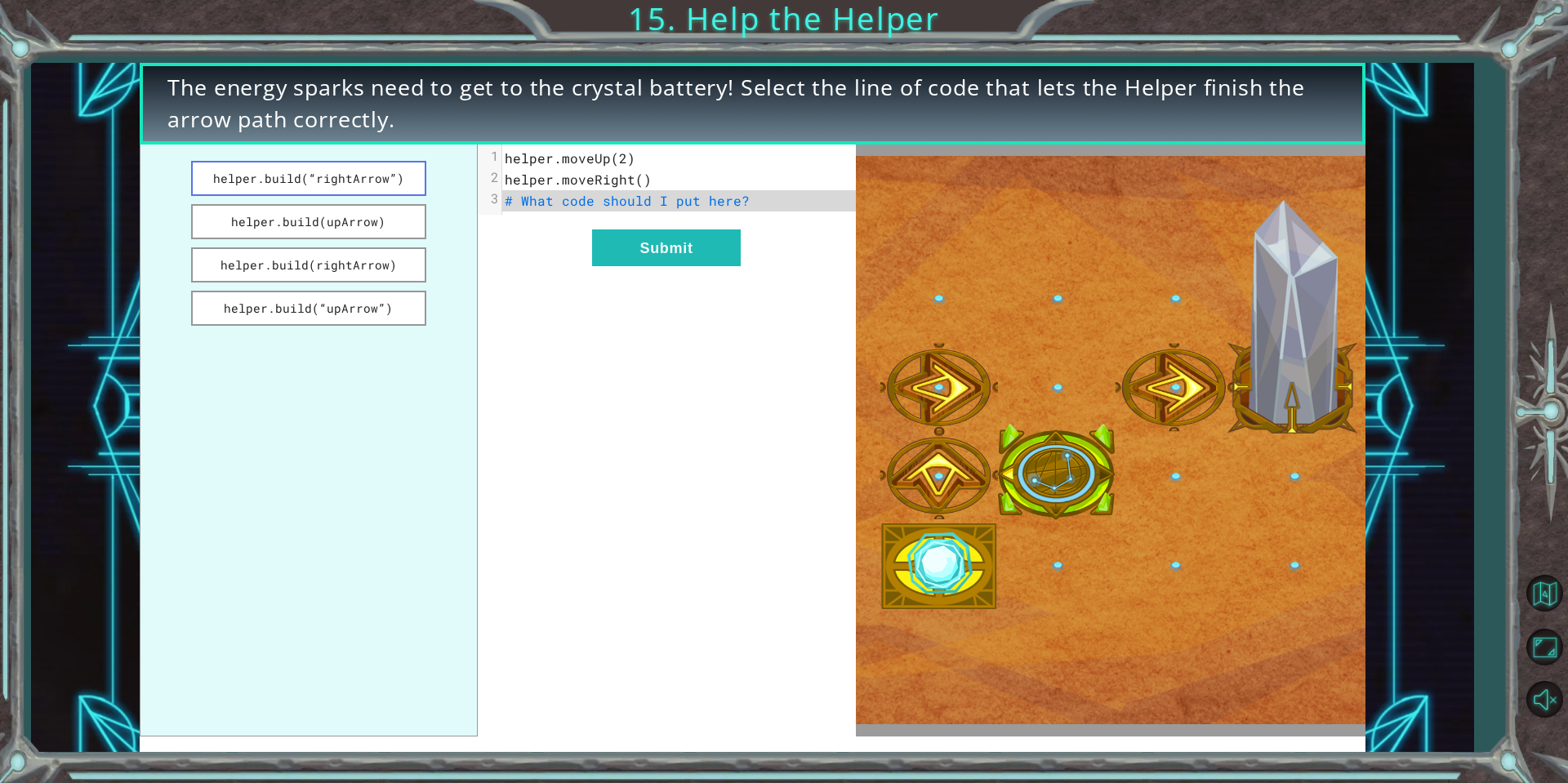 click on "helper.build(“rightArrow”)" at bounding box center (309, 178) 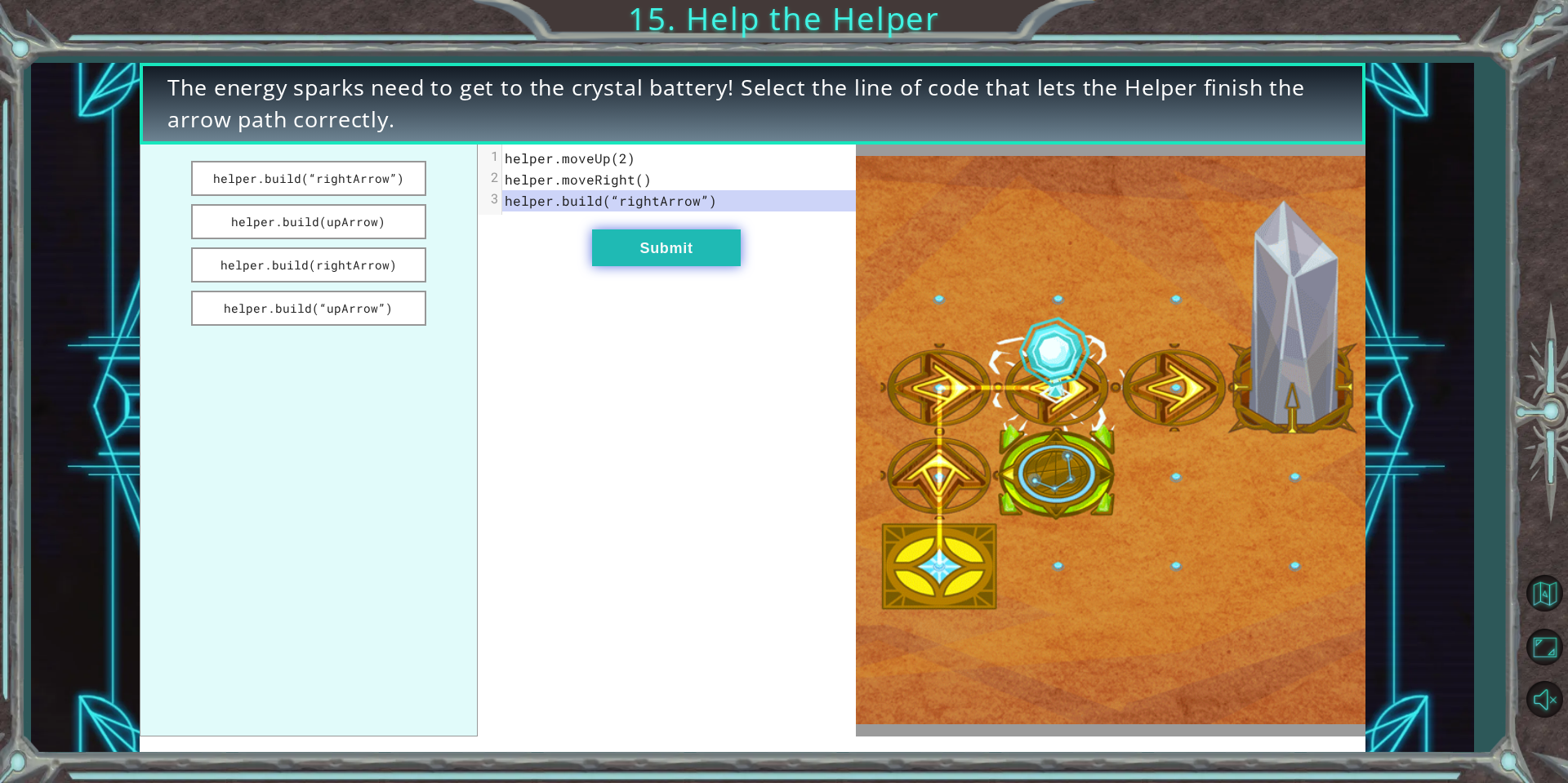 click on "Submit" at bounding box center (666, 247) 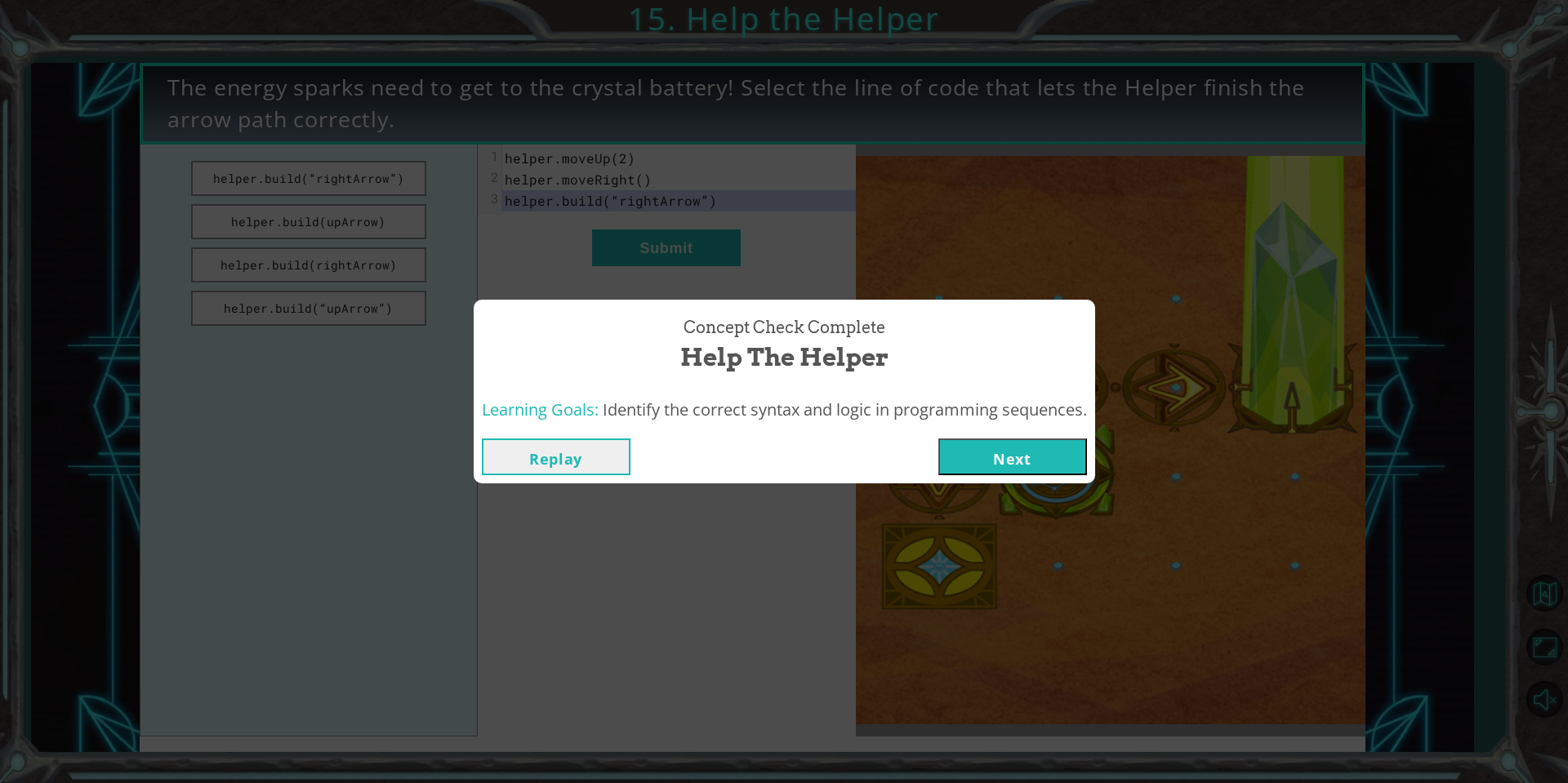 click on "Next" at bounding box center (1013, 456) 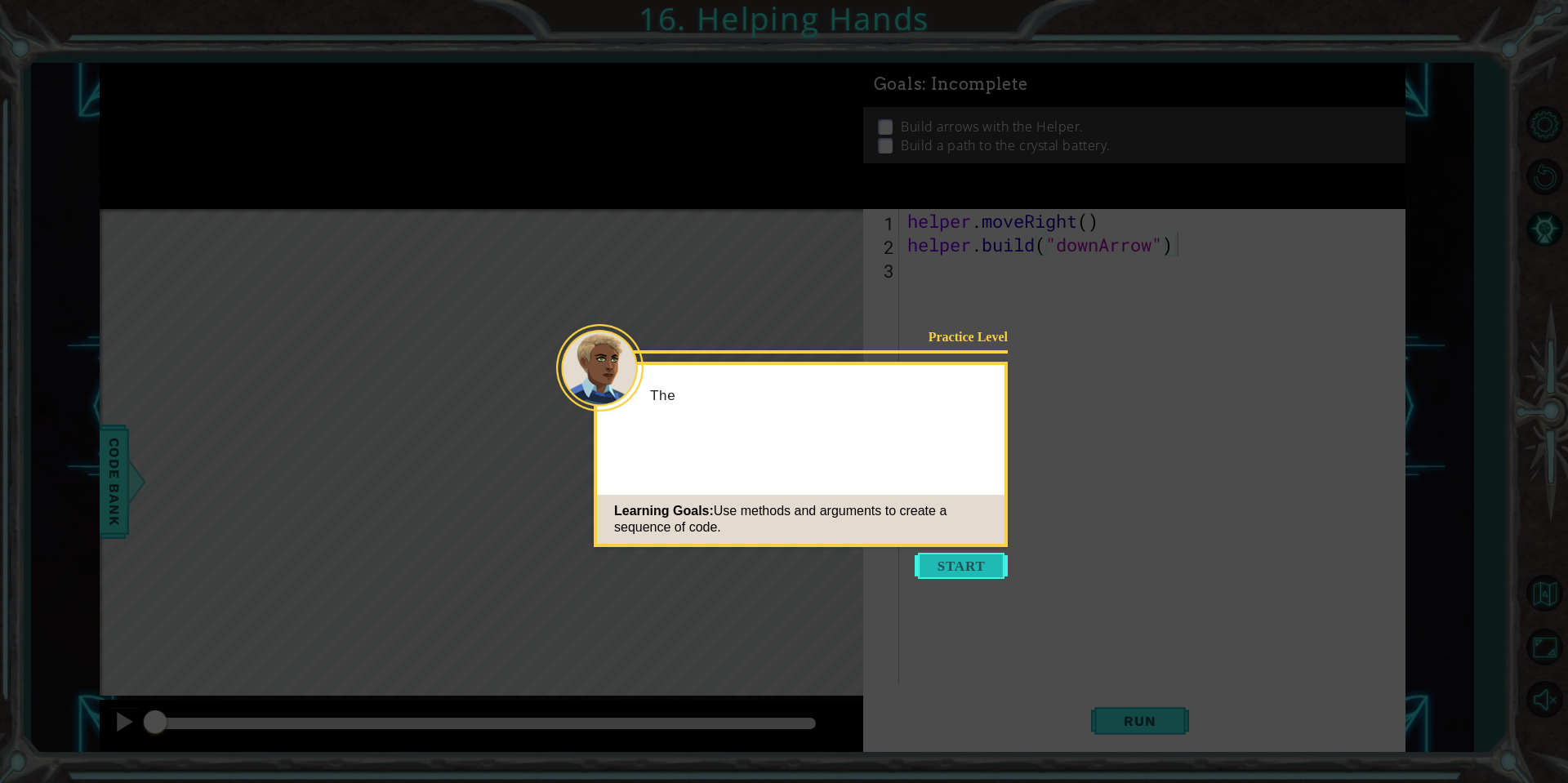 click at bounding box center (961, 566) 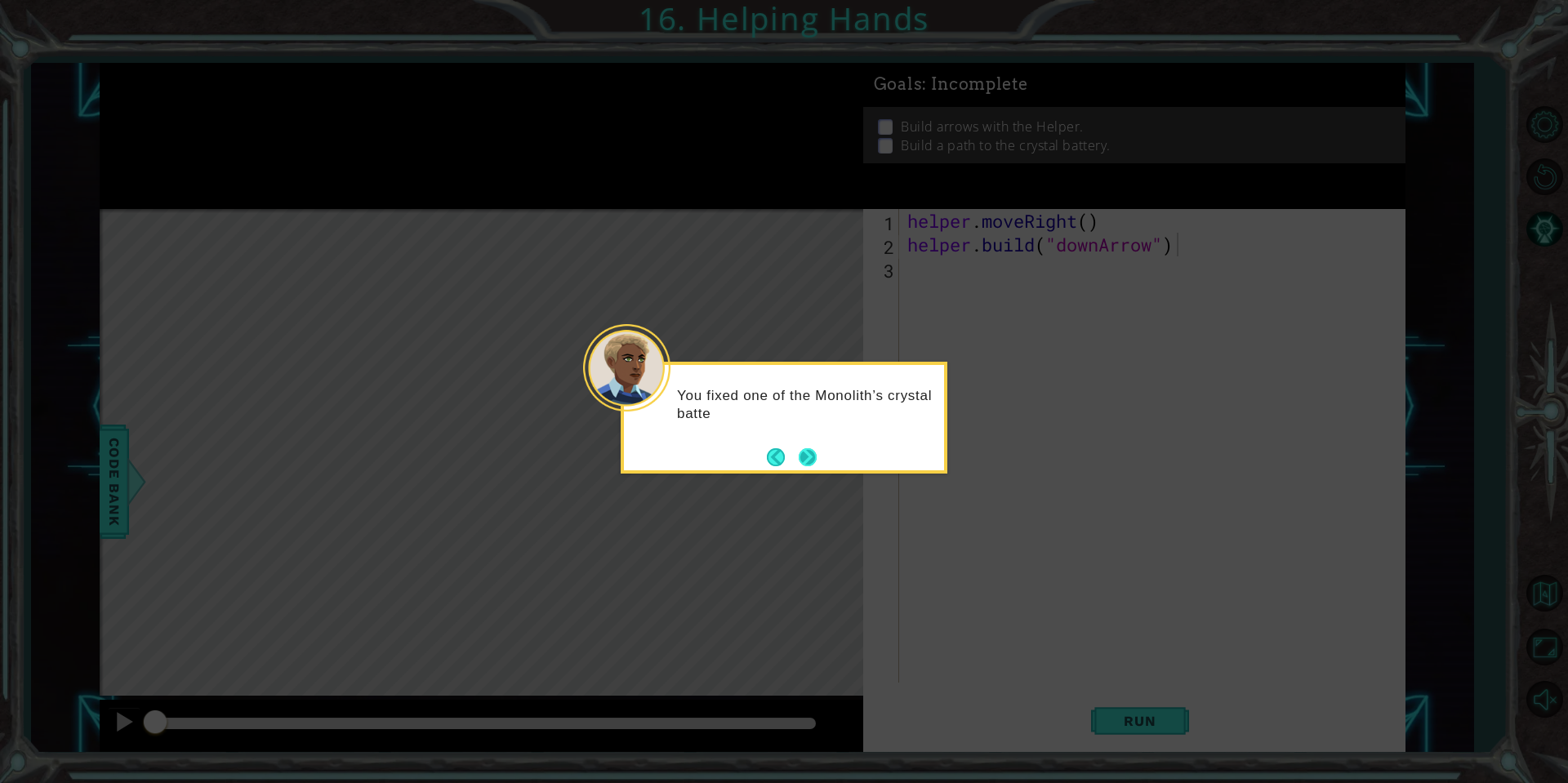 click at bounding box center [808, 457] 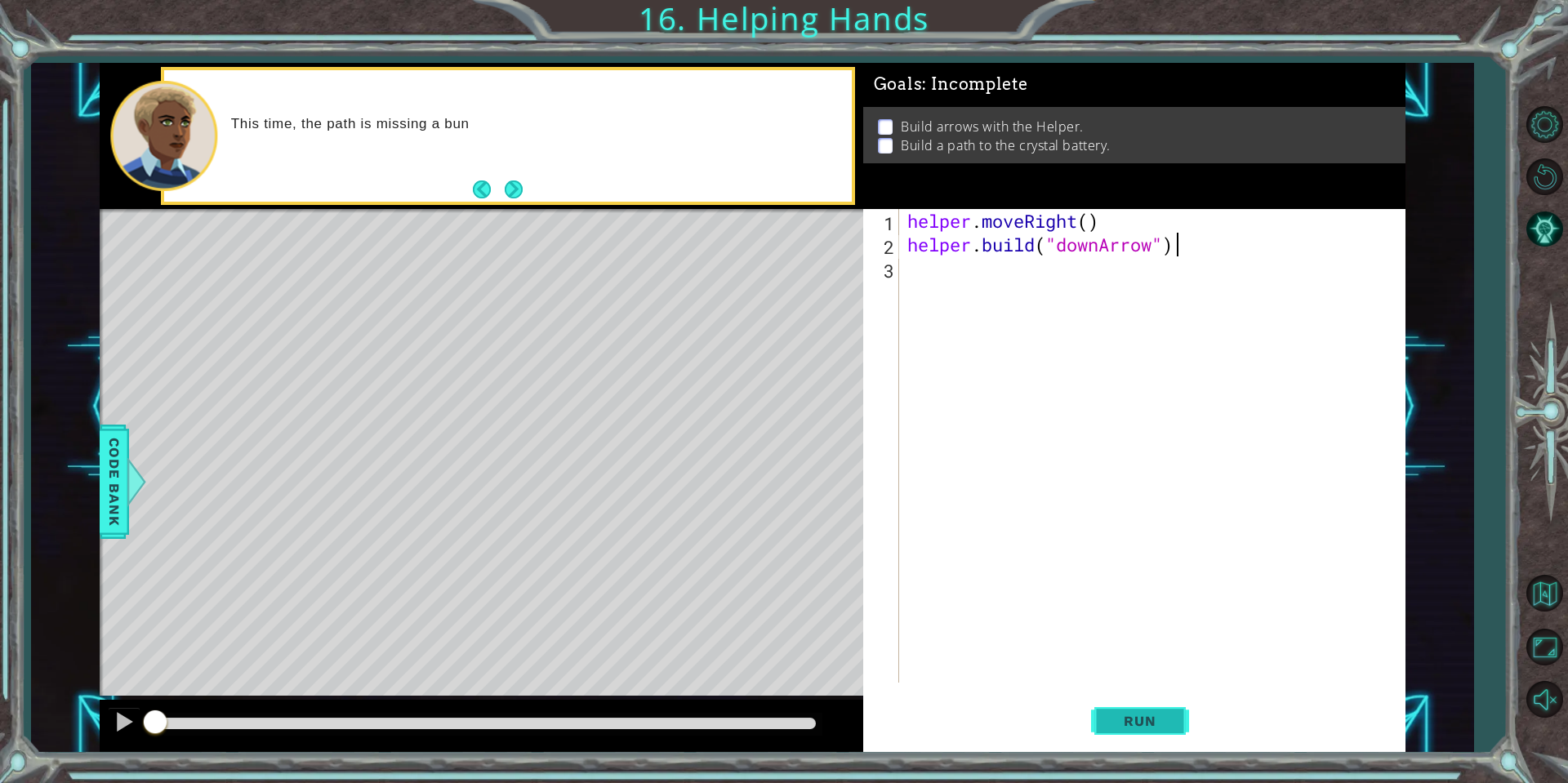 click on "Run" at bounding box center (1140, 721) 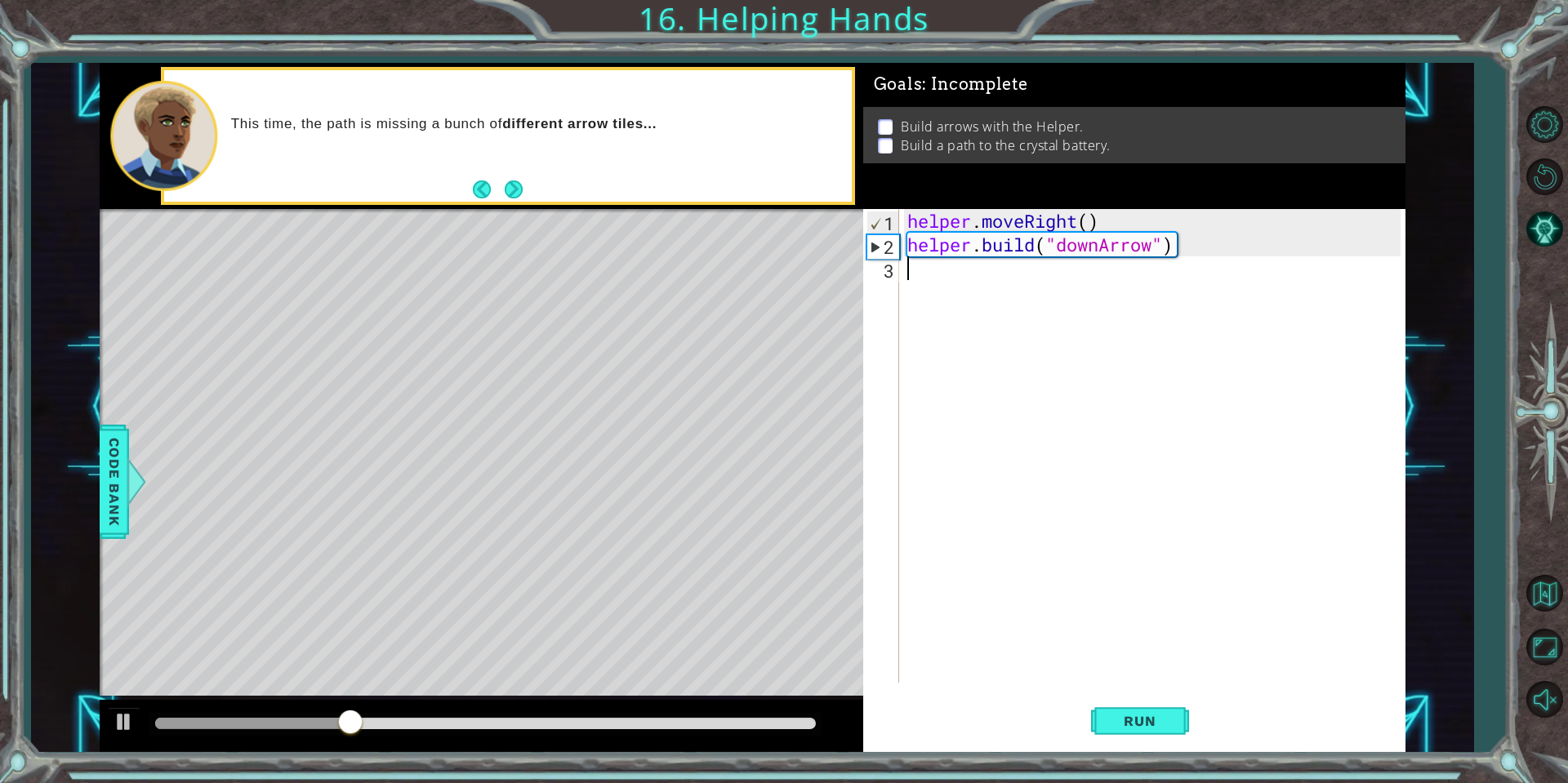 click on "helper . moveRight ( ) helper . build ( "downArrow" )" at bounding box center [1156, 469] 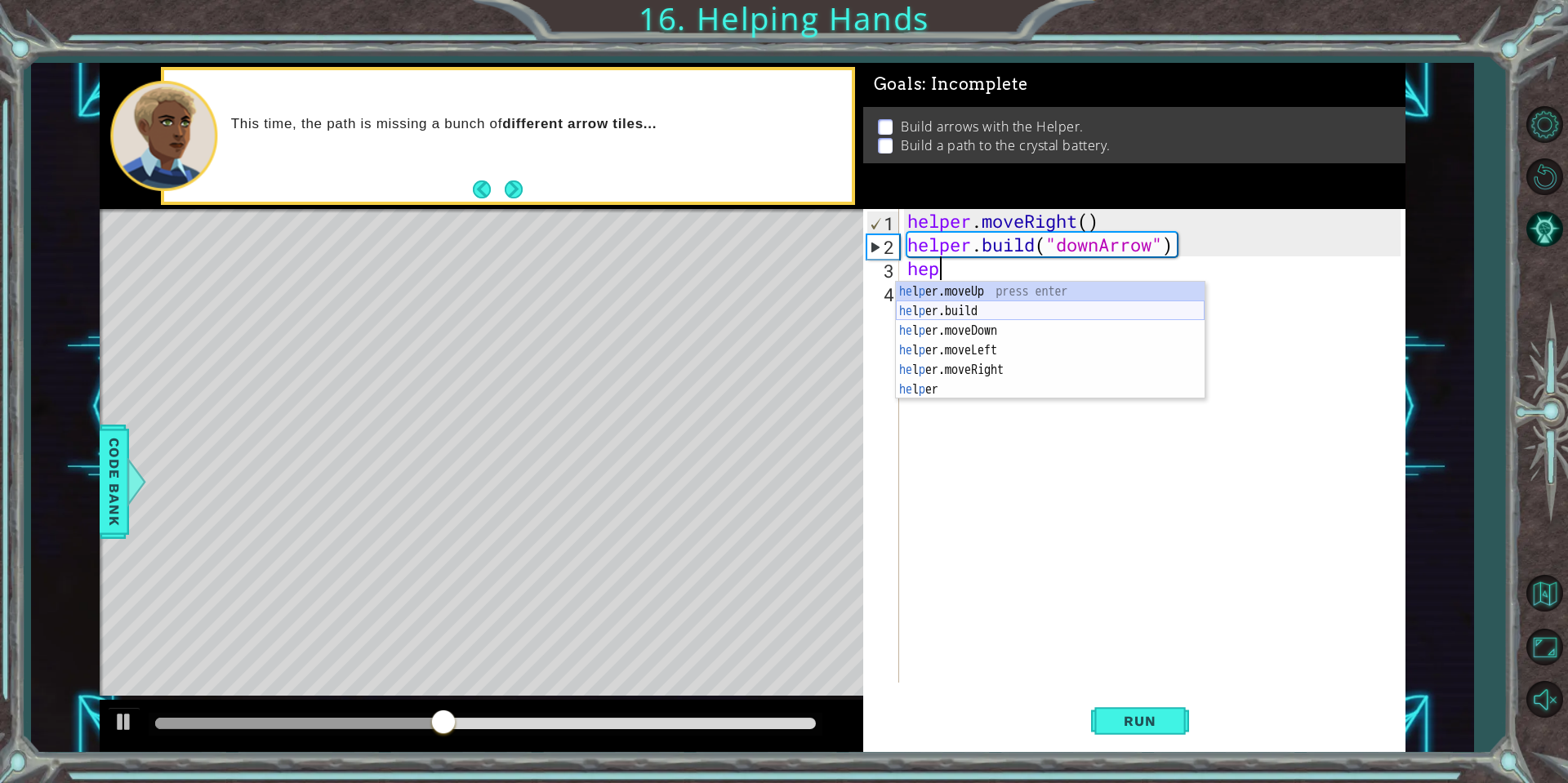 click on "he l p er.moveUp press enter he l p er.build press enter he l p er.moveDown press enter he l p er.moveLeft press enter he l p er.moveRight press enter he l p er press enter" at bounding box center [1050, 360] 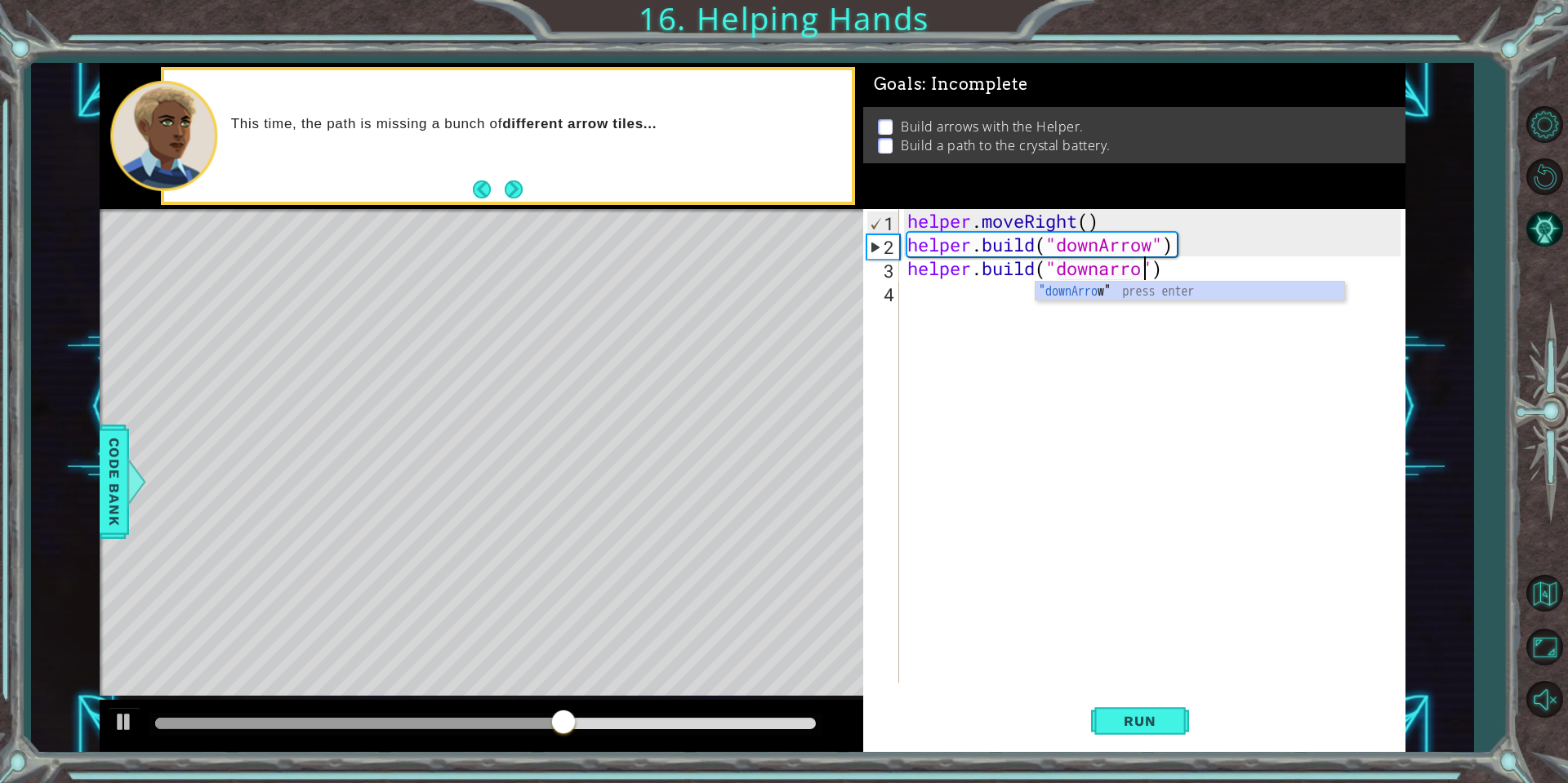 scroll, scrollTop: 0, scrollLeft: 11, axis: horizontal 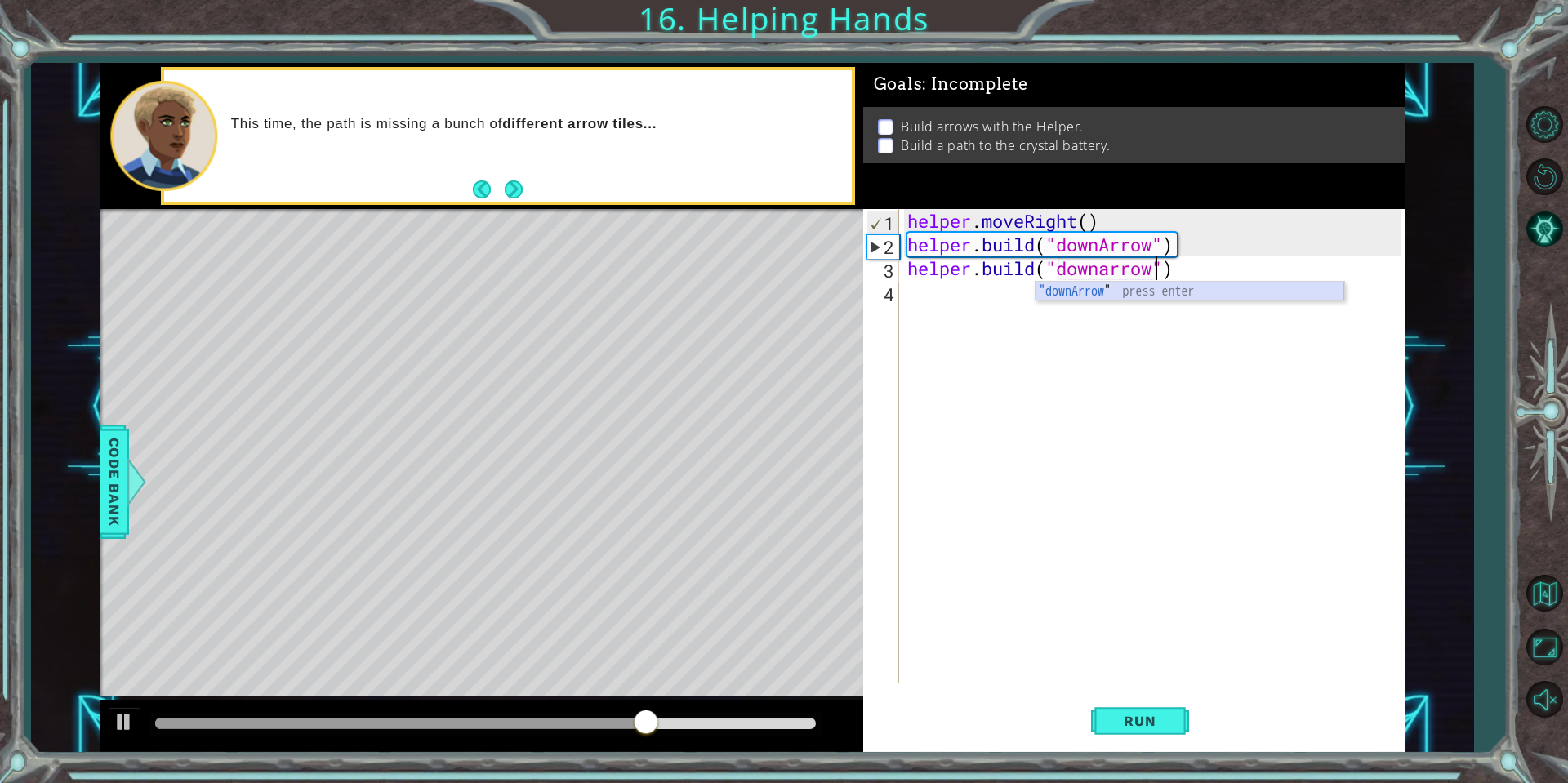 click on ""downArrow " press enter" at bounding box center (1190, 311) 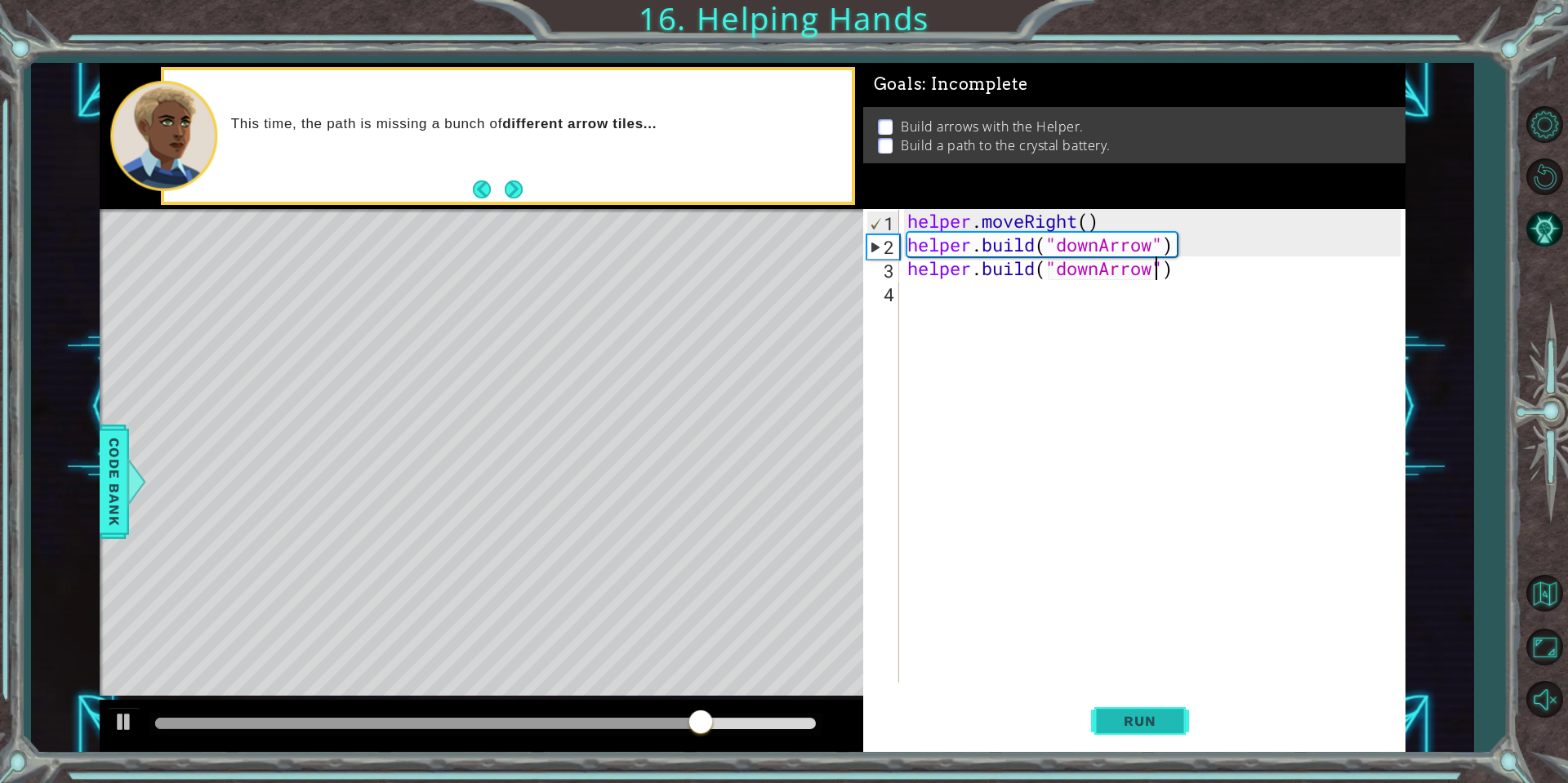 type on "helper.build("downArrow")" 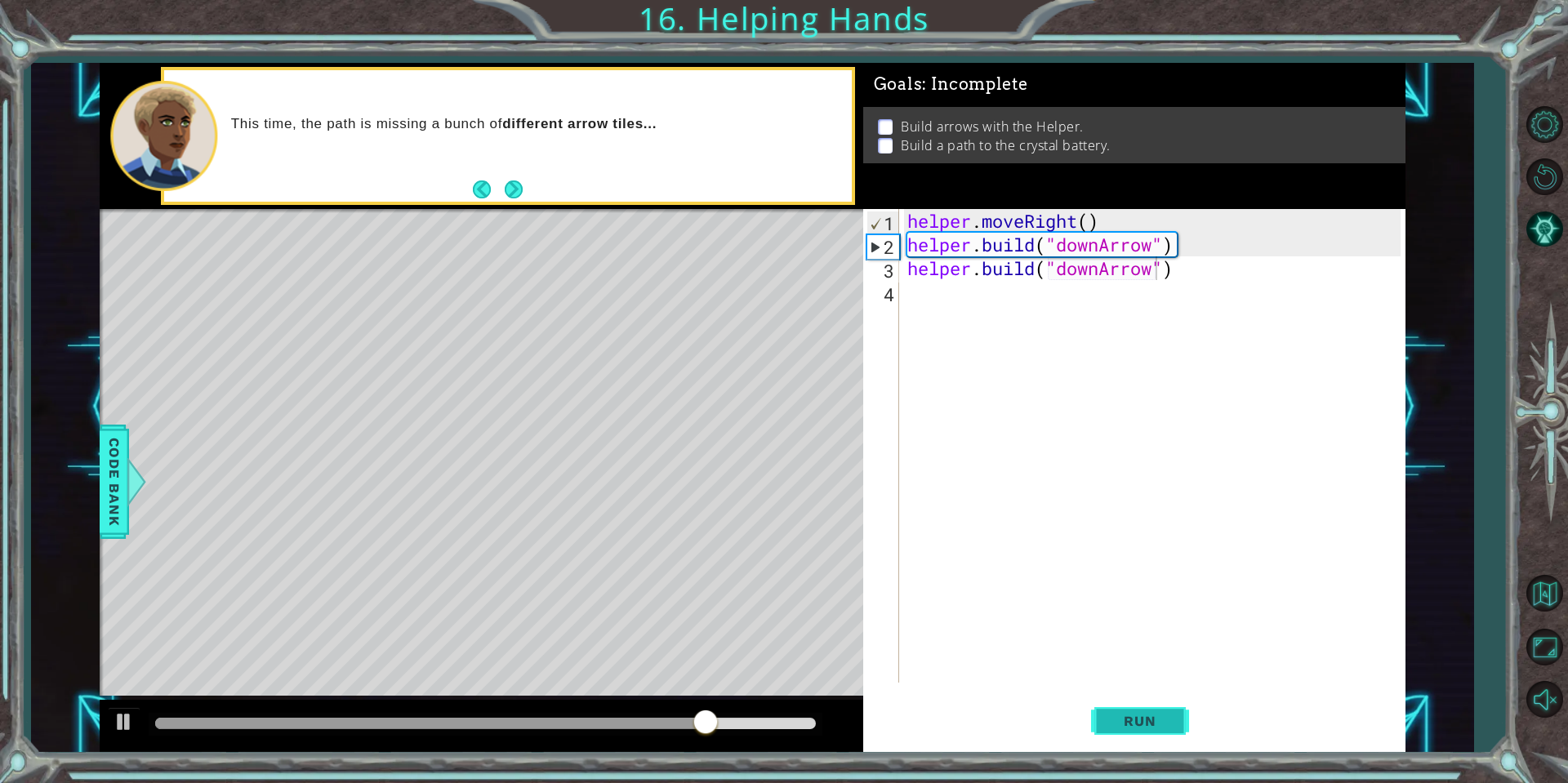 click on "Run" at bounding box center (1139, 721) 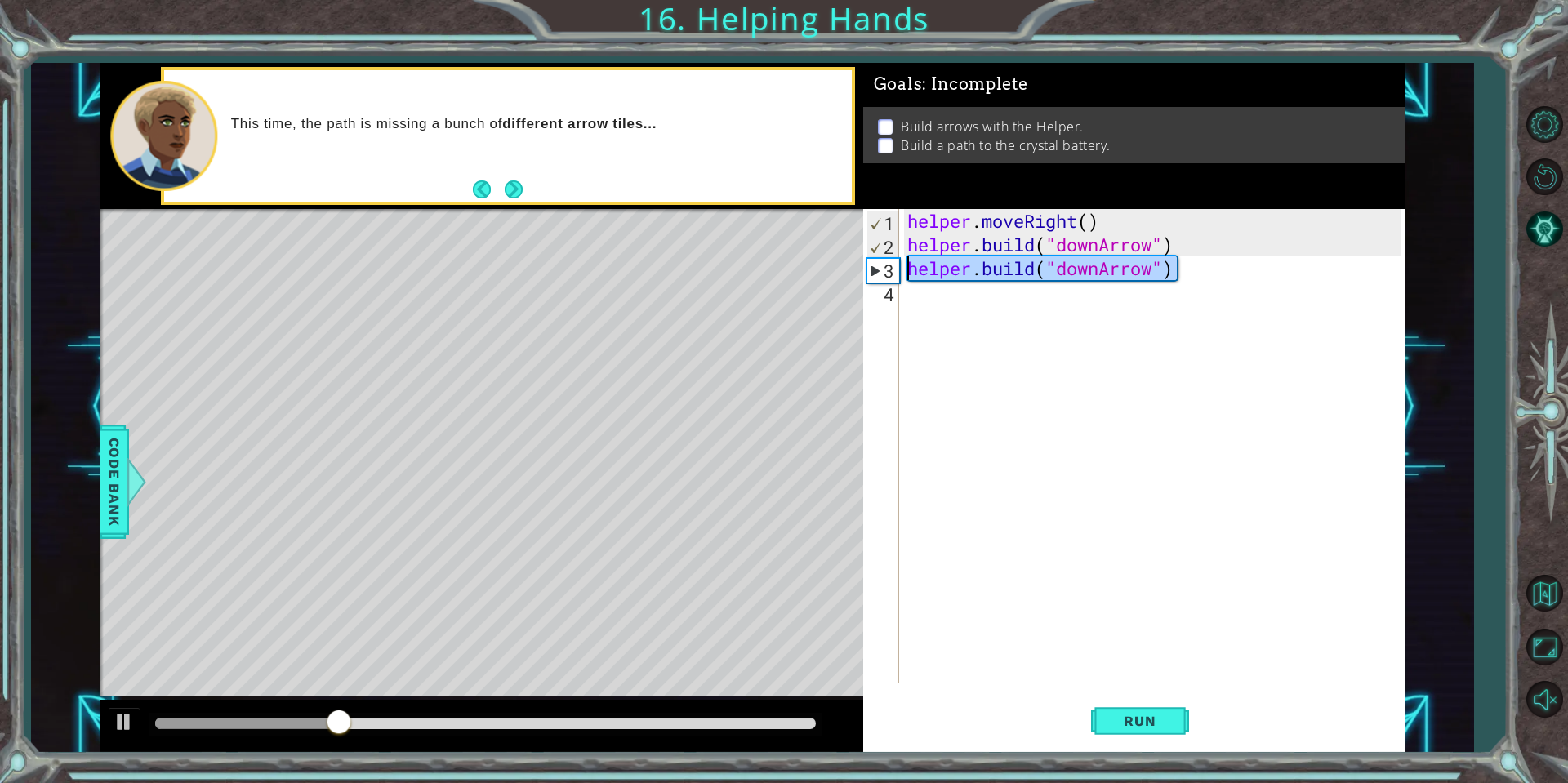 drag, startPoint x: 1183, startPoint y: 275, endPoint x: 891, endPoint y: 269, distance: 292.06164 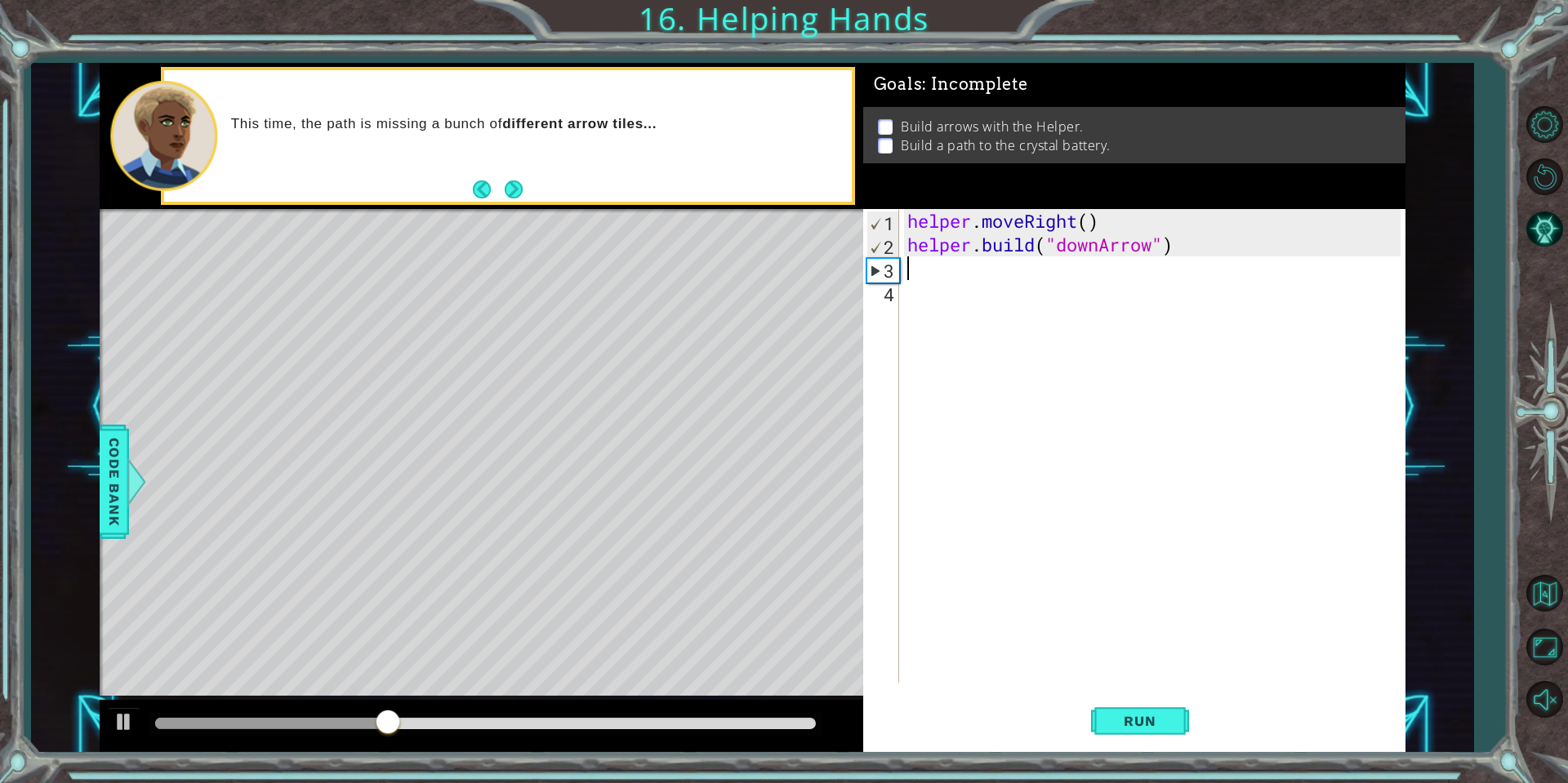 scroll, scrollTop: 0, scrollLeft: 0, axis: both 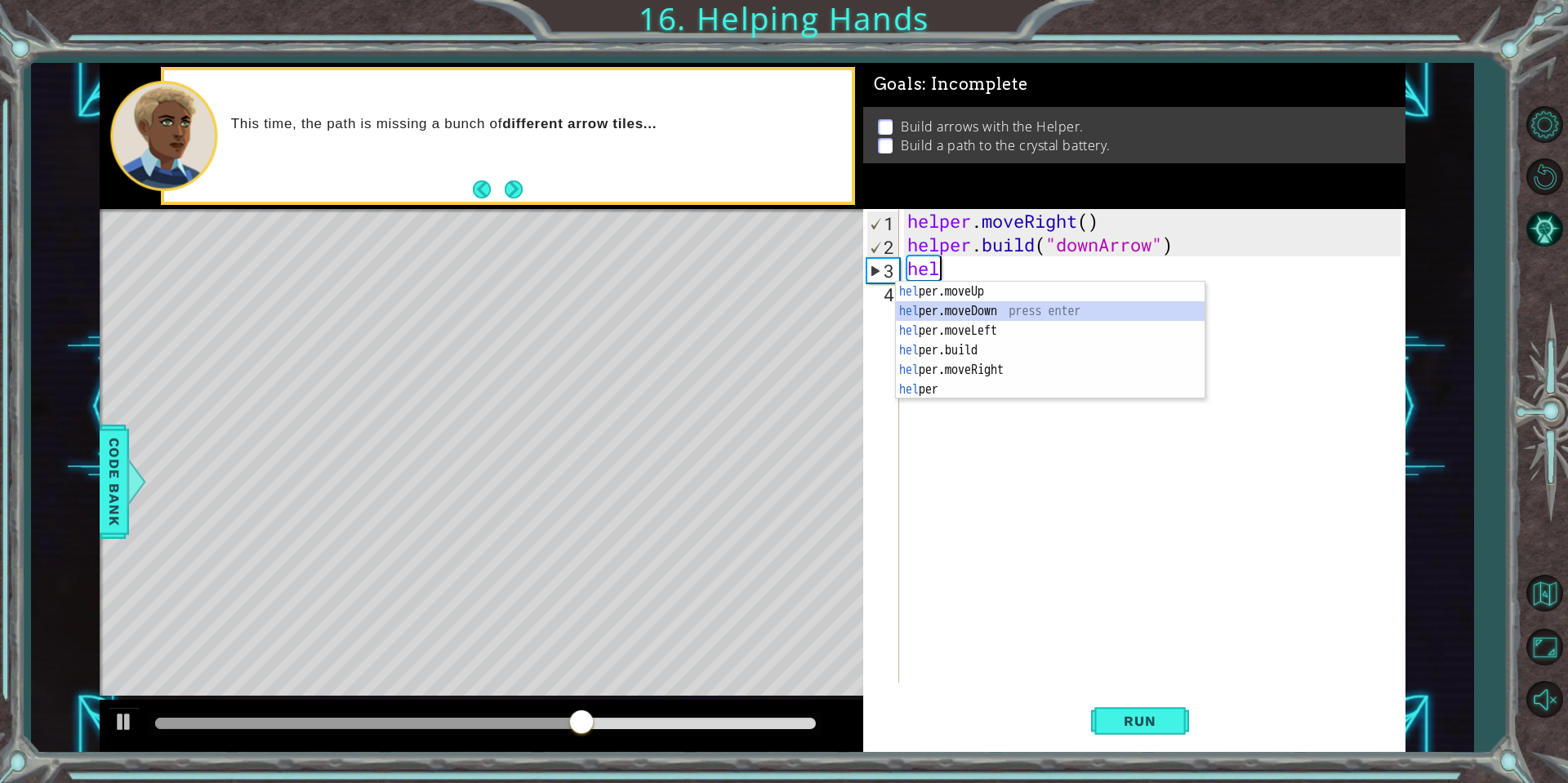 click on "hel per.moveUp press enter hel per.moveDown press enter hel per.moveLeft press enter hel per.build press enter hel per.moveRight press enter hel per press enter" at bounding box center [1050, 360] 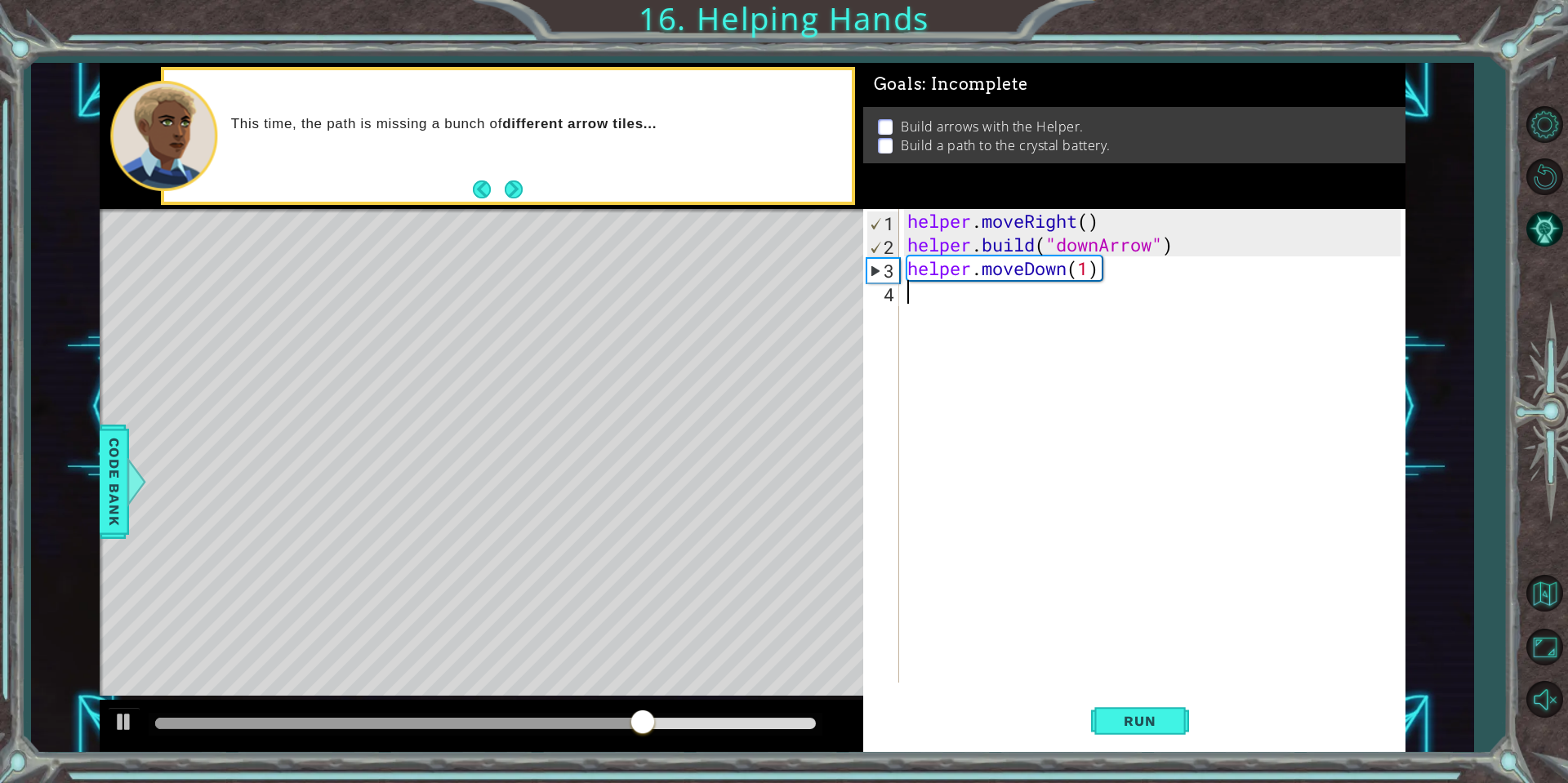 click on "helper . moveRight ( ) helper . build ( "downArrow" ) helper . moveDown ( 1 )" at bounding box center (1156, 469) 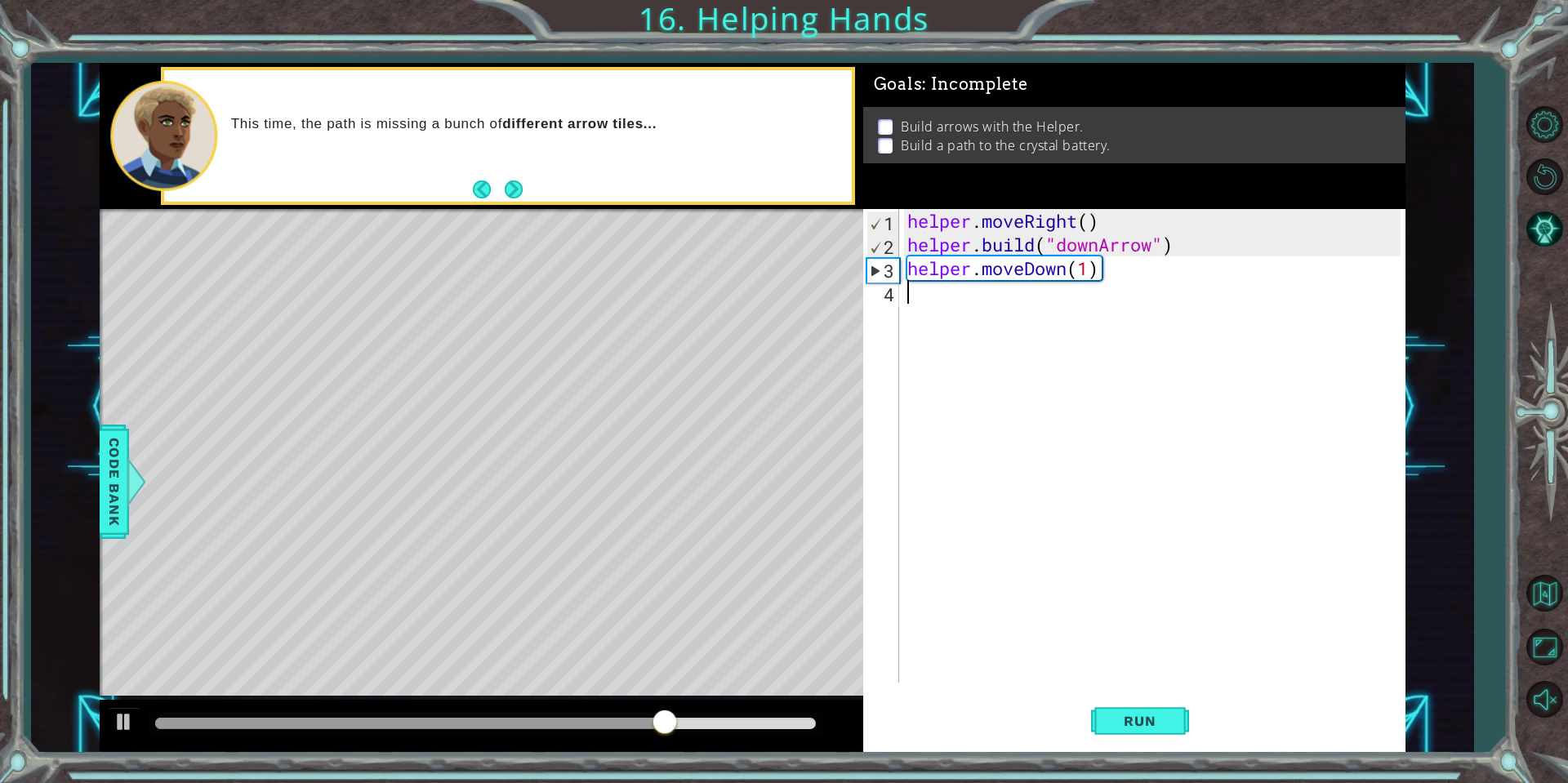 paste on "helper.build("downArrow")" 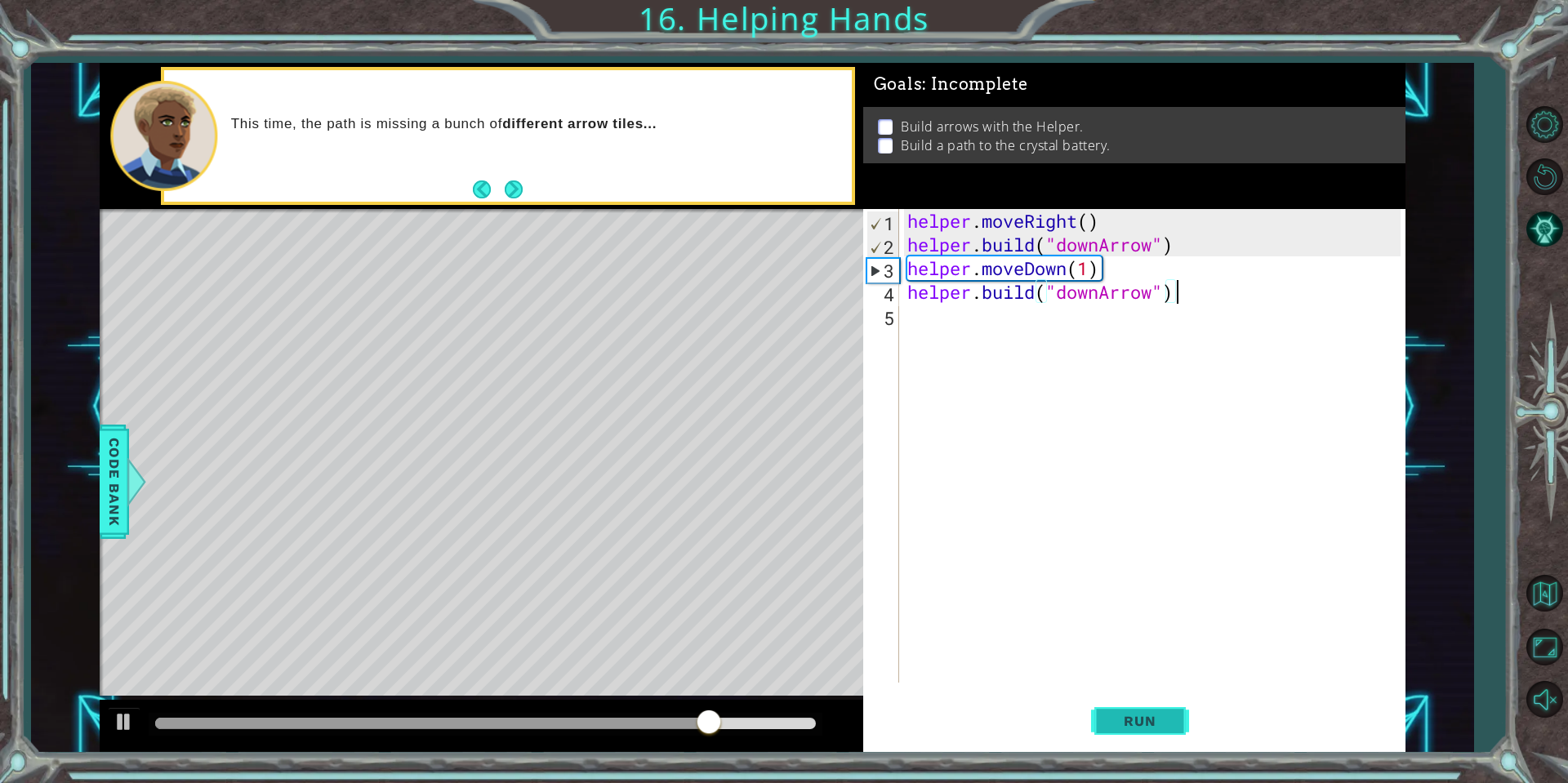type on "helper.build("downArrow")" 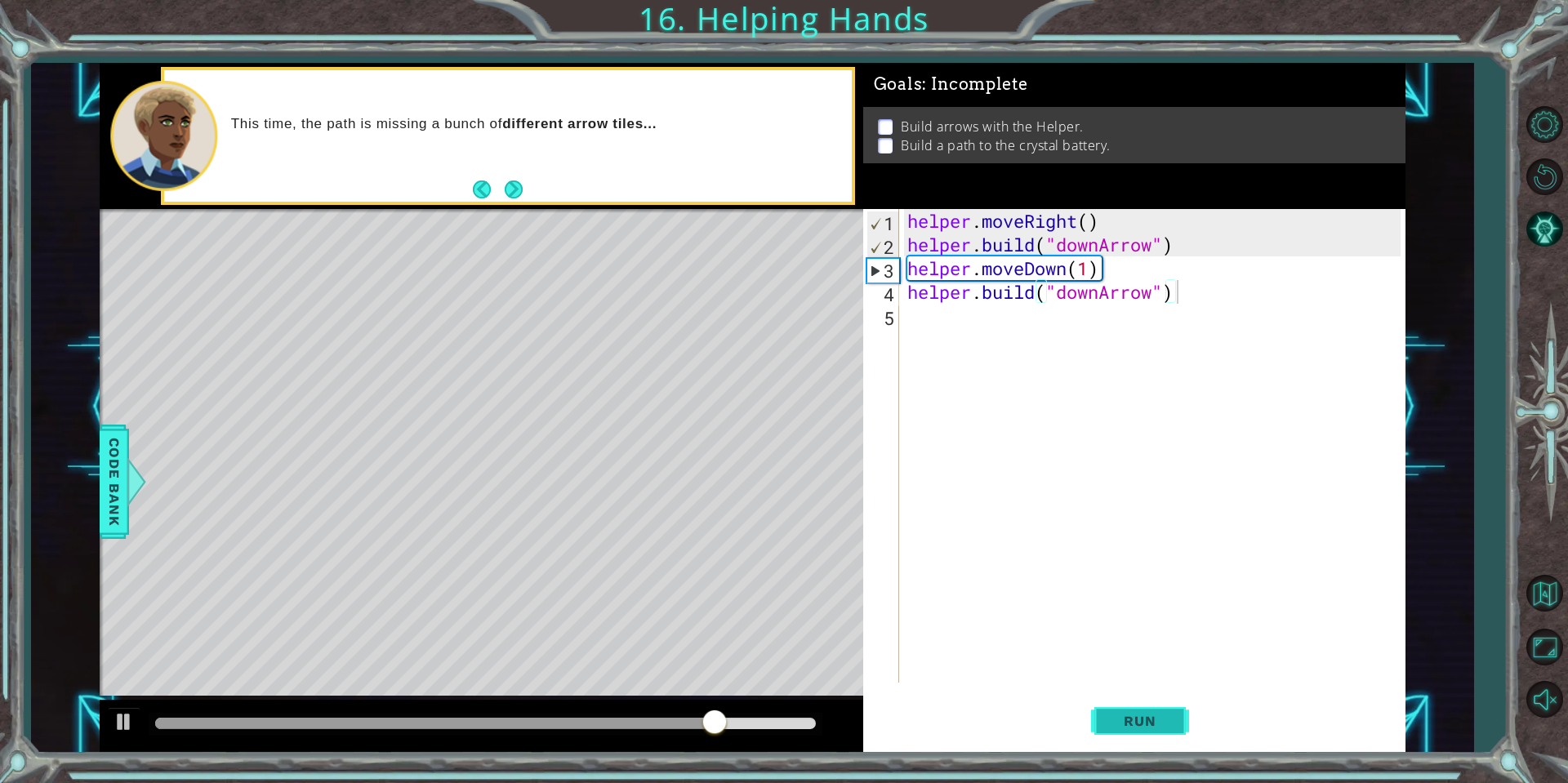 click on "Run" at bounding box center (1140, 721) 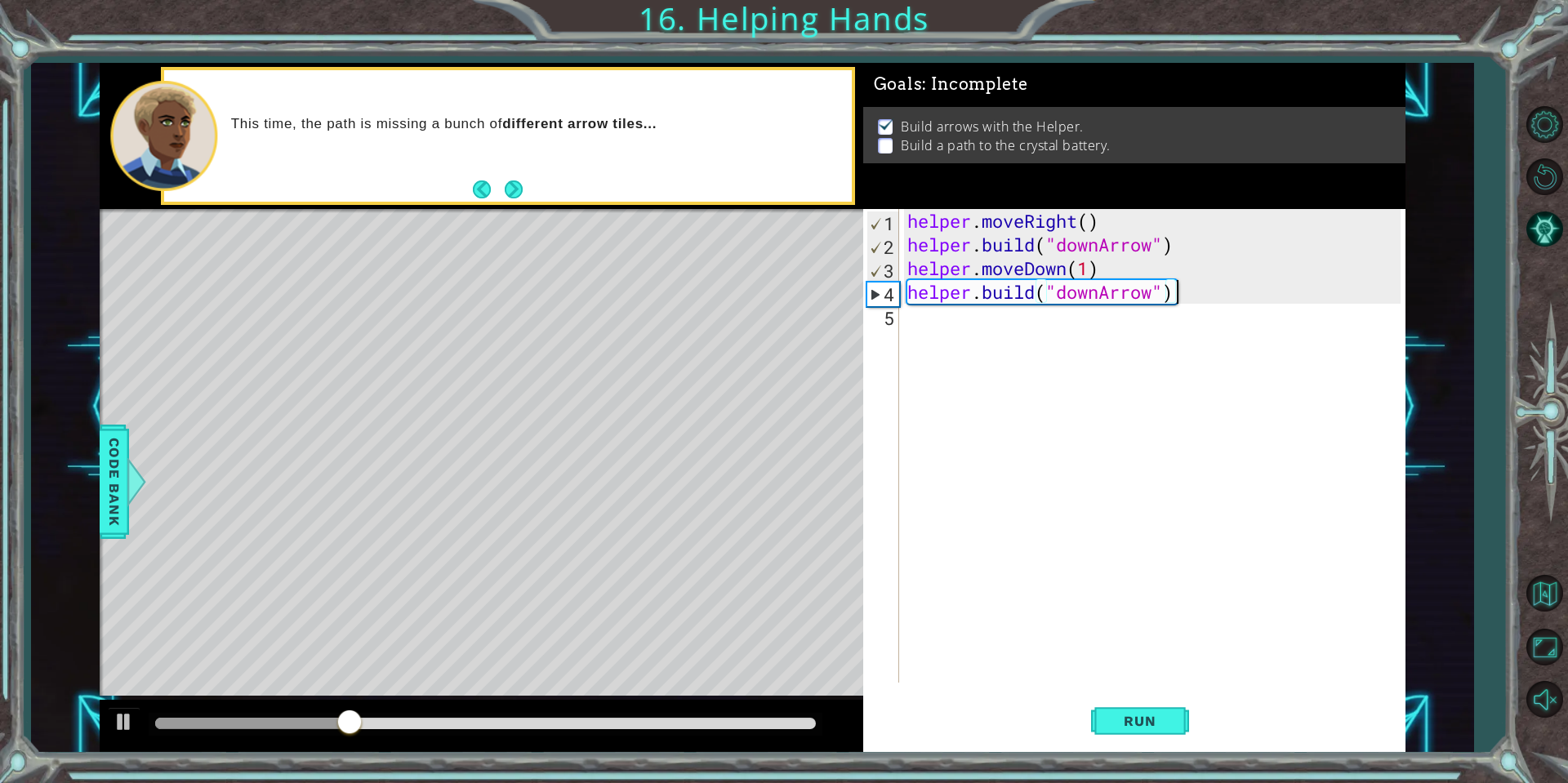 click on "helper . moveRight ( ) helper . build ( "downArrow" ) helper . moveDown ( 1 ) helper . build ( "downArrow" )" at bounding box center [1156, 469] 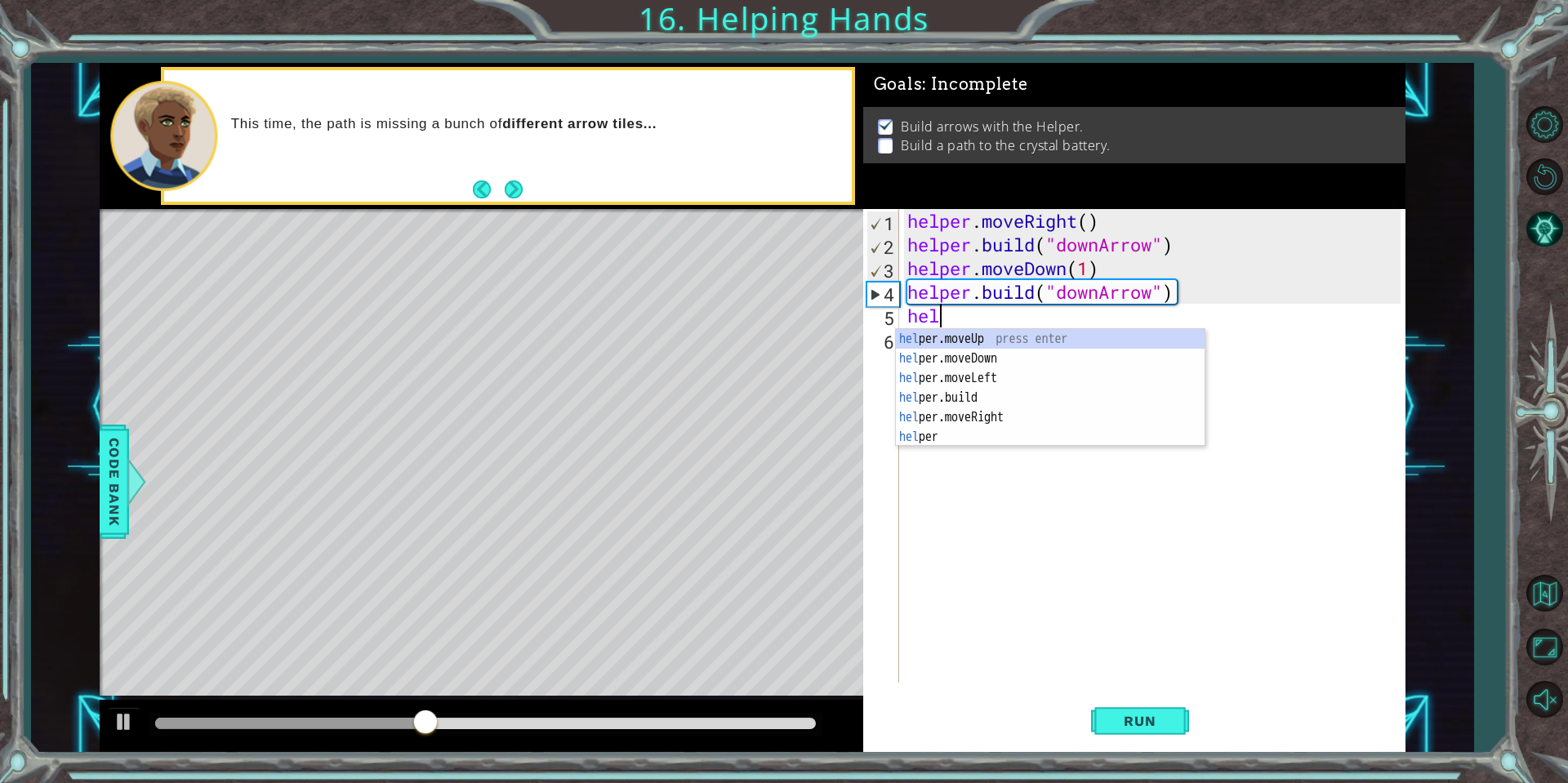 scroll, scrollTop: 0, scrollLeft: 1, axis: horizontal 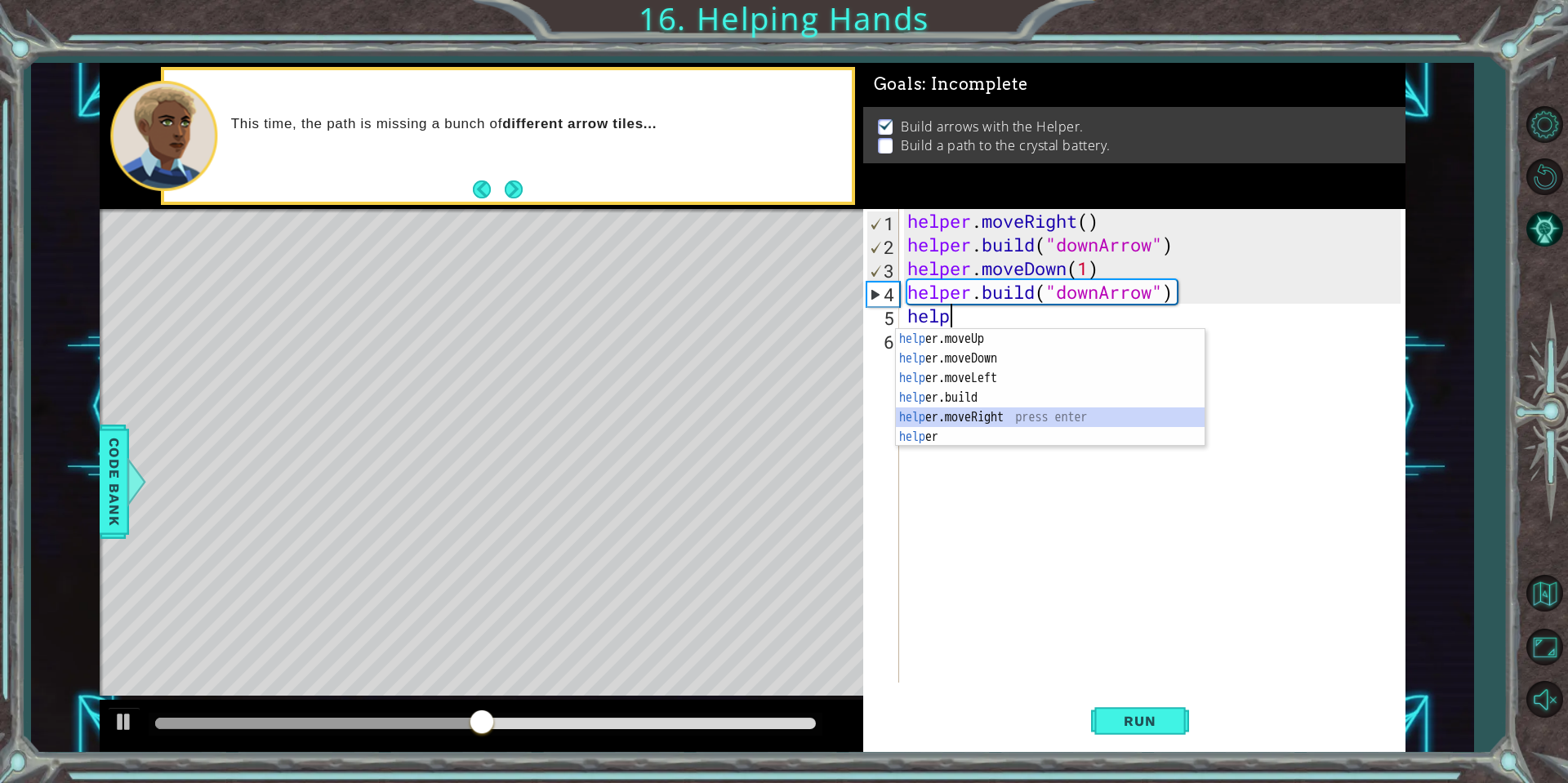 click on "help er.moveUp press enter help er.moveDown press enter help er.moveLeft press enter help er.build press enter help er.moveRight press enter help er press enter" at bounding box center [1050, 407] 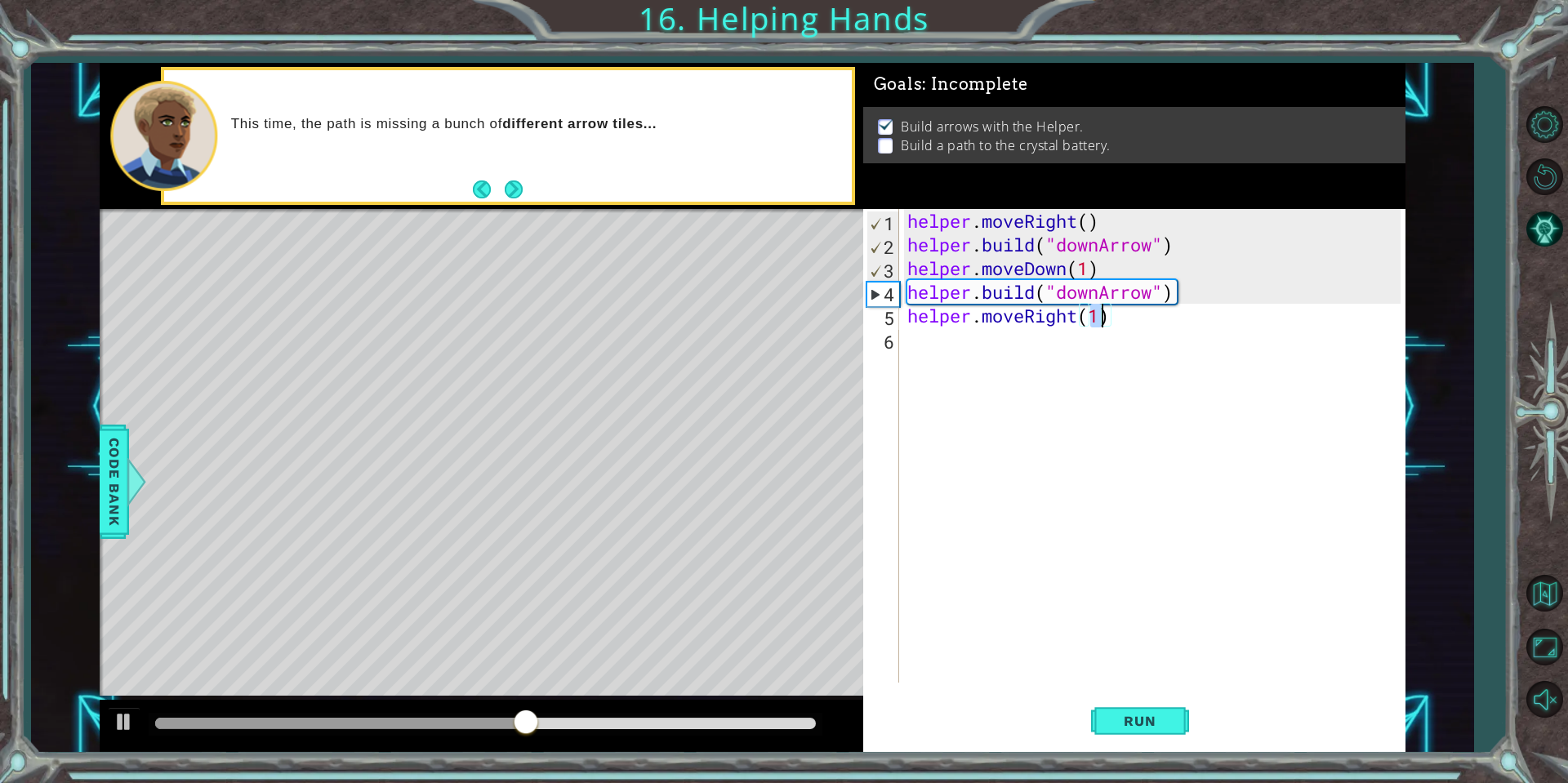 type on "helper.moveRight(2)" 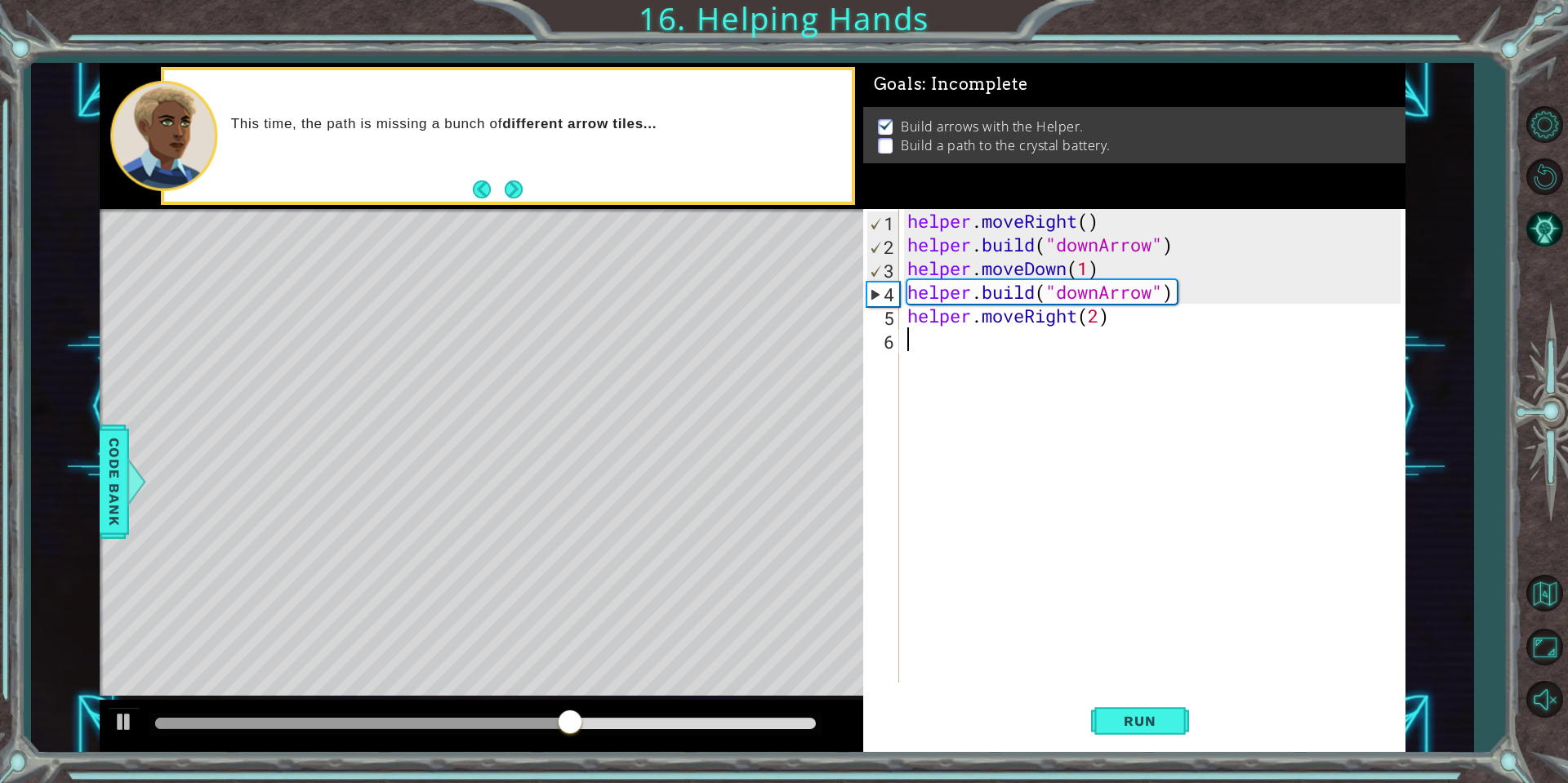 click on "helper . moveRight ( ) helper . build ( "downArrow" ) helper . moveDown ( 1 ) helper . build ( "downArrow" ) helper . moveRight ( 2 )" at bounding box center [1156, 469] 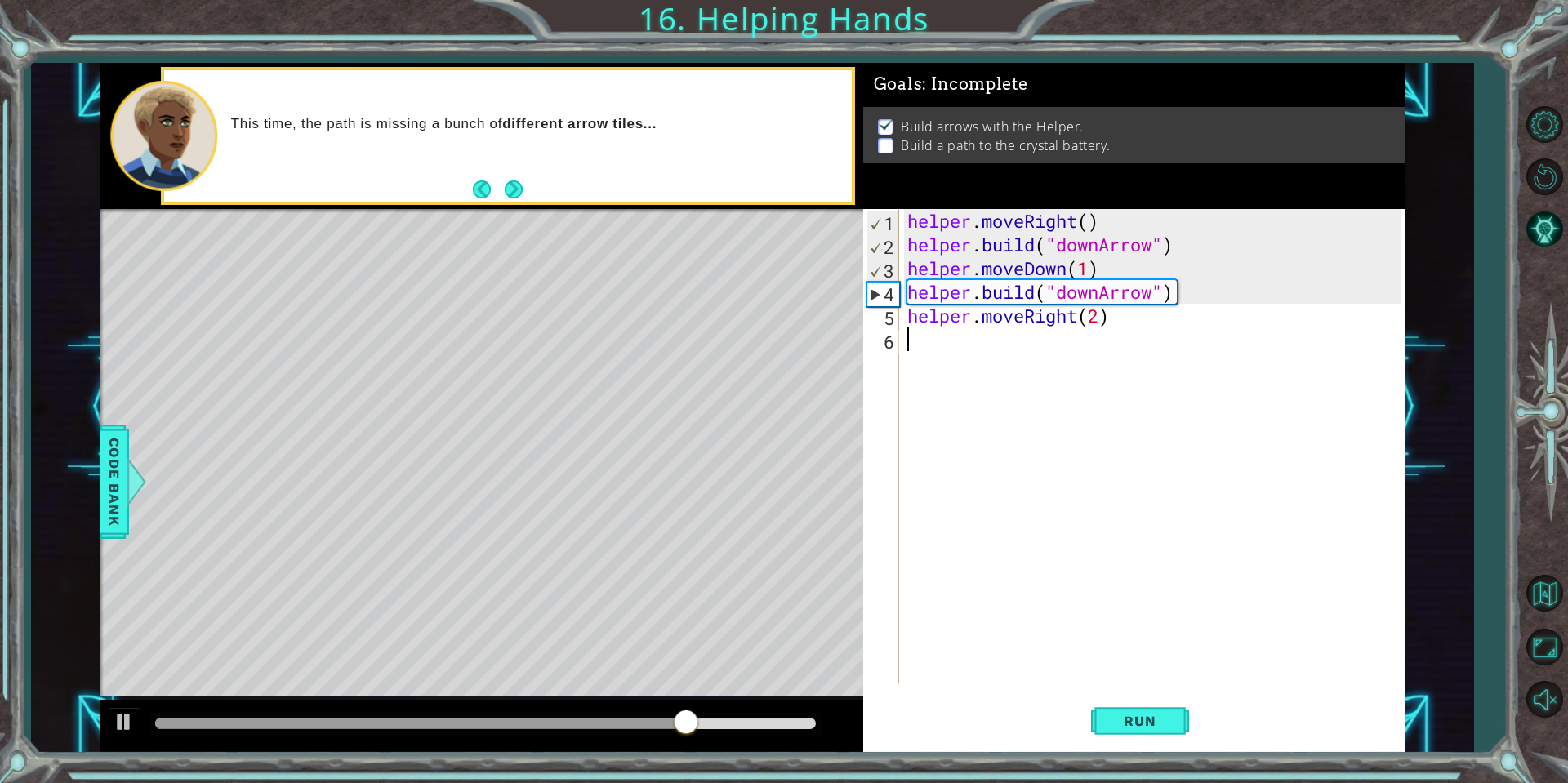 paste on "helper.build("downArrow")" 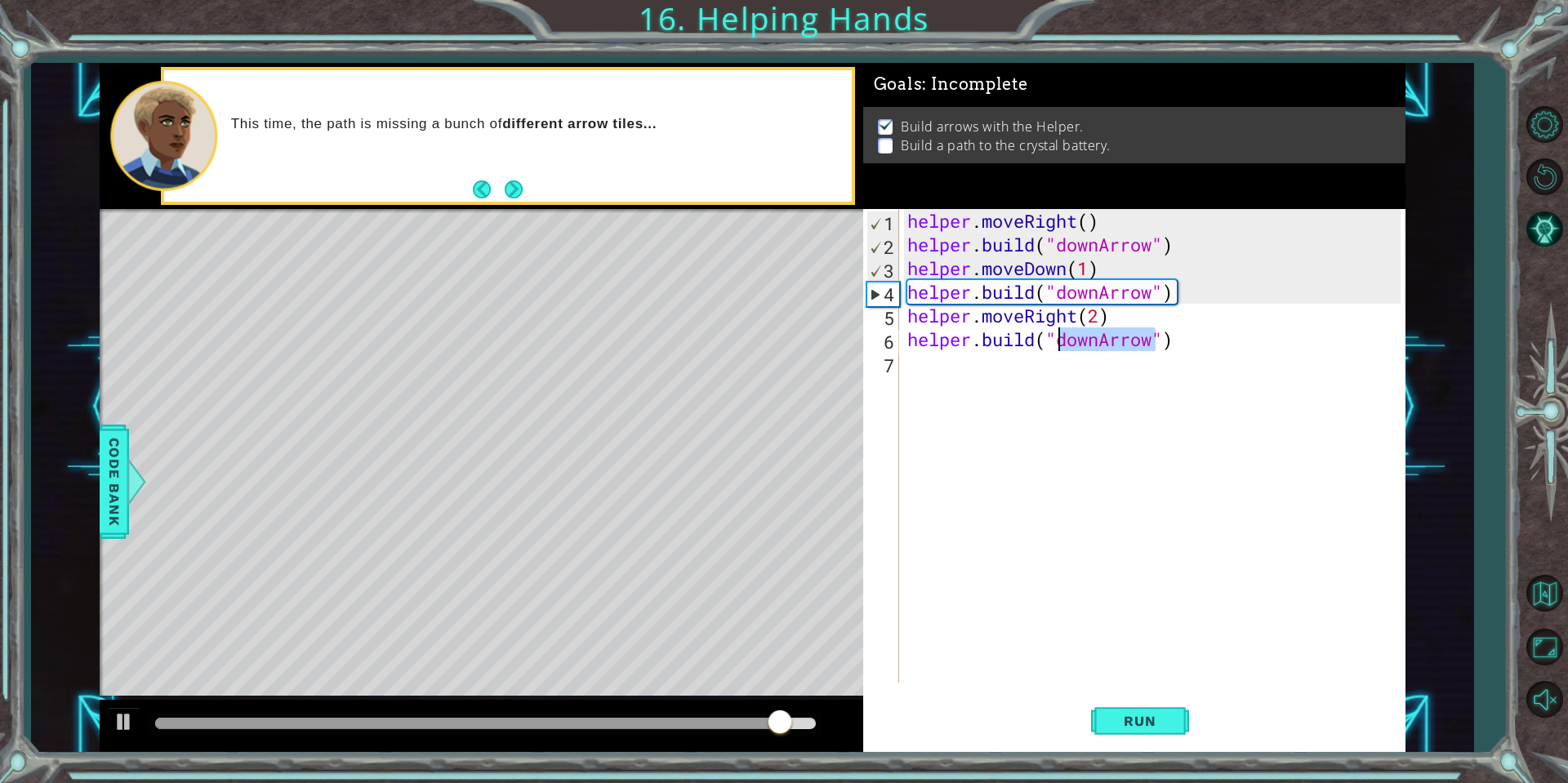 drag, startPoint x: 1154, startPoint y: 343, endPoint x: 1058, endPoint y: 337, distance: 96.18732 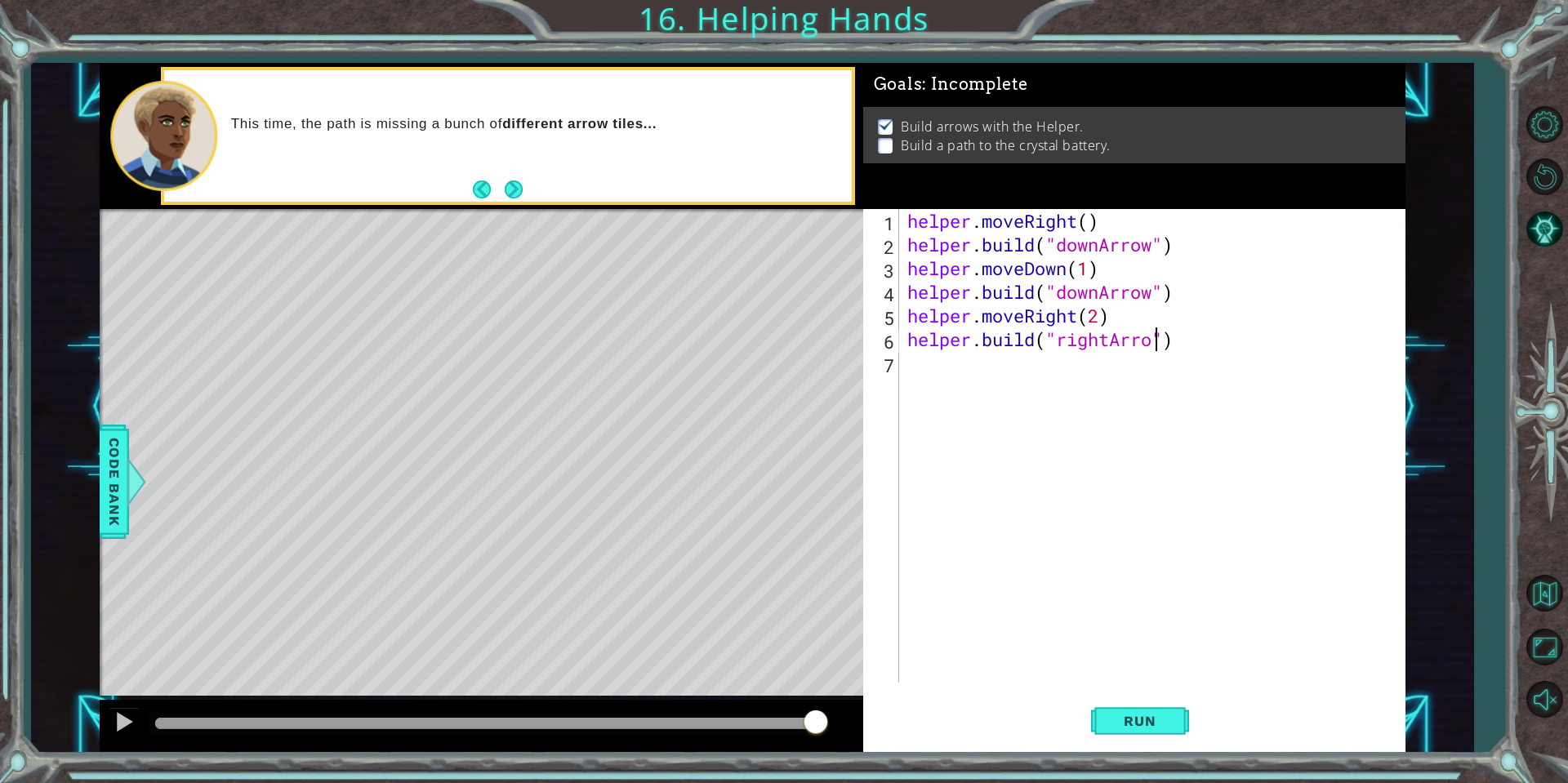 scroll, scrollTop: 0, scrollLeft: 11, axis: horizontal 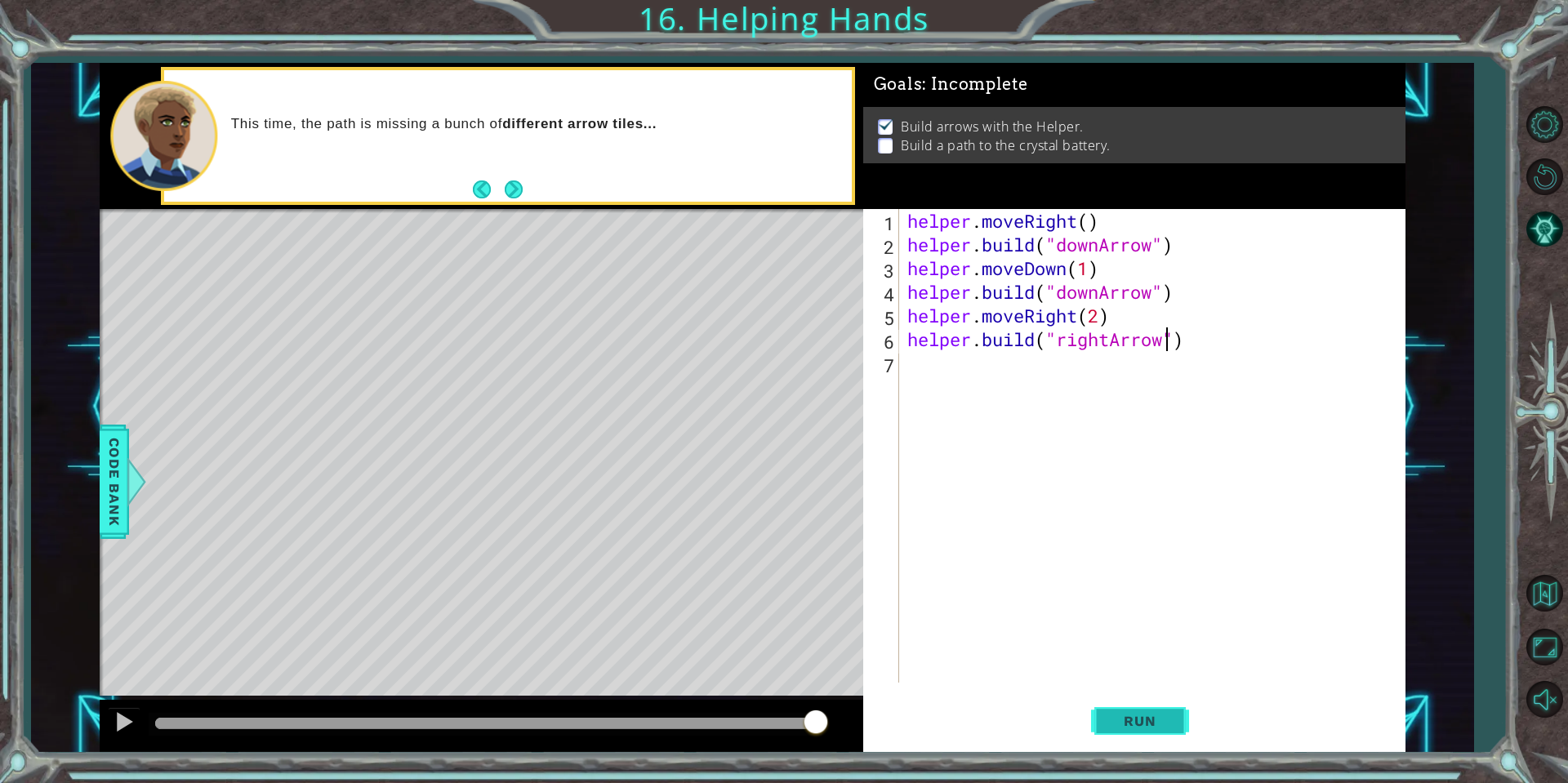 click on "Run" at bounding box center [1140, 721] 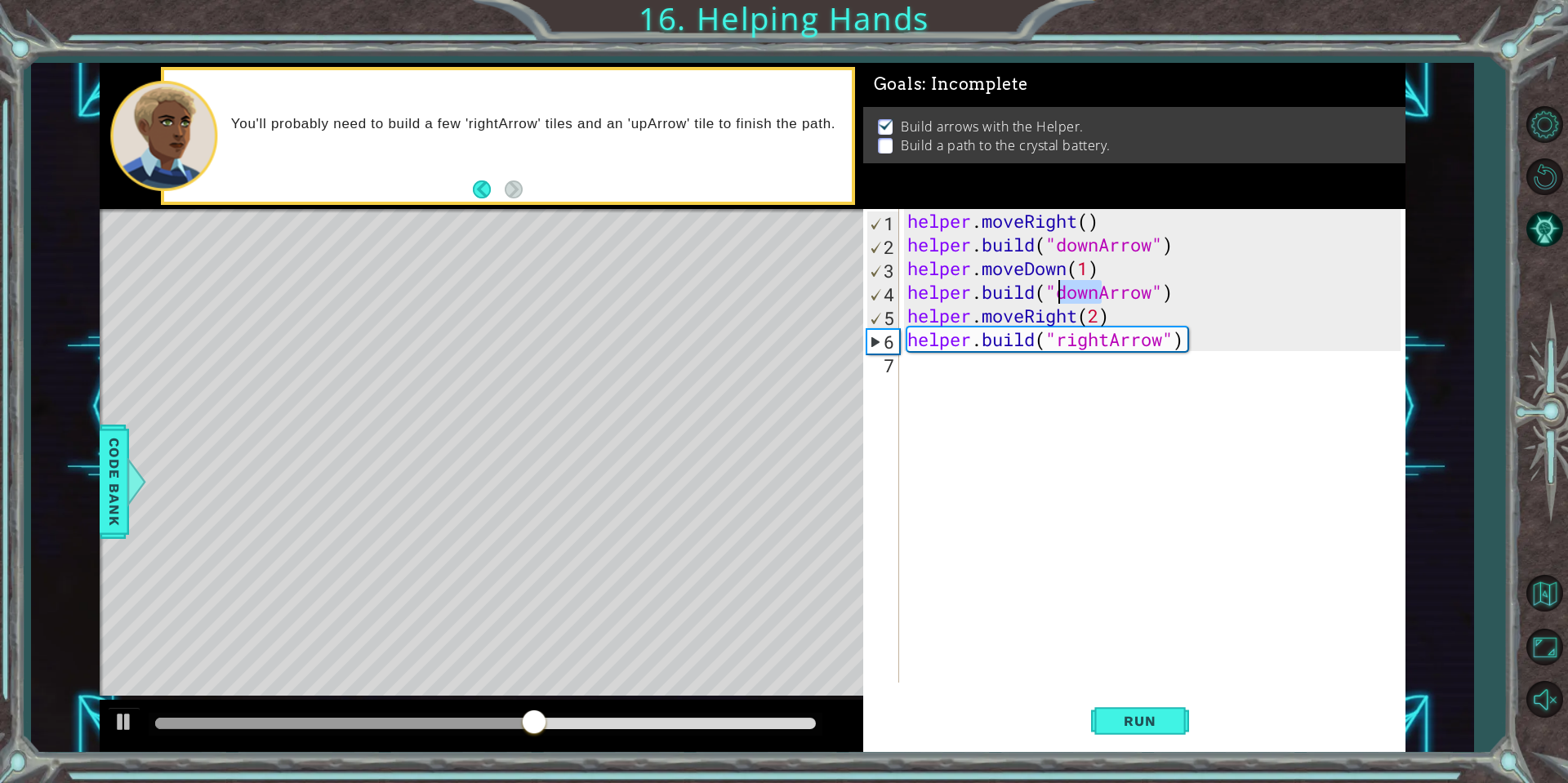 drag, startPoint x: 1100, startPoint y: 296, endPoint x: 1058, endPoint y: 292, distance: 42.190046 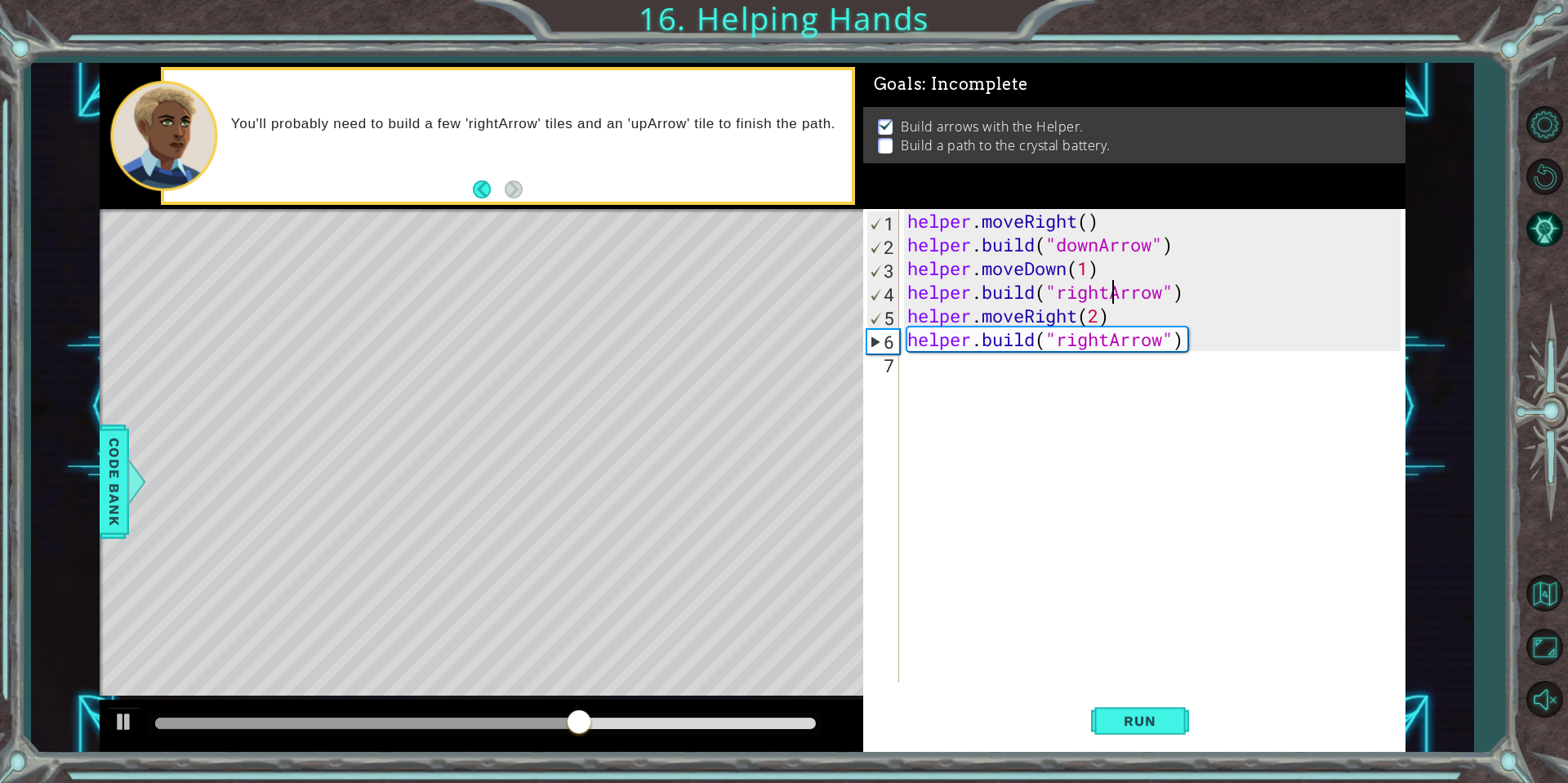 scroll, scrollTop: 0, scrollLeft: 9, axis: horizontal 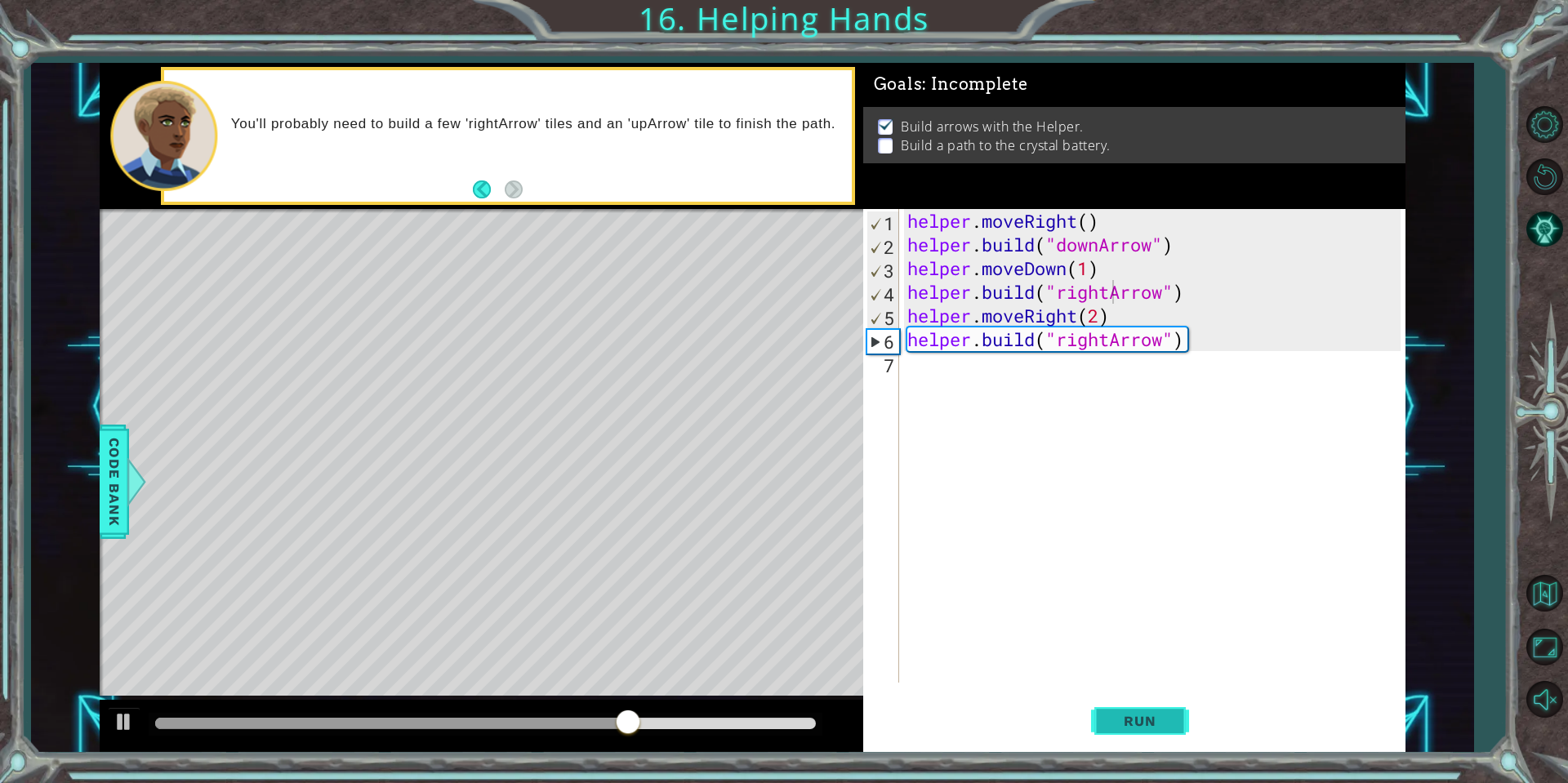 click on "Run" at bounding box center [1140, 721] 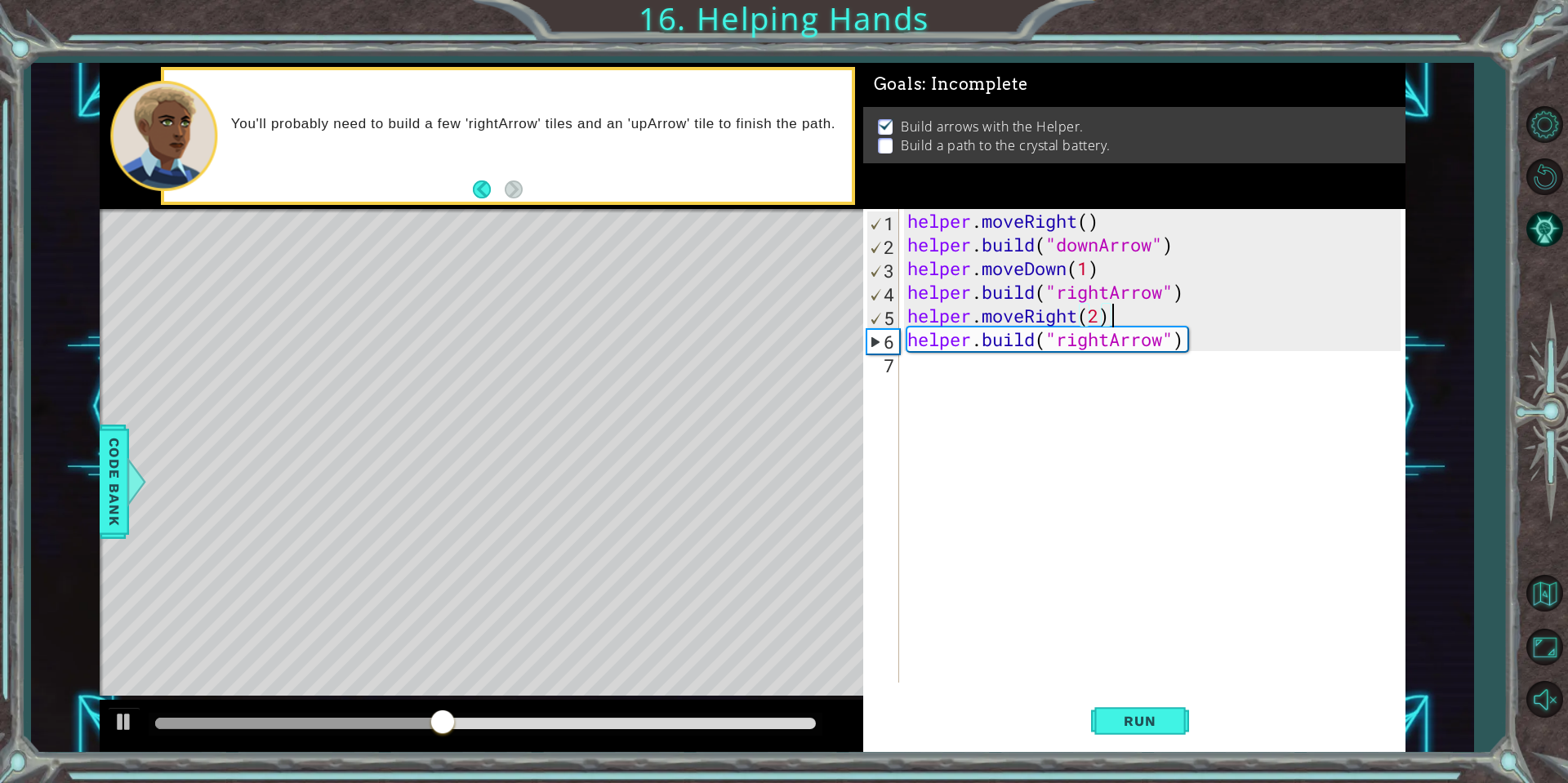 click on "helper . moveRight ( ) helper . build ( "downArrow" ) helper . moveDown ( 1 ) helper . build ( "rightArrow" ) helper . moveRight ( 2 ) helper . build ( "rightArrow" )" at bounding box center [1156, 469] 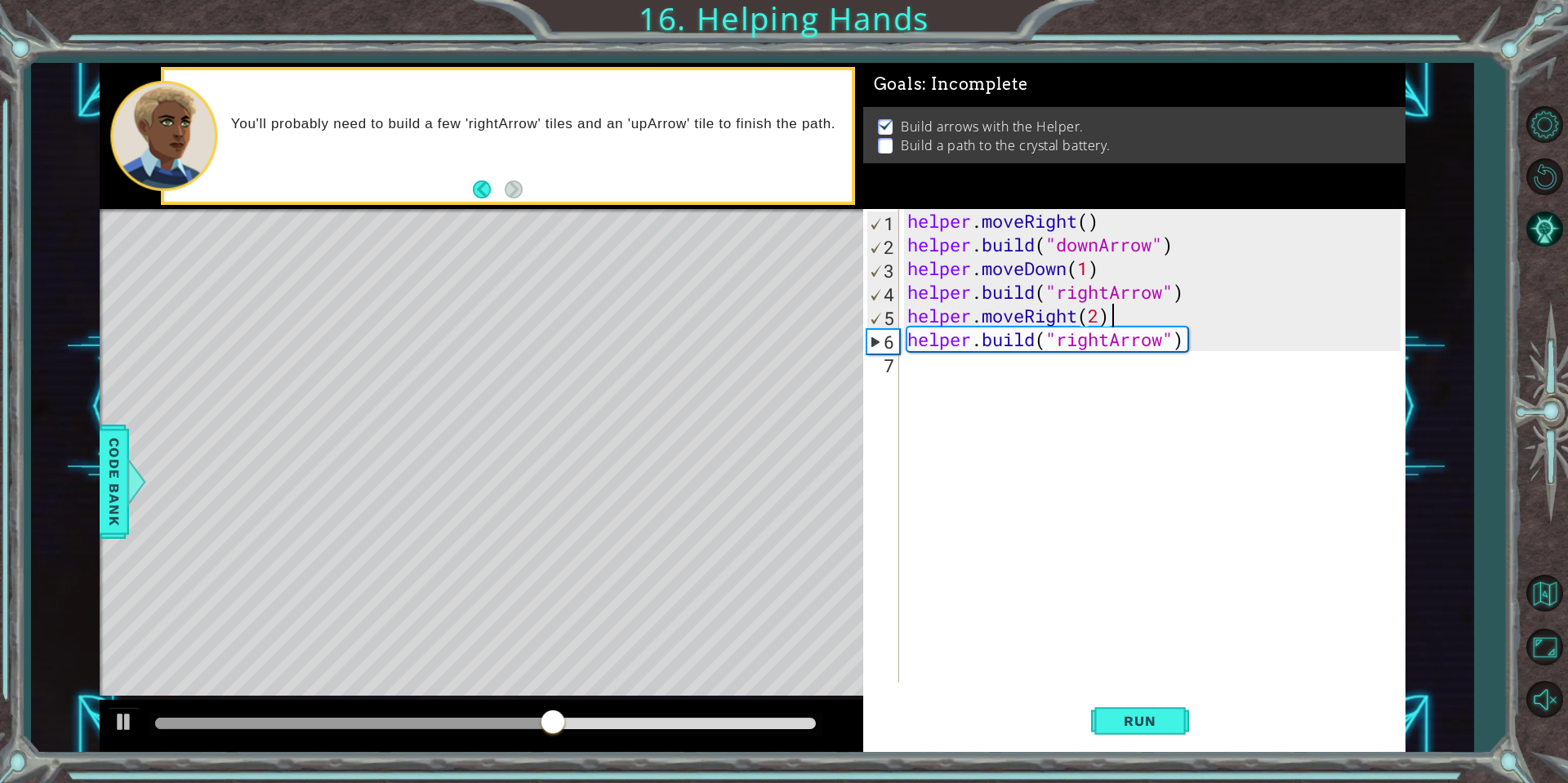 click on "helper . moveRight ( ) helper . build ( "downArrow" ) helper . moveDown ( 1 ) helper . build ( "rightArrow" ) helper . moveRight ( 2 ) helper . build ( "rightArrow" )" at bounding box center [1156, 469] 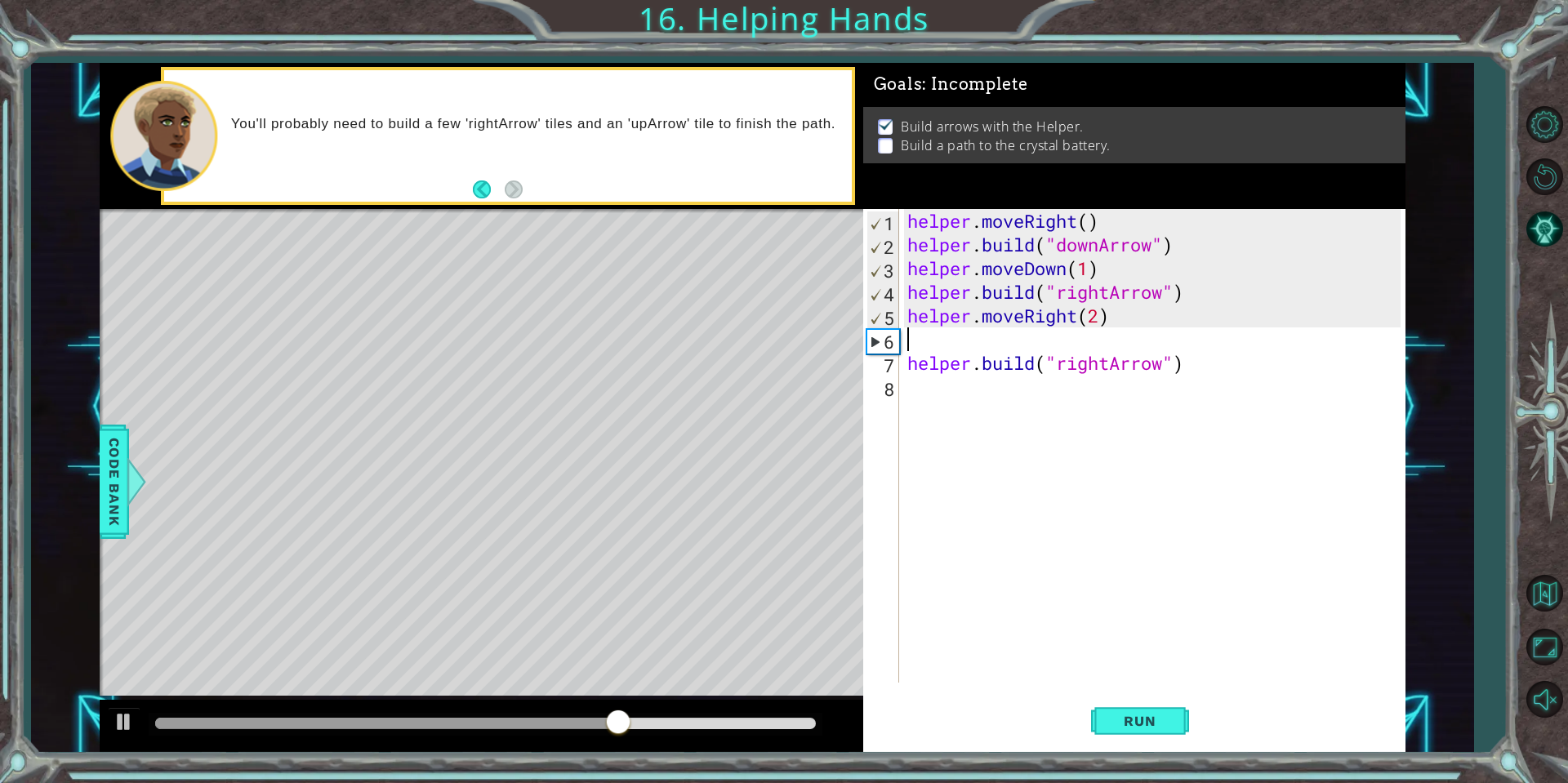 click on "helper . moveRight ( ) helper . build ( "downArrow" ) helper . moveDown ( 1 ) helper . build ( "rightArrow" ) helper . moveRight ( 2 ) helper . build ( "rightArrow" )" at bounding box center [1156, 469] 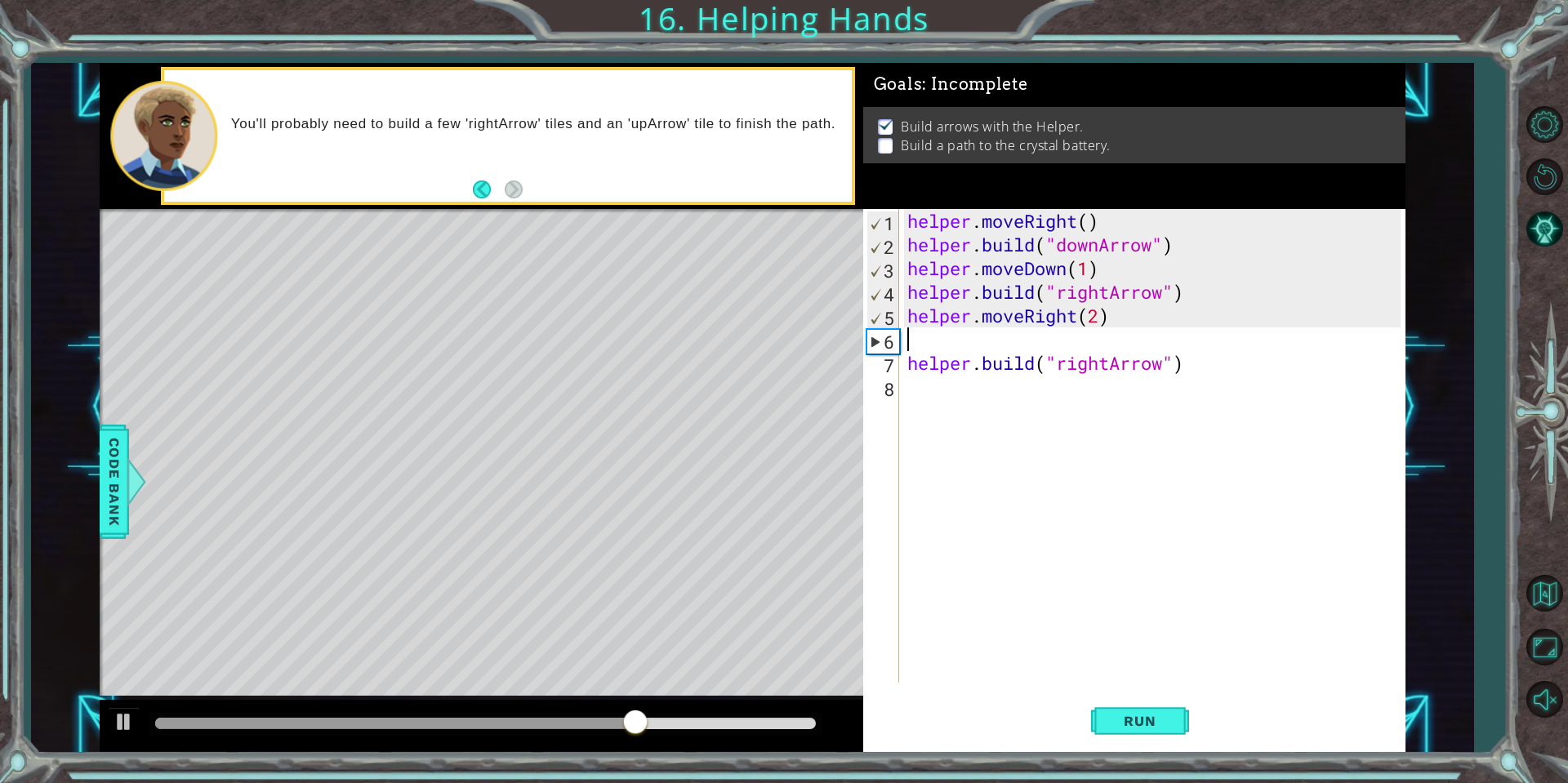 paste on "helper.build("downArrow")" 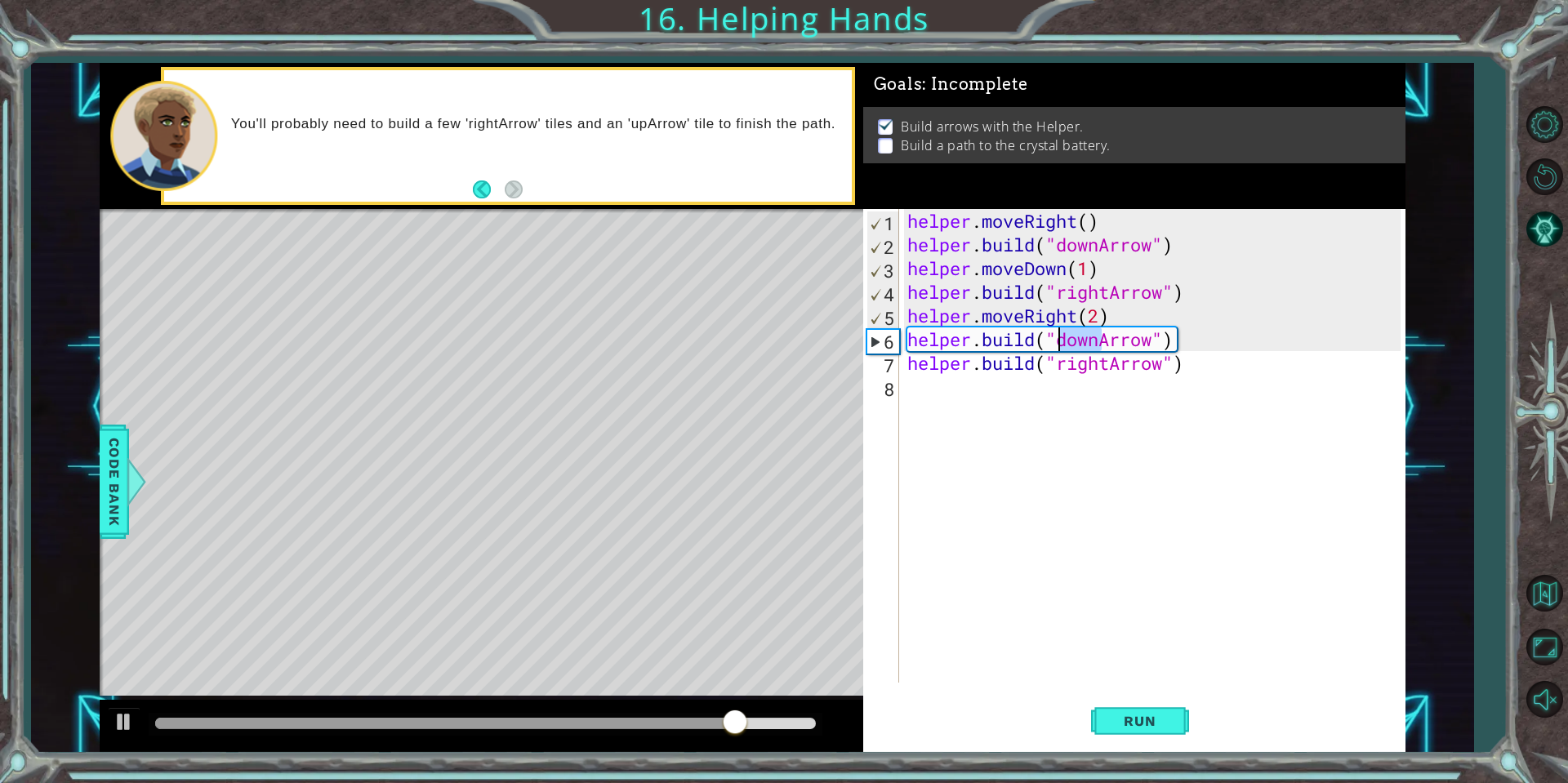drag, startPoint x: 1100, startPoint y: 335, endPoint x: 1062, endPoint y: 350, distance: 40.853396 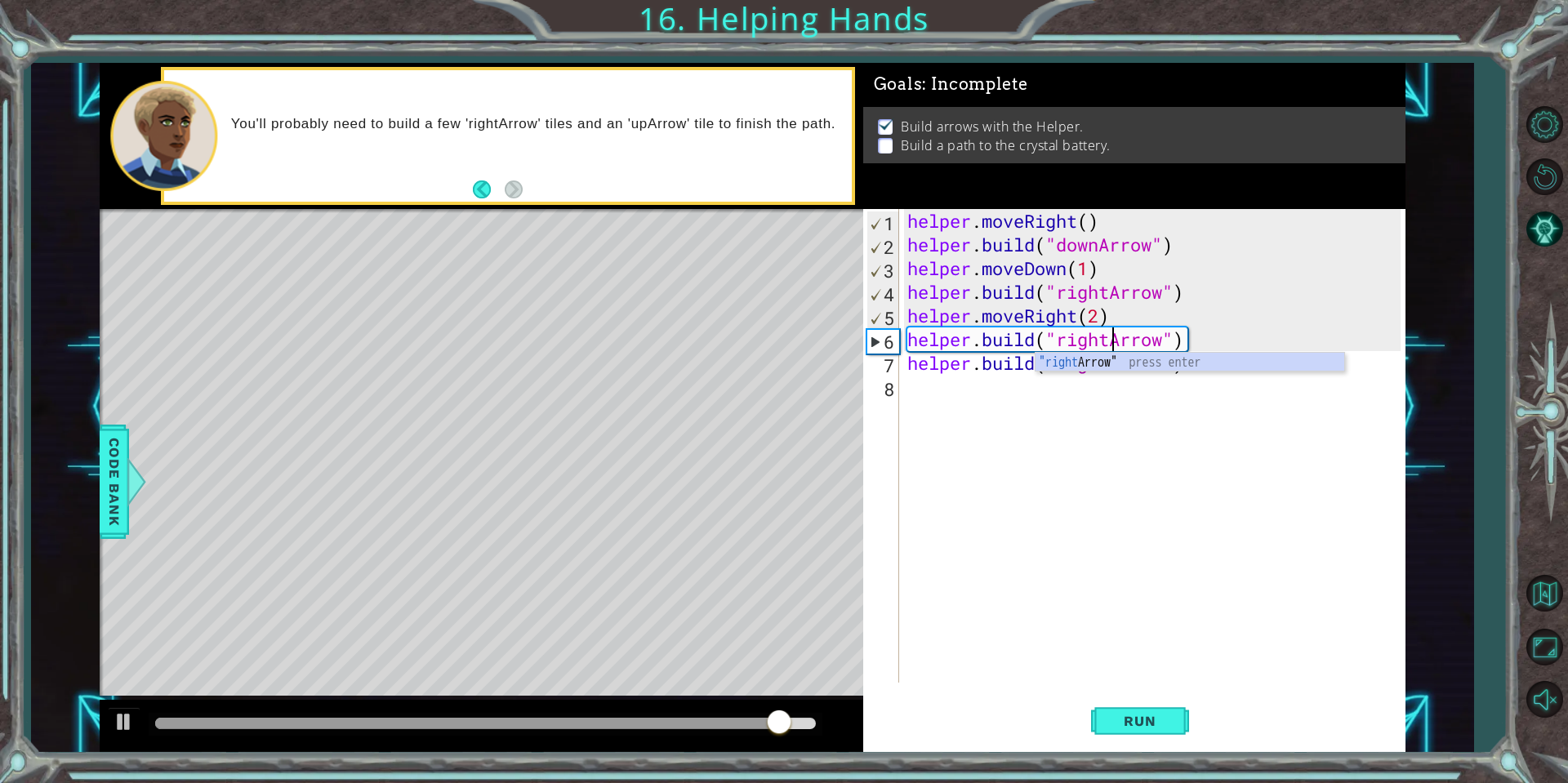 scroll, scrollTop: 0, scrollLeft: 9, axis: horizontal 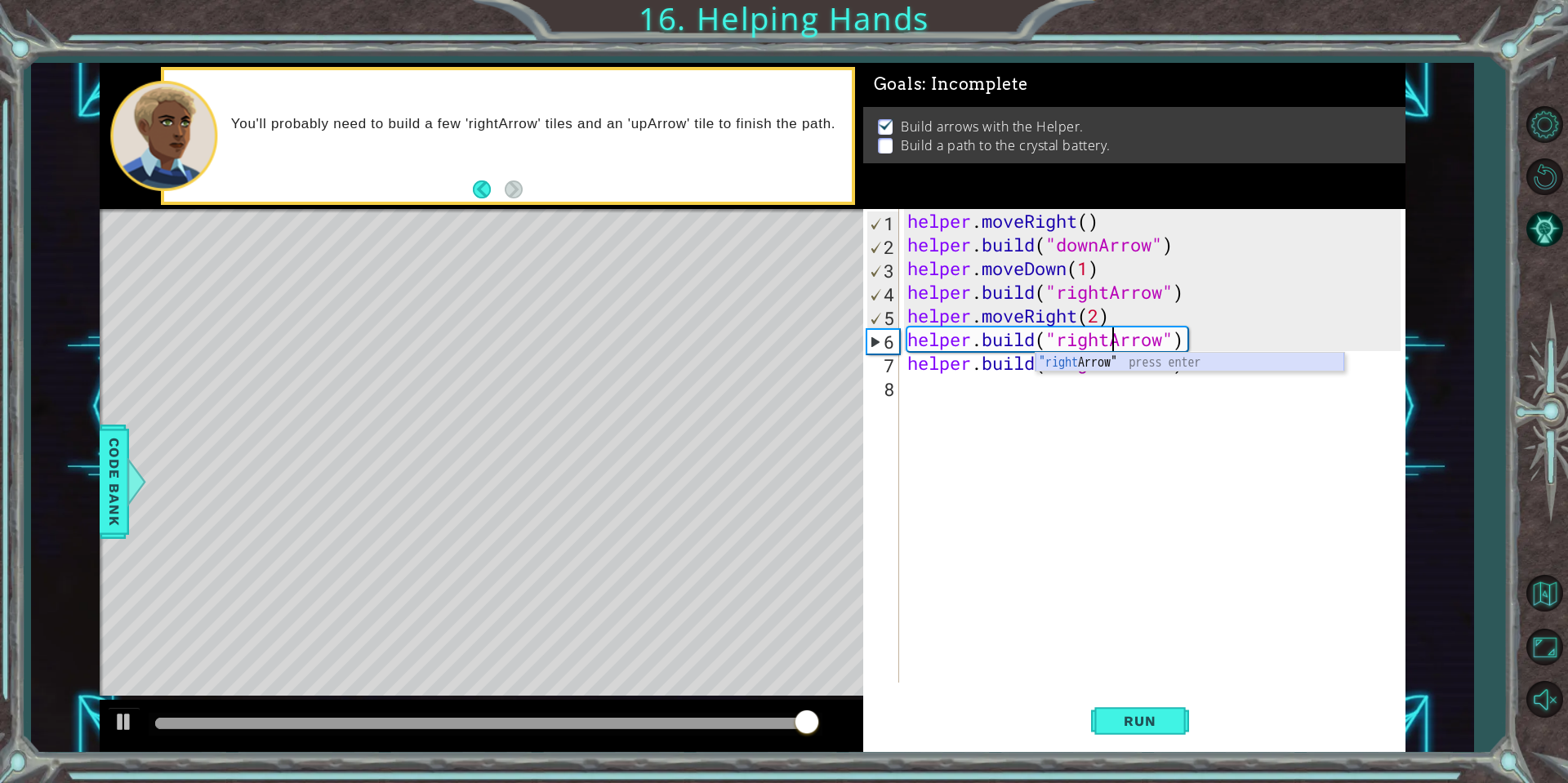click on ""right Arrow" press enter" at bounding box center [1190, 382] 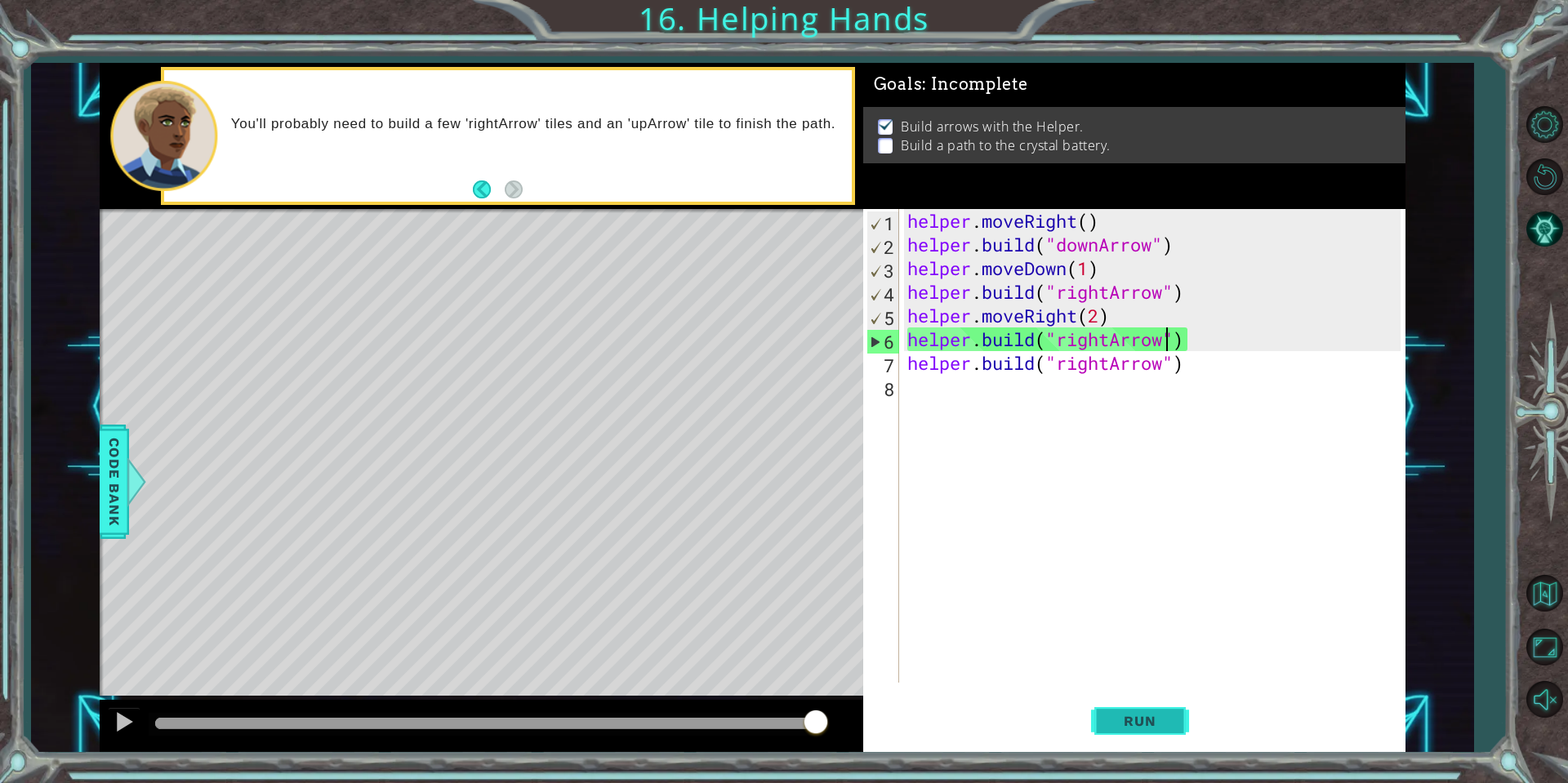 type on "helper.build("rightArrow")" 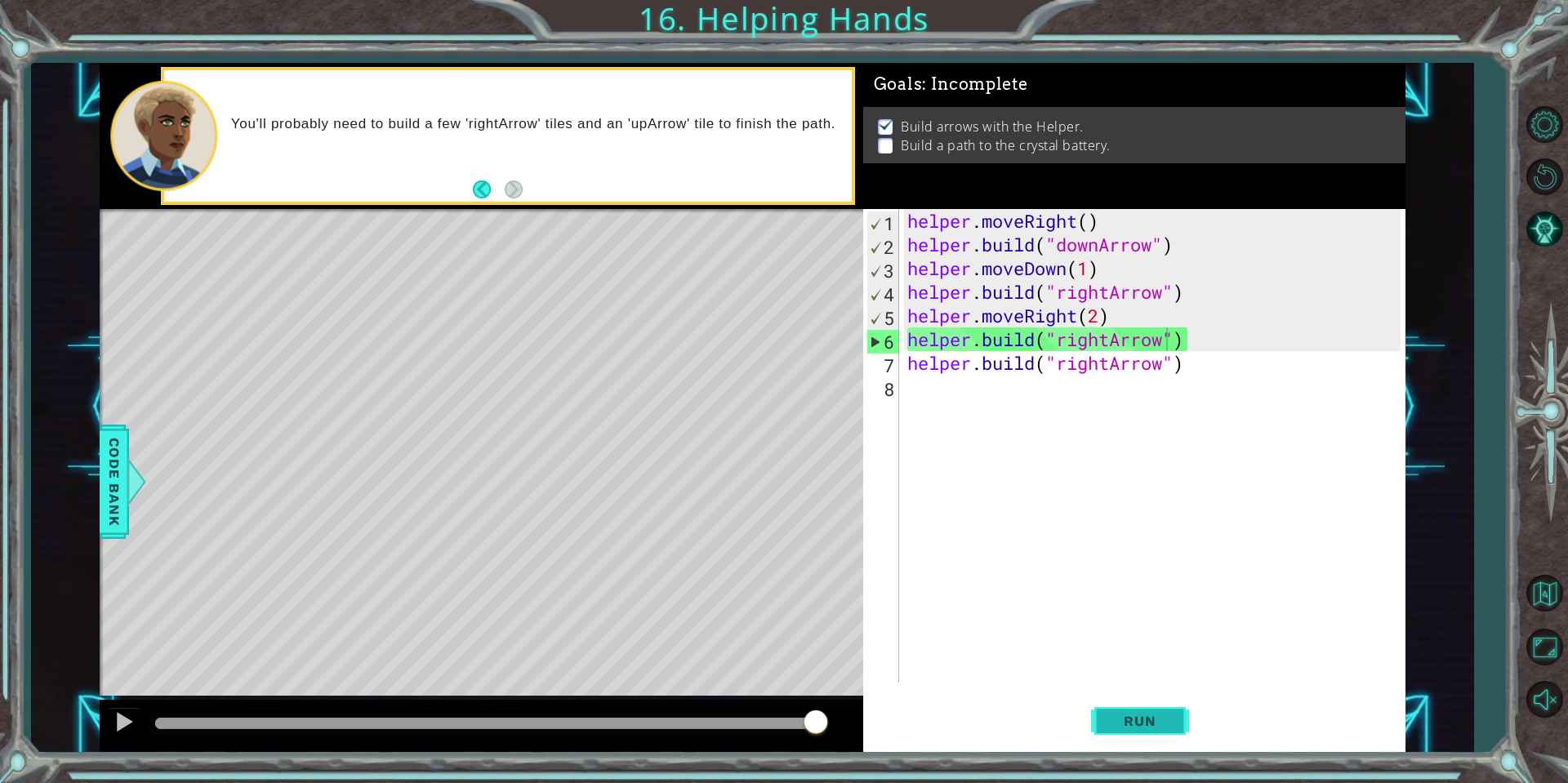 click on "Run" at bounding box center (1140, 721) 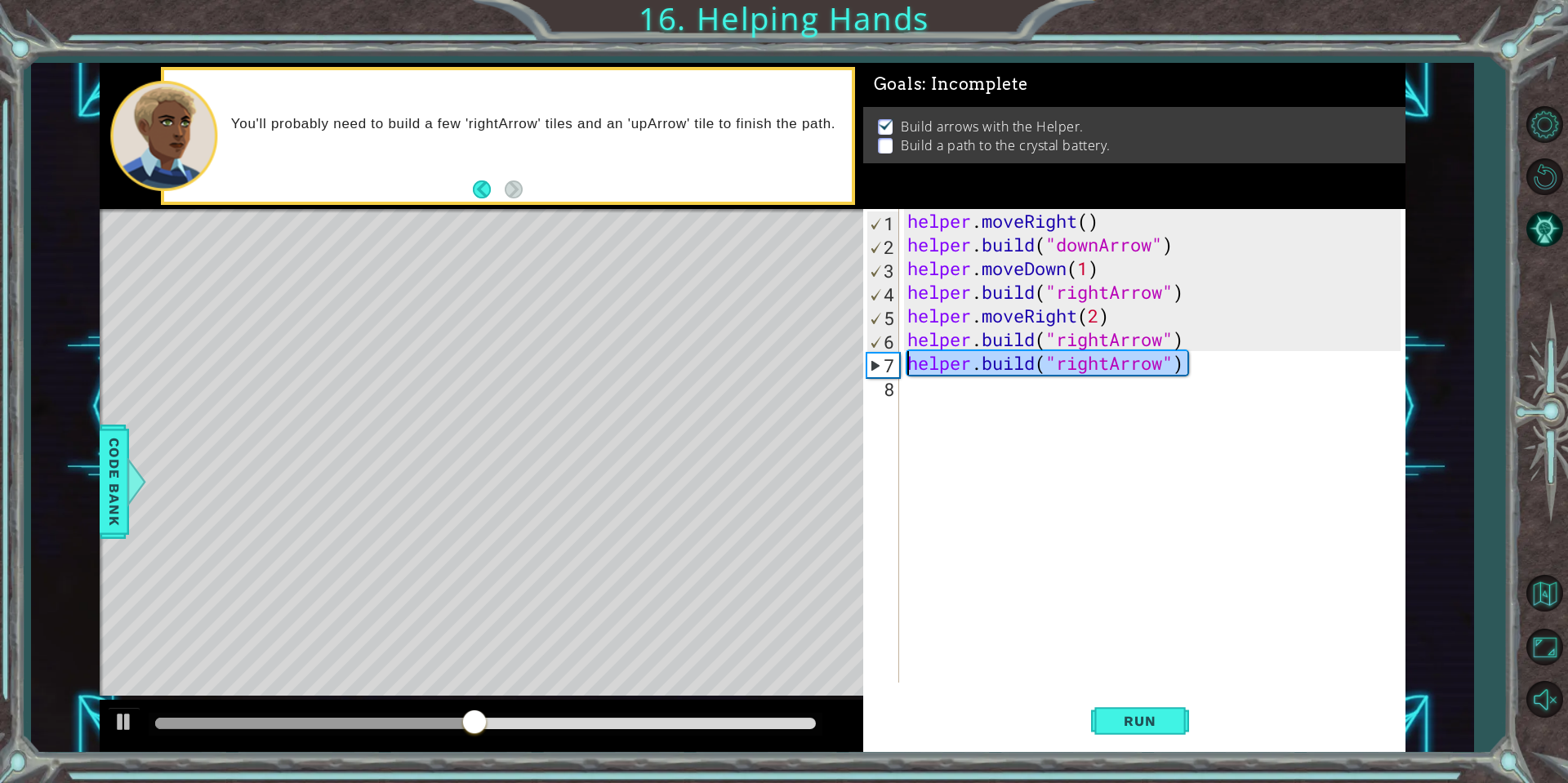 drag, startPoint x: 1221, startPoint y: 366, endPoint x: 907, endPoint y: 370, distance: 314.02548 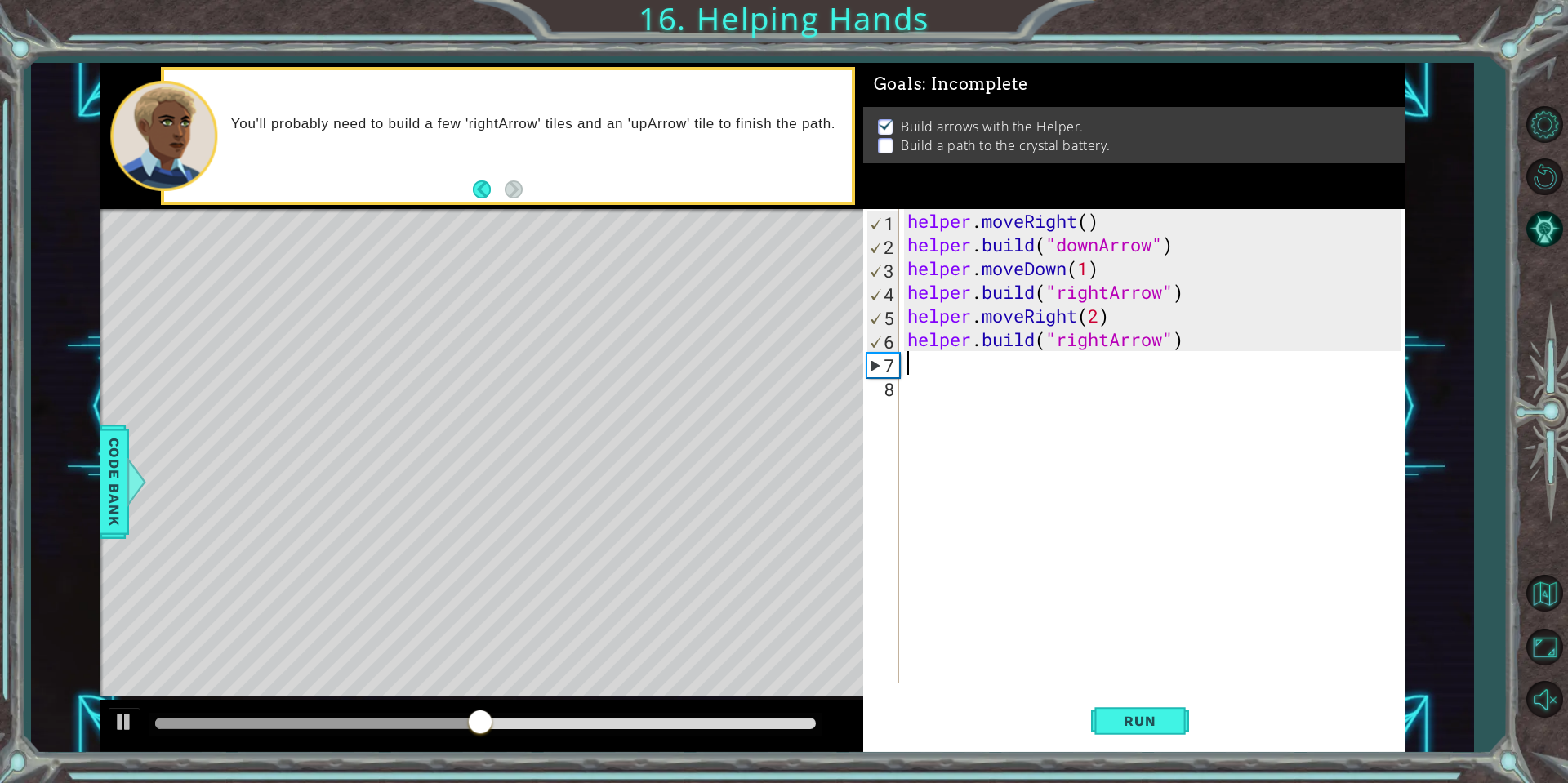 scroll, scrollTop: 0, scrollLeft: 0, axis: both 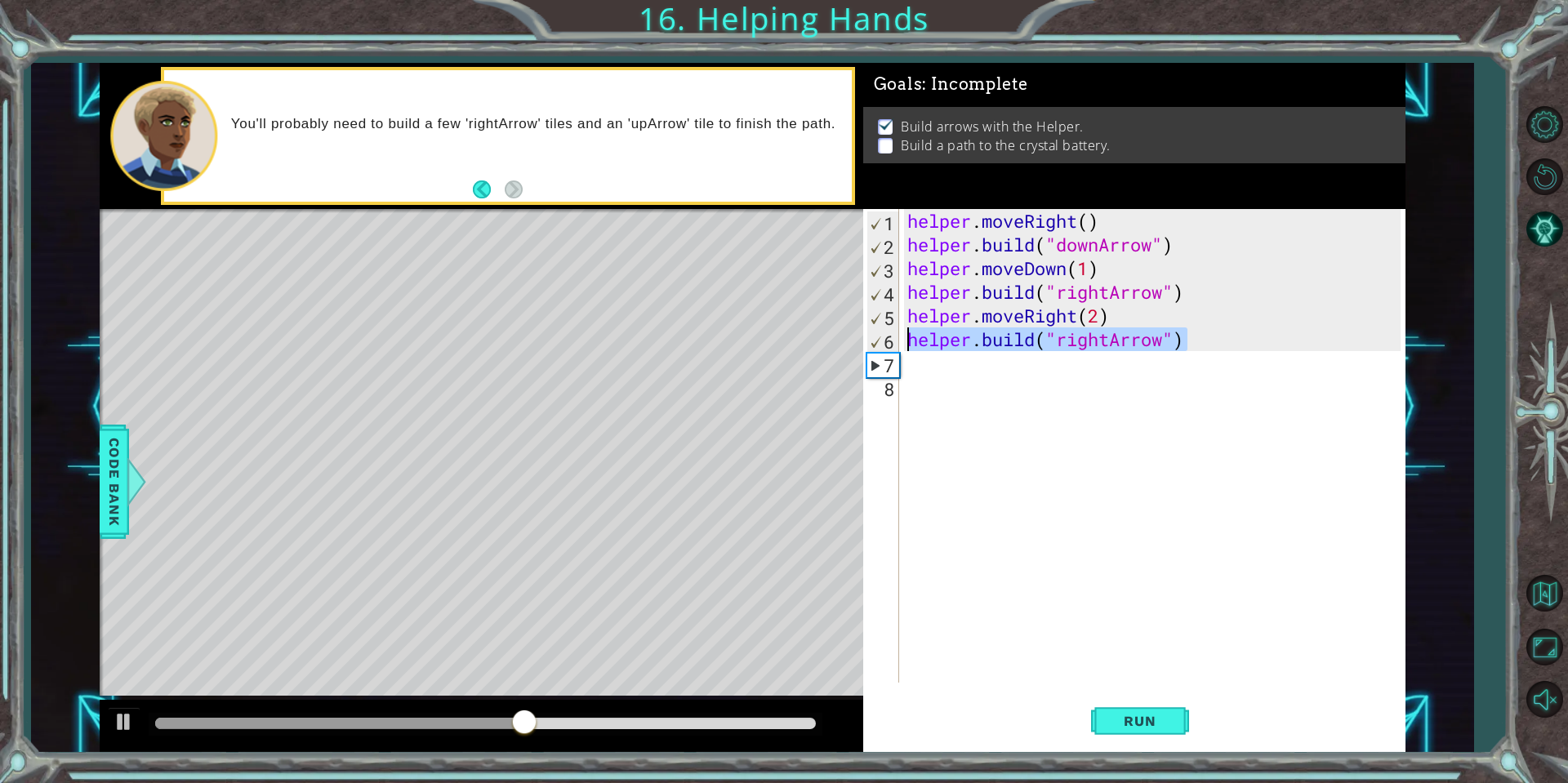 drag, startPoint x: 1196, startPoint y: 344, endPoint x: 898, endPoint y: 335, distance: 298.13588 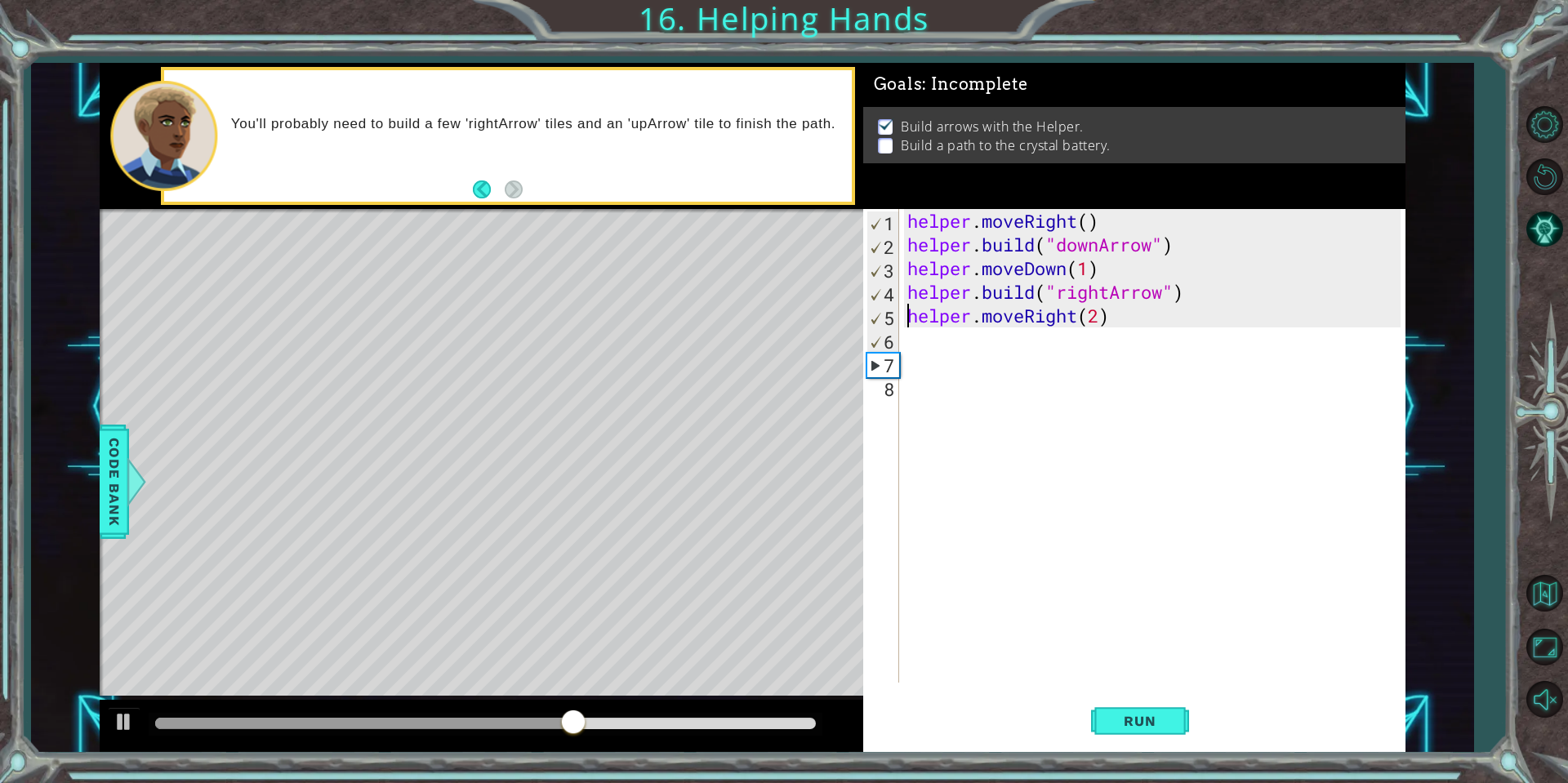 click on "helper . moveRight ( ) helper . build ( "downArrow" ) helper . moveDown ( 1 ) helper . build ( "rightArrow" ) helper . moveRight ( 2 )" at bounding box center [1156, 469] 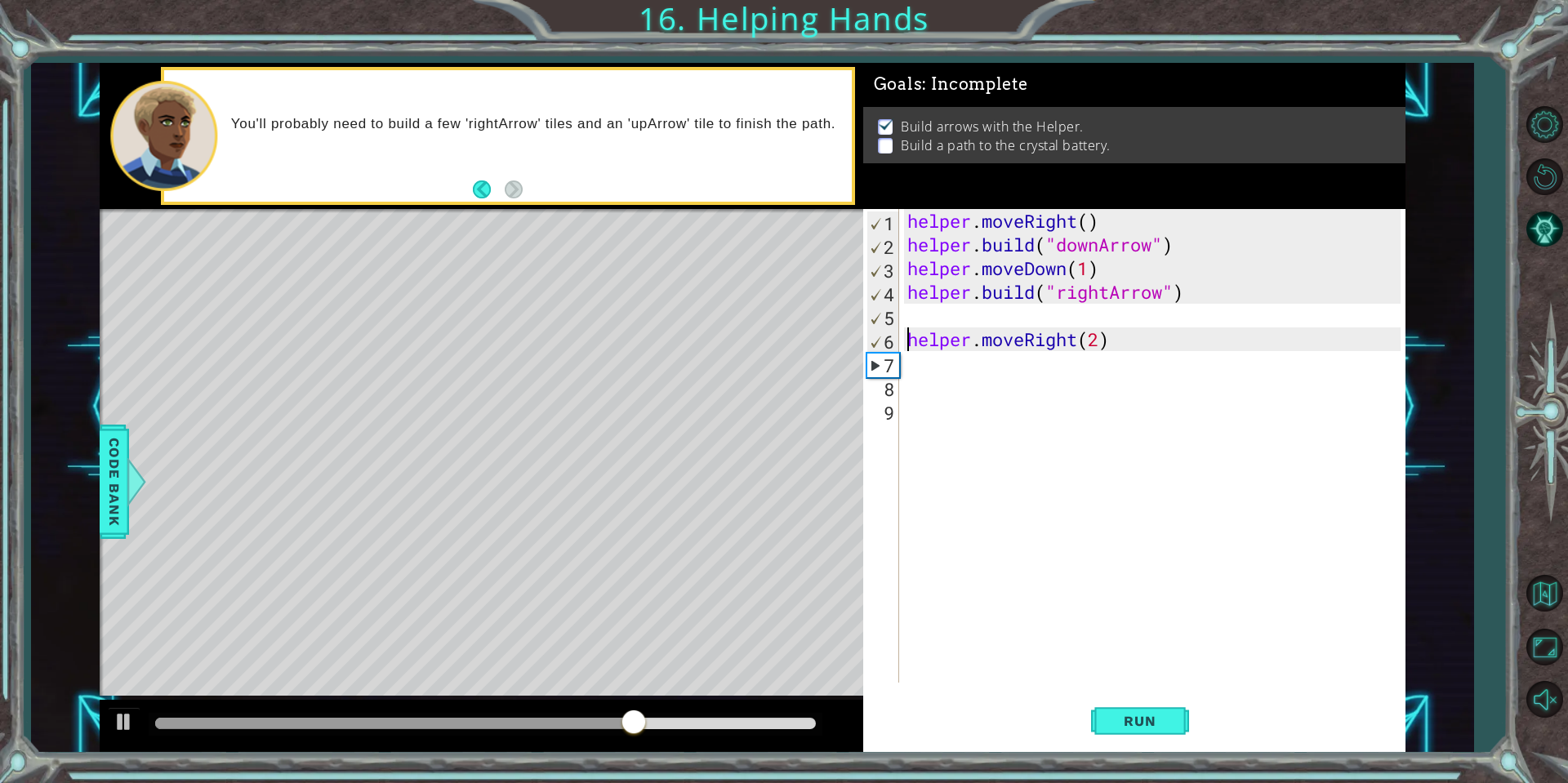 click on "helper . moveRight ( ) helper . build ( "downArrow" ) helper . moveDown ( 1 ) helper . build ( "rightArrow" ) helper . moveRight ( 2 )" at bounding box center (1156, 469) 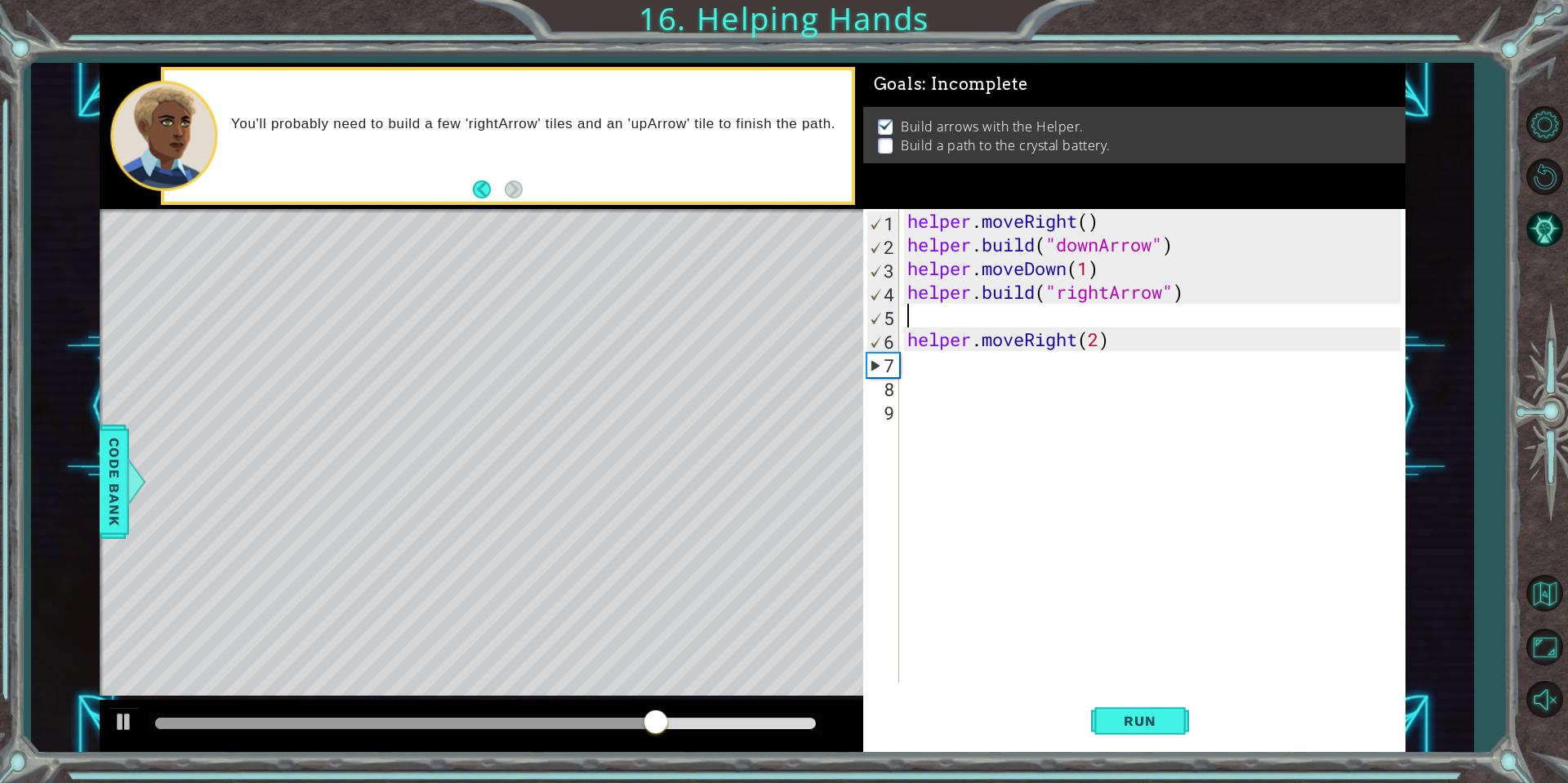 paste on "helper.build("downArrow")" 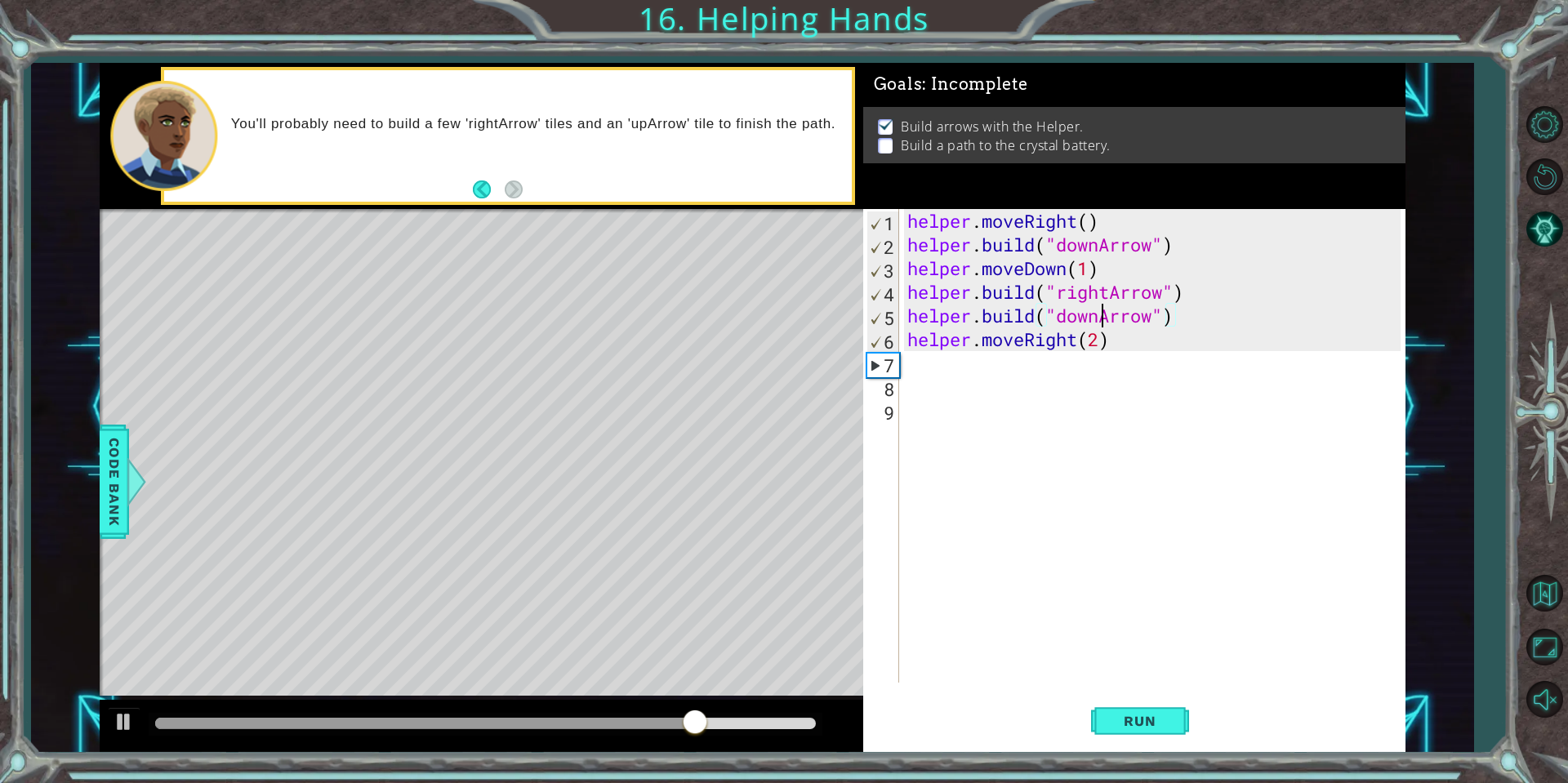 click on "helper . moveRight ( ) helper . build ( "downArrow" ) helper . moveDown ( 1 ) helper . build ( "rightArrow" ) helper . build ( "downArrow" ) helper . moveRight ( 2 )" at bounding box center [1156, 469] 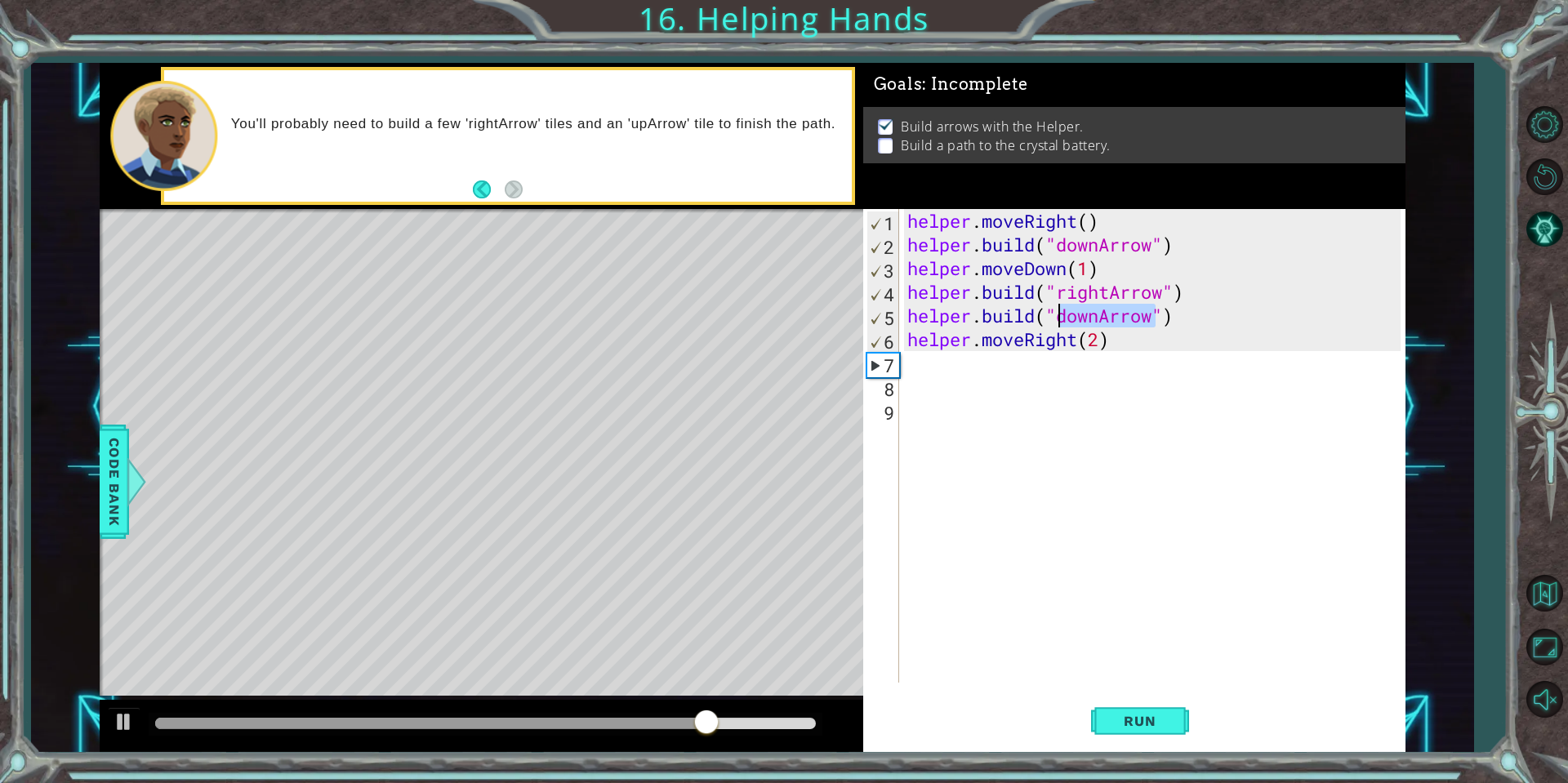 click on "helper . moveRight ( ) helper . build ( "downArrow" ) helper . moveDown ( 1 ) helper . build ( "rightArrow" ) helper . build ( "downArrow" ) helper . moveRight ( 2 )" at bounding box center (1156, 469) 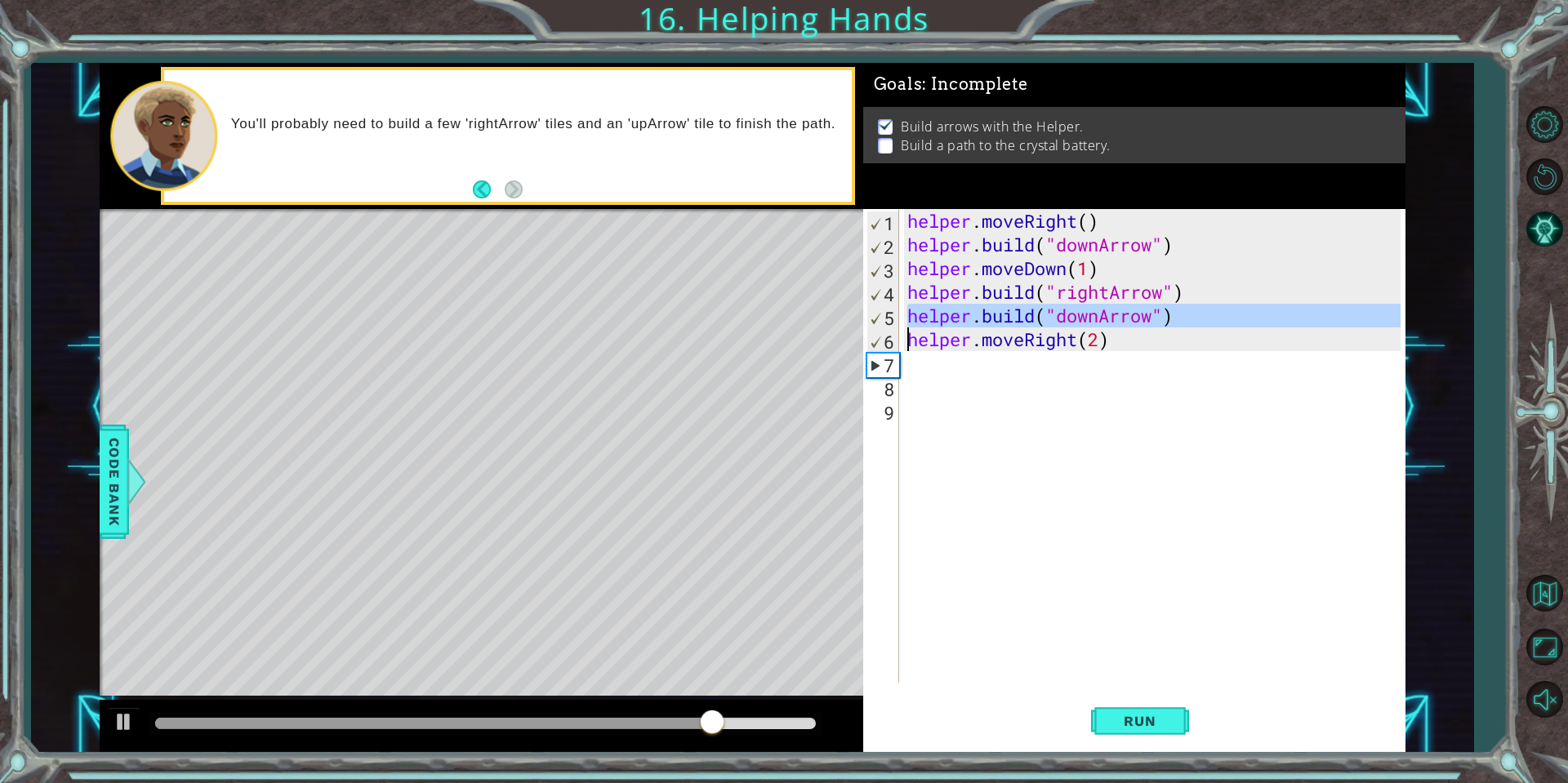 click on "helper . moveRight ( ) helper . build ( "downArrow" ) helper . moveDown ( 1 ) helper . build ( "rightArrow" ) helper . build ( "downArrow" ) helper . moveRight ( 2 )" at bounding box center [1156, 469] 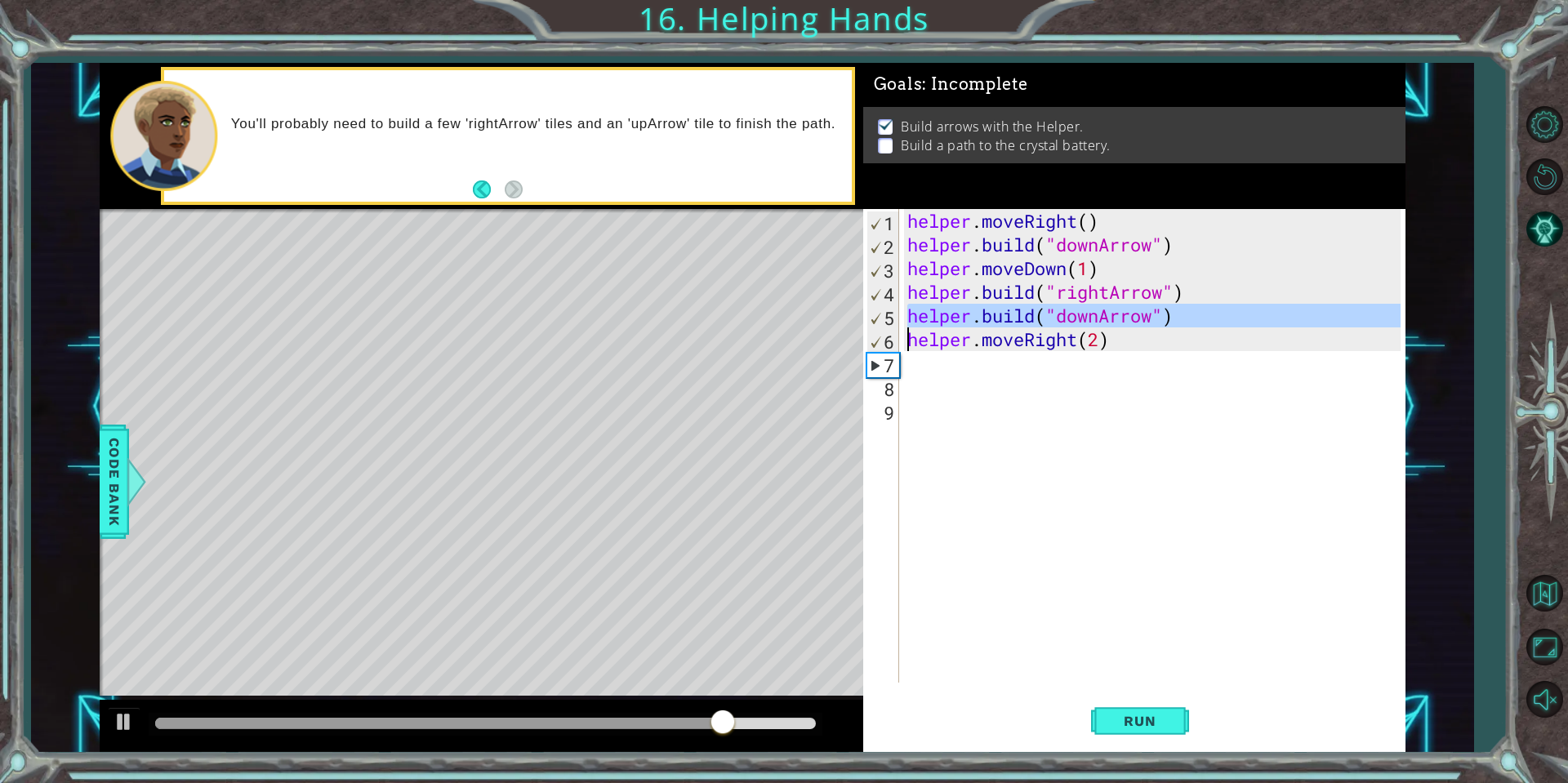click on "helper . moveRight ( ) helper . build ( "downArrow" ) helper . moveDown ( 1 ) helper . build ( "rightArrow" ) helper . build ( "downArrow" ) helper . moveRight ( 2 )" at bounding box center (1152, 446) 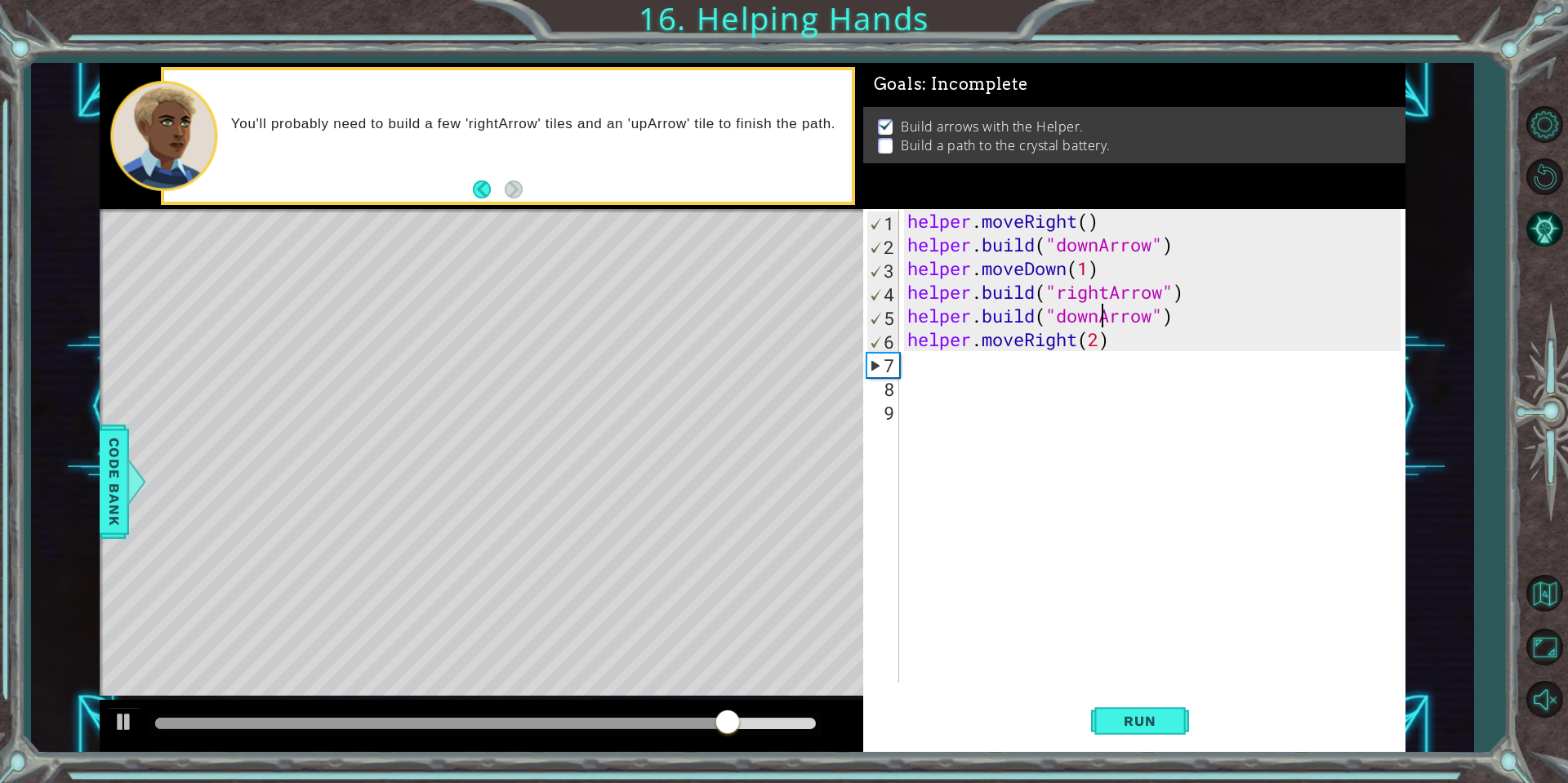 click on "helper . moveRight ( ) helper . build ( "downArrow" ) helper . moveDown ( 1 ) helper . build ( "rightArrow" ) helper . build ( "downArrow" ) helper . moveRight ( 2 )" at bounding box center (1156, 469) 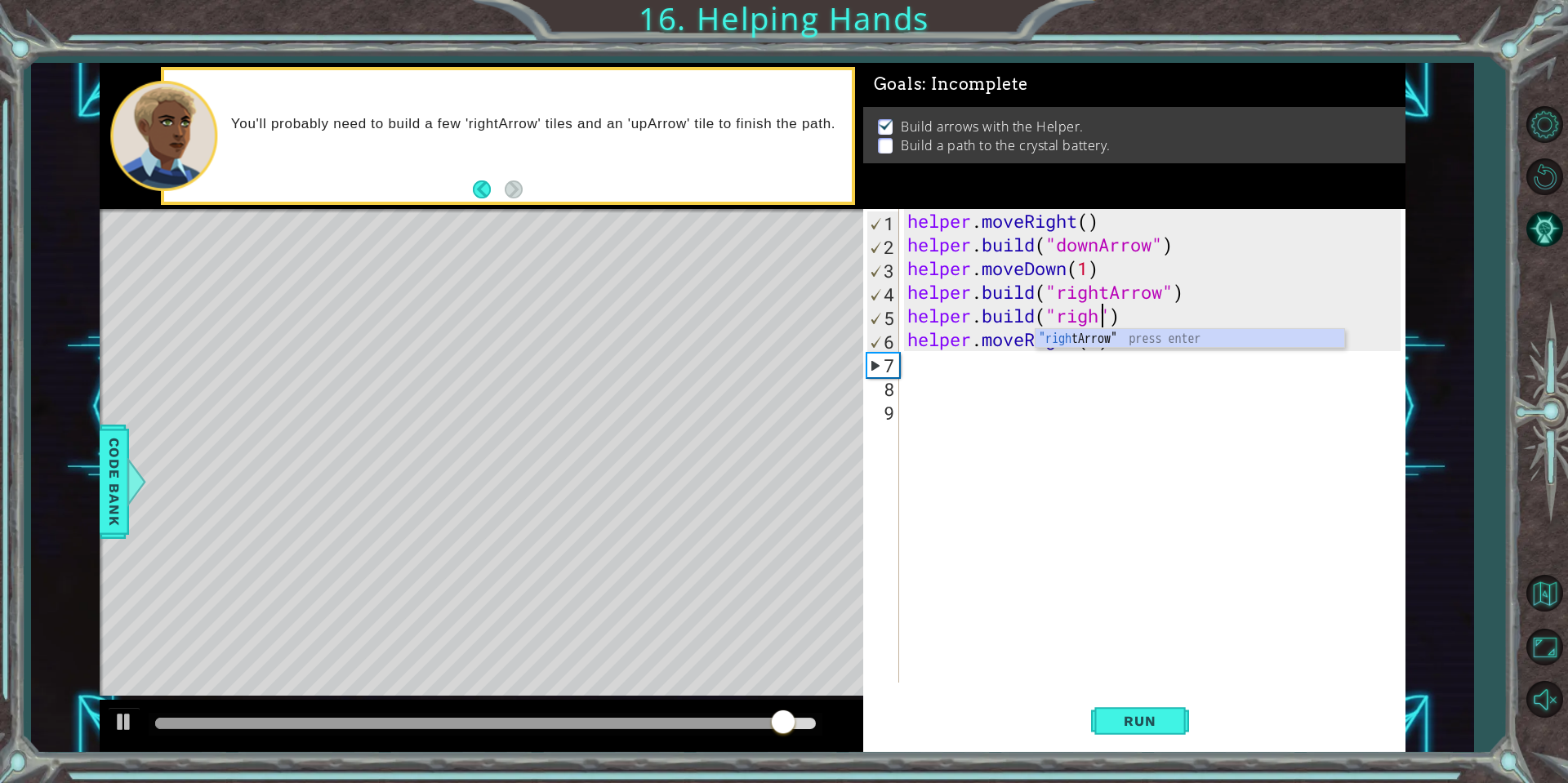 scroll, scrollTop: 0, scrollLeft: 9, axis: horizontal 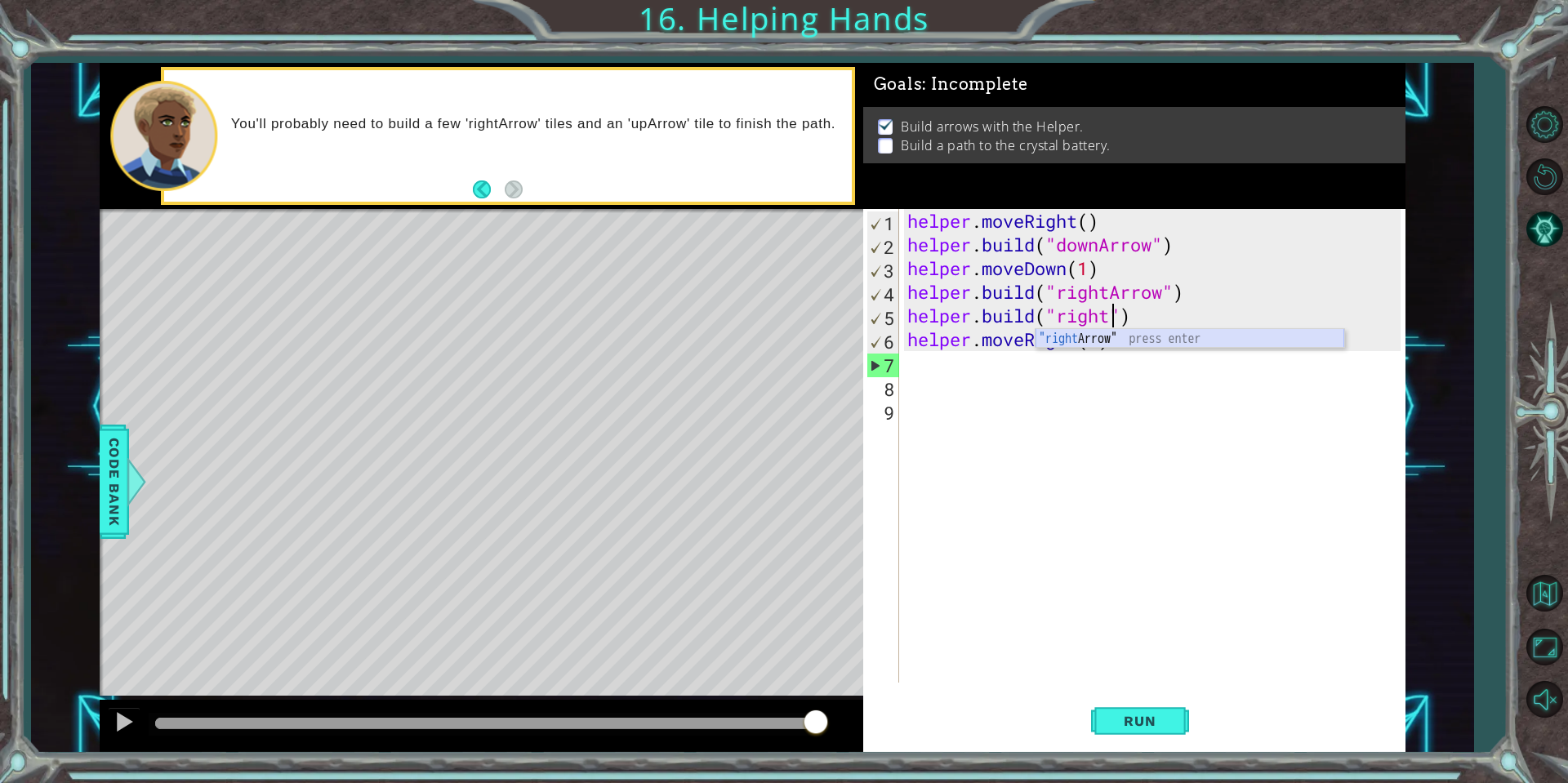 click on ""right Arrow" press enter" at bounding box center (1190, 358) 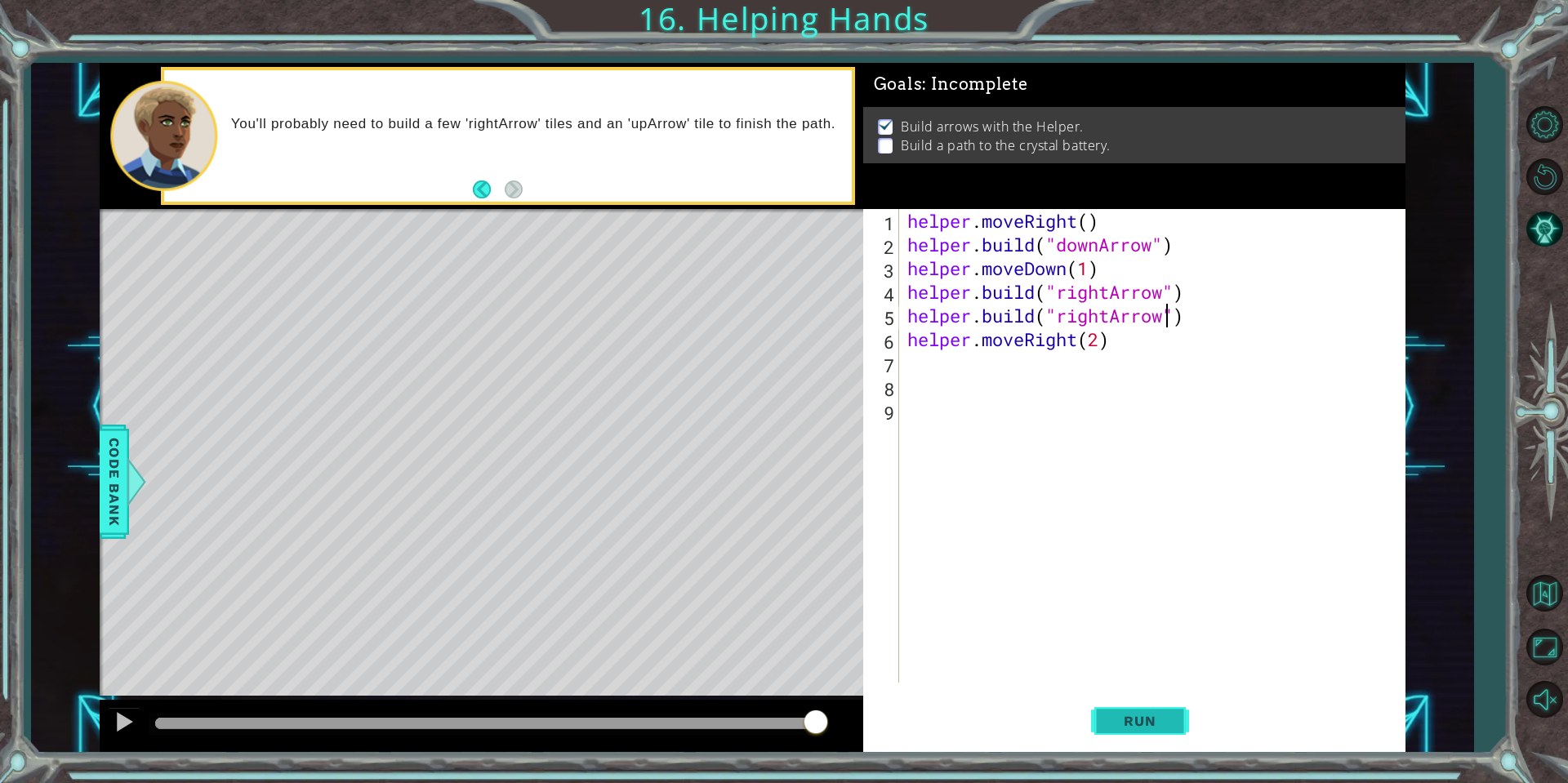 click on "Run" at bounding box center [1139, 721] 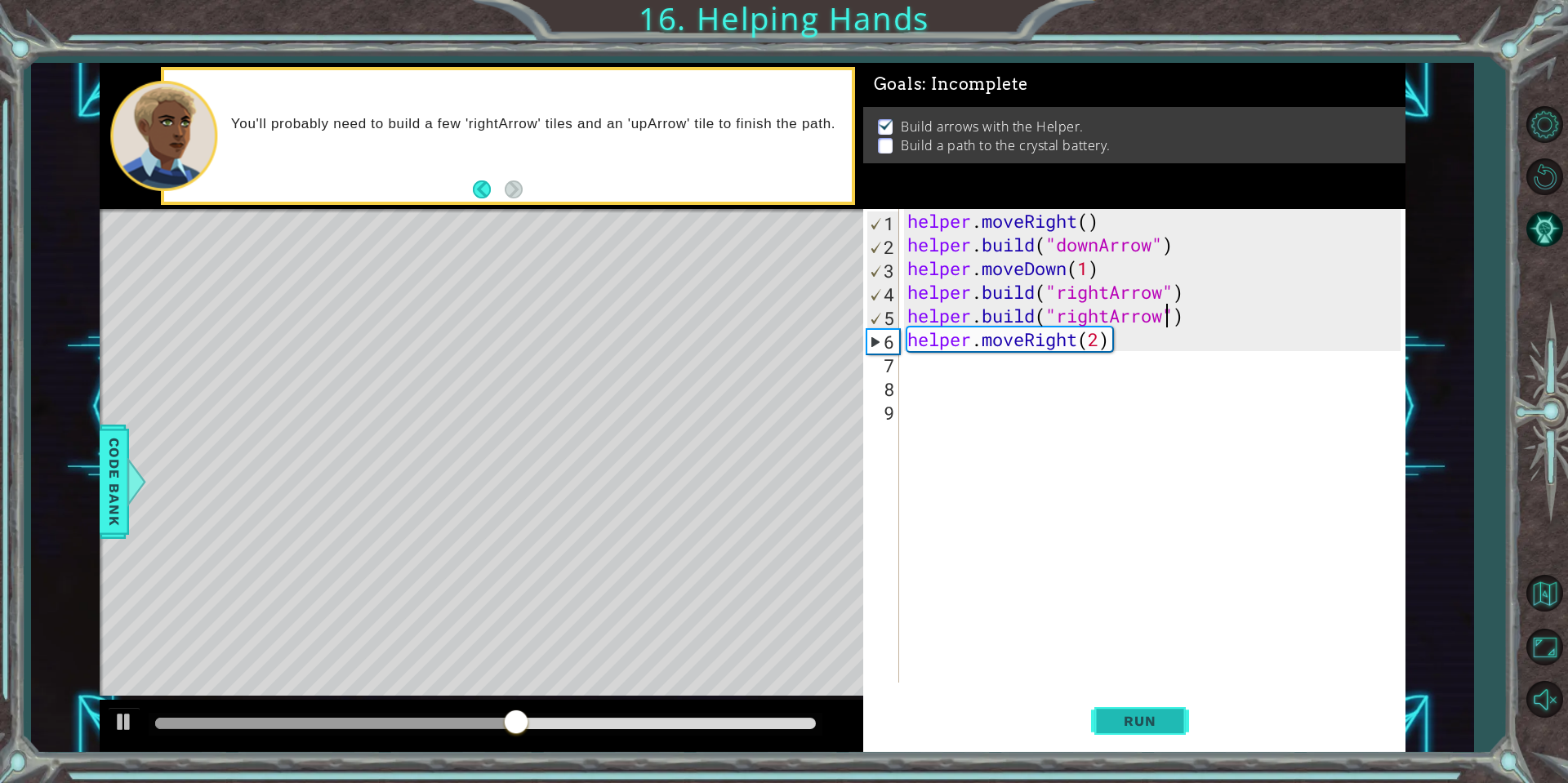 click on "Run" at bounding box center (1140, 721) 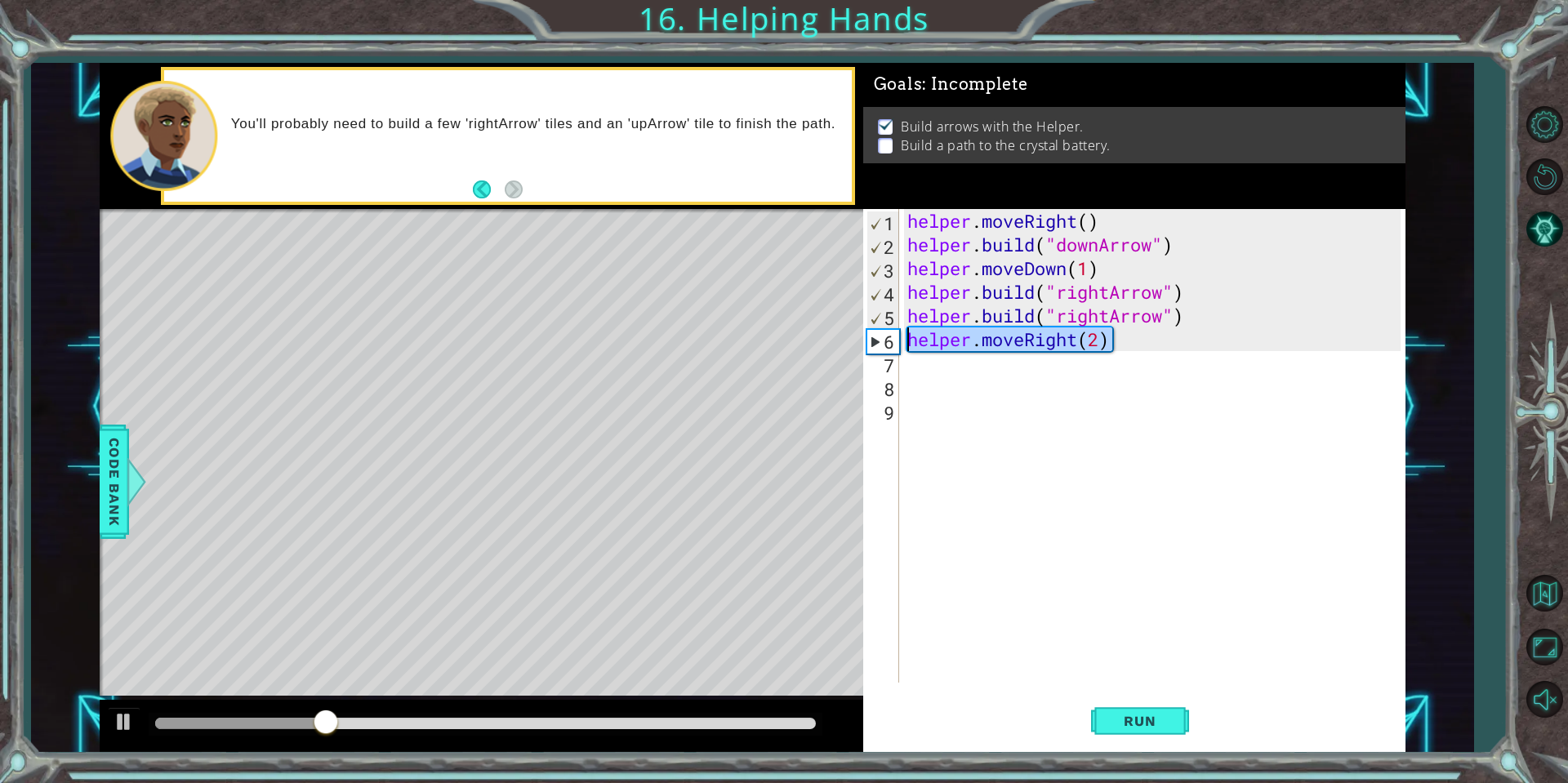 drag, startPoint x: 1118, startPoint y: 338, endPoint x: 910, endPoint y: 338, distance: 208 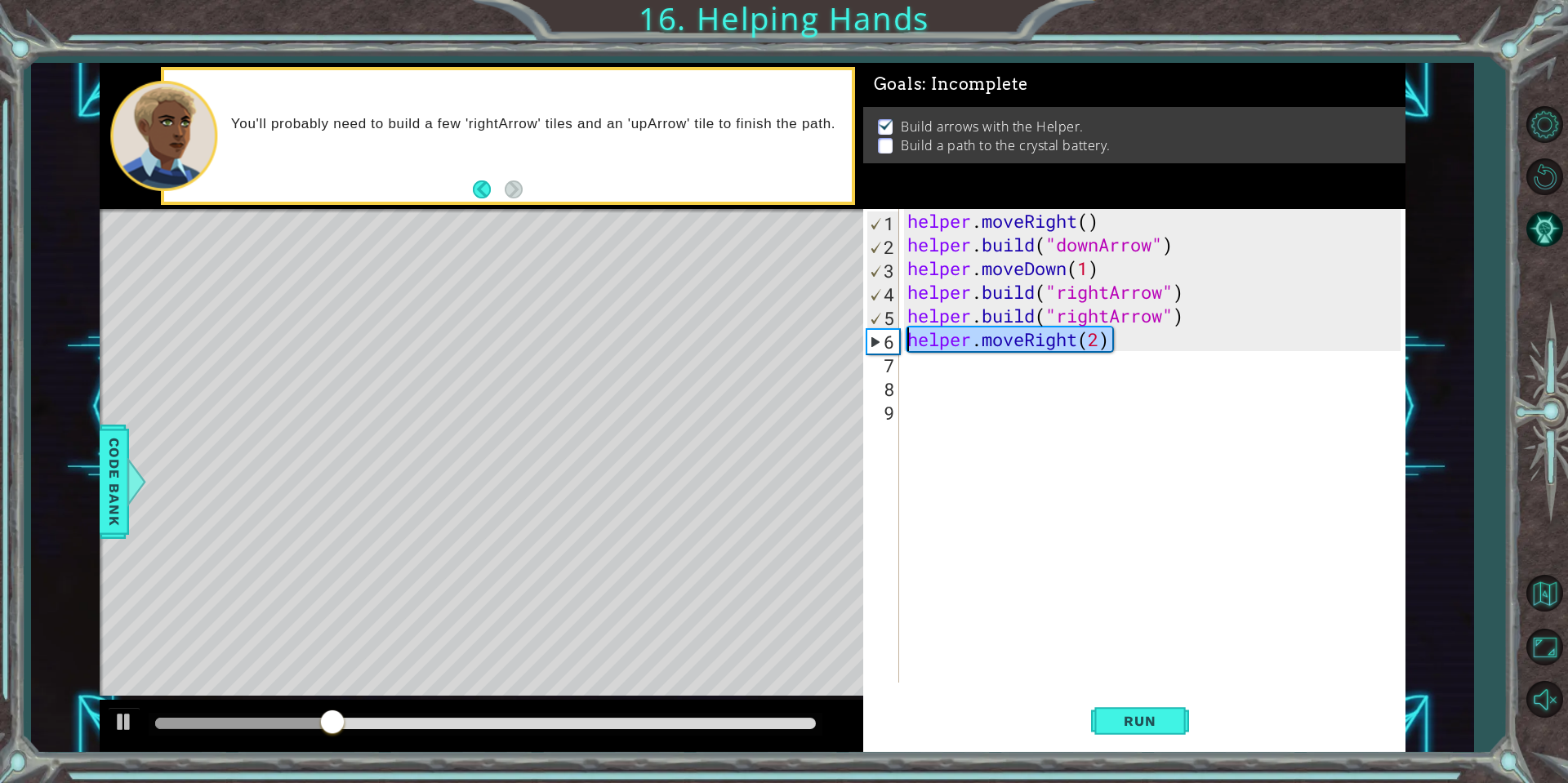 scroll, scrollTop: 0, scrollLeft: 8, axis: horizontal 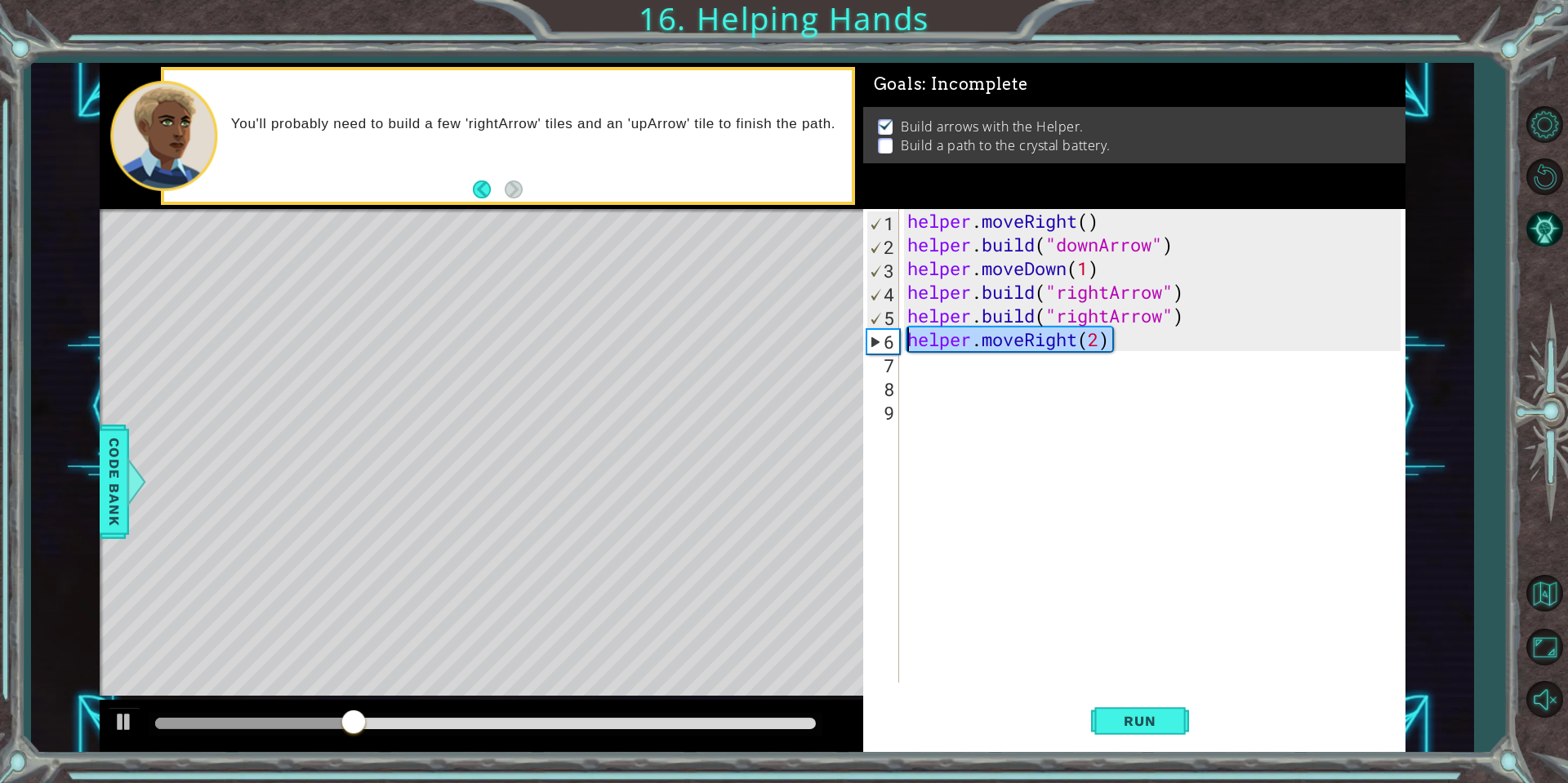 click on "helper . moveRight ( ) helper . build ( "downArrow" ) helper . moveDown ( 1 ) helper . build ( "rightArrow" ) helper . build ( "rightArrow" ) helper . moveRight ( 2 )" at bounding box center (1156, 469) 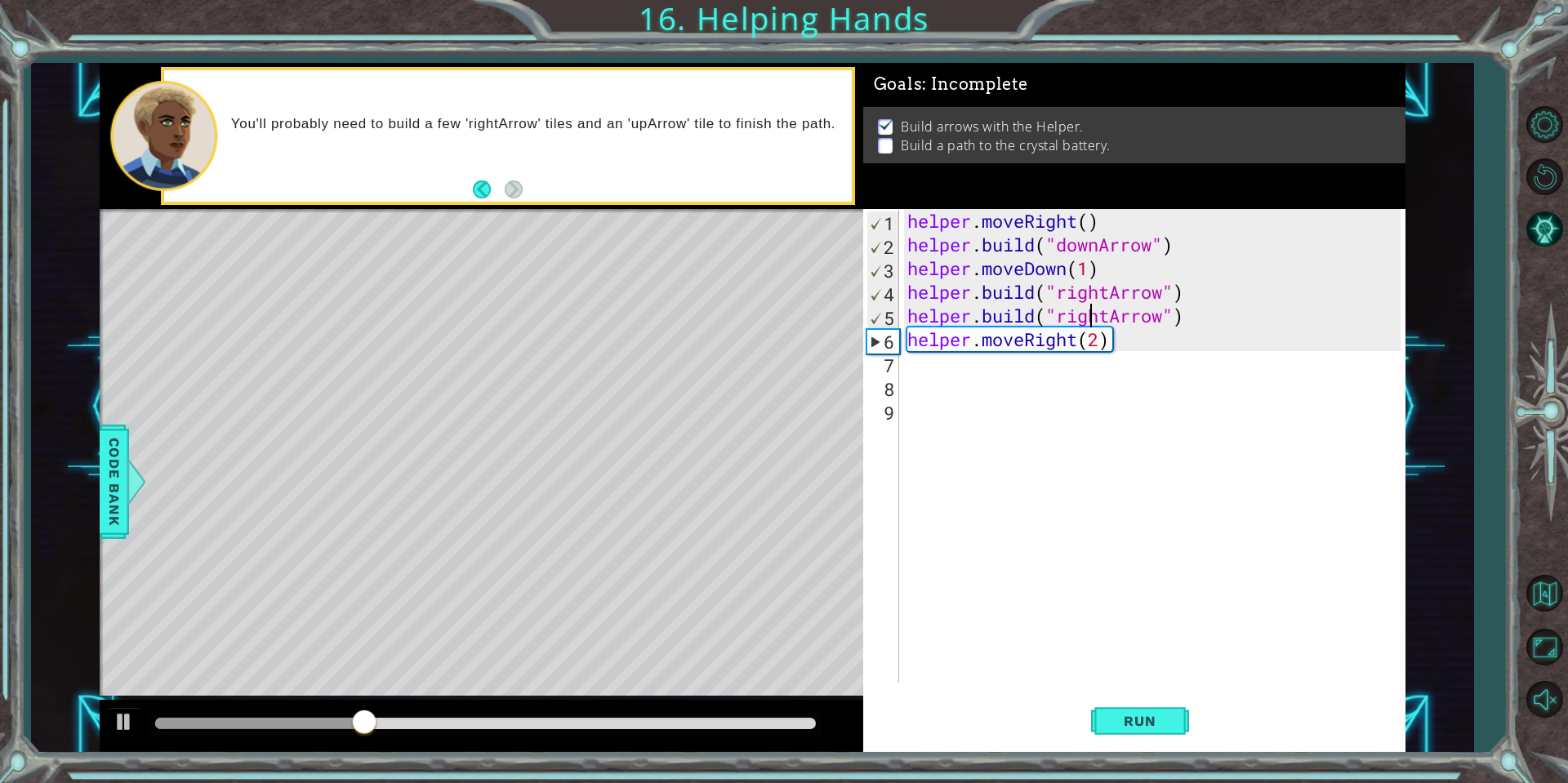 click on "helper . moveRight ( ) helper . build ( "downArrow" ) helper . moveDown ( 1 ) helper . build ( "rightArrow" ) helper . build ( "rightArrow" ) helper . moveRight ( 2 )" at bounding box center [1156, 469] 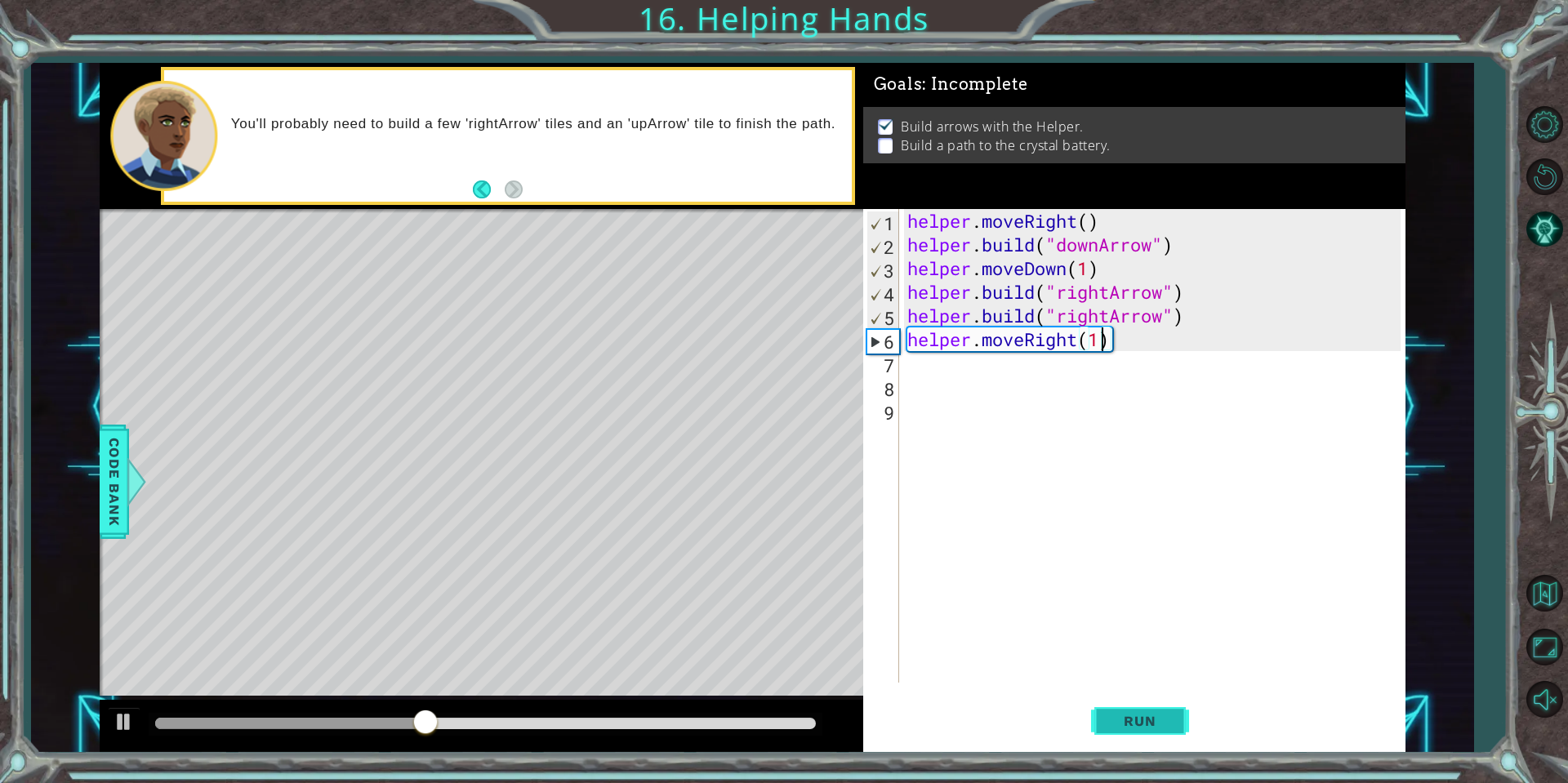 type on "helper.moveRight(1)" 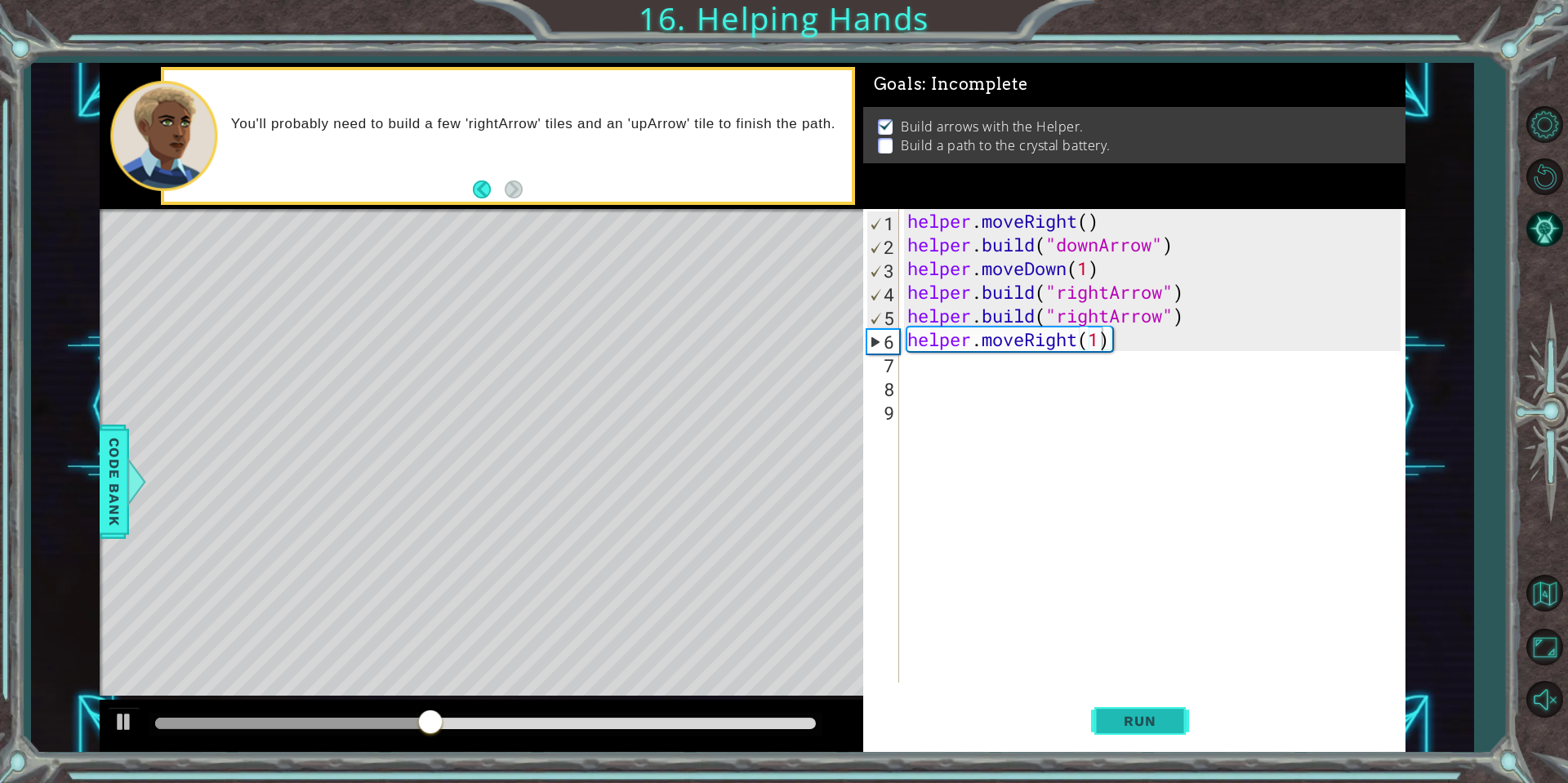 click on "Run" at bounding box center (1139, 721) 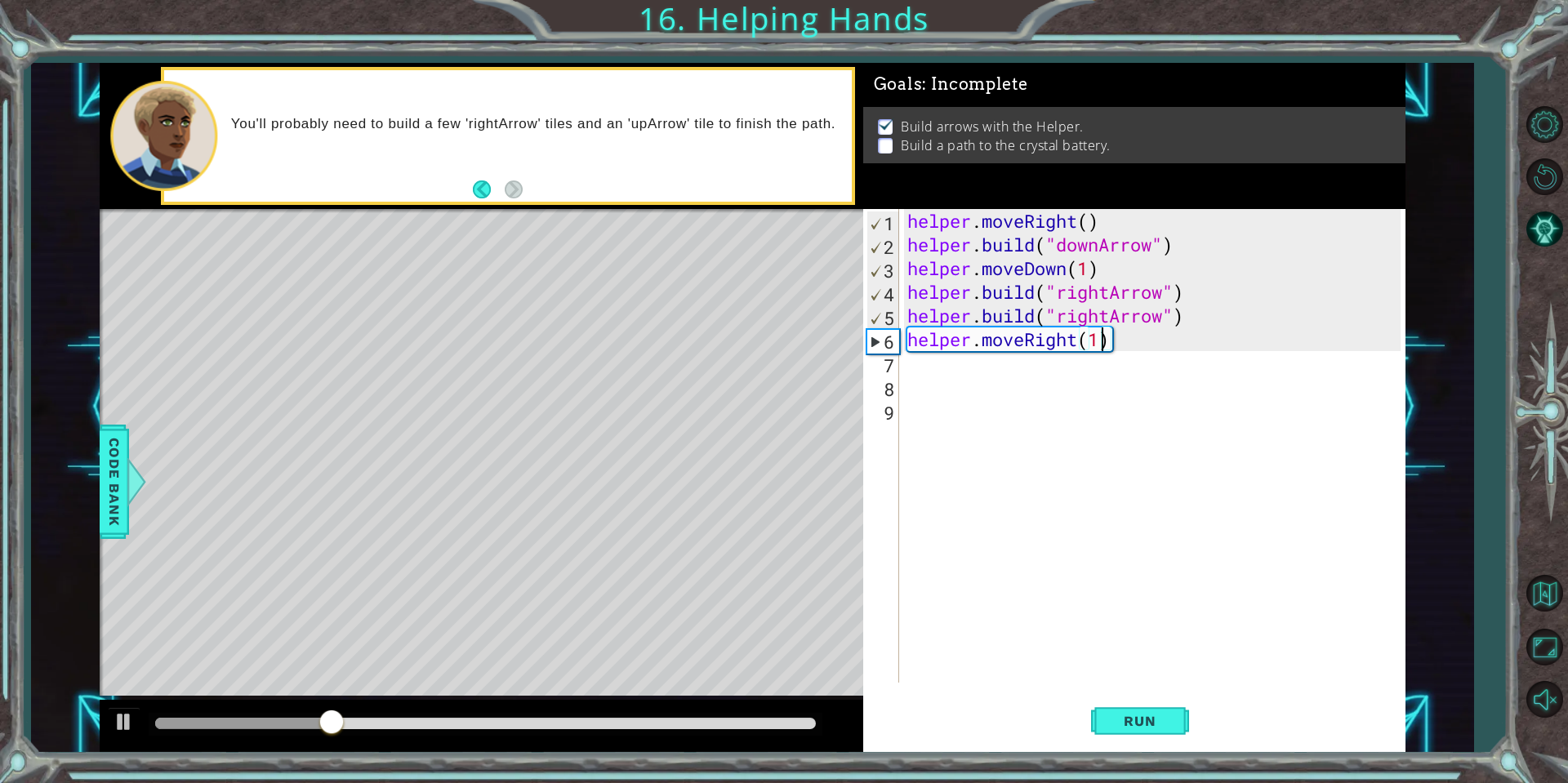 click on "helper . moveRight ( ) helper . build ( "downArrow" ) helper . moveDown ( 1 ) helper . build ( "rightArrow" ) helper . build ( "rightArrow" ) helper . moveRight ( 1 )" at bounding box center (1156, 469) 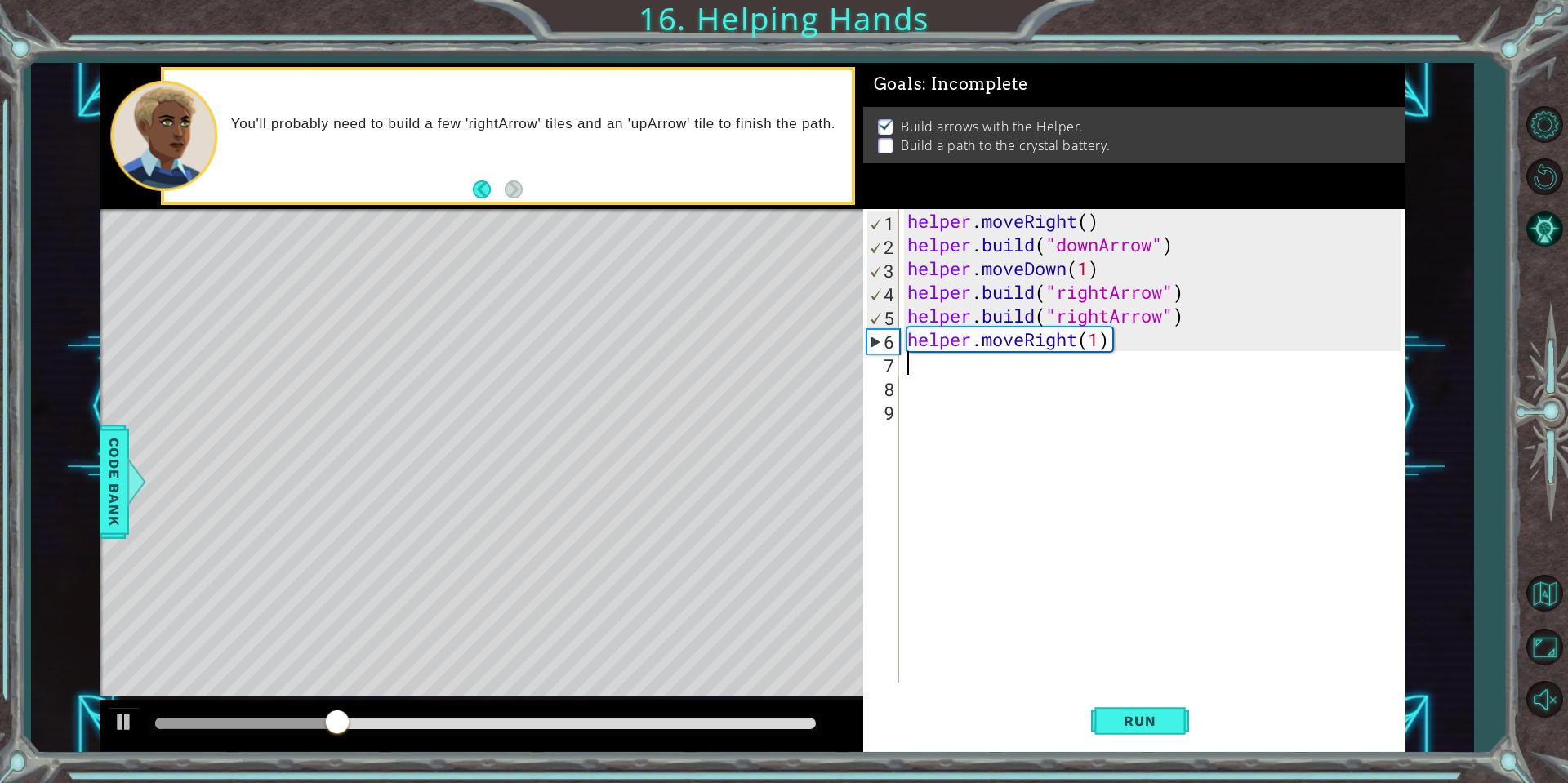 scroll, scrollTop: 0, scrollLeft: 0, axis: both 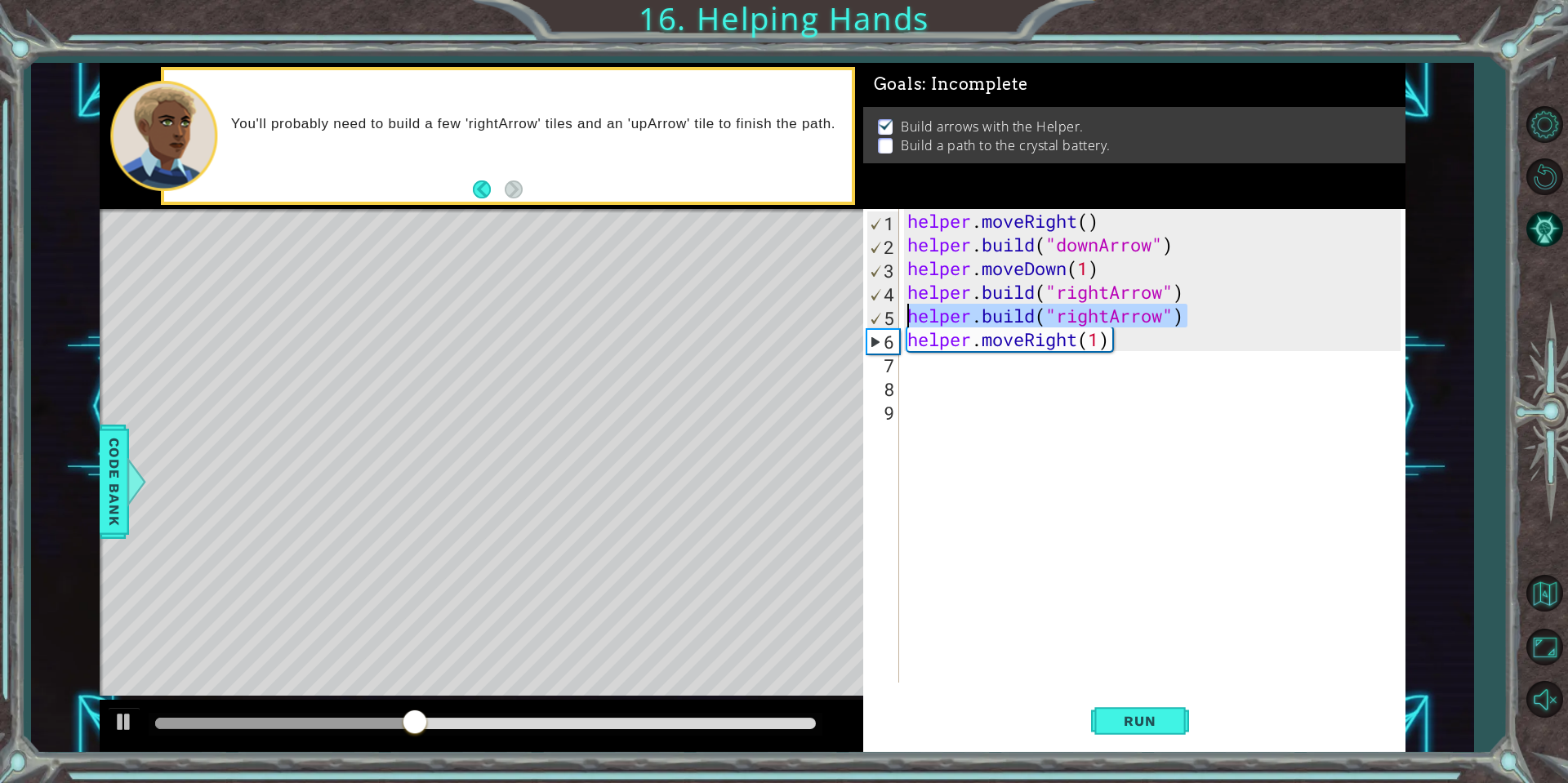 drag, startPoint x: 1188, startPoint y: 318, endPoint x: 892, endPoint y: 319, distance: 296.00169 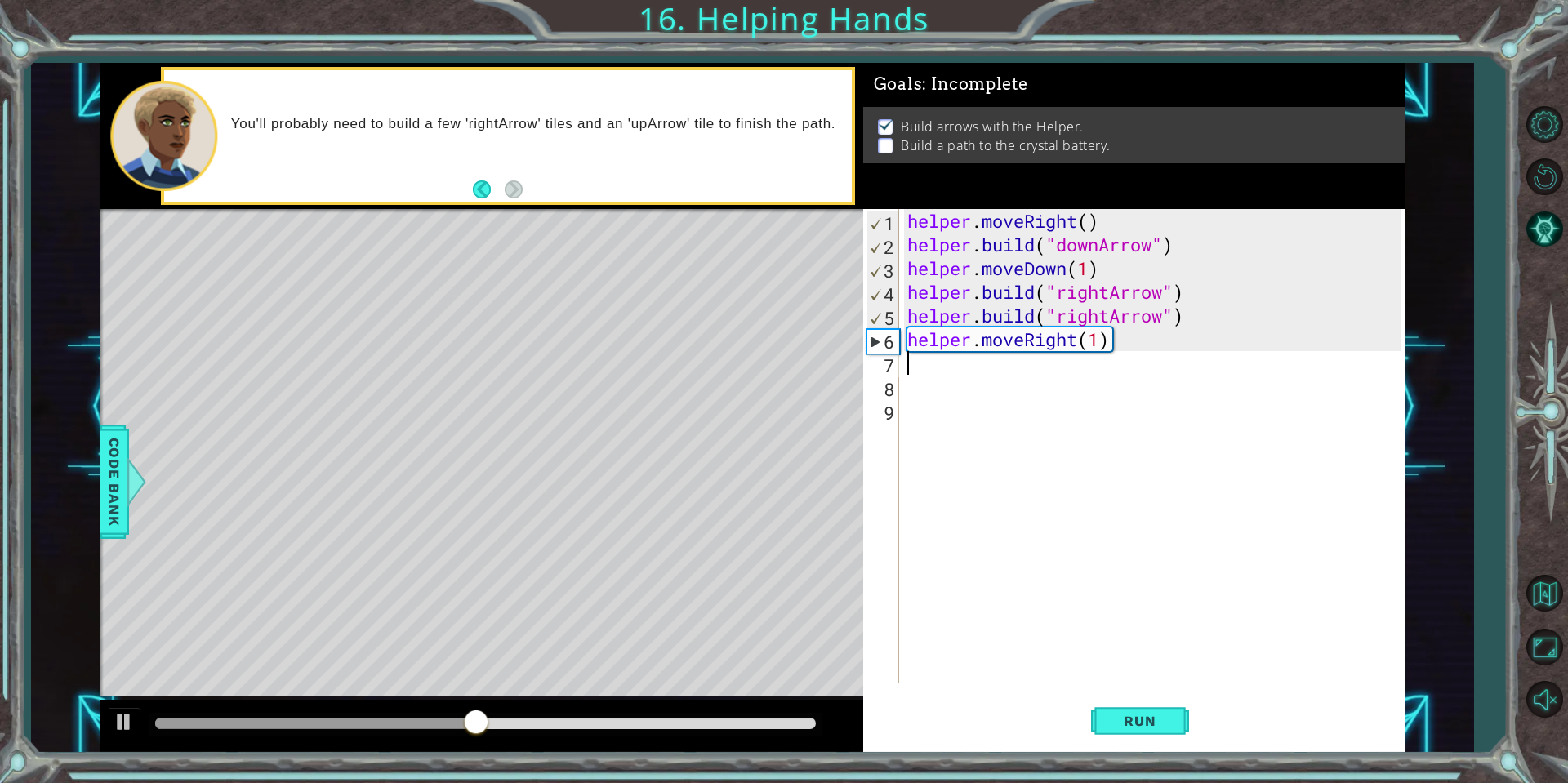 click on "helper . moveRight ( ) helper . build ( "downArrow" ) helper . moveDown ( 1 ) helper . build ( "rightArrow" ) helper . build ( "rightArrow" ) helper . moveRight ( 1 )" at bounding box center [1156, 469] 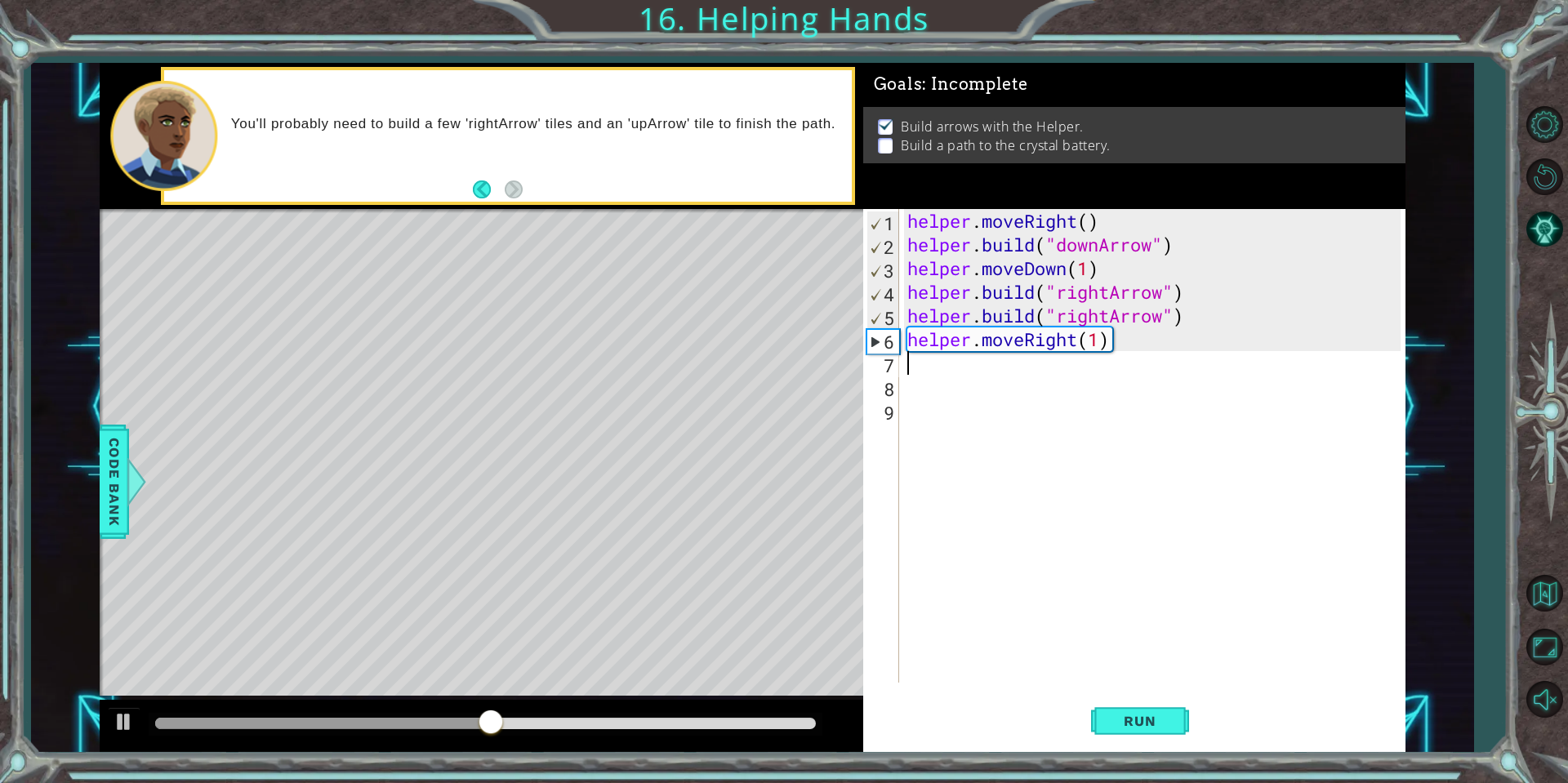 paste on "helper.build("rightArrow")" 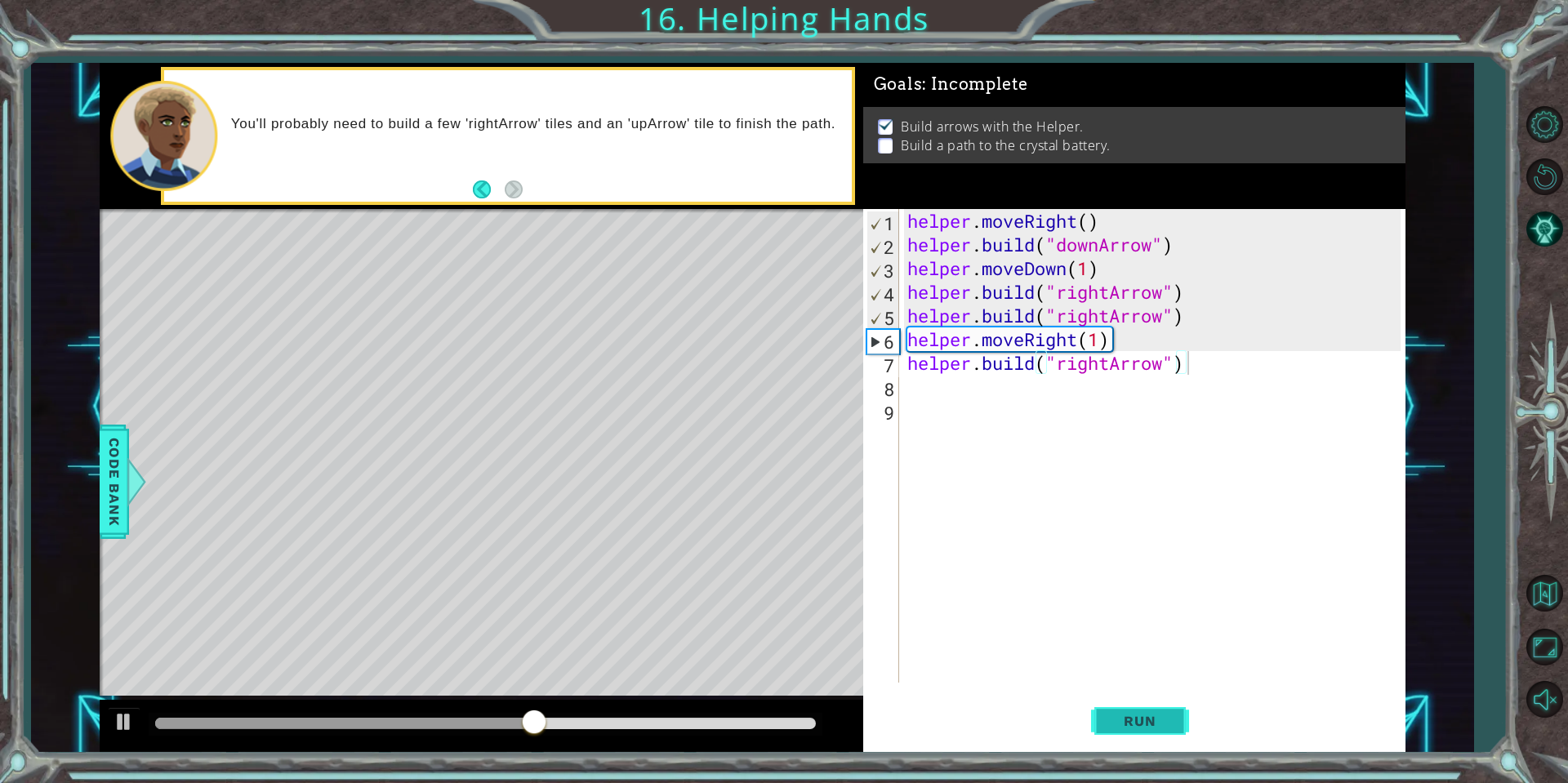 click on "Run" at bounding box center [1139, 721] 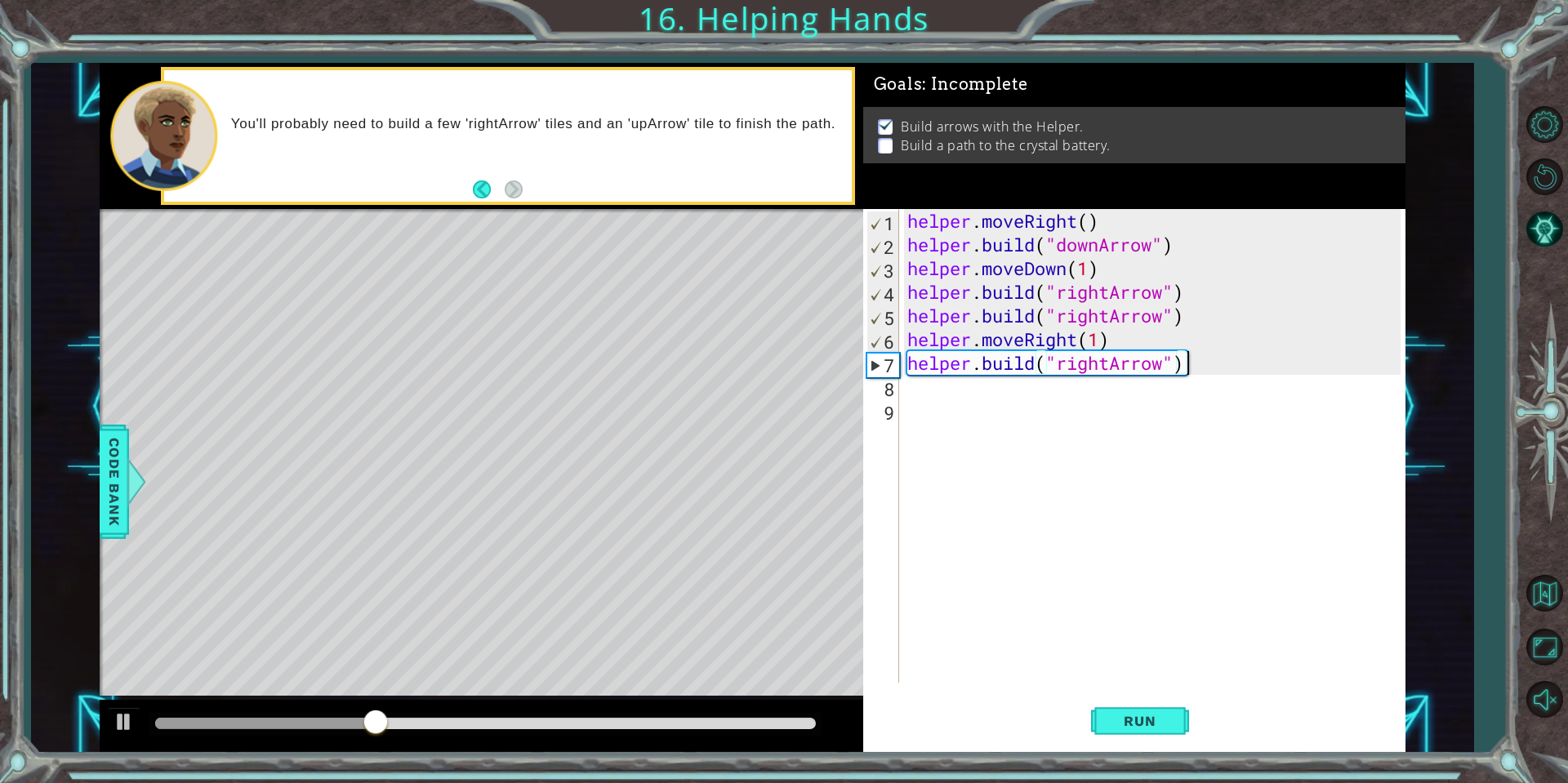 click on "helper . moveRight ( ) helper . build ( "downArrow" ) helper . moveDown ( 1 ) helper . build ( "rightArrow" ) helper . build ( "rightArrow" ) helper . moveRight ( 1 ) helper . build ( "rightArrow" )" at bounding box center [1156, 469] 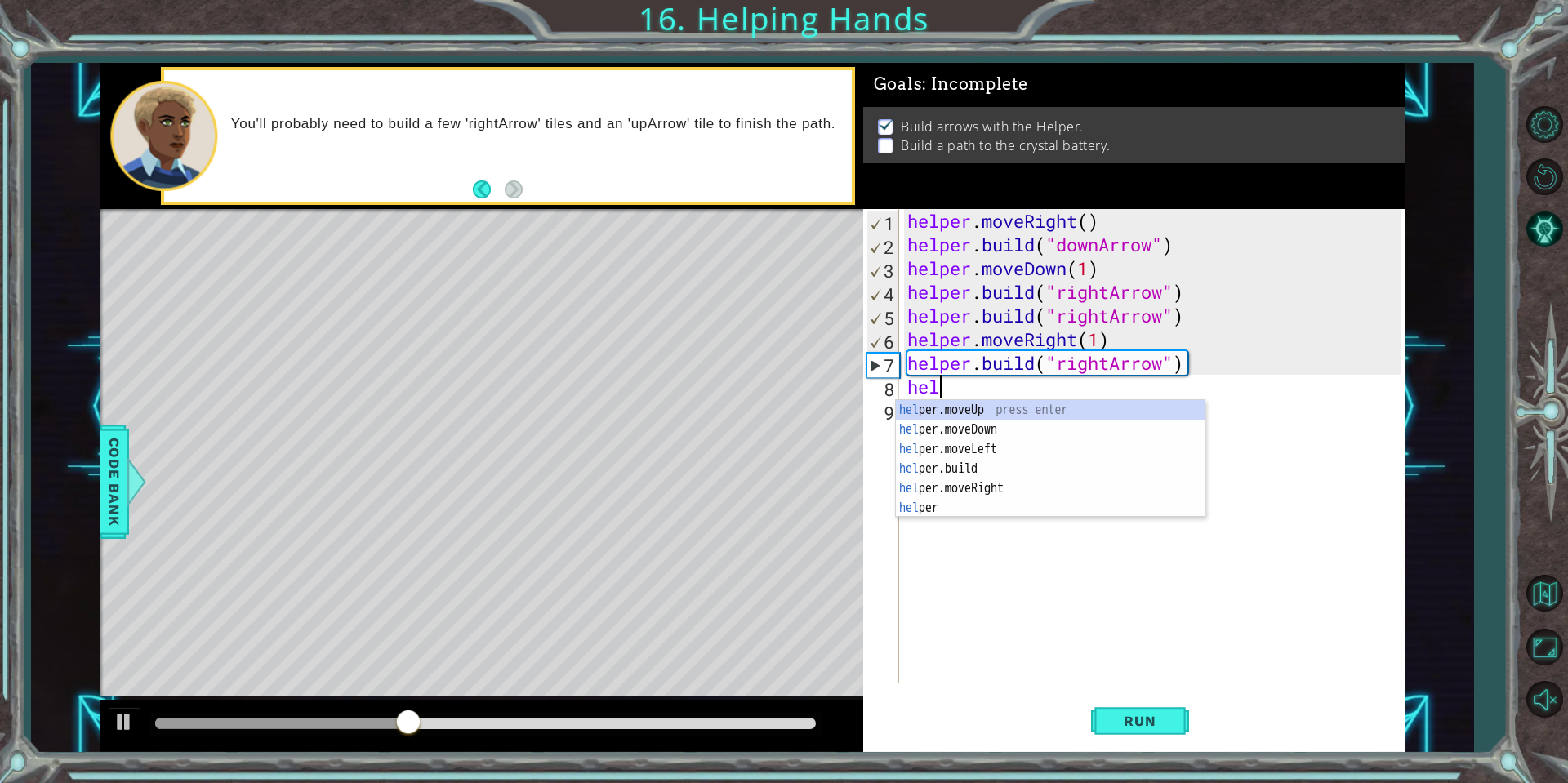 scroll, scrollTop: 0, scrollLeft: 1, axis: horizontal 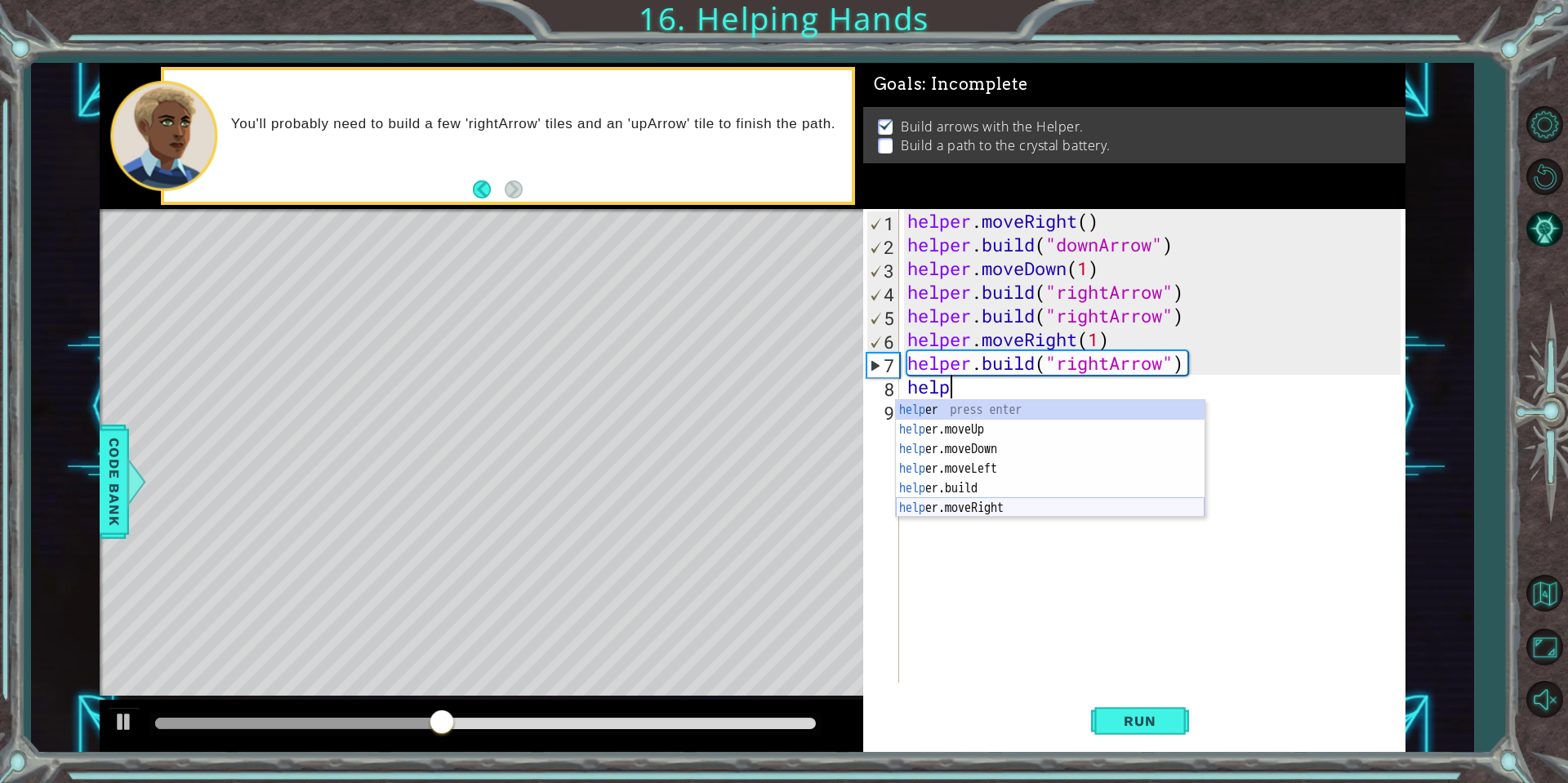 click on "help er press enter help er.moveUp press enter help er.moveDown press enter help er.moveLeft press enter help er.build press enter help er.moveRight press enter" at bounding box center (1050, 478) 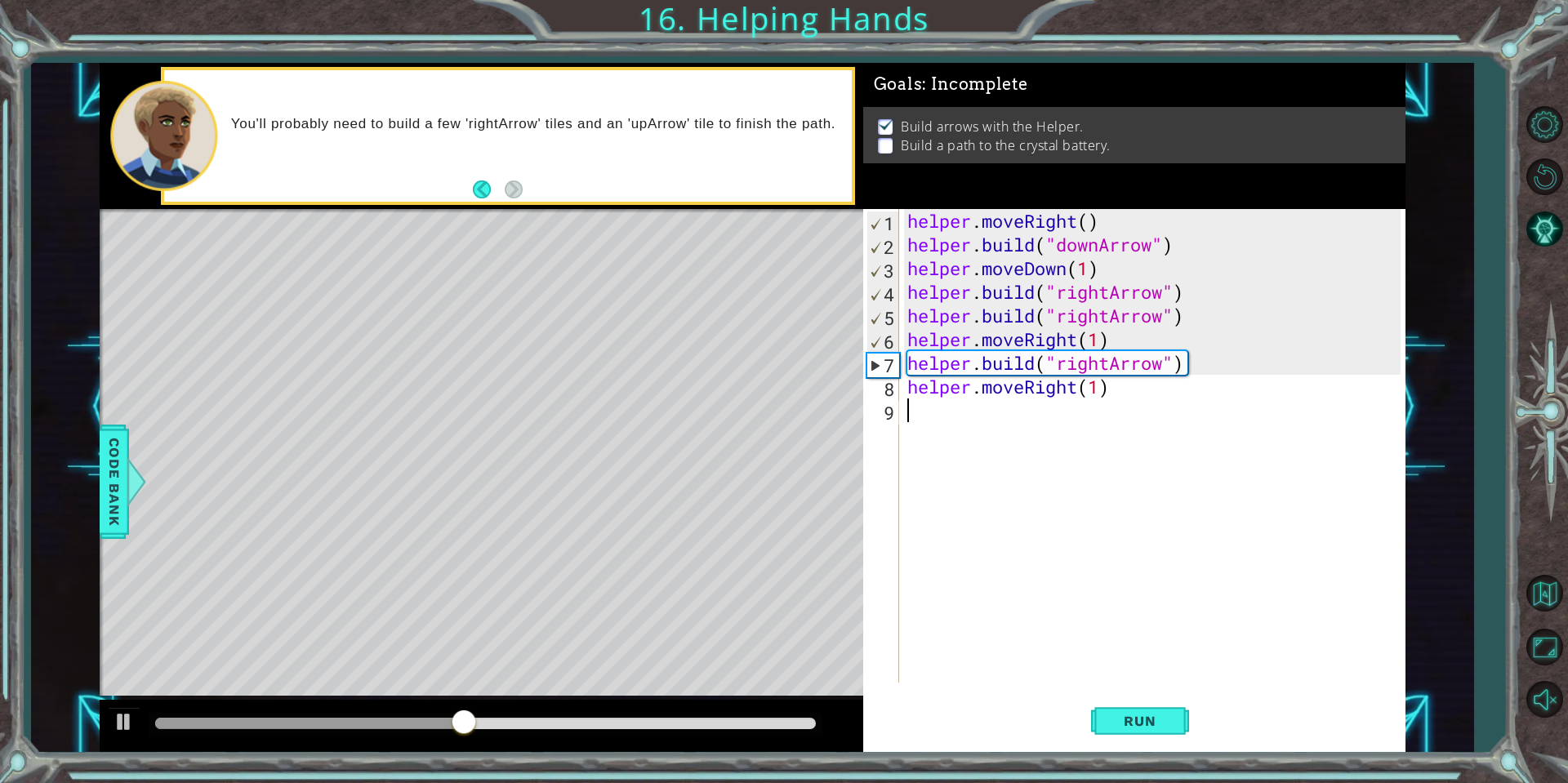 click on "helper . moveRight ( ) helper . build ( "downArrow" ) helper . moveDown ( 1 ) helper . build ( "rightArrow" ) helper . build ( "rightArrow" ) helper . moveRight ( 1 ) helper . build ( "rightArrow" ) helper . moveRight ( 1 )" at bounding box center [1156, 469] 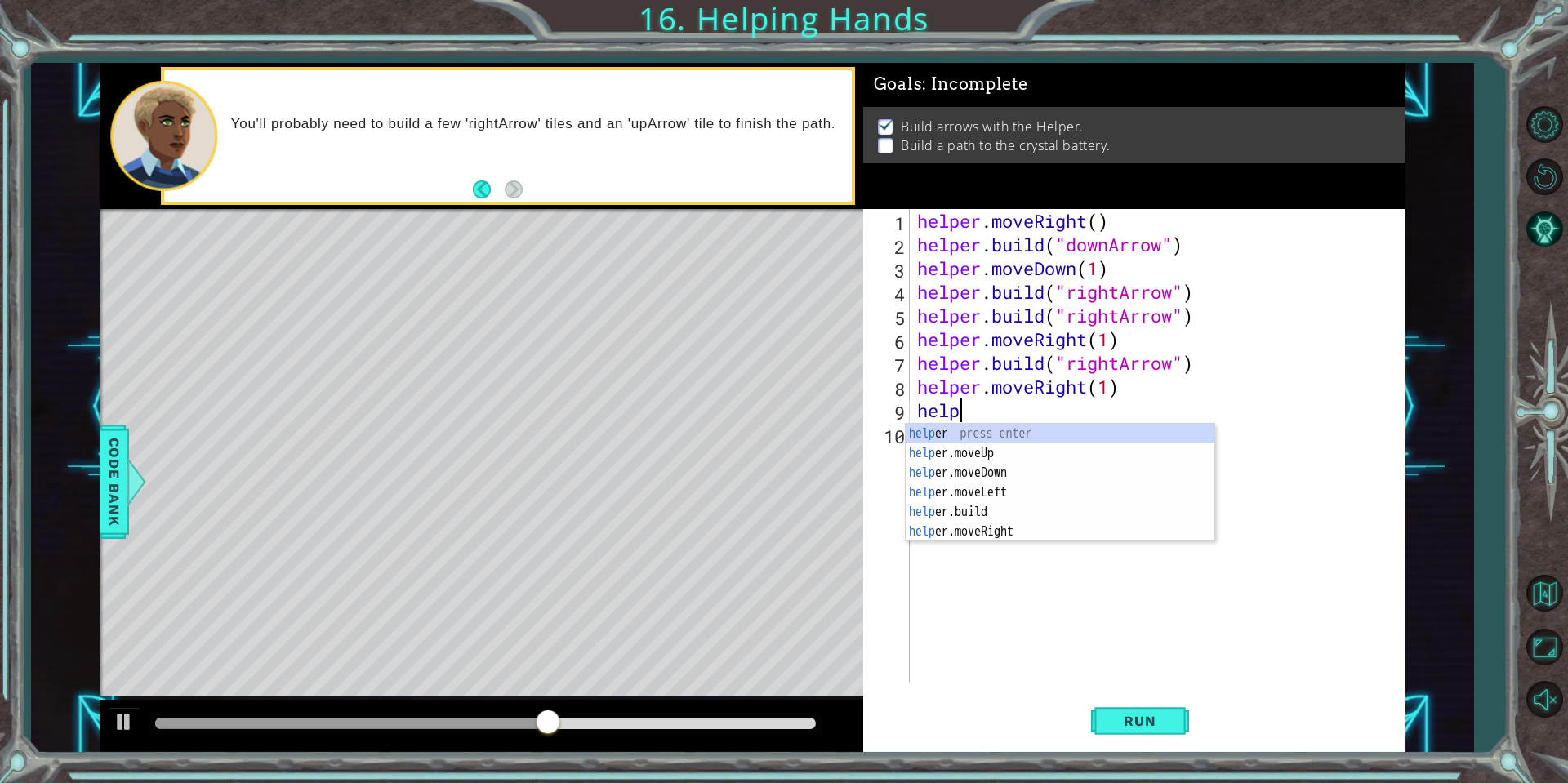 scroll, scrollTop: 0, scrollLeft: 2, axis: horizontal 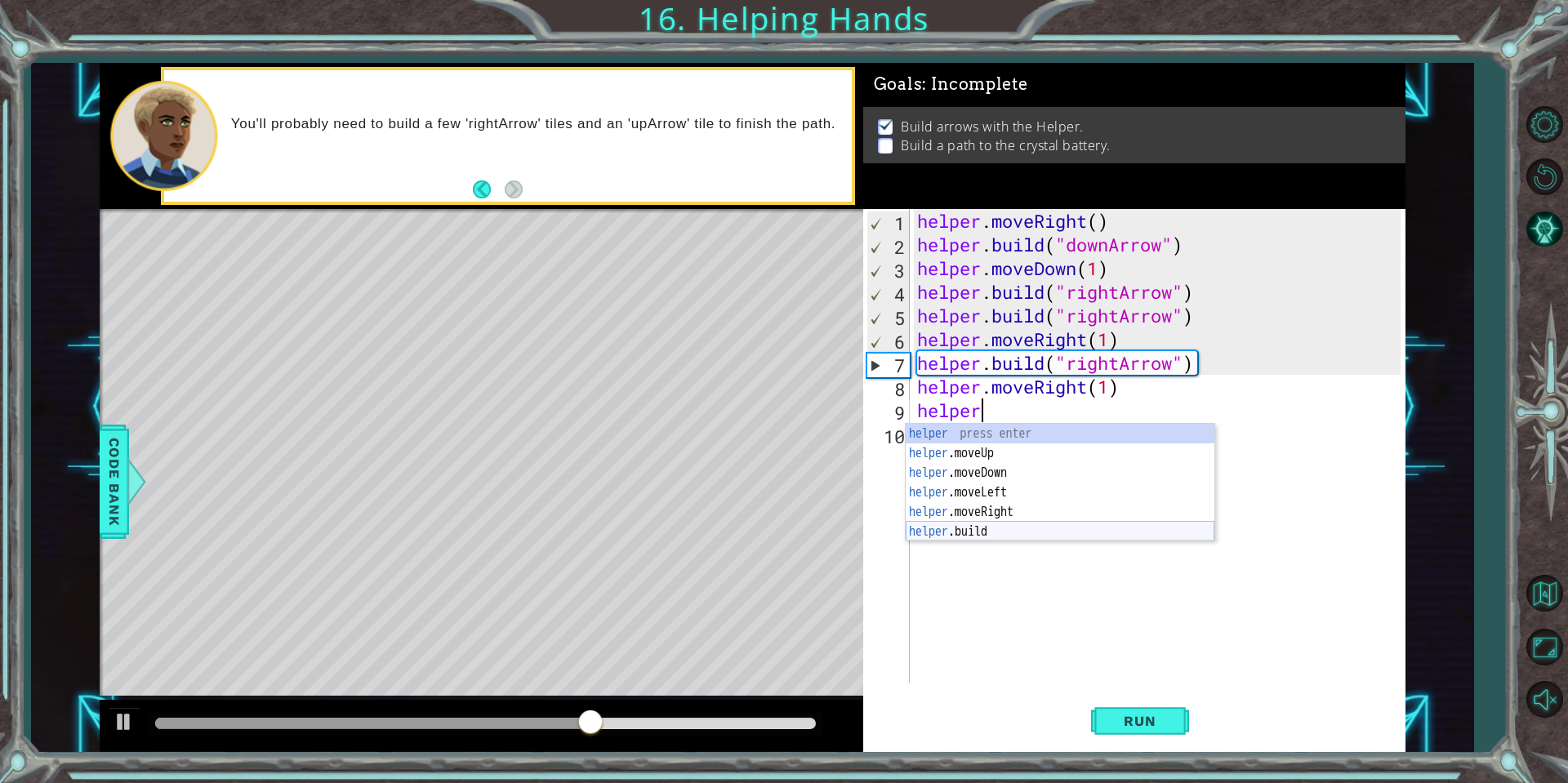 click on "helper press enter helper .moveUp press enter helper .moveDown press enter helper .moveLeft press enter helper .moveRight press enter helper .build press enter" at bounding box center [1060, 502] 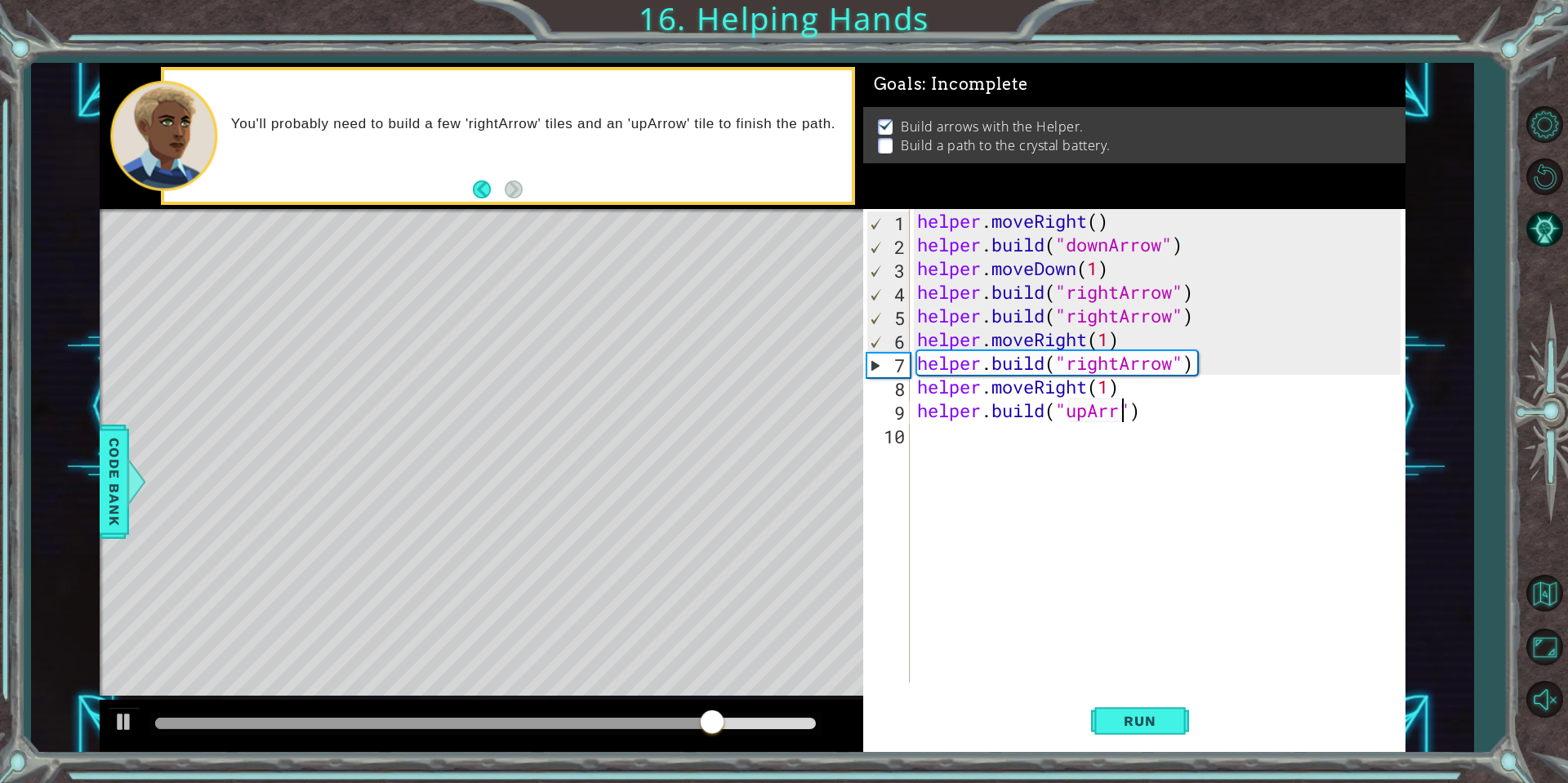 scroll, scrollTop: 0, scrollLeft: 10, axis: horizontal 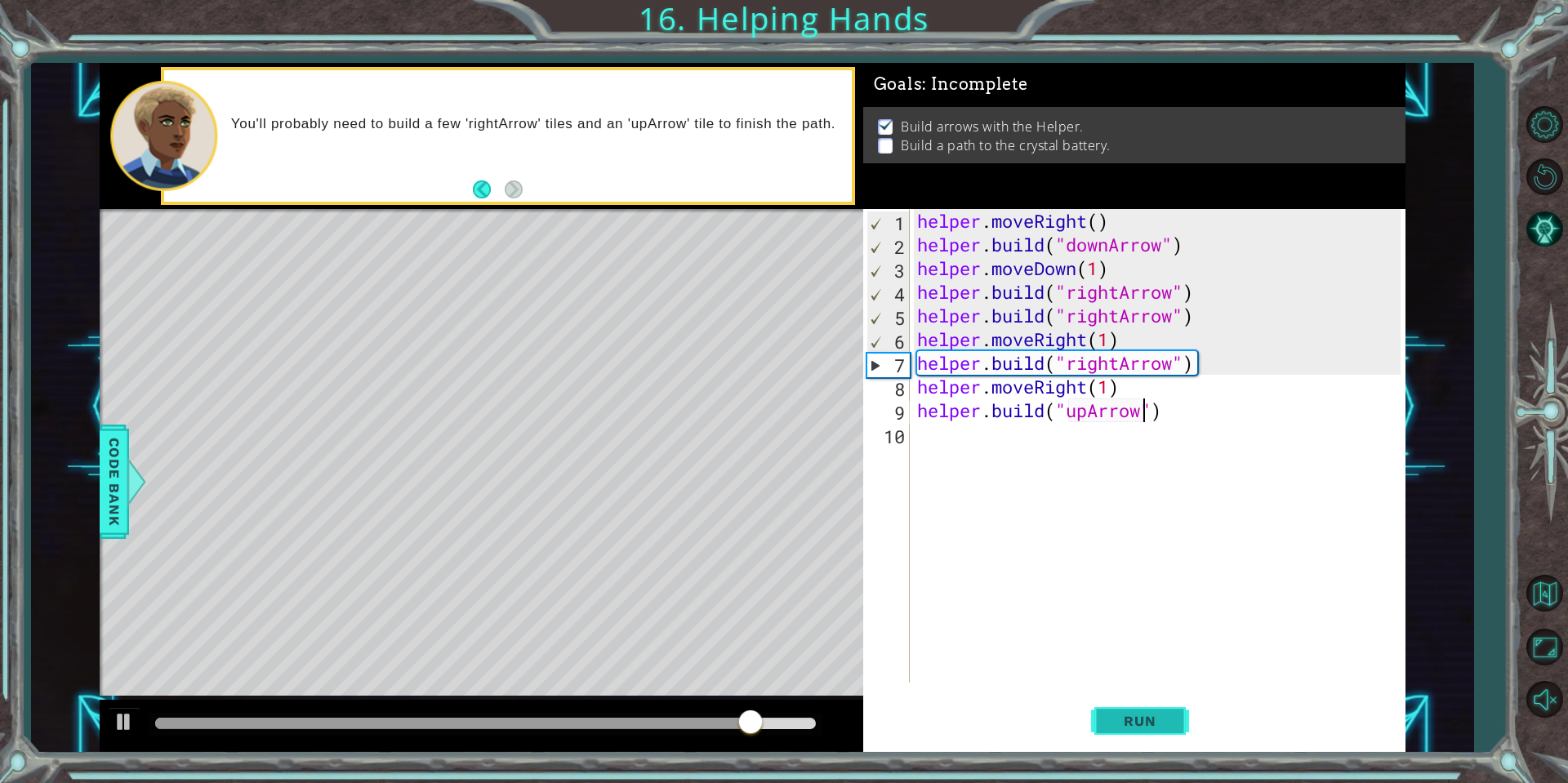 type on "helper.build("upArrow")" 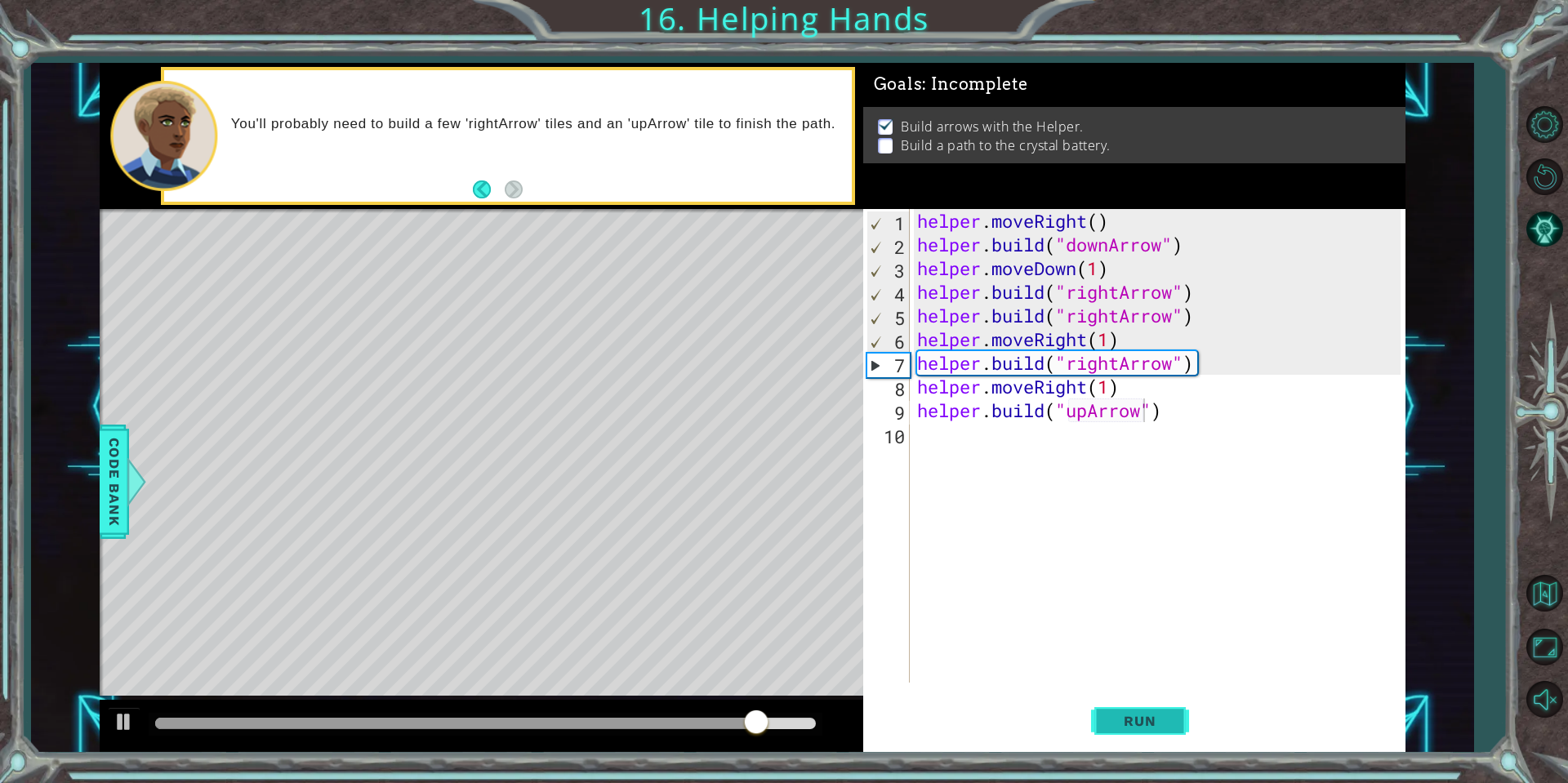 click on "Run" at bounding box center [1139, 721] 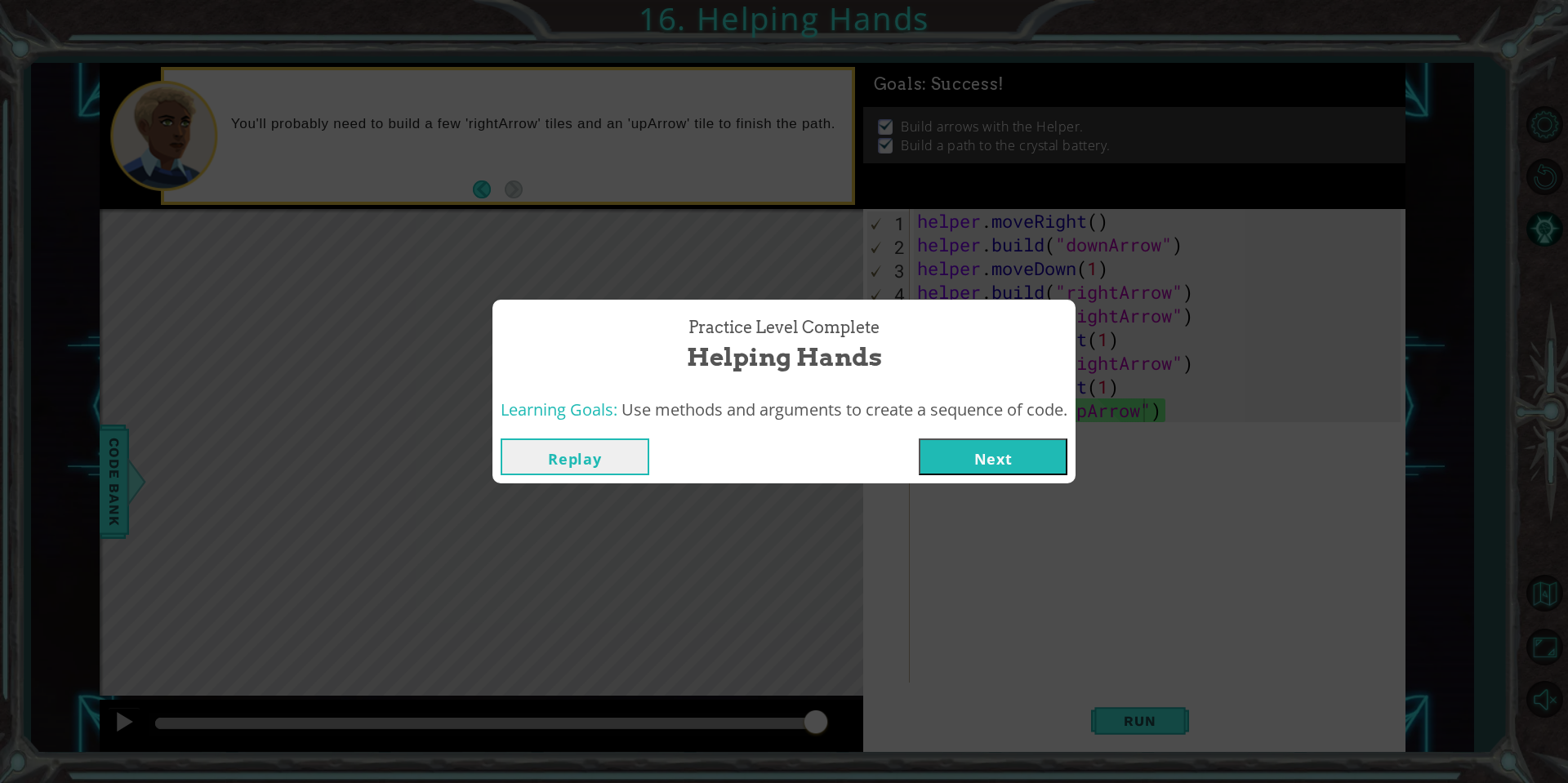 click on "Next" at bounding box center [993, 456] 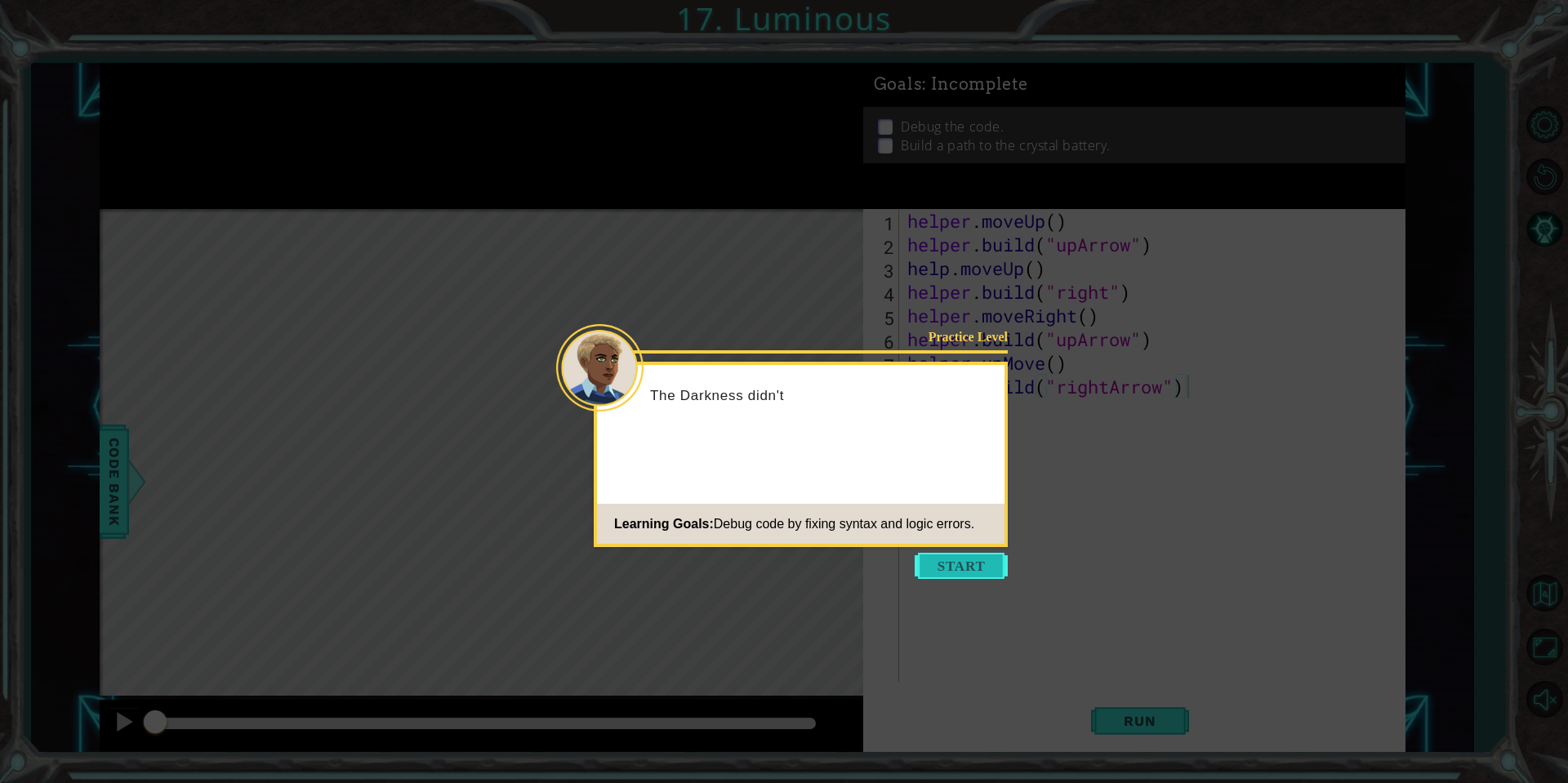click at bounding box center (961, 566) 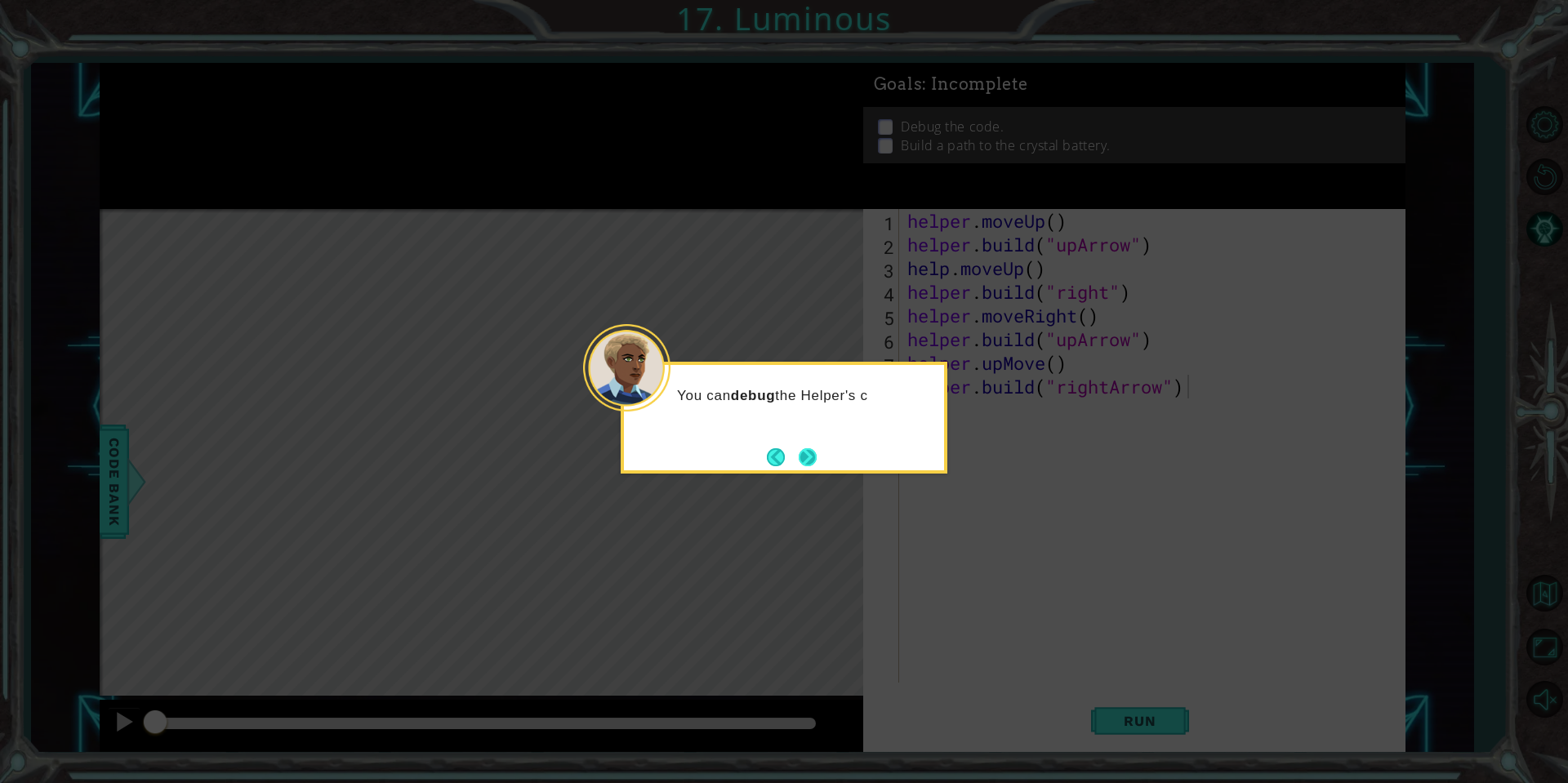 click at bounding box center [808, 457] 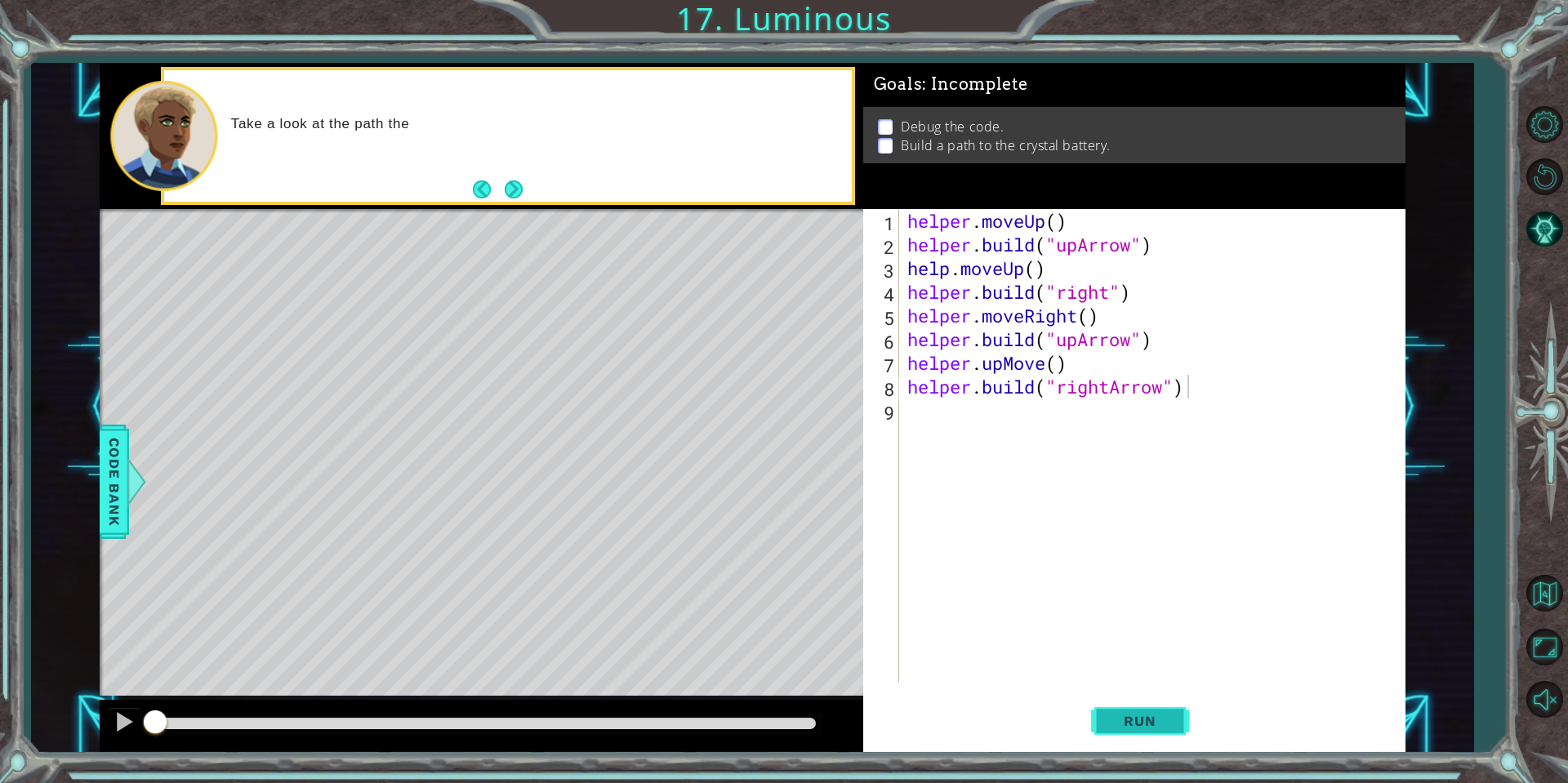 click on "Run" at bounding box center [1139, 721] 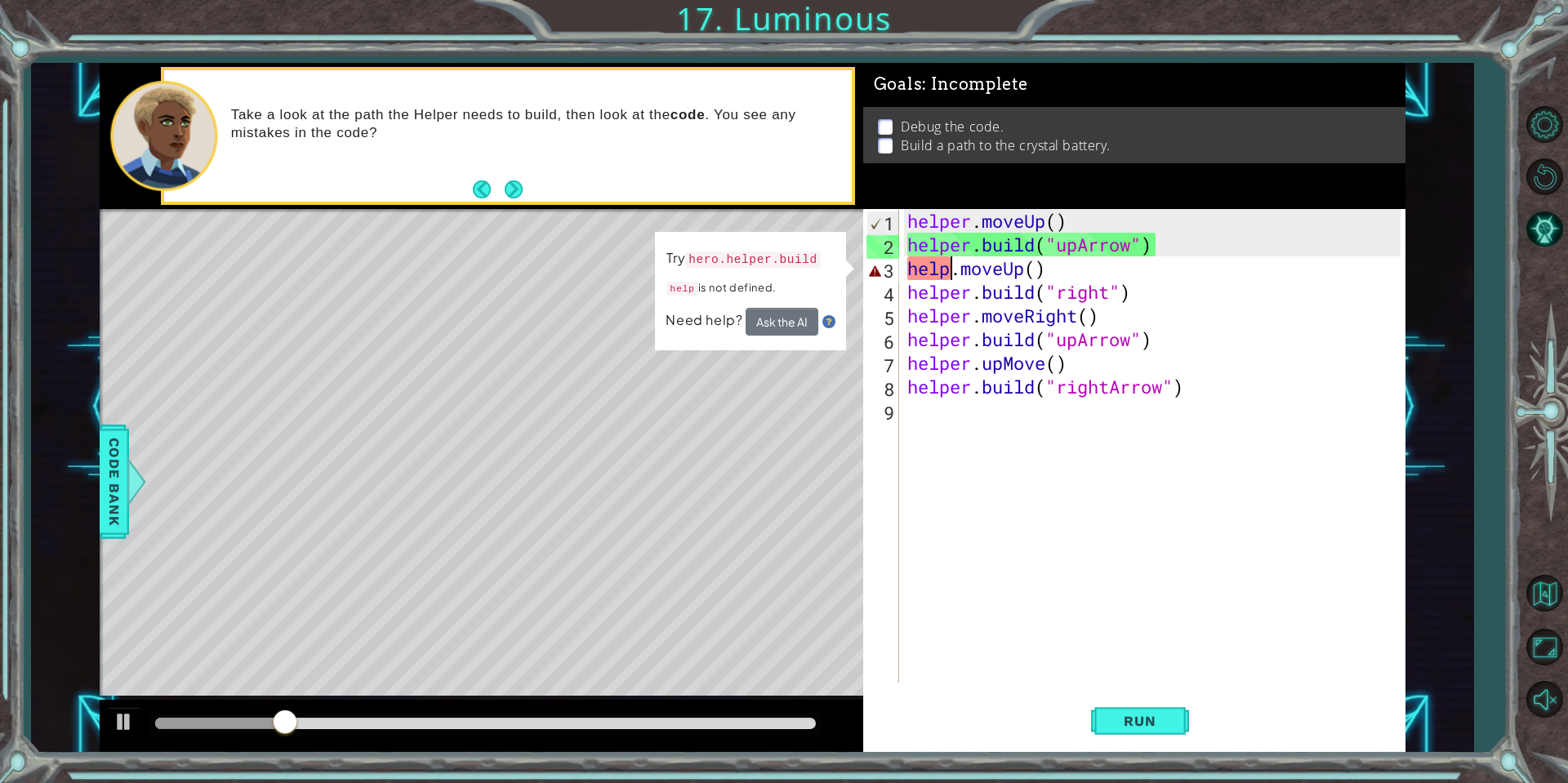 click on "helper . moveUp ( ) helper . build ( "upArrow" ) help . moveUp ( ) helper . build ( "right" ) helper . moveRight ( ) helper . build ( "upArrow" ) helper . upMove ( ) helper . build ( "rightArrow" )" at bounding box center (1156, 469) 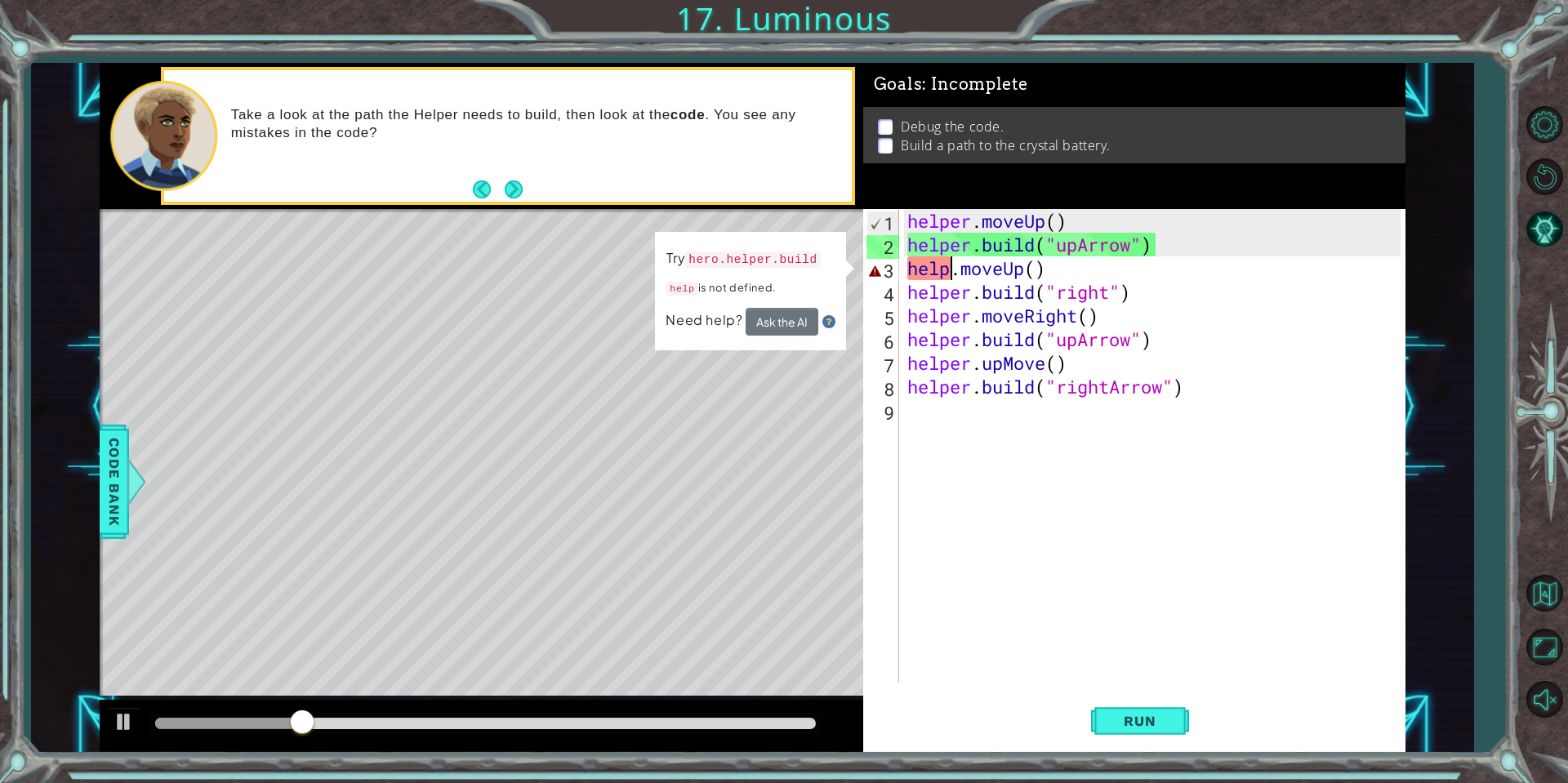 scroll, scrollTop: 0, scrollLeft: 2, axis: horizontal 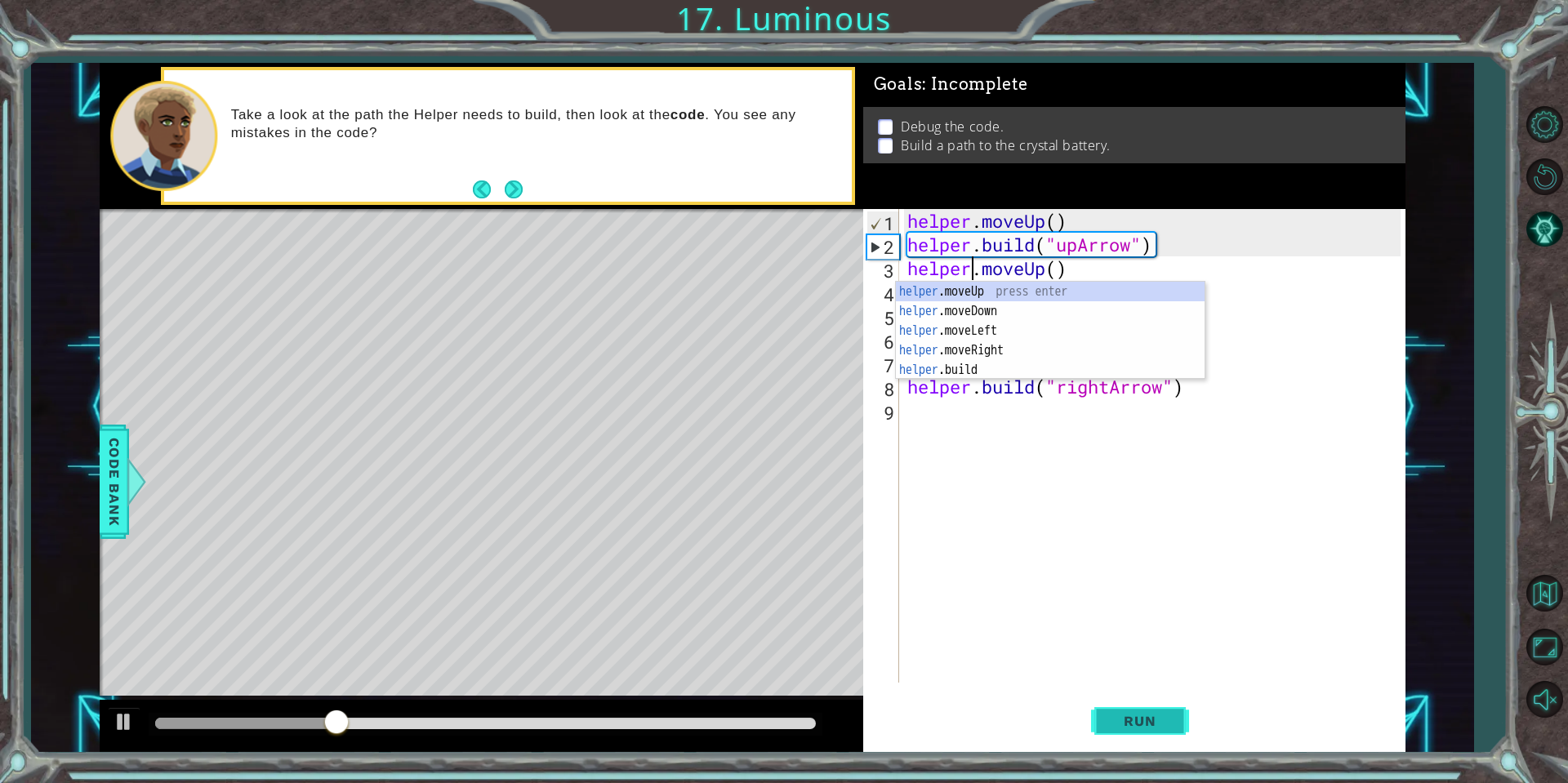 click on "Run" at bounding box center [1139, 721] 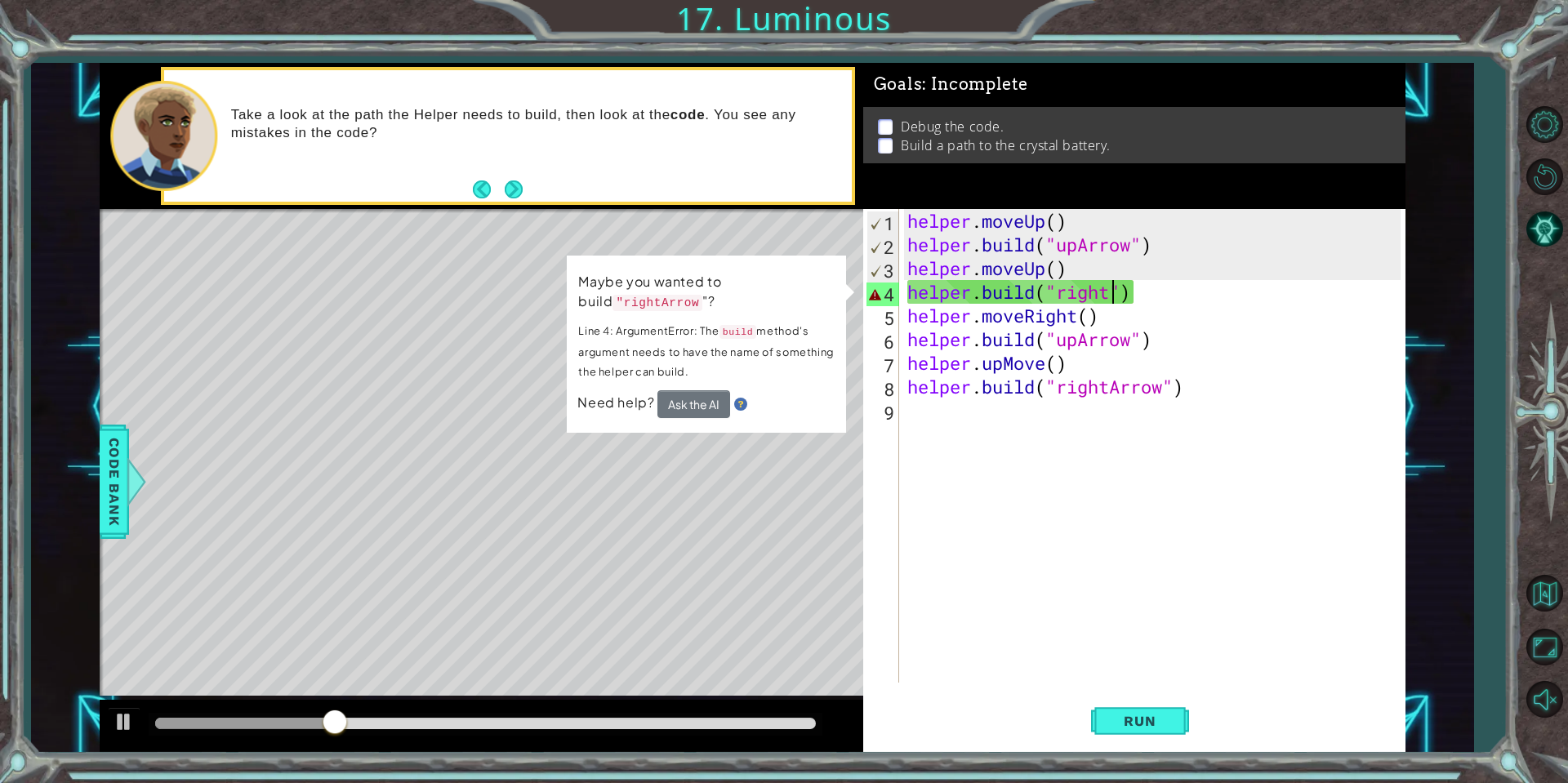 click on "helper . moveUp ( ) helper . build ( "upArrow" ) helper . moveUp ( ) helper . build ( "right" ) helper . moveRight ( ) helper . build ( "upArrow" ) helper . upMove ( ) helper . build ( "rightArrow" )" at bounding box center (1156, 469) 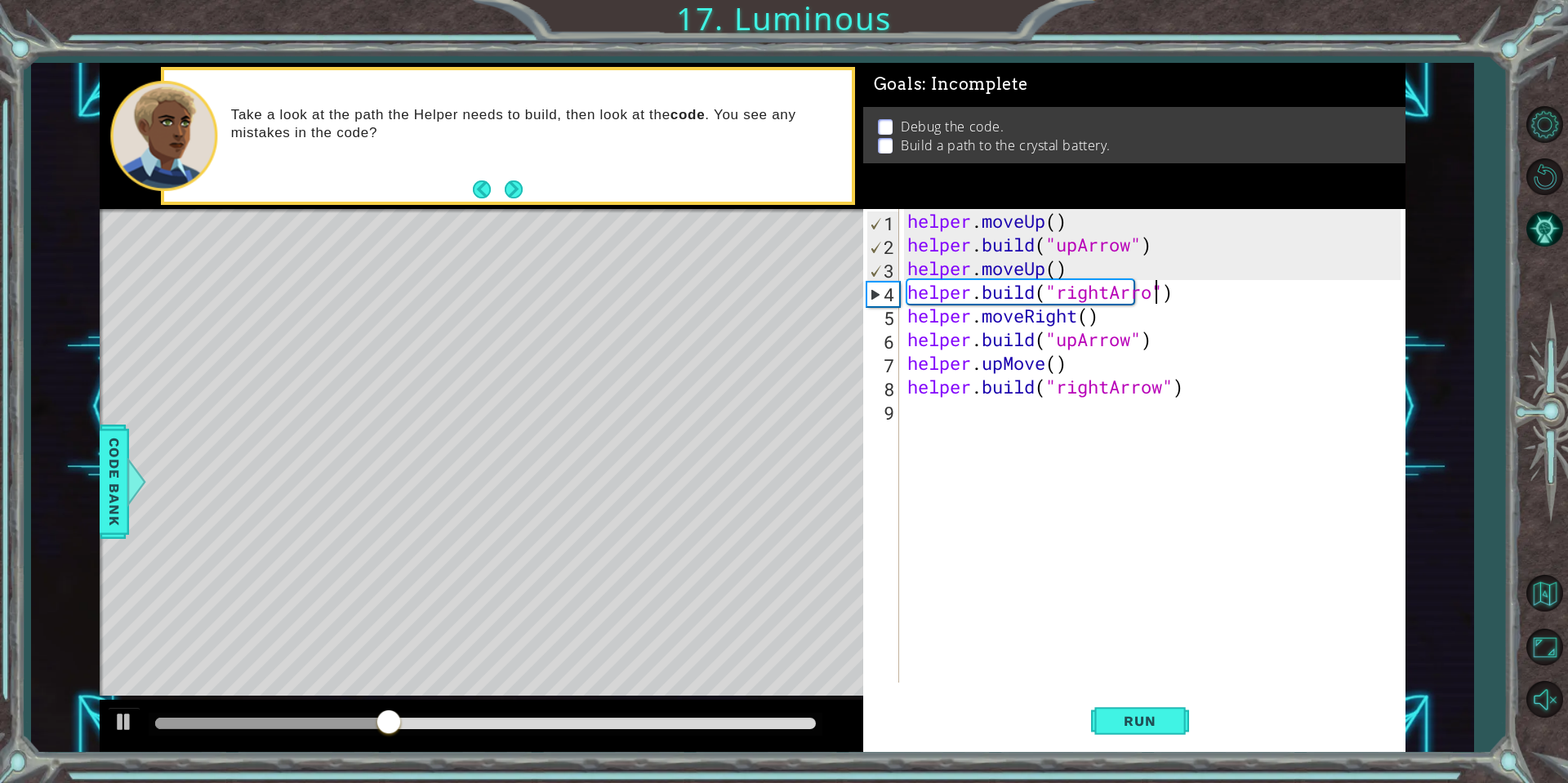 scroll, scrollTop: 0, scrollLeft: 11, axis: horizontal 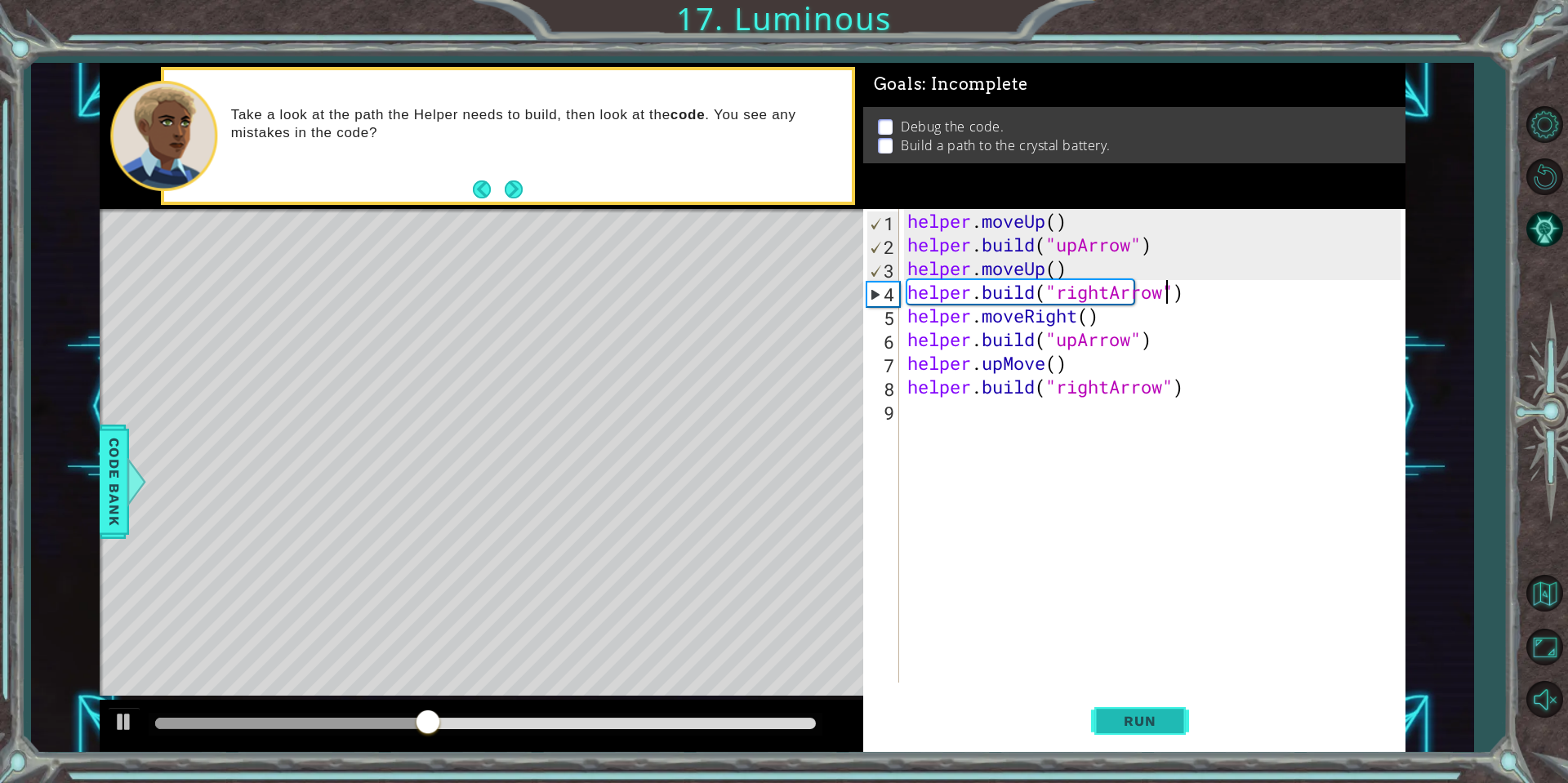 click on "Run" at bounding box center (1139, 721) 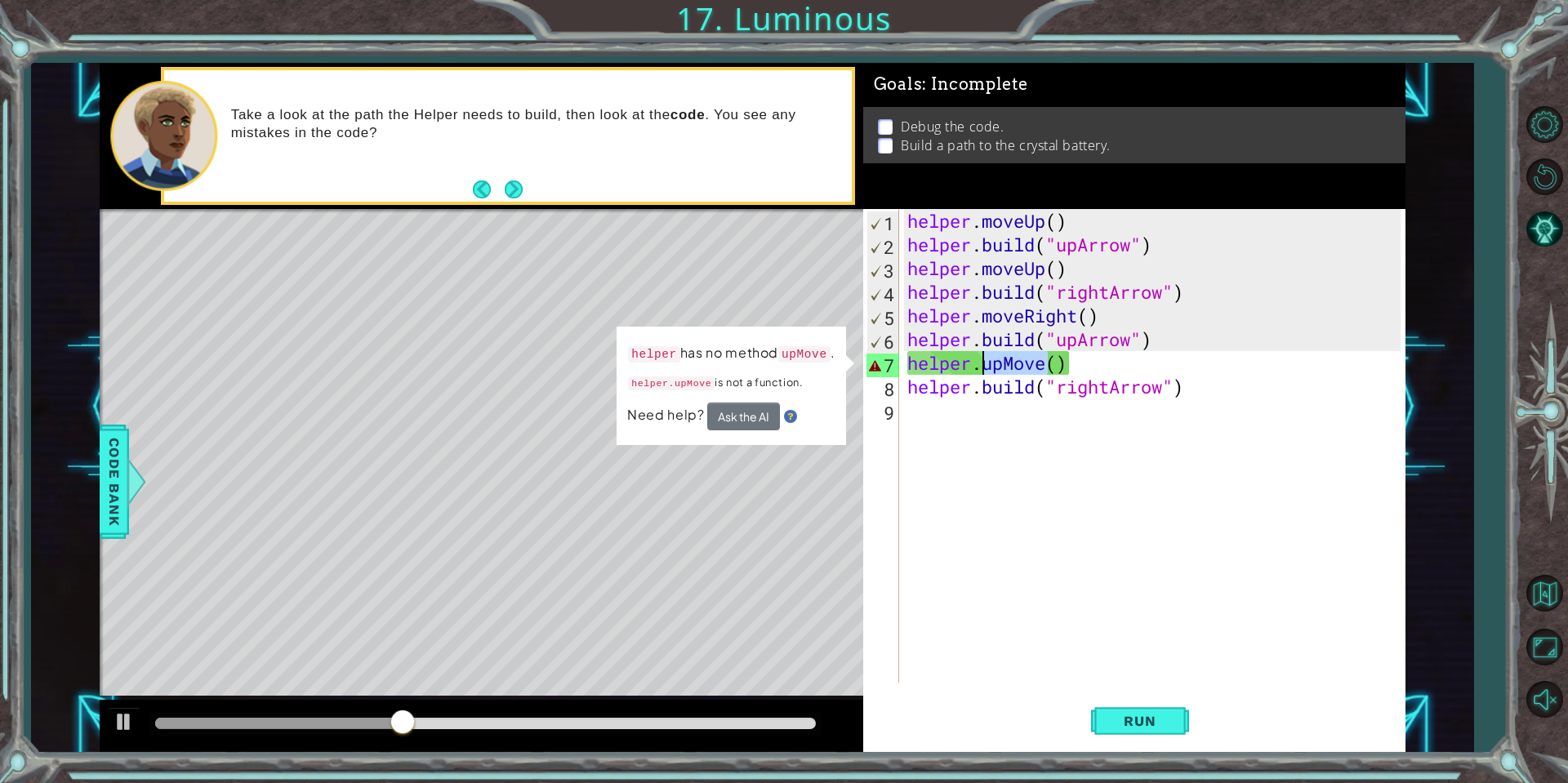drag, startPoint x: 1043, startPoint y: 370, endPoint x: 981, endPoint y: 368, distance: 62.03225 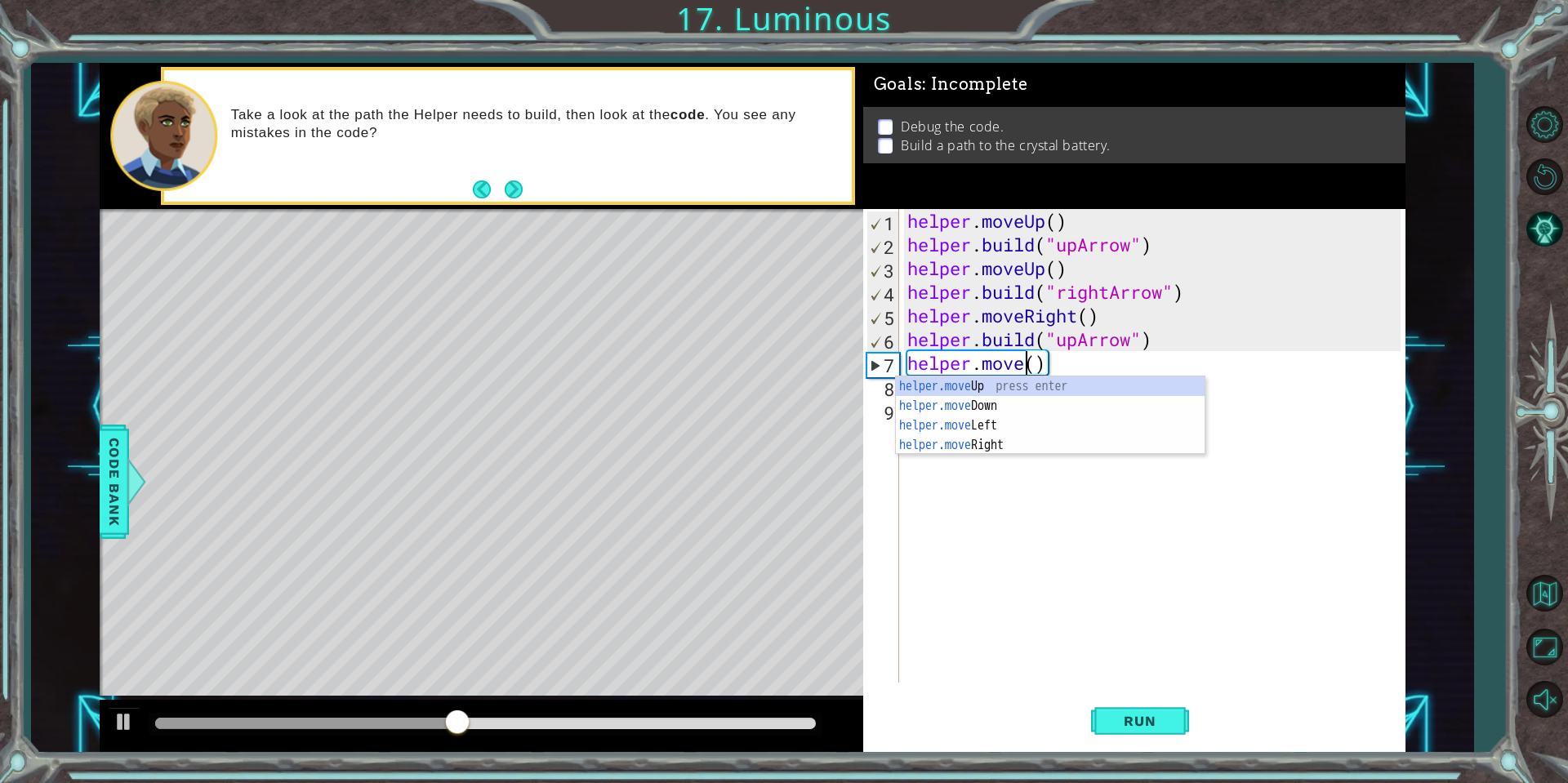 scroll, scrollTop: 0, scrollLeft: 6, axis: horizontal 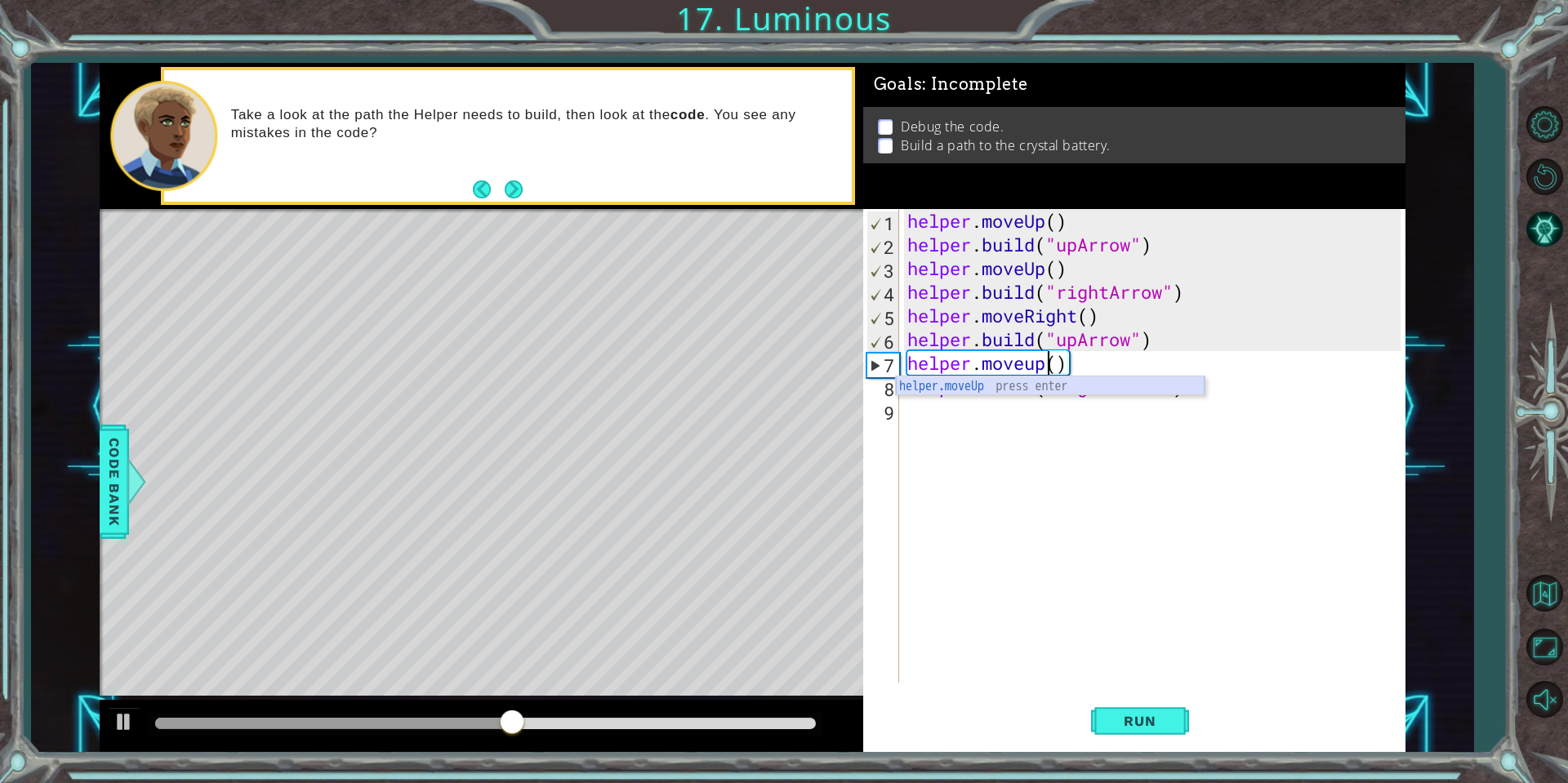 click on "helper.moveUp press enter" at bounding box center (1050, 406) 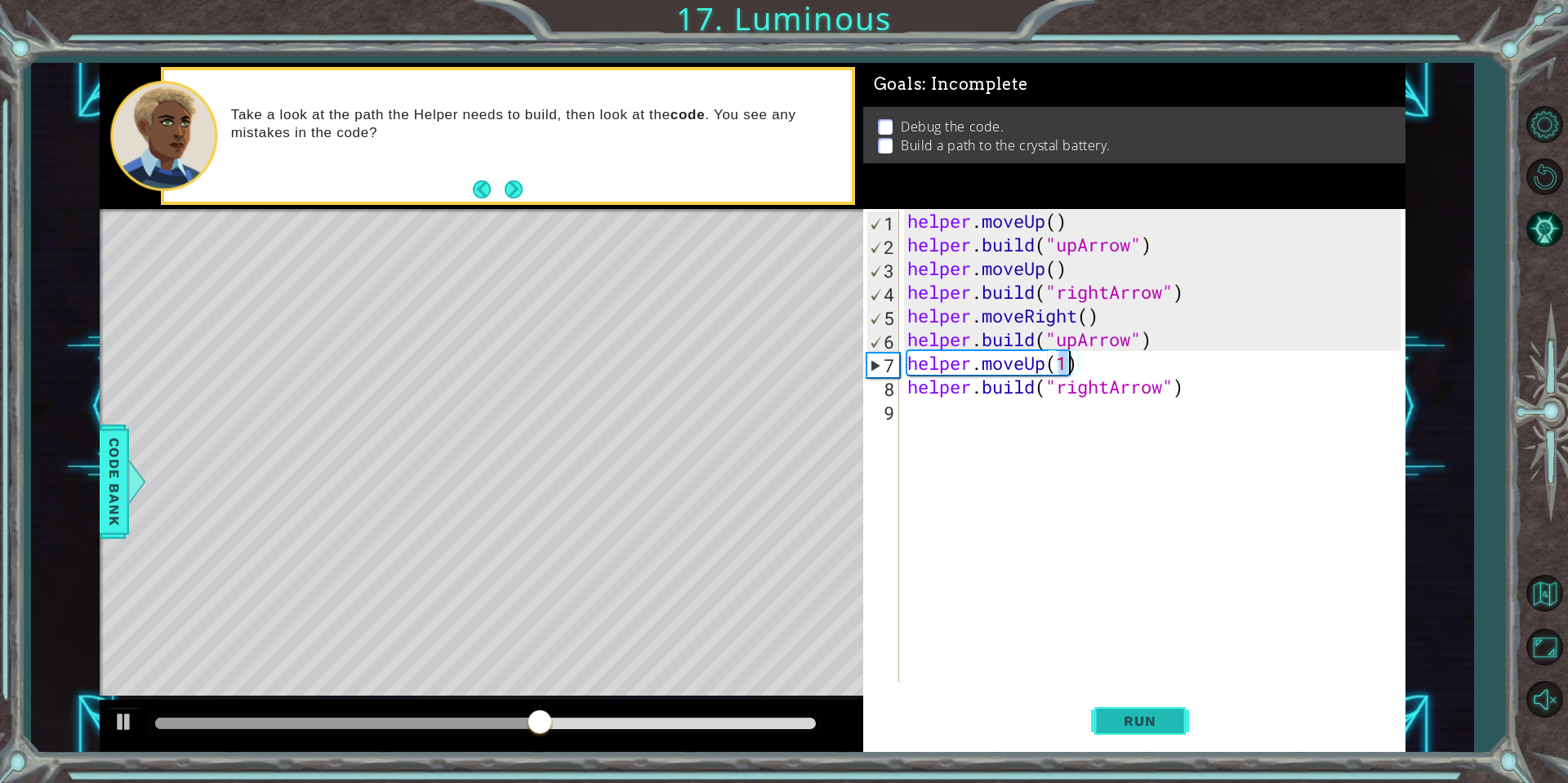 type on "helper.moveUp(1)" 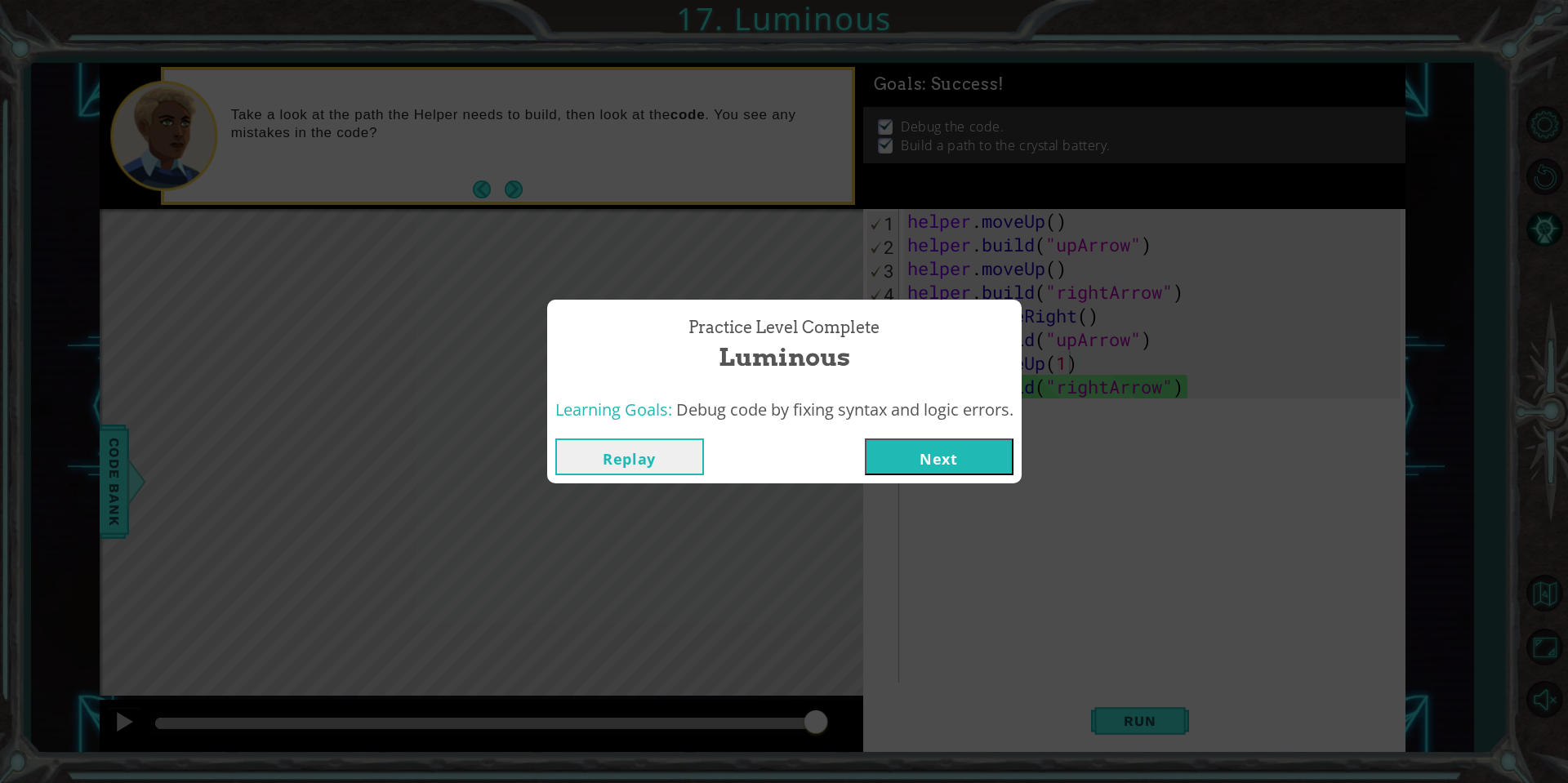 click on "Next" at bounding box center (939, 456) 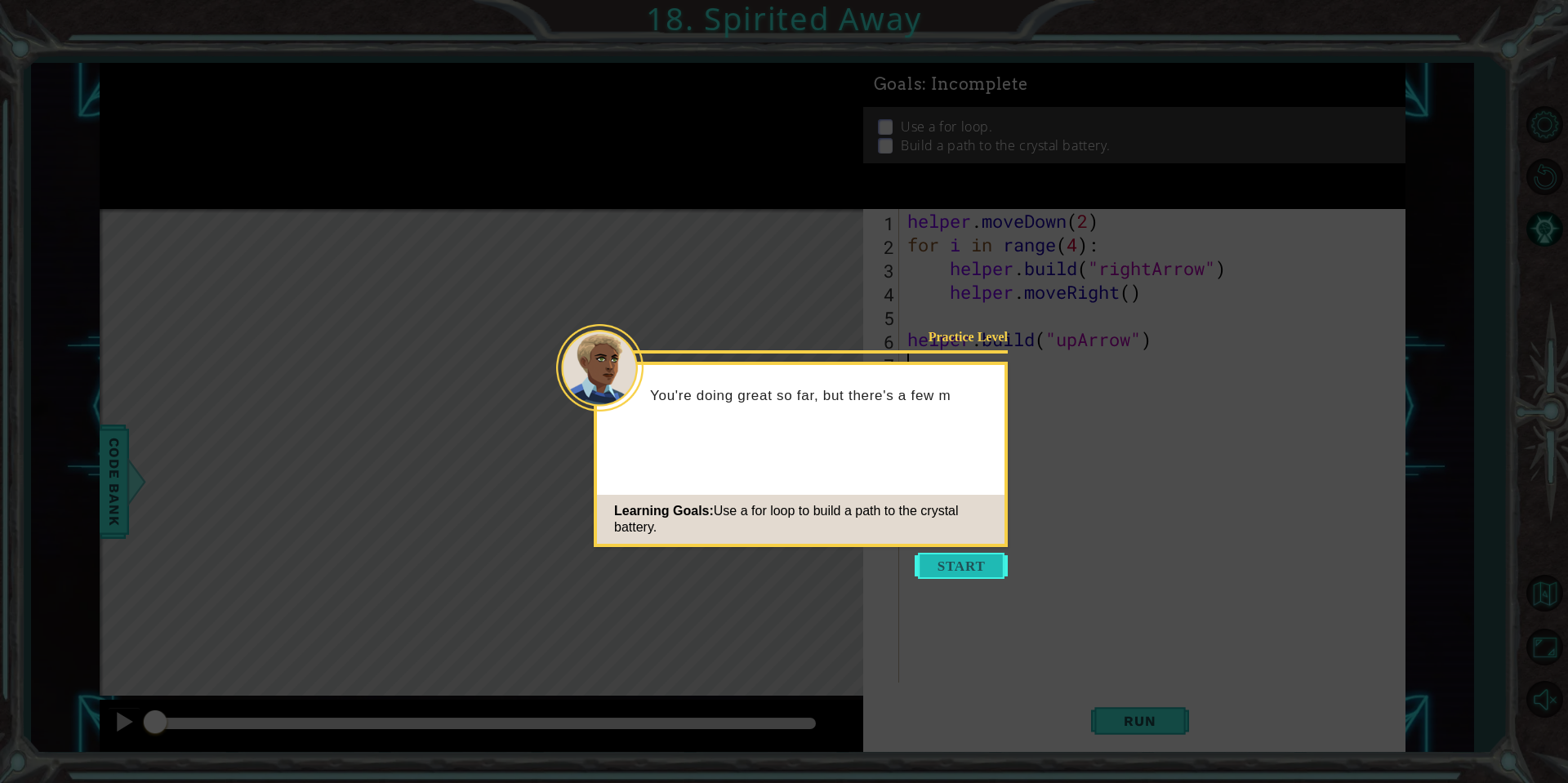 click at bounding box center [961, 566] 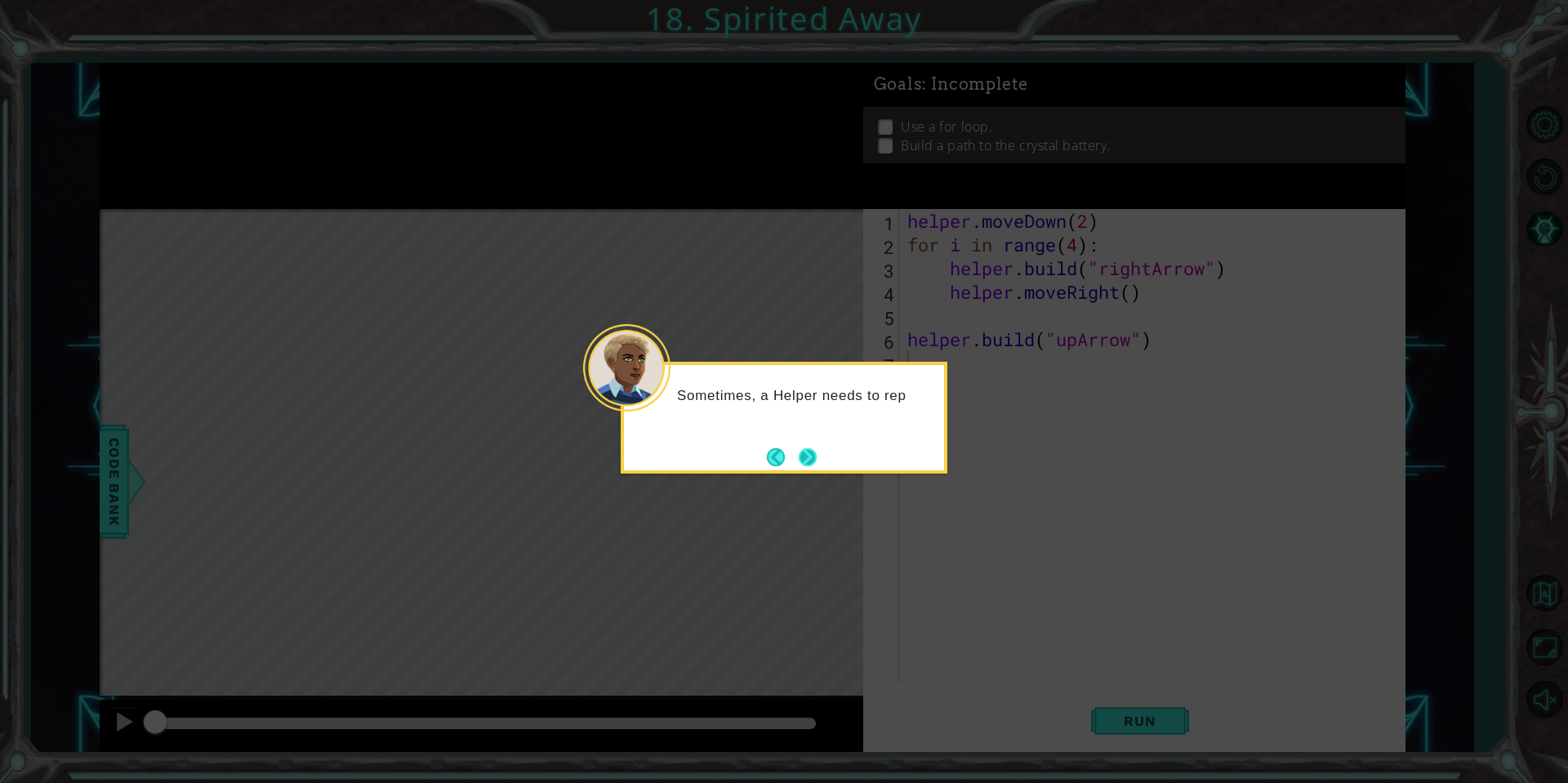 click at bounding box center (808, 457) 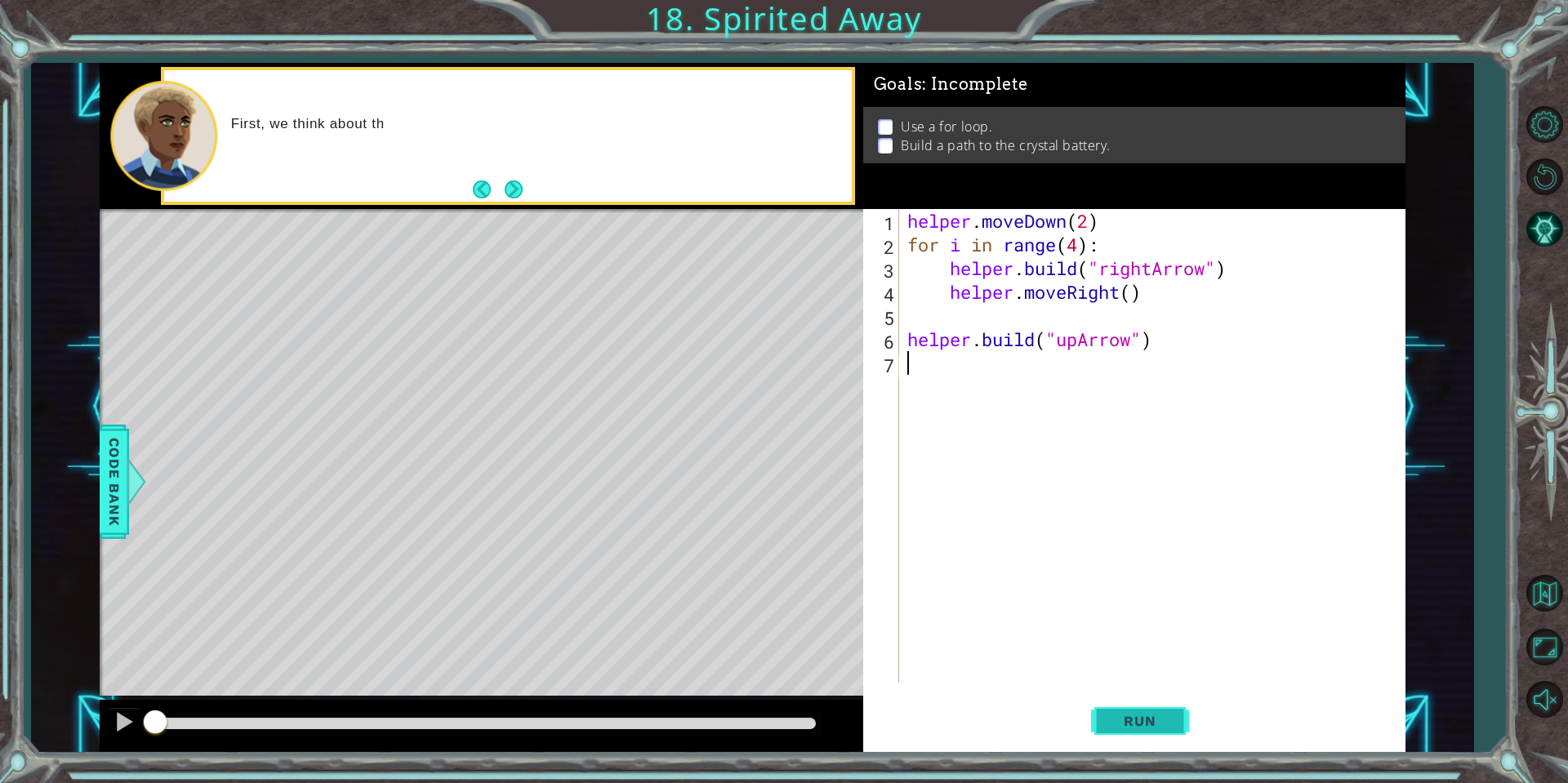 click on "Run" at bounding box center [1139, 721] 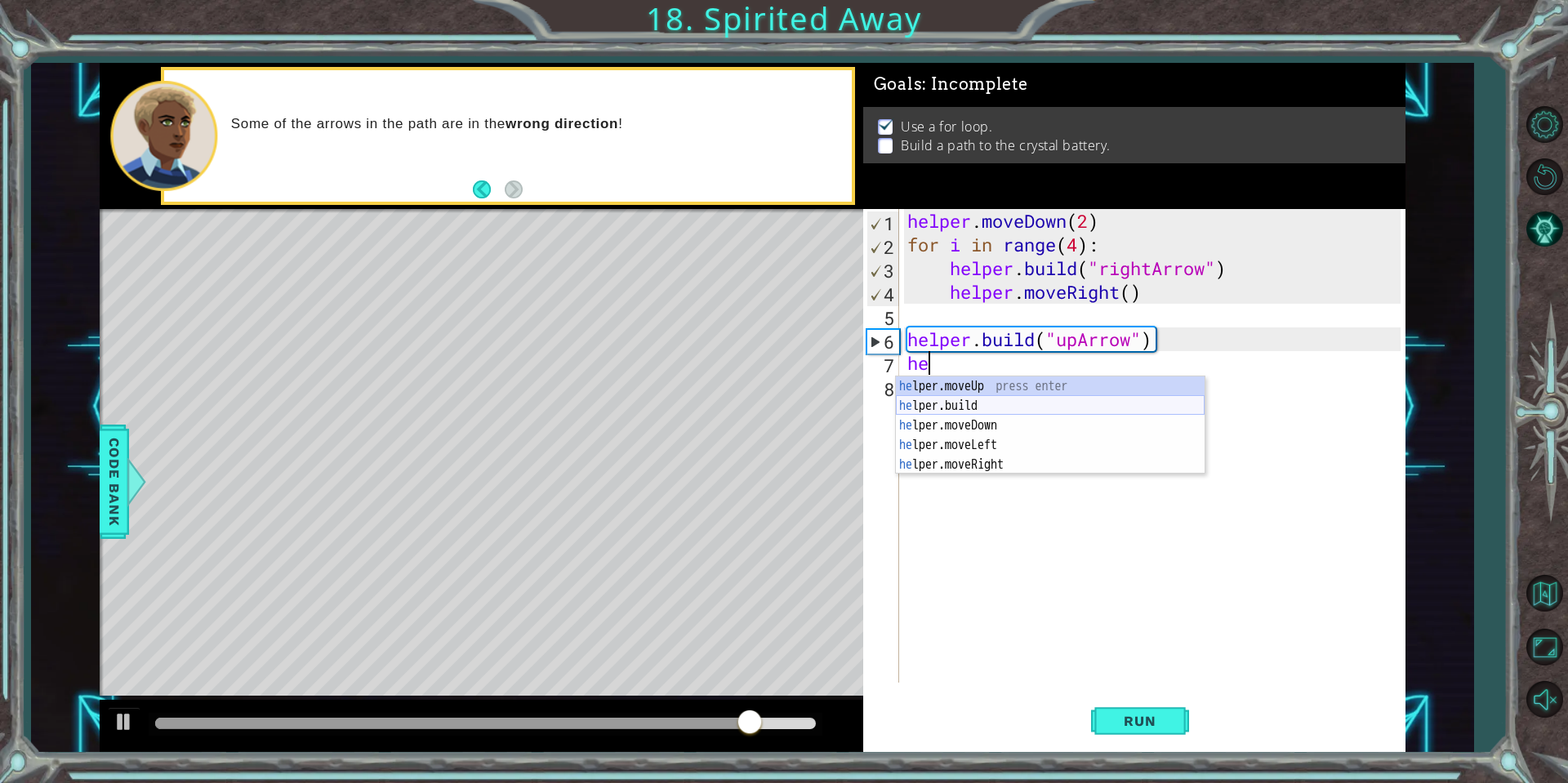 click on "he lper.moveUp press enter he lper.build press enter he lper.moveDown press enter he lper.moveLeft press enter he lper.moveRight press enter" at bounding box center [1050, 445] 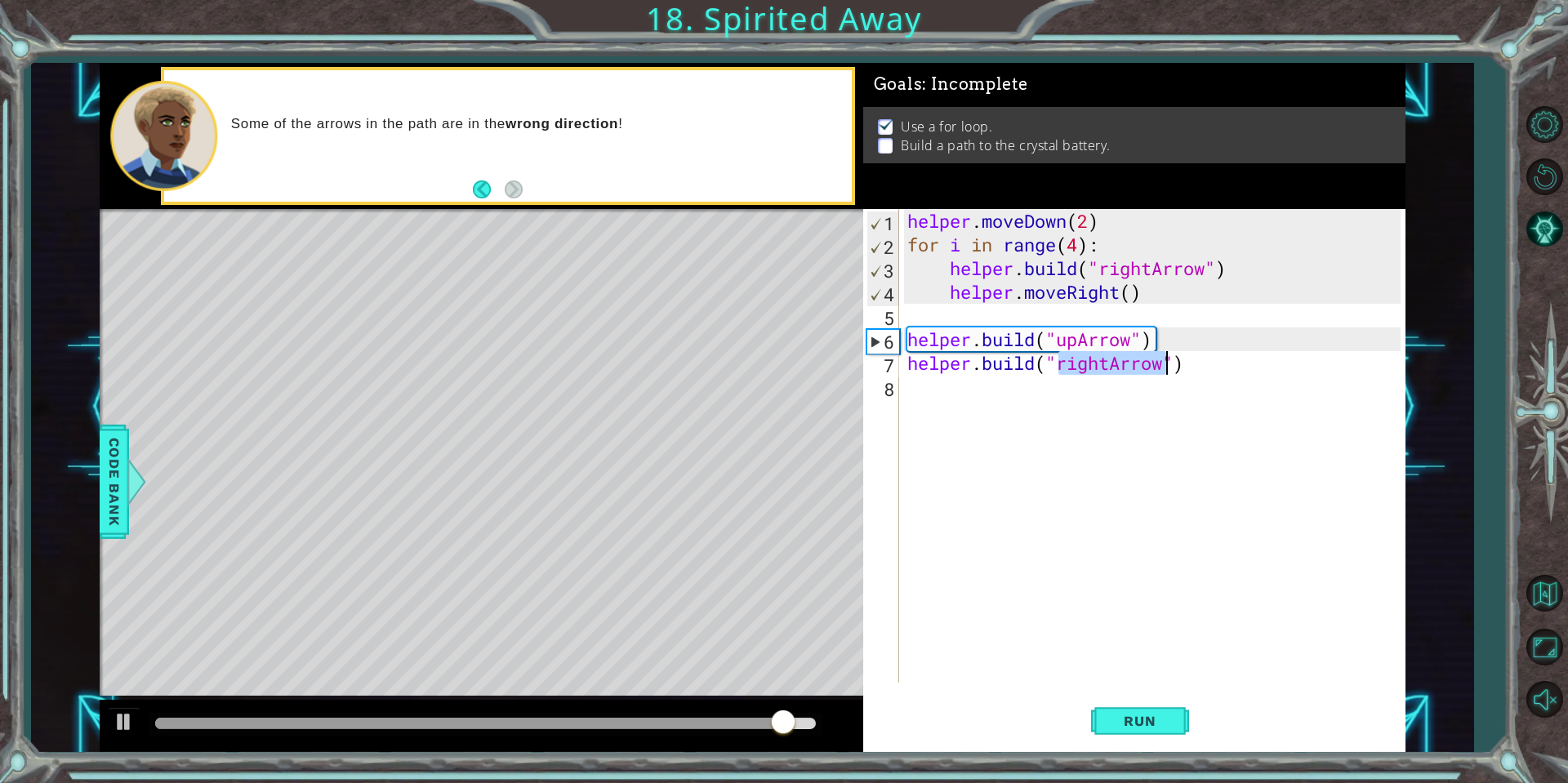 click on "helper . moveDown ( 2 ) for   i   in   range ( 4 ) :      helper . build ( "rightArrow" )      helper . moveRight ( ) helper . build ( "upArrow" ) helper . build ( "rightArrow" )" at bounding box center (1152, 446) 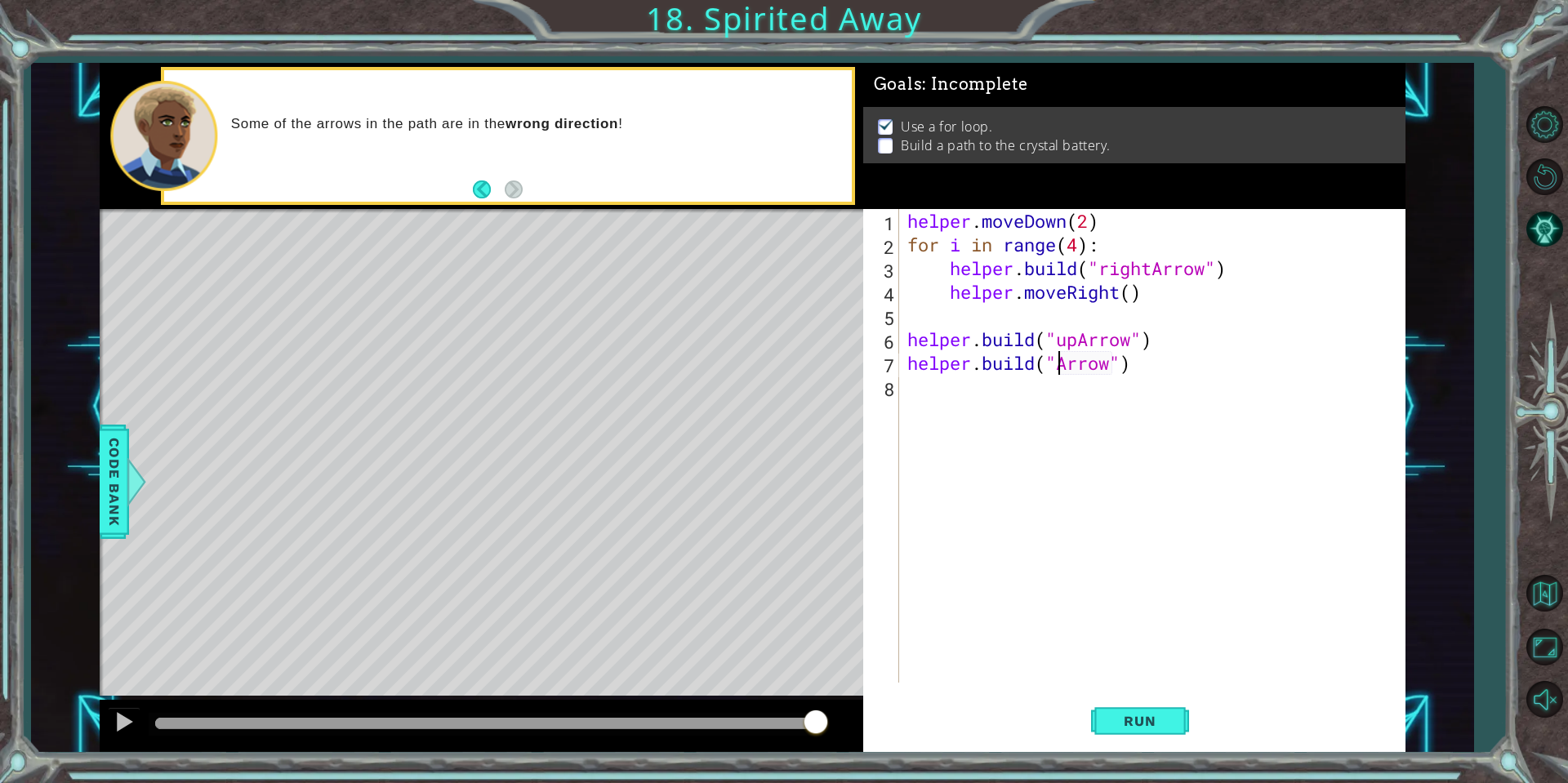 scroll, scrollTop: 0, scrollLeft: 7, axis: horizontal 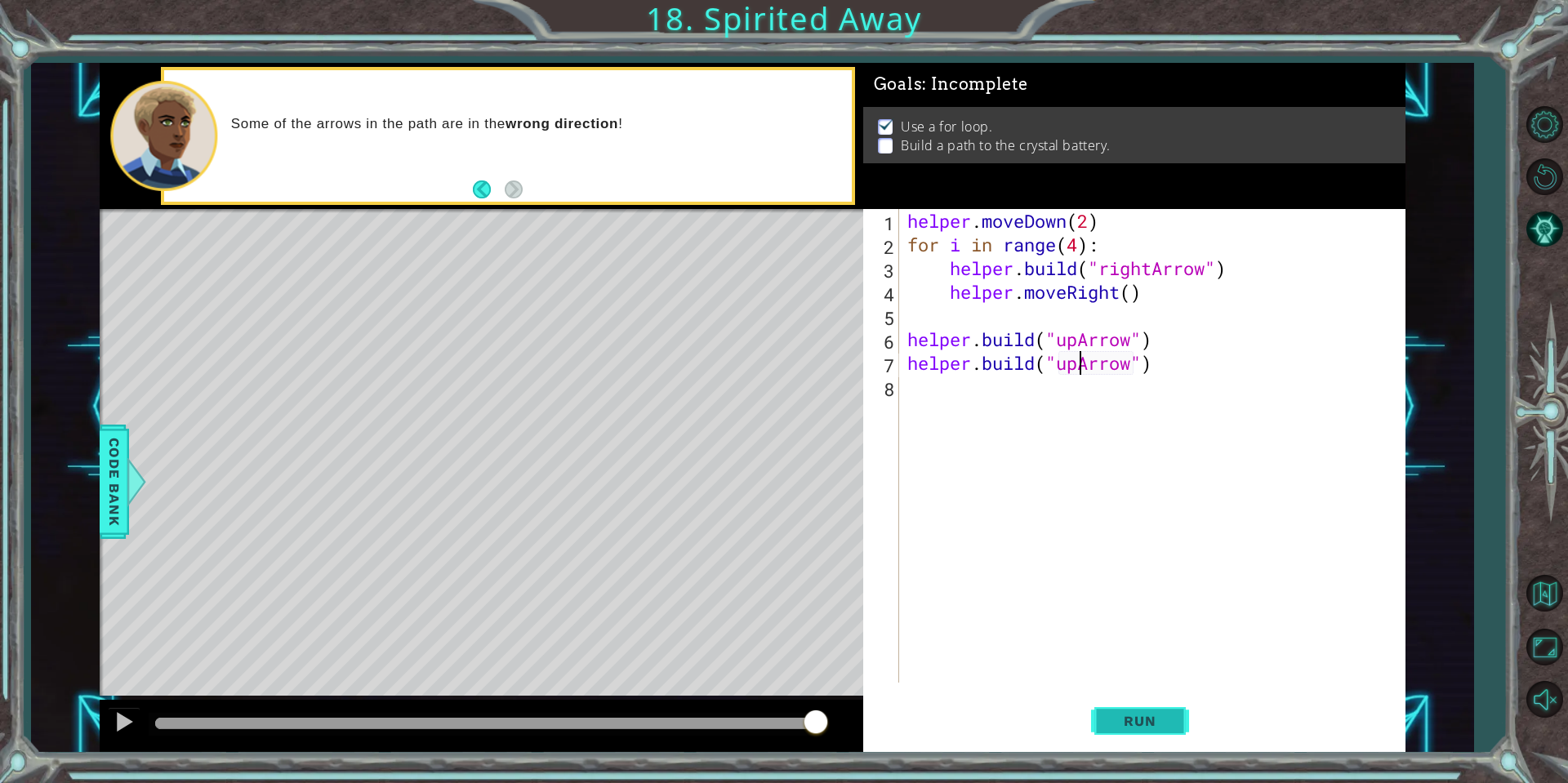 click on "Run" at bounding box center (1140, 721) 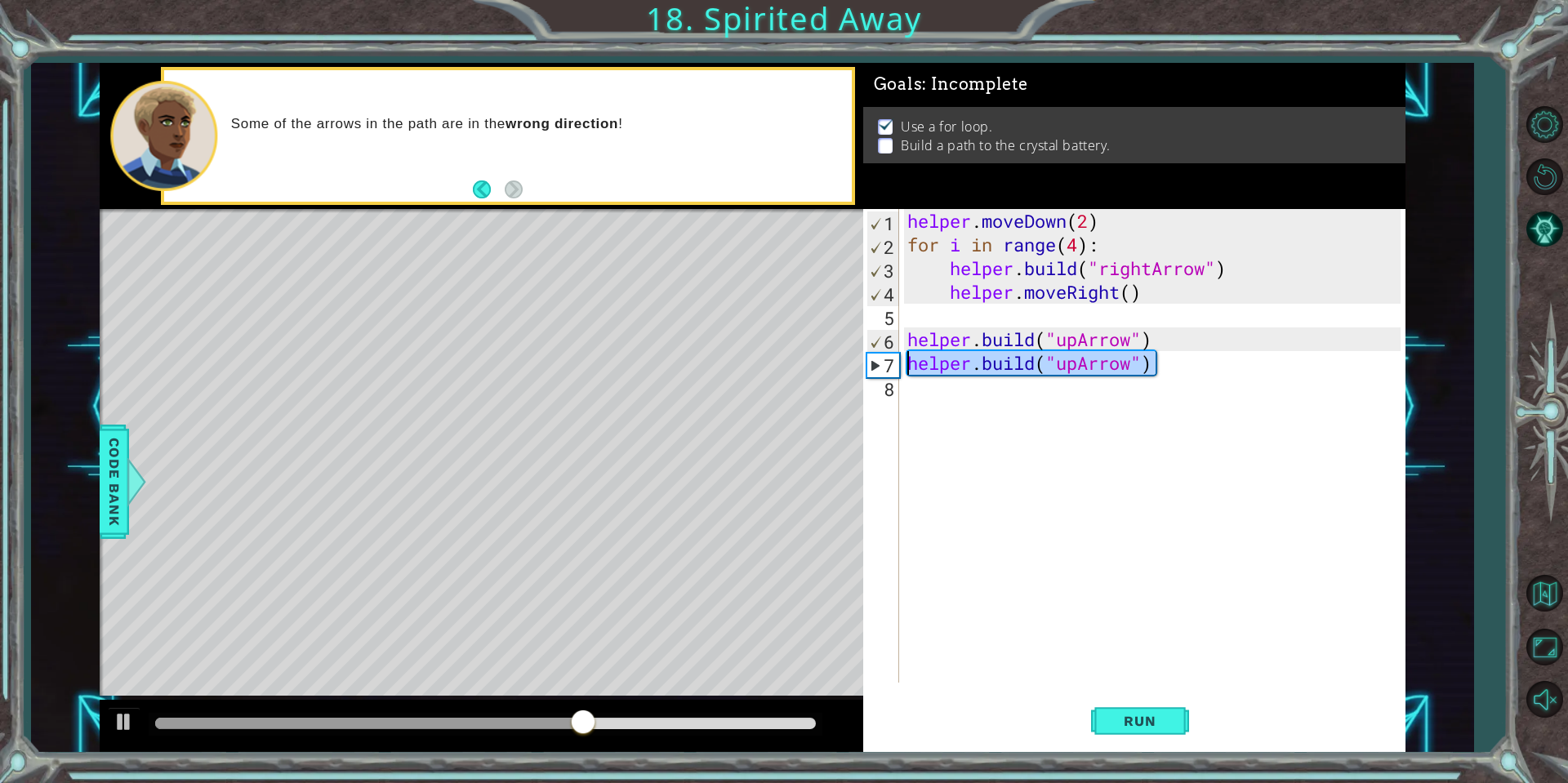 drag, startPoint x: 1167, startPoint y: 359, endPoint x: 898, endPoint y: 360, distance: 269.00186 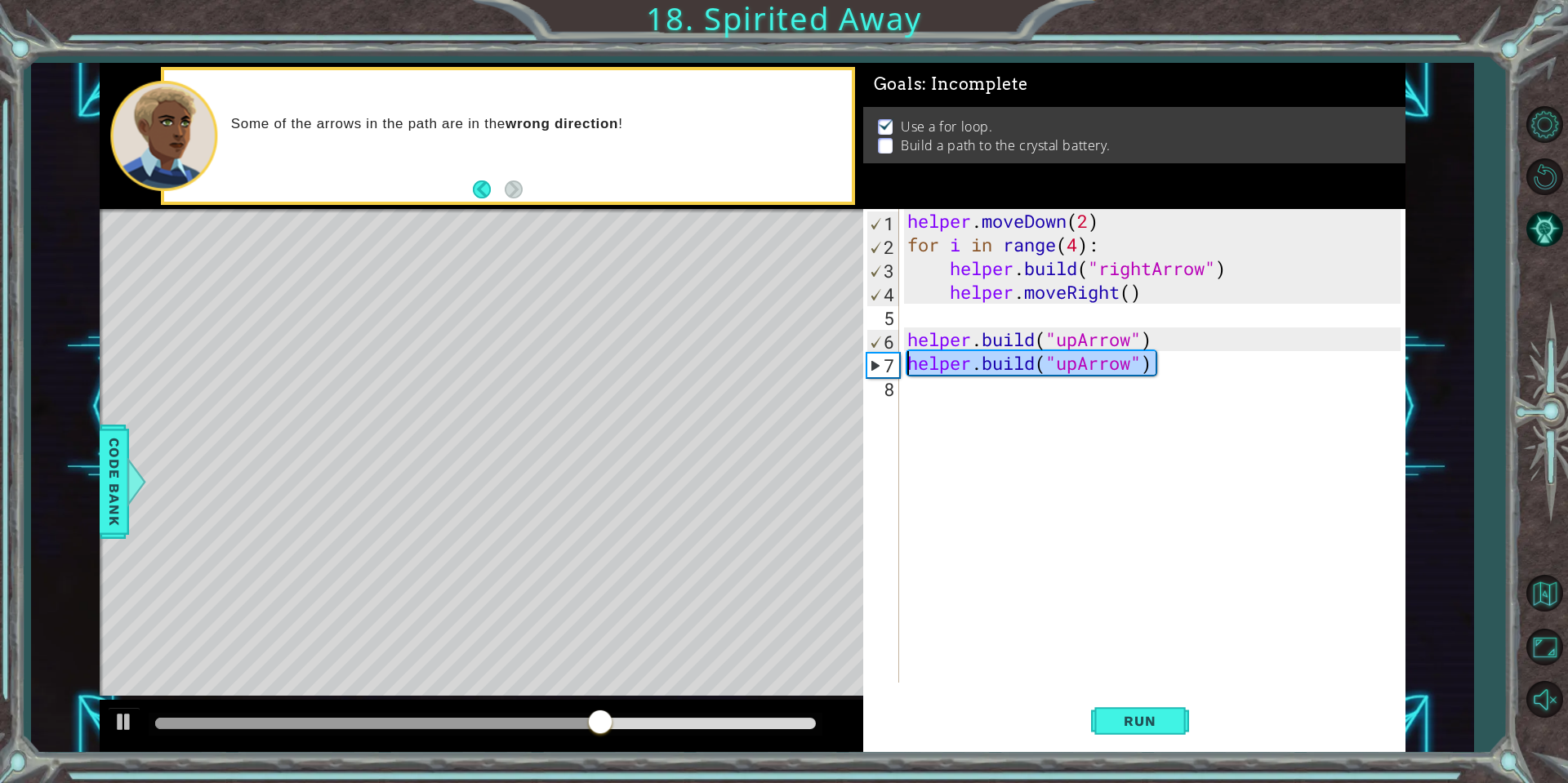 scroll, scrollTop: 0, scrollLeft: 0, axis: both 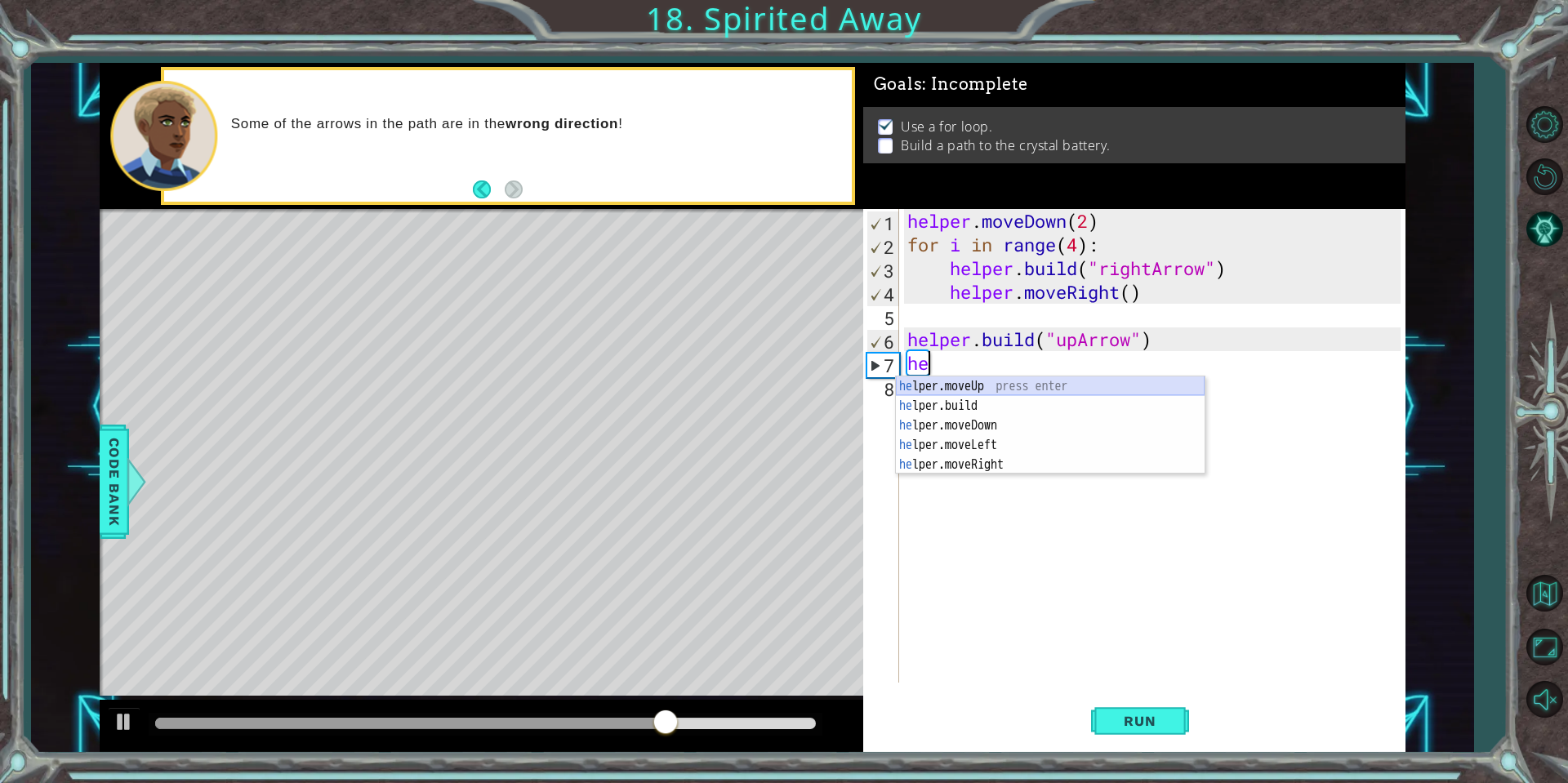 click on "he lper.moveUp press enter he lper.build press enter he lper.moveDown press enter he lper.moveLeft press enter he lper.moveRight press enter" at bounding box center (1050, 445) 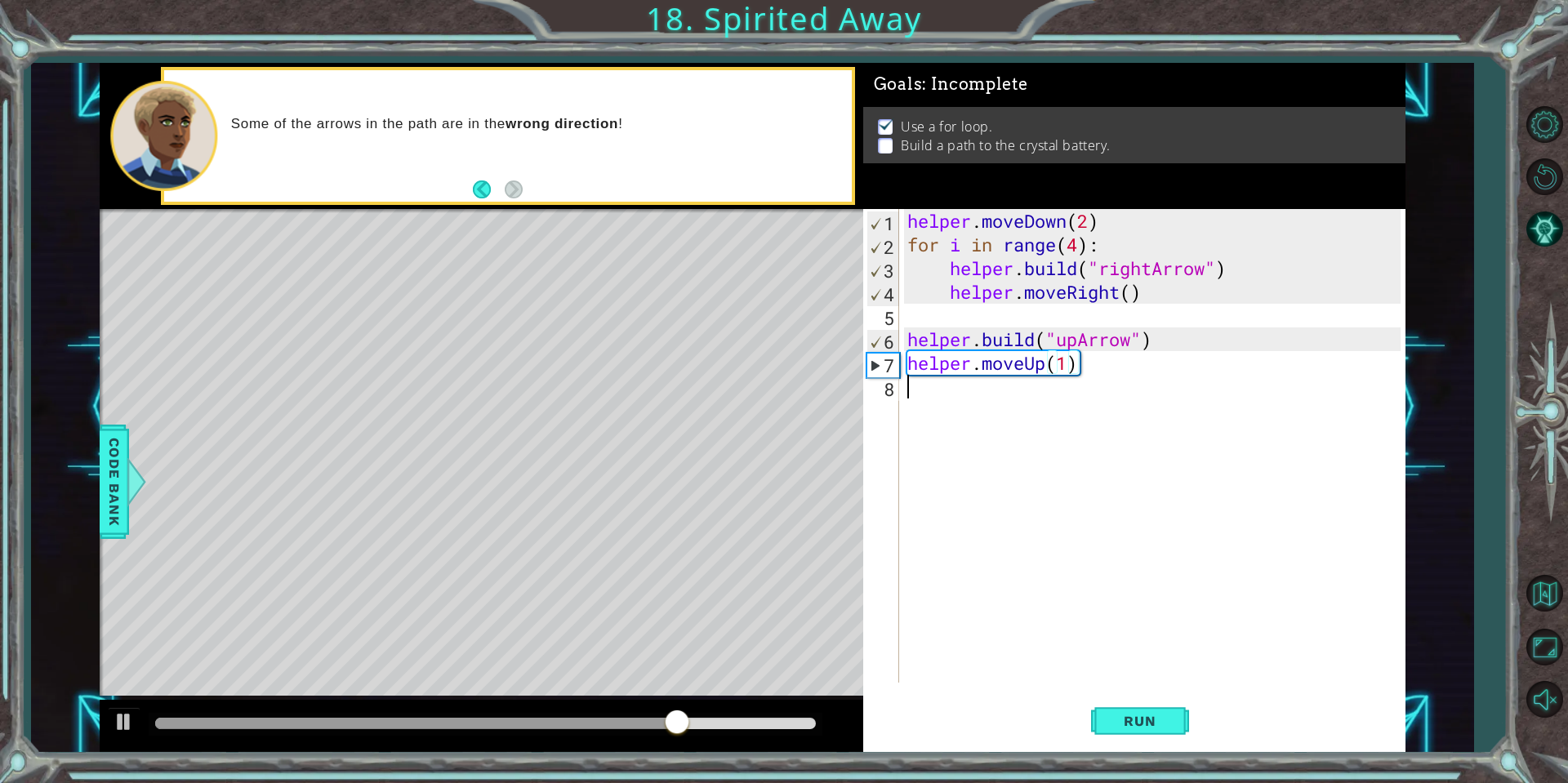 click on "helper . moveDown ( 2 ) for   i   in   range ( 4 ) :      helper . build ( "rightArrow" )      helper . moveRight ( ) helper . build ( "upArrow" ) helper . moveUp ( 1 )" at bounding box center [1156, 469] 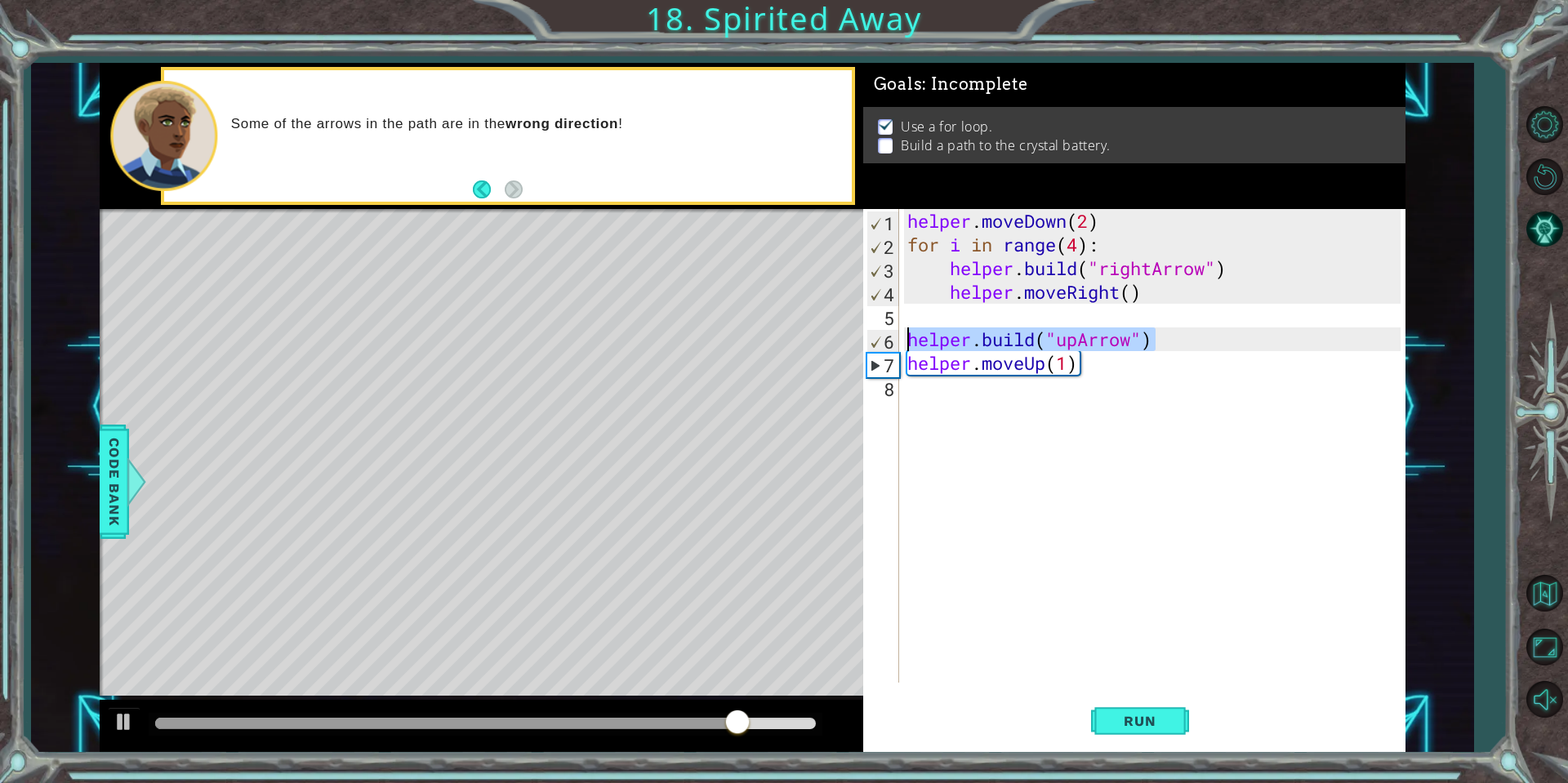 drag, startPoint x: 1164, startPoint y: 336, endPoint x: 901, endPoint y: 342, distance: 263.06843 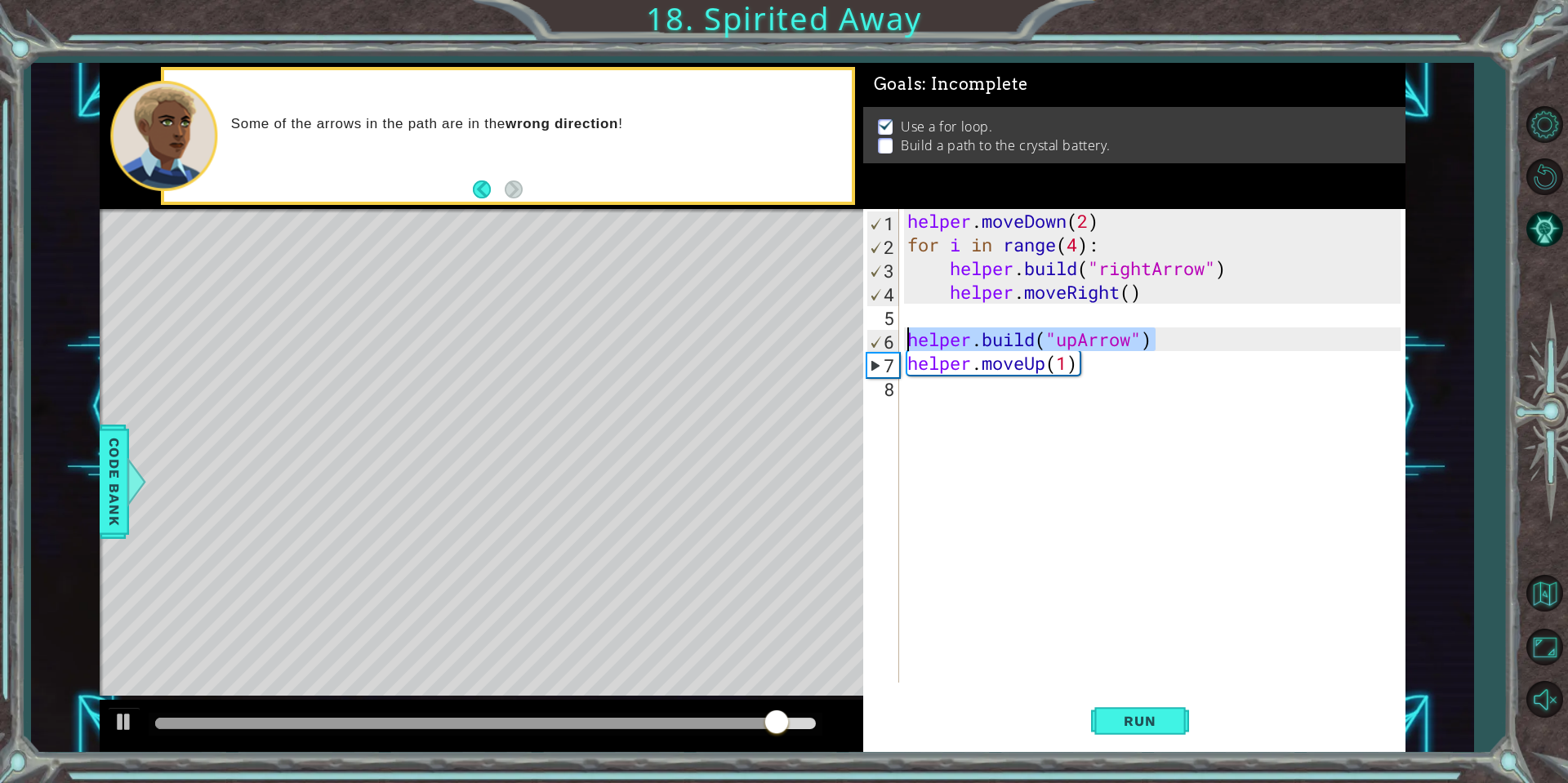 click on "helper . moveDown ( 2 ) for   i   in   range ( 4 ) :      helper . build ( "rightArrow" )      helper . moveRight ( ) helper . build ( "upArrow" ) helper . moveUp ( 1 )" at bounding box center [1156, 469] 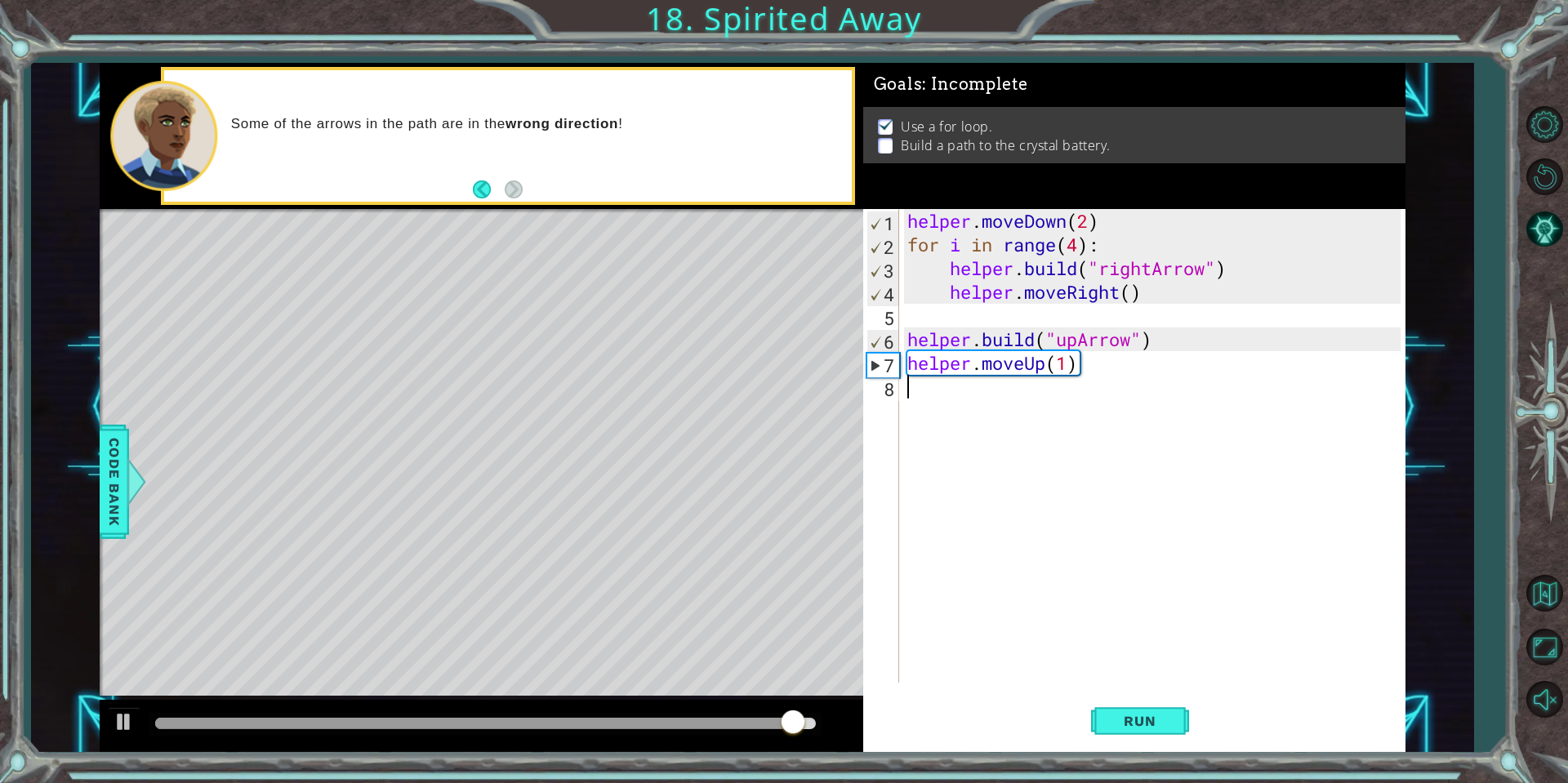 paste on "helper.build("upArrow")" 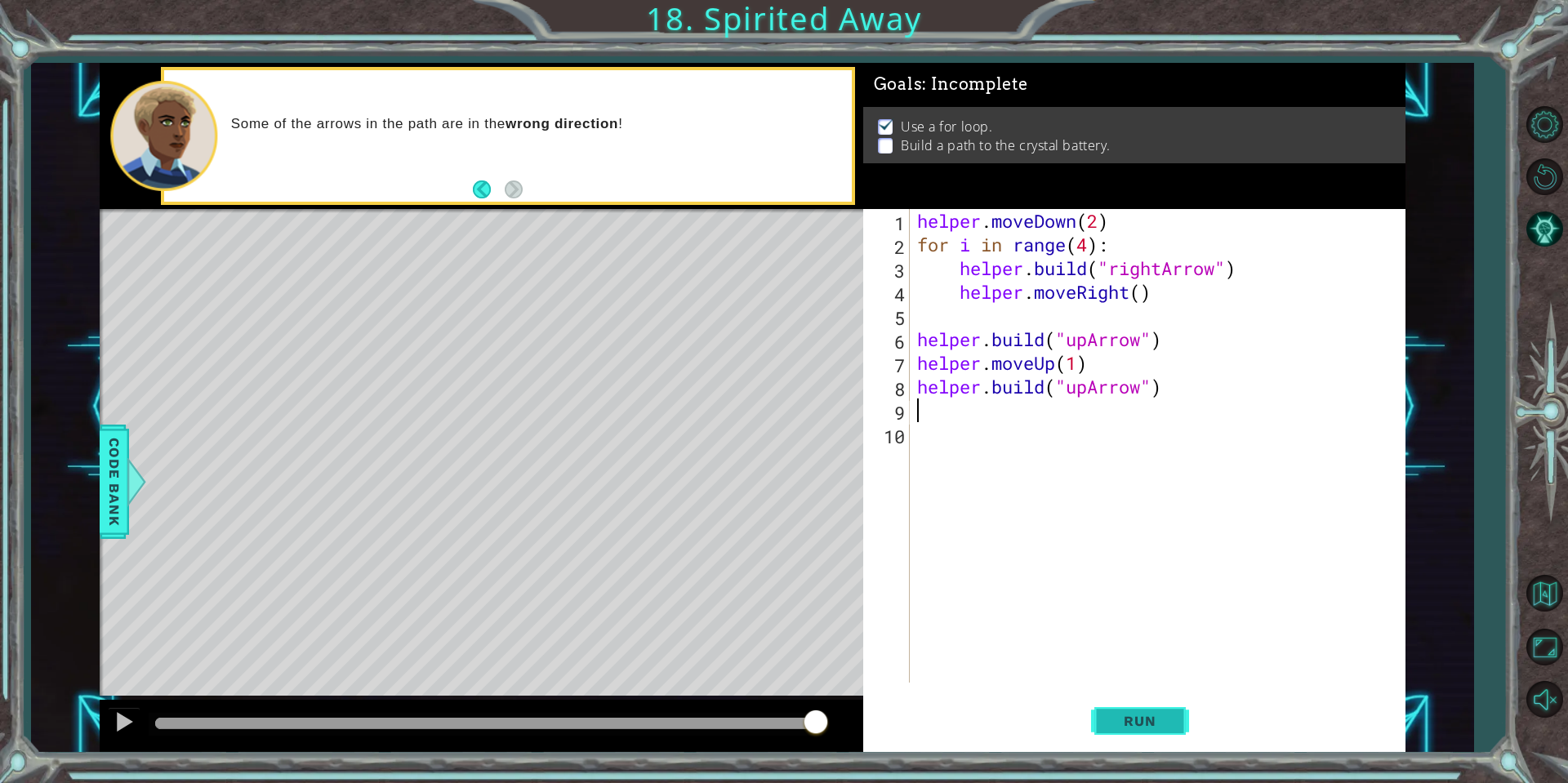 type 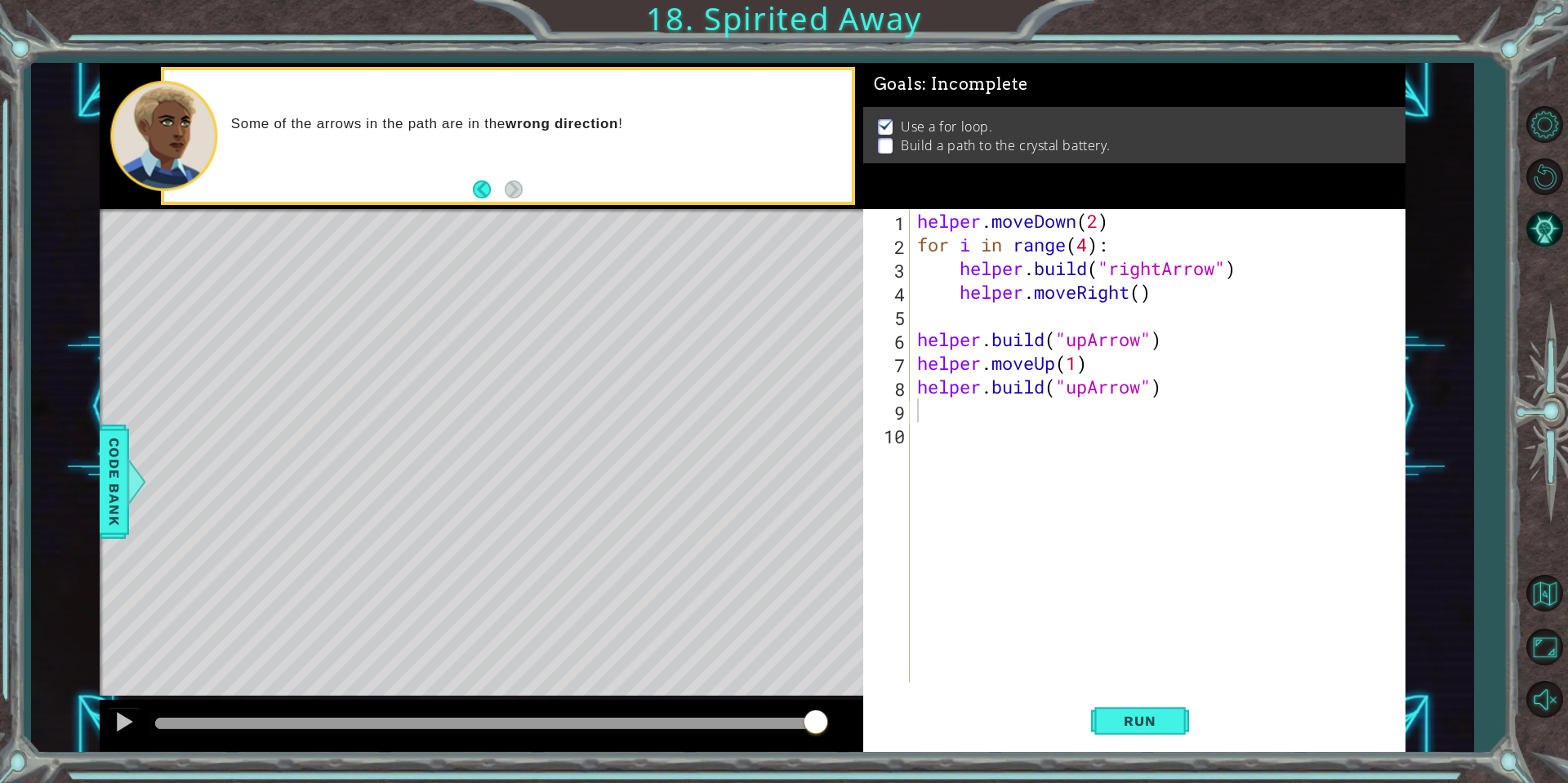 drag, startPoint x: 1152, startPoint y: 710, endPoint x: 1169, endPoint y: 692, distance: 24.758837 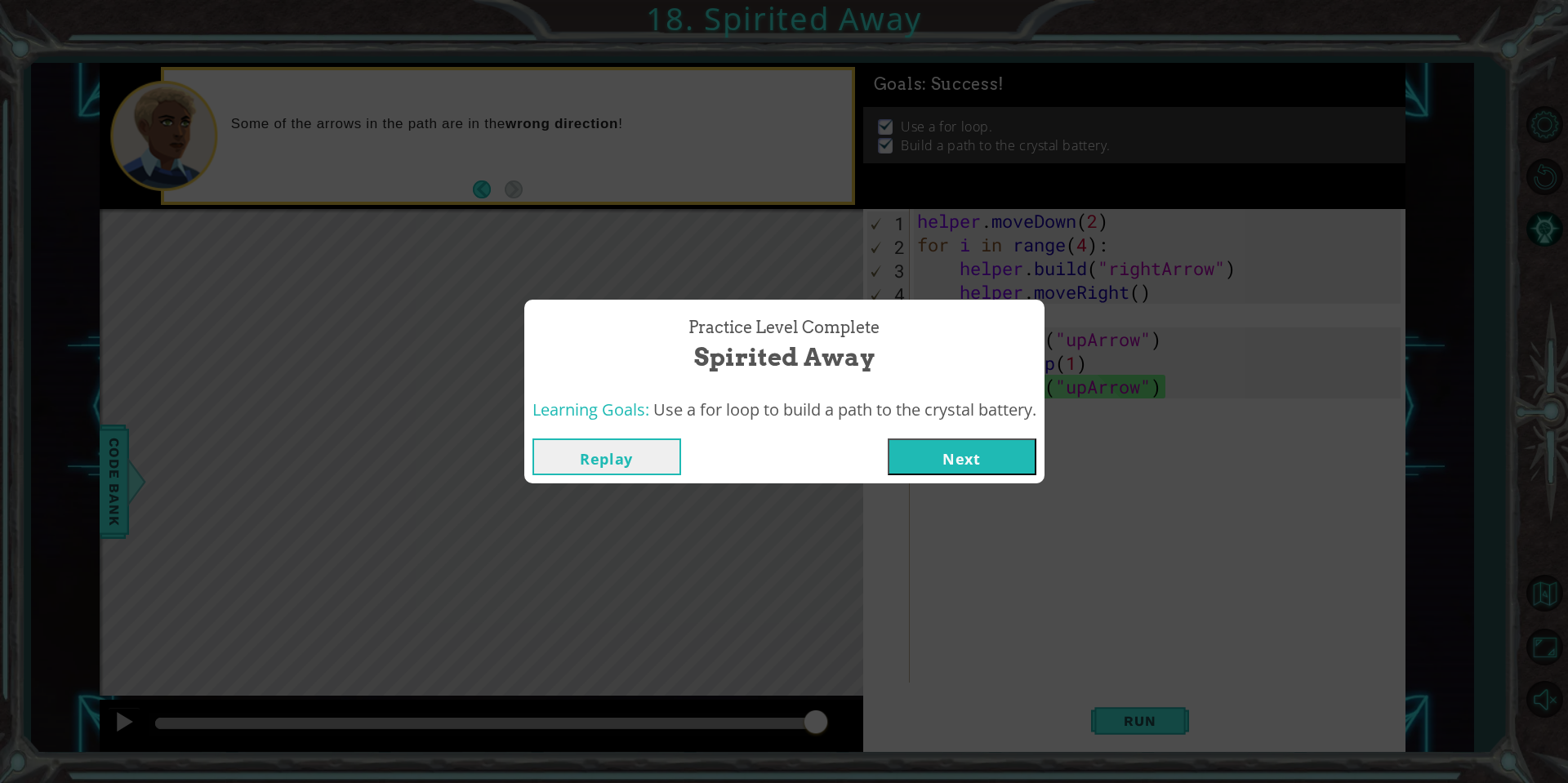 click on "Next" at bounding box center (962, 456) 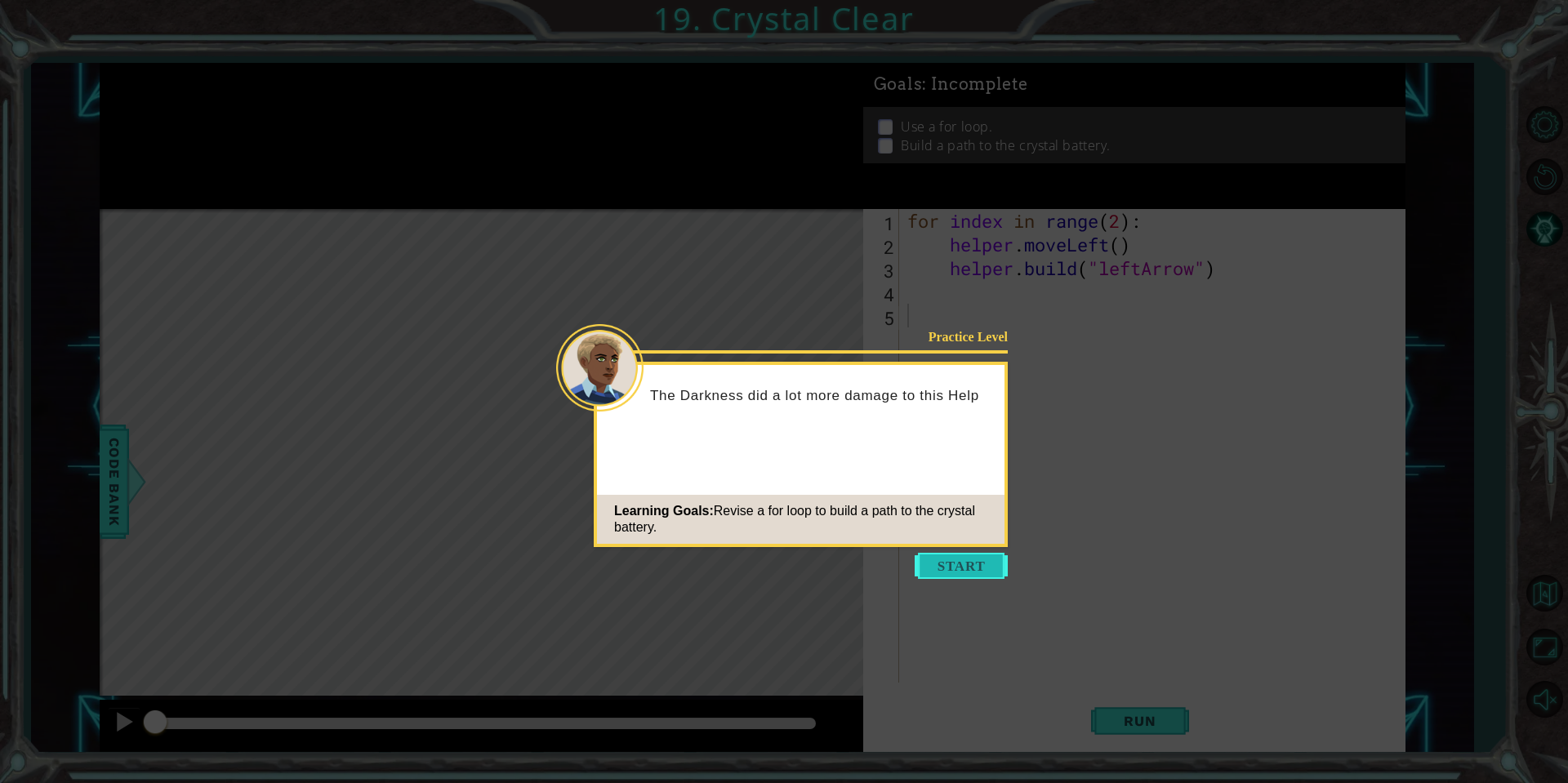 click at bounding box center [961, 566] 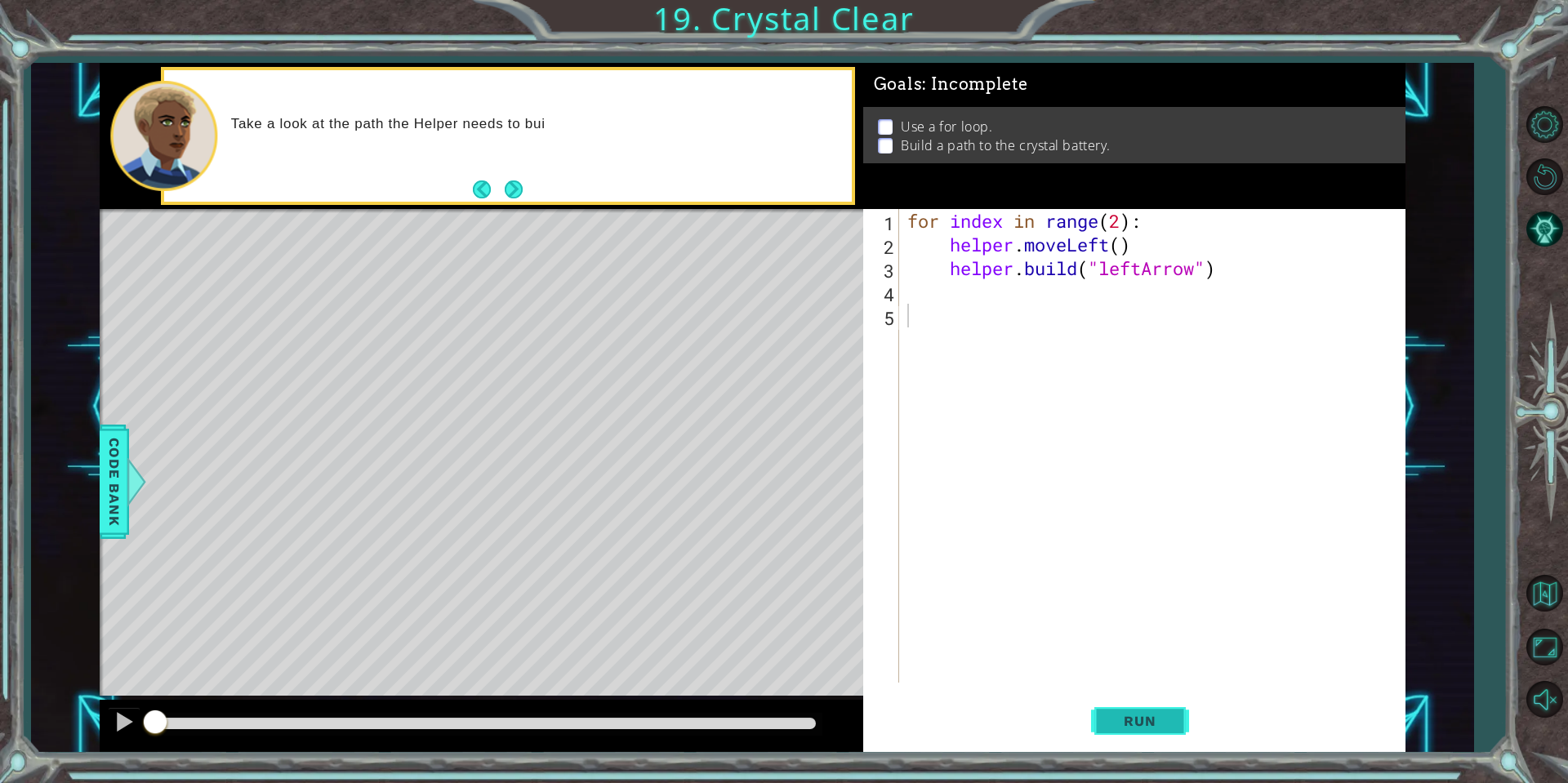 drag, startPoint x: 1153, startPoint y: 714, endPoint x: 1164, endPoint y: 708, distance: 12.529964 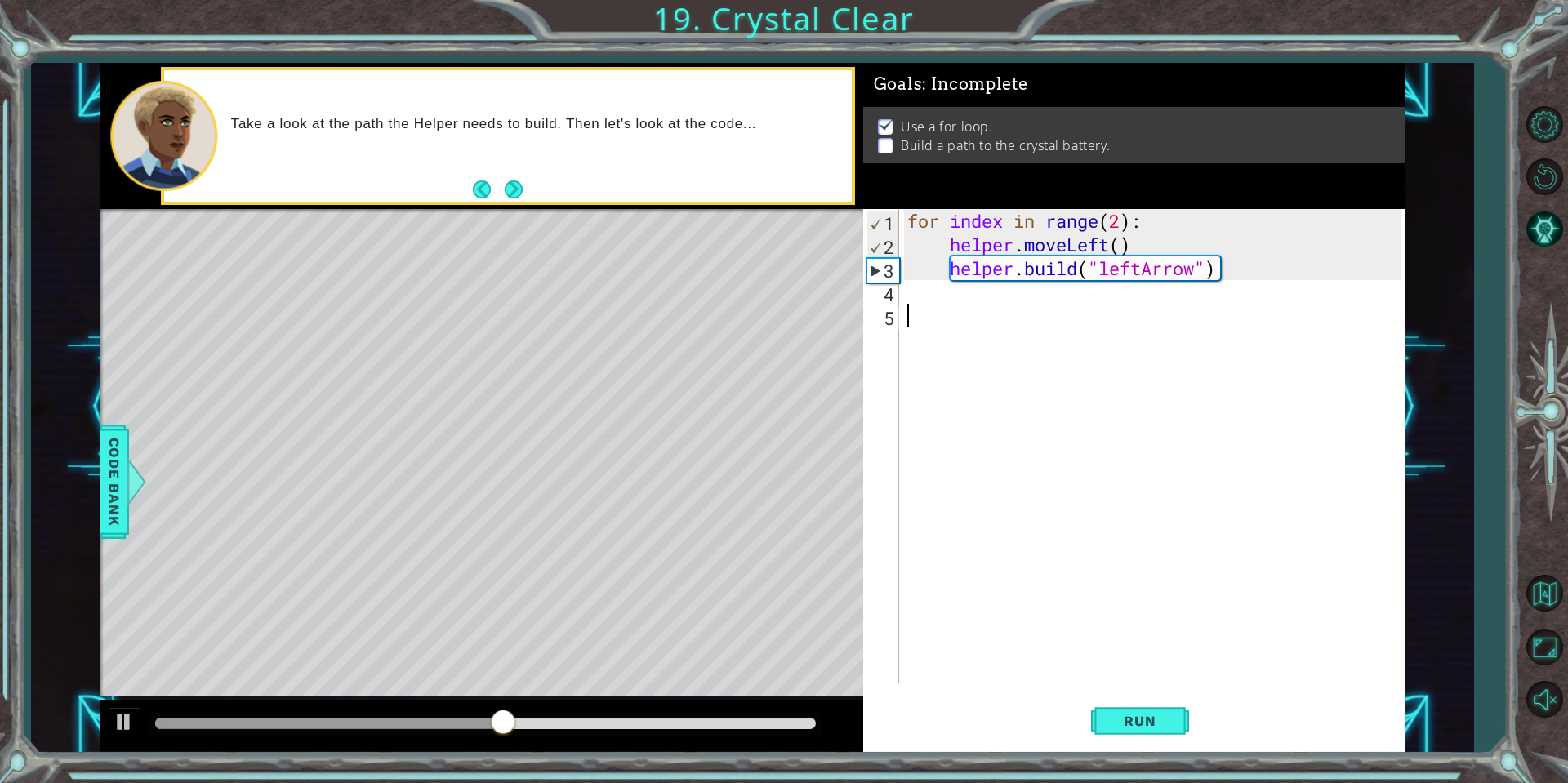 click on "for   index   in   range ( 2 ) :      helper . moveLeft ( )      helper . build ( "leftArrow" )" at bounding box center [1156, 469] 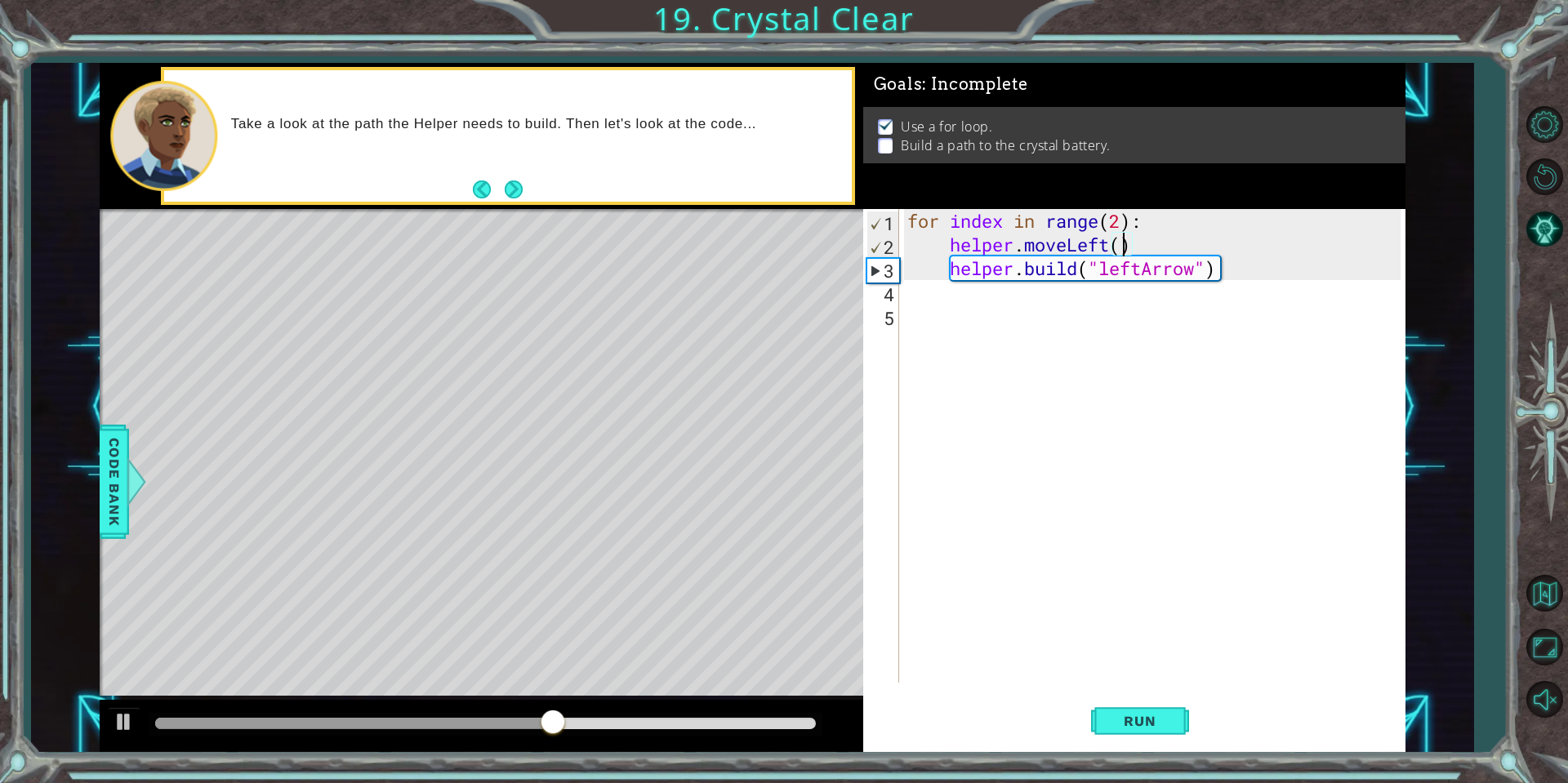 click on "for   index   in   range ( 2 ) :      helper . moveLeft ( )      helper . build ( "leftArrow" )" at bounding box center (1156, 469) 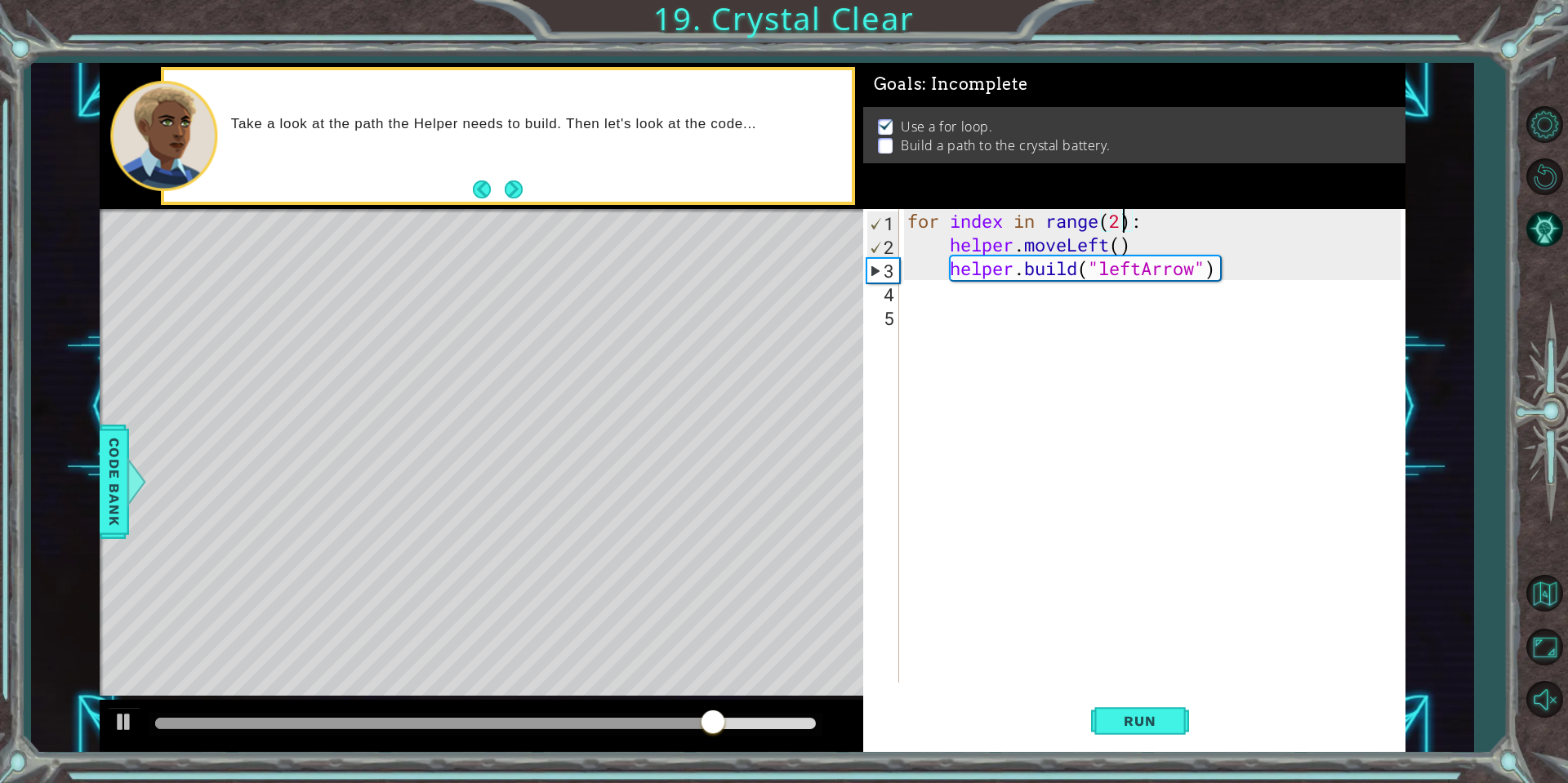 click on "for   index   in   range ( 2 ) :      helper . moveLeft ( )      helper . build ( "leftArrow" )" at bounding box center [1156, 469] 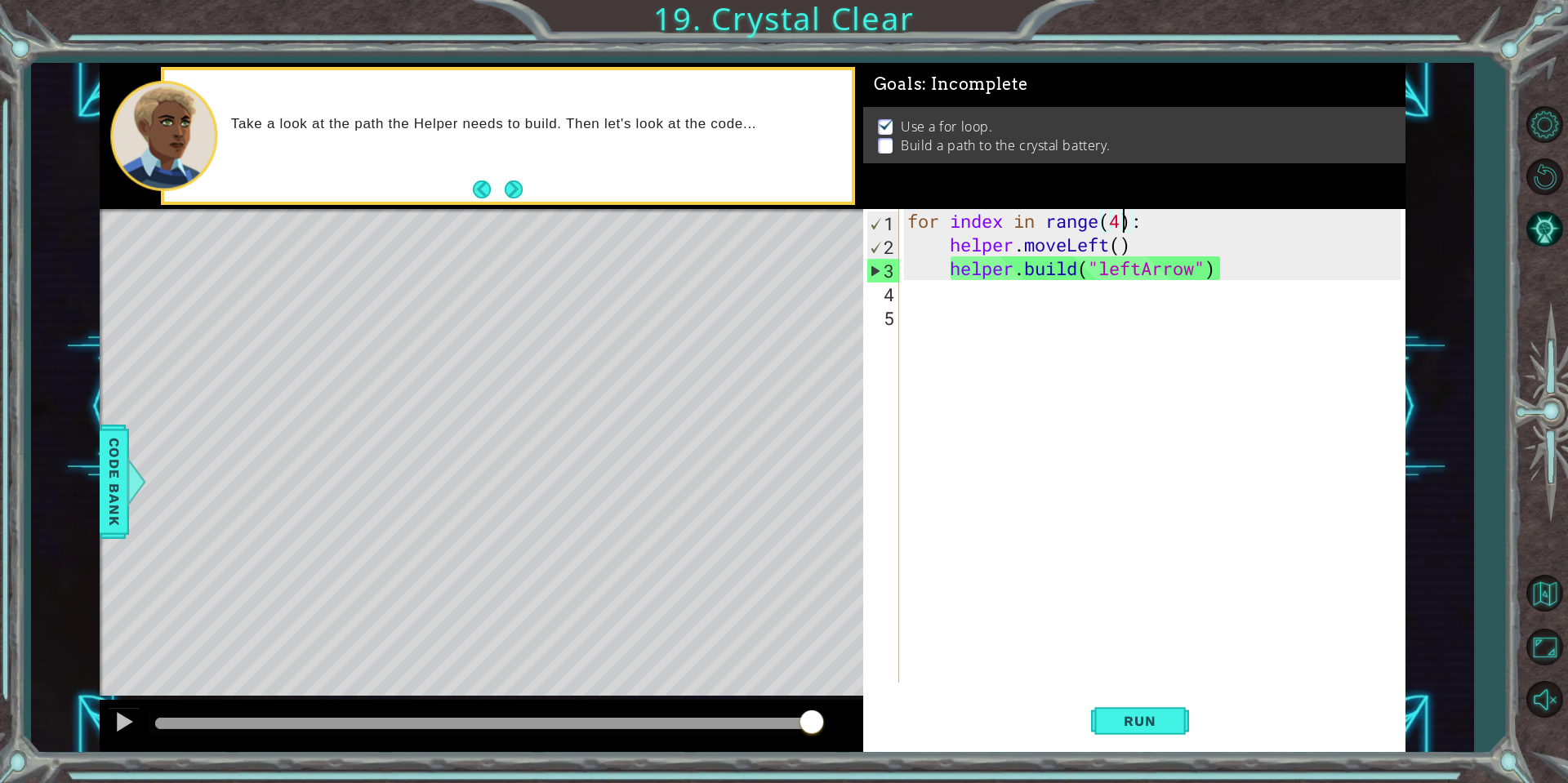 scroll, scrollTop: 0, scrollLeft: 10, axis: horizontal 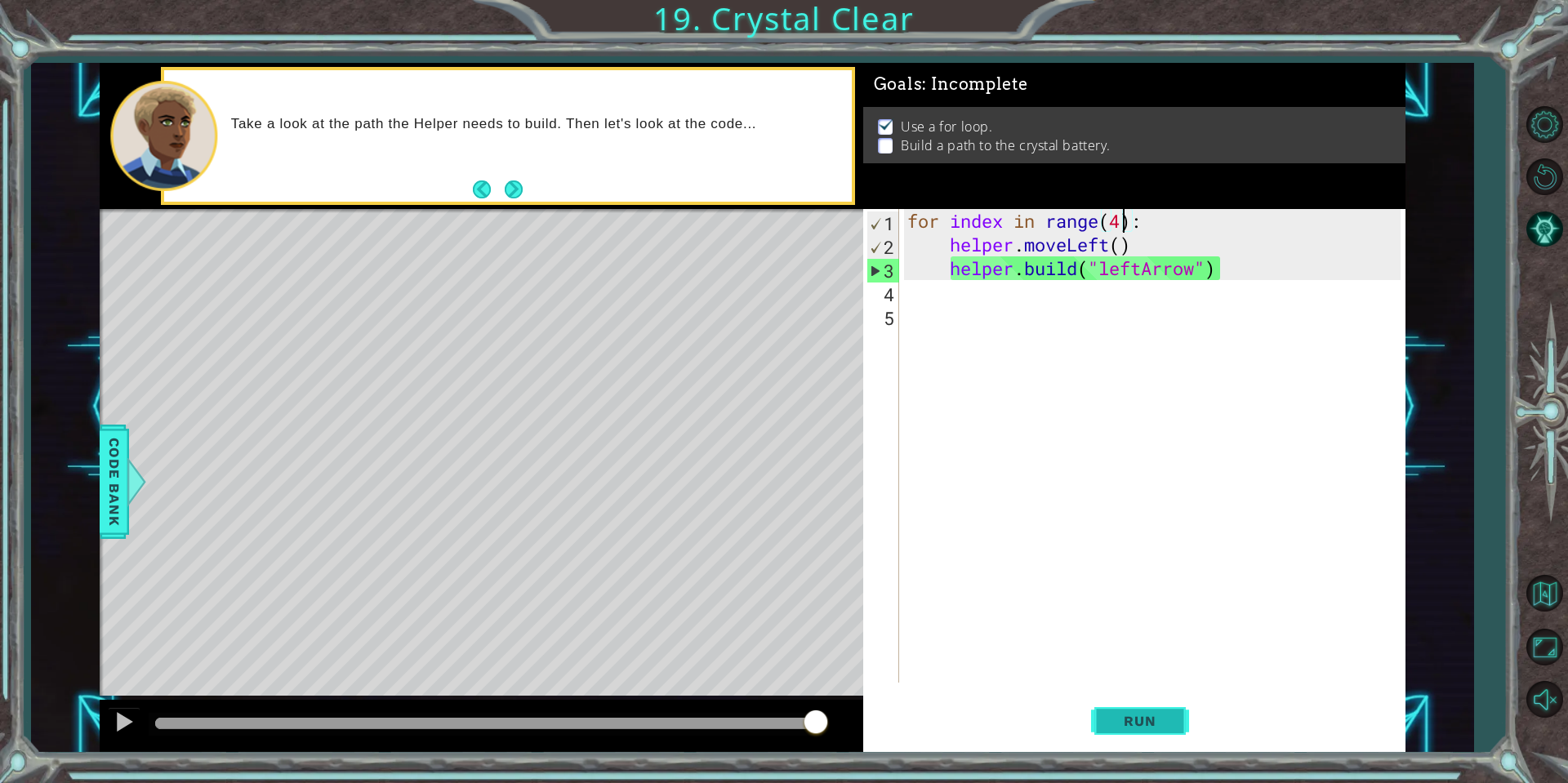 type on "for index in range(4):" 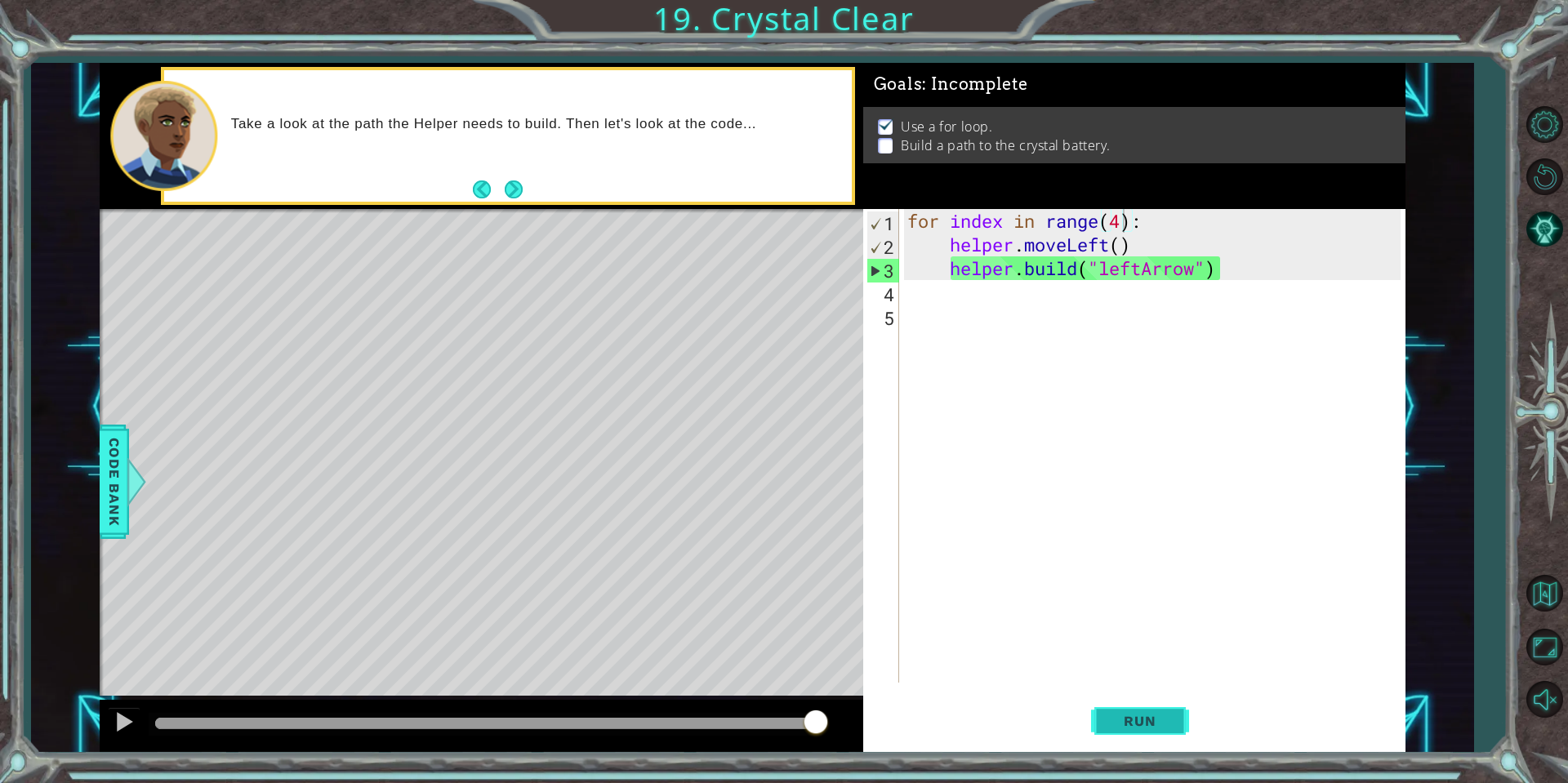click on "Run" at bounding box center (1140, 721) 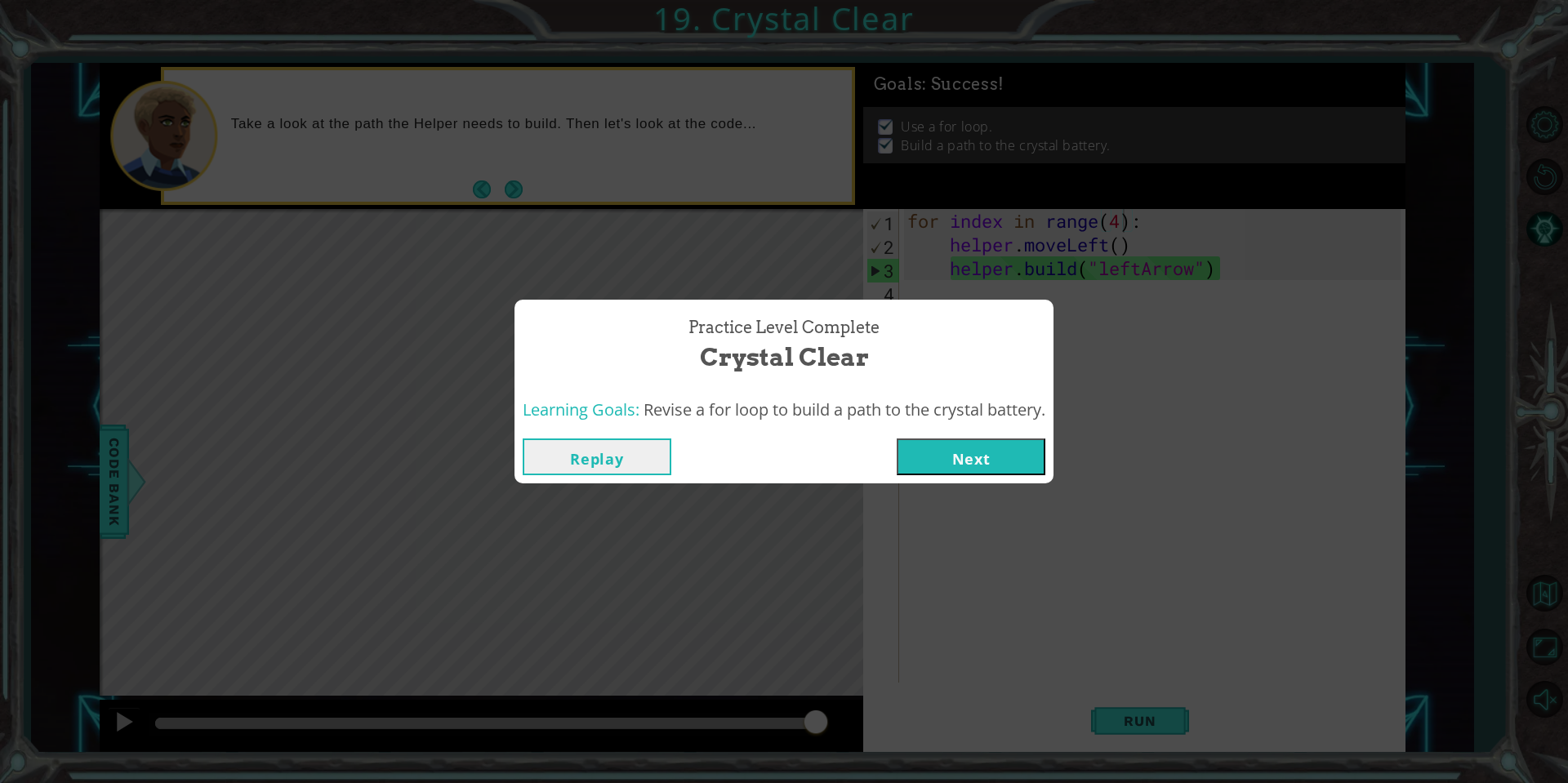 click on "Next" at bounding box center [971, 456] 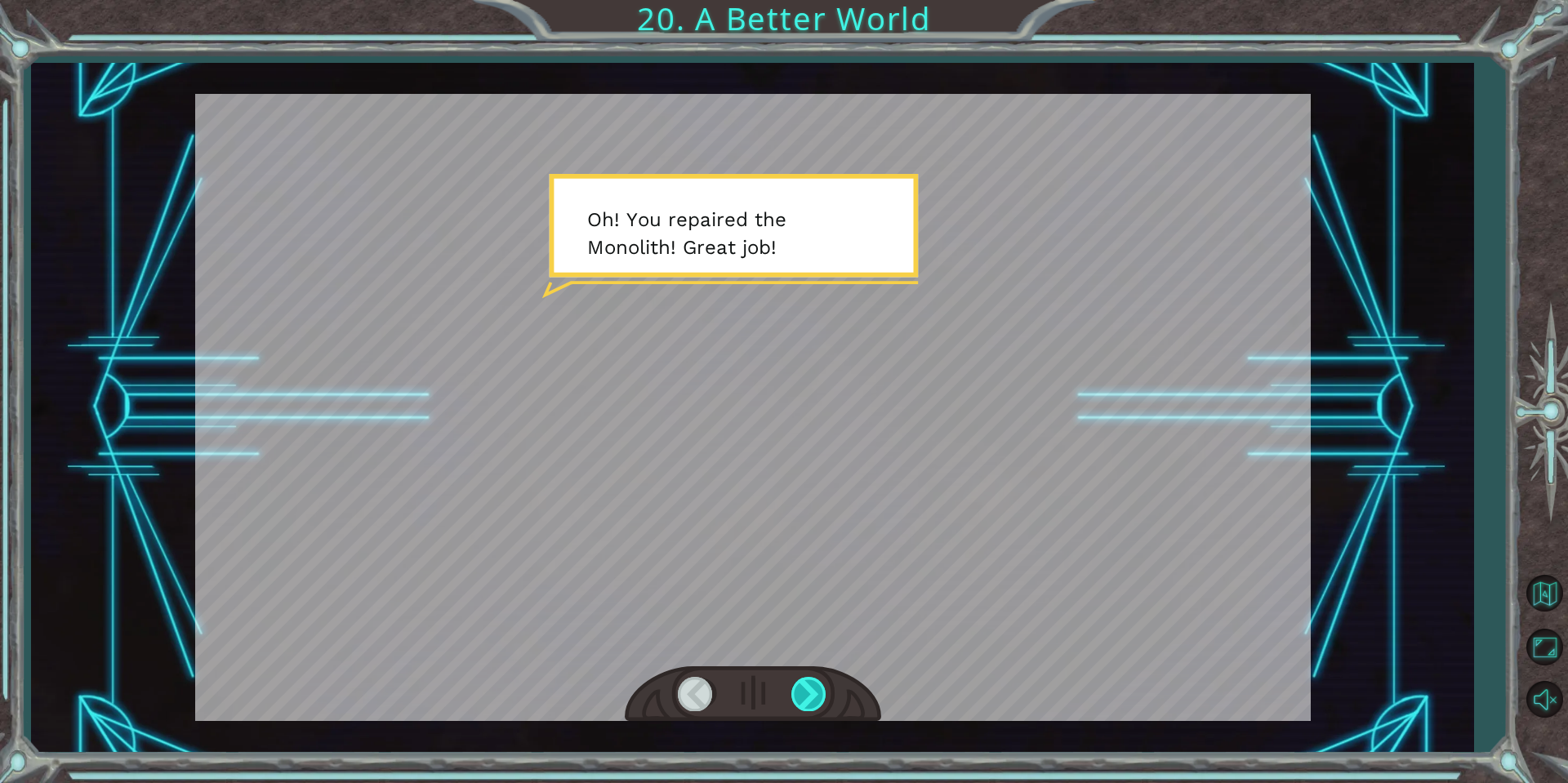 click at bounding box center [809, 693] 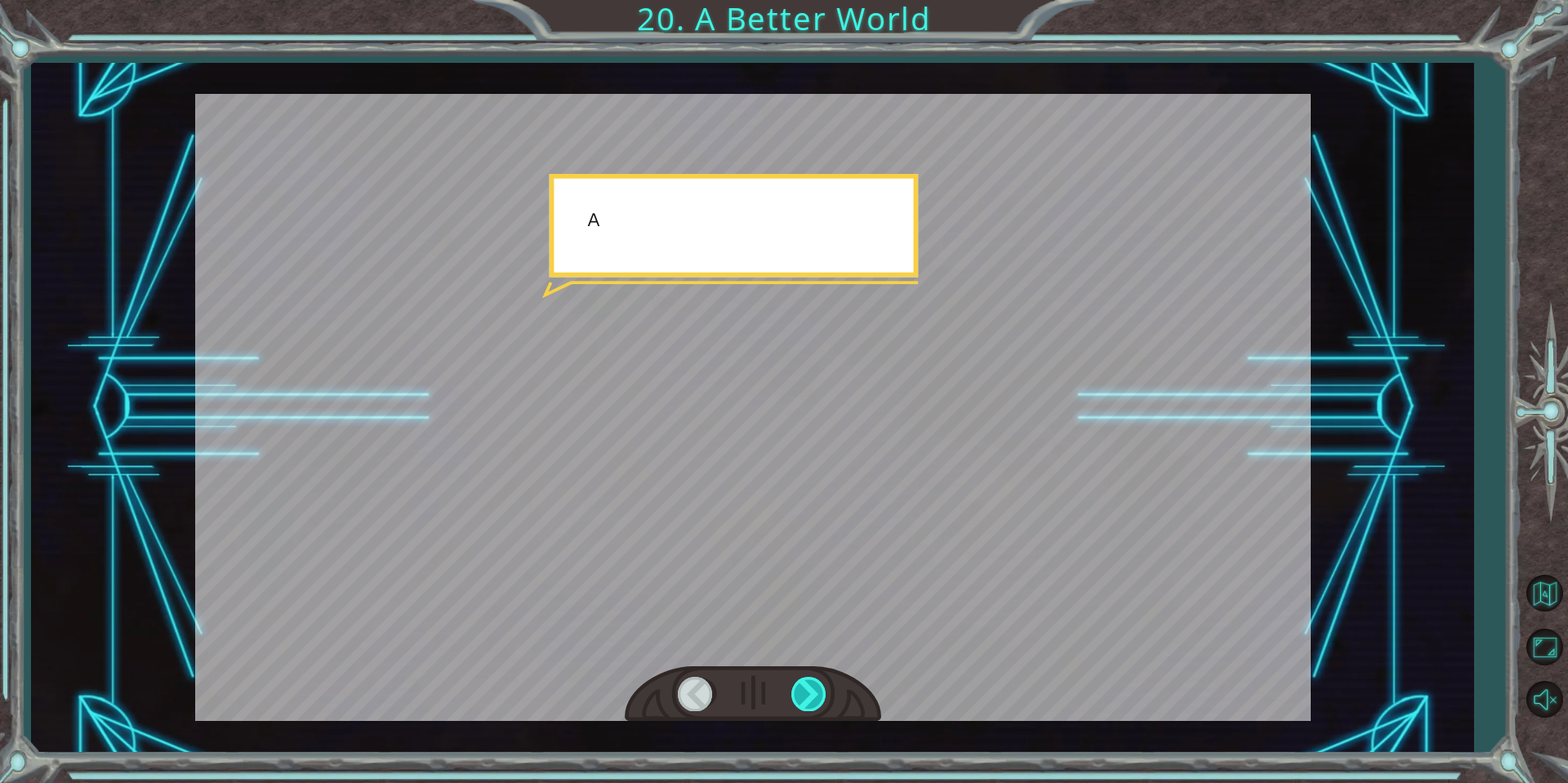 click at bounding box center (809, 693) 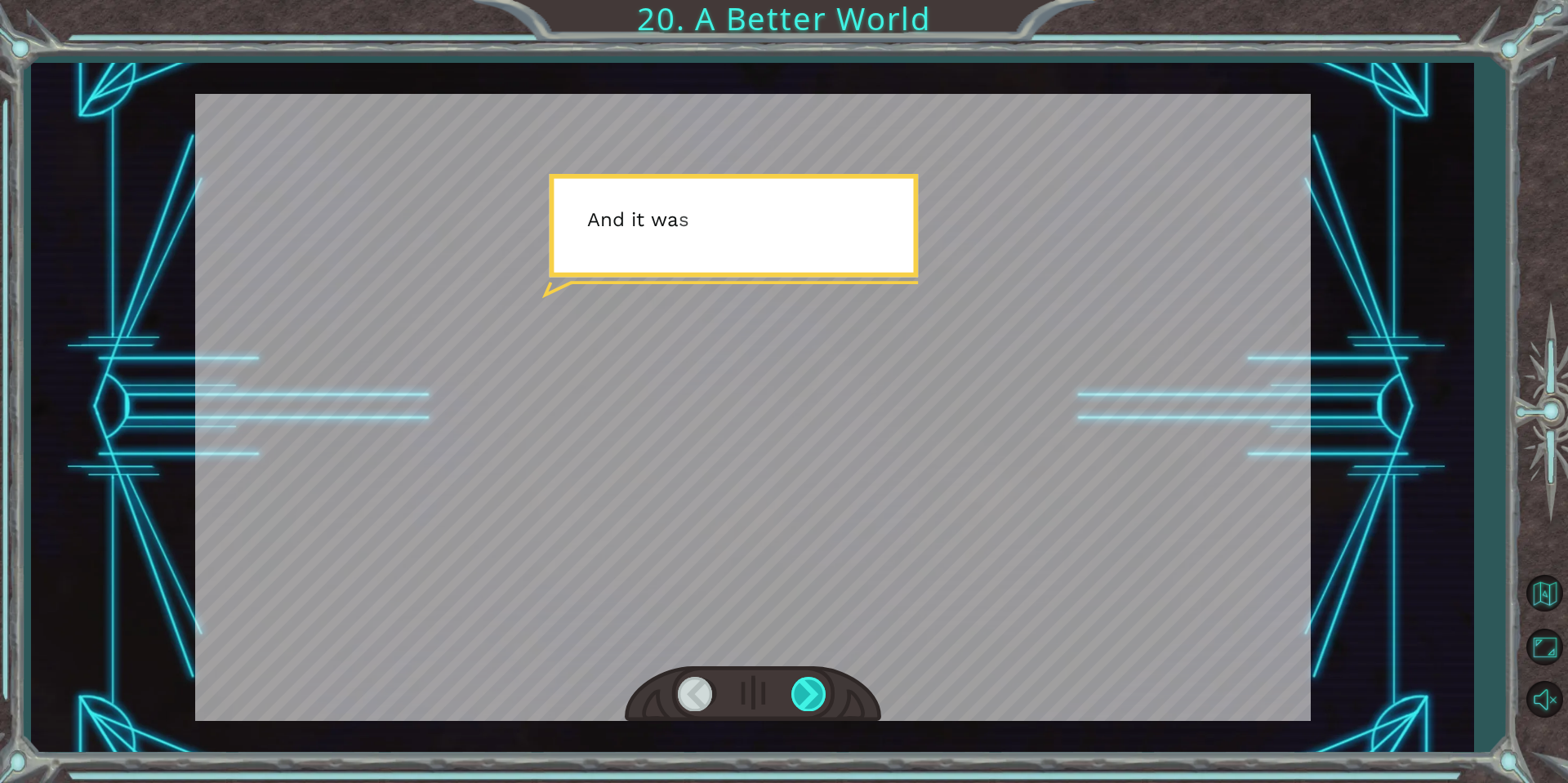click at bounding box center (809, 693) 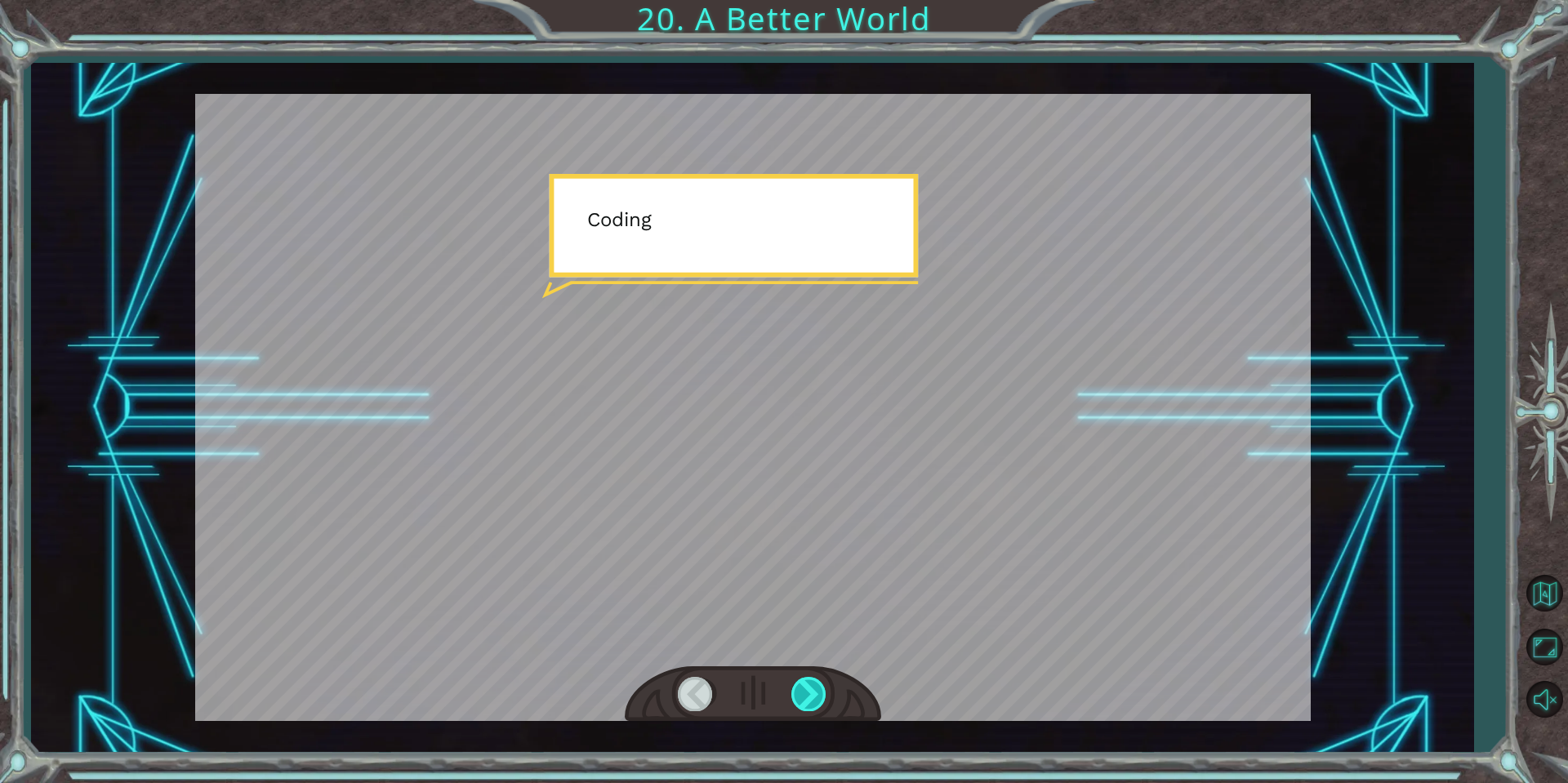 click at bounding box center [809, 693] 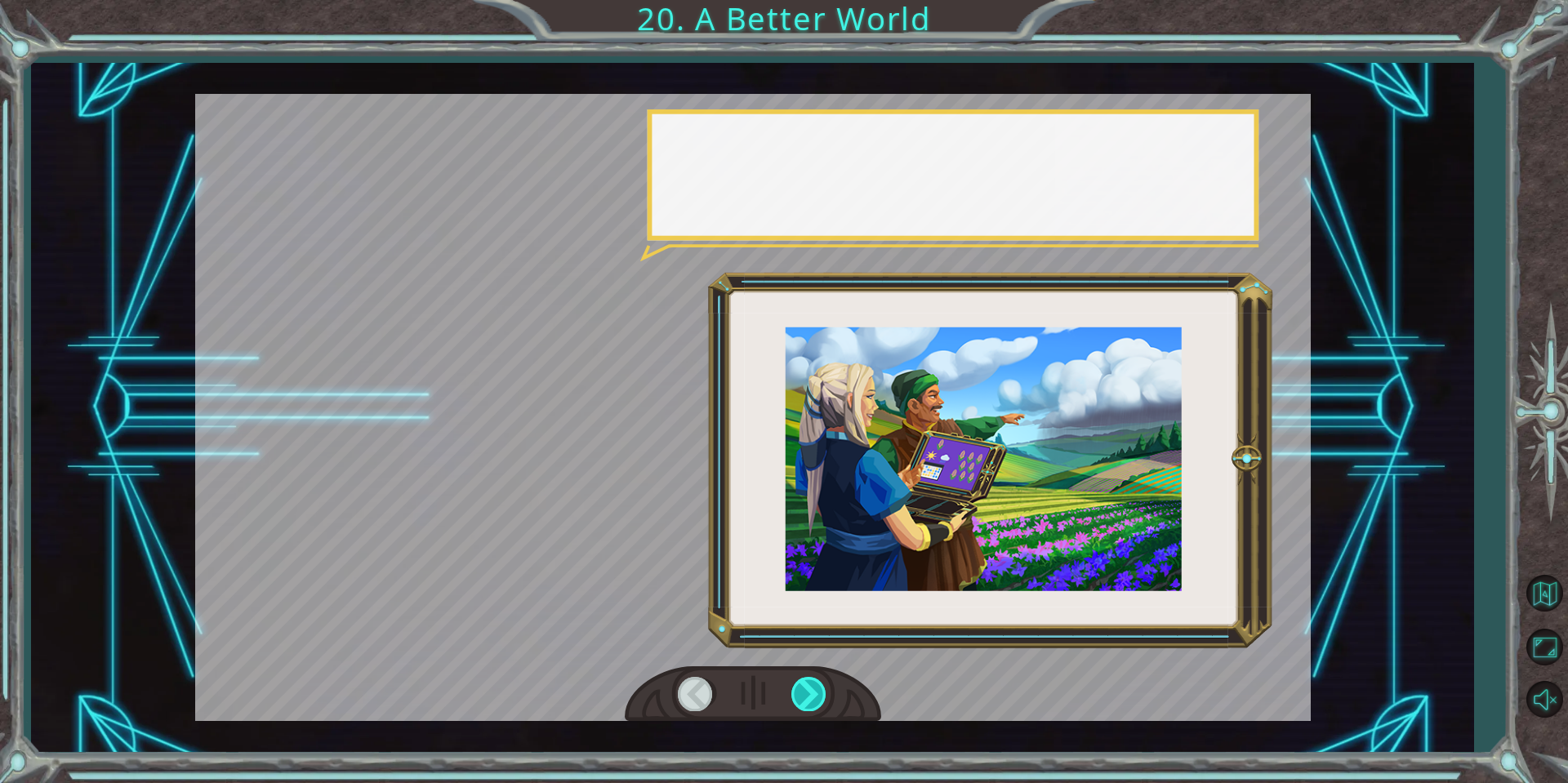 click at bounding box center (809, 693) 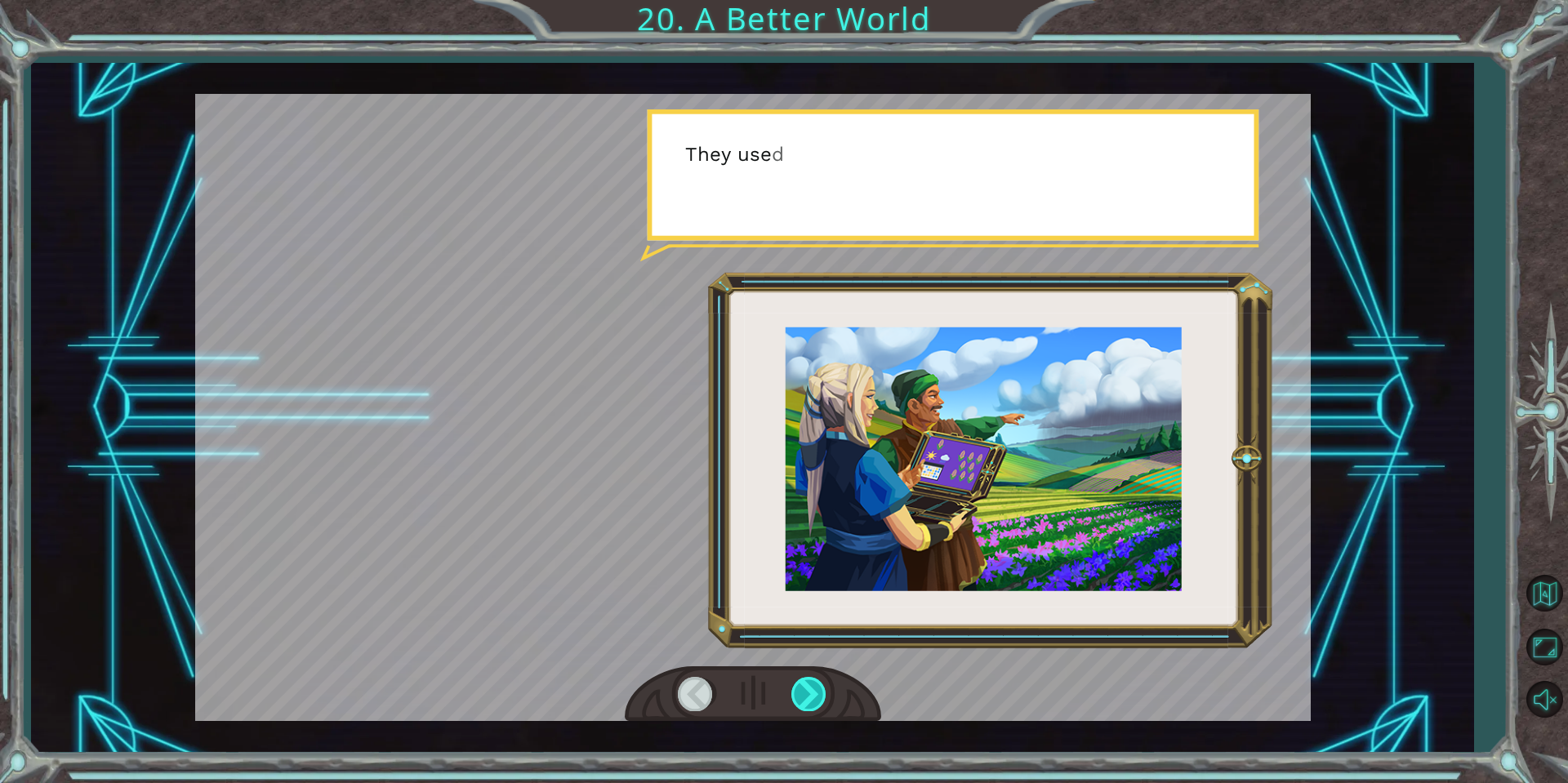 click at bounding box center (809, 693) 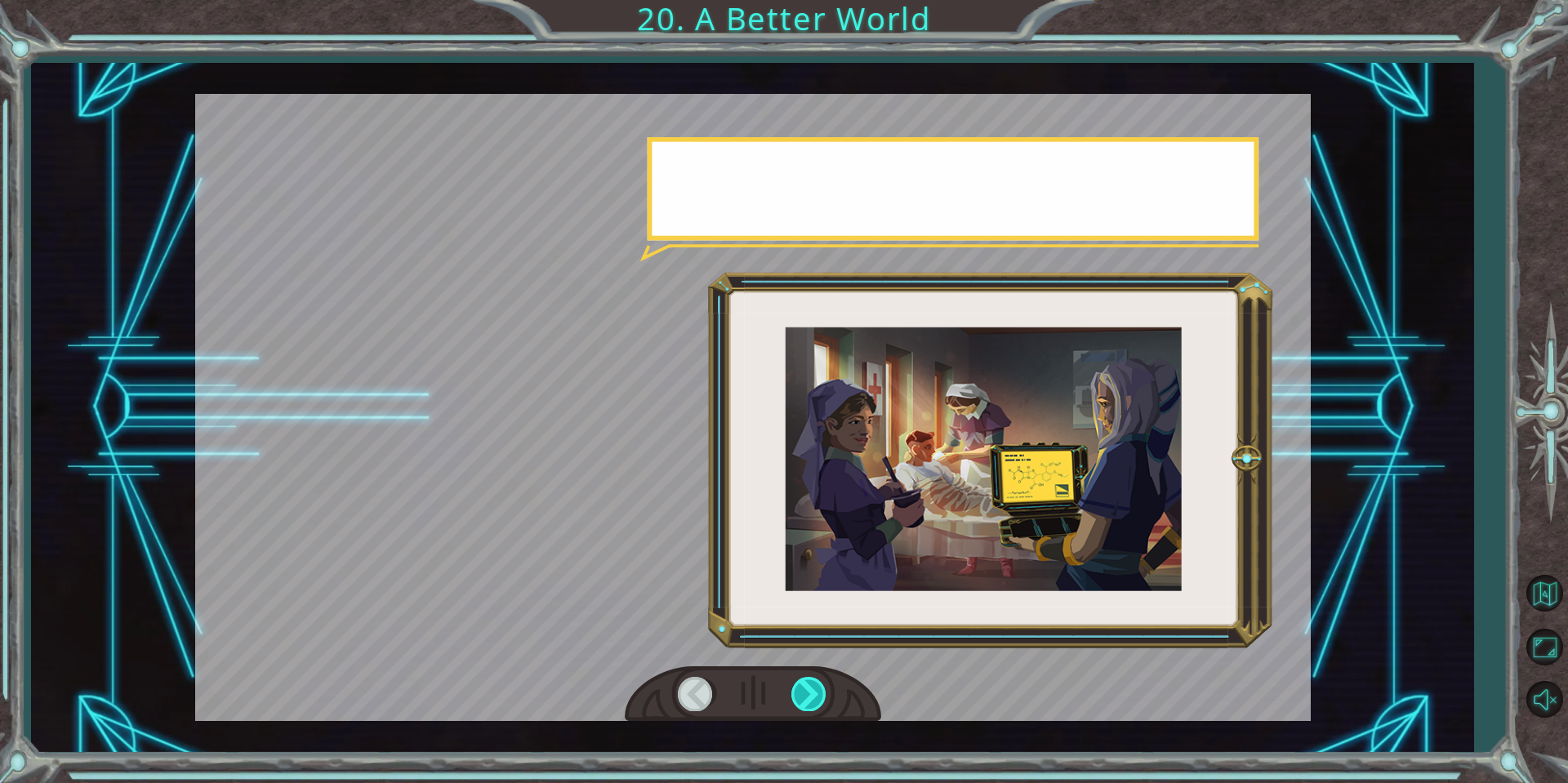 click at bounding box center (809, 693) 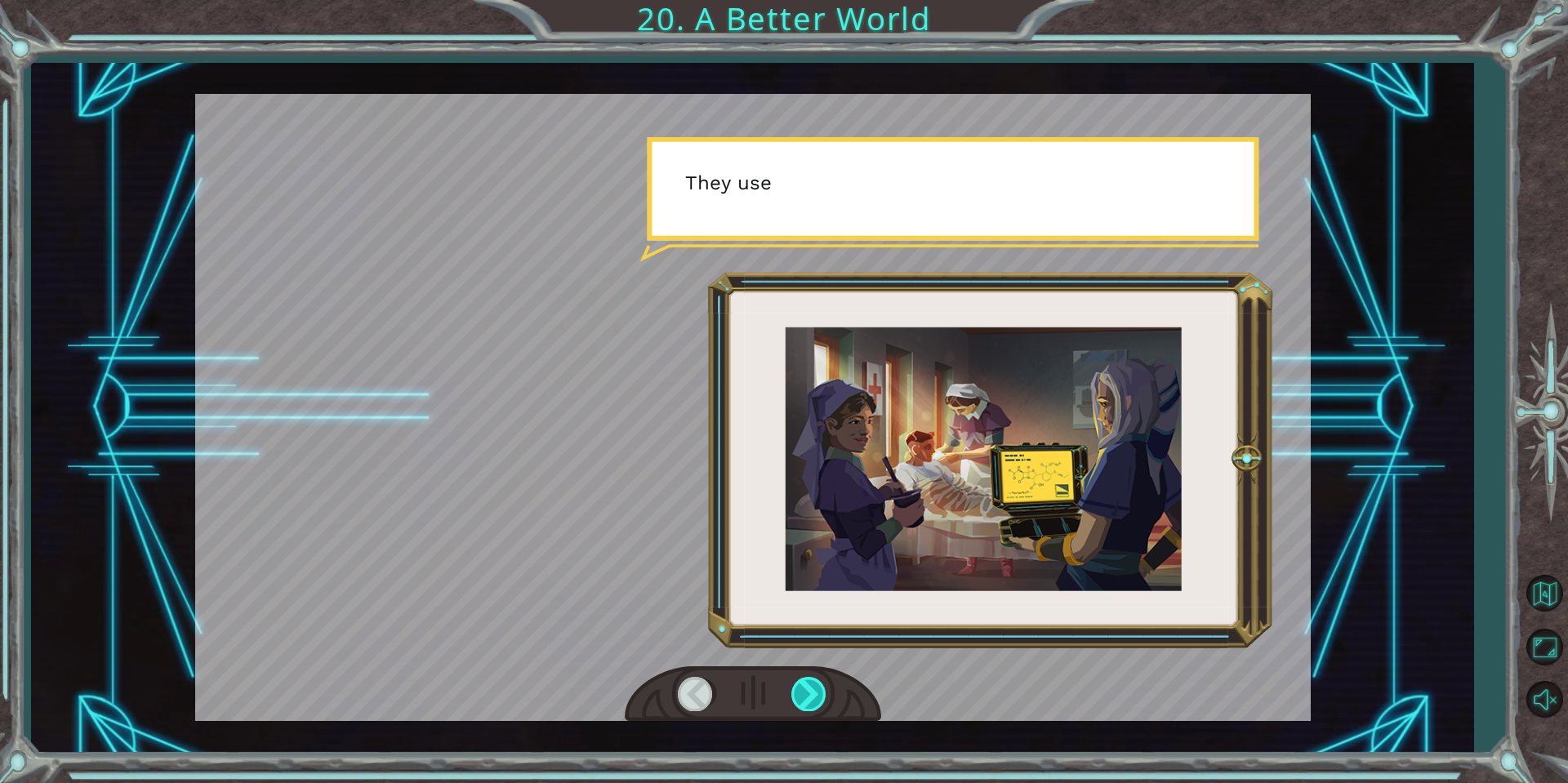 click at bounding box center (809, 693) 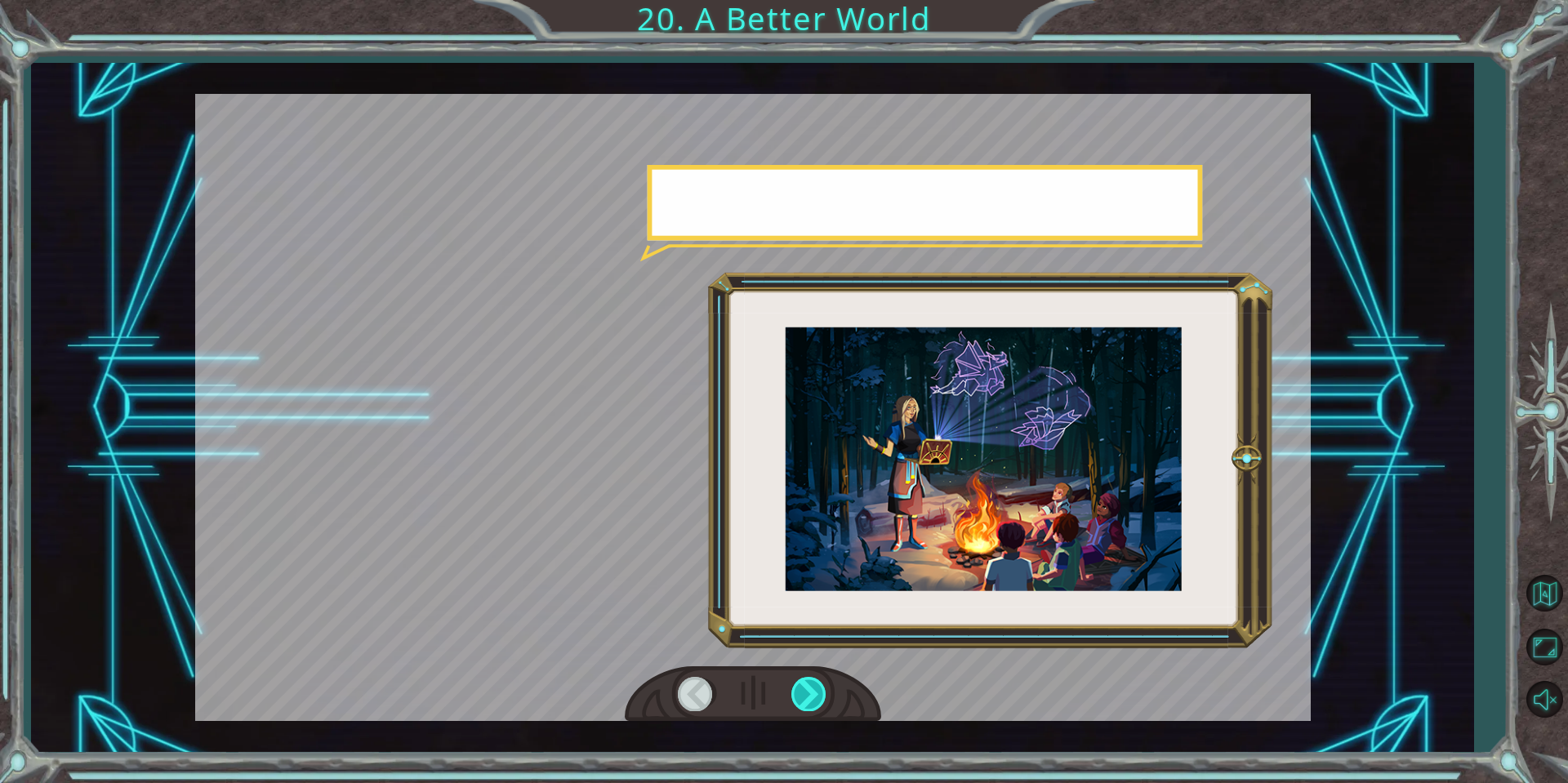 click at bounding box center [809, 693] 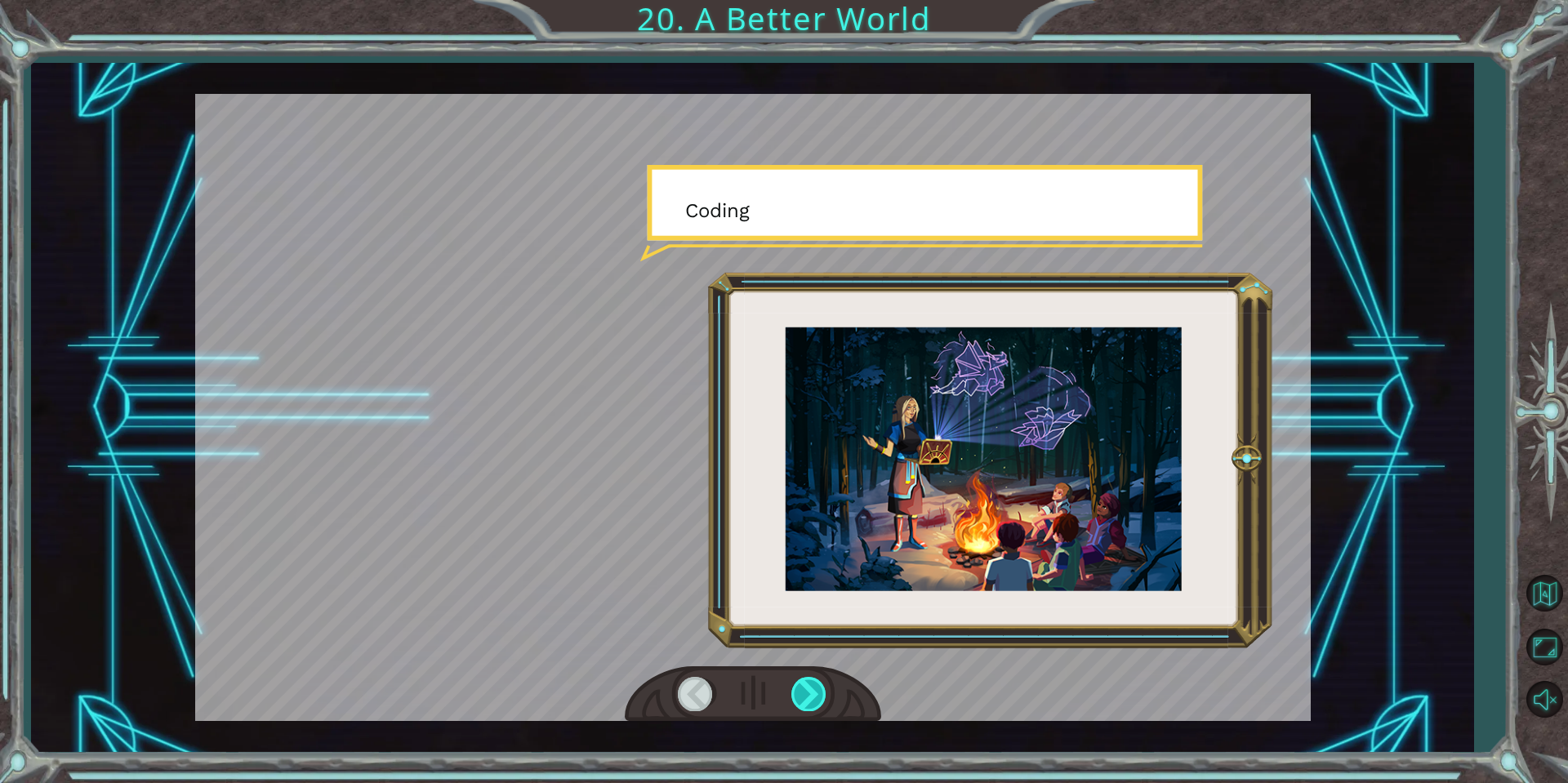 click at bounding box center [809, 693] 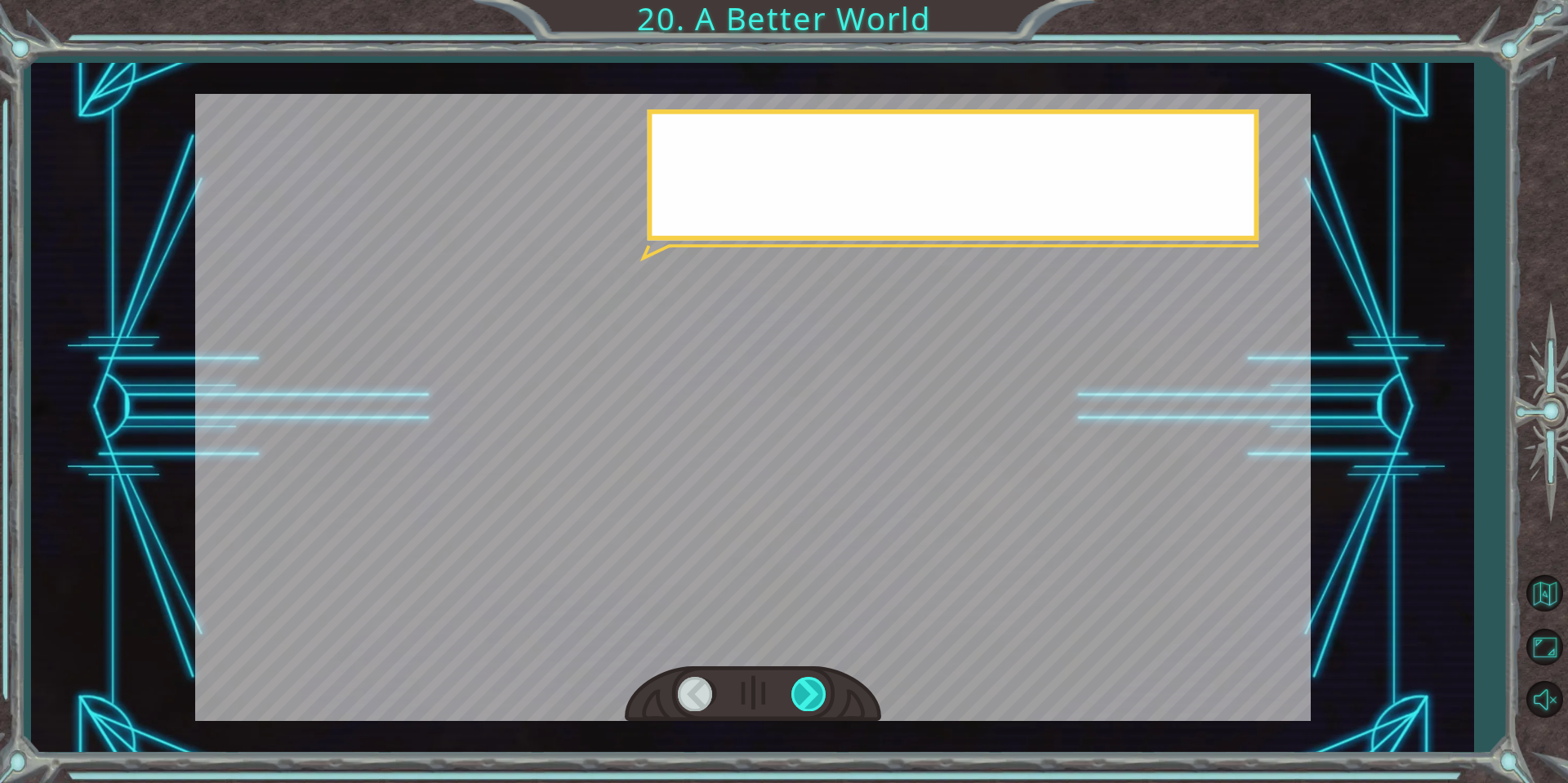 click at bounding box center (809, 693) 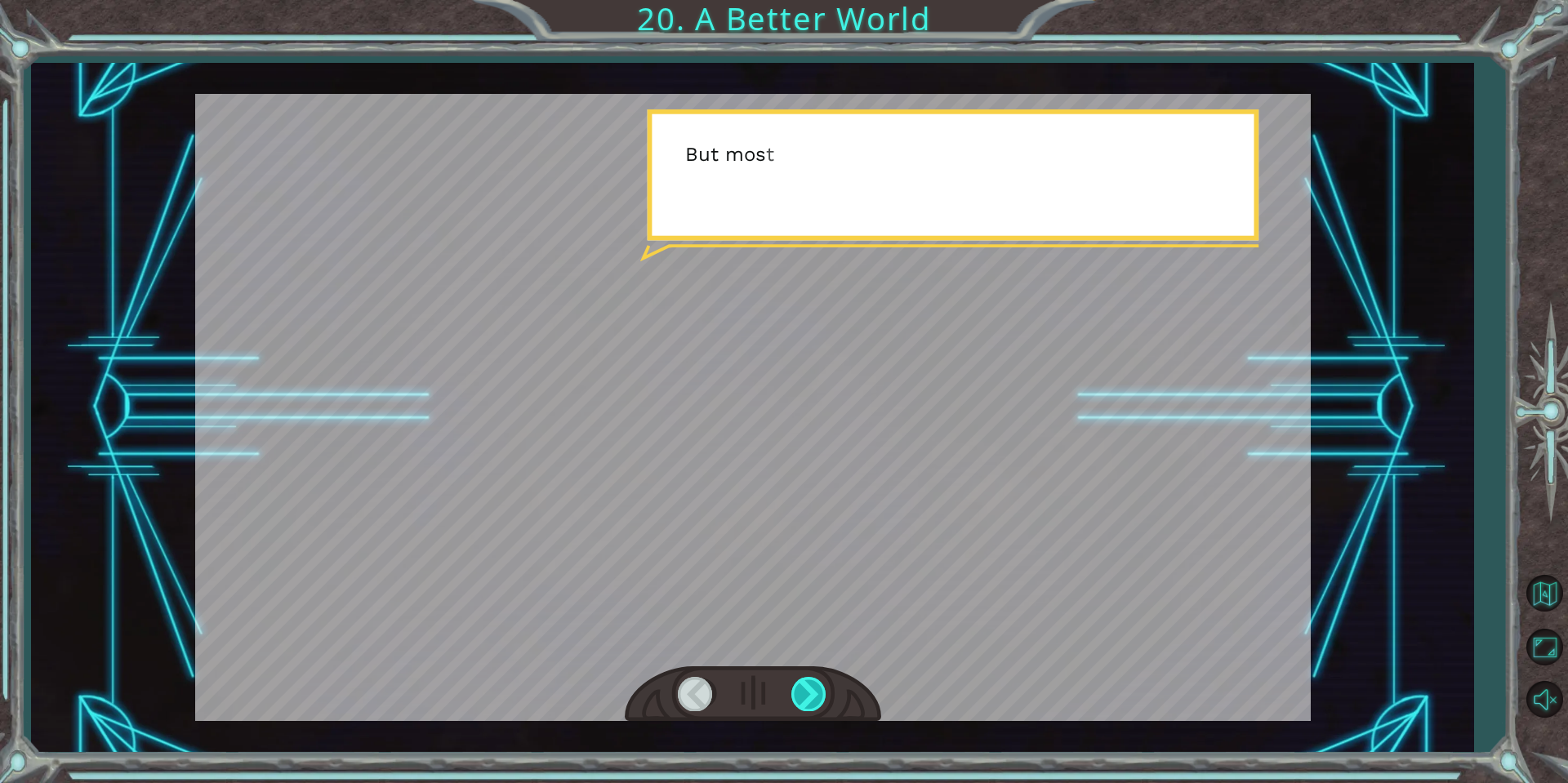 click at bounding box center [809, 693] 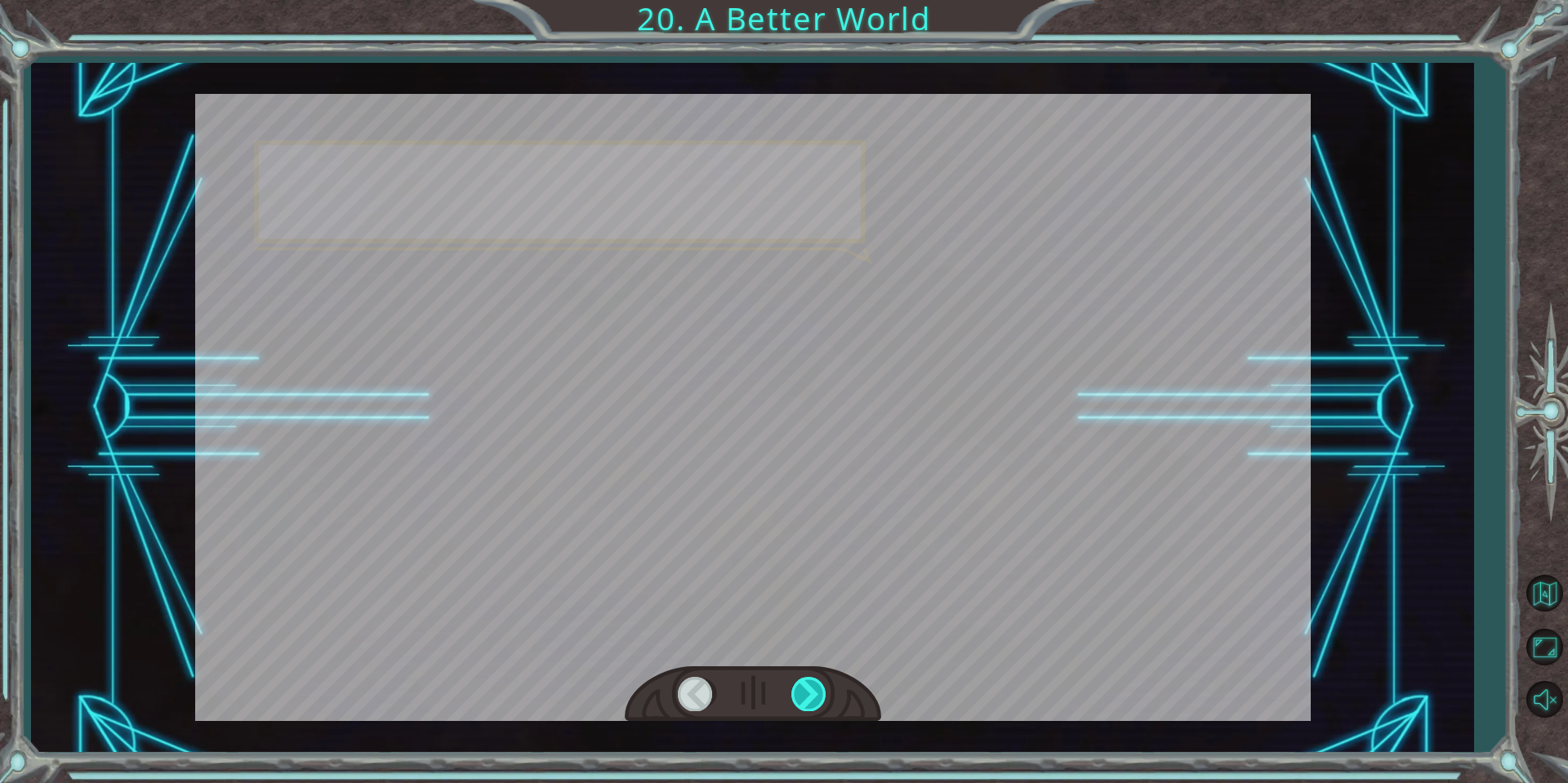 click at bounding box center (809, 693) 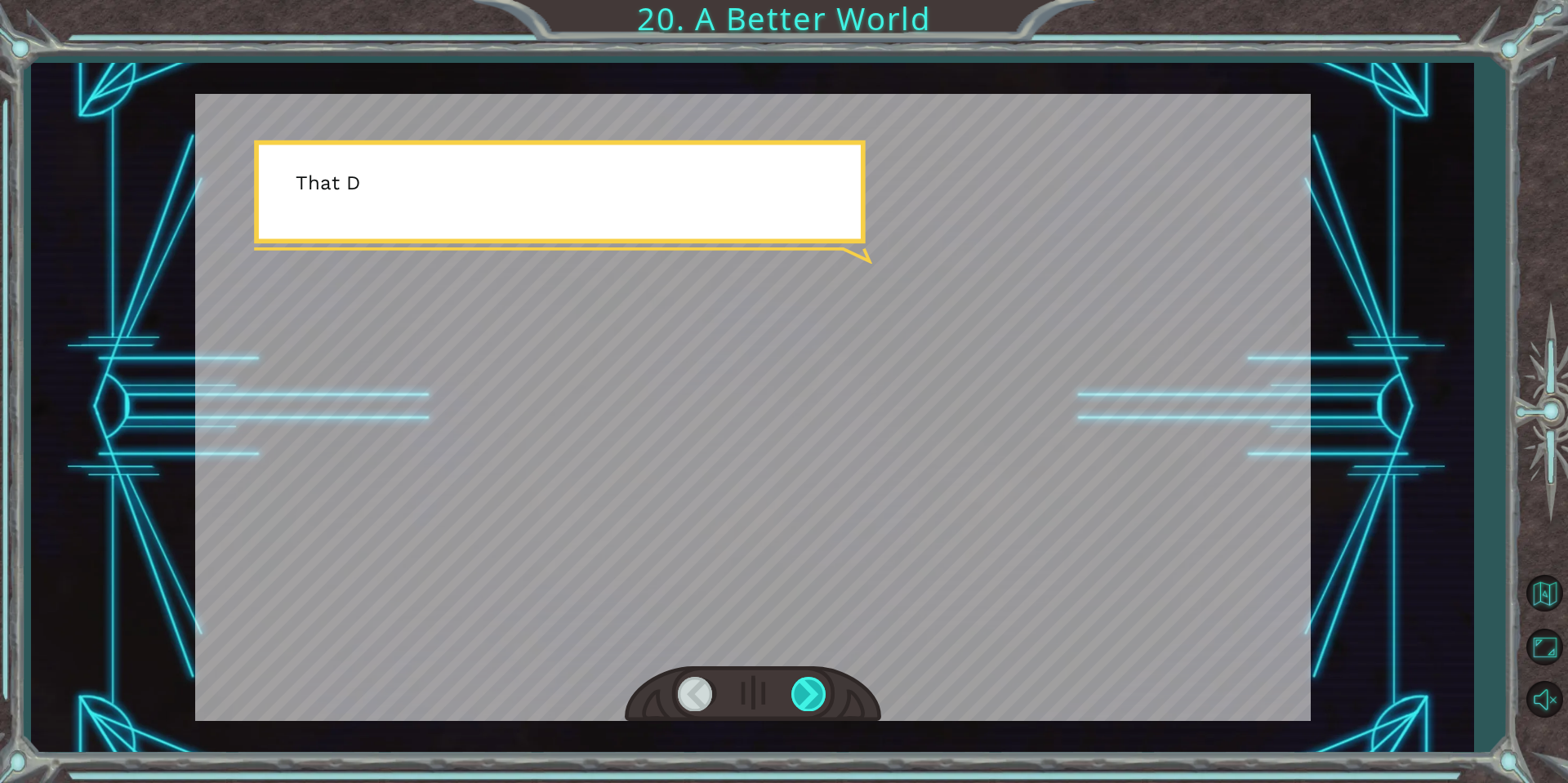 click at bounding box center [809, 693] 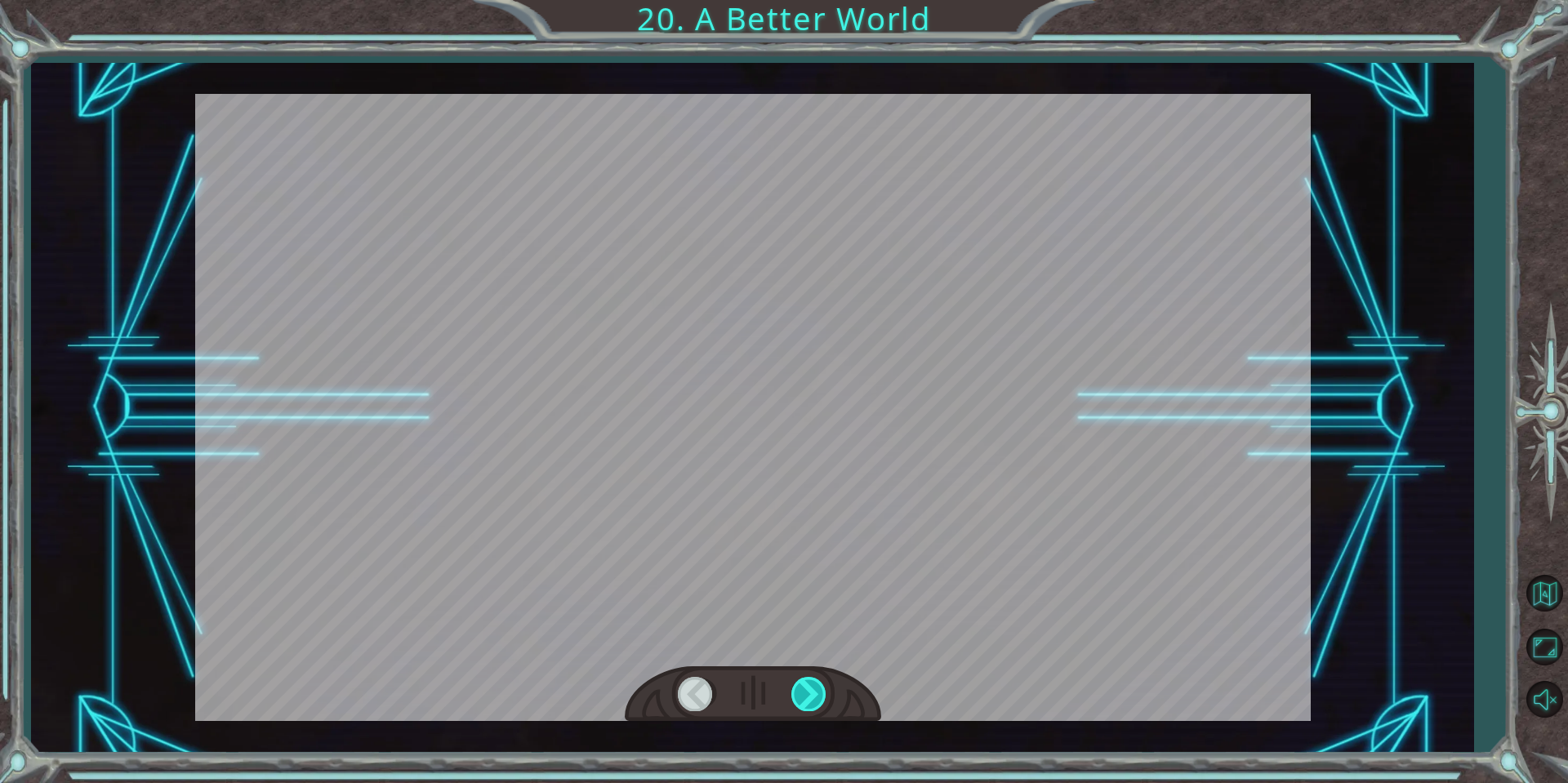 click at bounding box center [809, 693] 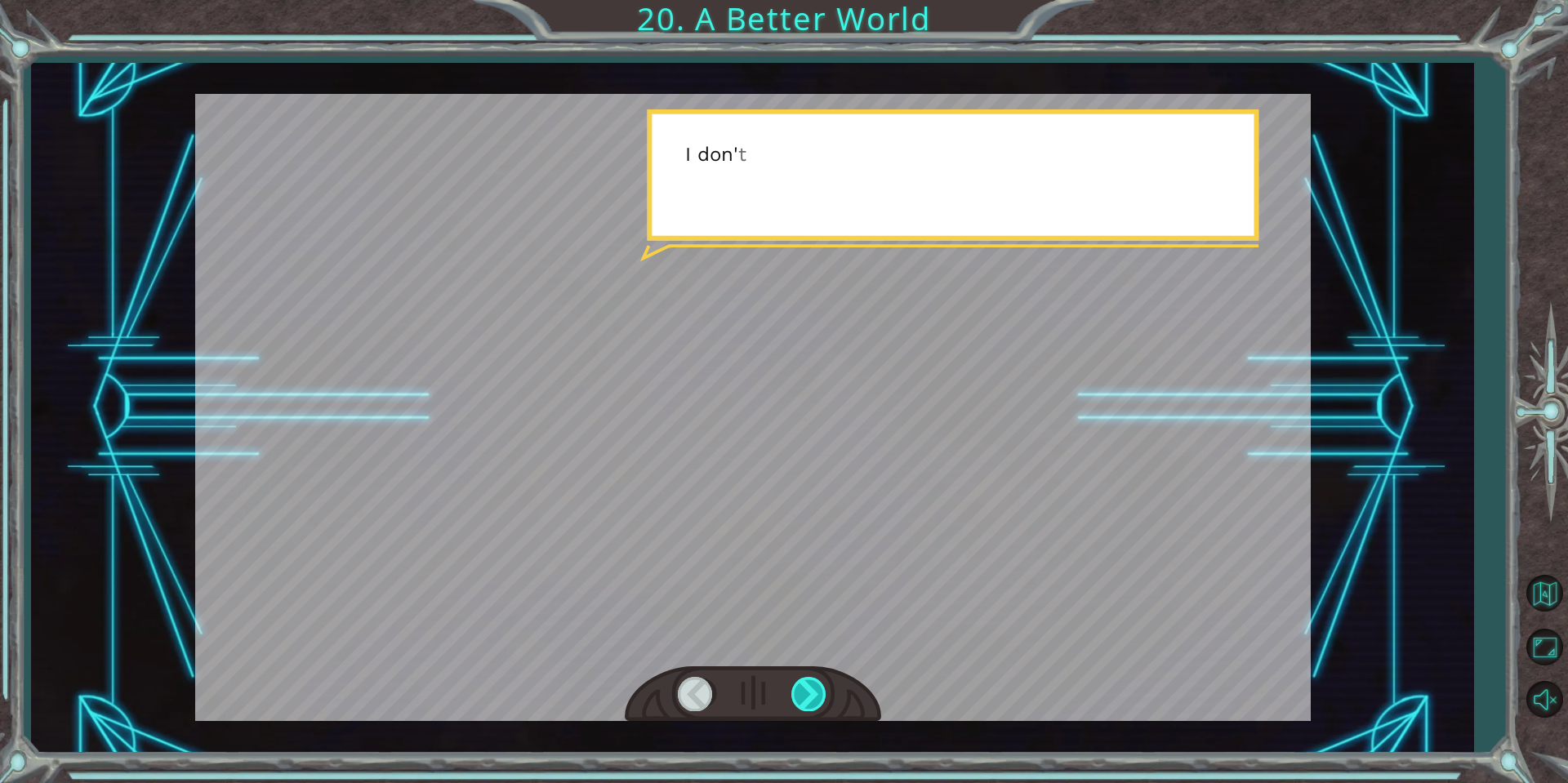 click at bounding box center [809, 693] 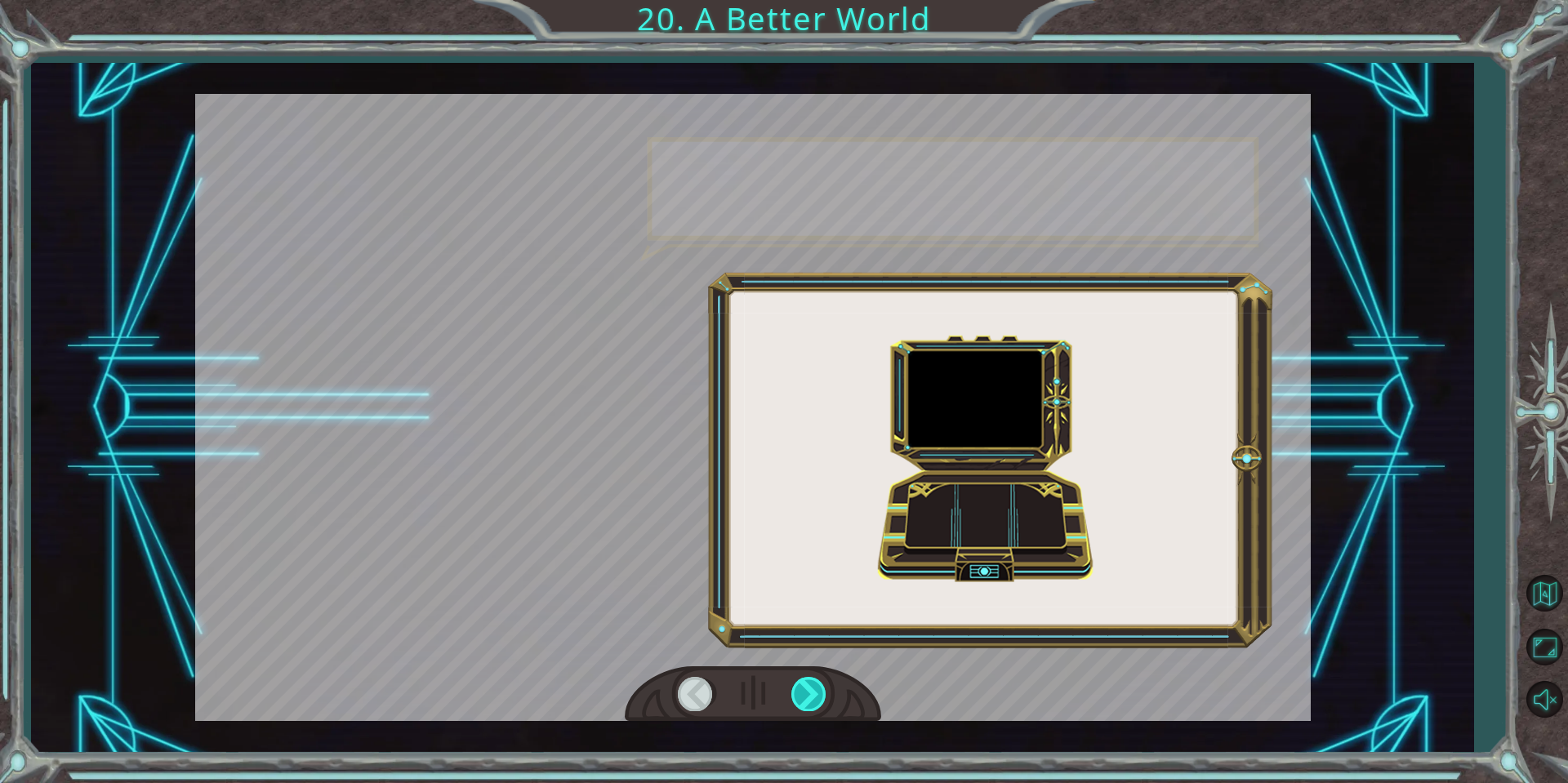 click at bounding box center (809, 693) 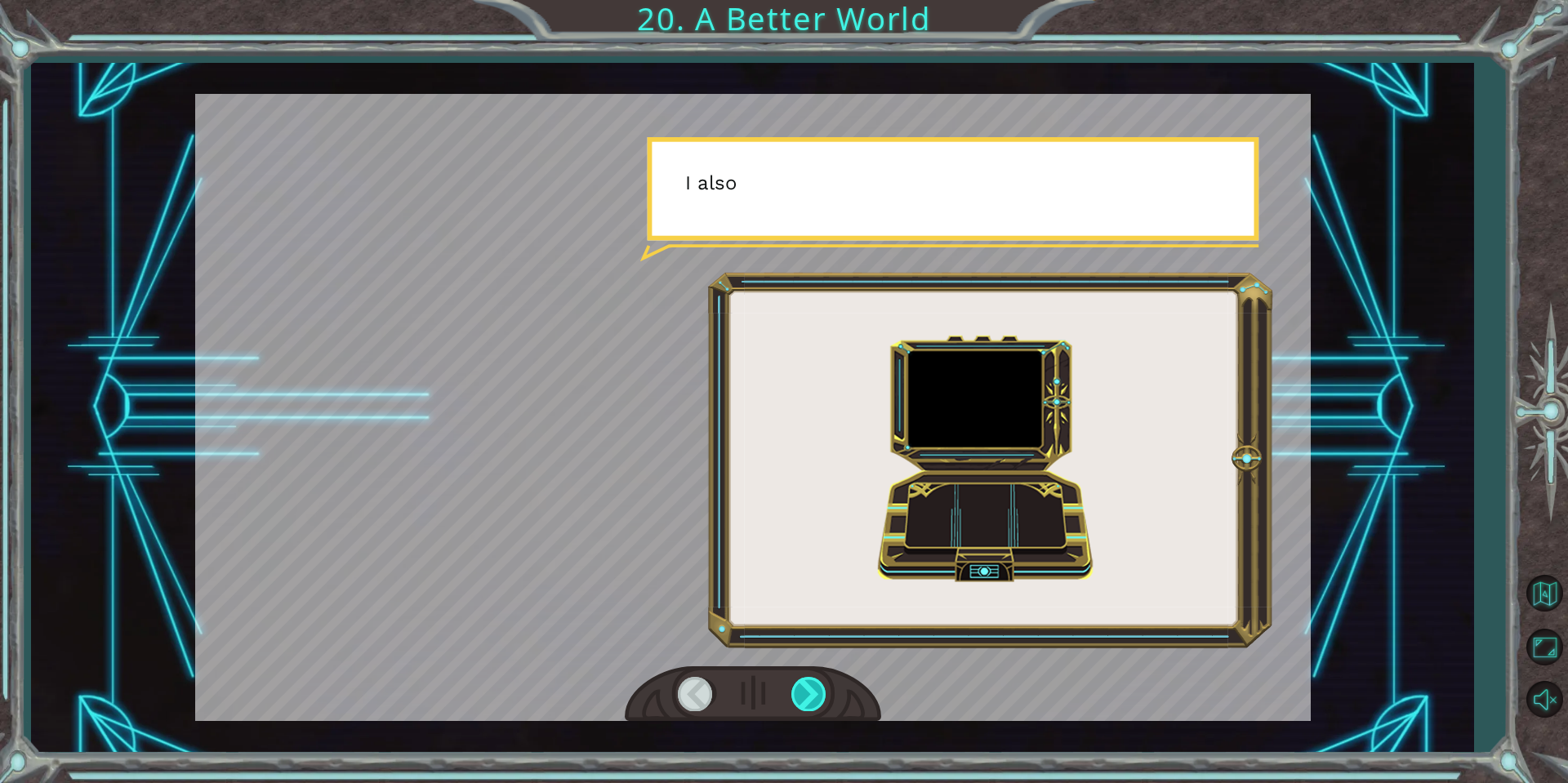 click at bounding box center [809, 693] 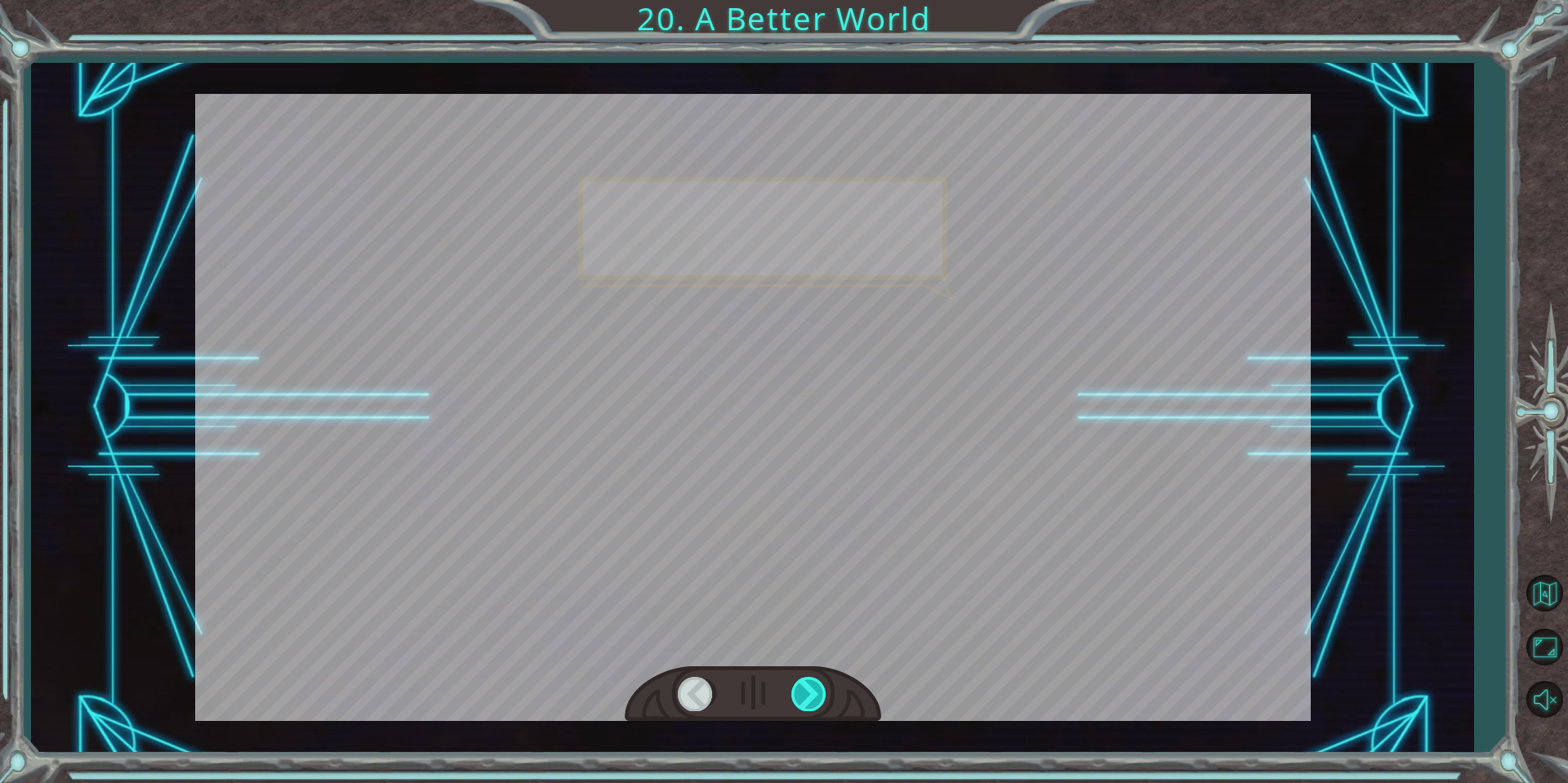 click at bounding box center (809, 693) 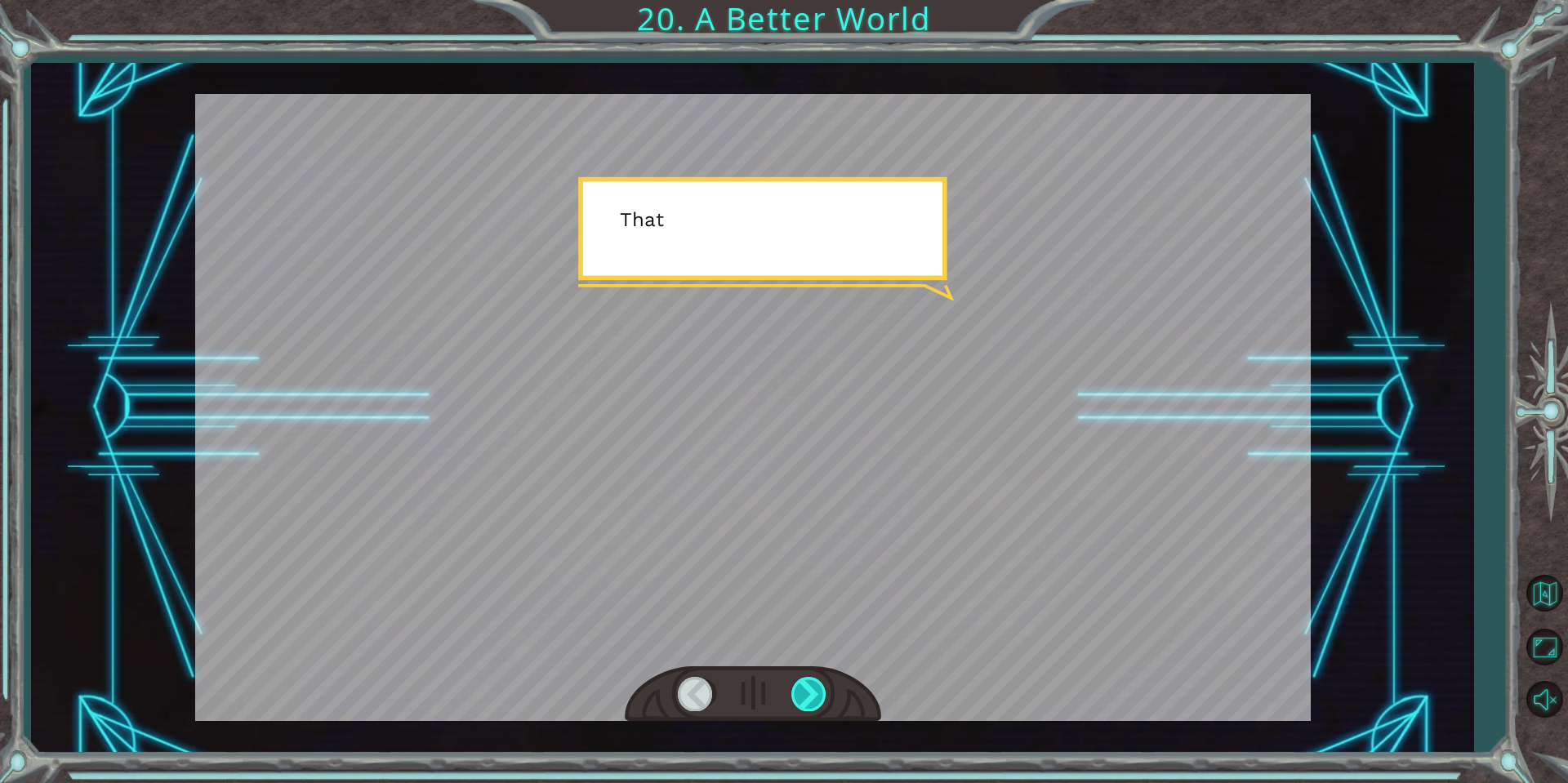 click at bounding box center [809, 693] 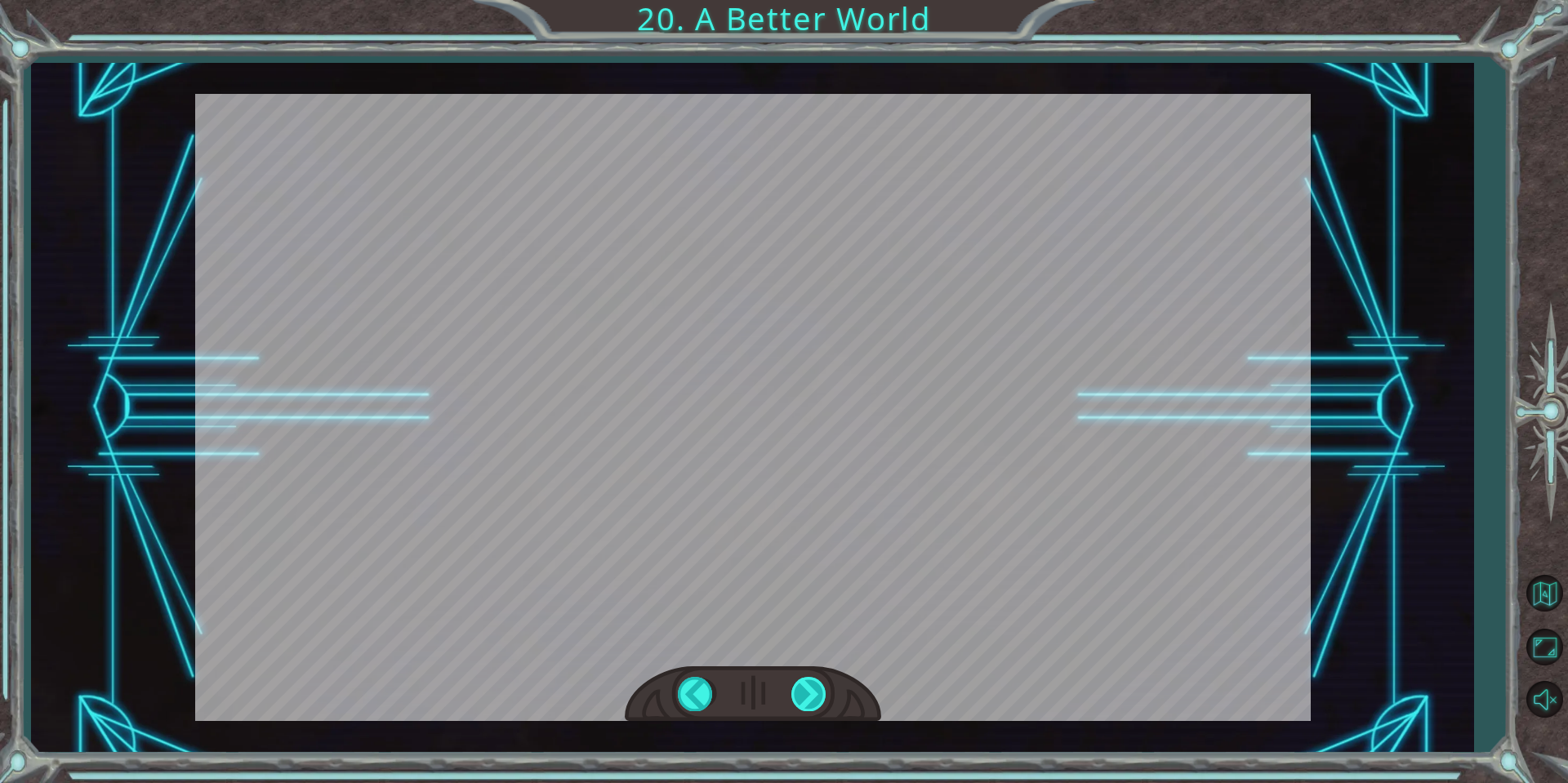 click on "O h !   Y o u   r e p a i r e d   t h e   M o n o l i t h !   G r e a t   j o b ! A n d   i t   w a s   a l l   d o n e   w i t h   c o d e .   I t ' s   t h a t   p o w e r f u l . C o d i n g   w a s   a   w a y   o f   l i f e   m a n y   c e n t u r i e s   a g o .   T h e y   u s e d   c o d i n g   t o   h e l p   f a r m e r s   t r a c k   c r o p s   a n d   w e a t h e r .   T h a t   w a y ,   t h e y   c o u l d   g r o w   b e t t e r   f r u i t s   a n d   v e g e t a b l e s . T h e y   u s e d   t e c h n o l o g y   t o   m a k e   m e d i c i n e   a n d   h e l p   s i c k   p e o p l e   f e e l   b e t t e r . C o d i n g   w a s   u s e d   t o   t e l l   s t o r i e s   a n d   t e a c h   o t h e r s .   B u t   m o s t   o f   a l l ,   c o d i n g   h e l p e d   e v e r y o n e   p r a c t i c e   t h e i r   p r o b l e m   s o l v i n g   s k i l l s   s o   t h a t   t h e y   c o u l d   t a c k l e   a n y t h i n g   t h a t   c a m e   t h e i r   w a y . T" at bounding box center [784, 0] 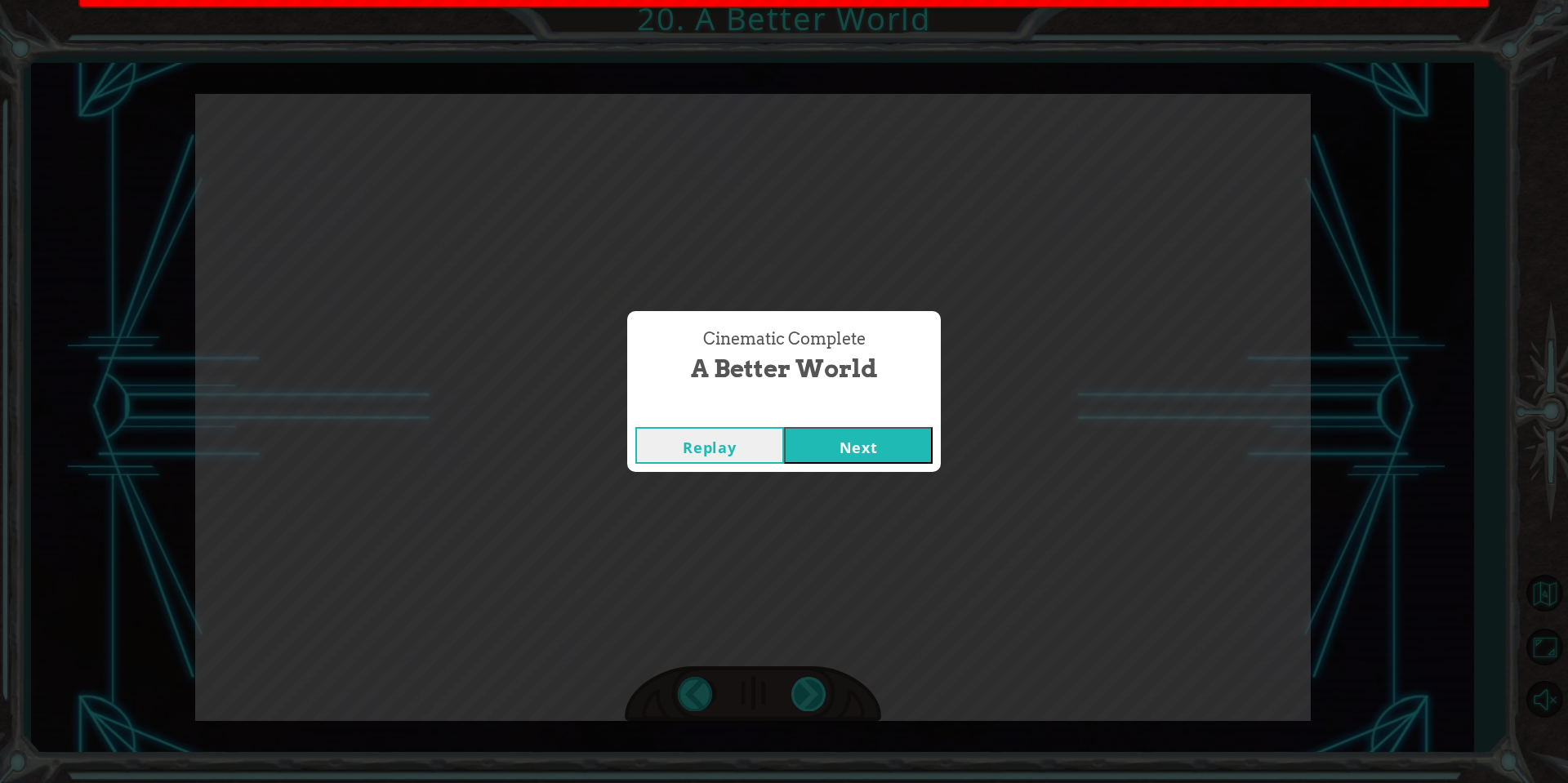 click on "Cinematic Complete     A Better World
Replay
Next" at bounding box center (784, 391) 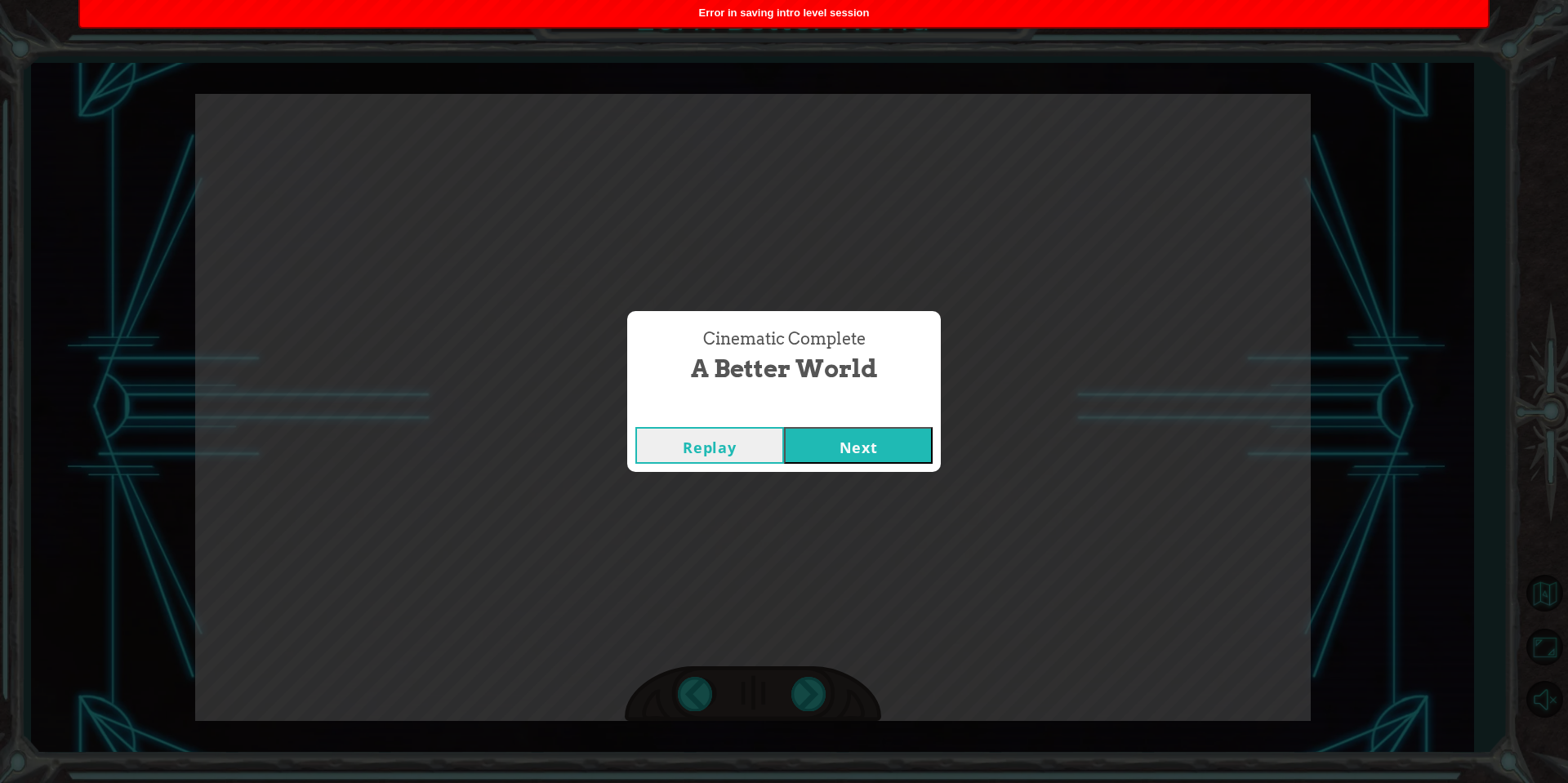 click on "Next" at bounding box center [858, 445] 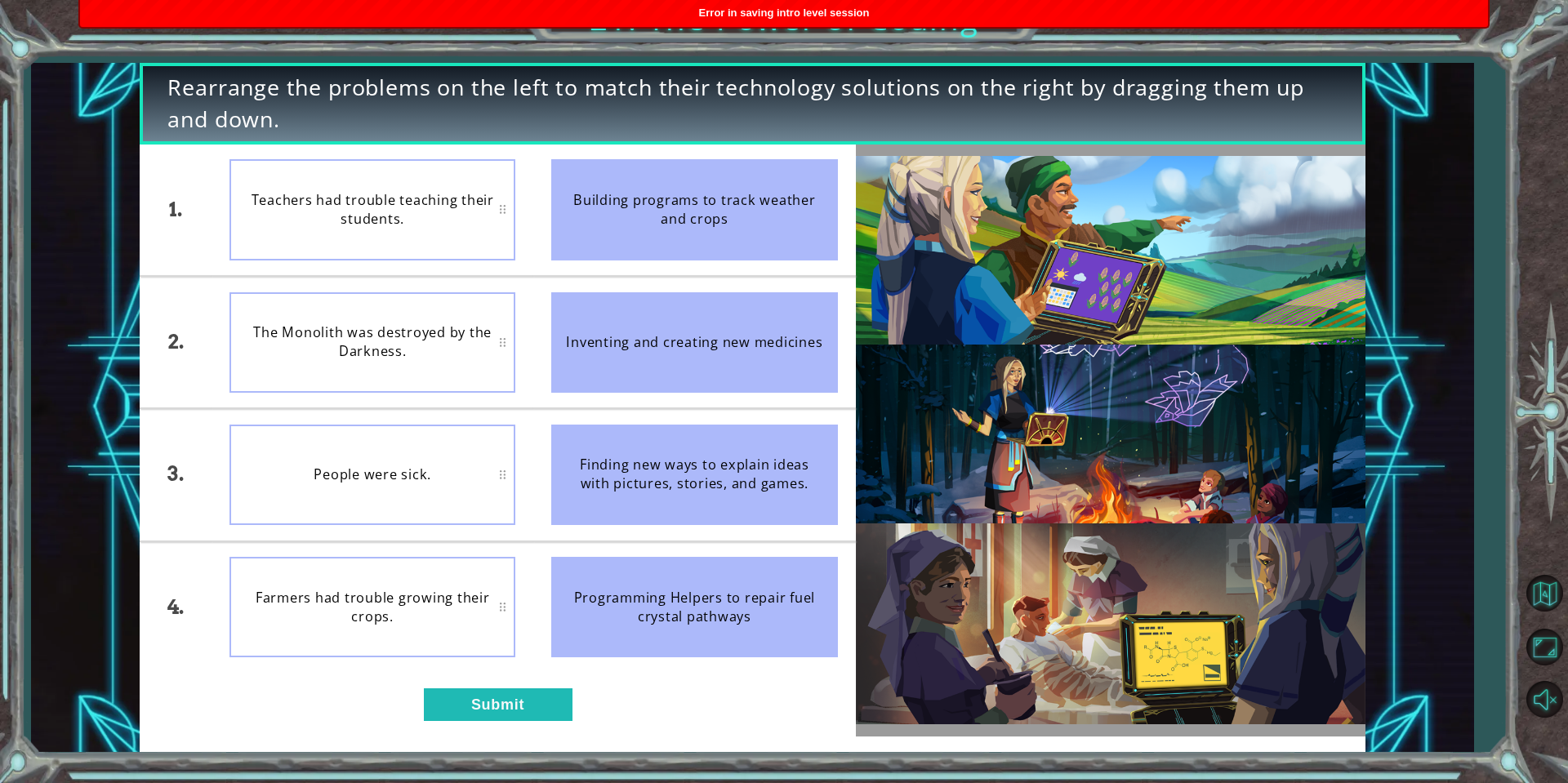 click on "Teachers had trouble teaching their students." at bounding box center [372, 209] 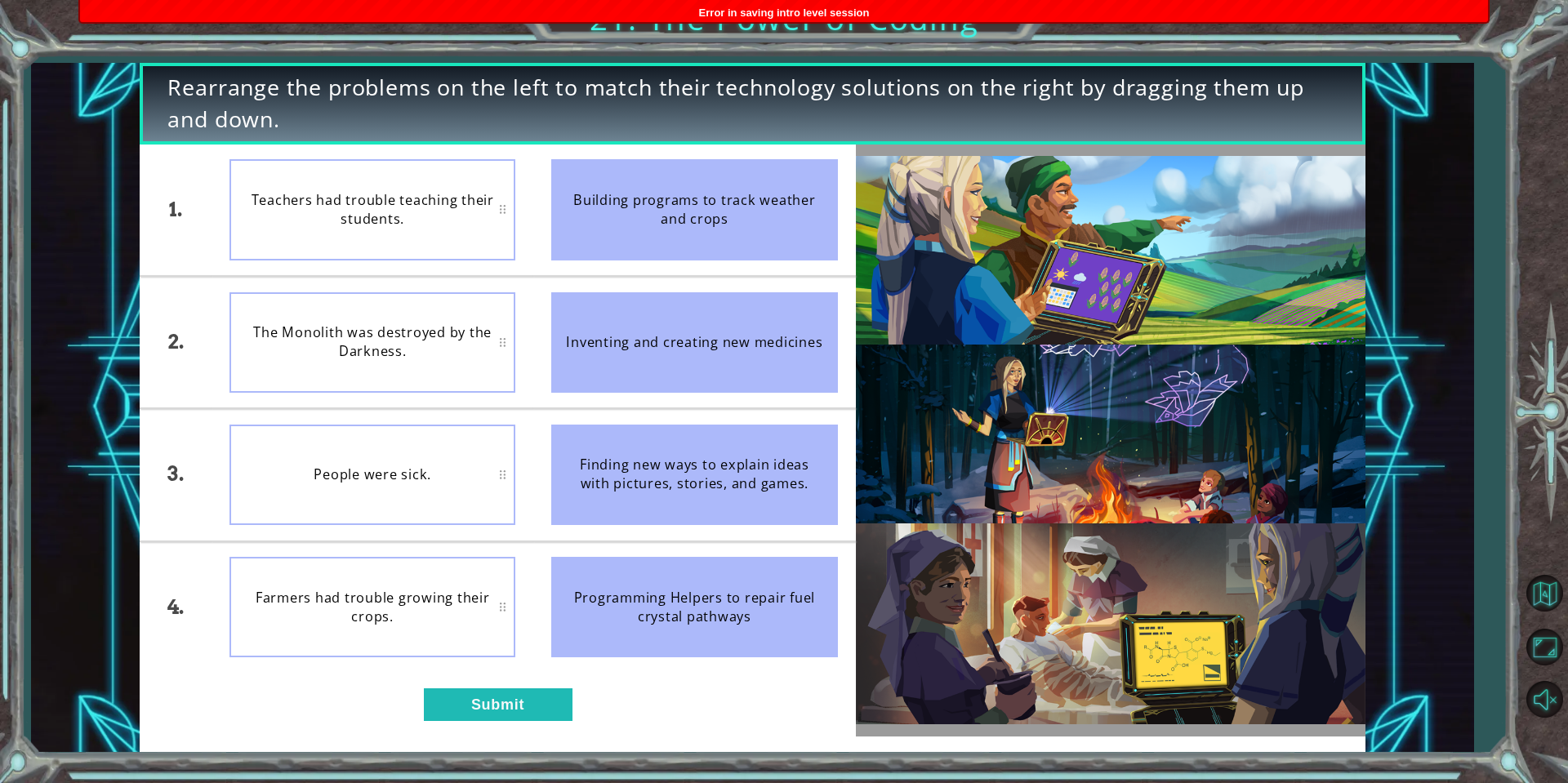 click on "Building programs to track weather and crops" at bounding box center [694, 209] 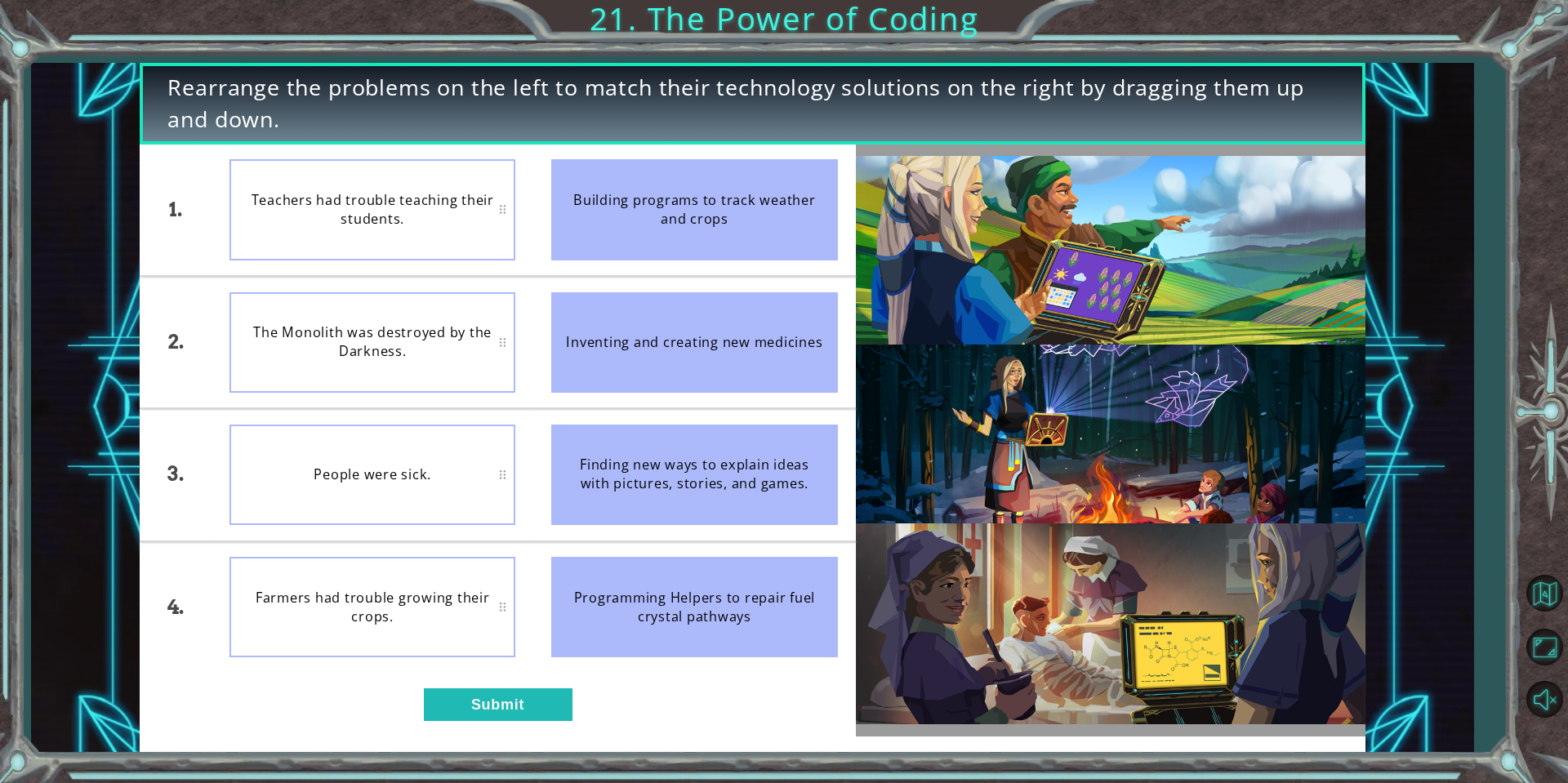 drag, startPoint x: 603, startPoint y: 248, endPoint x: 456, endPoint y: 220, distance: 149.64291 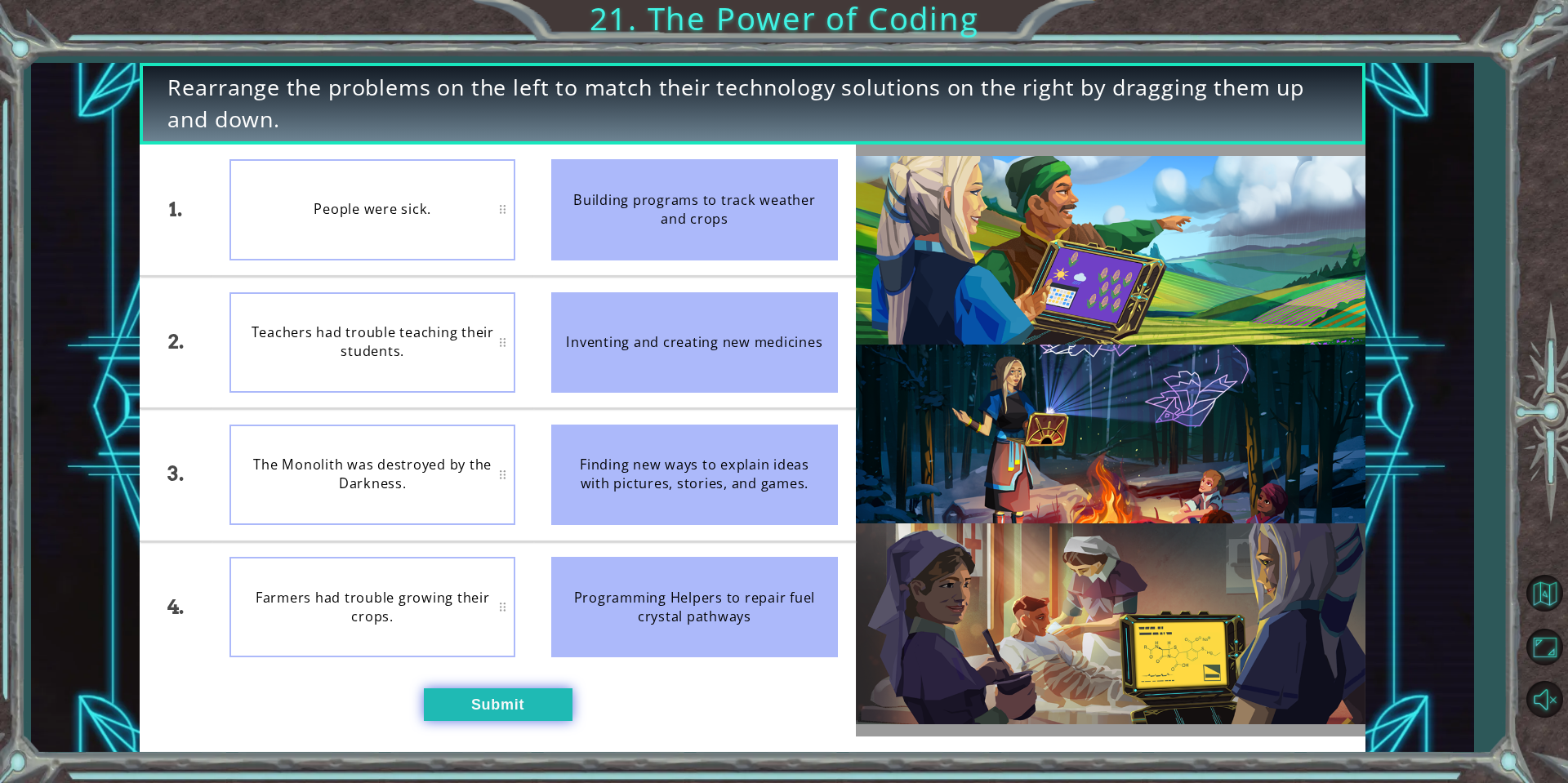 click on "Submit" at bounding box center [498, 705] 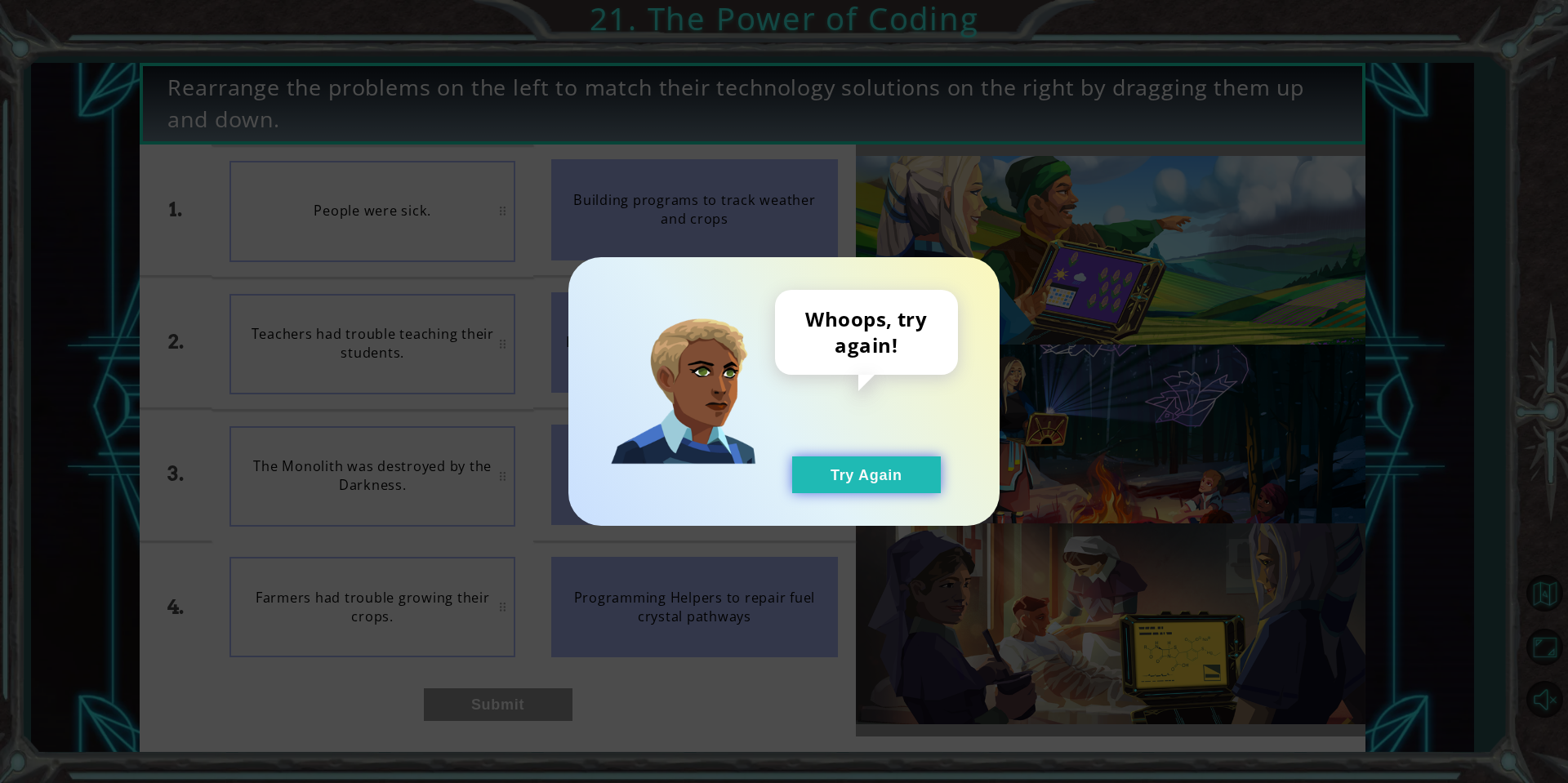 click on "Try Again" at bounding box center [866, 474] 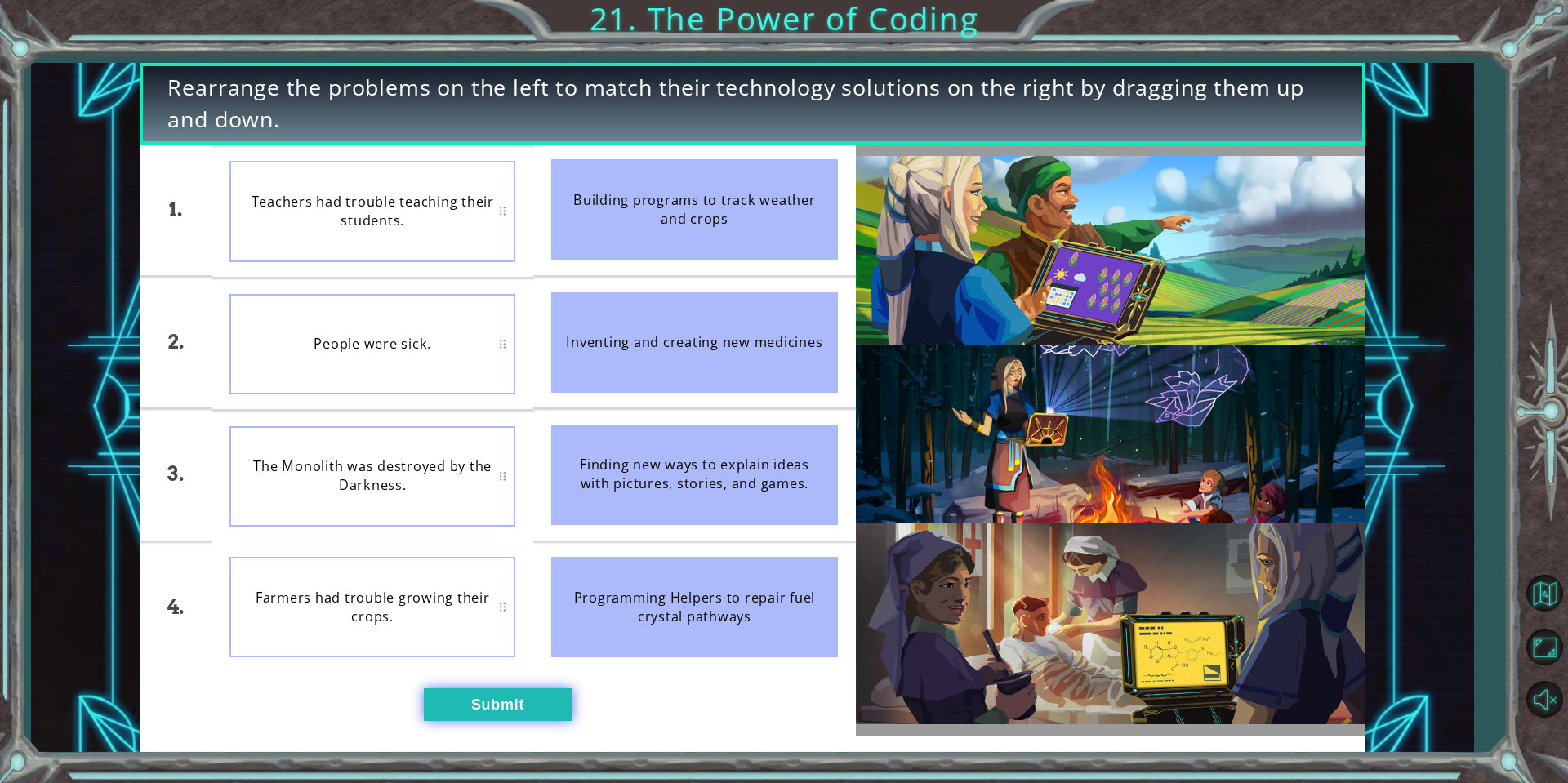 click on "Submit" at bounding box center (498, 705) 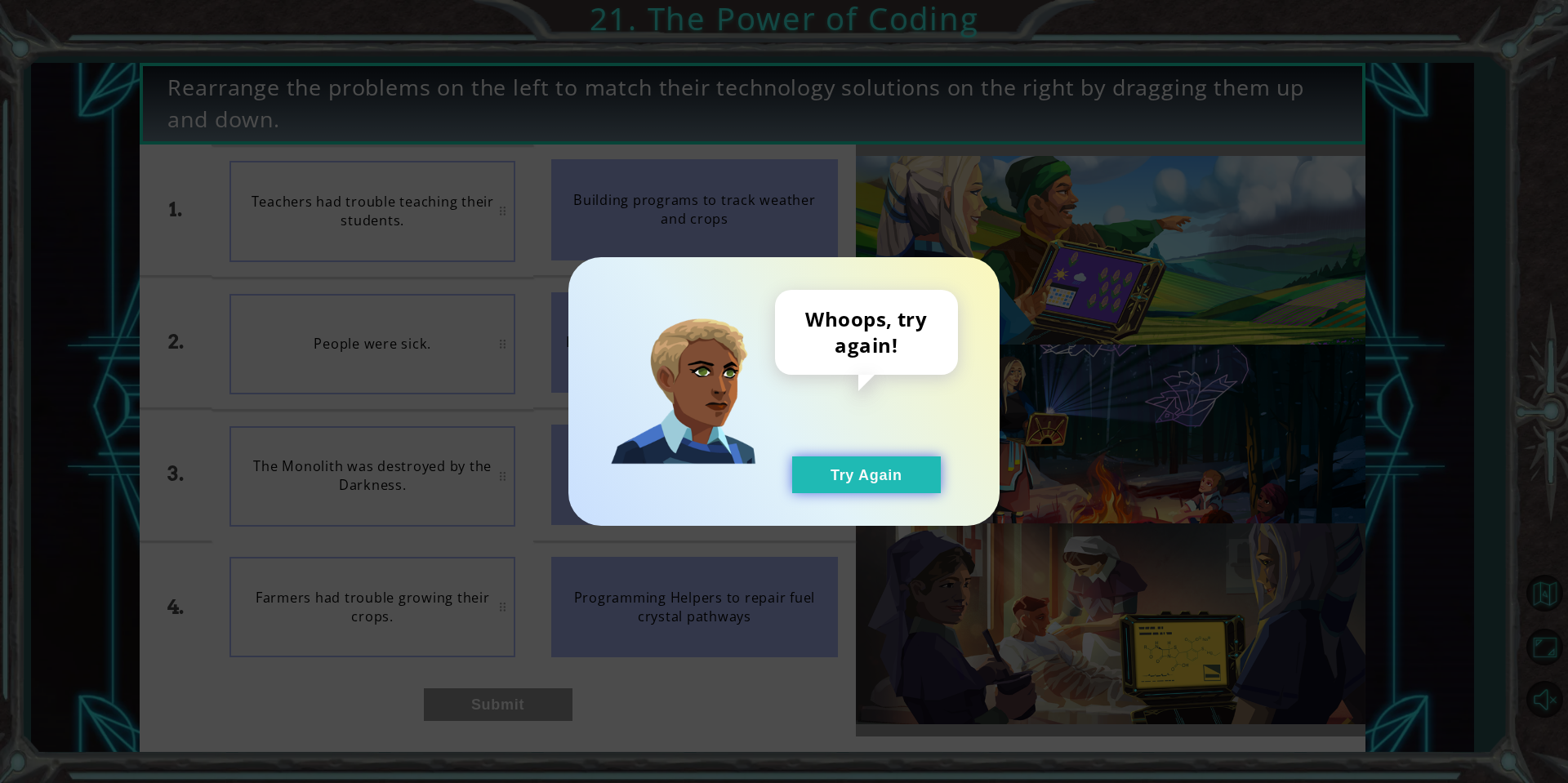 click on "Try Again" at bounding box center [866, 474] 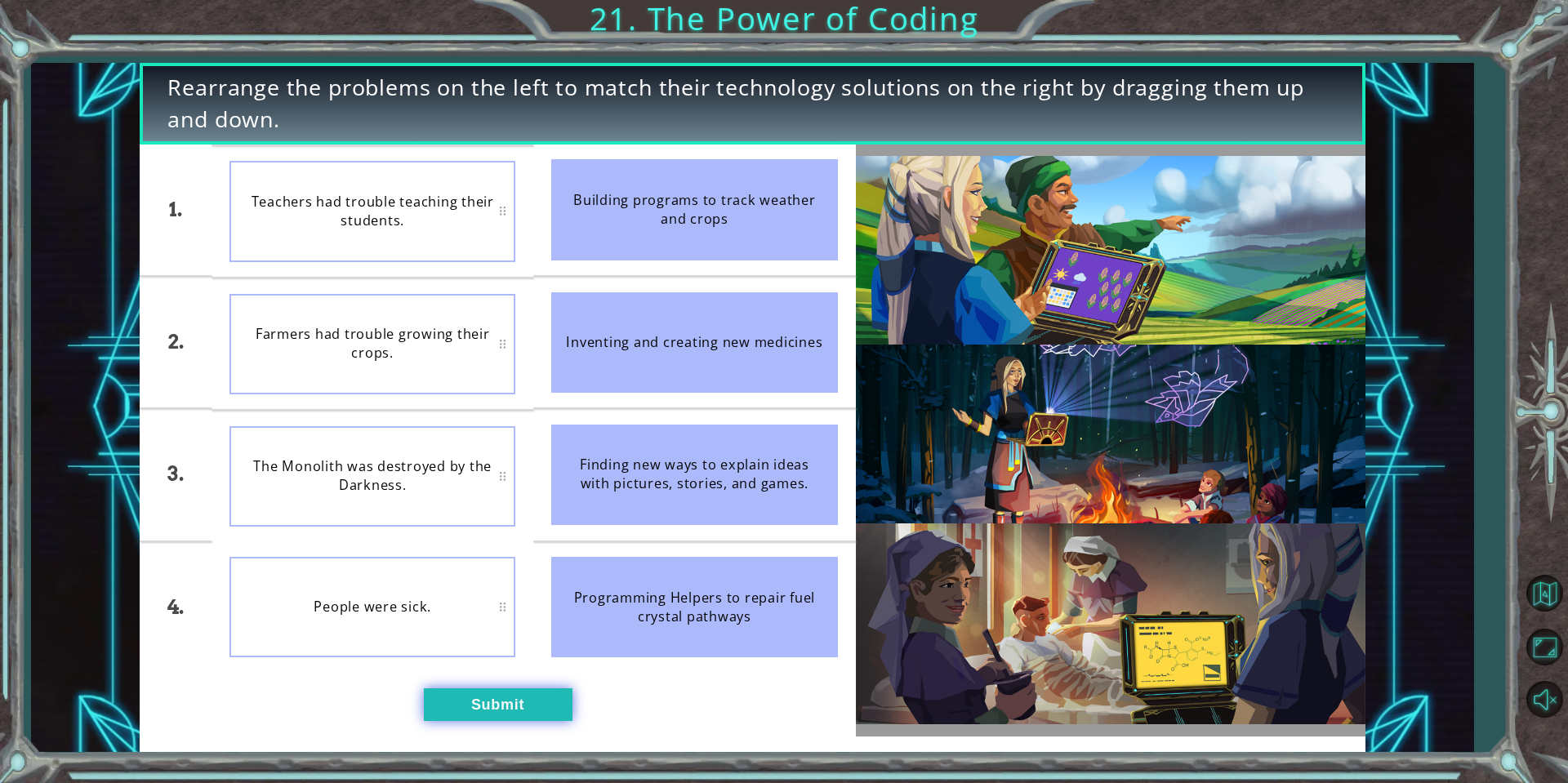 click on "Submit" at bounding box center (498, 705) 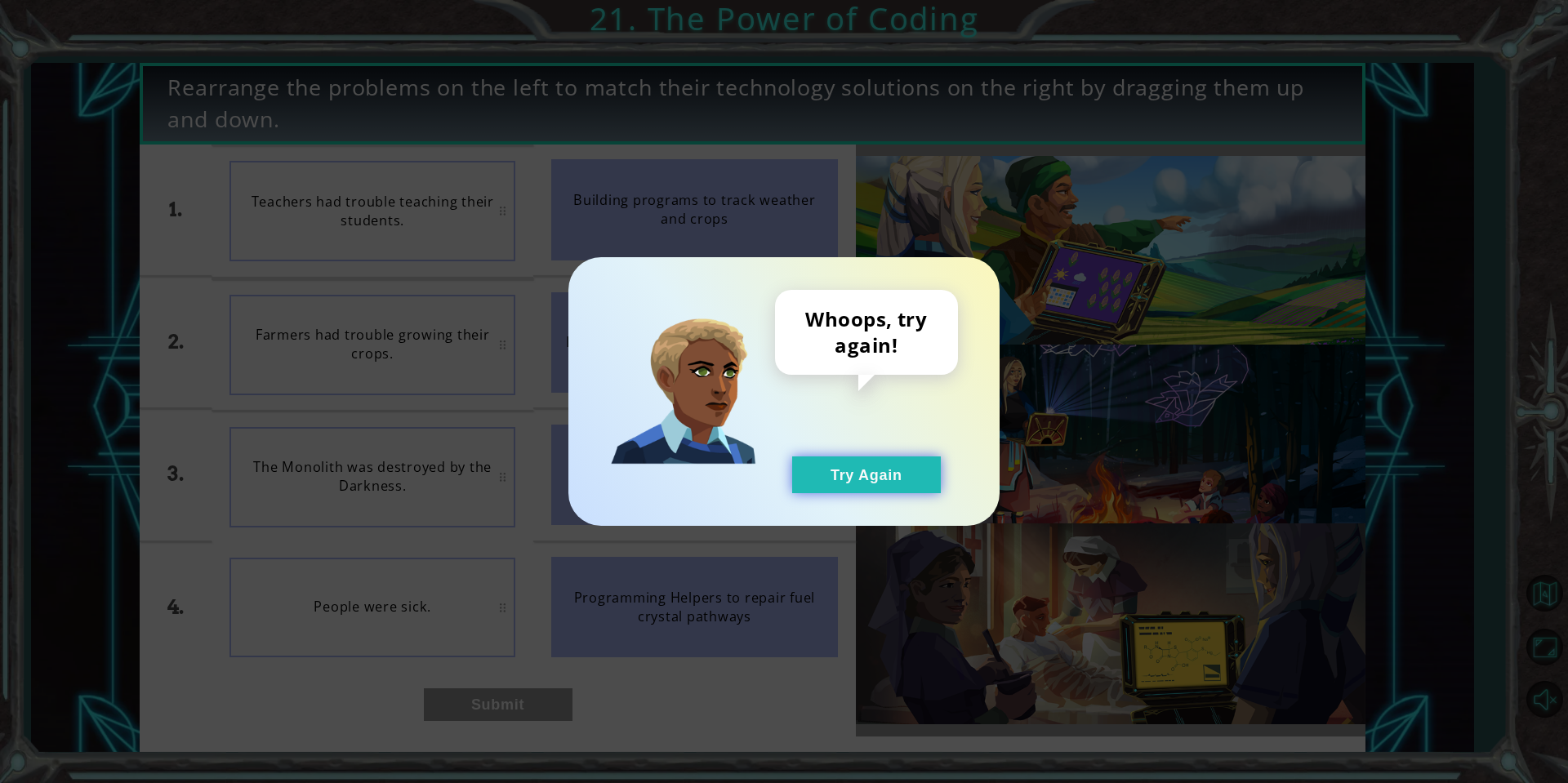 click on "Try Again" at bounding box center [866, 474] 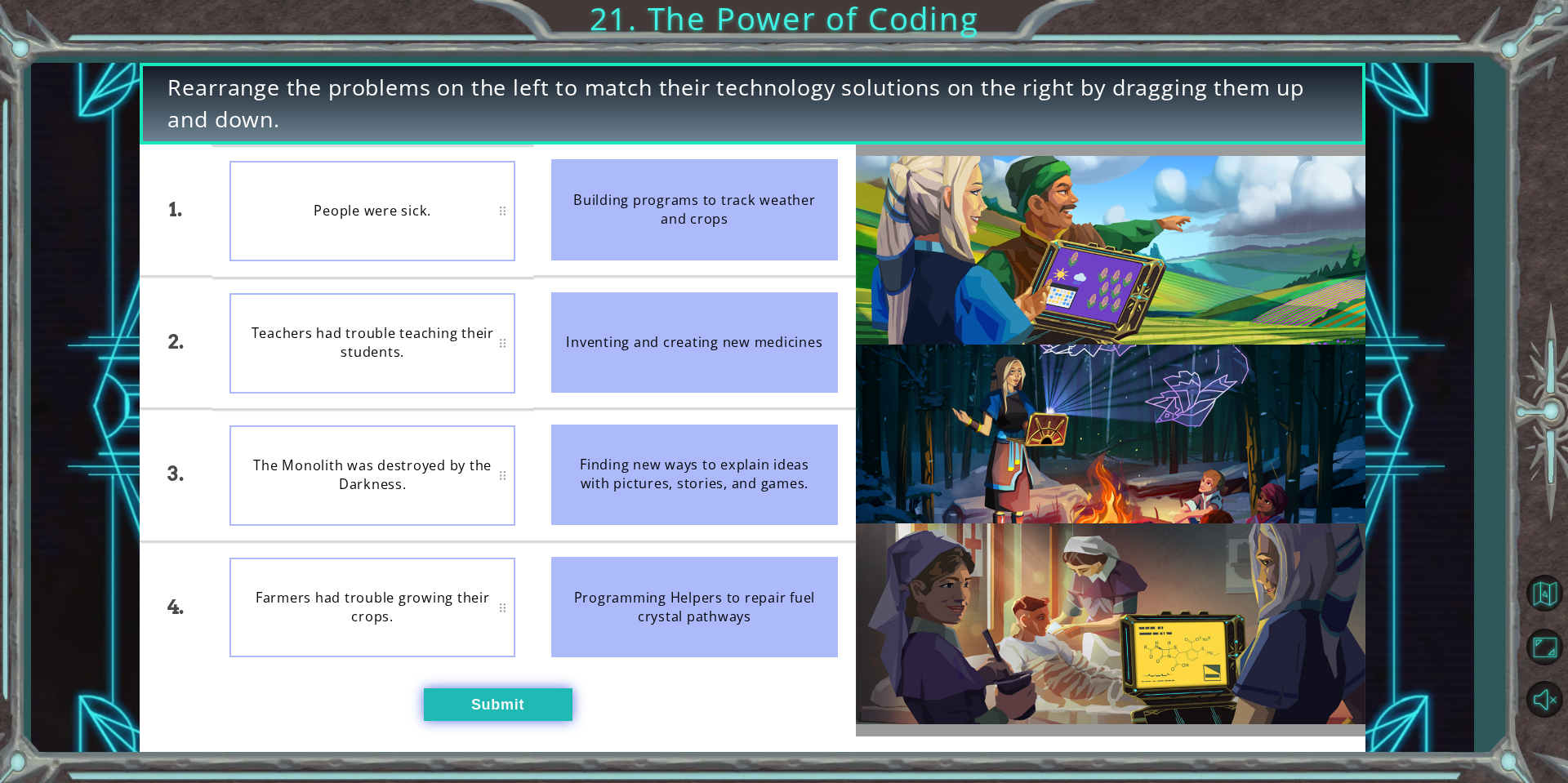 click on "Submit" at bounding box center [498, 705] 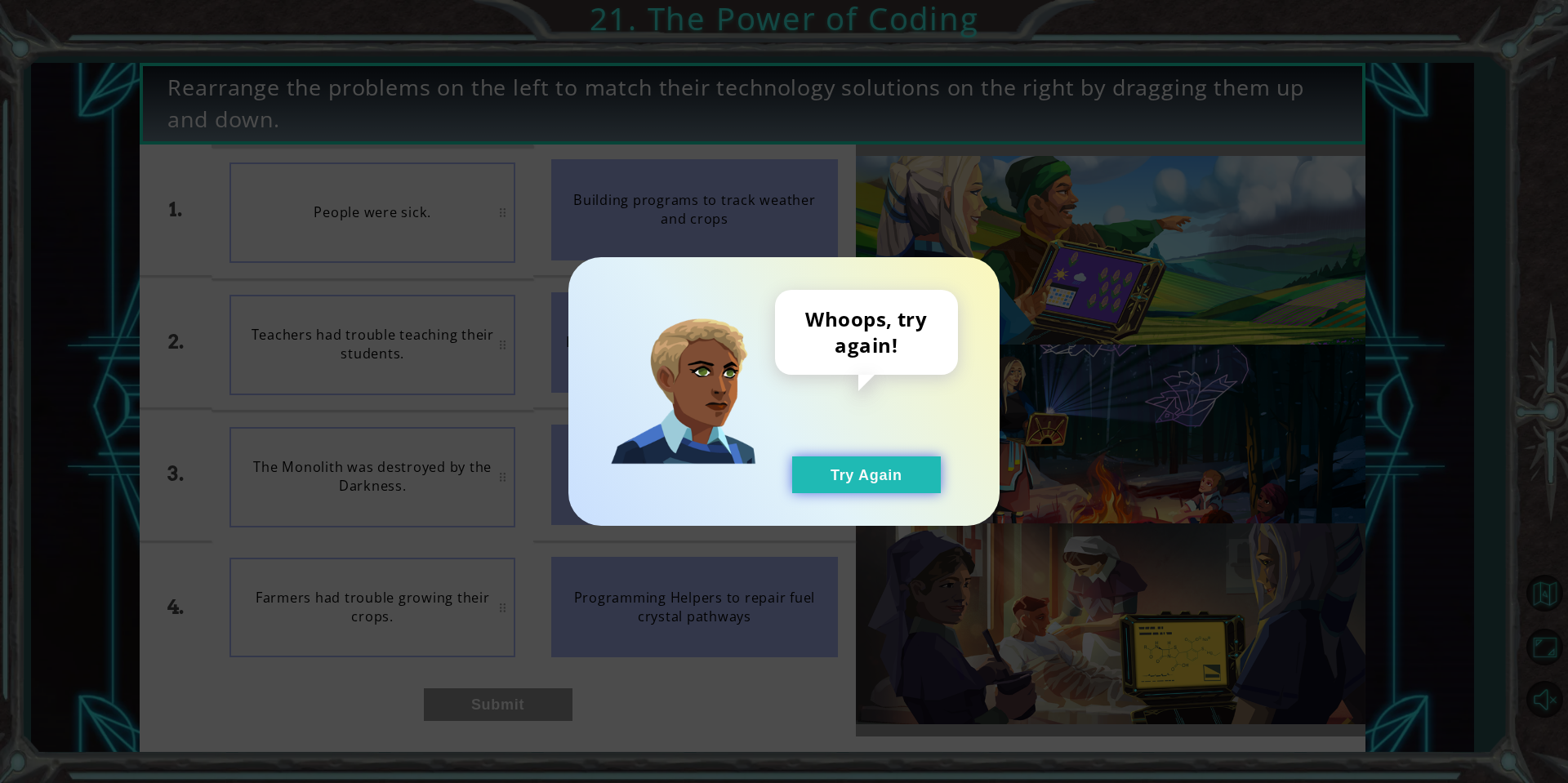 click on "Try Again" at bounding box center (866, 474) 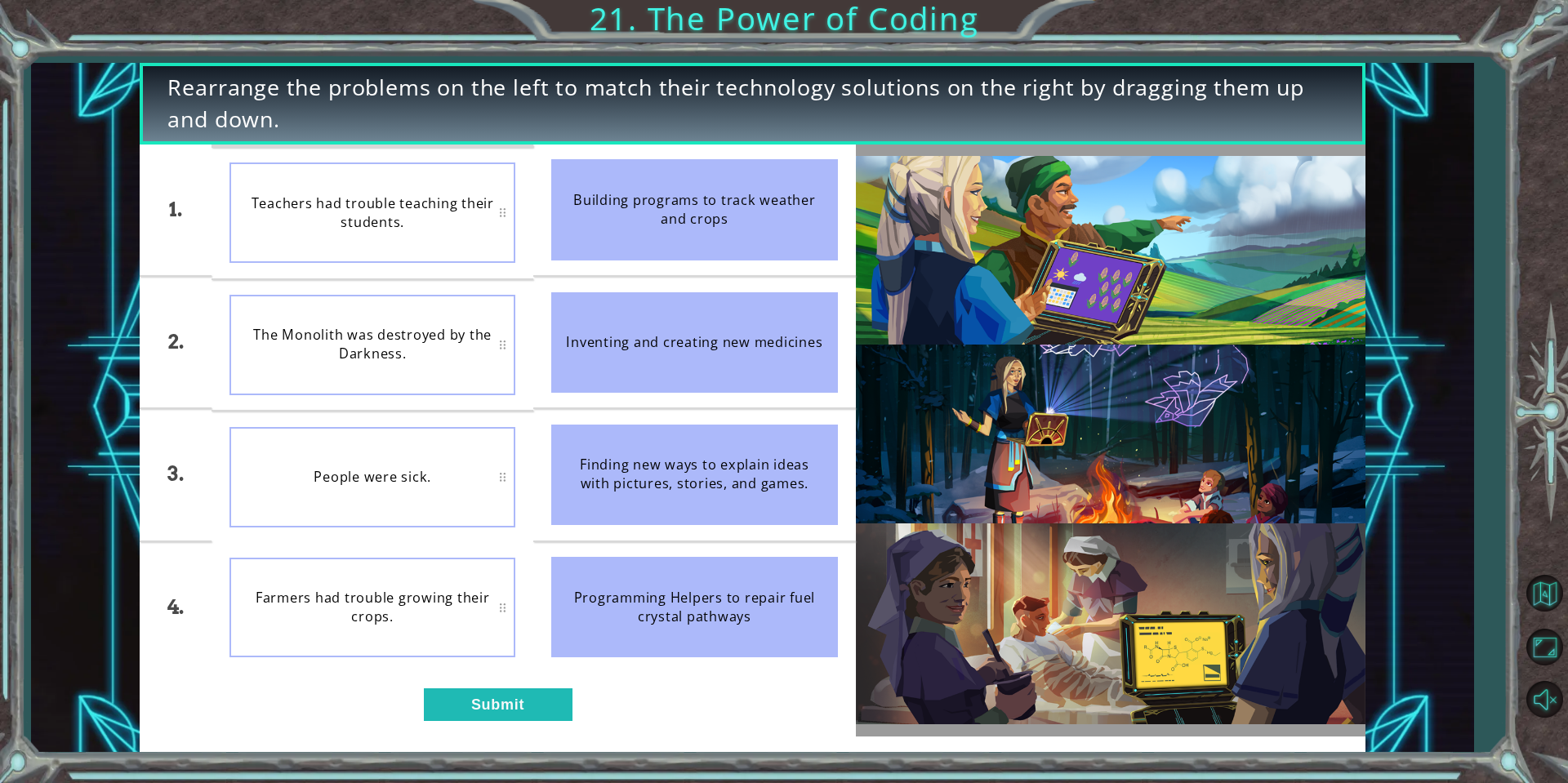 click at bounding box center [1111, 440] 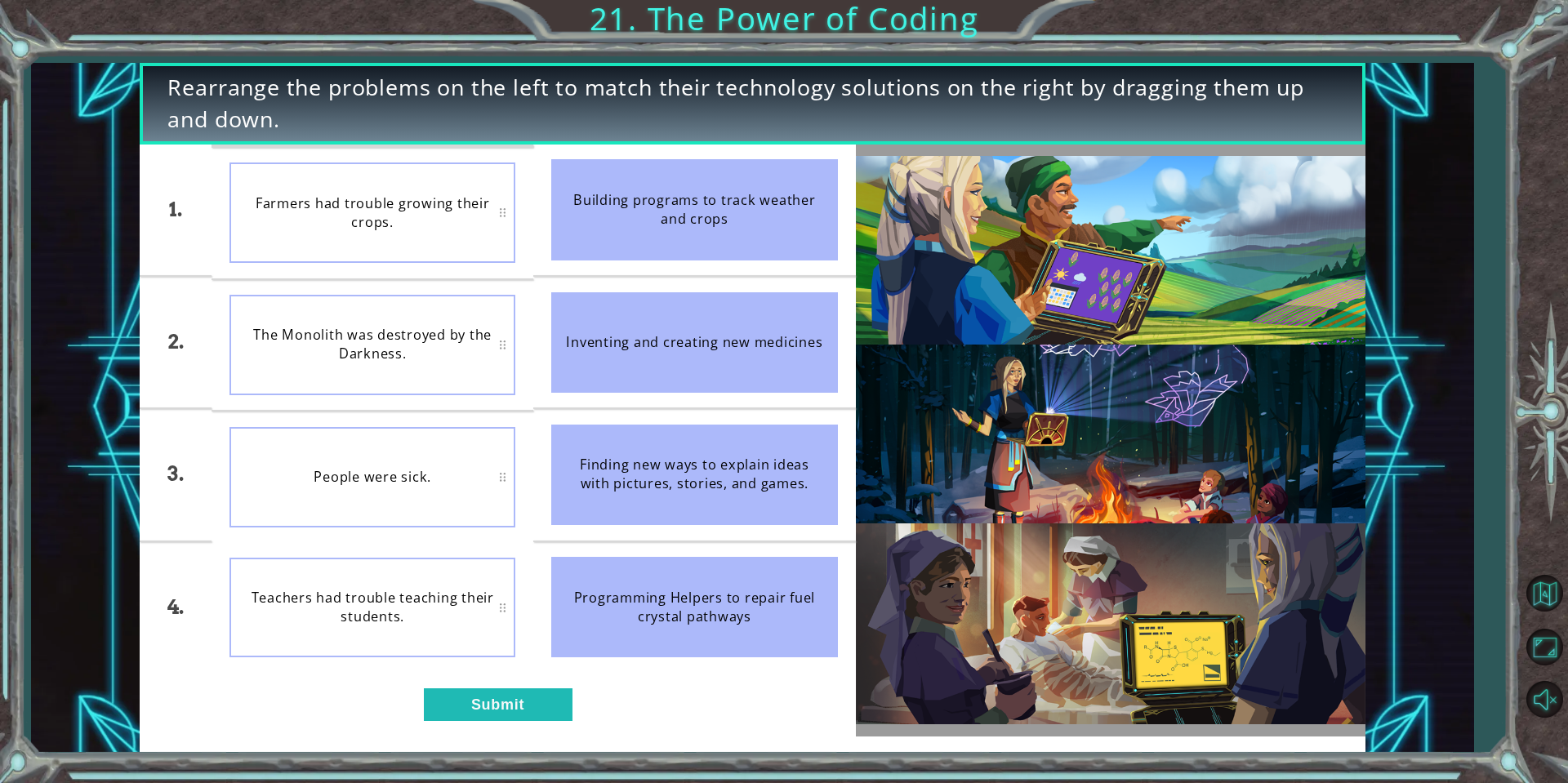 click on "Teachers had trouble teaching their students." at bounding box center [372, 607] 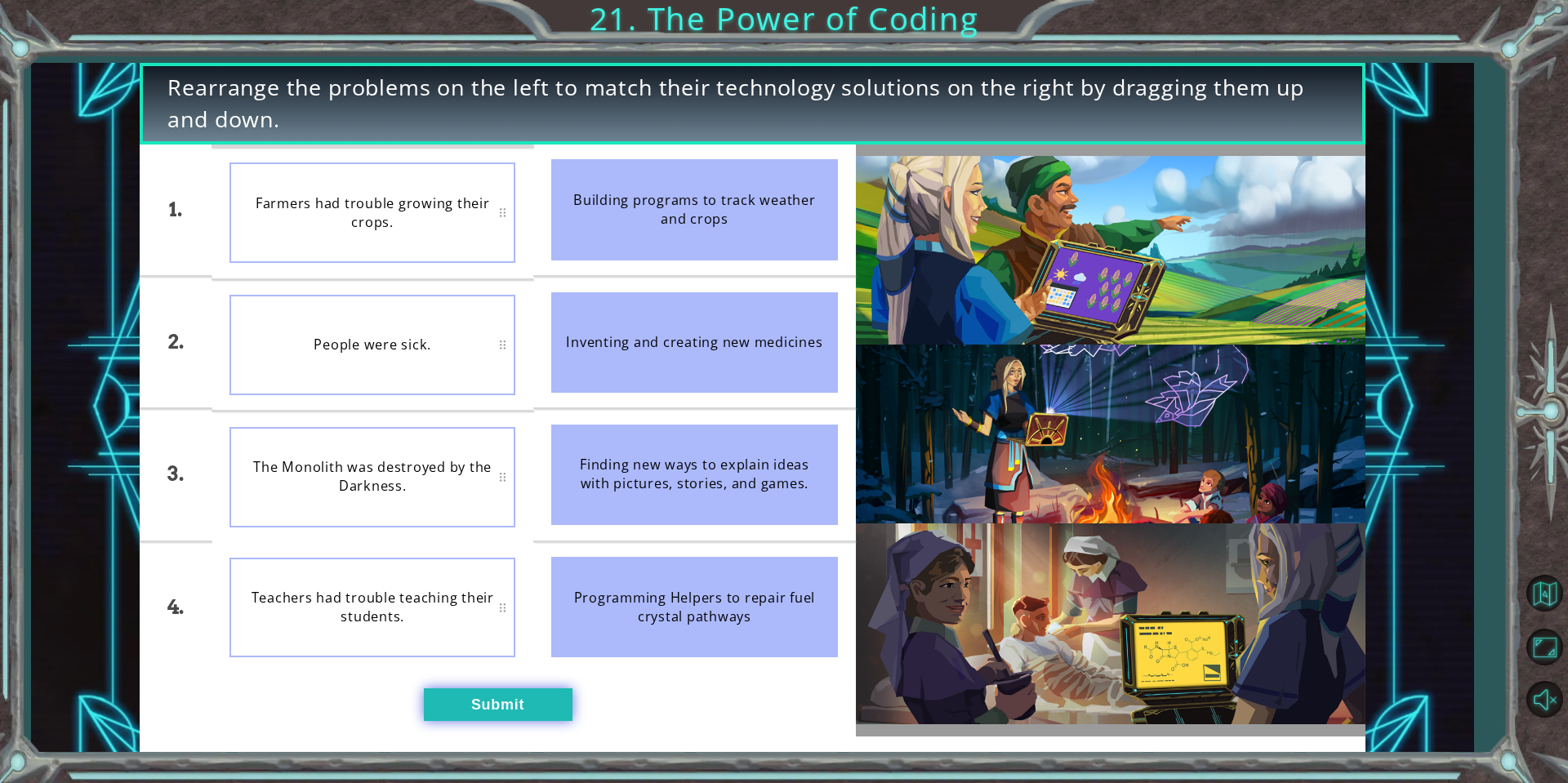 click on "Submit" at bounding box center (498, 705) 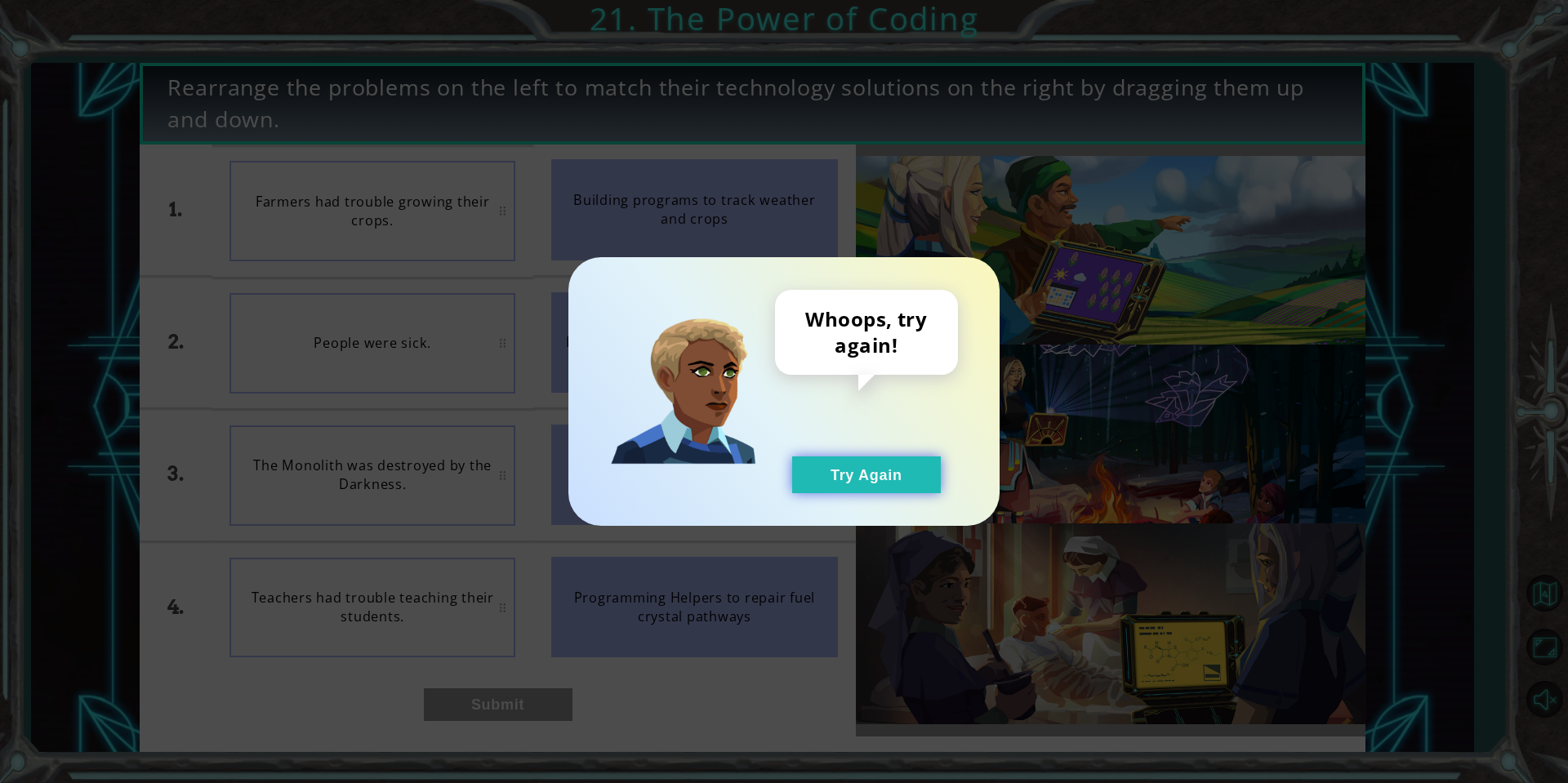 click on "Try Again" at bounding box center (866, 474) 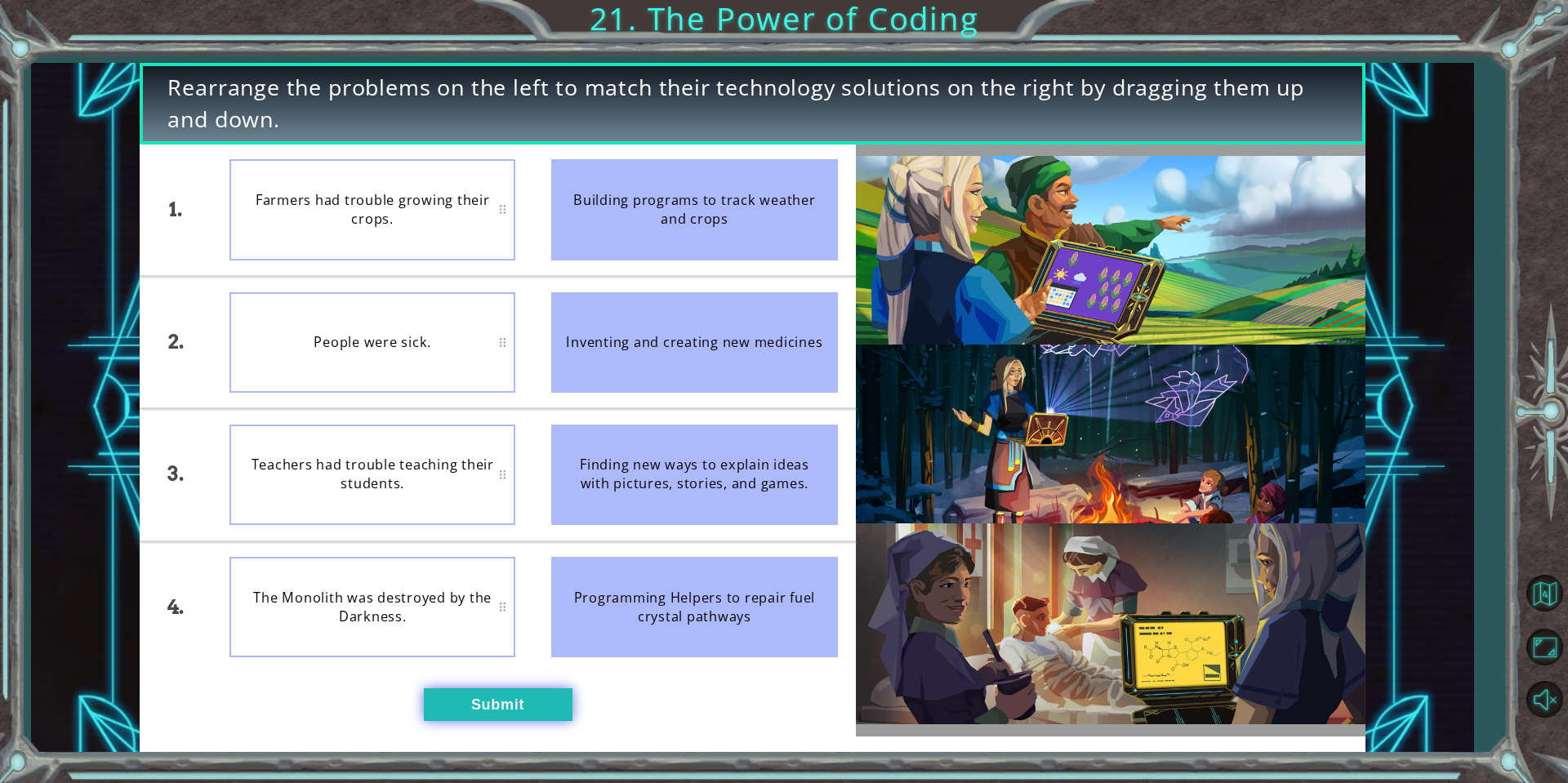 click on "Submit" at bounding box center (498, 705) 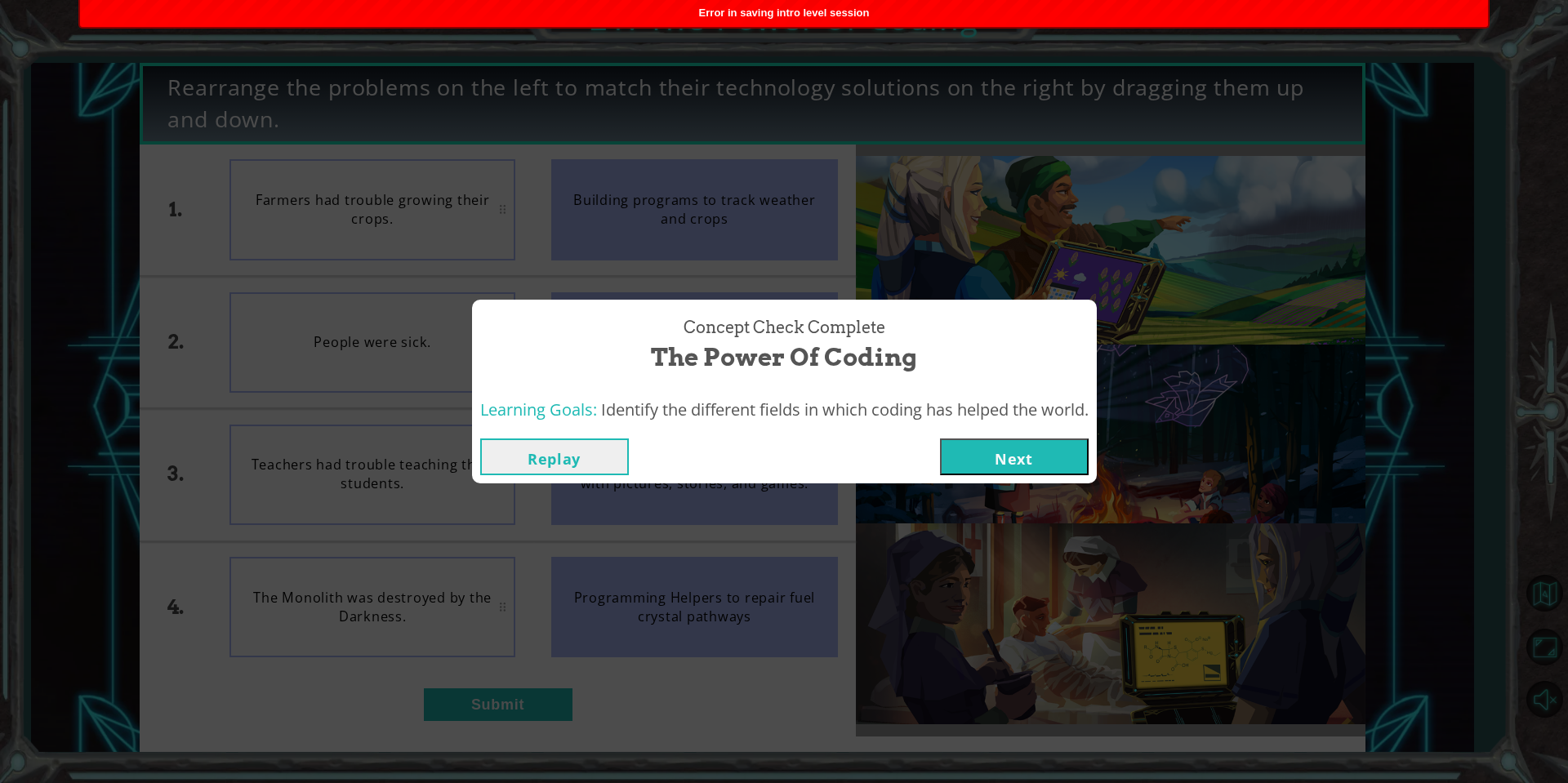 click on "Next" at bounding box center (1014, 456) 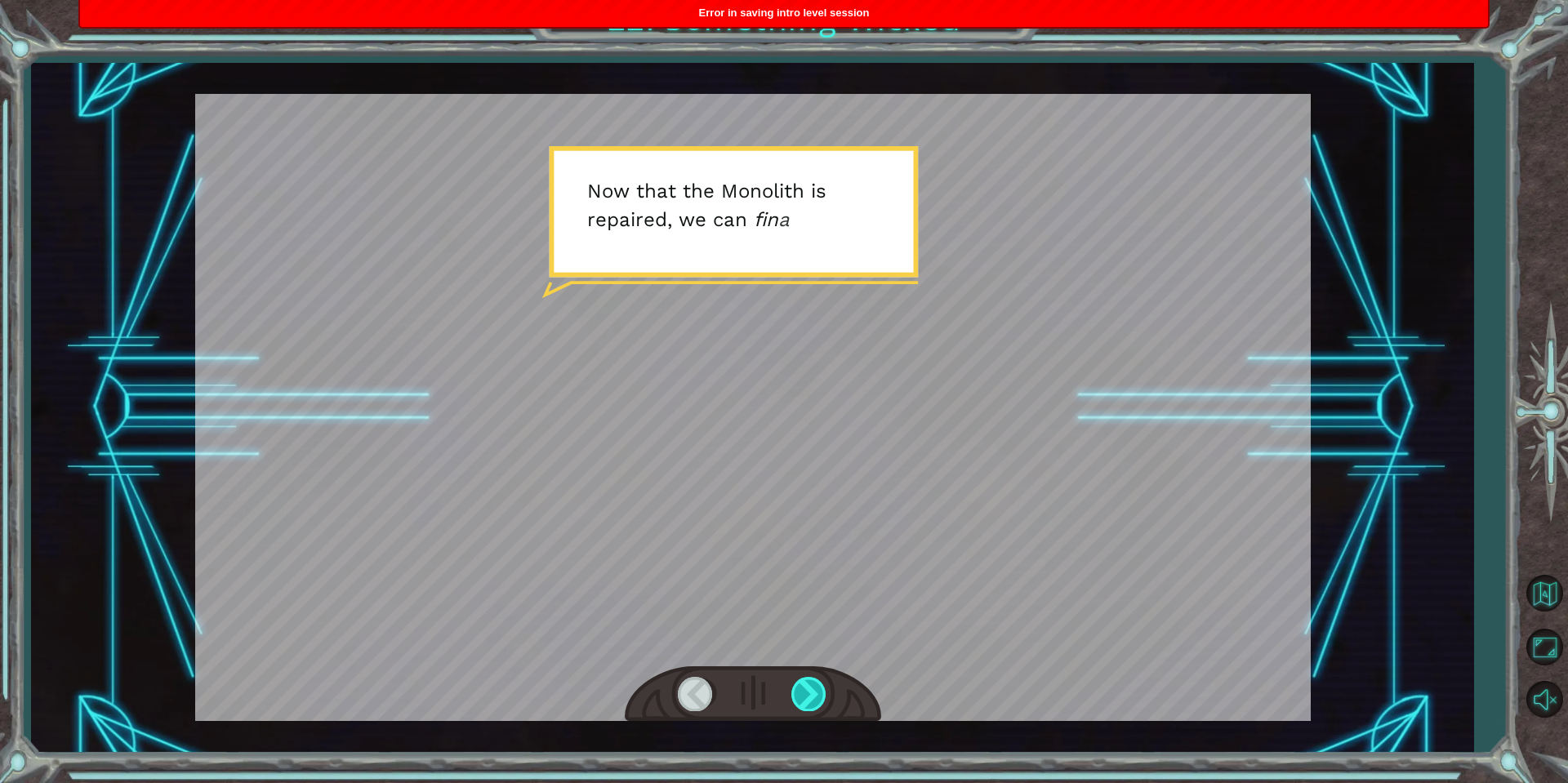 click at bounding box center [809, 693] 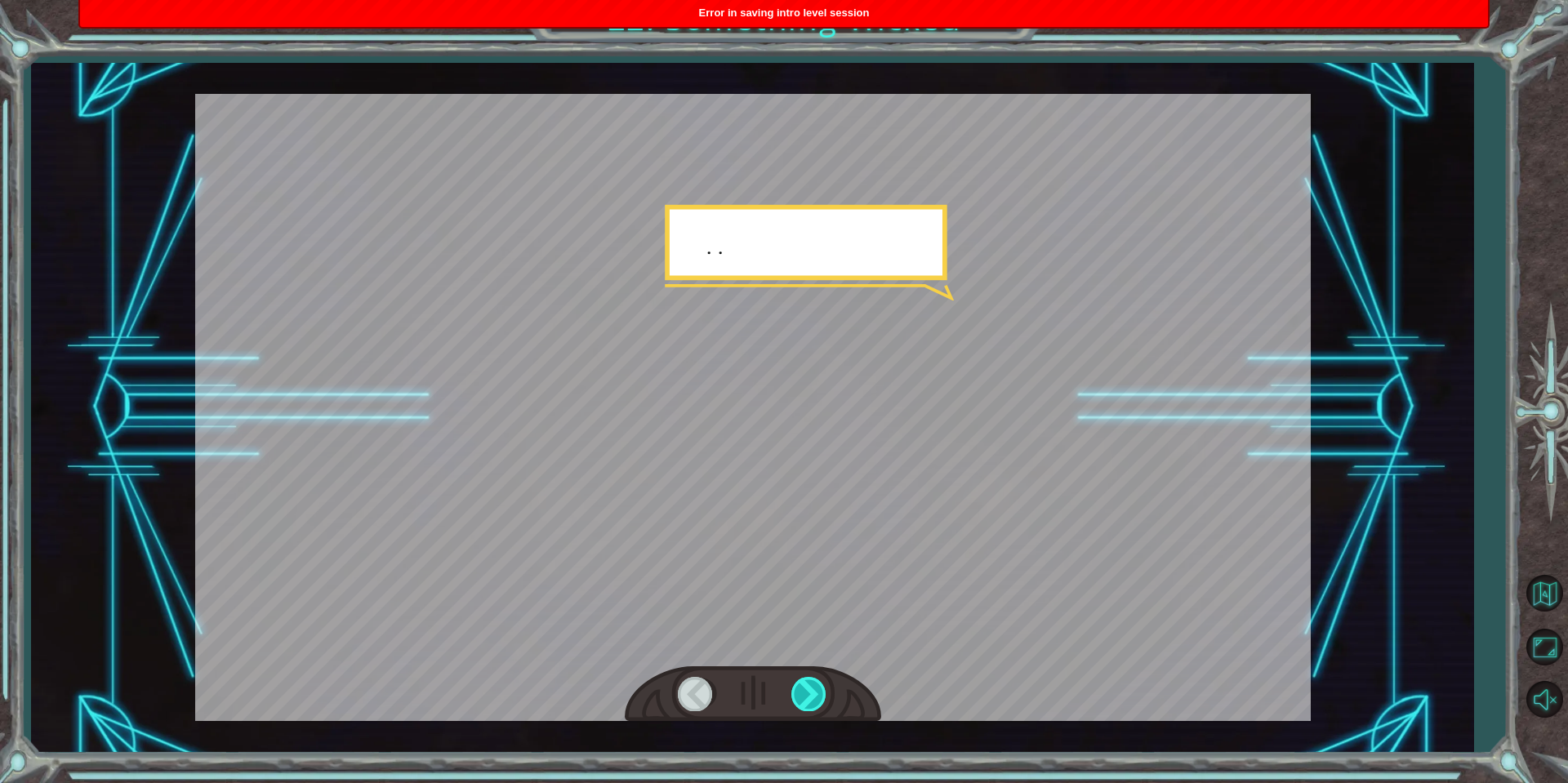 click at bounding box center [809, 693] 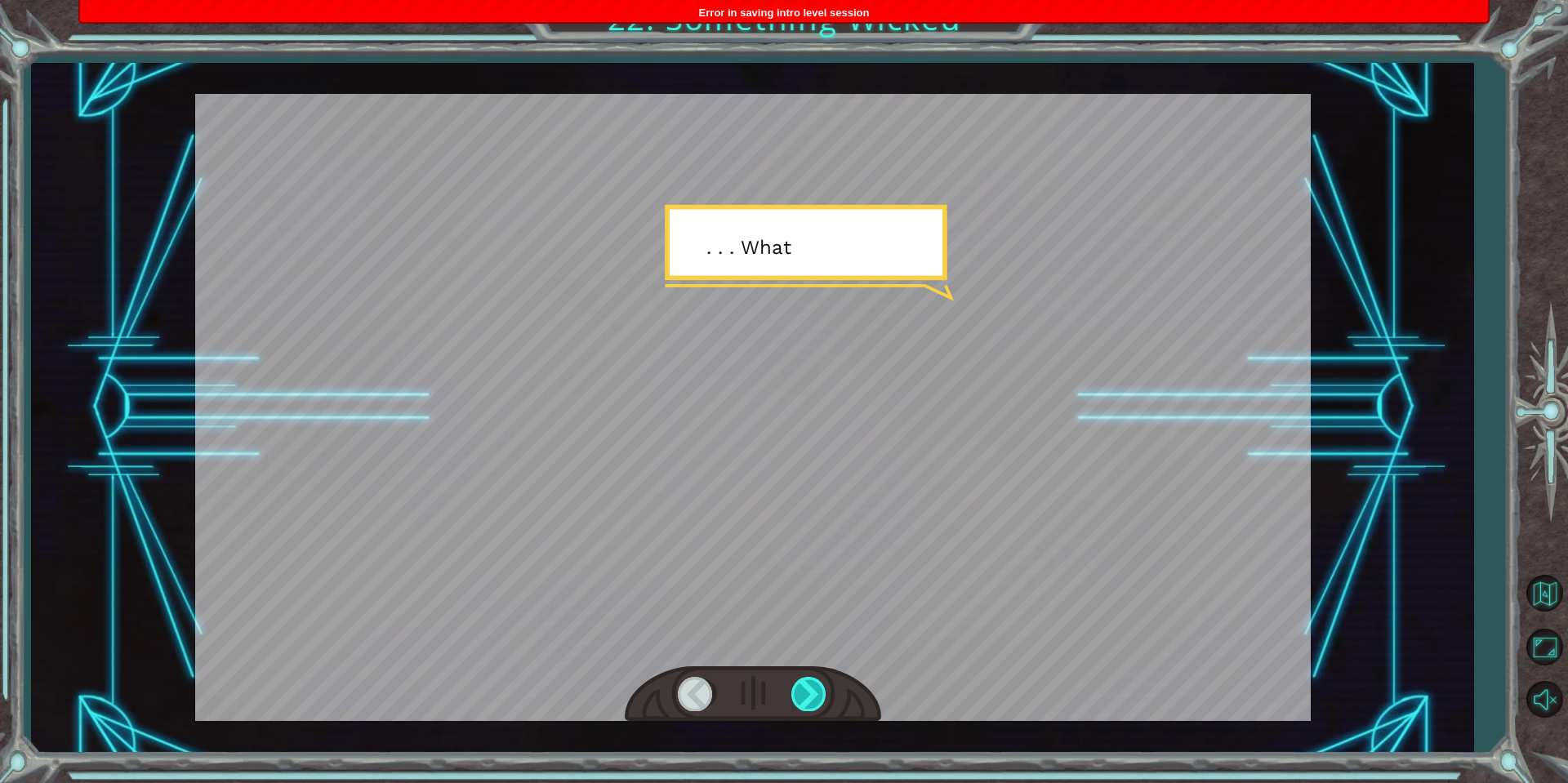 click at bounding box center (809, 693) 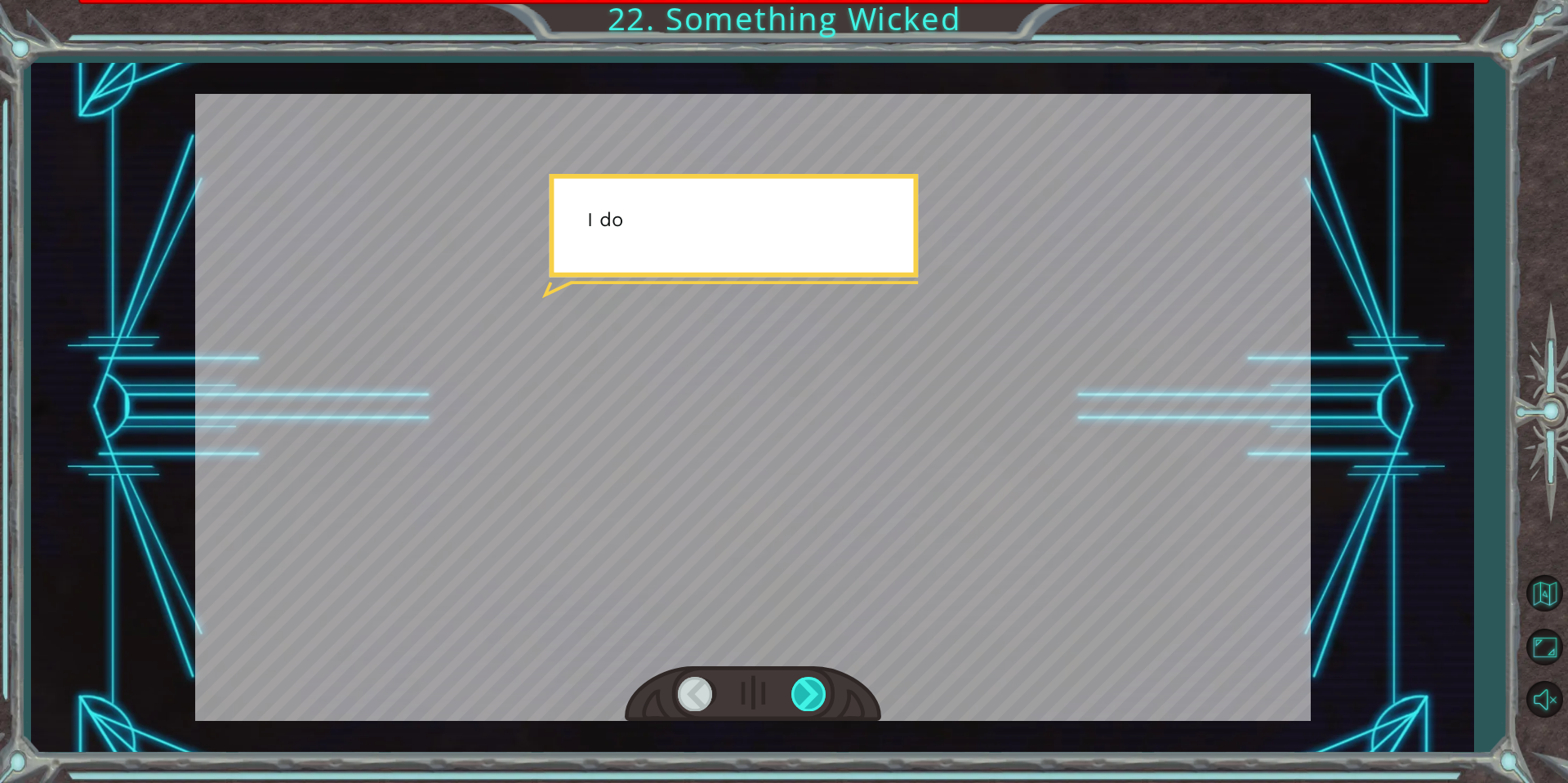 click at bounding box center [809, 693] 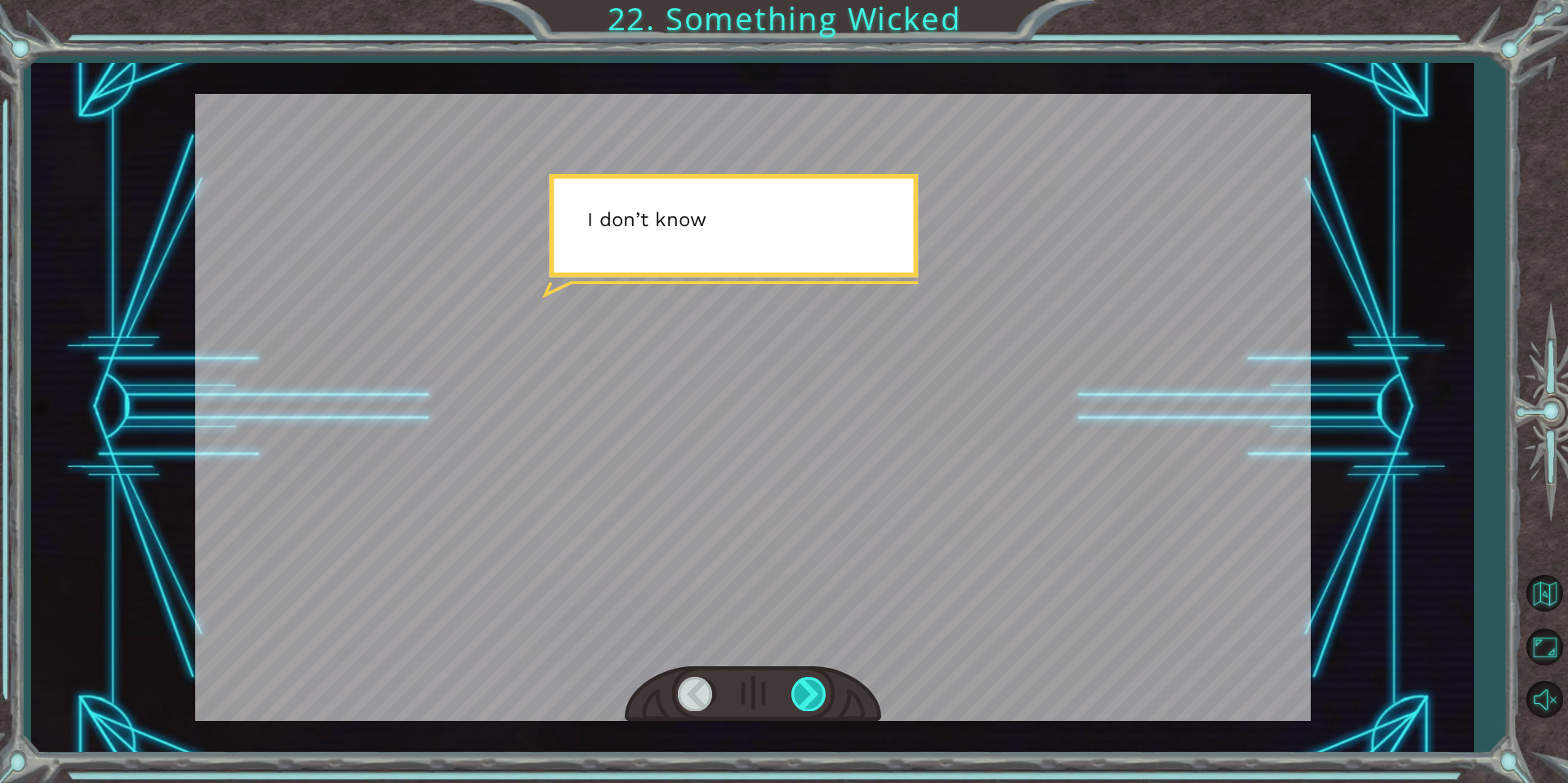 click at bounding box center [809, 693] 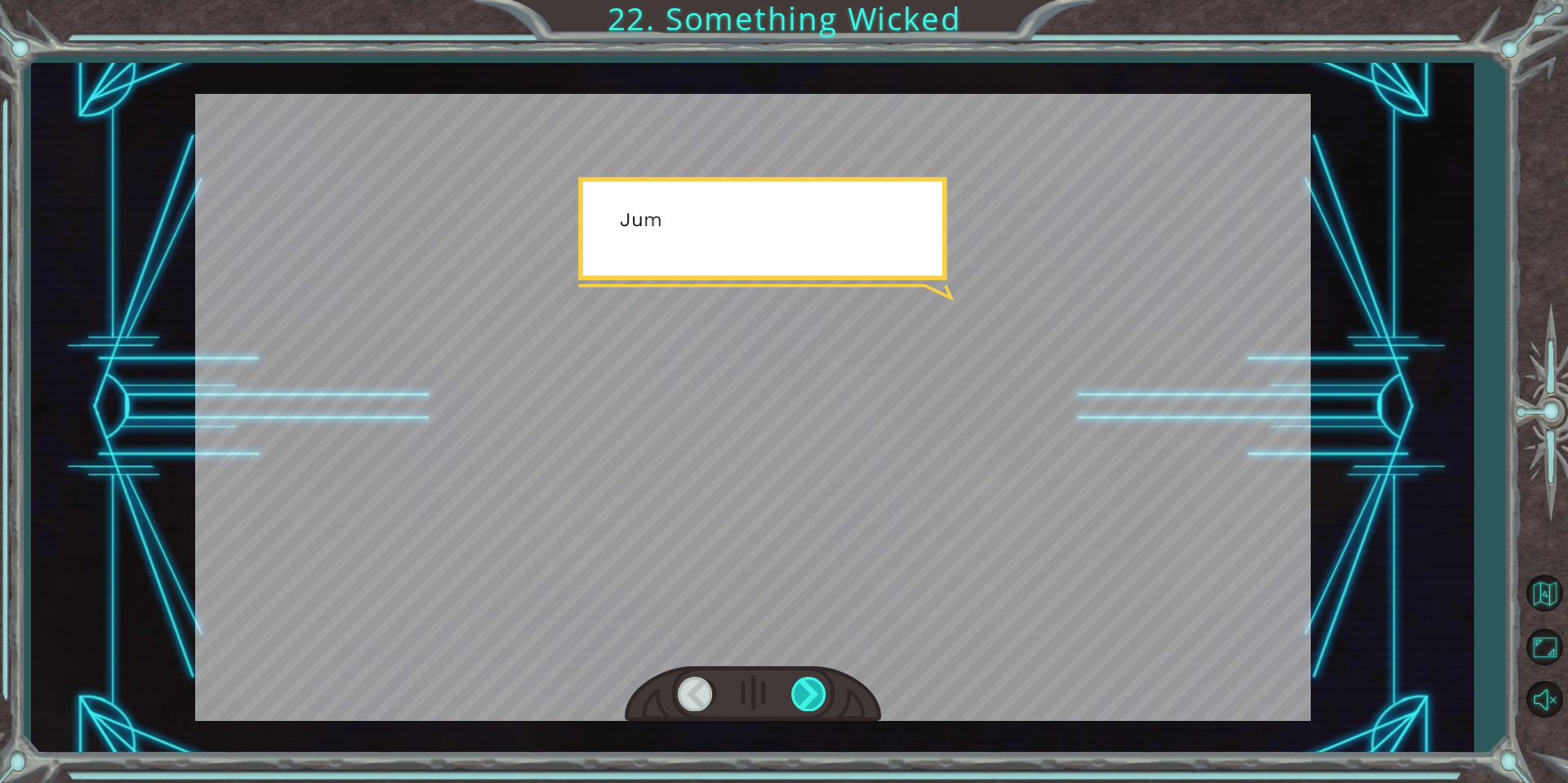 click at bounding box center [809, 693] 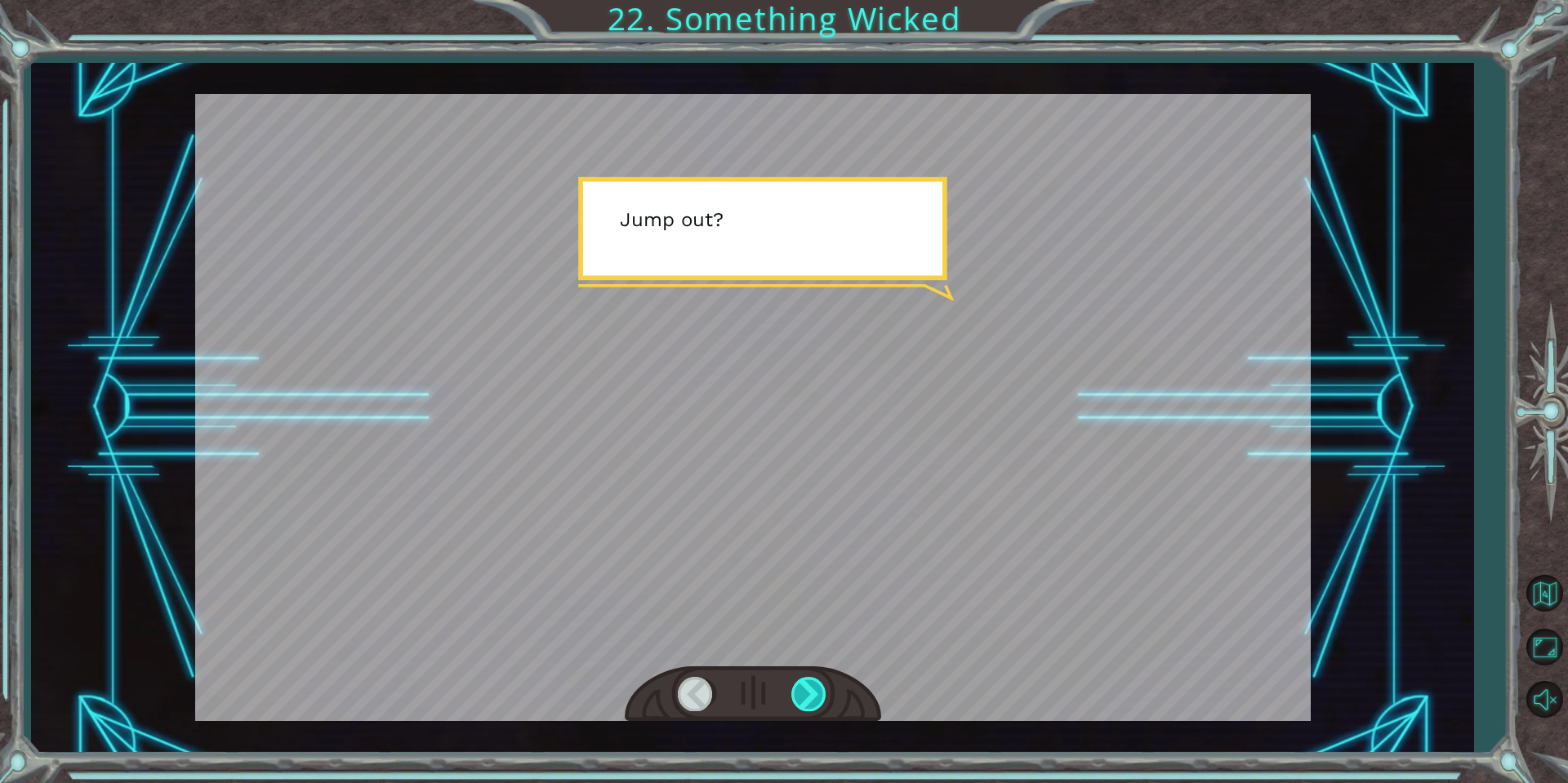 click at bounding box center [809, 693] 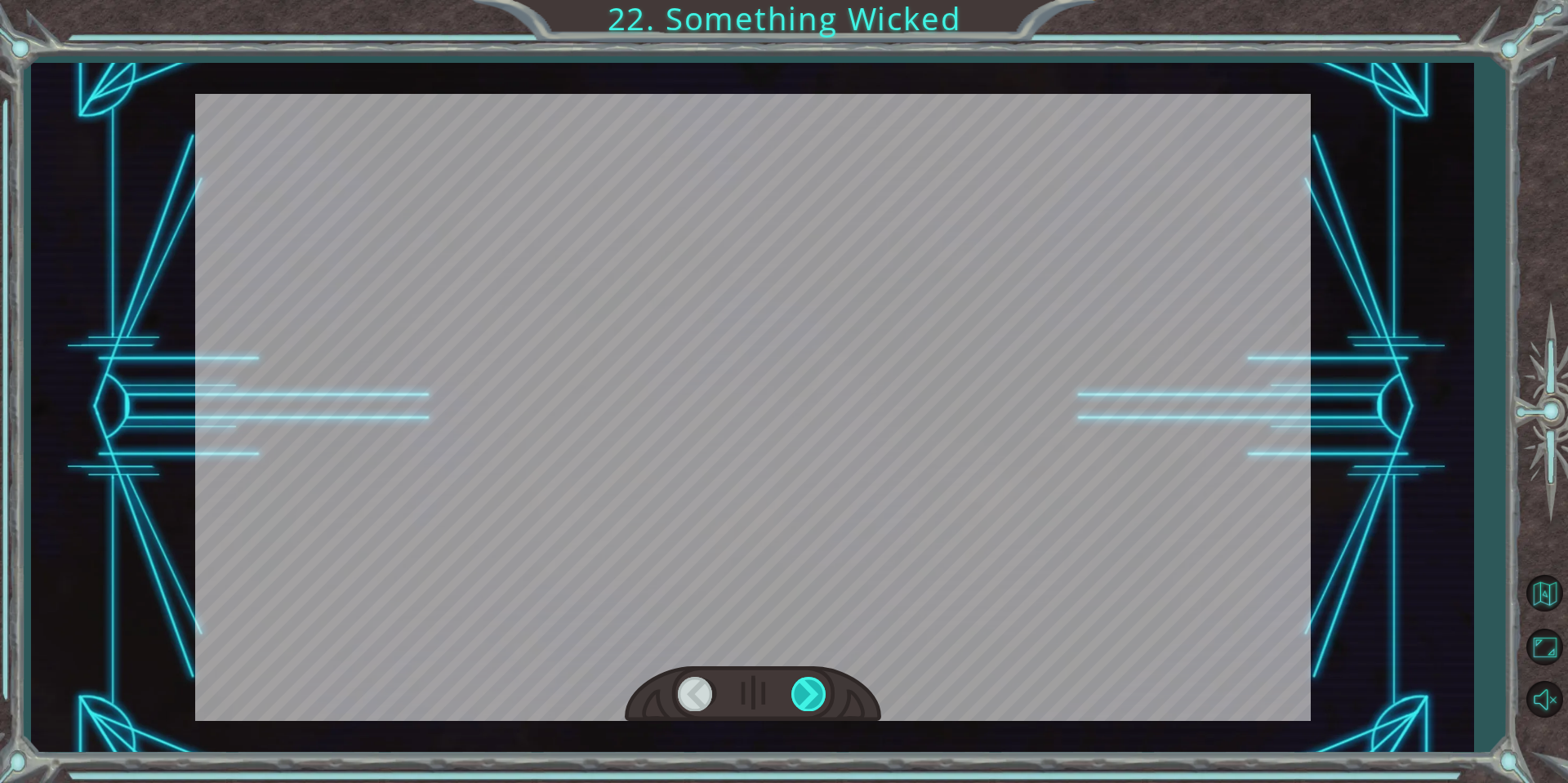 click at bounding box center (809, 693) 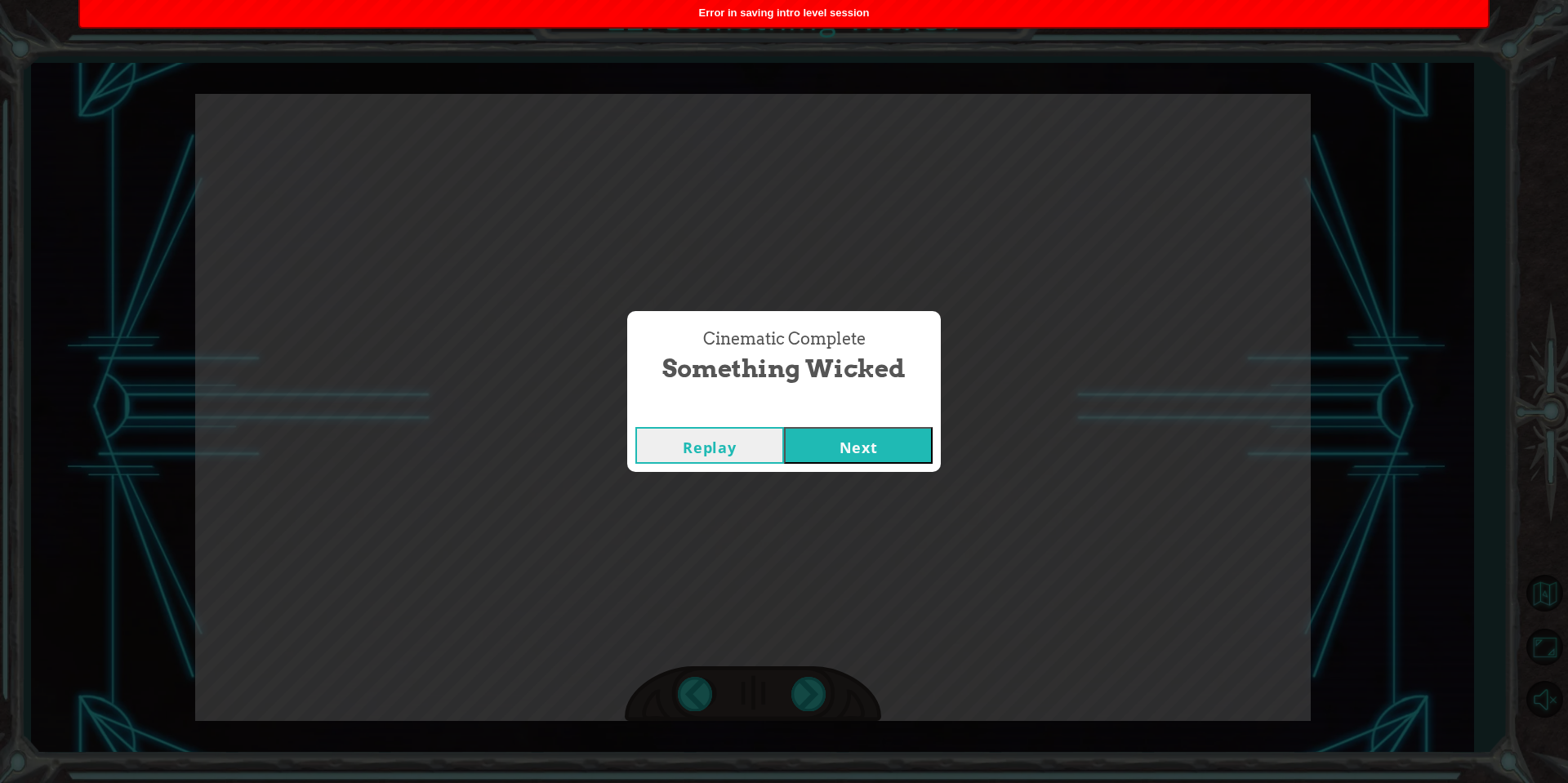 click on "Next" at bounding box center [858, 445] 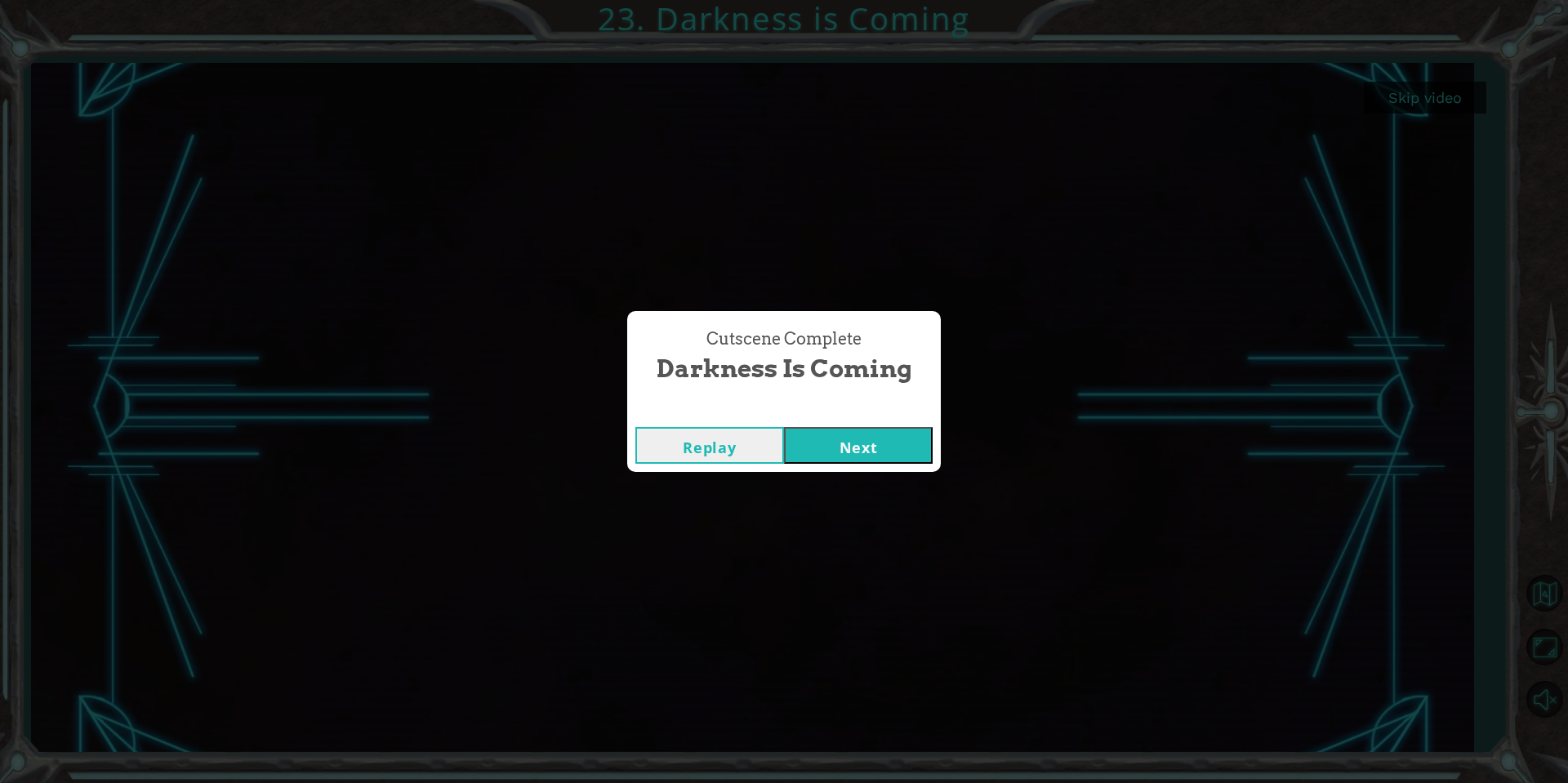 click on "Next" at bounding box center (858, 445) 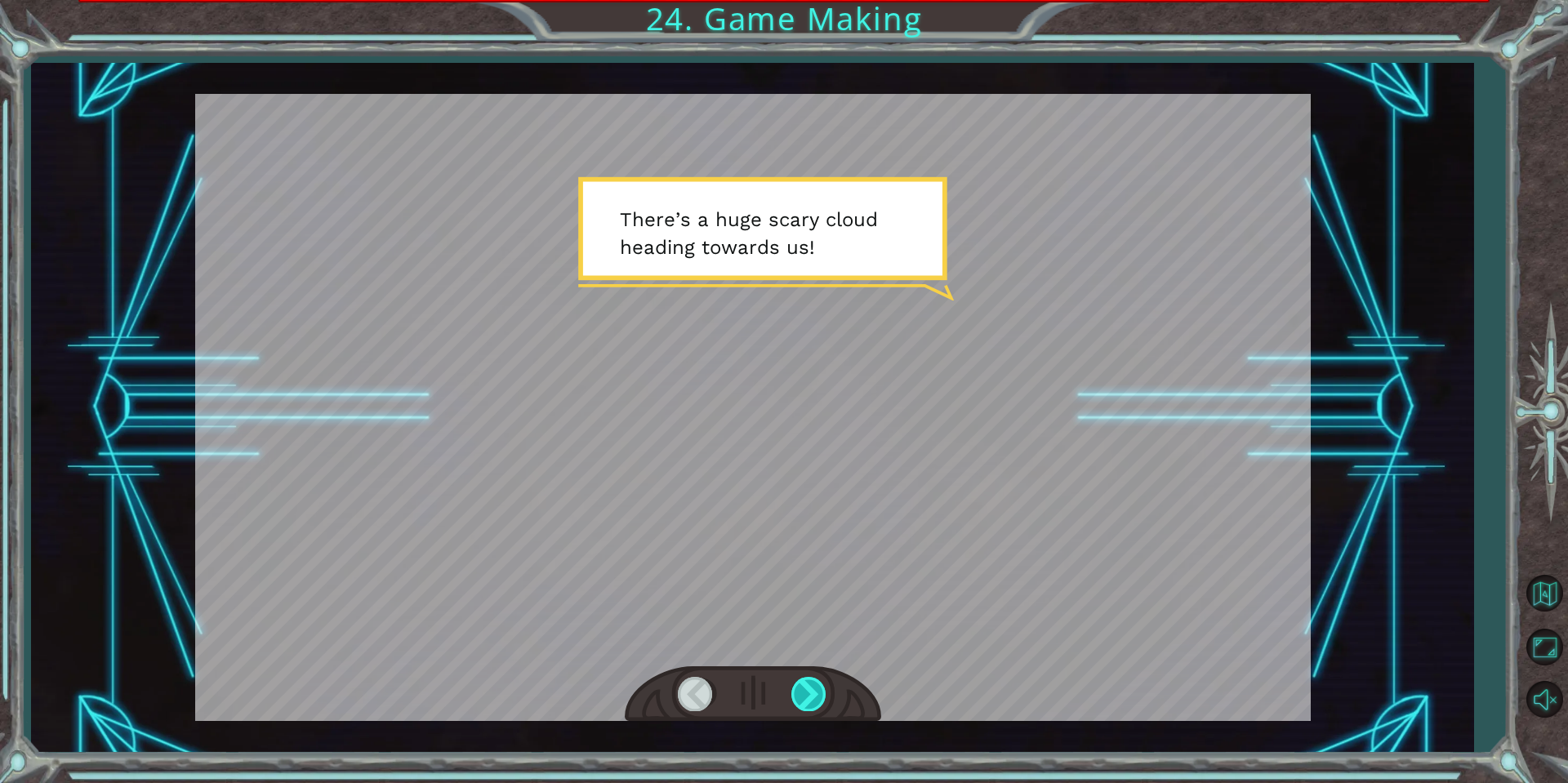 click at bounding box center (809, 693) 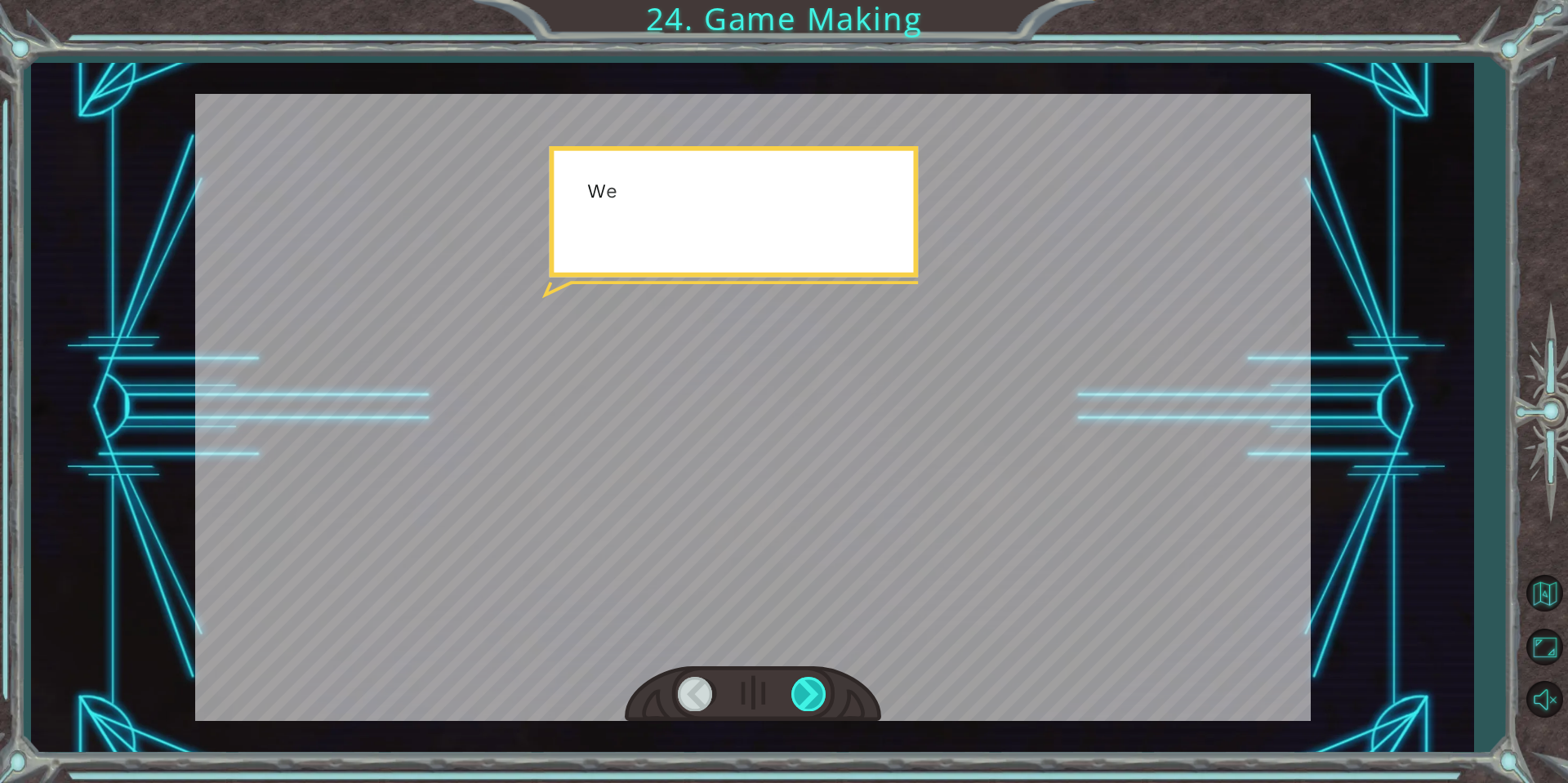 click at bounding box center (809, 693) 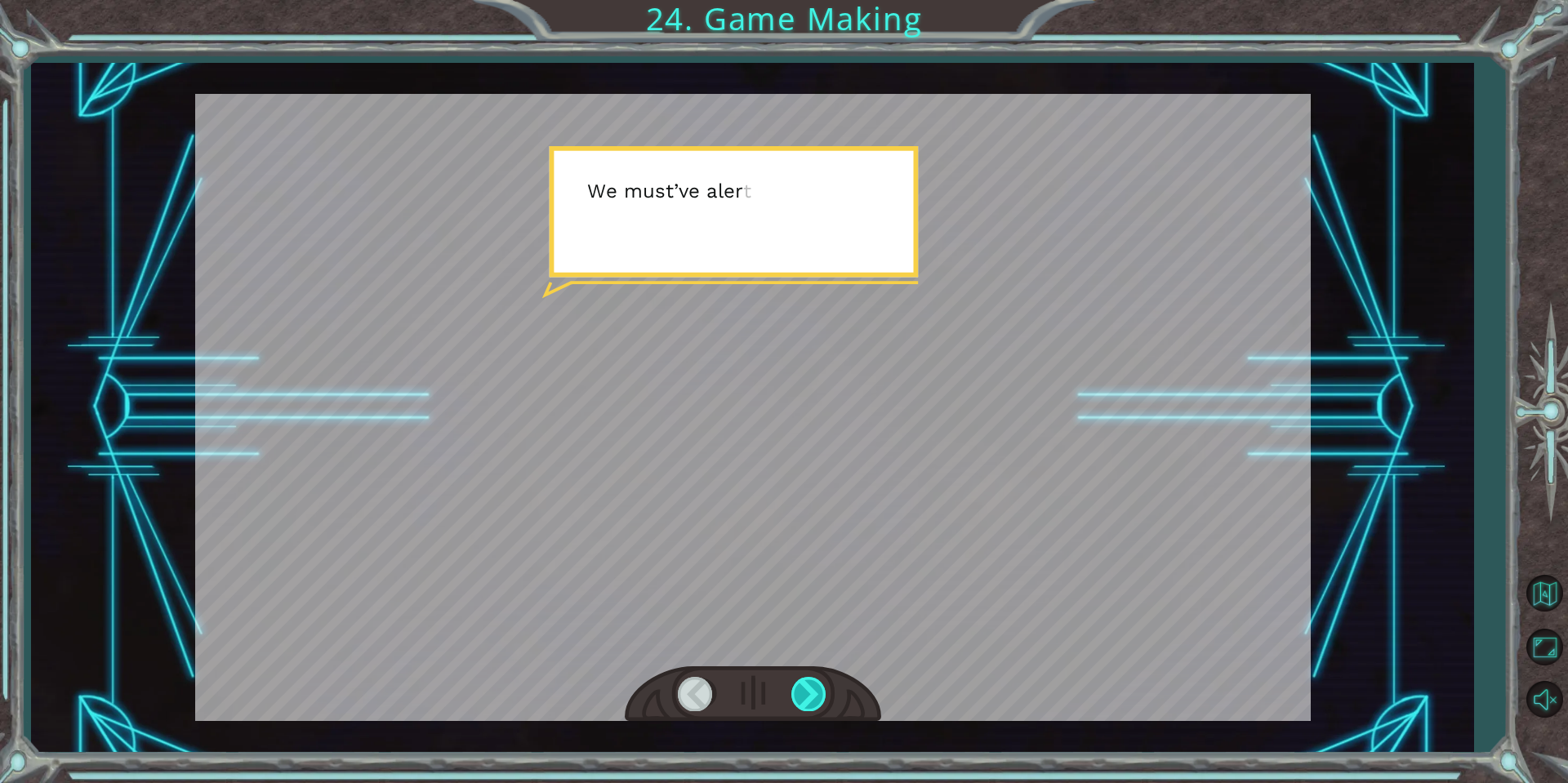 click at bounding box center (809, 693) 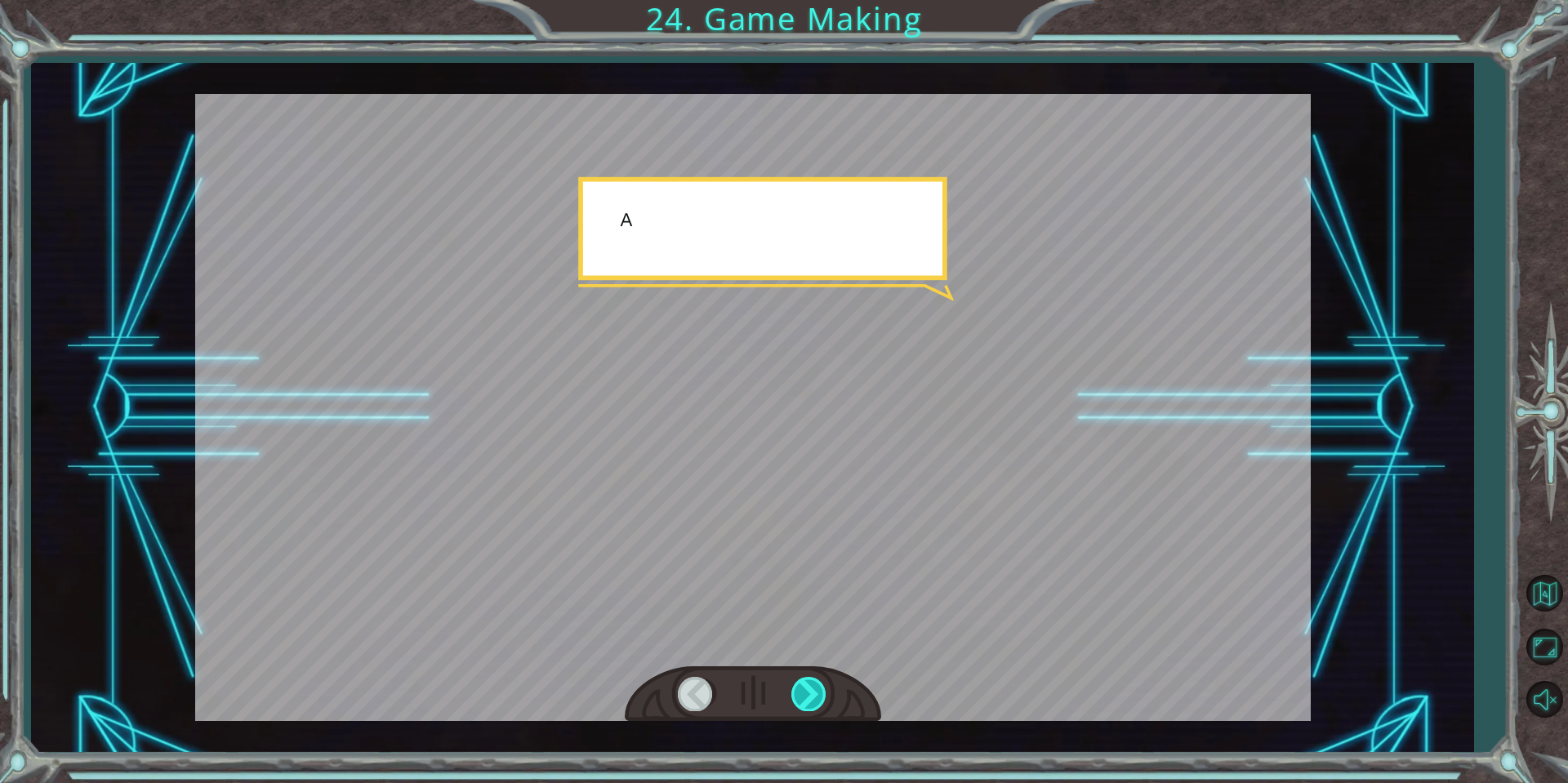 click at bounding box center (809, 693) 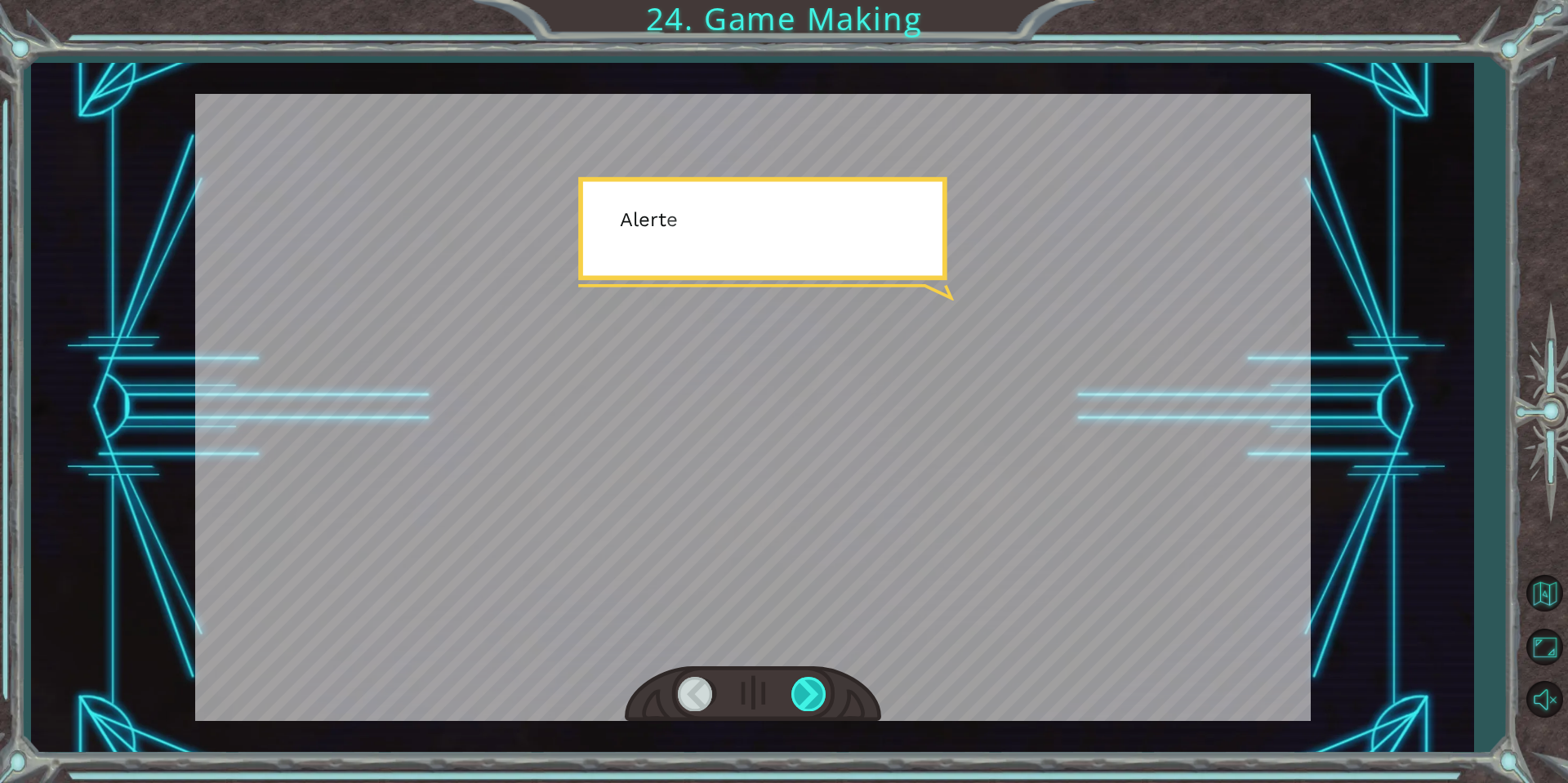 click at bounding box center [809, 693] 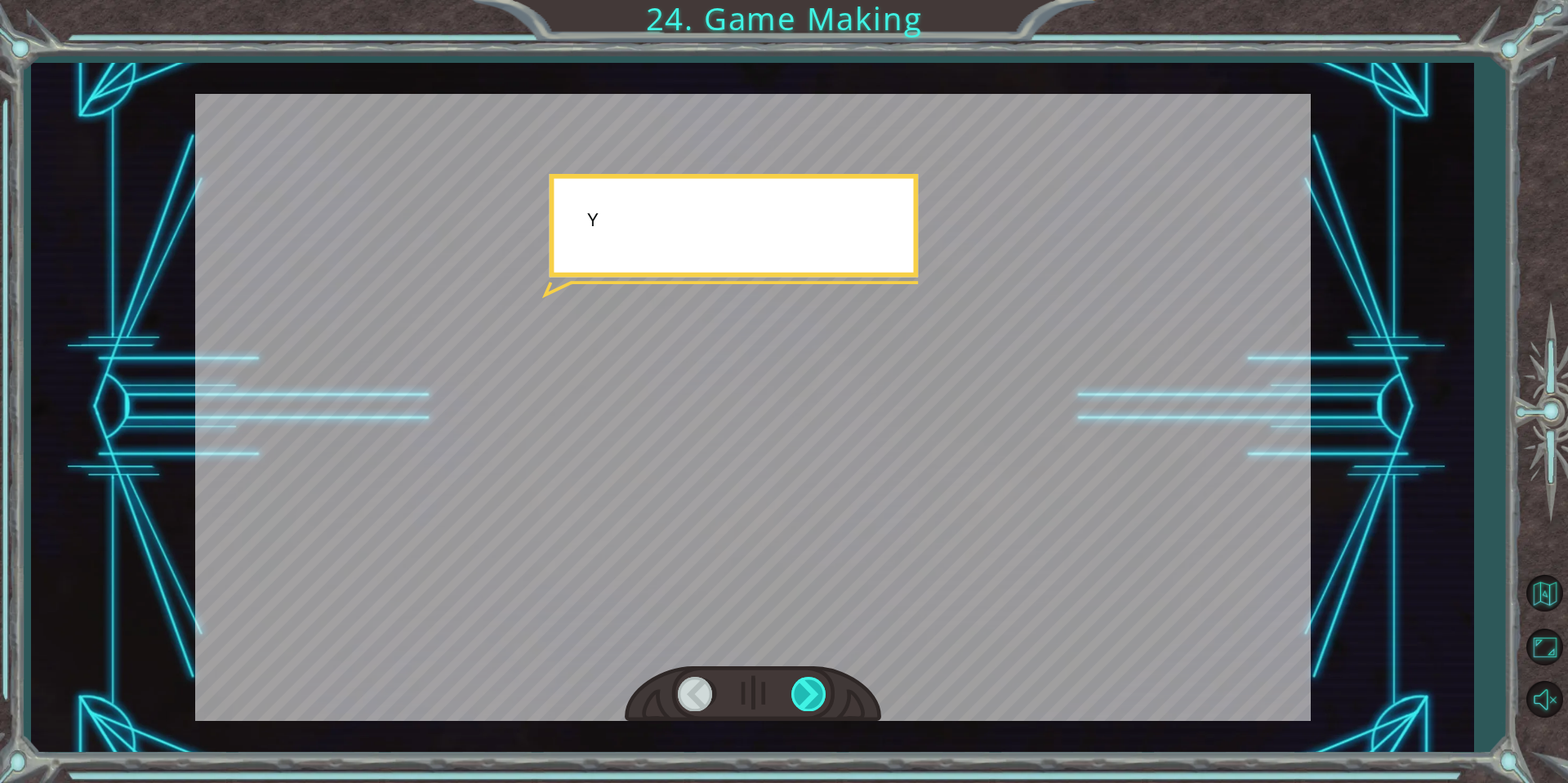 click at bounding box center (809, 693) 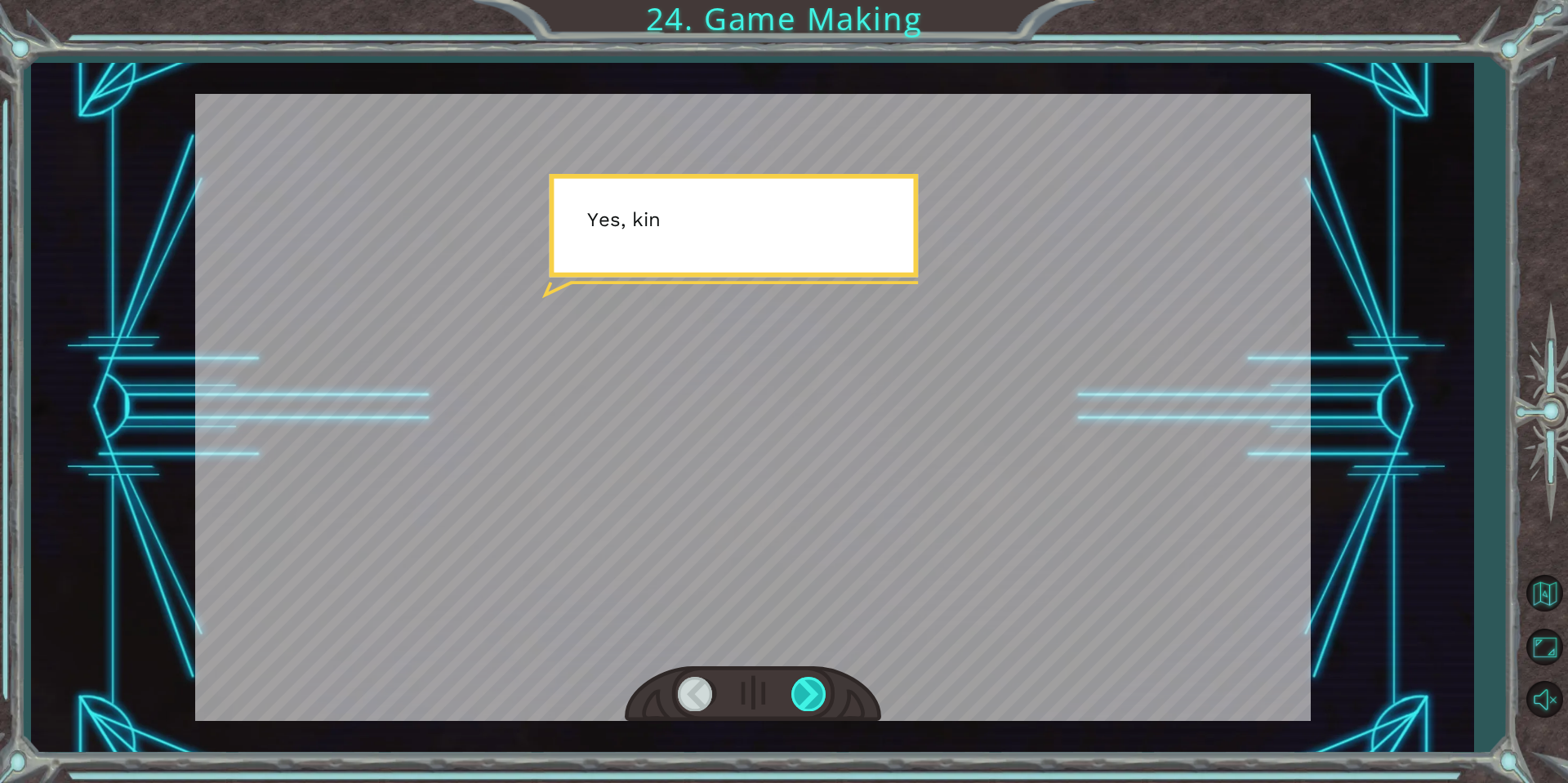 click at bounding box center [809, 693] 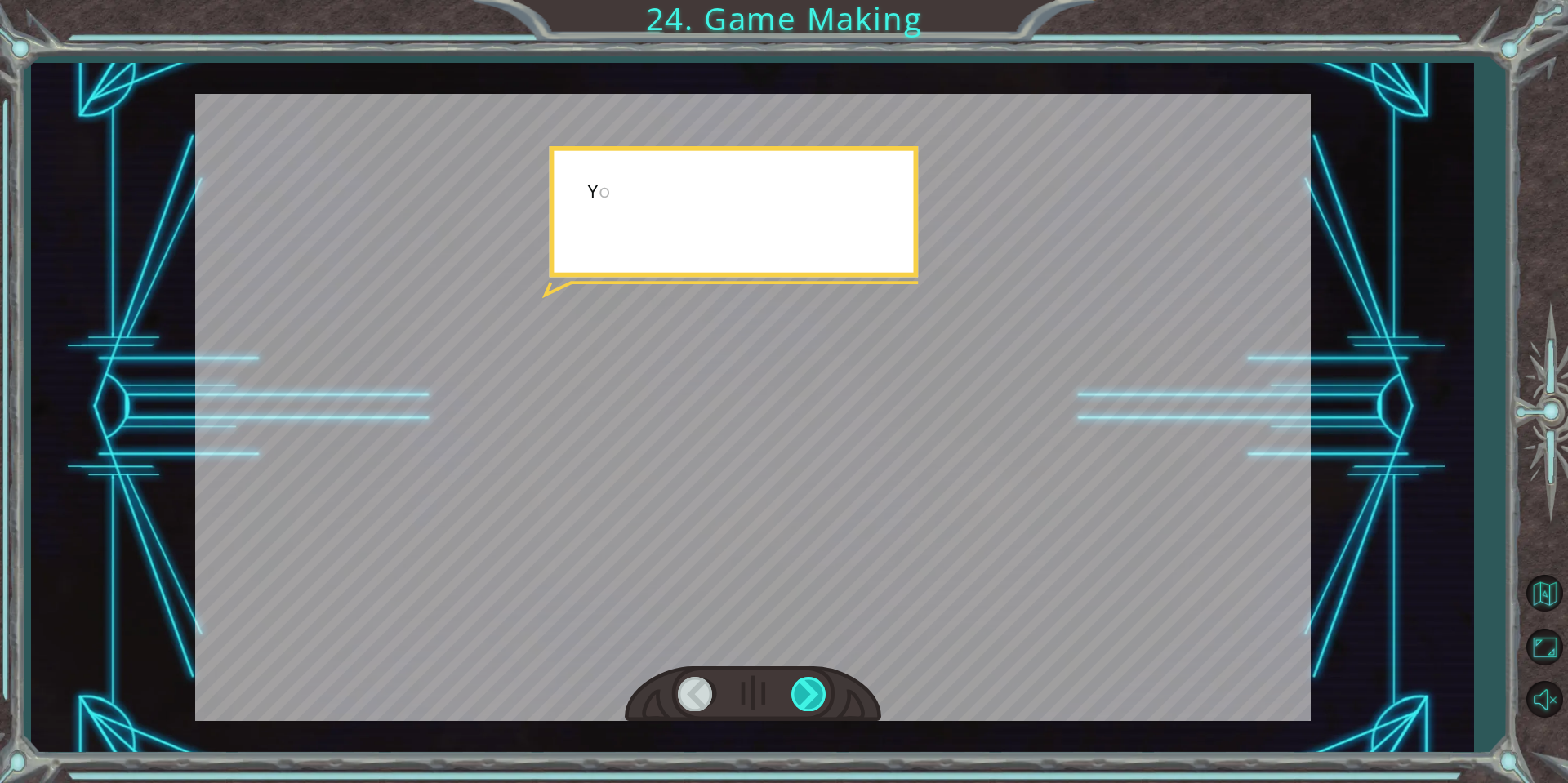 click at bounding box center (809, 693) 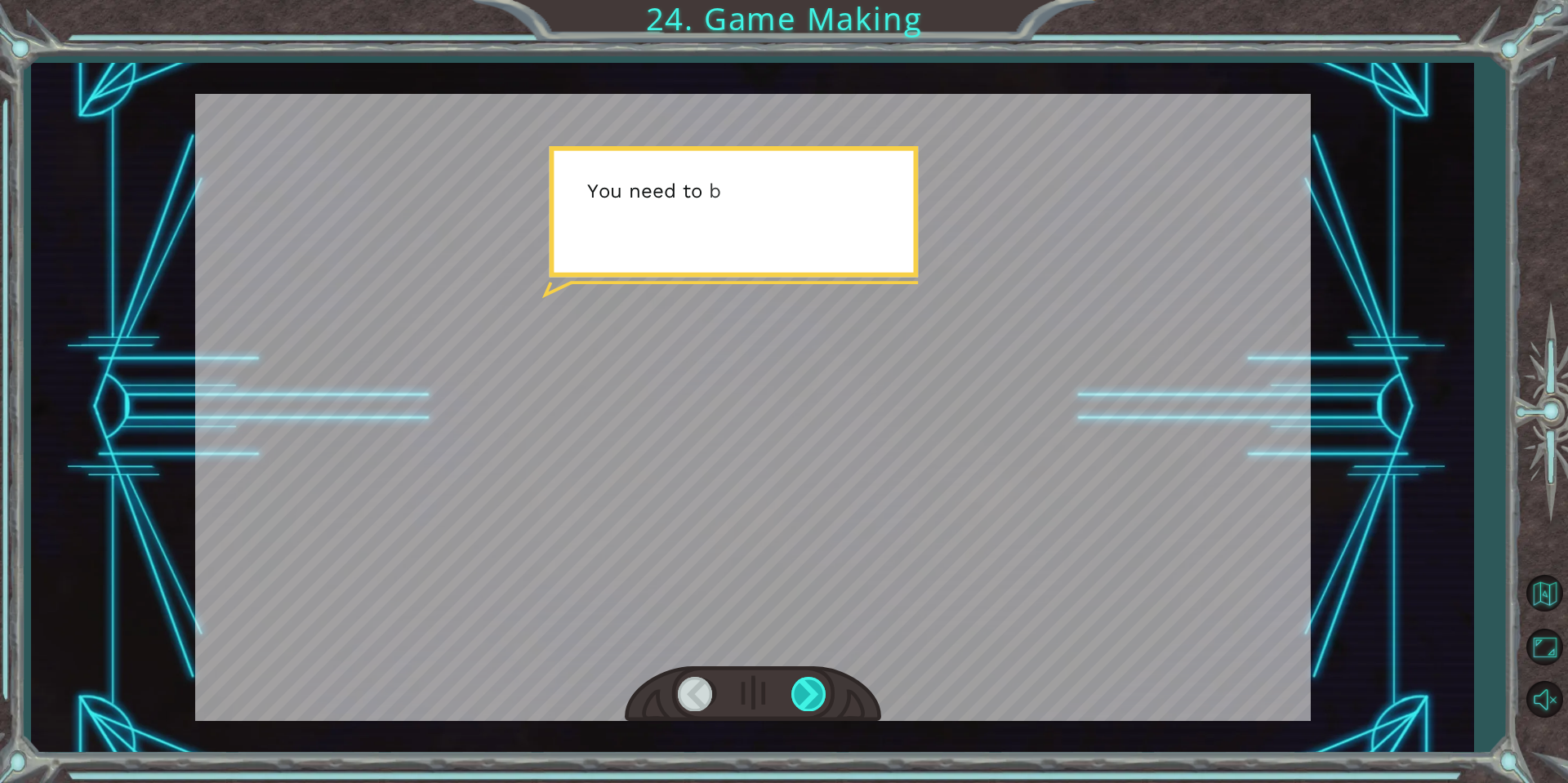 click at bounding box center (809, 693) 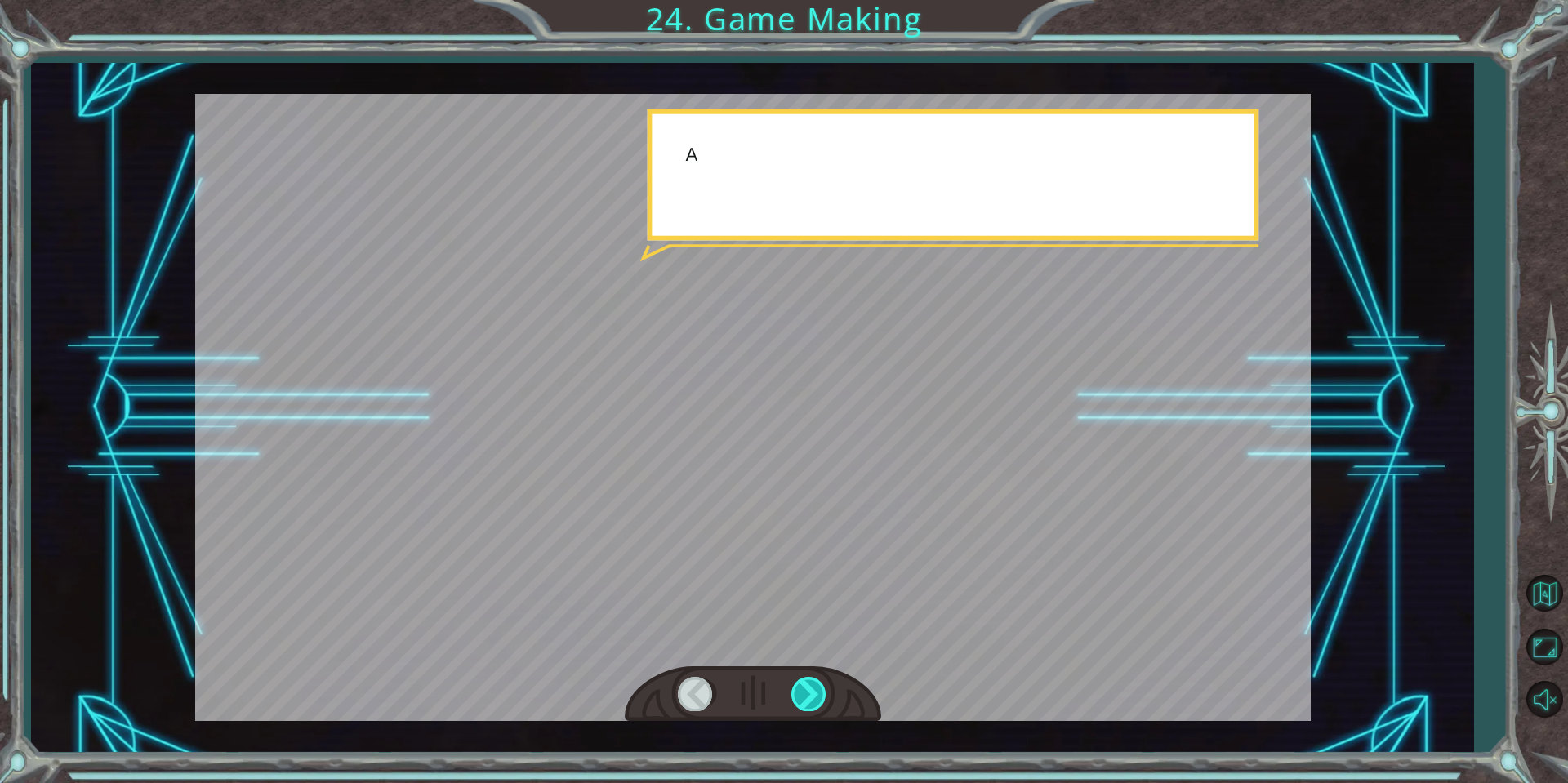 click at bounding box center [809, 693] 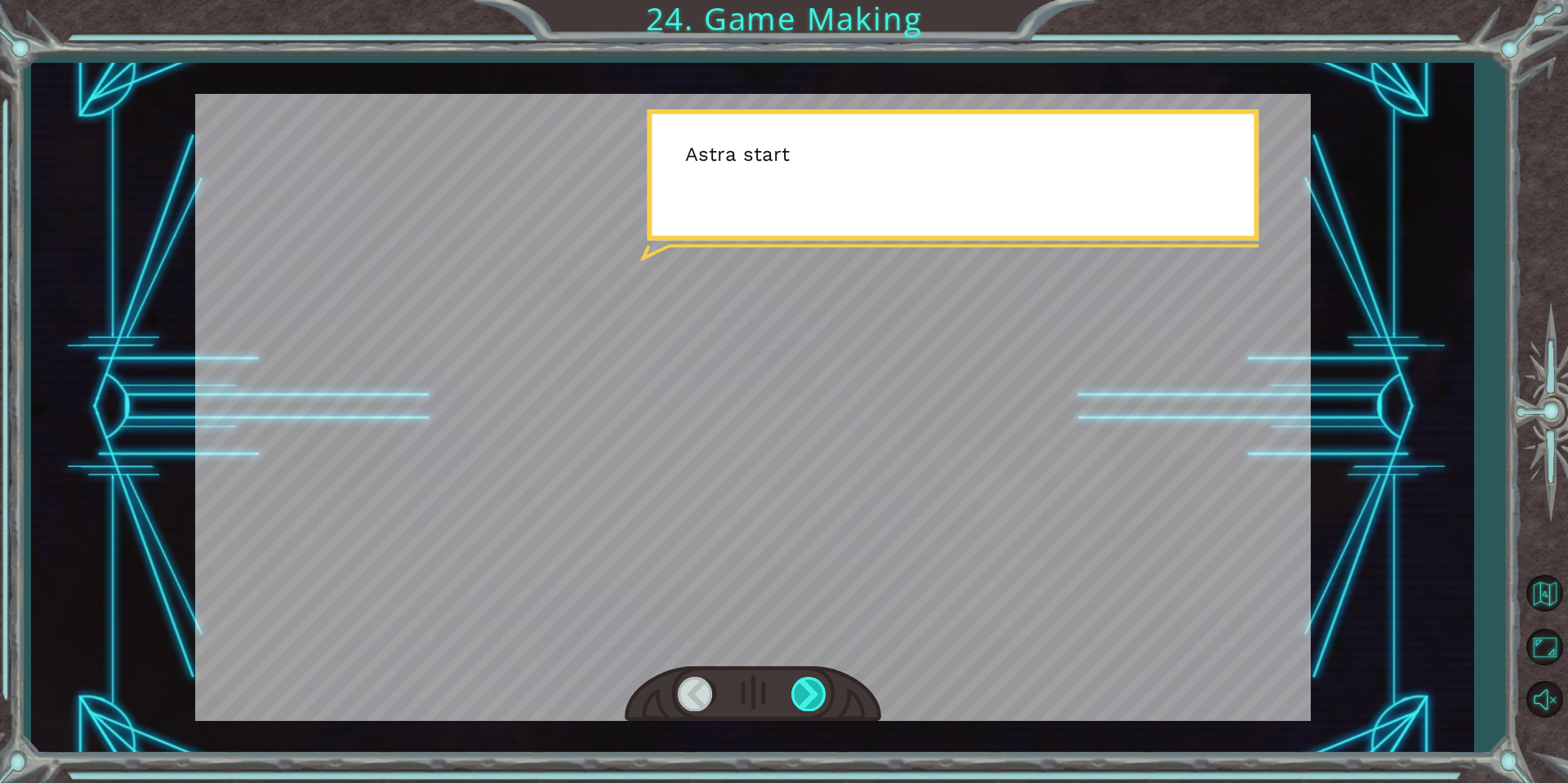 click at bounding box center (809, 693) 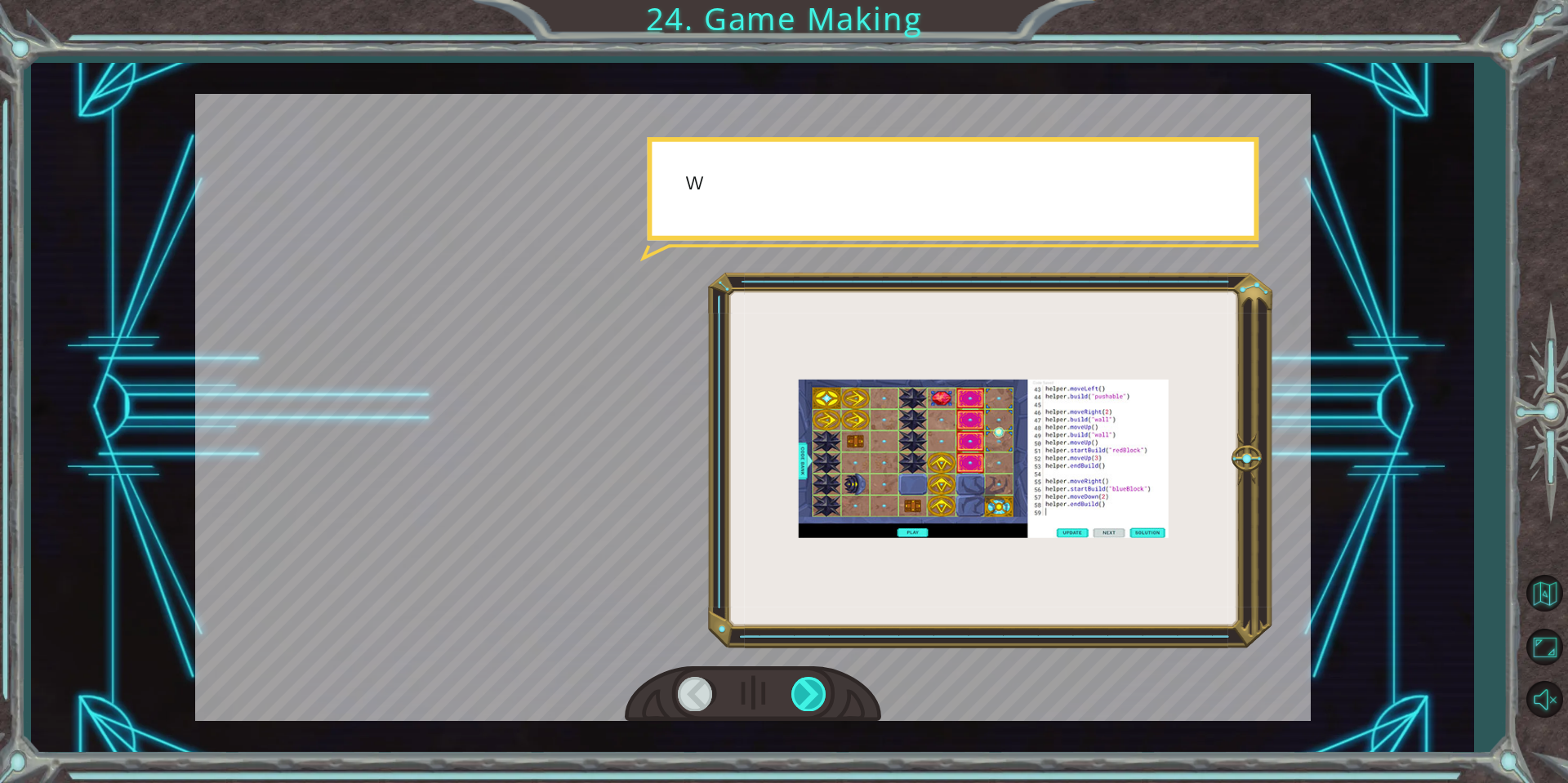 click at bounding box center (809, 693) 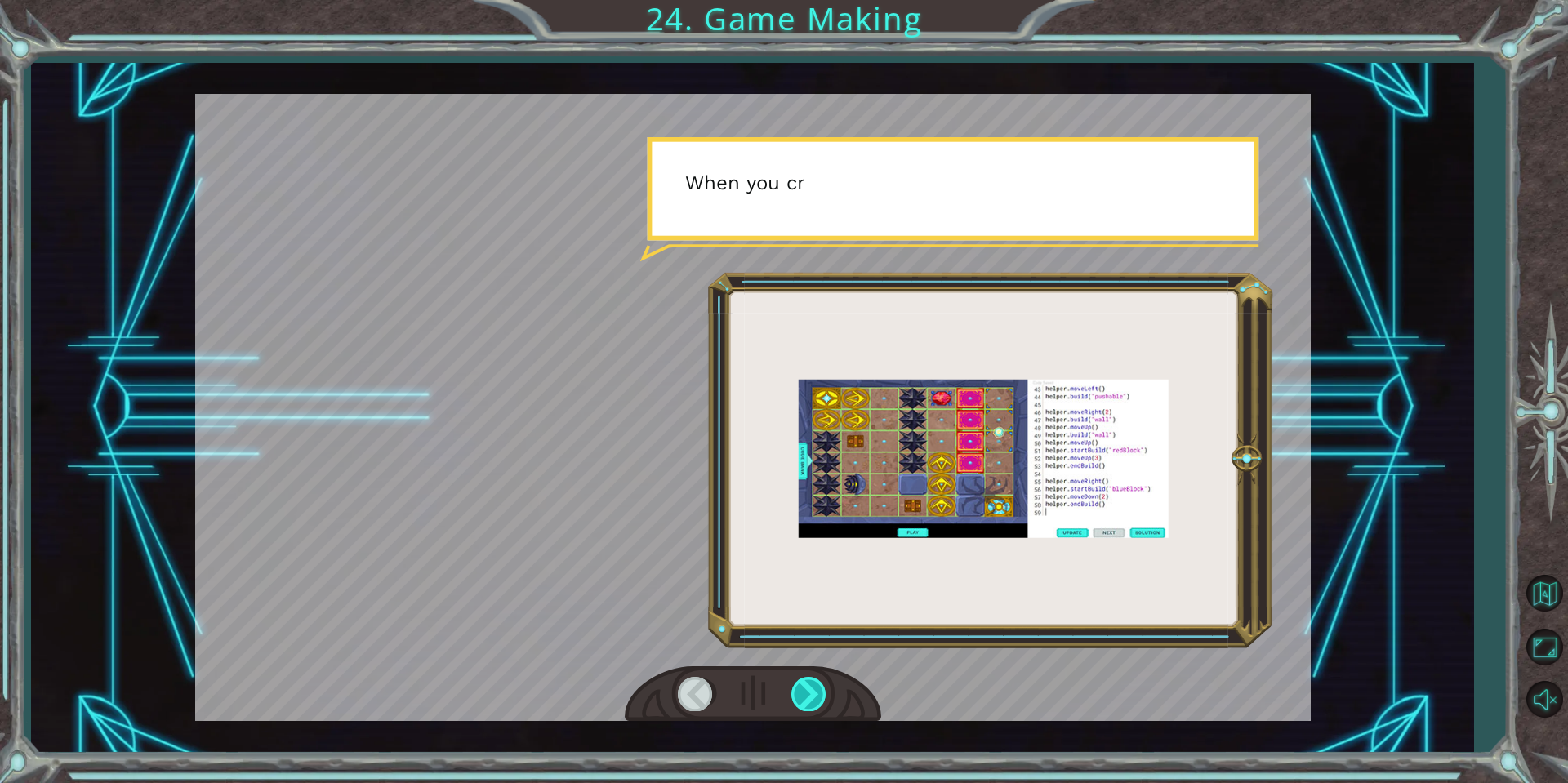 click at bounding box center (809, 693) 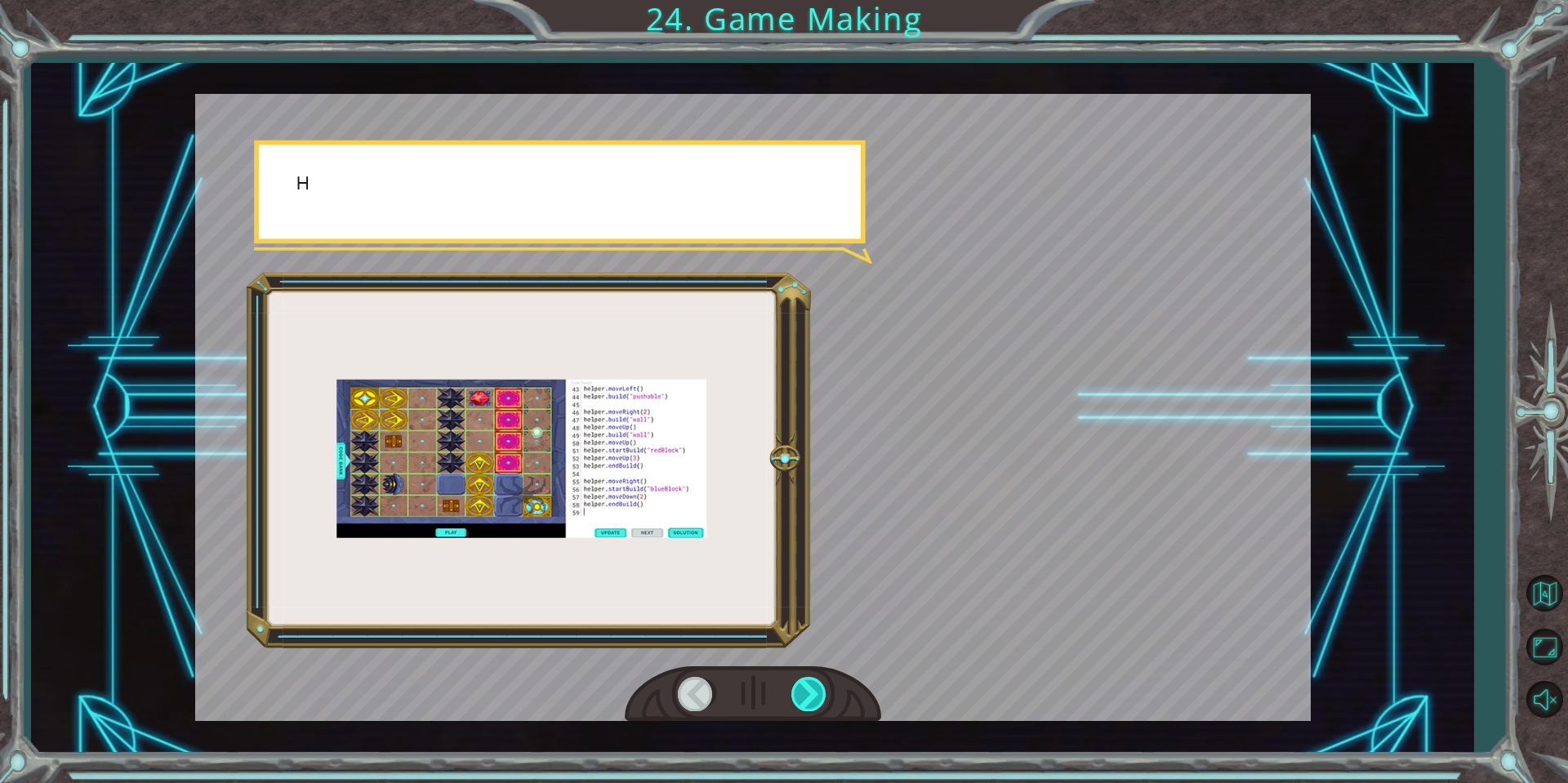 click at bounding box center [809, 693] 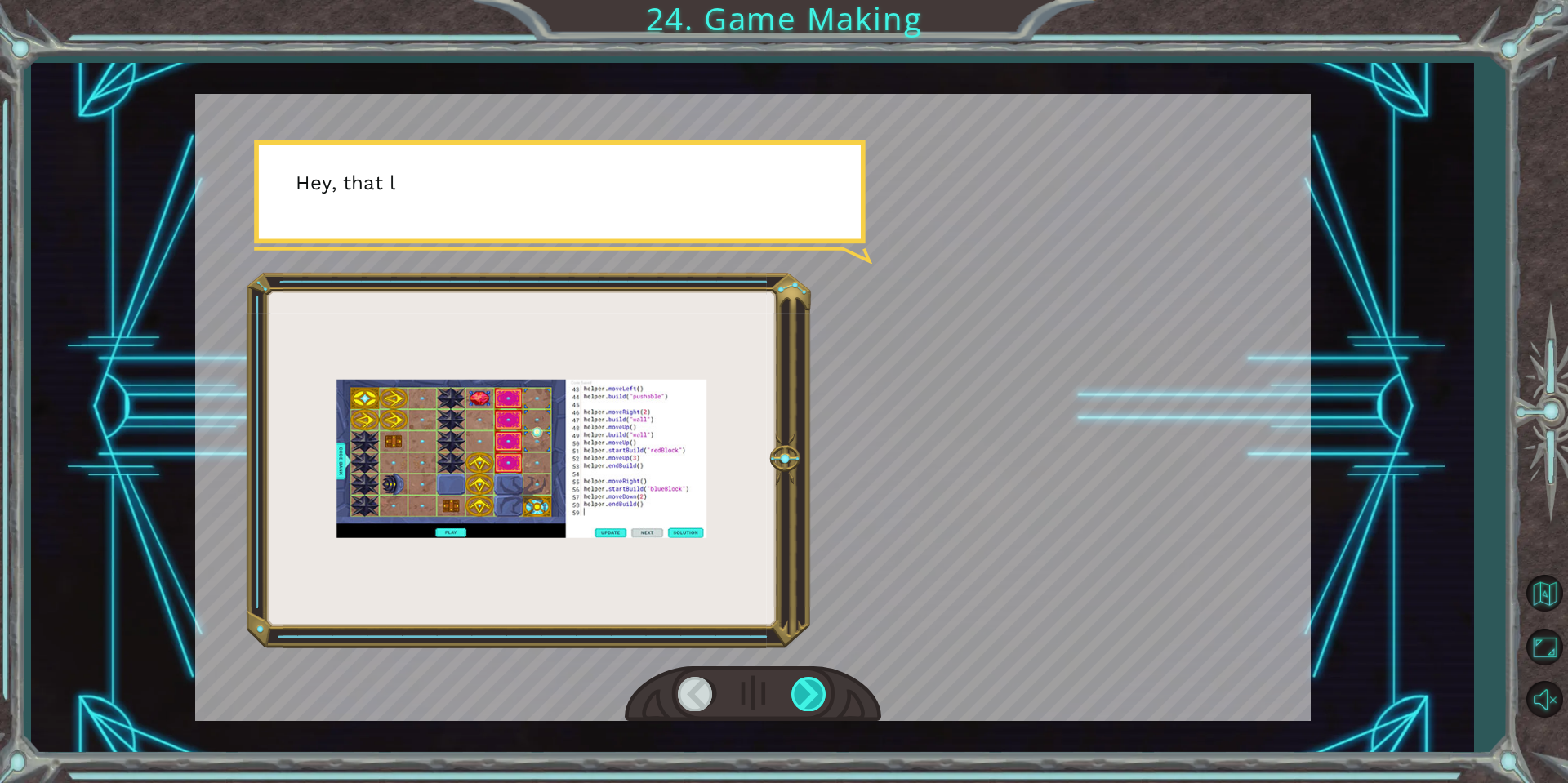 click at bounding box center [809, 693] 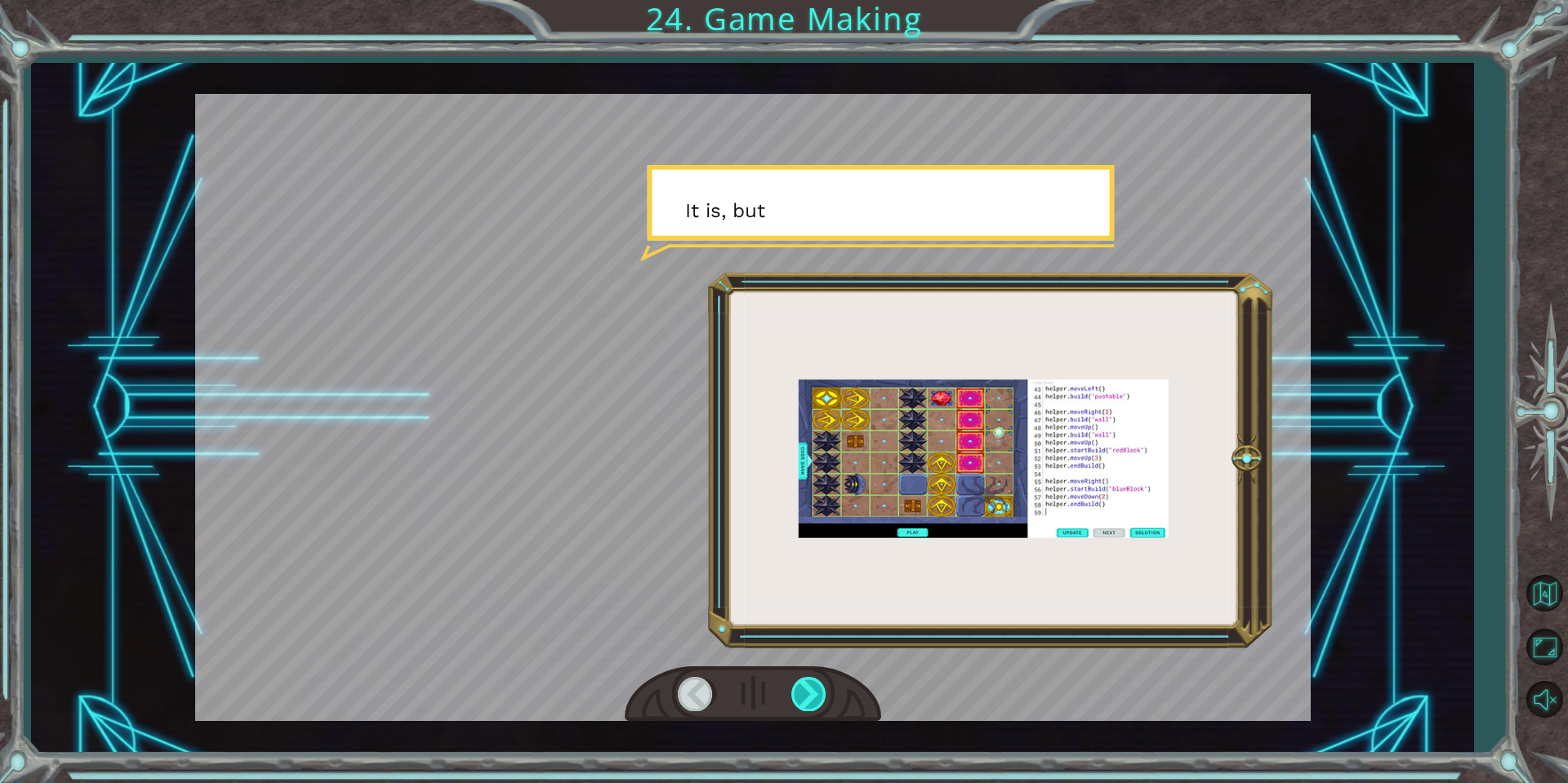 click at bounding box center (809, 693) 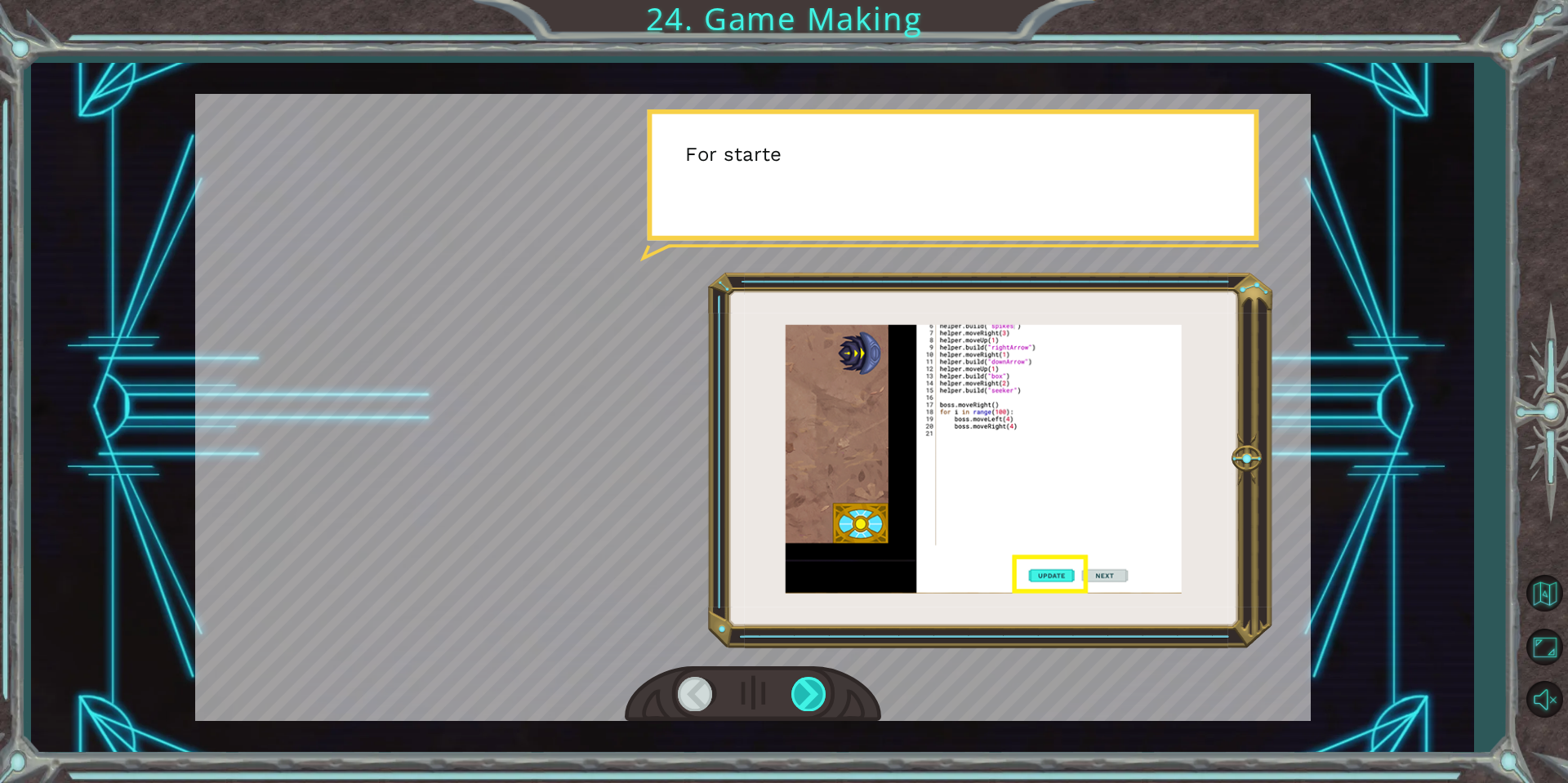 click at bounding box center [809, 693] 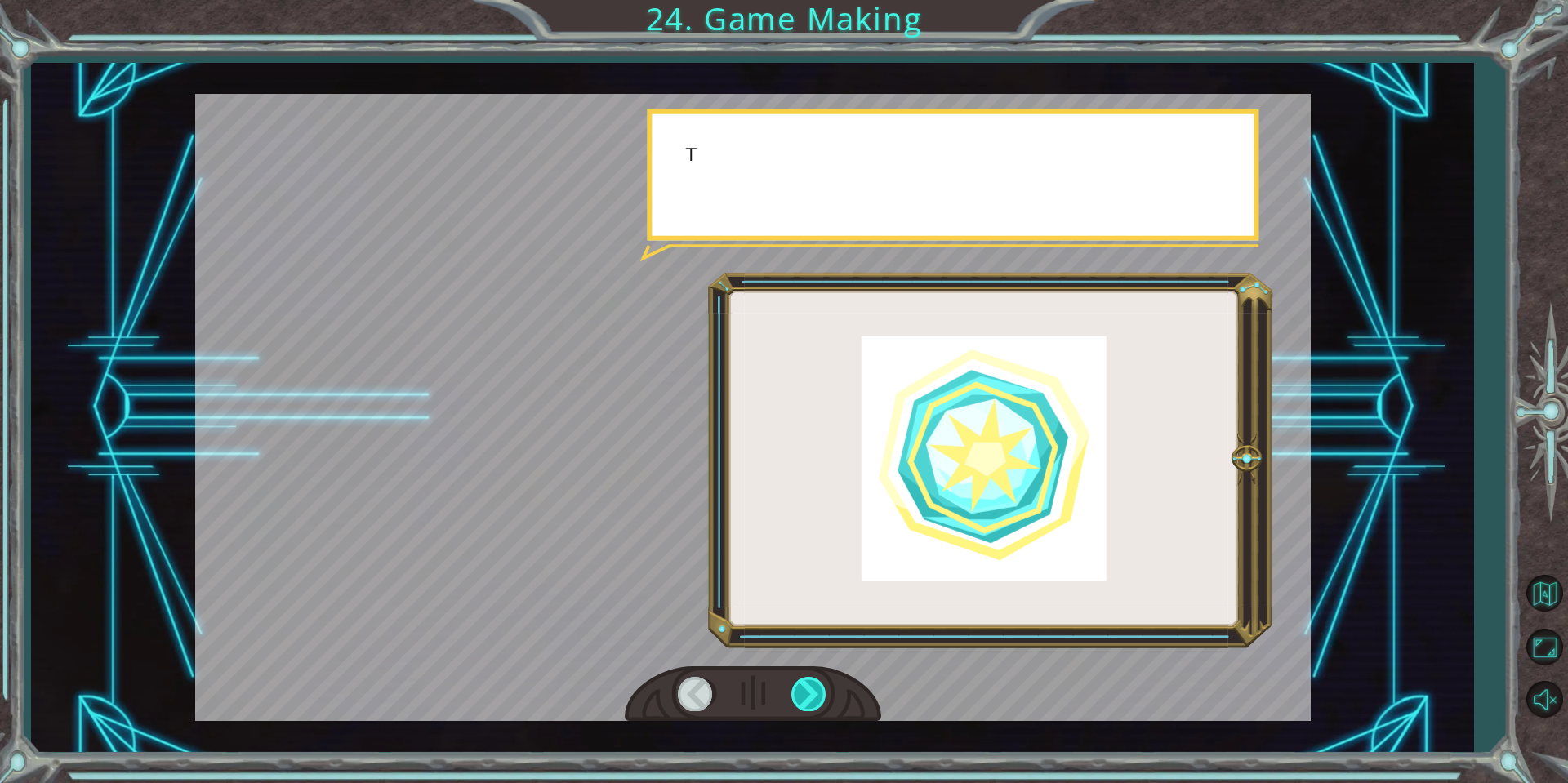 click at bounding box center (809, 693) 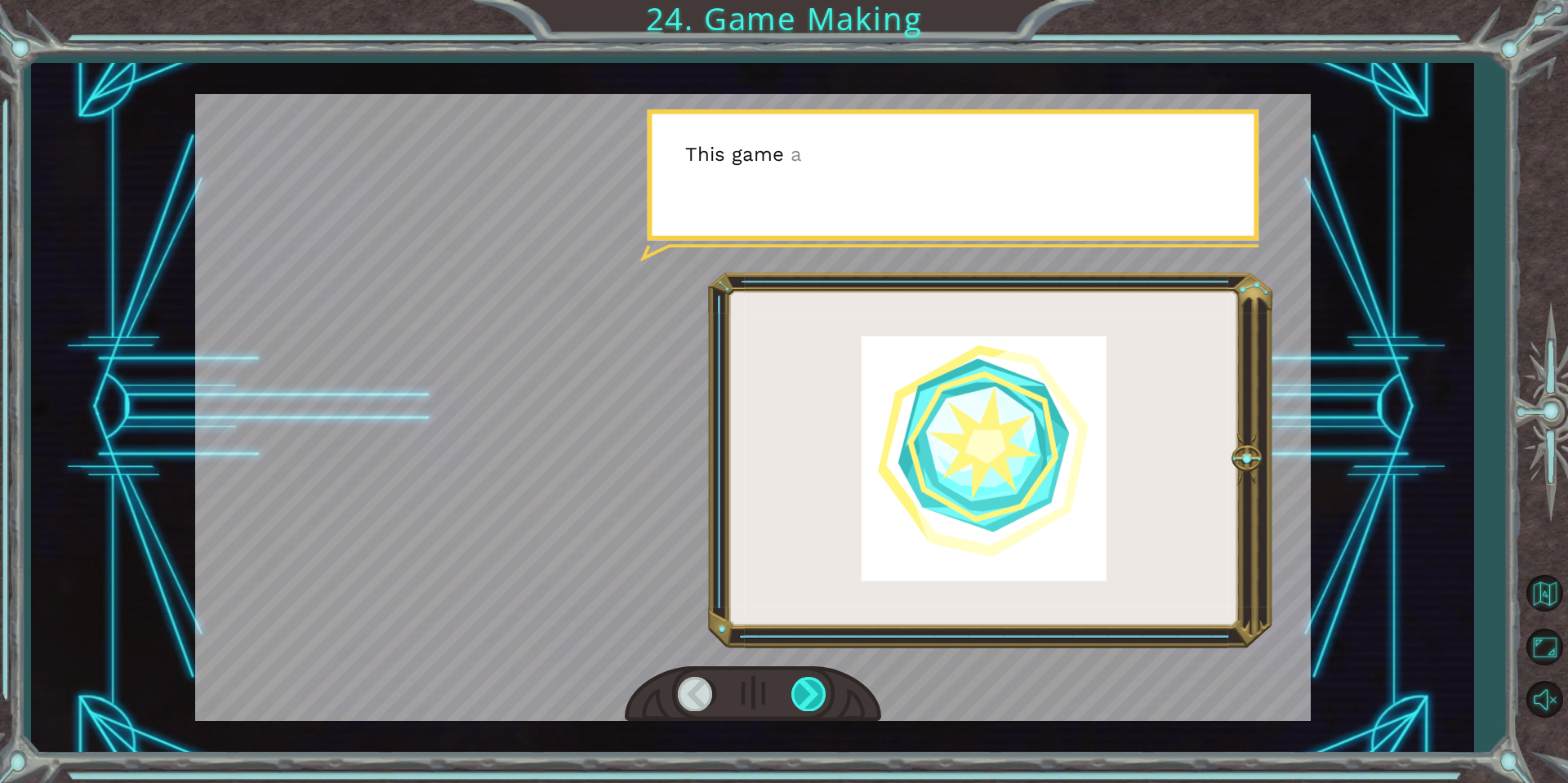 click at bounding box center [809, 693] 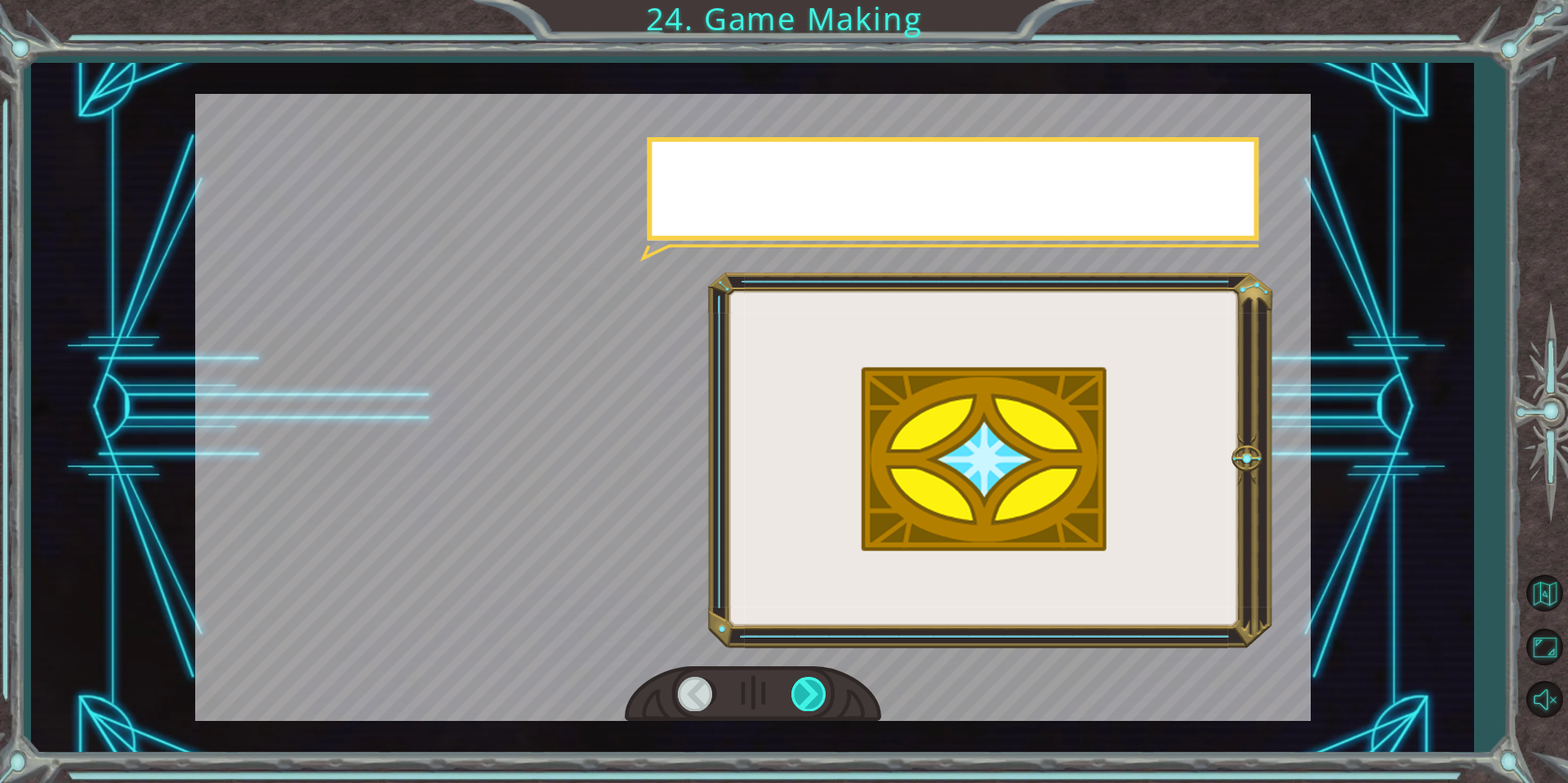 click at bounding box center (809, 693) 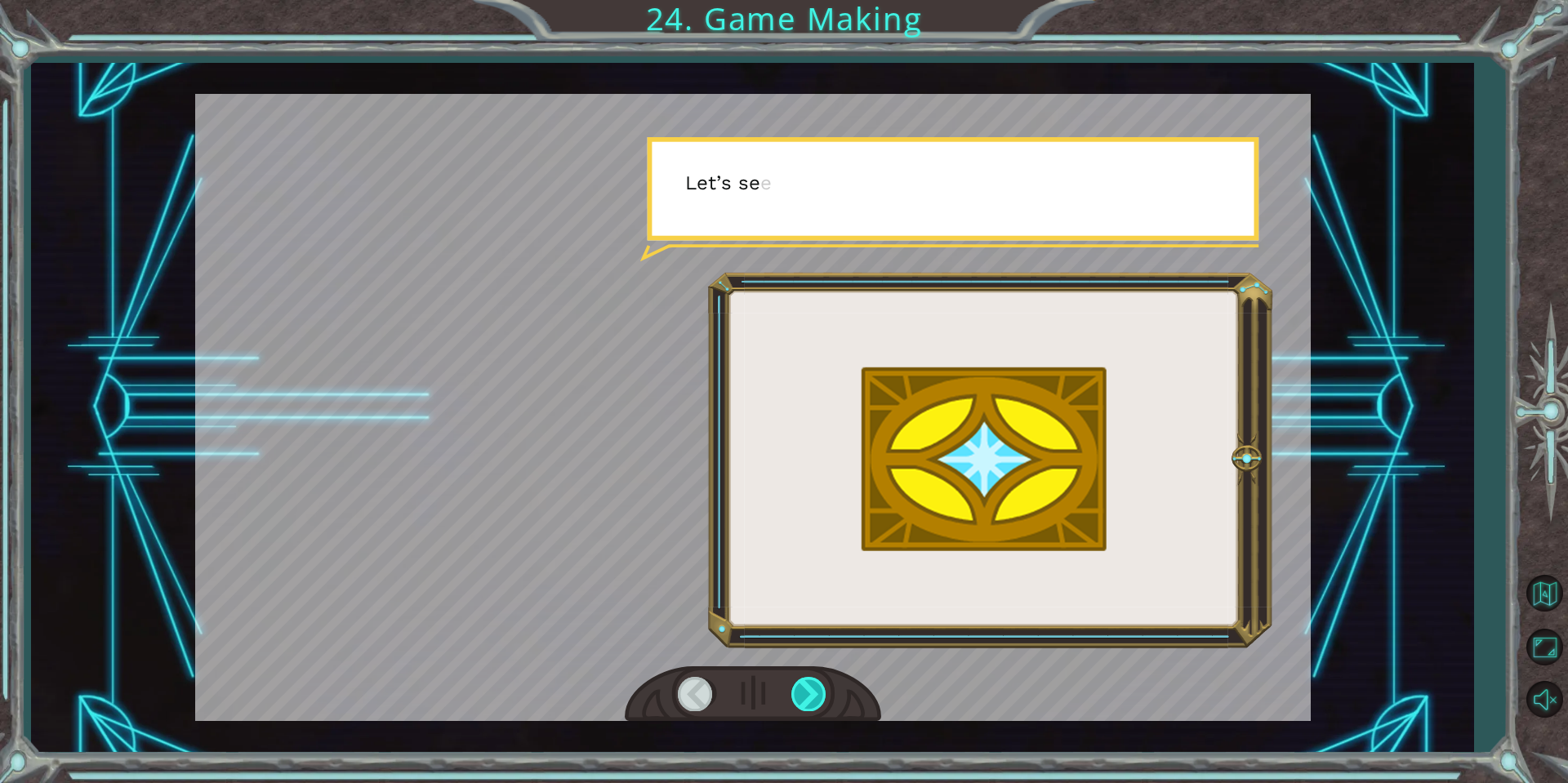 click at bounding box center [809, 693] 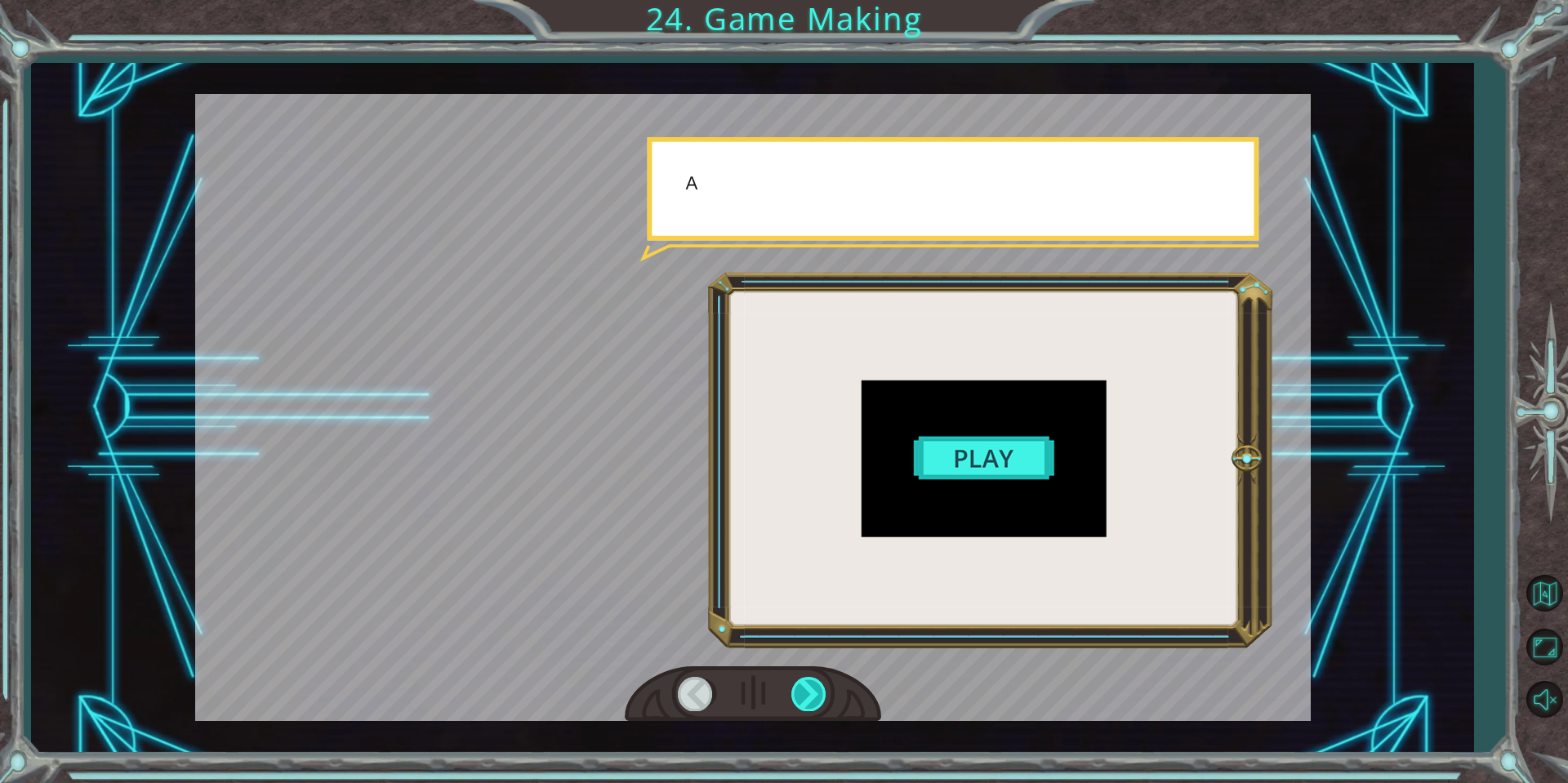 click at bounding box center [809, 693] 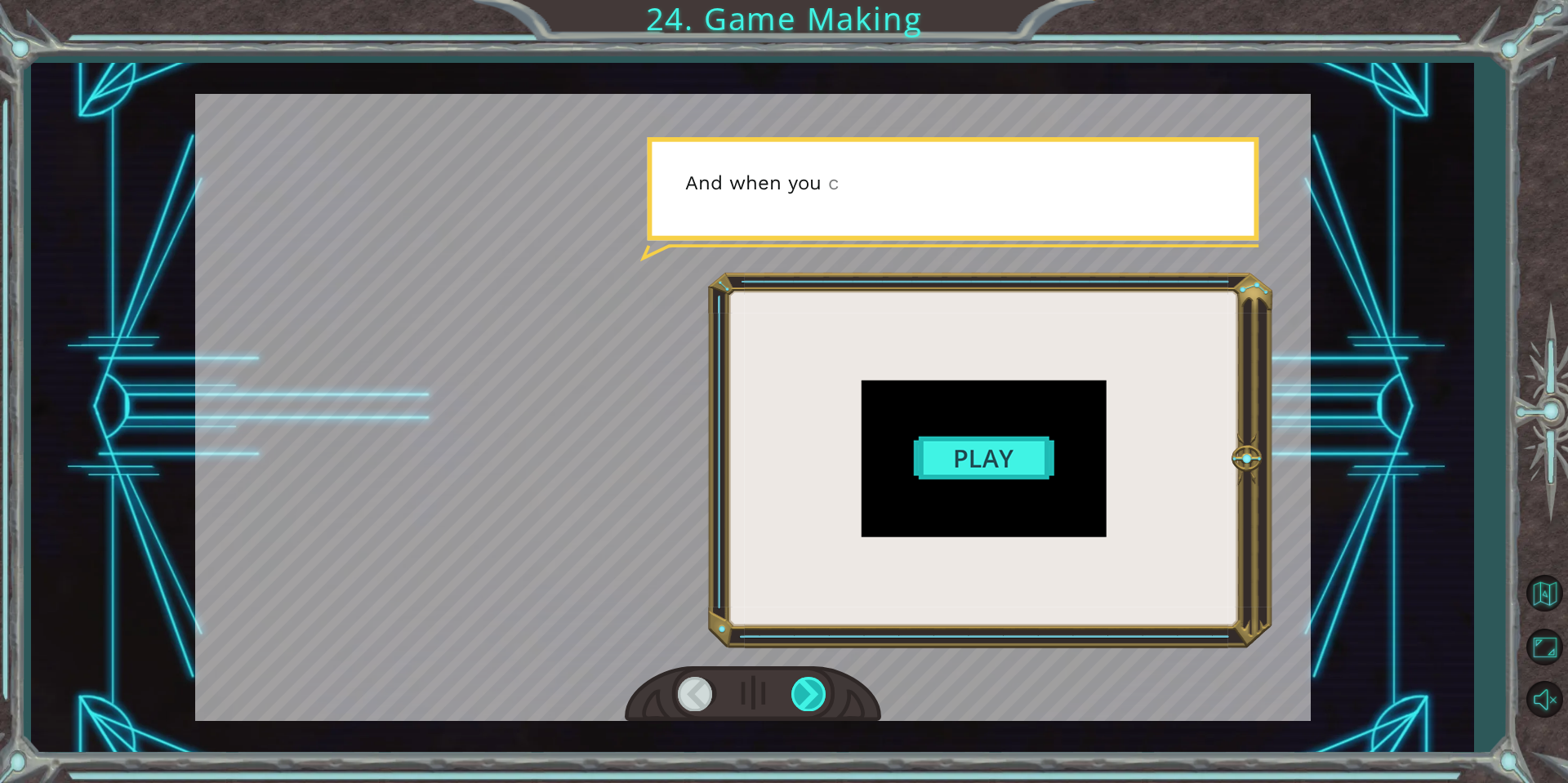 click at bounding box center [809, 693] 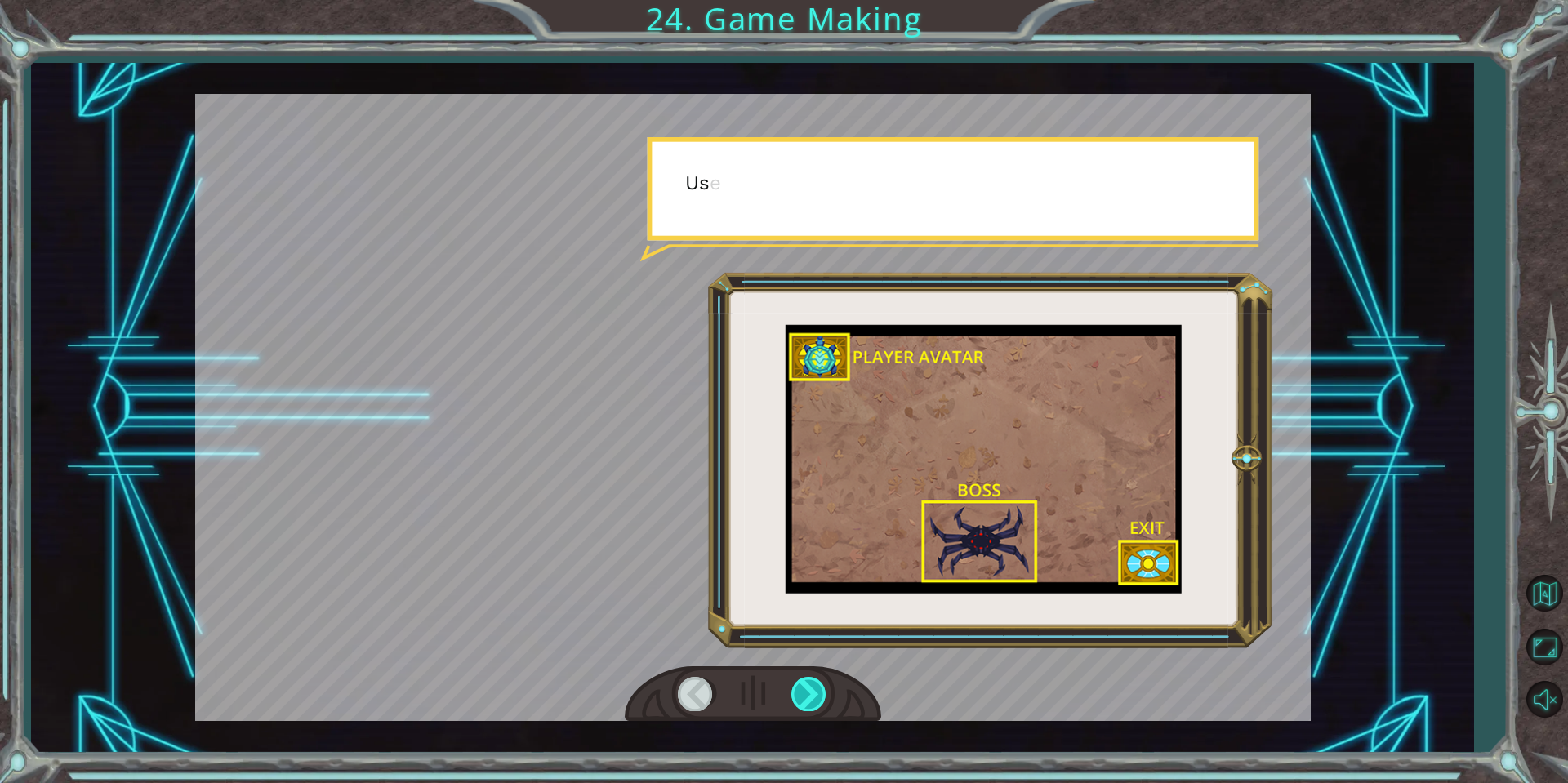 click at bounding box center [809, 693] 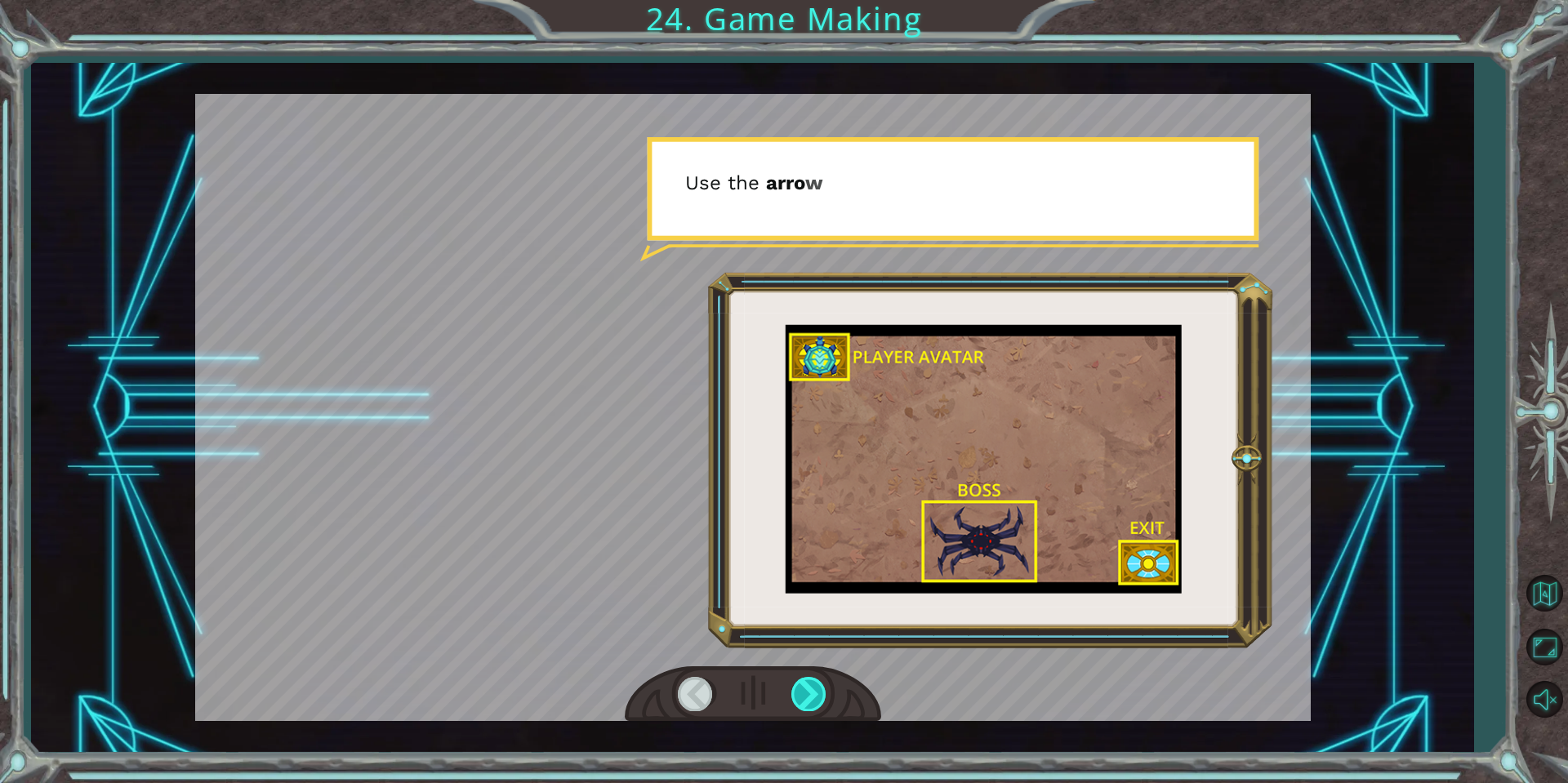 click at bounding box center [809, 693] 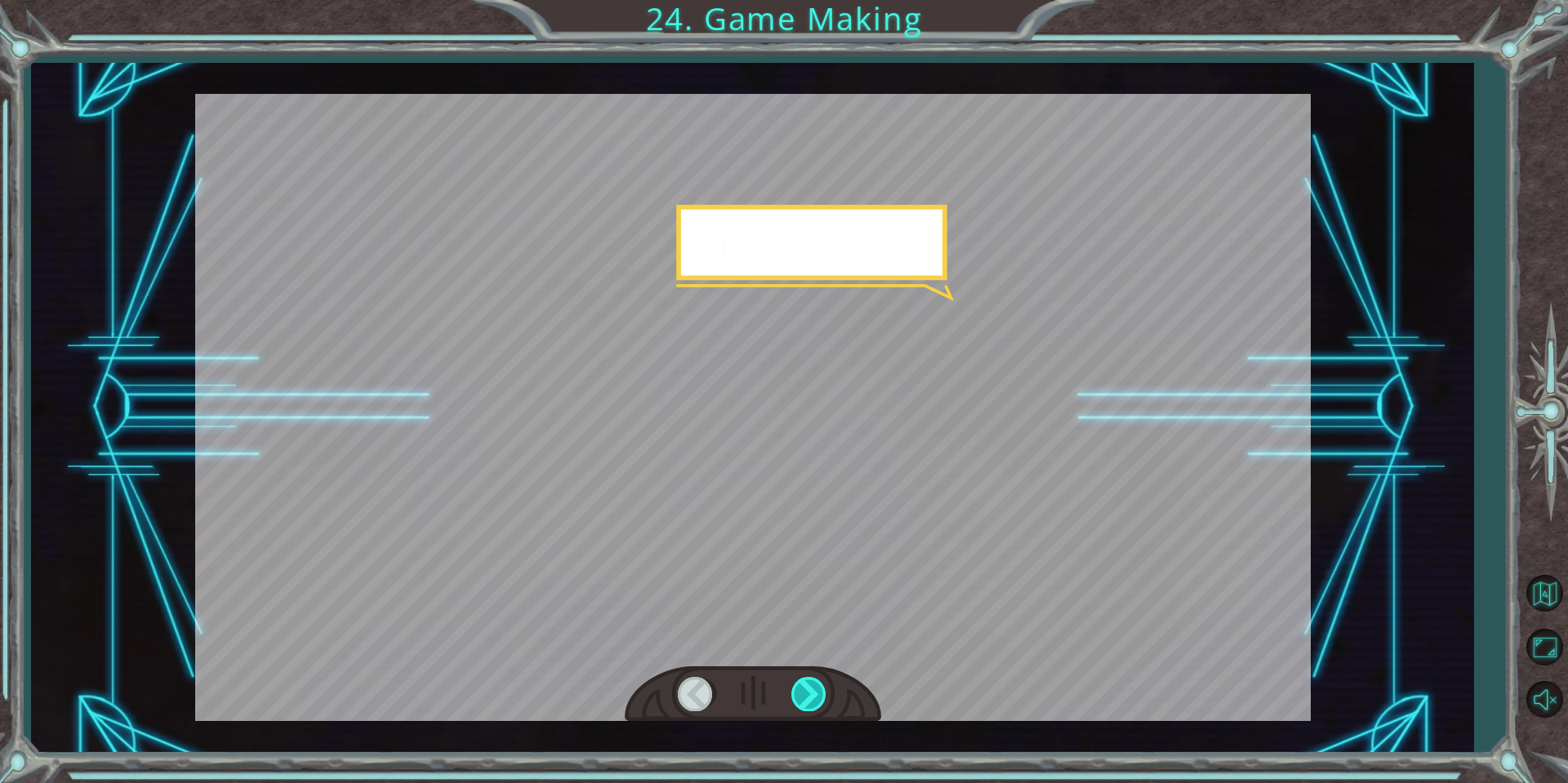 click at bounding box center (809, 693) 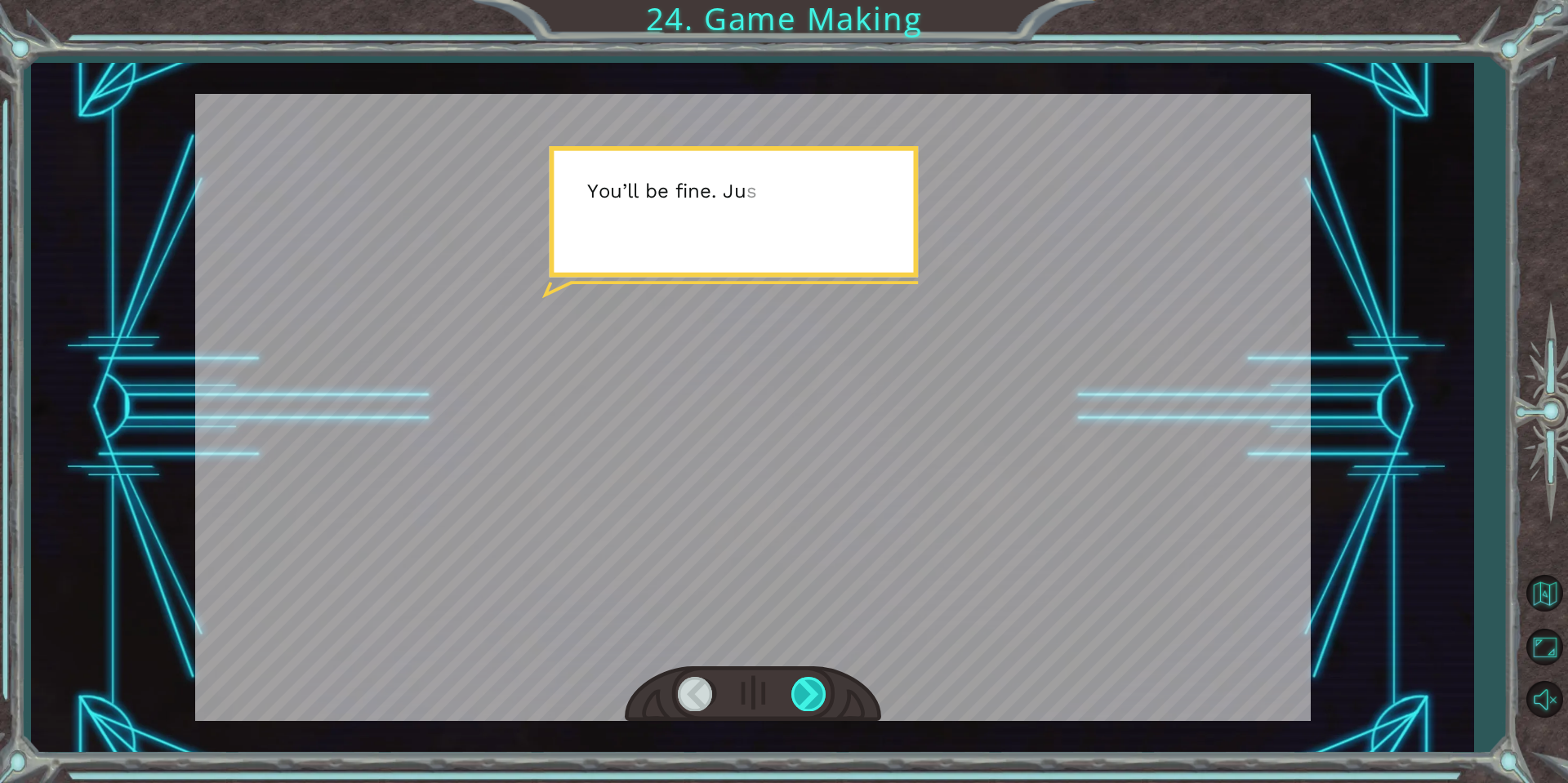 click at bounding box center (809, 693) 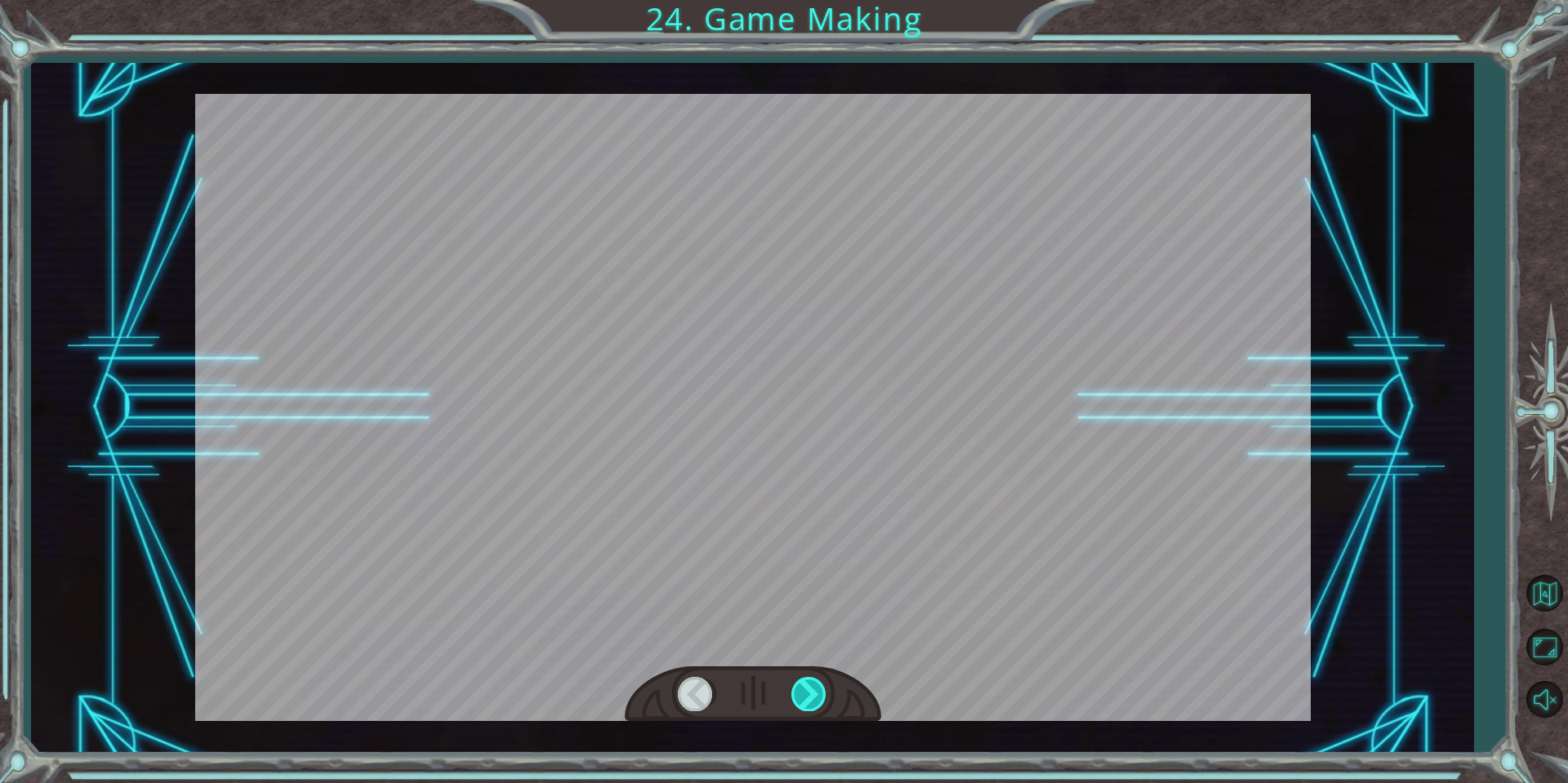 click at bounding box center [809, 693] 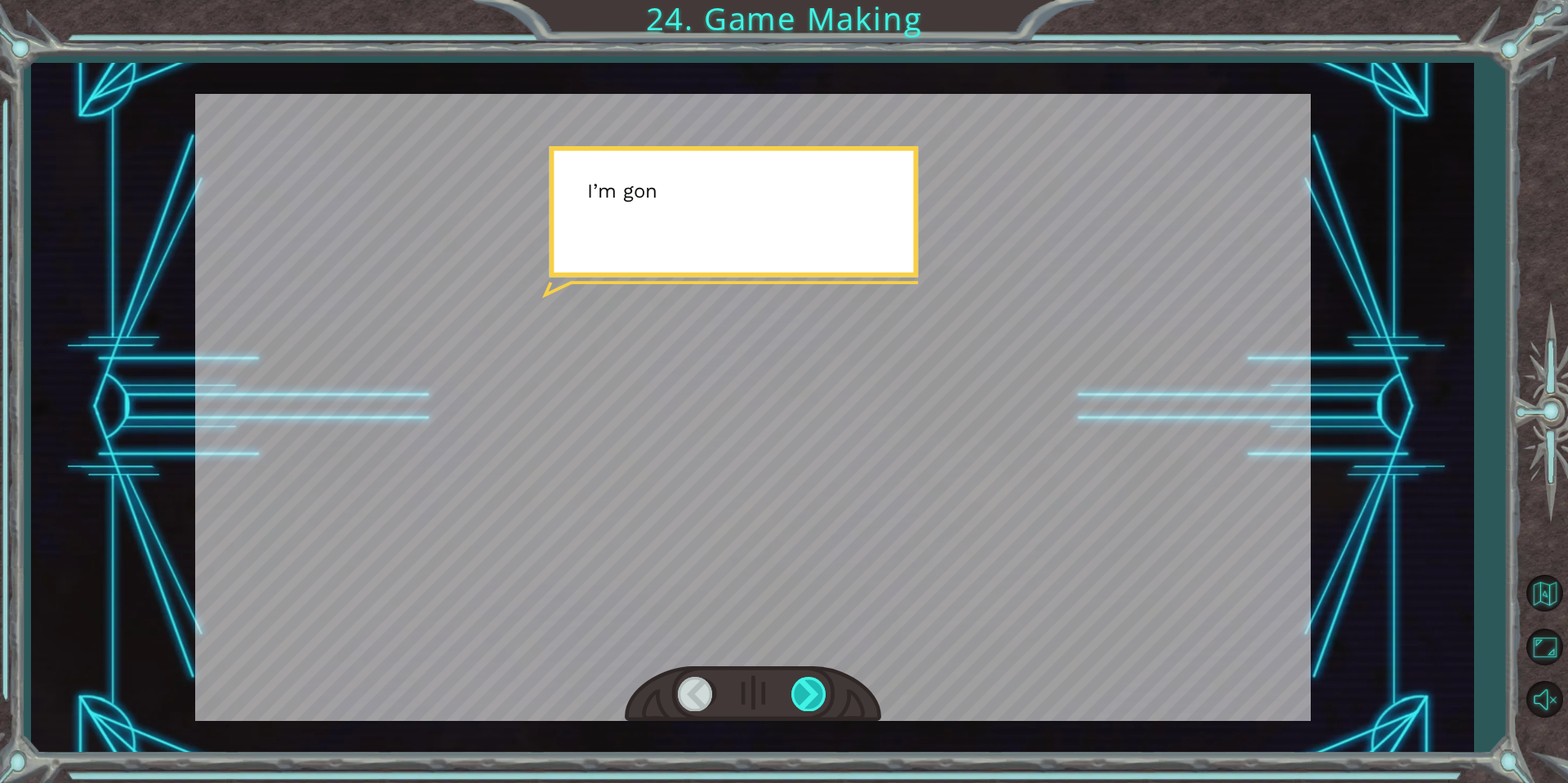 click at bounding box center (809, 693) 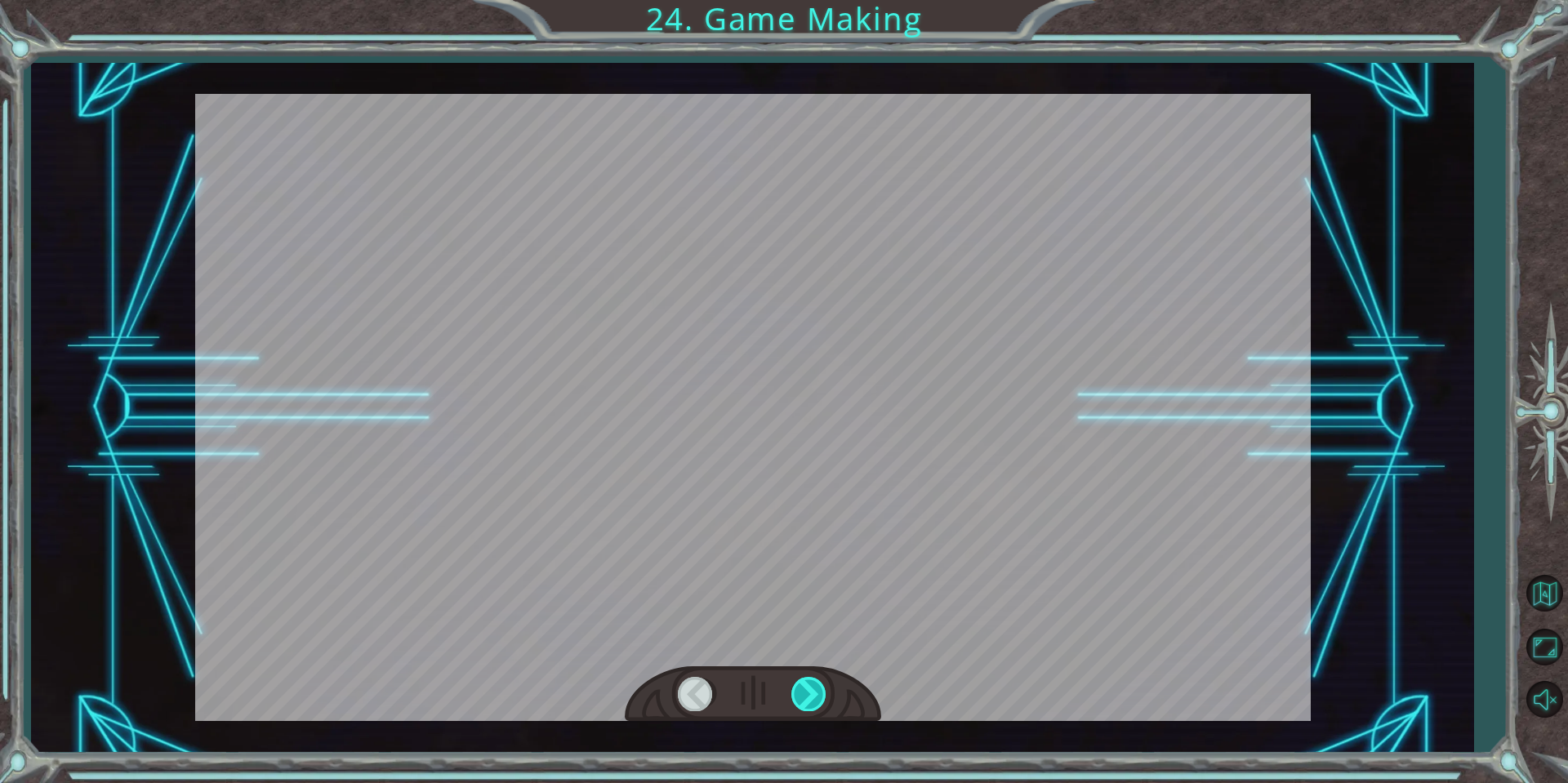 click at bounding box center (809, 693) 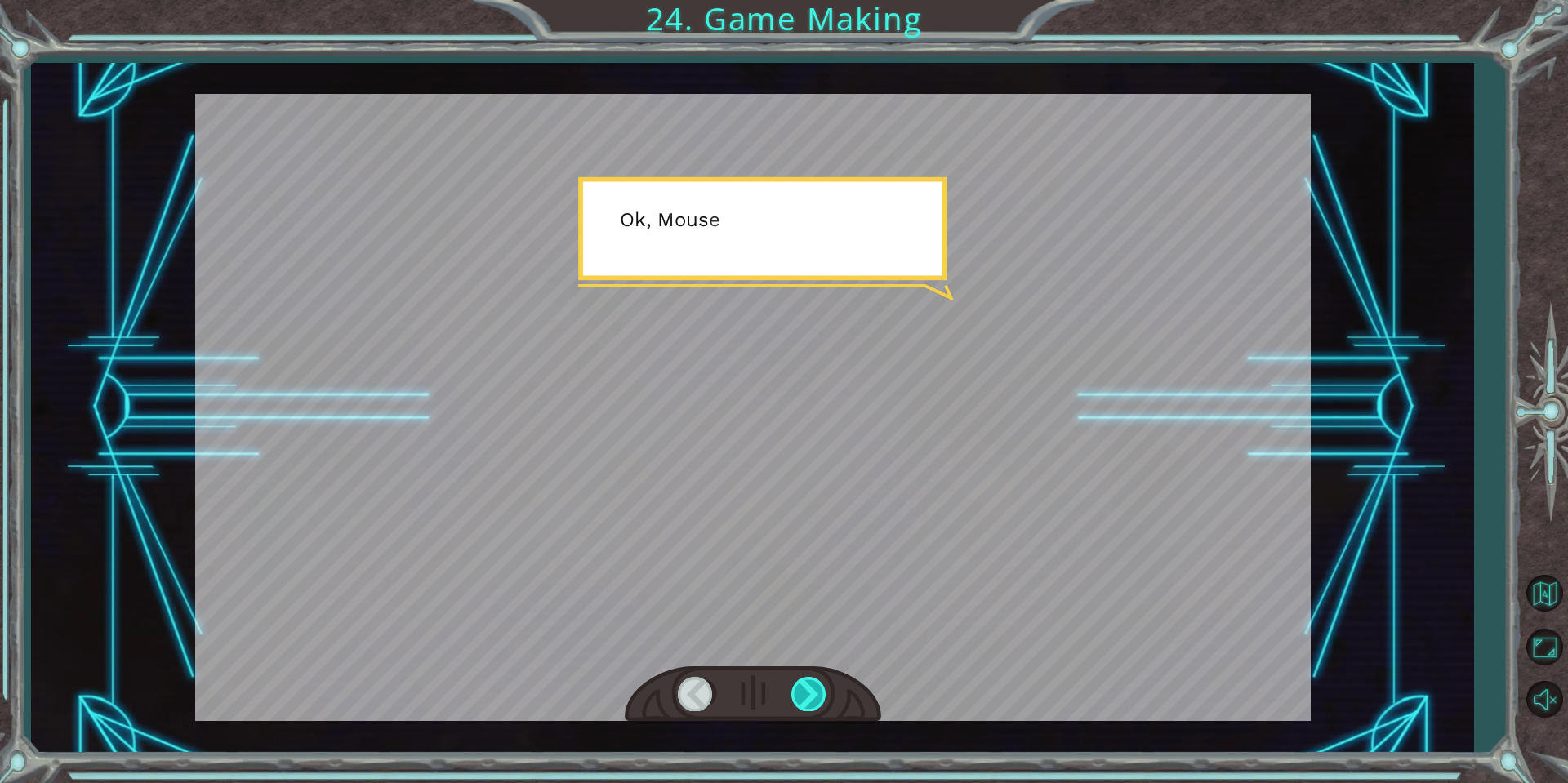 click at bounding box center (809, 693) 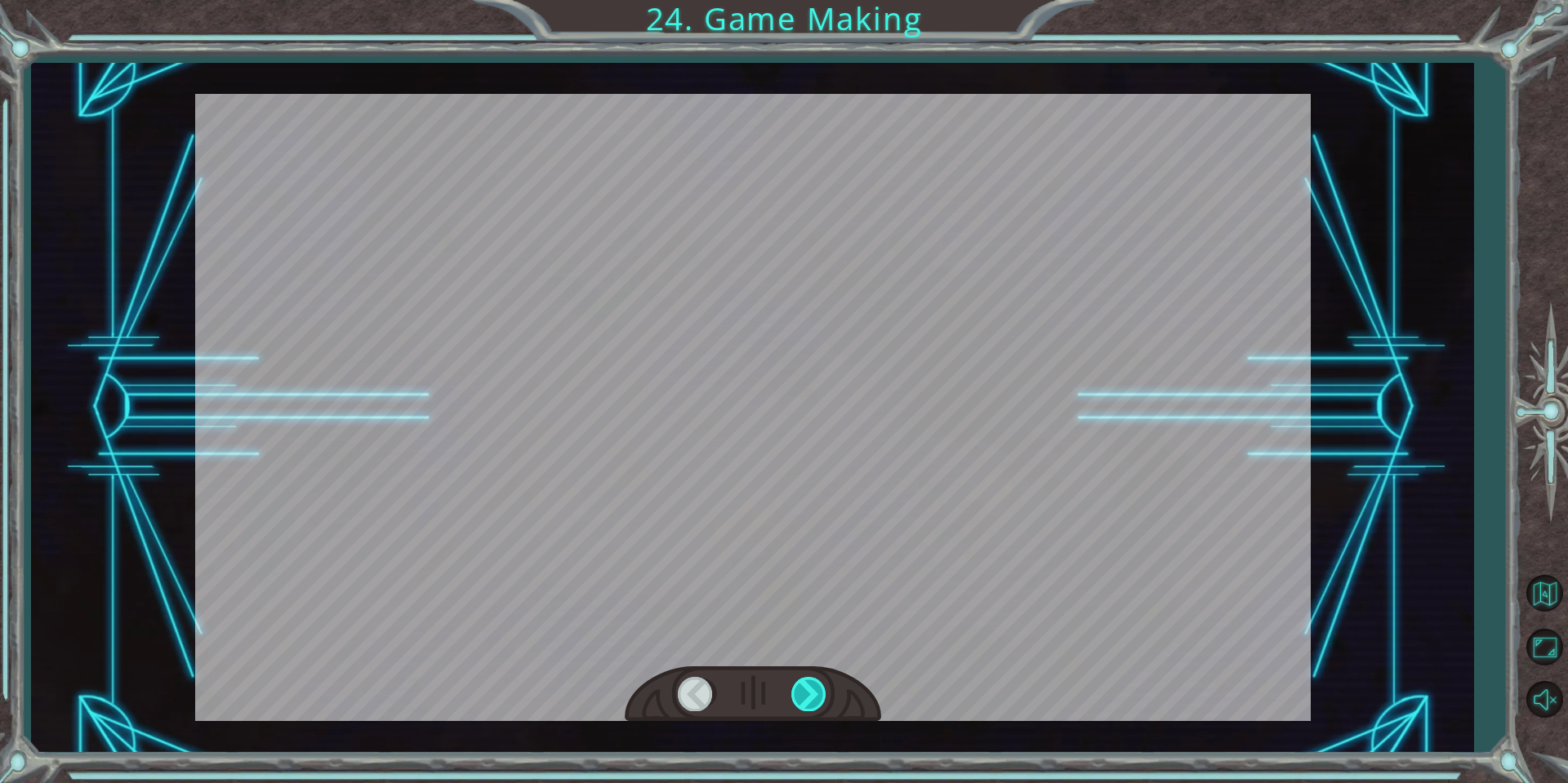click at bounding box center (809, 693) 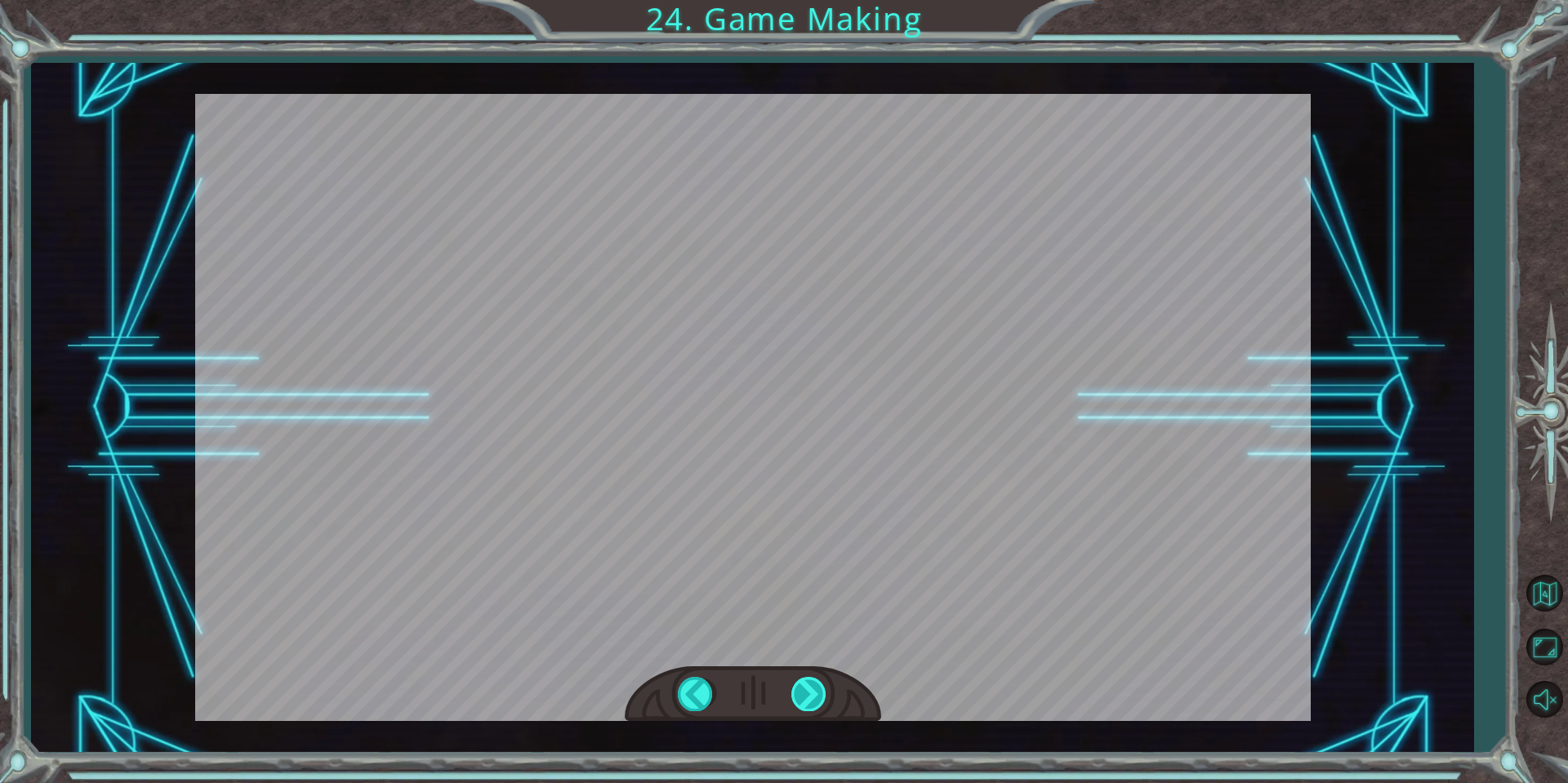 click on "T h e r e ’ s   a   h u g e   s c a r y   c l o u d   h e a d i n g   t o w a r d s   u s ! W e   m u s t ’ v e   a l e r t e d   t h e   D a r k n e s s   w h e n   y o u   f i x e d   t h e   M o n o l i t h !   A l e r t e d …   y o u   m e a n   t h e   D a r k n e s s   i s   a l i v e ? ! Y e s ,   k i n d   o f .   I   d o n ’ t   k n o w .   B u t   I   k n o w   w e   h a v e   t o   h u r r y ! Y o u   n e e d   t o   b u i l d   a   g a m e   t h a t   c a n   t r a p   t h e   D a r k n e s s .   S o   l e t ’ s   s t a r t   w i t h   t h a t . A s t r a   s t a r t e d   m a k i n g   a   g a m e   c a l l e d   t h e   G a u n t l e t   w h e n   s h e   d i s a p p e a r e d .   T h i s   g a m e   h a s   t o o l s   t h a t ' l l   h e l p   y o u   f i n i s h   w h a t   s h e   s t a r t e d . W h e n   y o u   c r e a t e   a   g a m e   w i t h   t h e   A c o d u s ,   y o u r   w o r k s p a c e   l o o k s   l i k e   t h i s : H e y ,   t h a t   l o o k s" at bounding box center (784, 0) 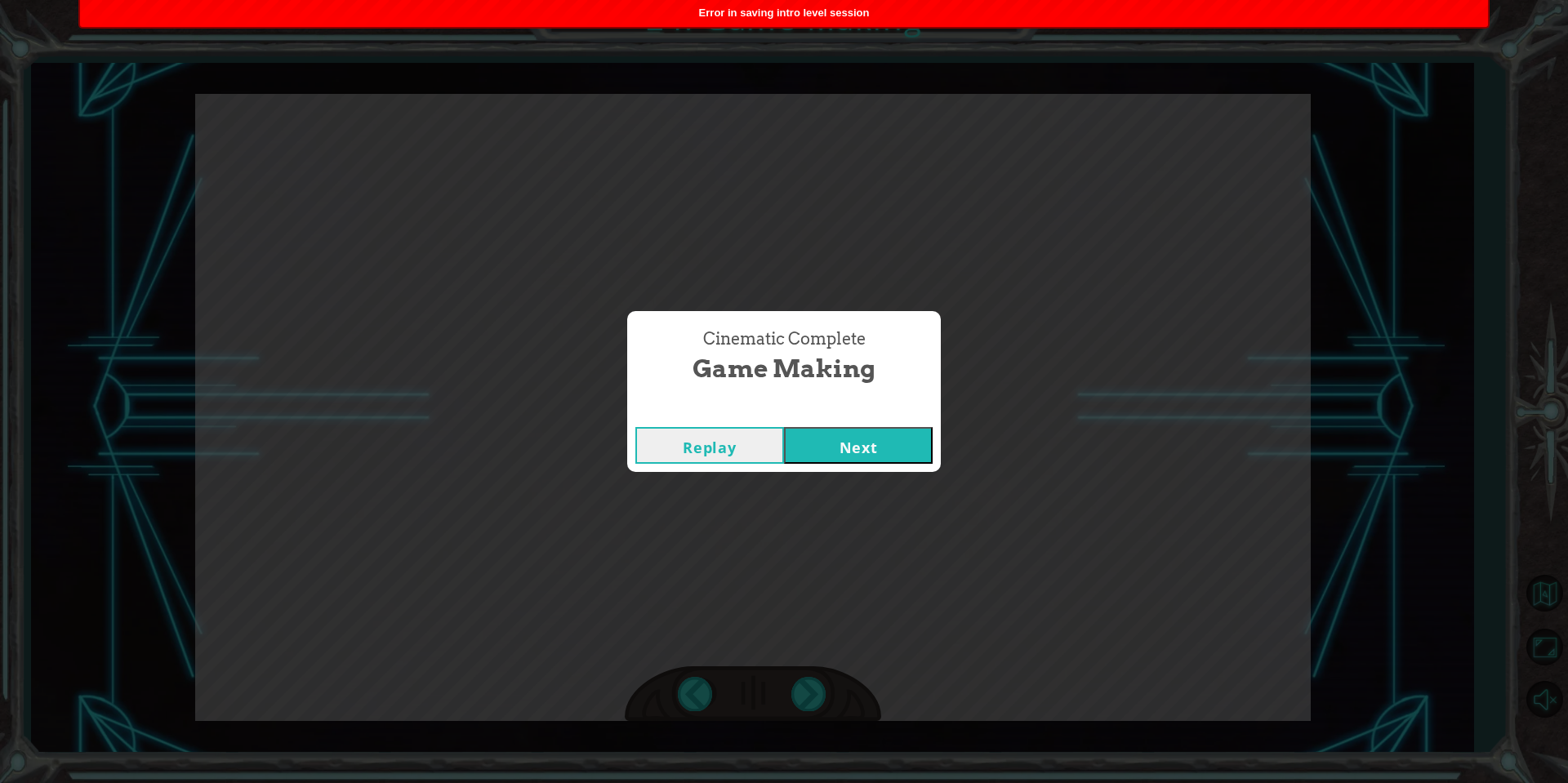 click on "Next" at bounding box center [858, 445] 